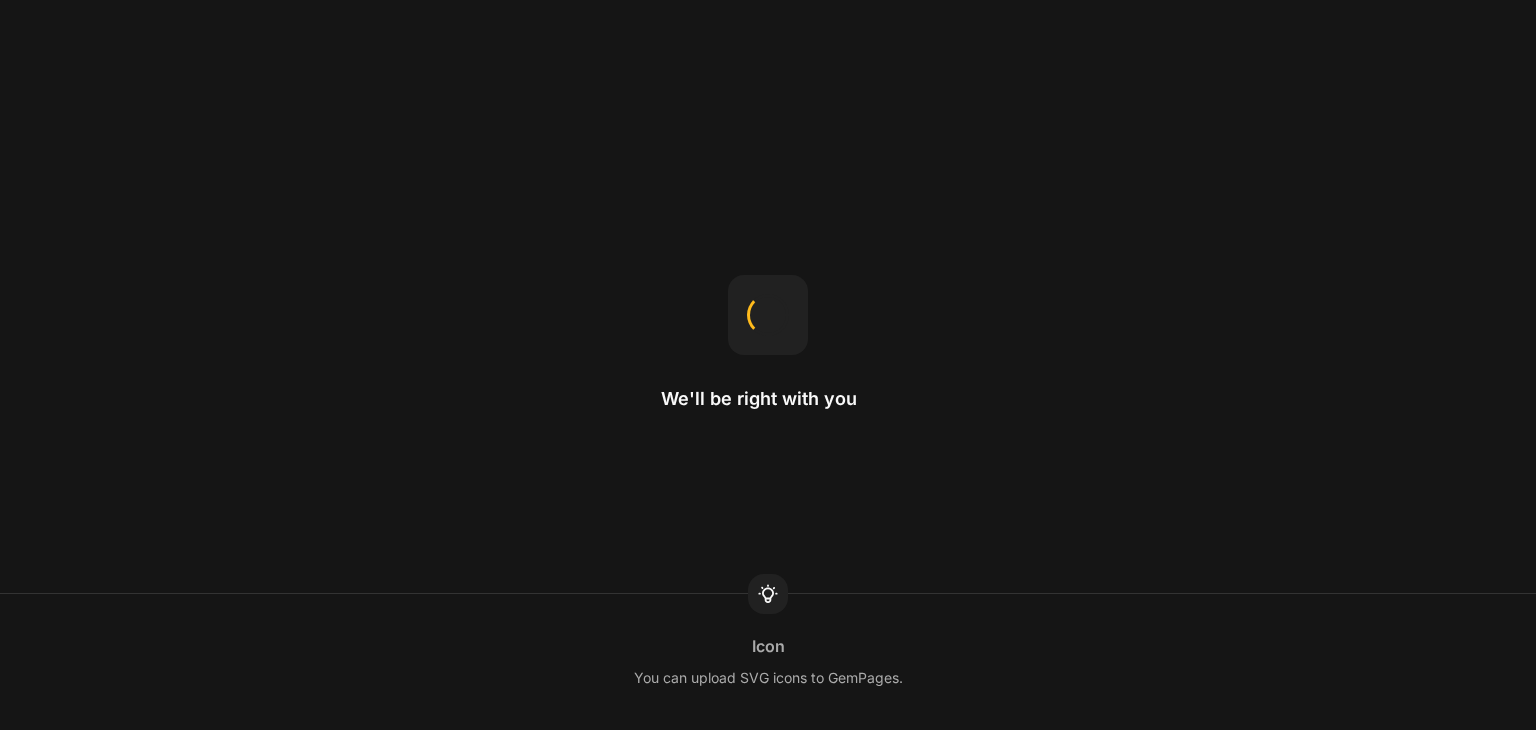 scroll, scrollTop: 0, scrollLeft: 0, axis: both 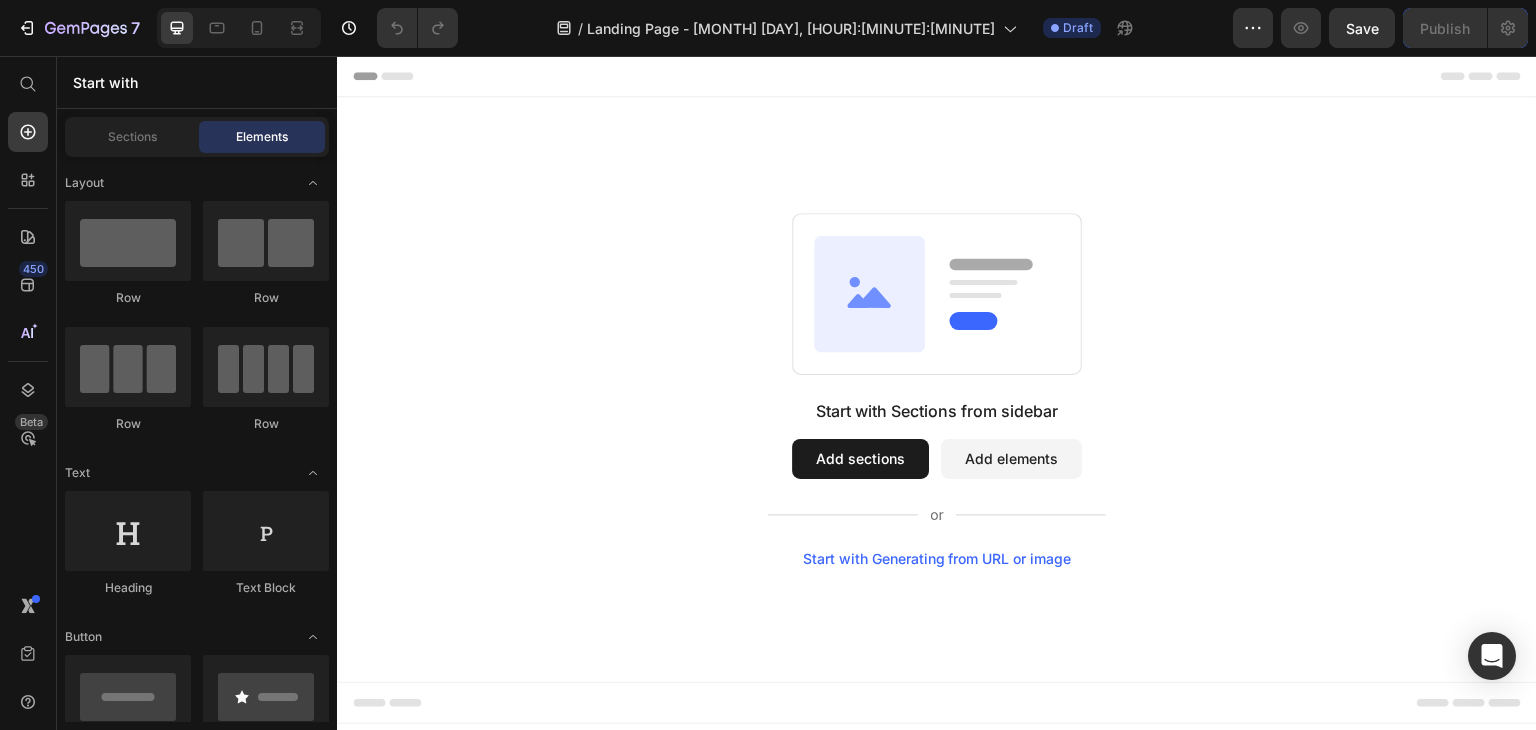 click on "Add sections" at bounding box center (860, 459) 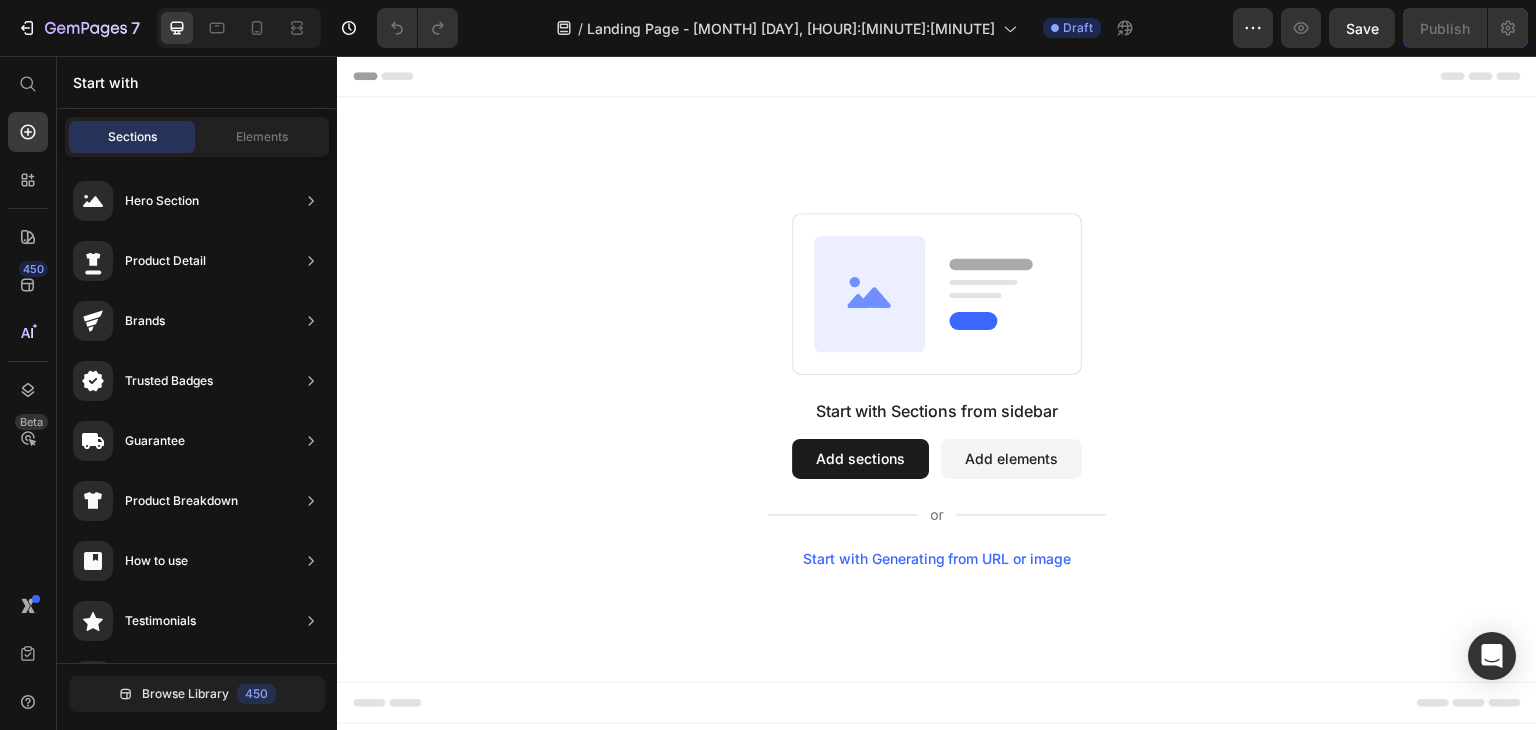click on "Add elements" at bounding box center [1011, 459] 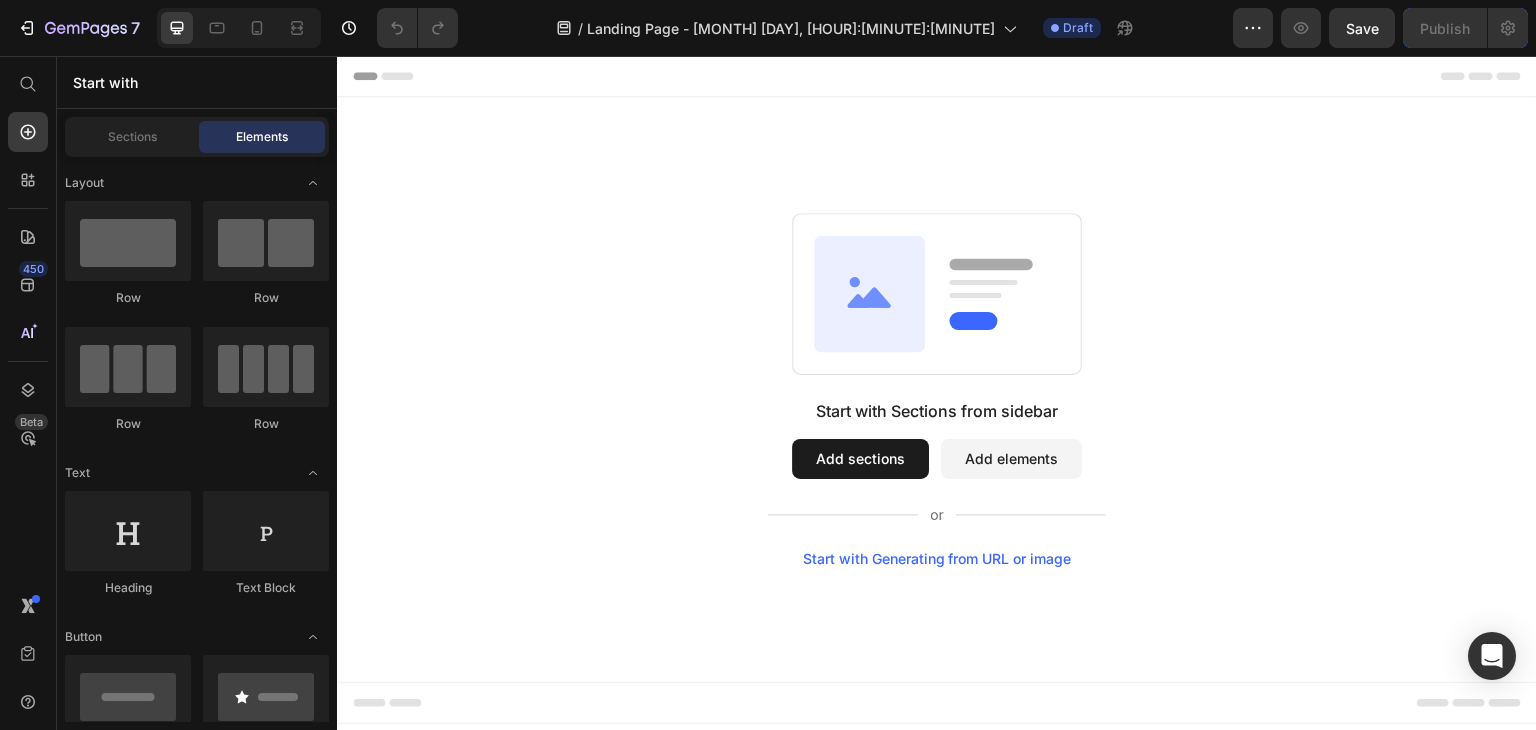 click on "Add sections" at bounding box center (860, 459) 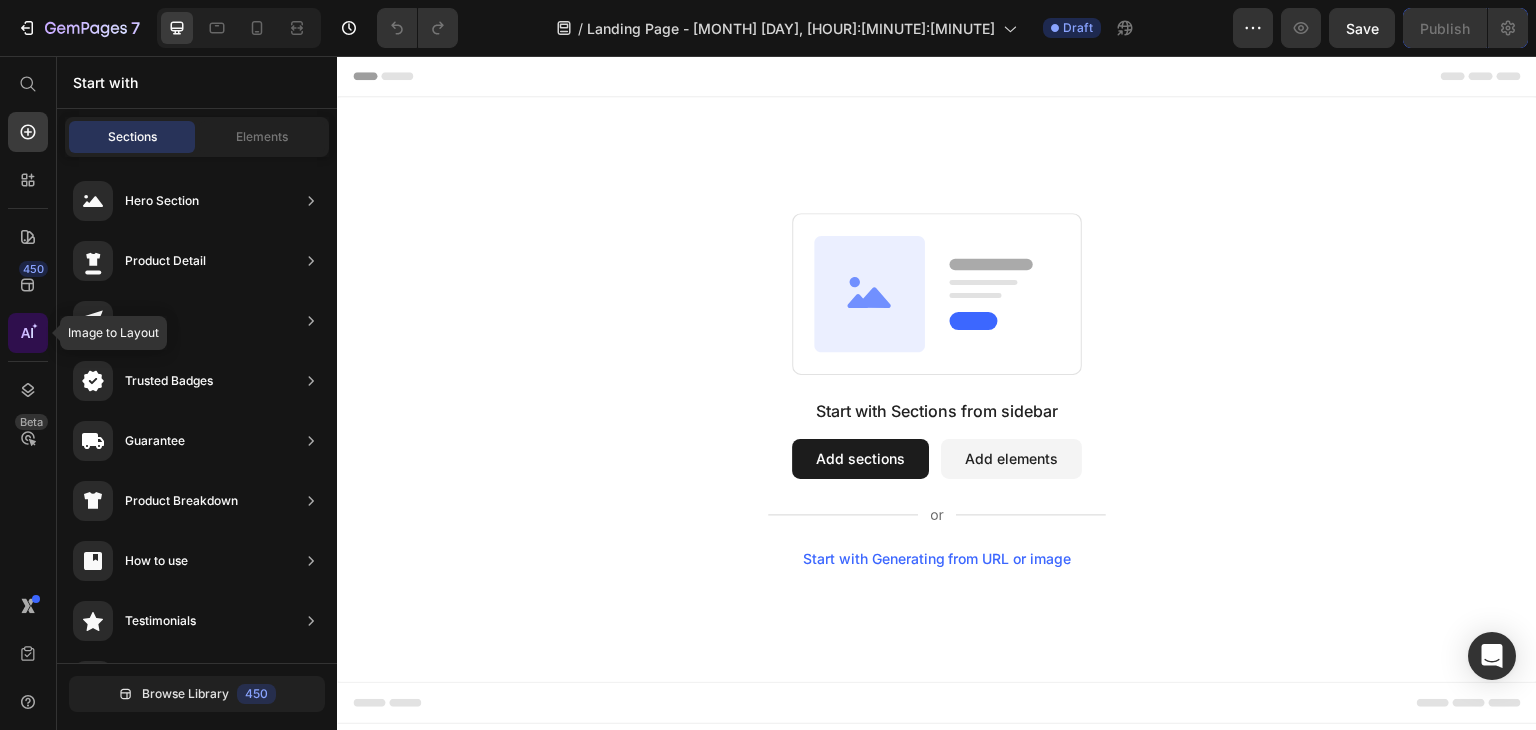 click 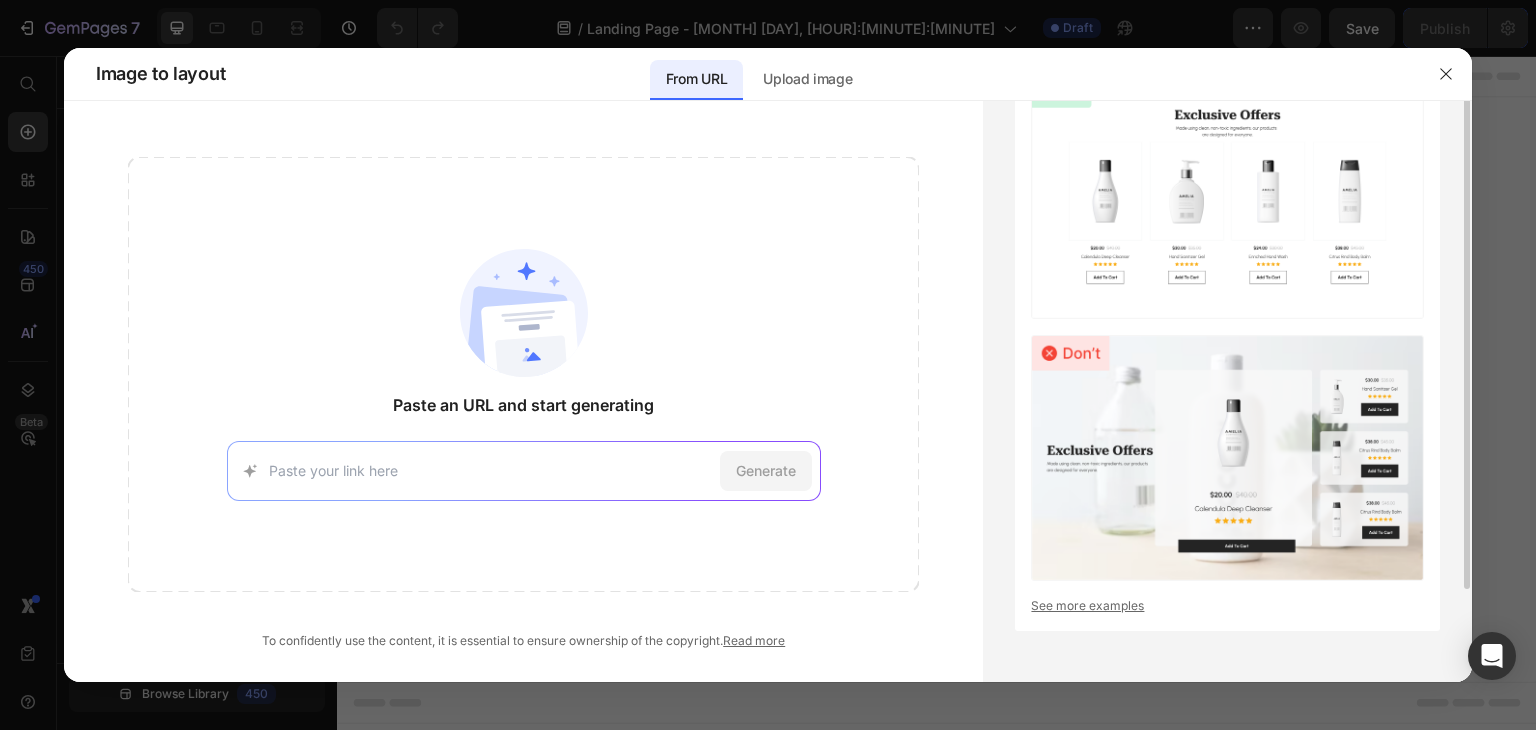 scroll, scrollTop: 0, scrollLeft: 0, axis: both 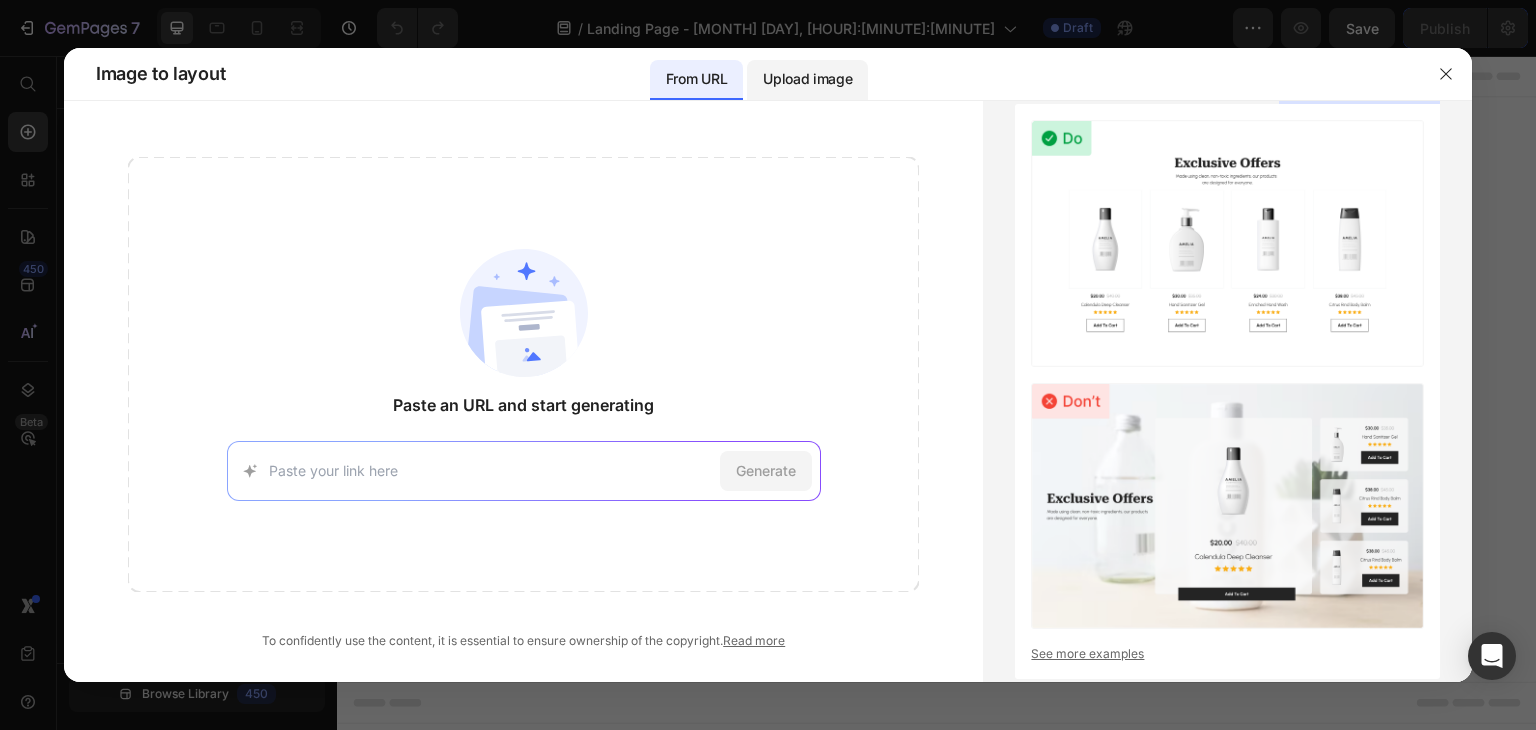 click on "Upload image" at bounding box center [807, 79] 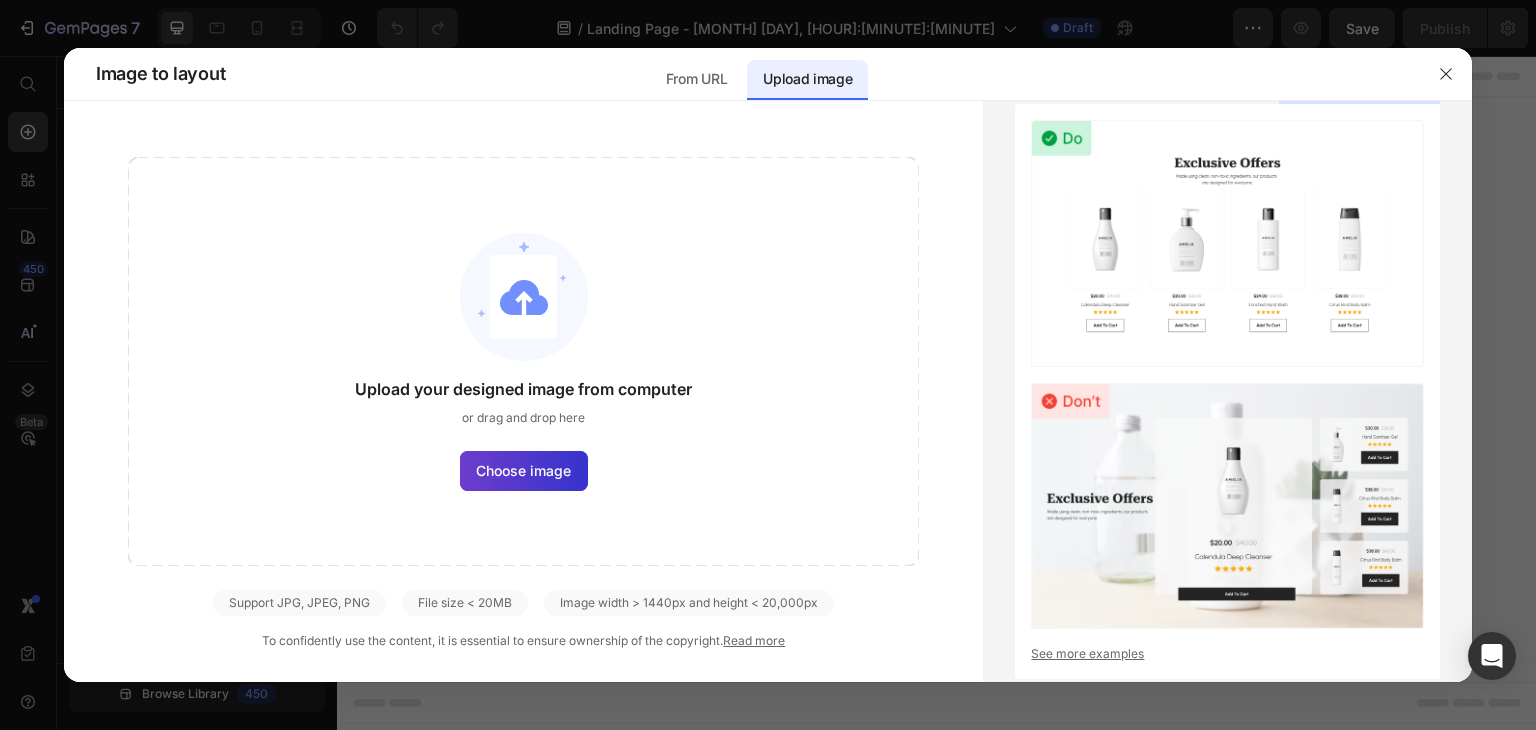 click on "Choose image" at bounding box center [523, 470] 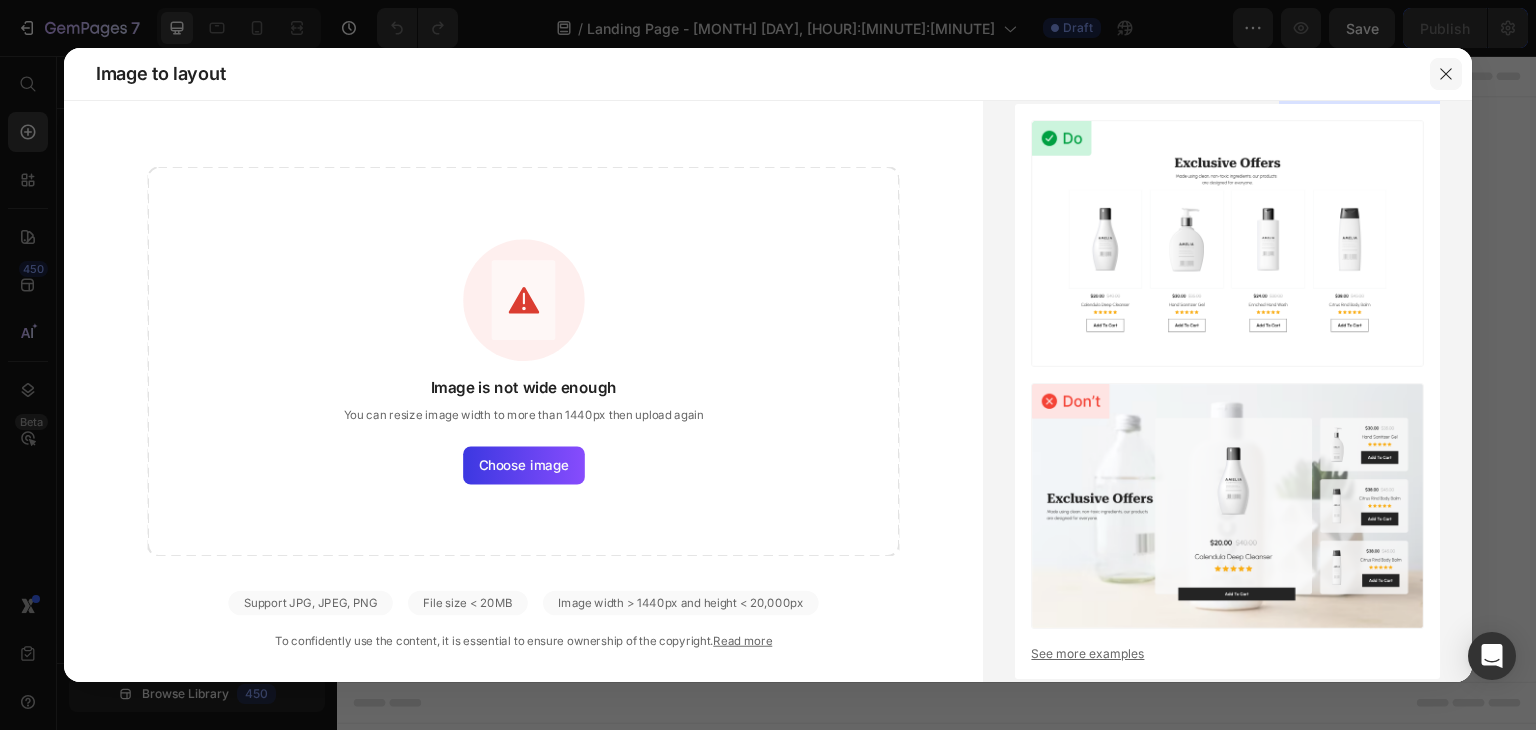 click 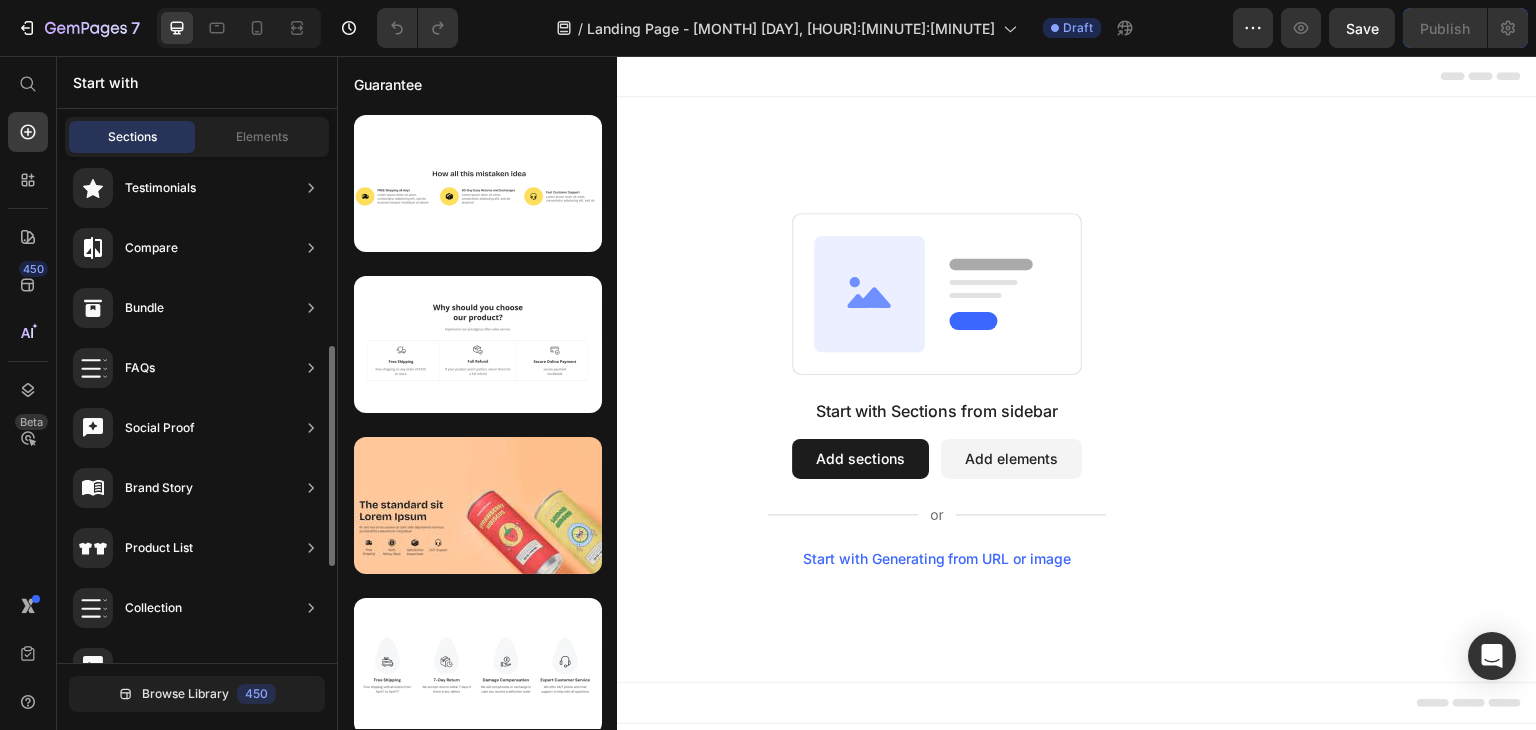 scroll, scrollTop: 654, scrollLeft: 0, axis: vertical 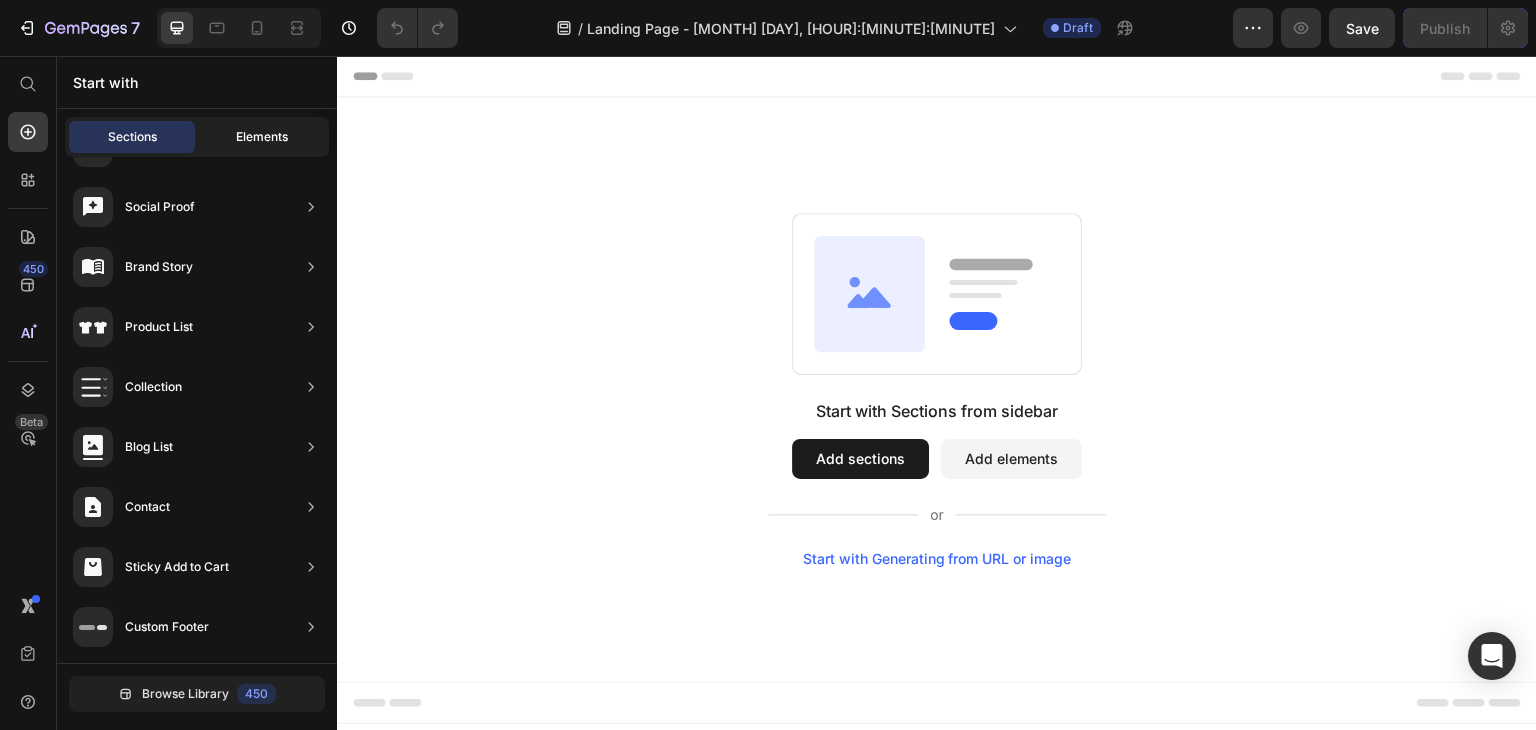 click on "Elements" at bounding box center (262, 137) 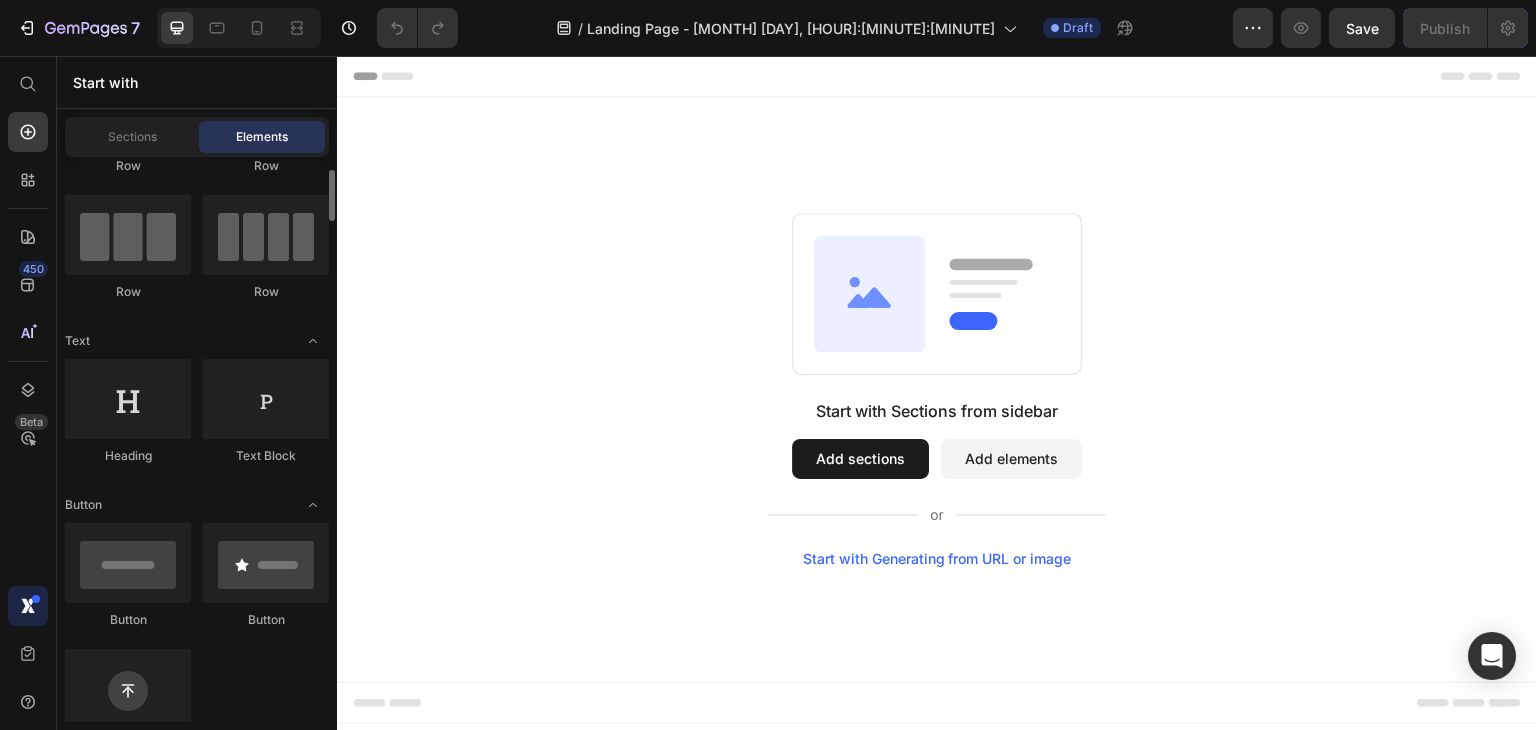 scroll, scrollTop: 133, scrollLeft: 0, axis: vertical 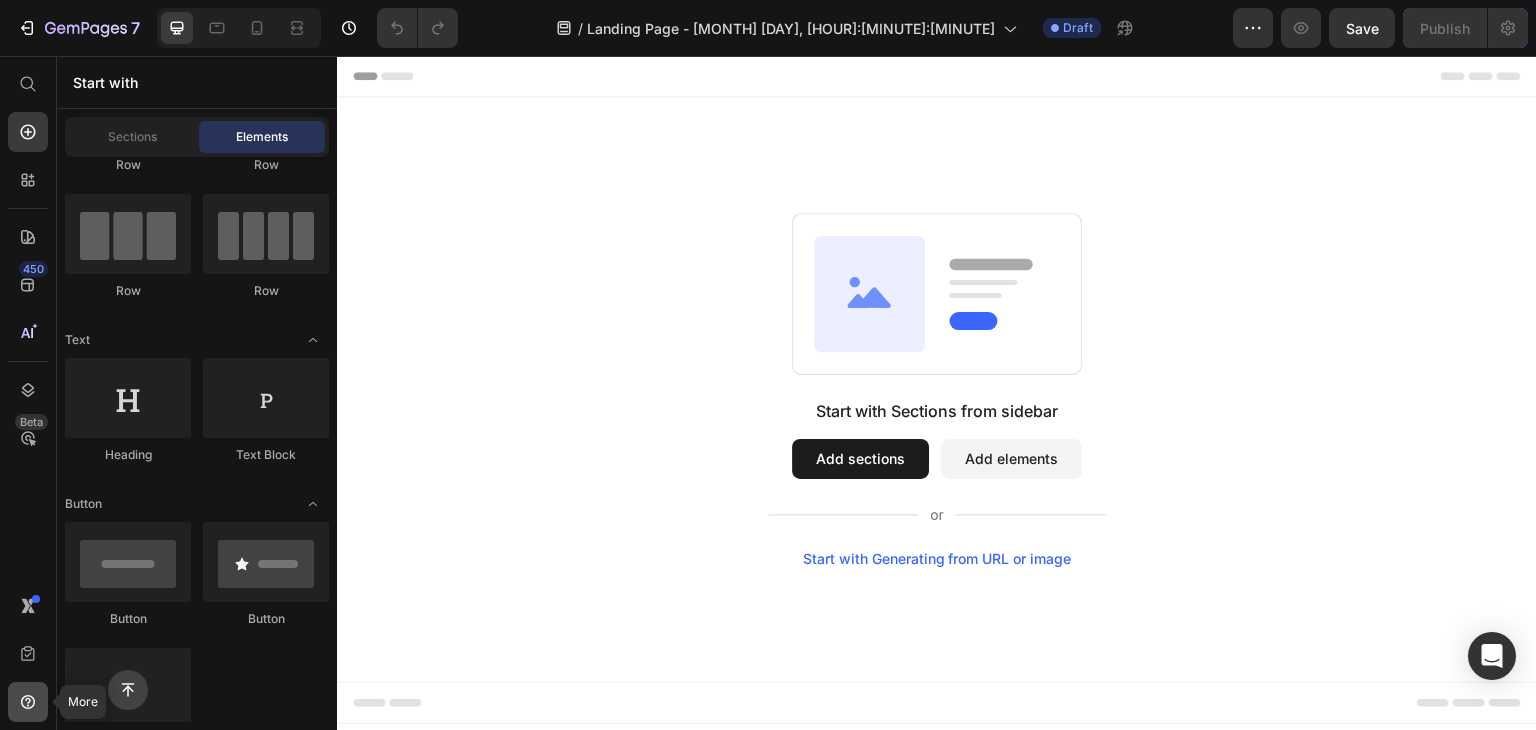 click 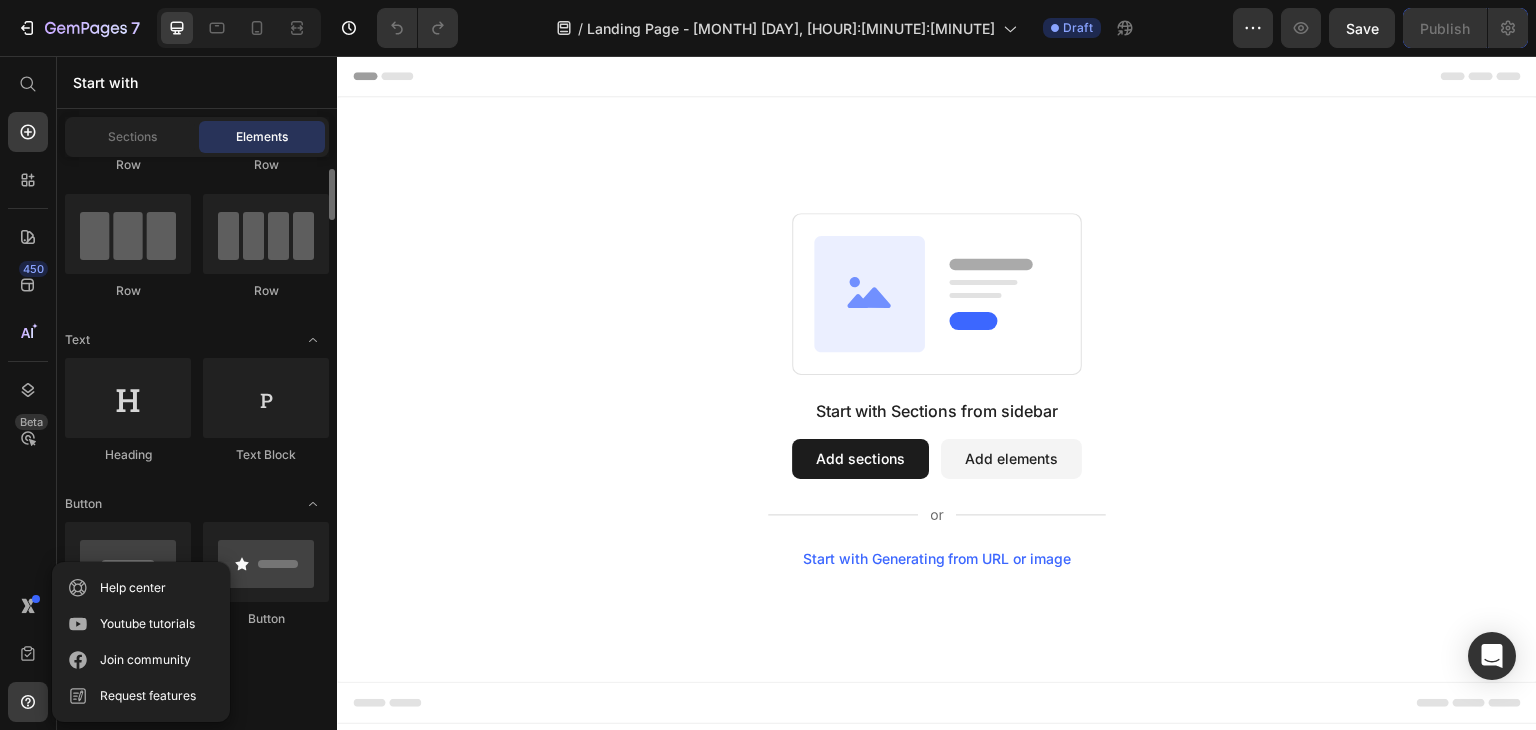 scroll, scrollTop: 0, scrollLeft: 0, axis: both 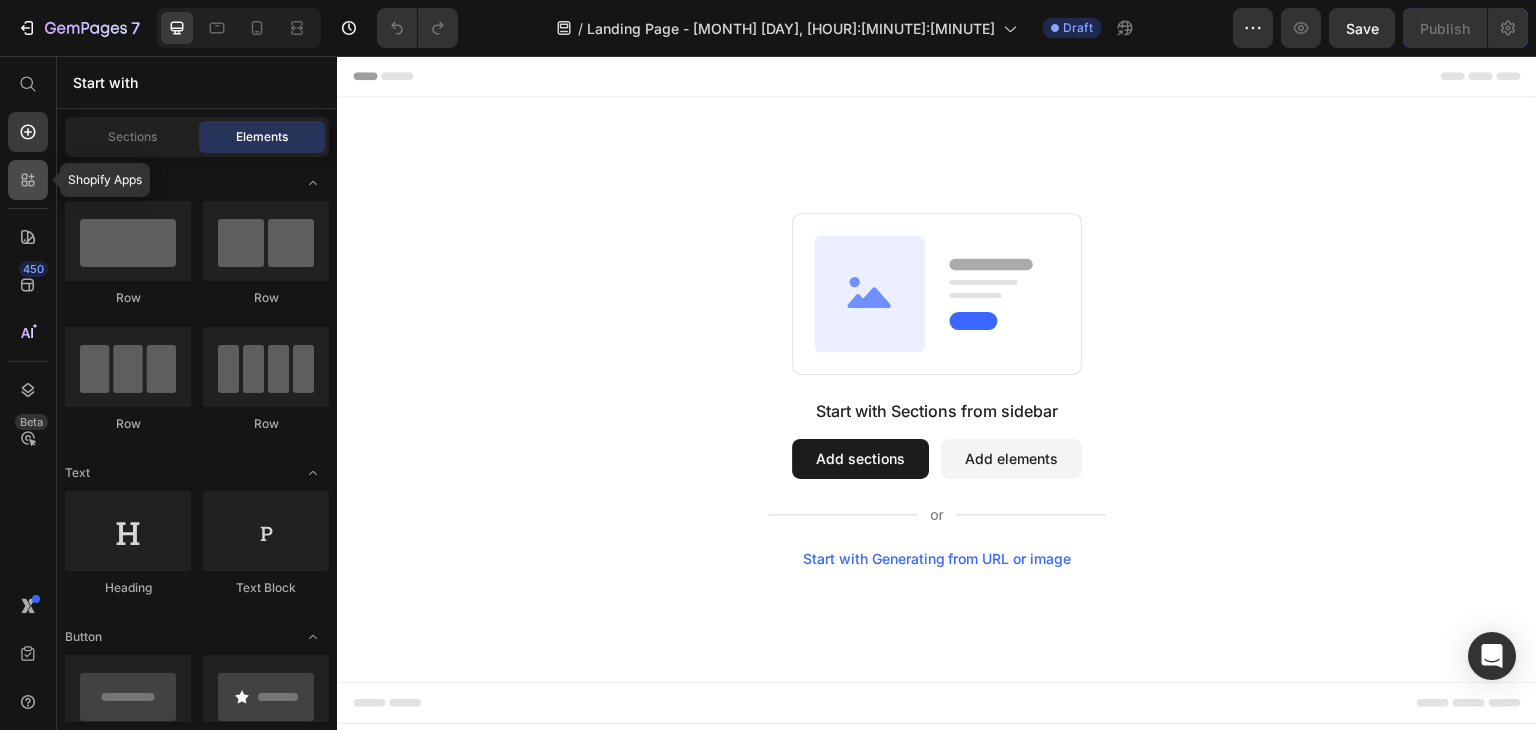 click 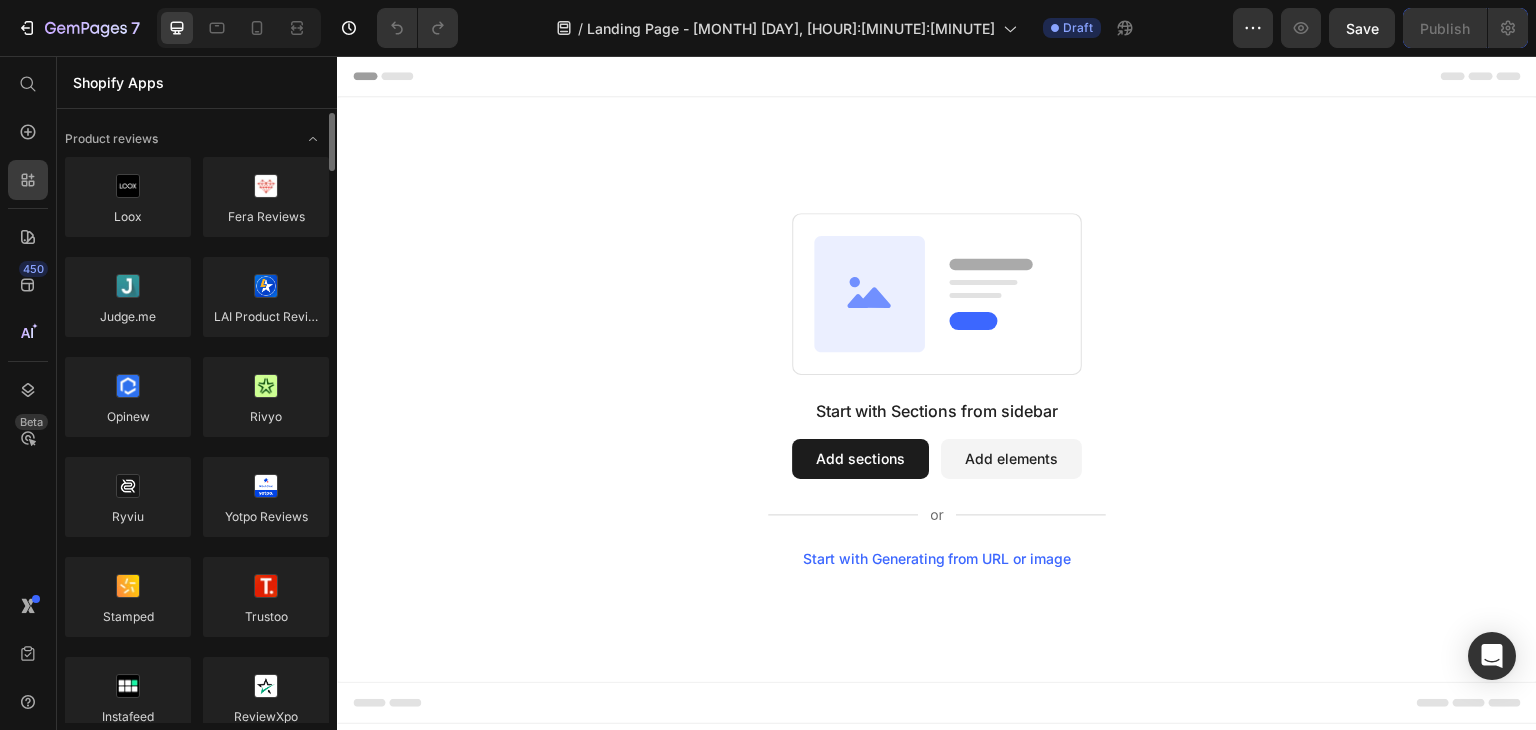 click on "Product reviews
Loox
Fera Reviews
Judge.me
LAI Product Reviews
Opinew
Rivyo
Ryviu
Yotpo Reviews
Stamped
Trustoo
Instafeed
ReviewXpo
Junip ‑ Product Reviews & UGC
Air: Product Reviews app & UGC
Ali Reviews
InstaSell: Shoppable Instagram
Upsell and cross-sell" at bounding box center (197, 3274) 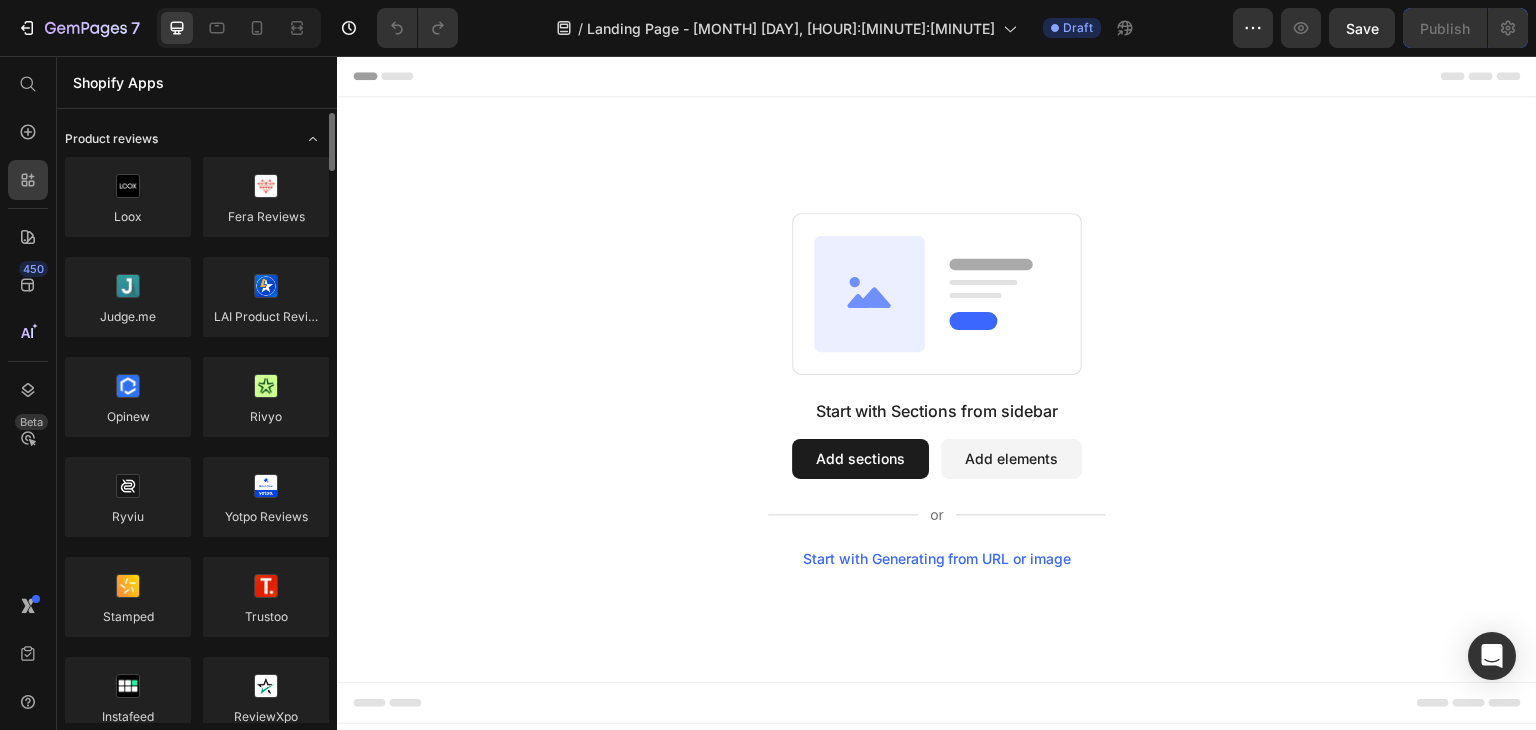click on "Product reviews" at bounding box center [111, 139] 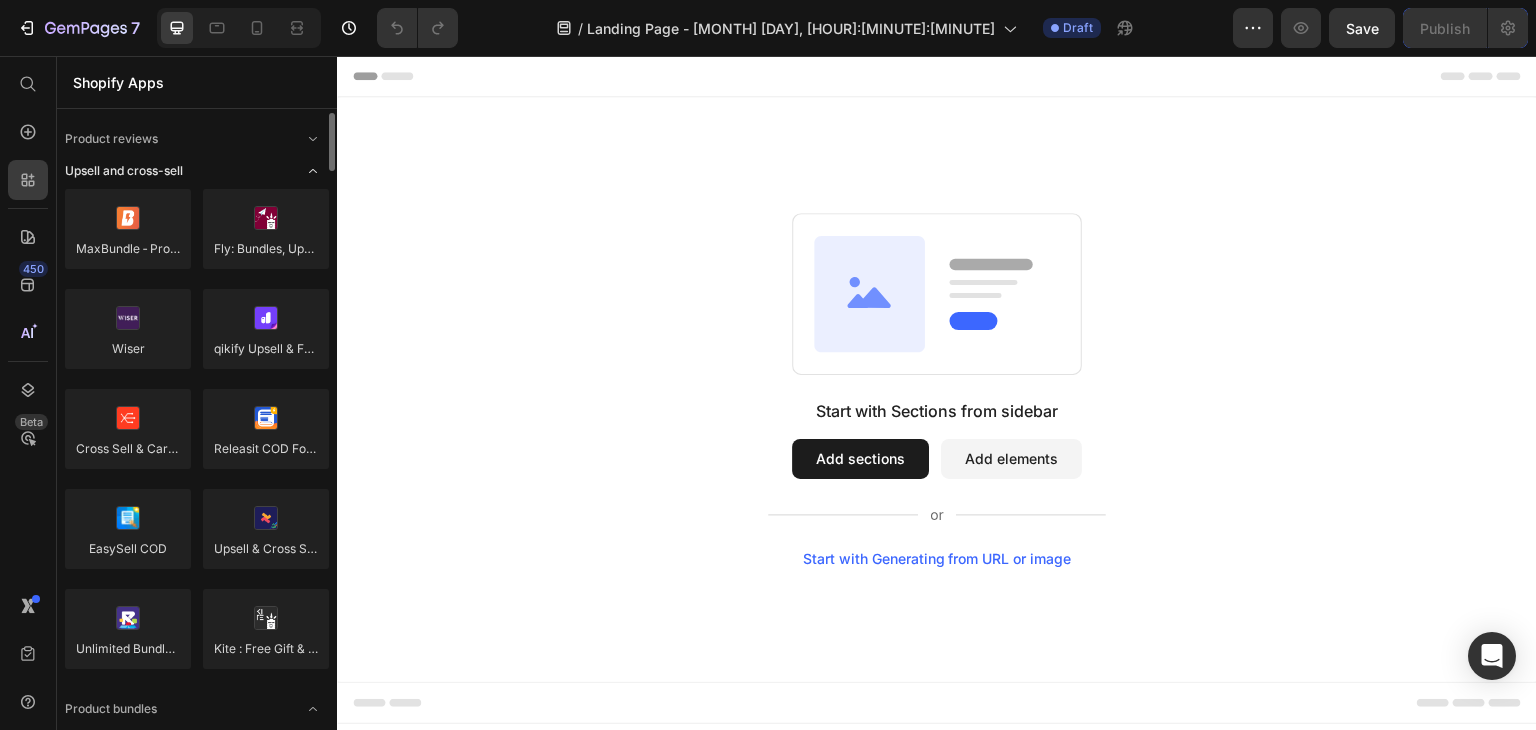 click on "Upsell and cross-sell" at bounding box center [124, 171] 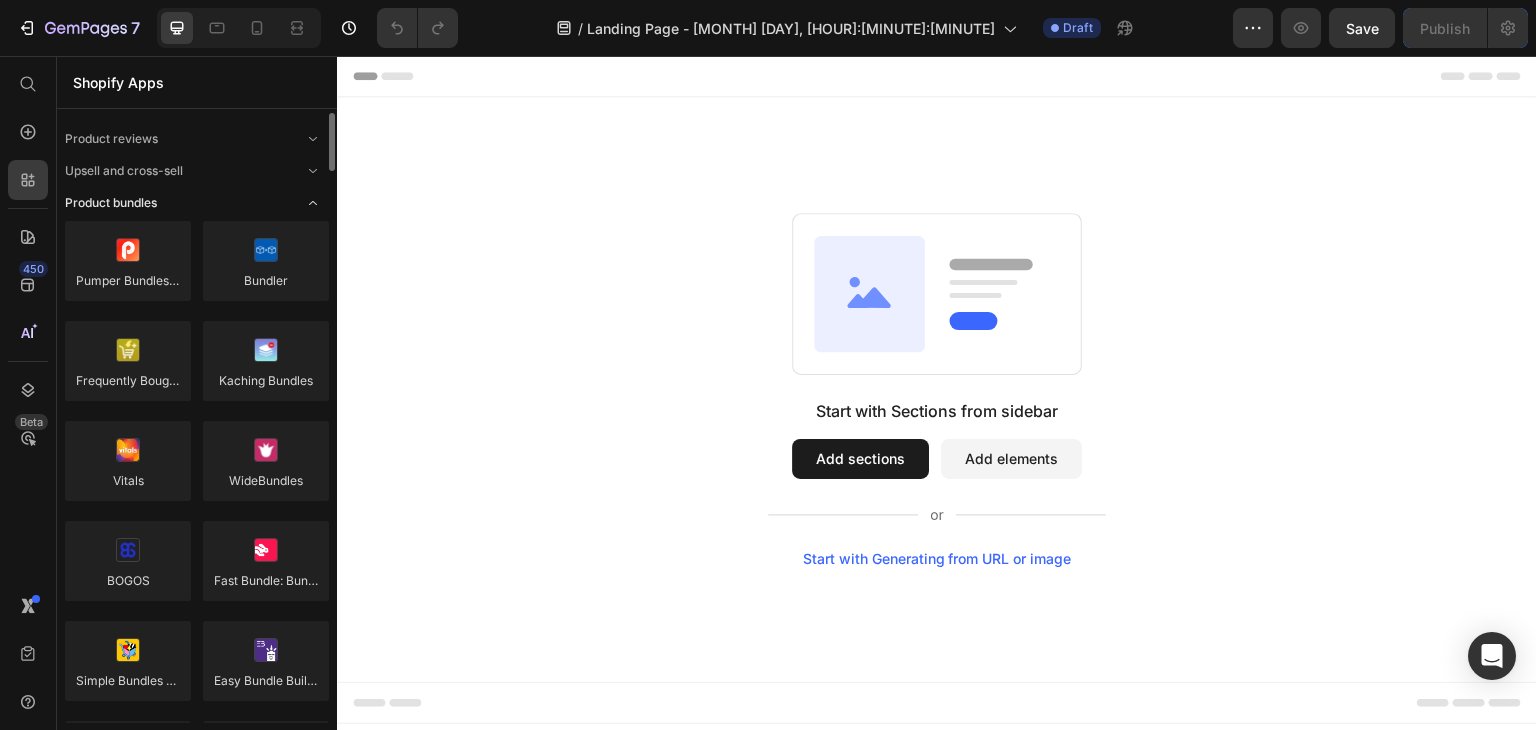 click on "Product bundles" at bounding box center [111, 203] 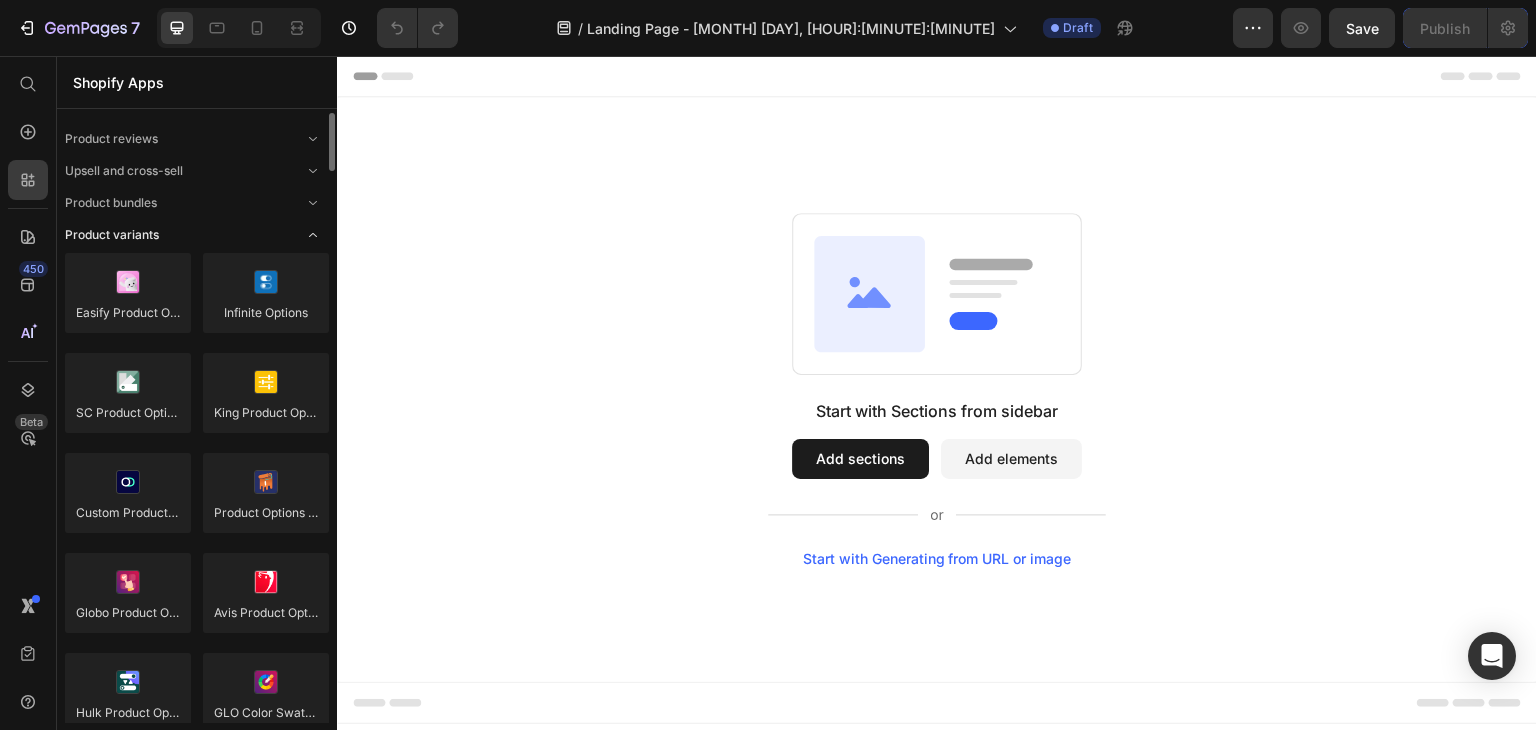 click on "Product variants" at bounding box center (112, 235) 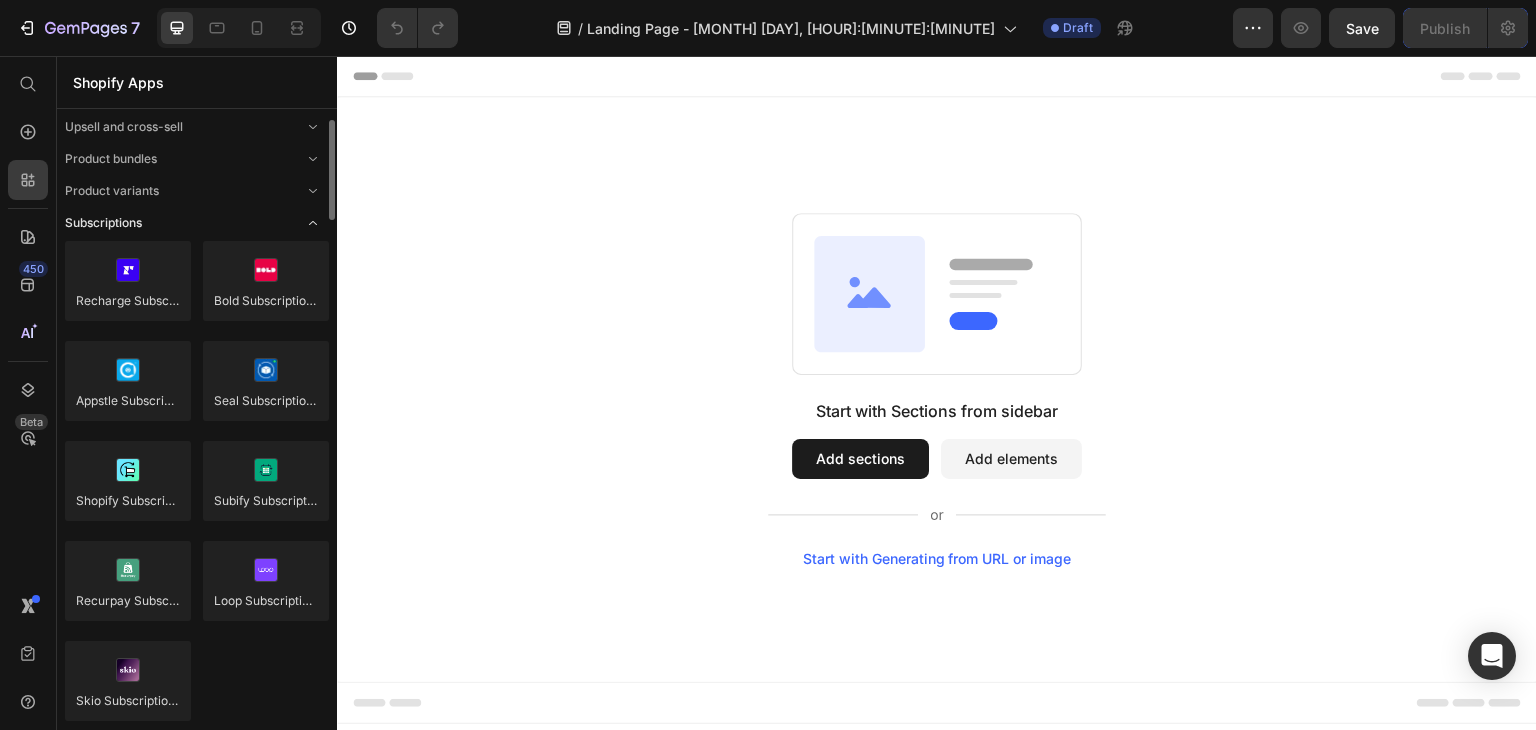 scroll, scrollTop: 53, scrollLeft: 0, axis: vertical 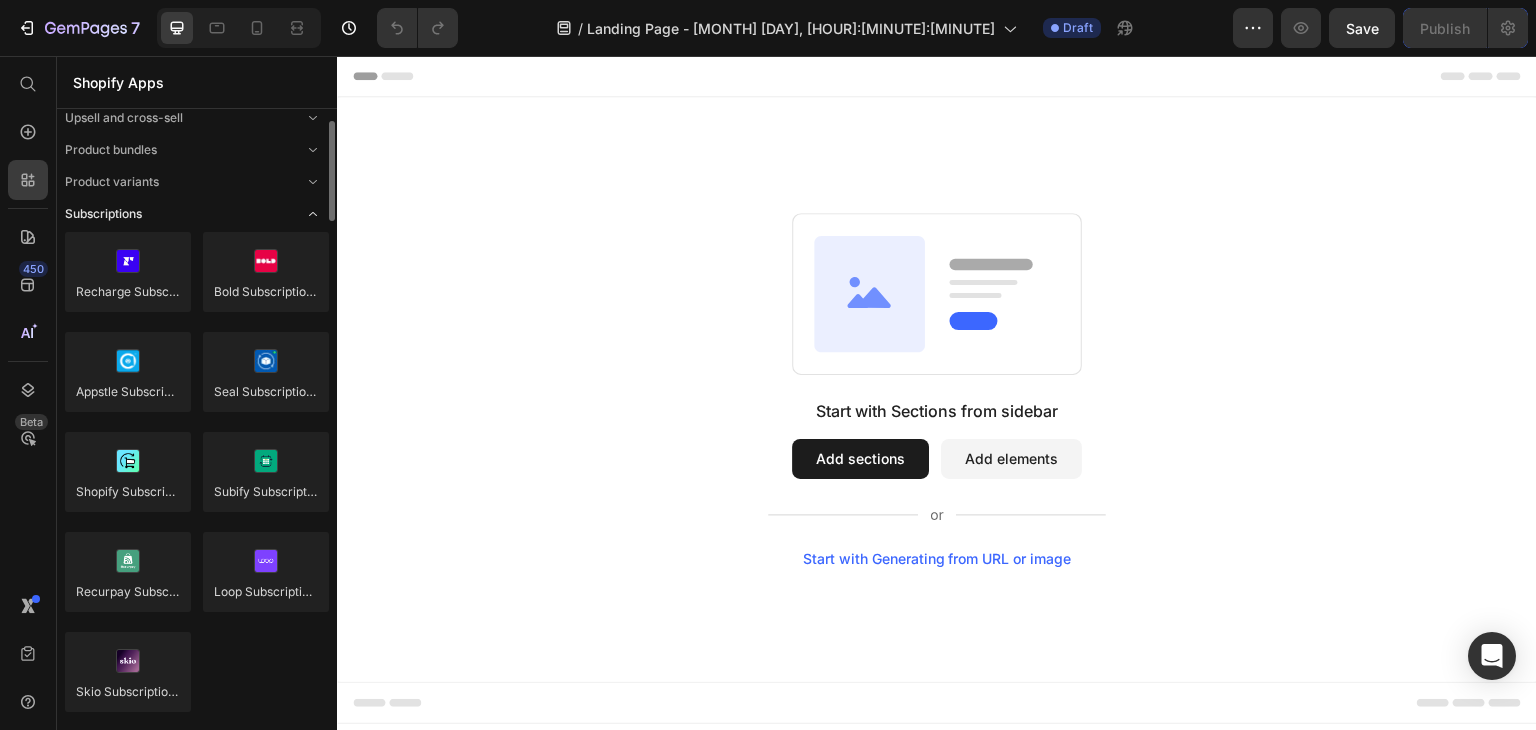 click 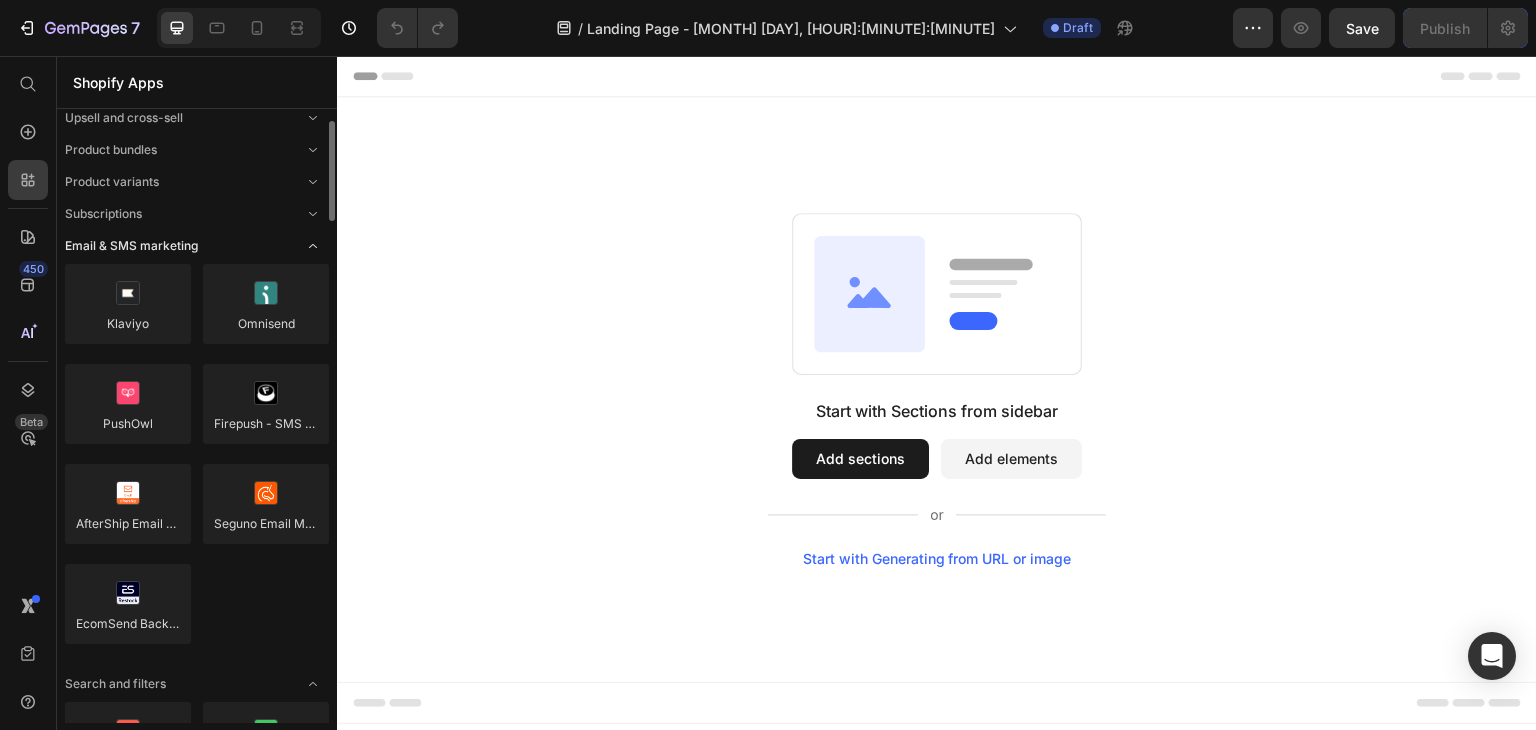 click on "Email & SMS marketing" 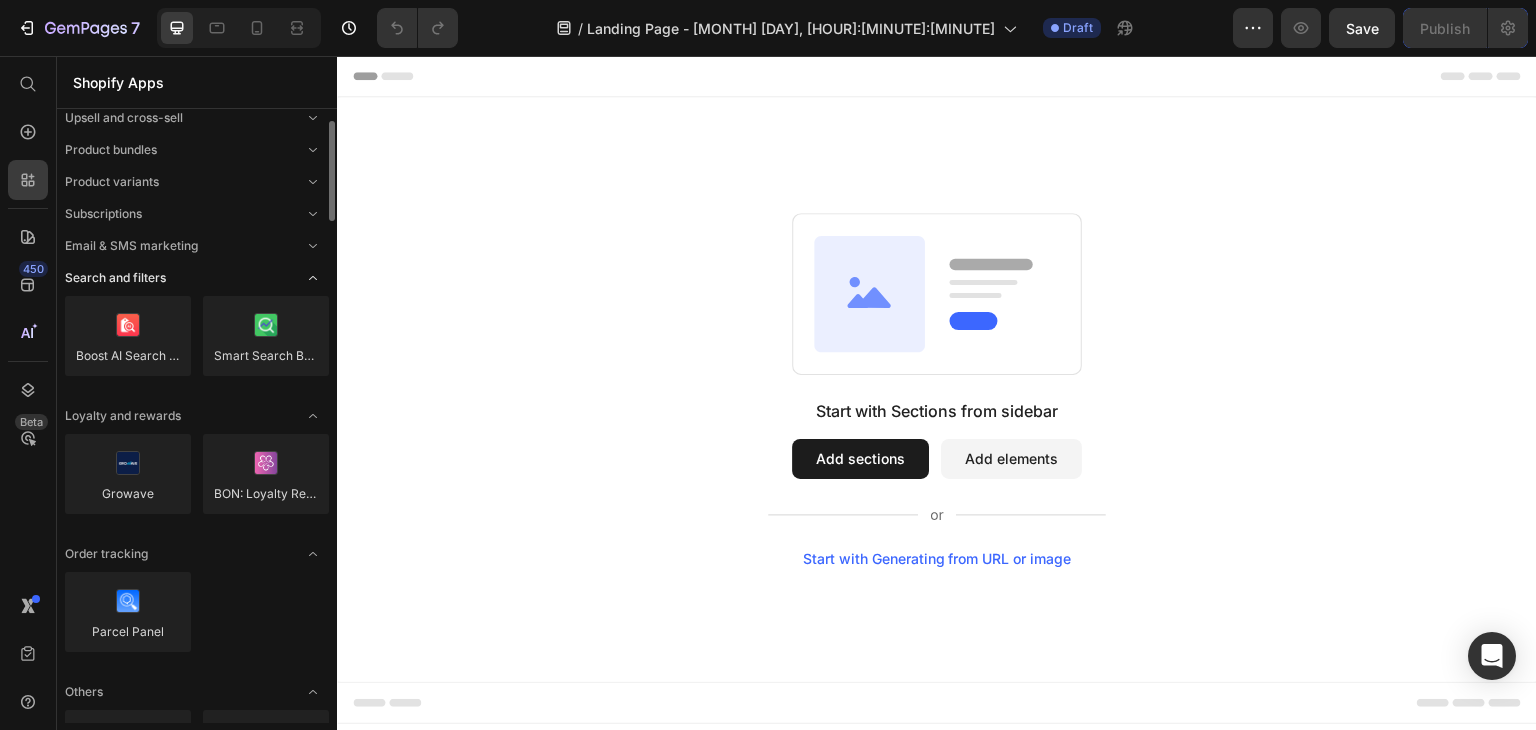 click on "Search and filters" 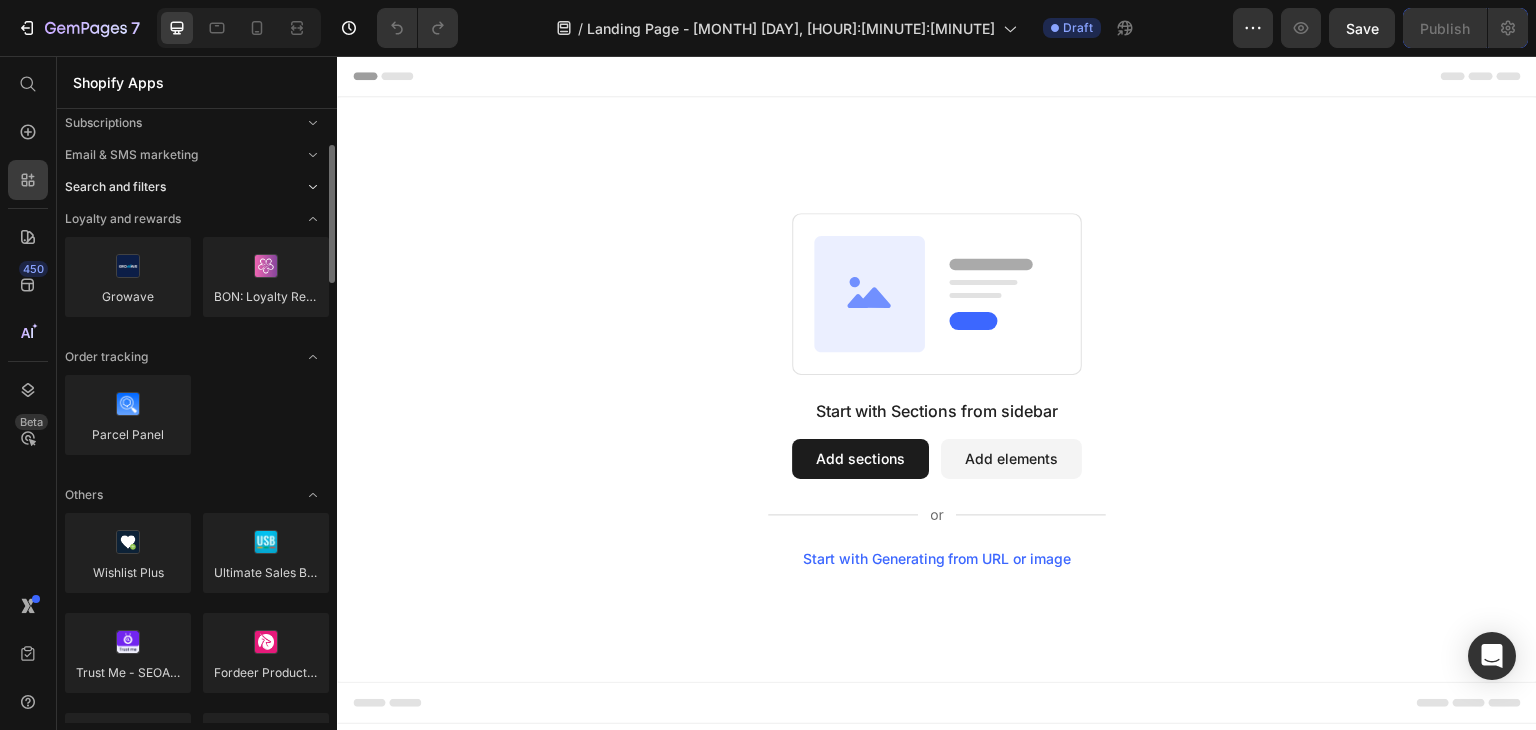 scroll, scrollTop: 149, scrollLeft: 0, axis: vertical 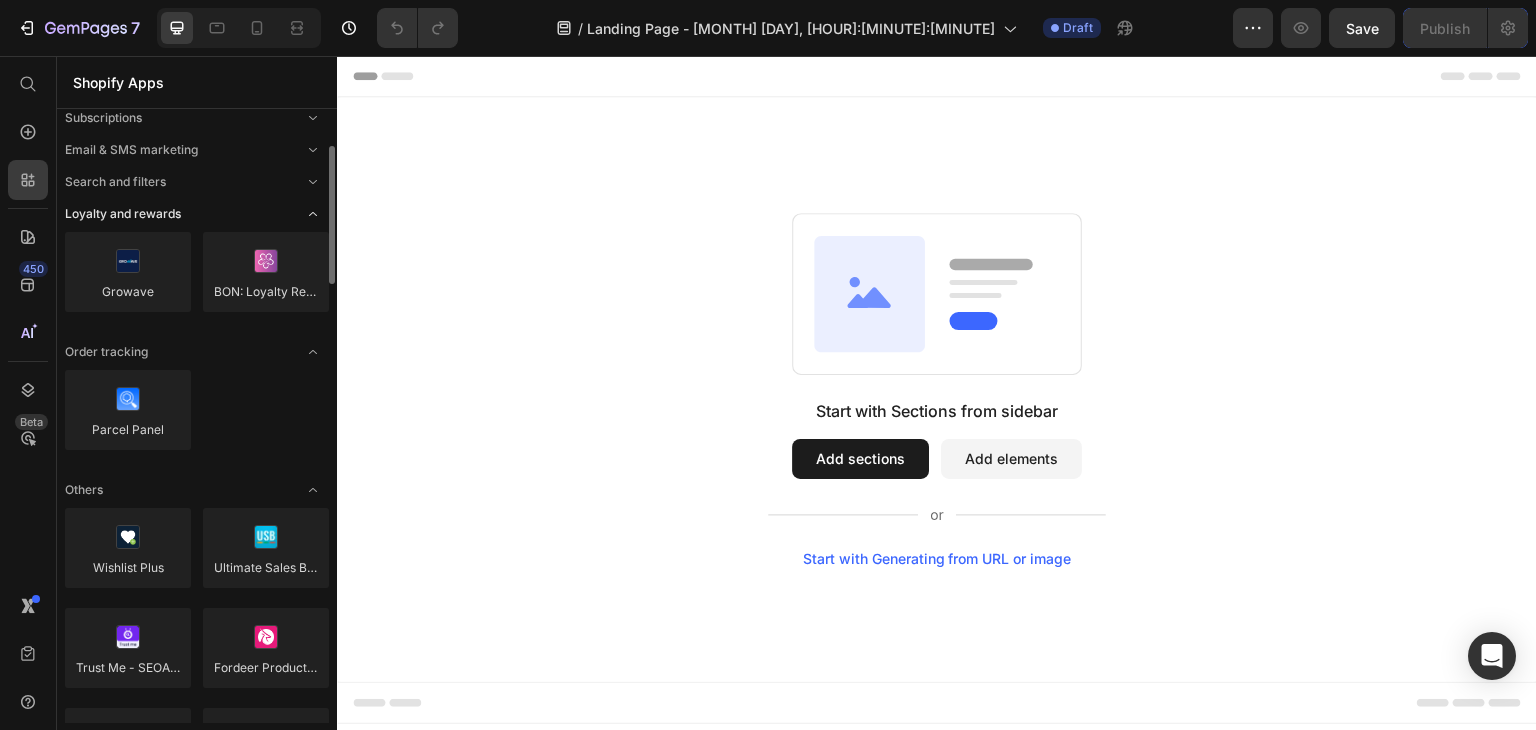 click on "Loyalty and rewards" at bounding box center (123, 214) 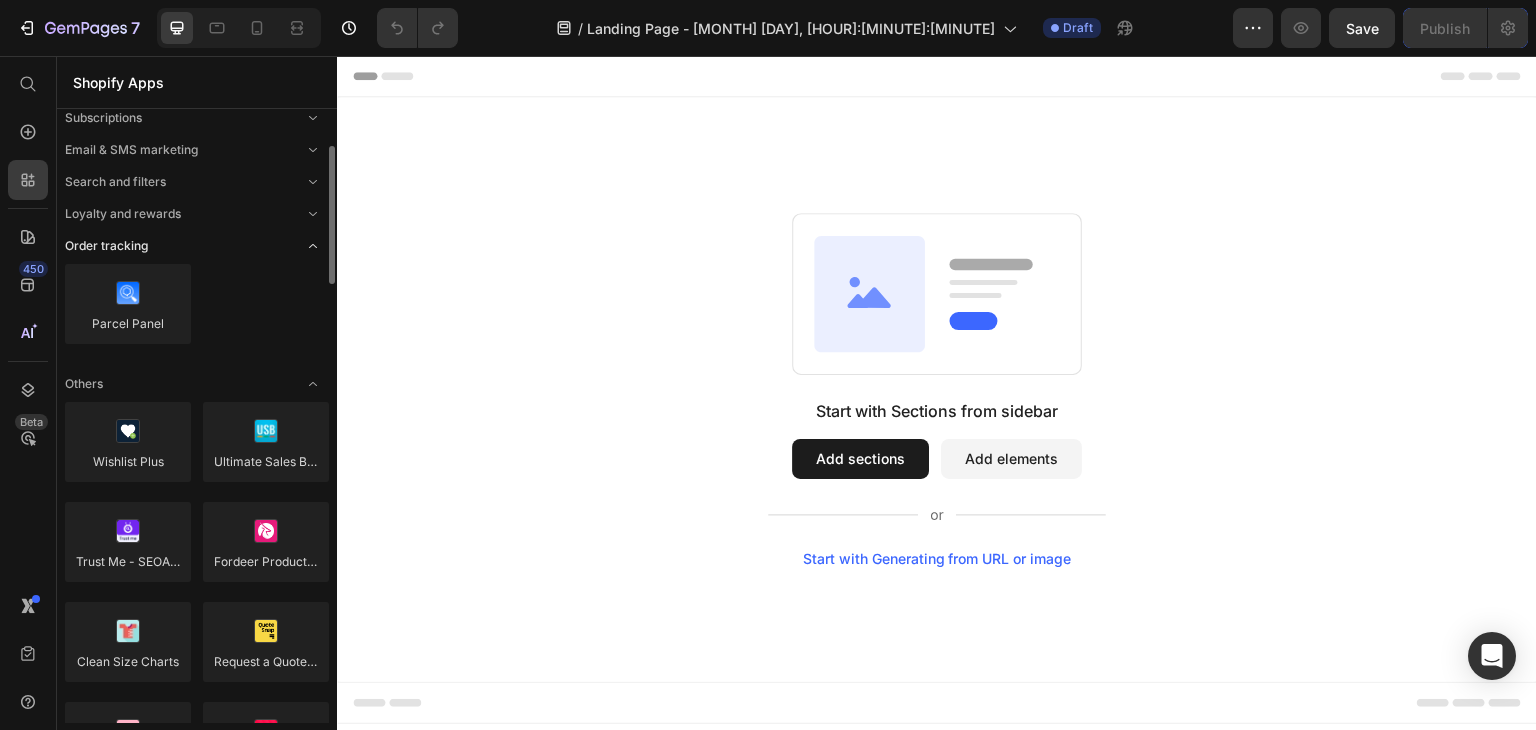click on "Order tracking" 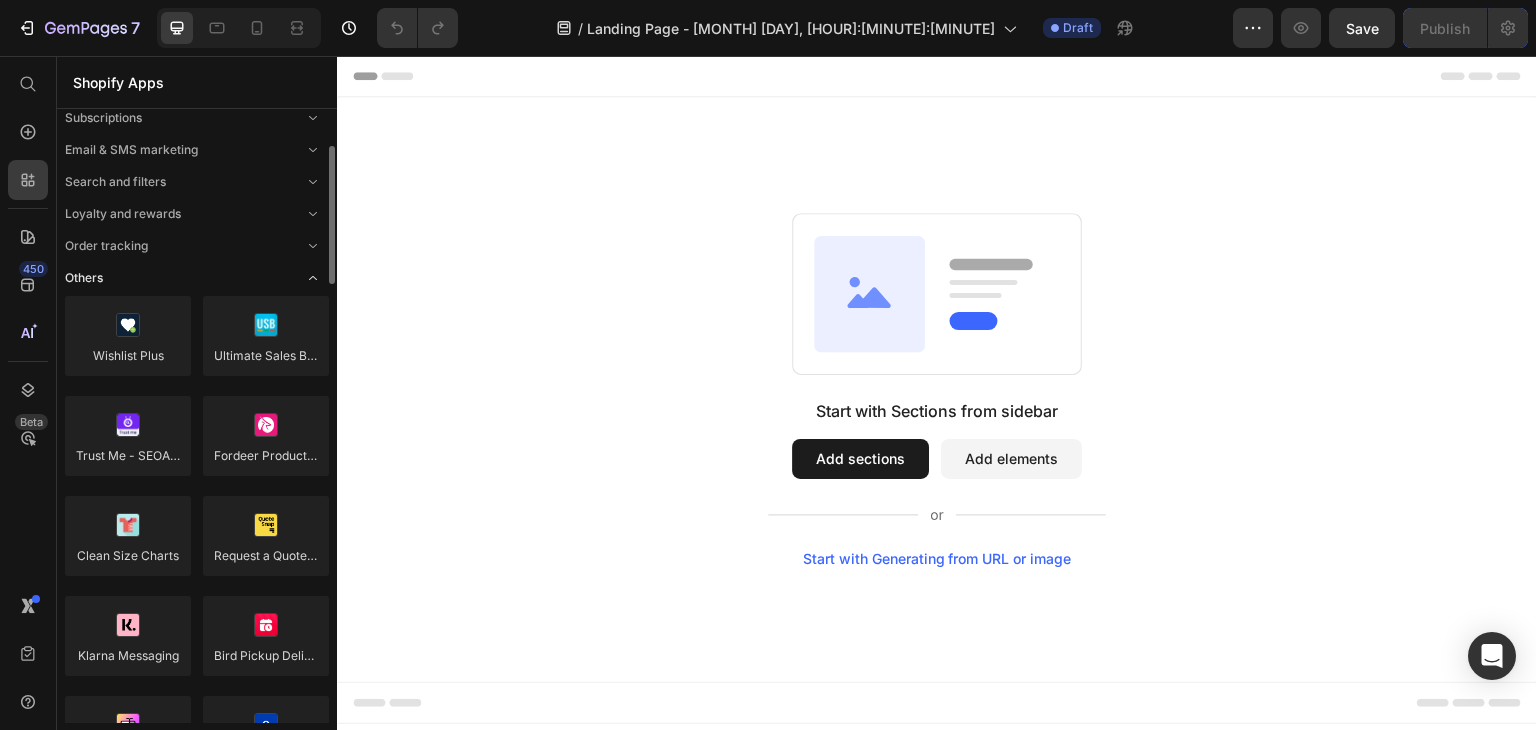 click on "Others" 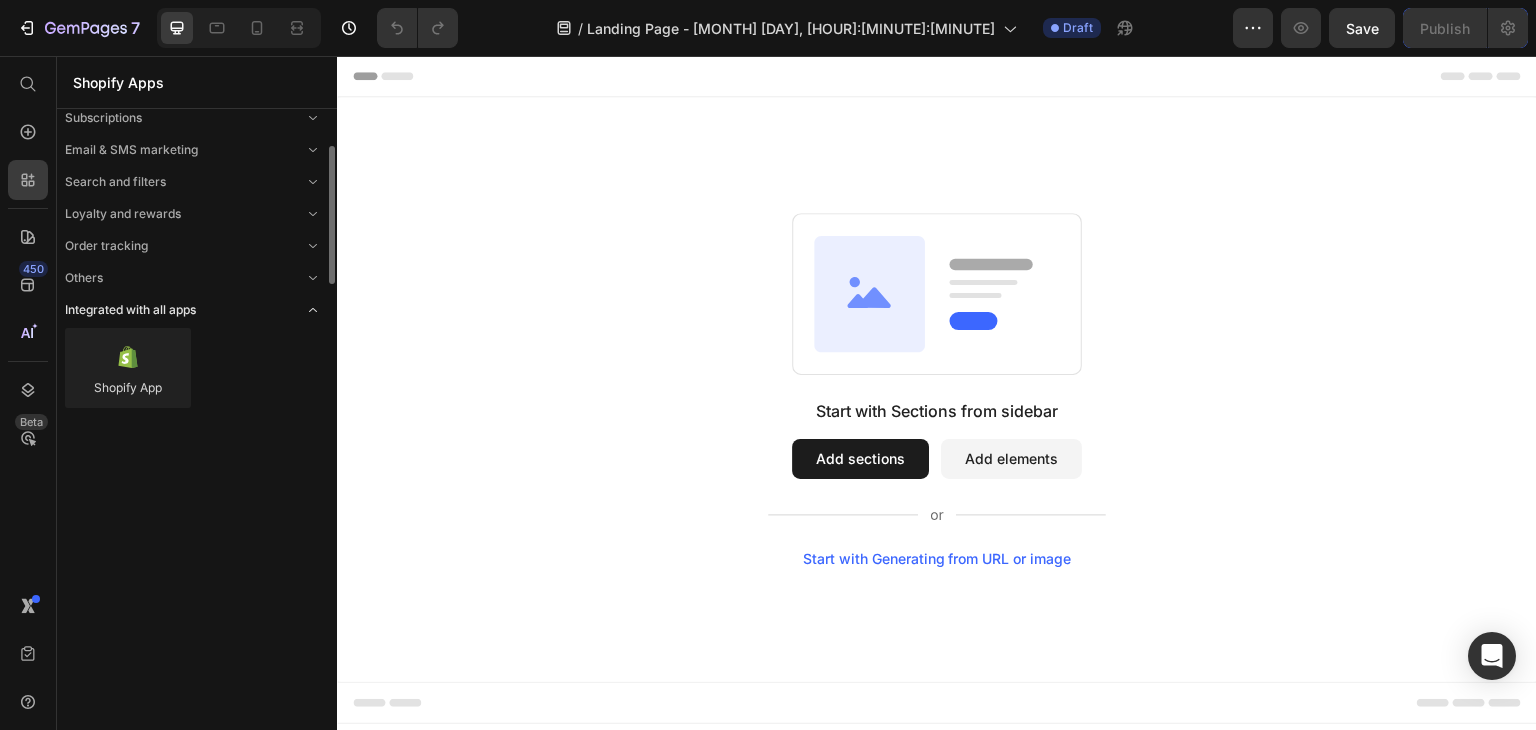 click on "Integrated with all apps" at bounding box center (130, 310) 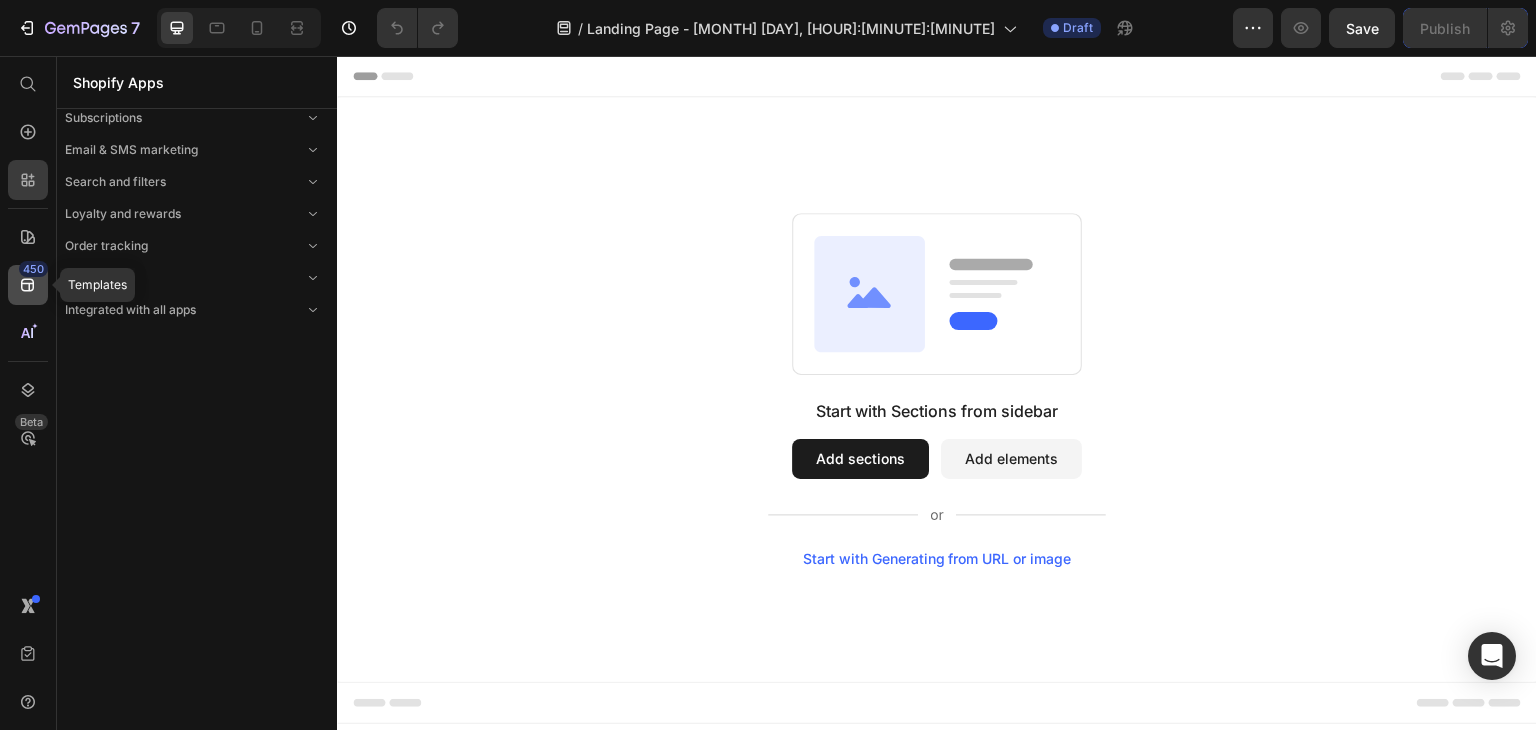click on "450" 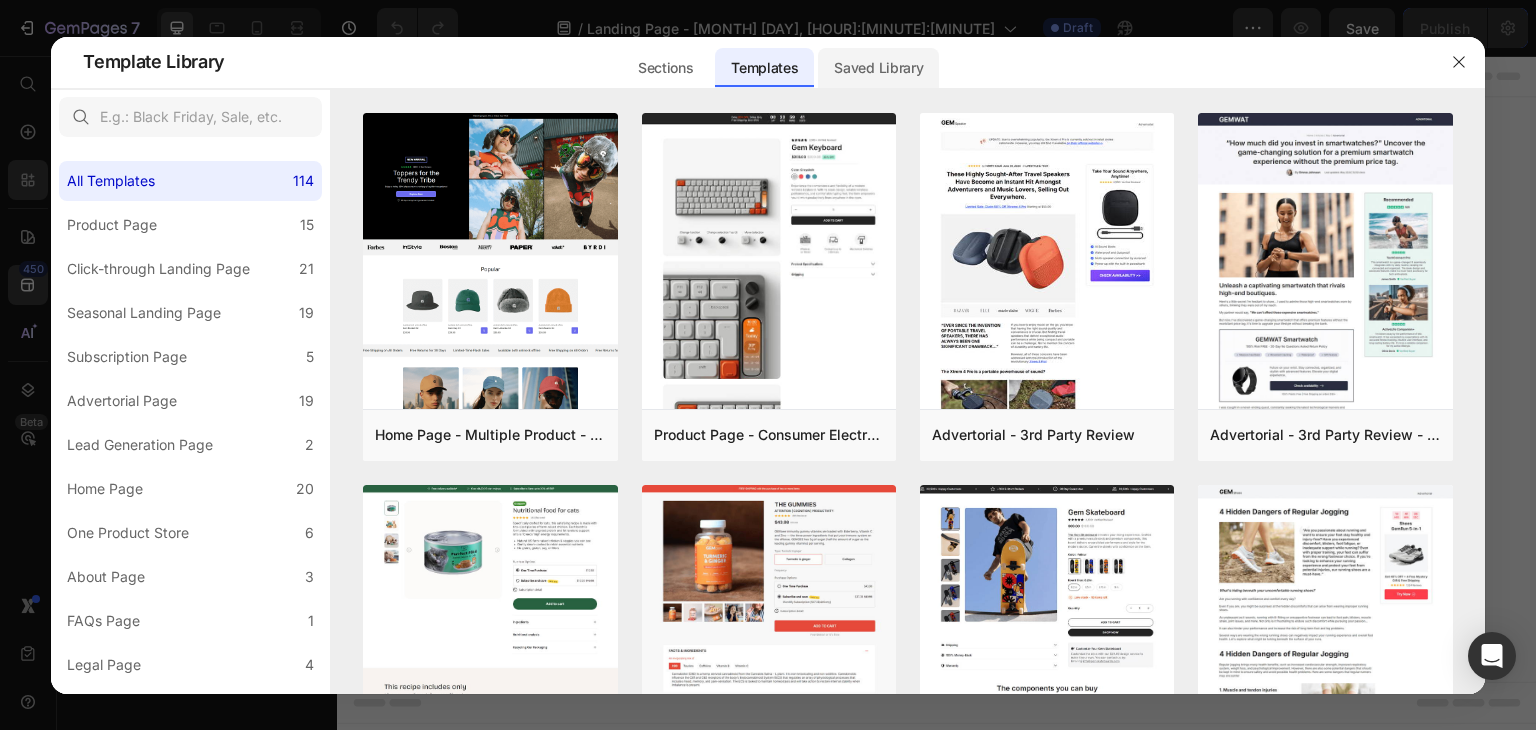 click on "Saved Library" 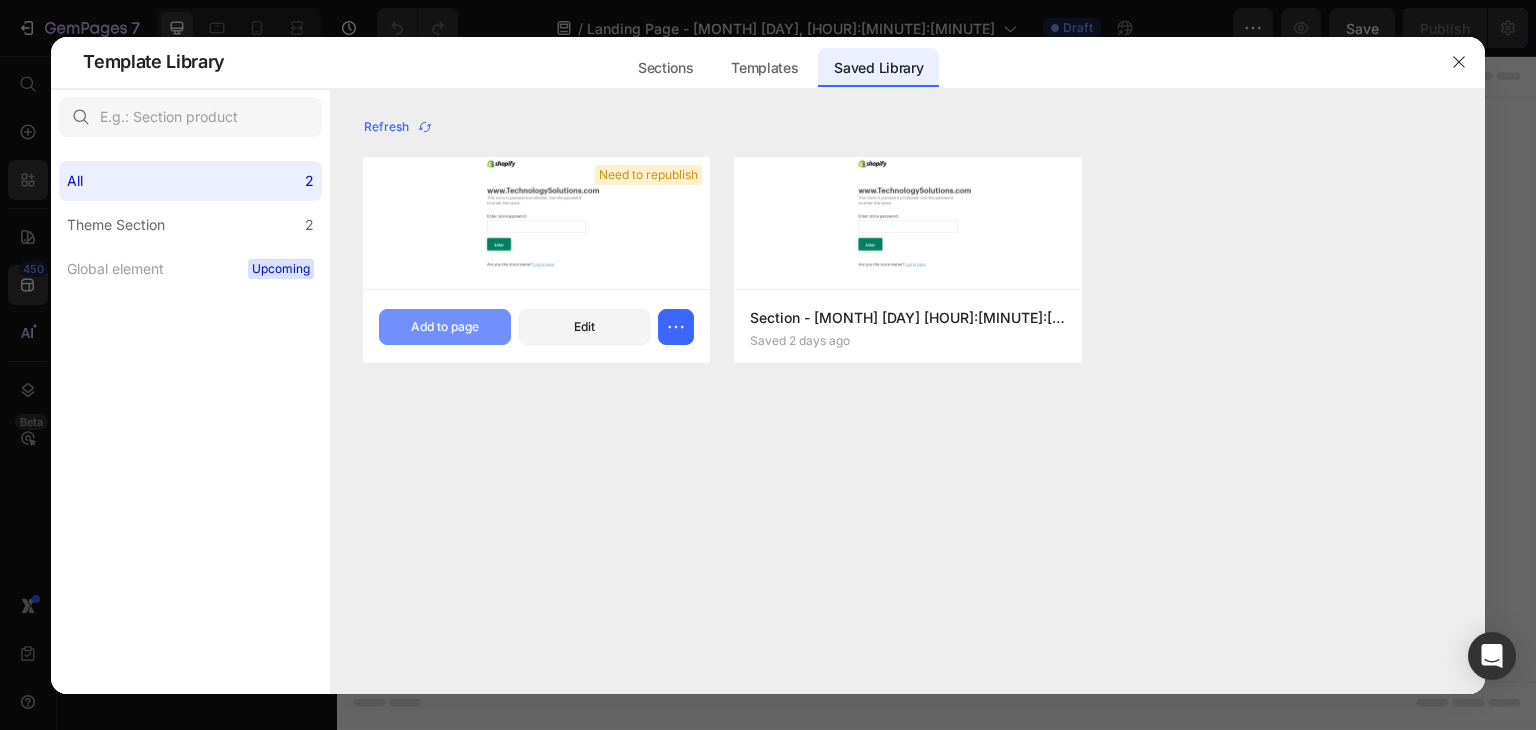 click on "Add to page" at bounding box center (445, 327) 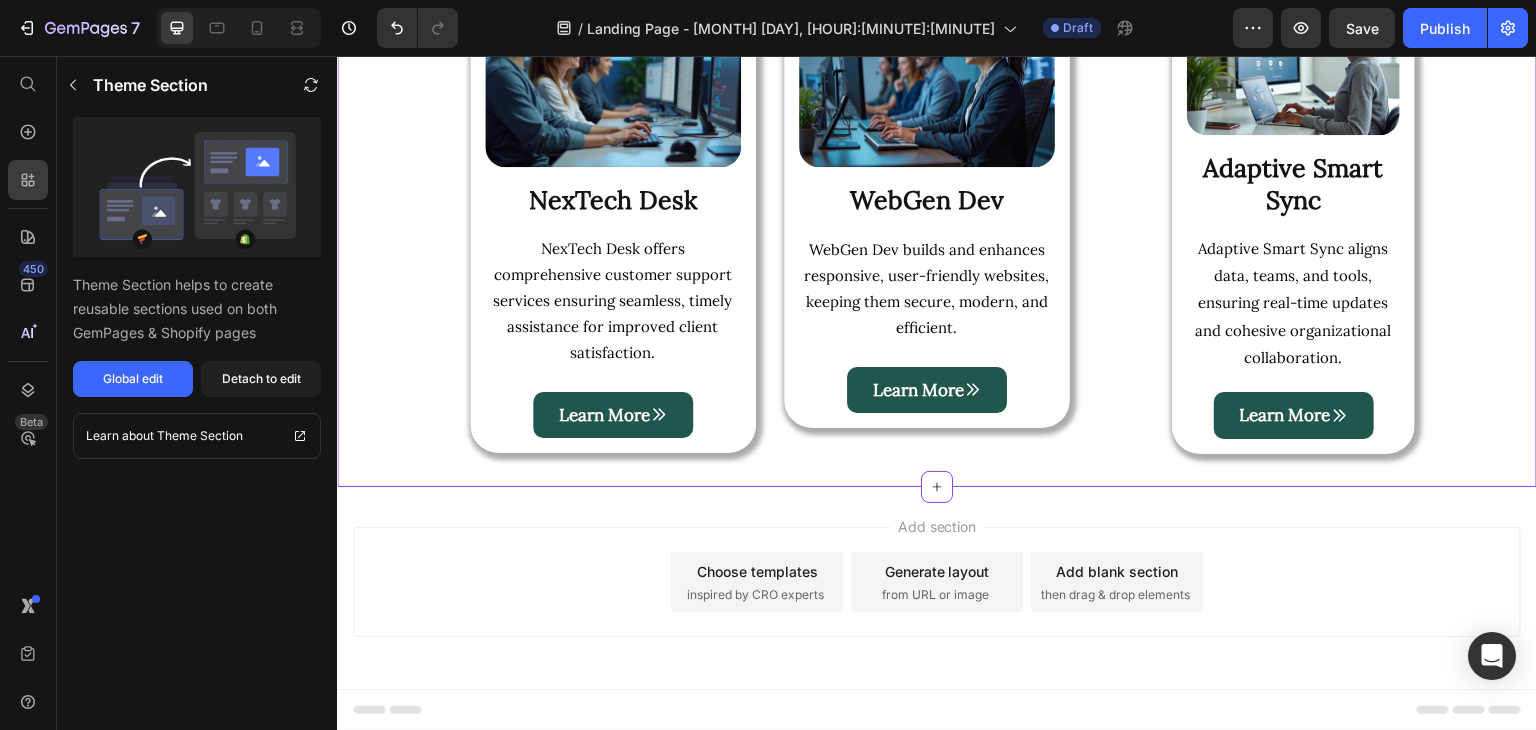 scroll, scrollTop: 0, scrollLeft: 0, axis: both 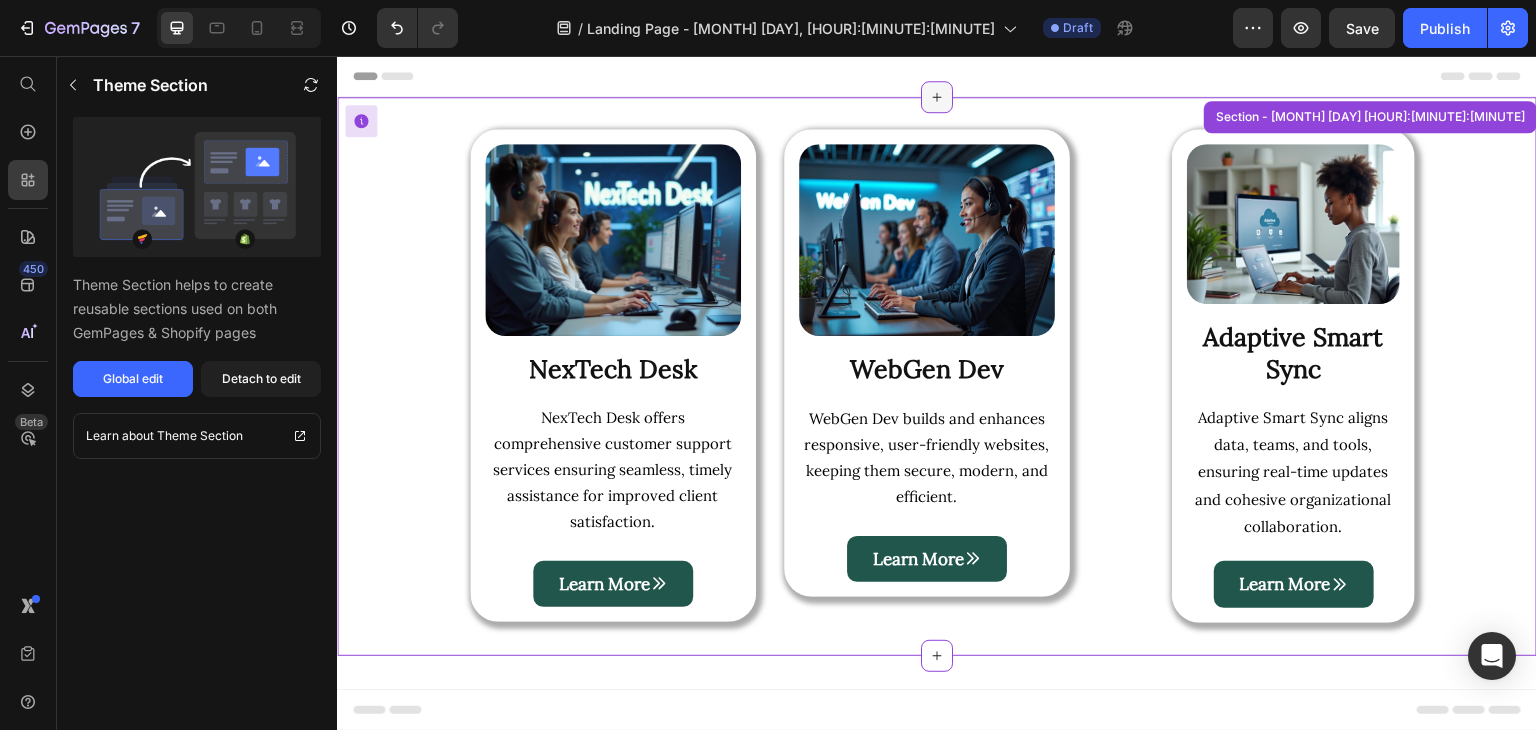 click 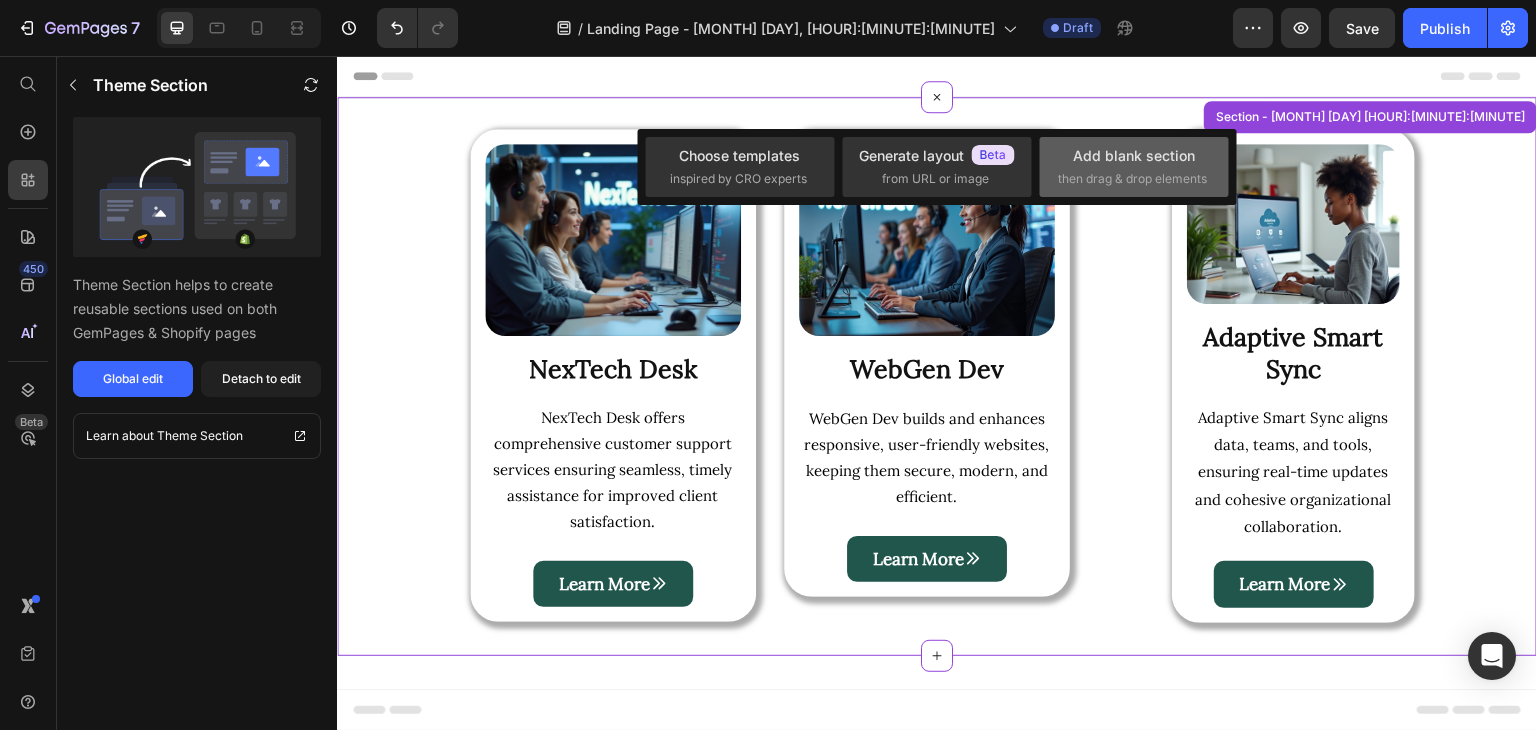 click on "then drag & drop elements" at bounding box center [1132, 179] 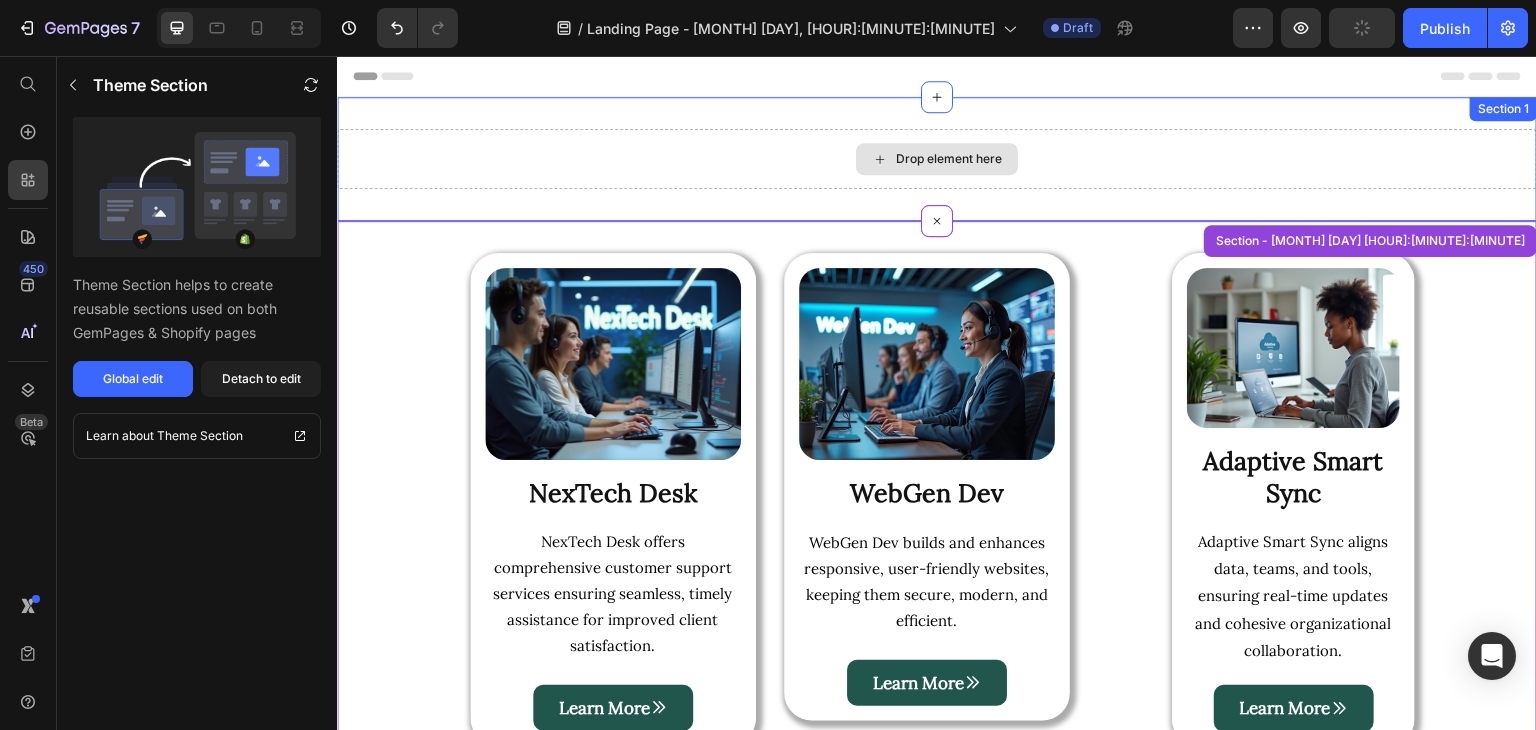 click on "Drop element here" at bounding box center (937, 159) 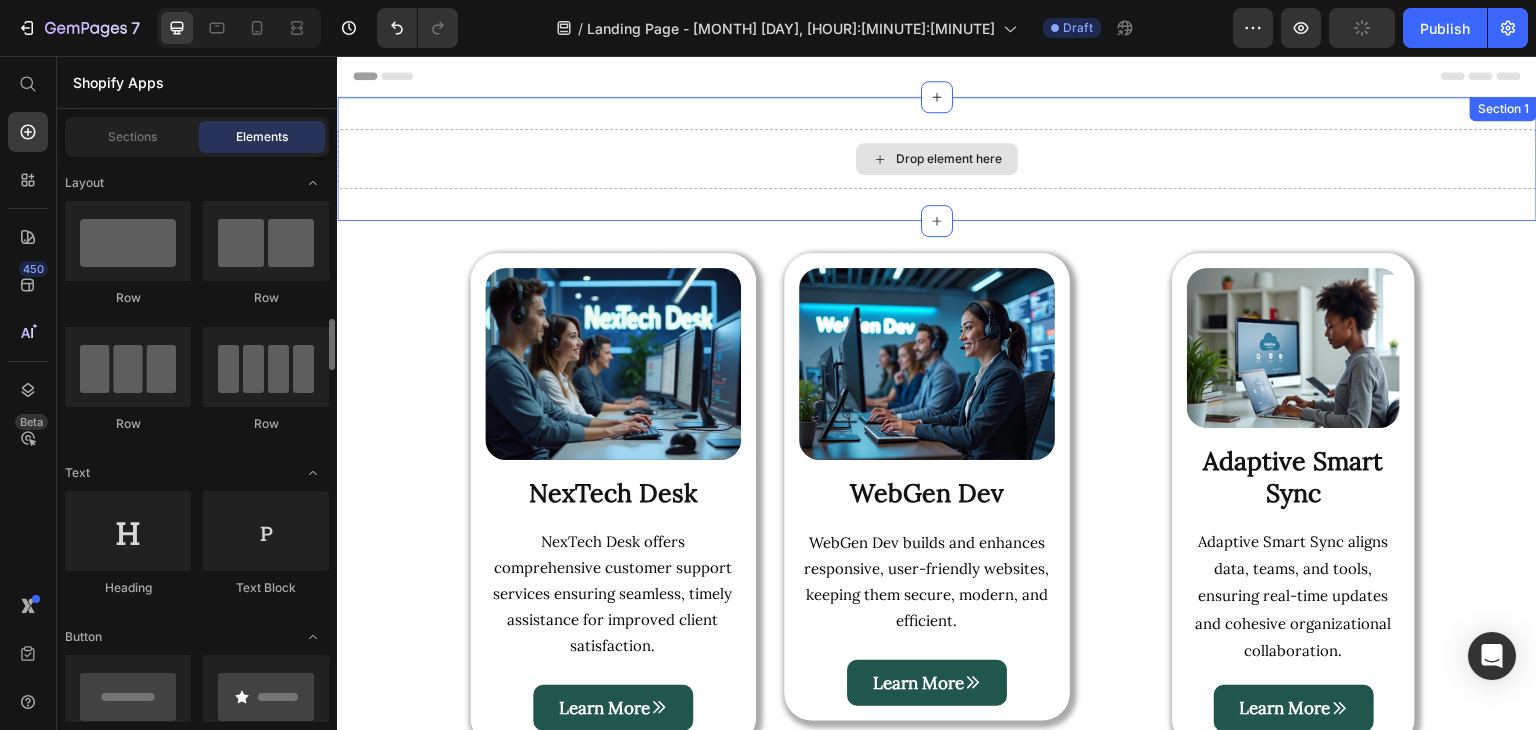 scroll, scrollTop: 149, scrollLeft: 0, axis: vertical 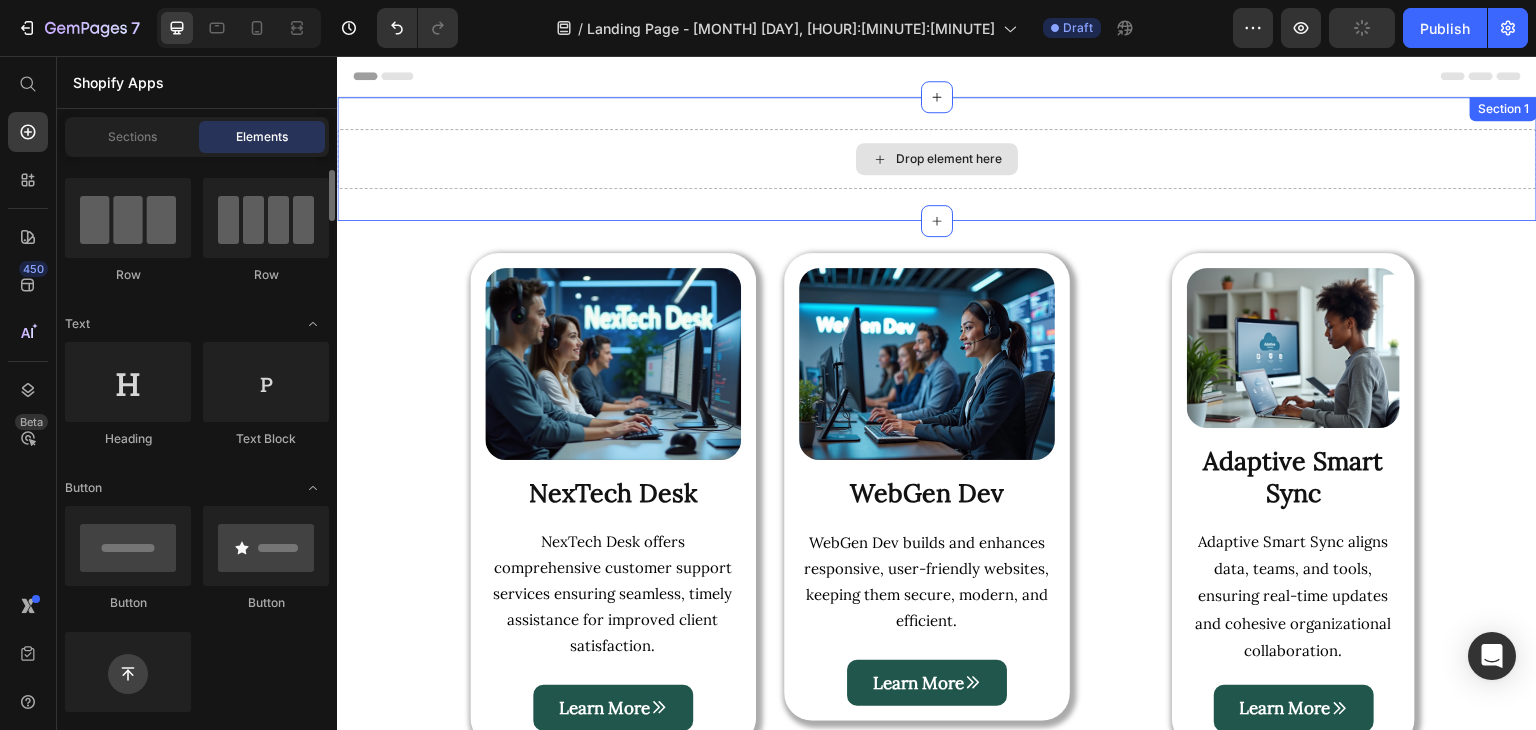 click on "Drop element here" at bounding box center [937, 159] 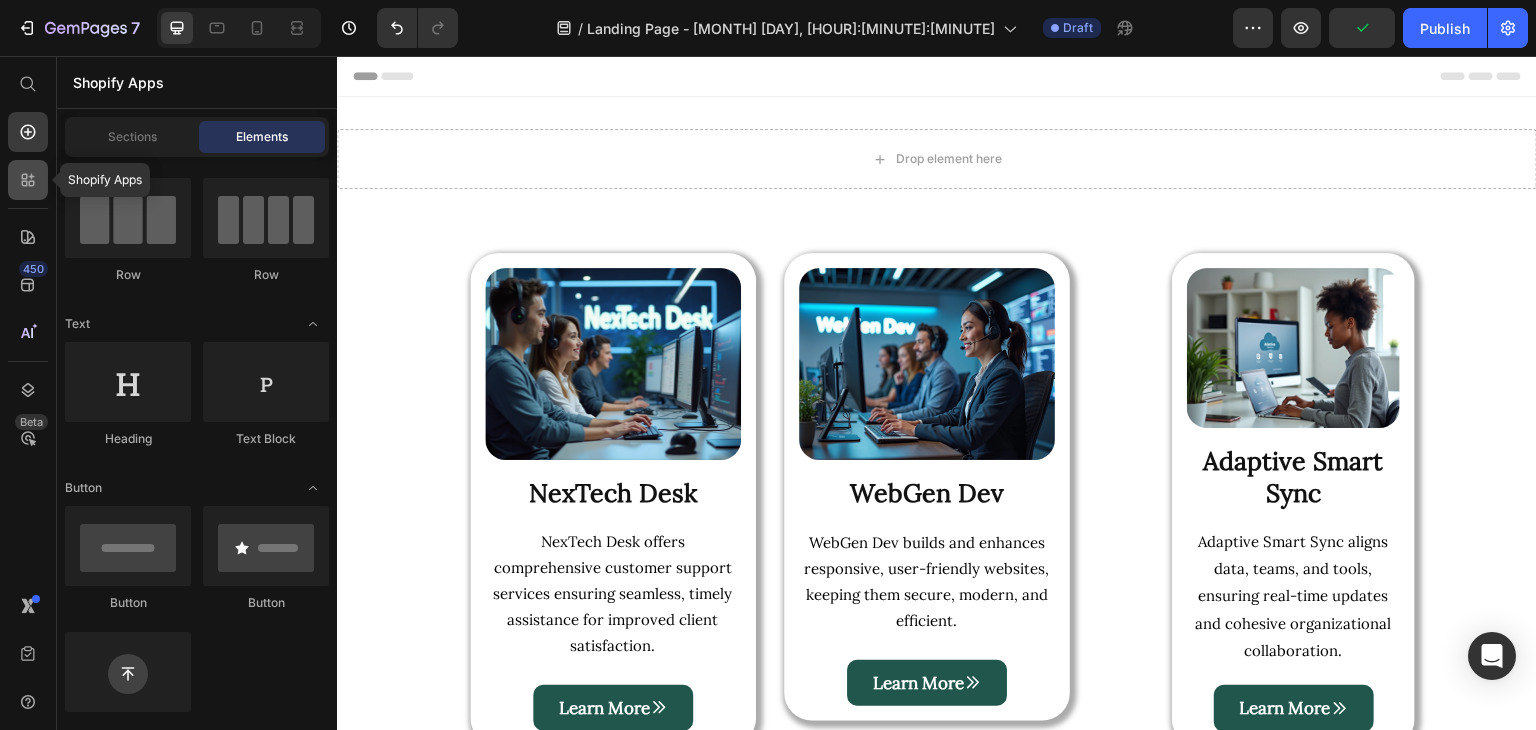 click 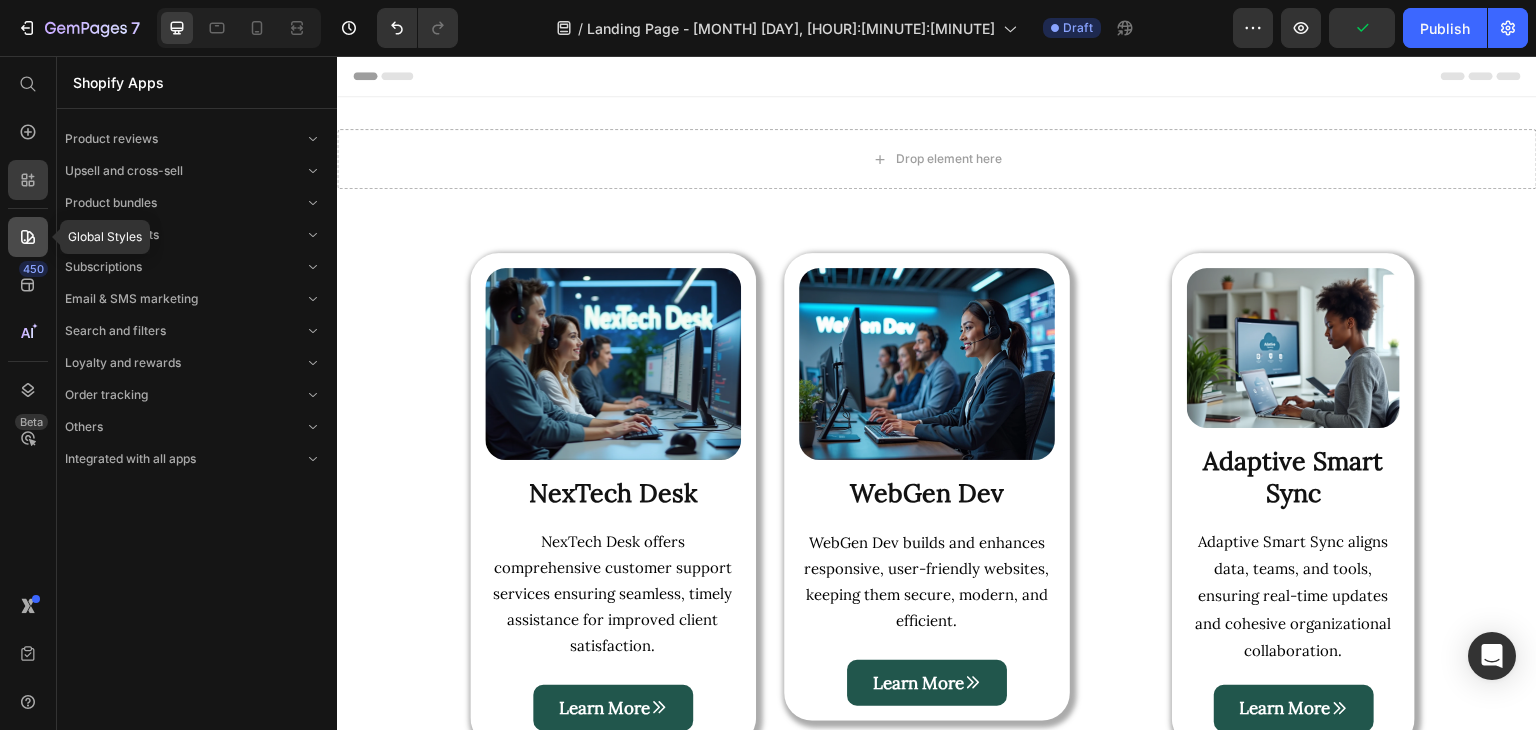 click 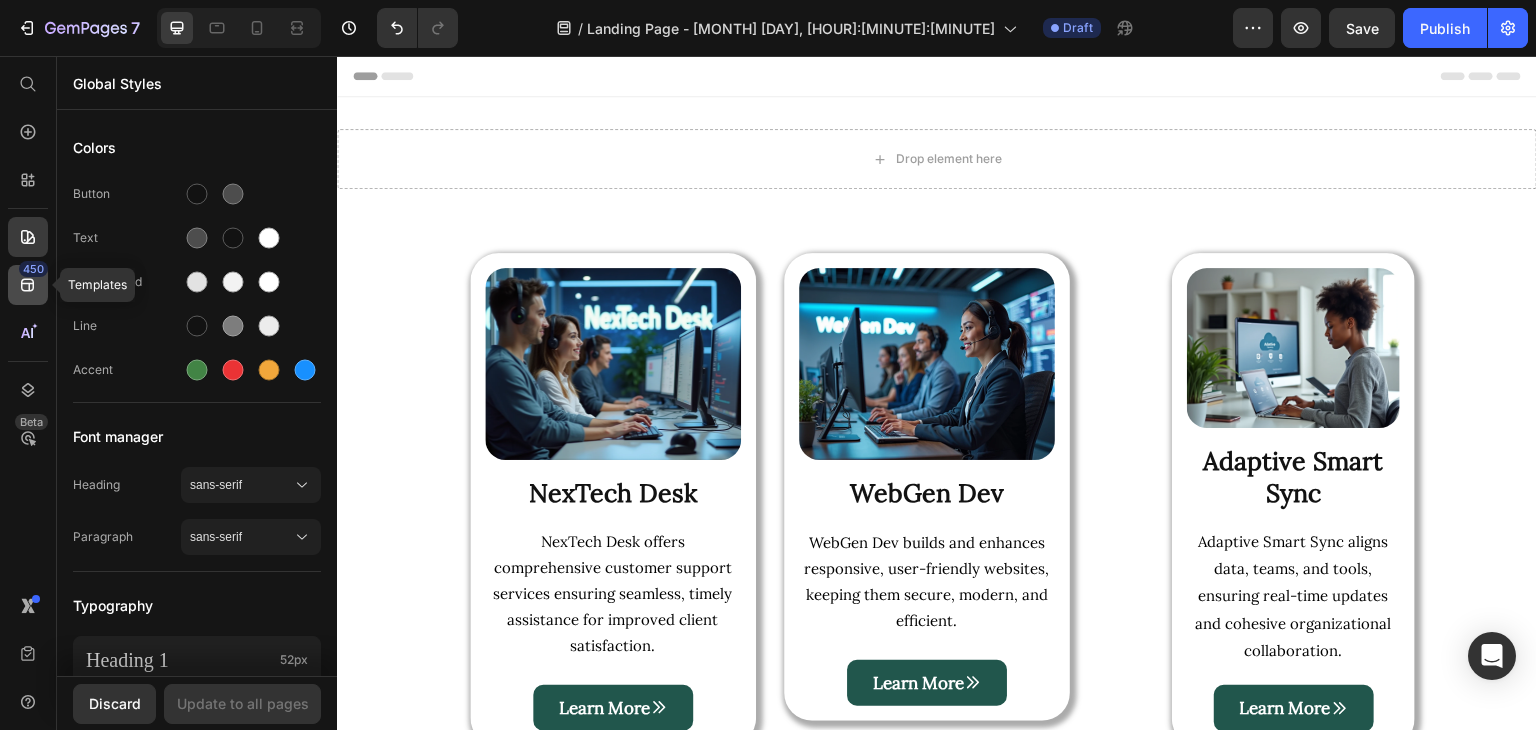 click 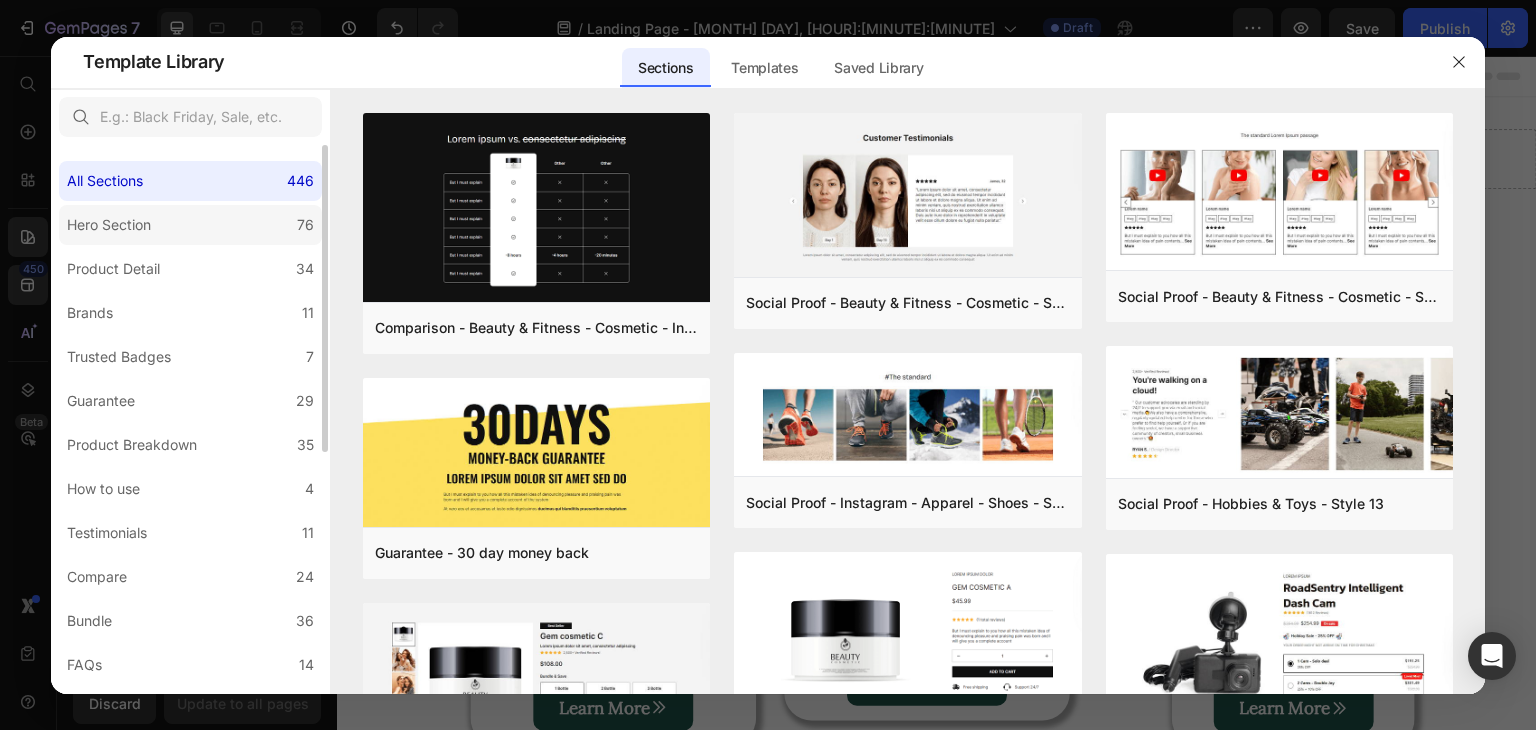 click on "Hero Section 76" 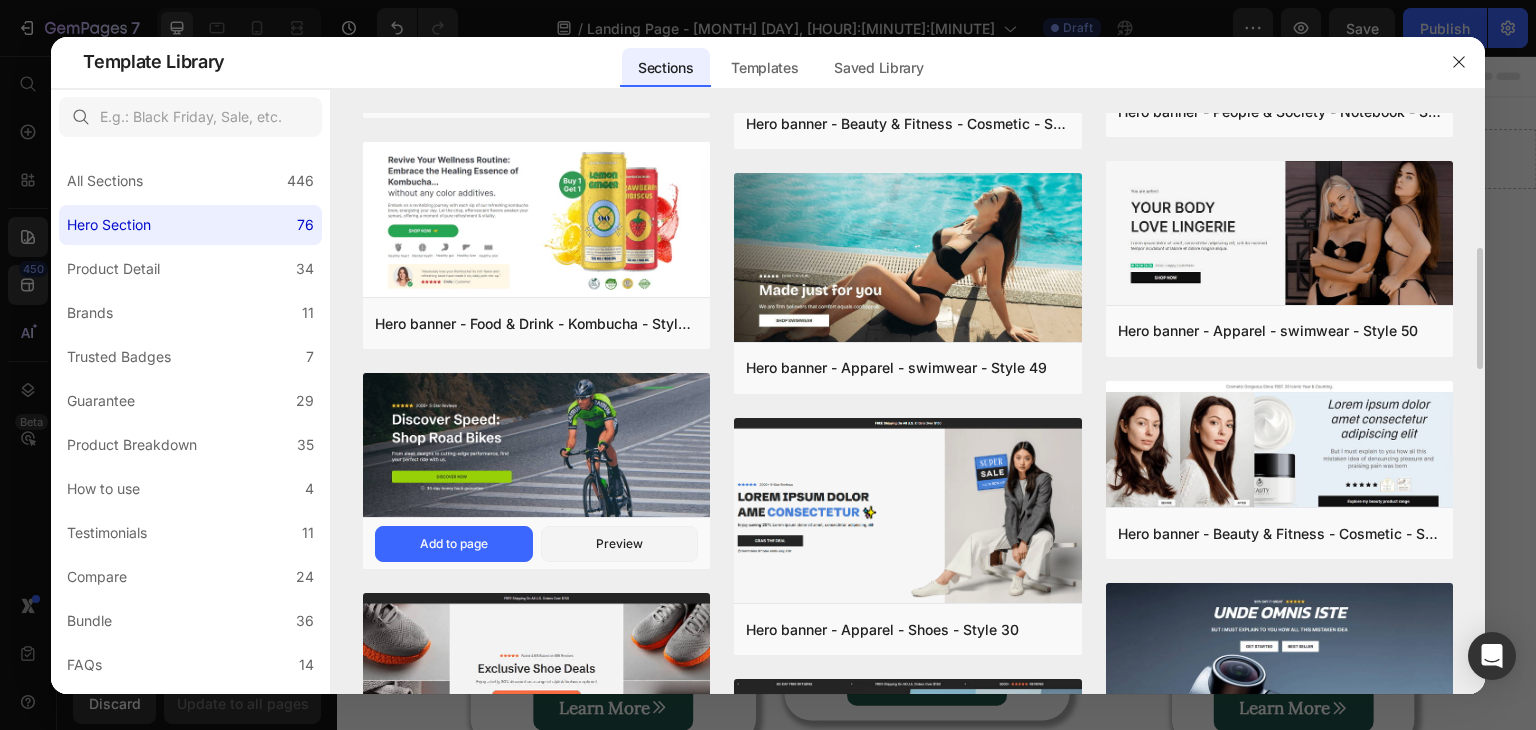 scroll, scrollTop: 645, scrollLeft: 0, axis: vertical 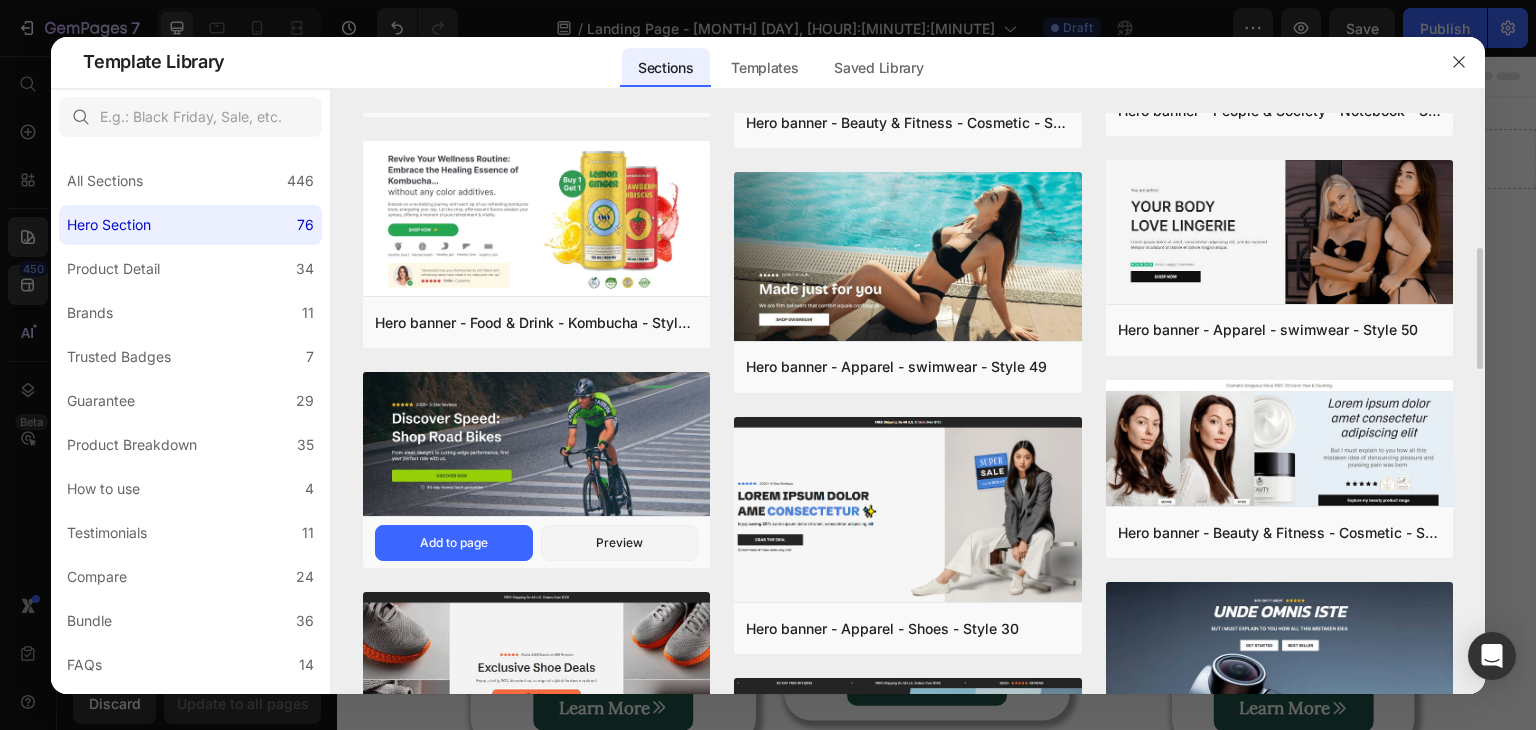 click on "Hero banner - Sport - Road Bike - Style 31 Add to page  Preview" at bounding box center [536, 542] 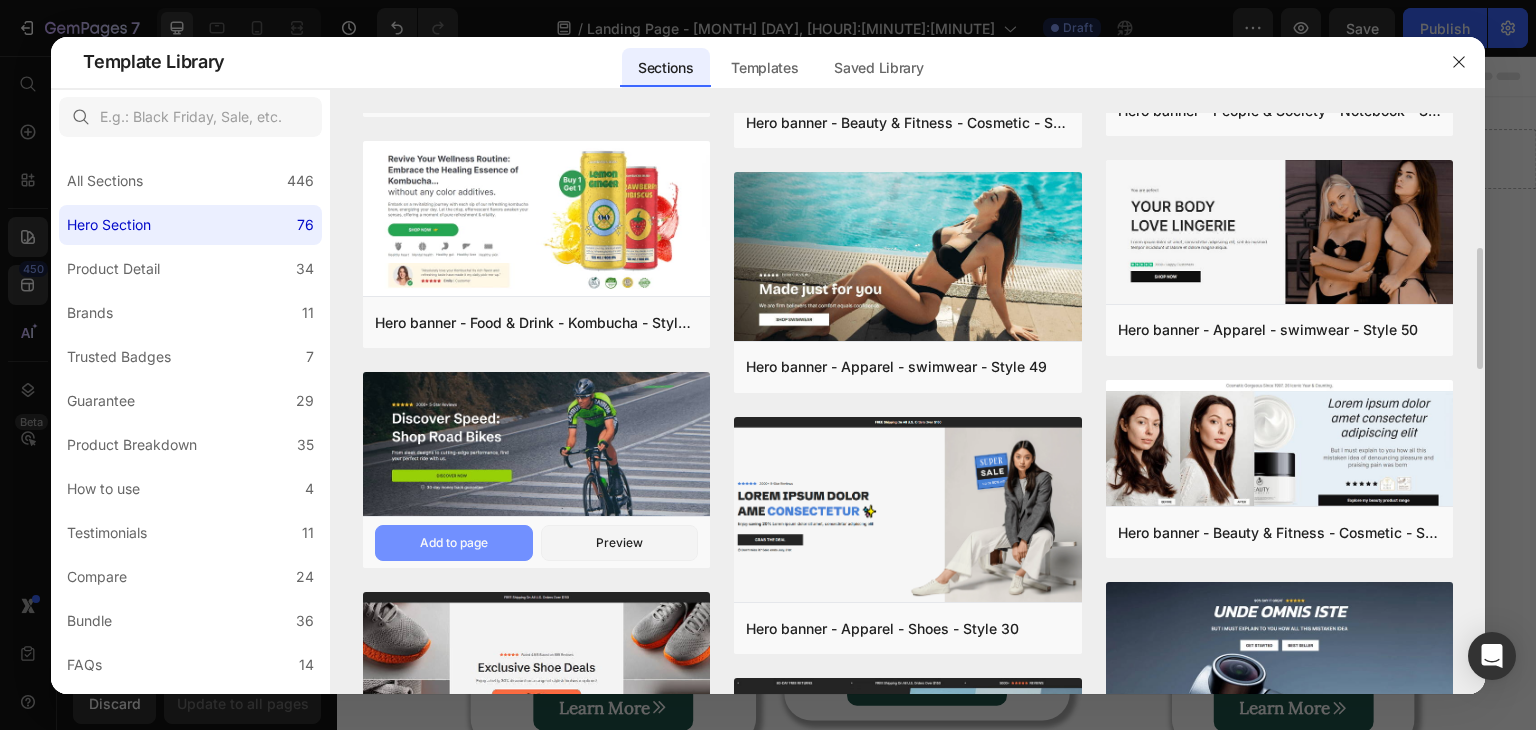click on "Add to page" at bounding box center [454, 543] 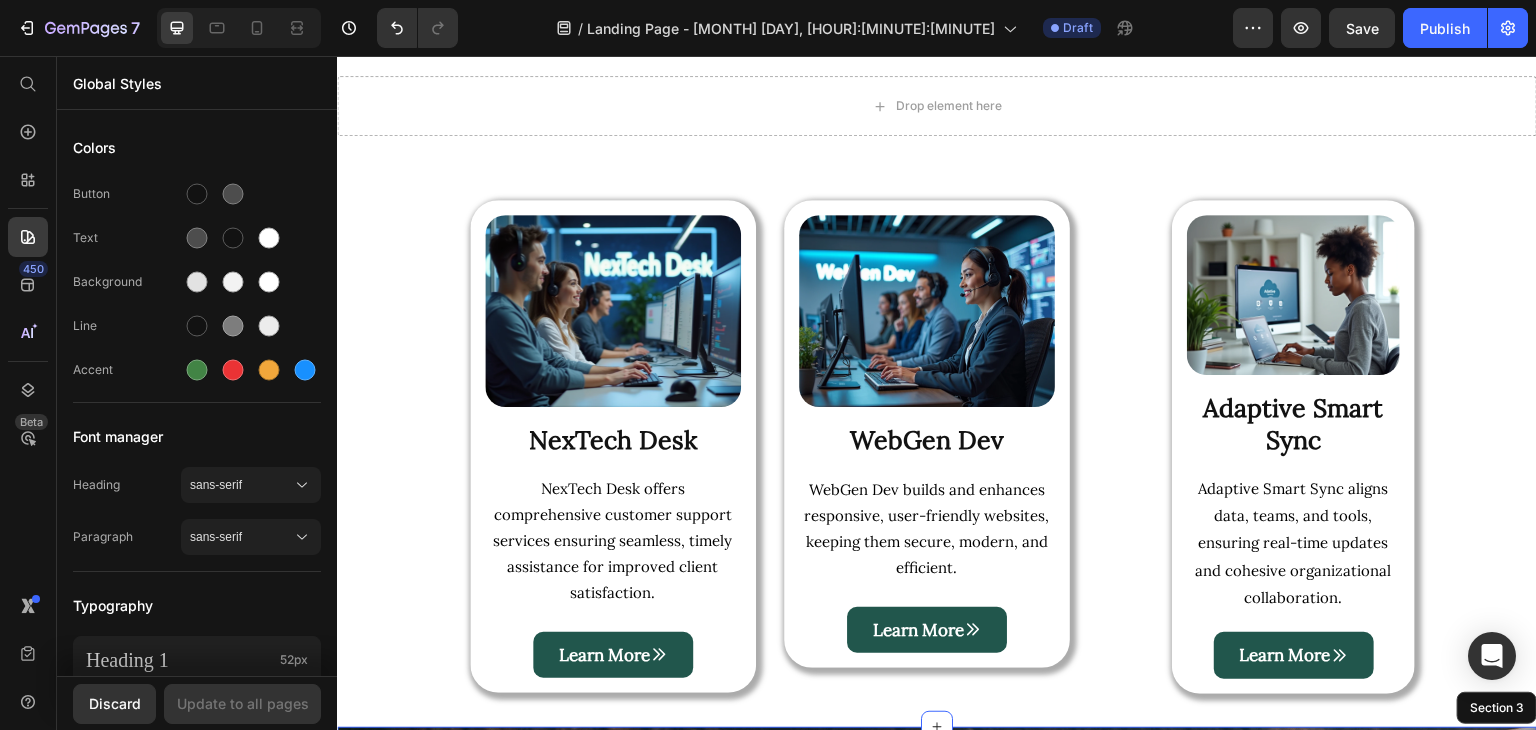 scroll, scrollTop: 0, scrollLeft: 0, axis: both 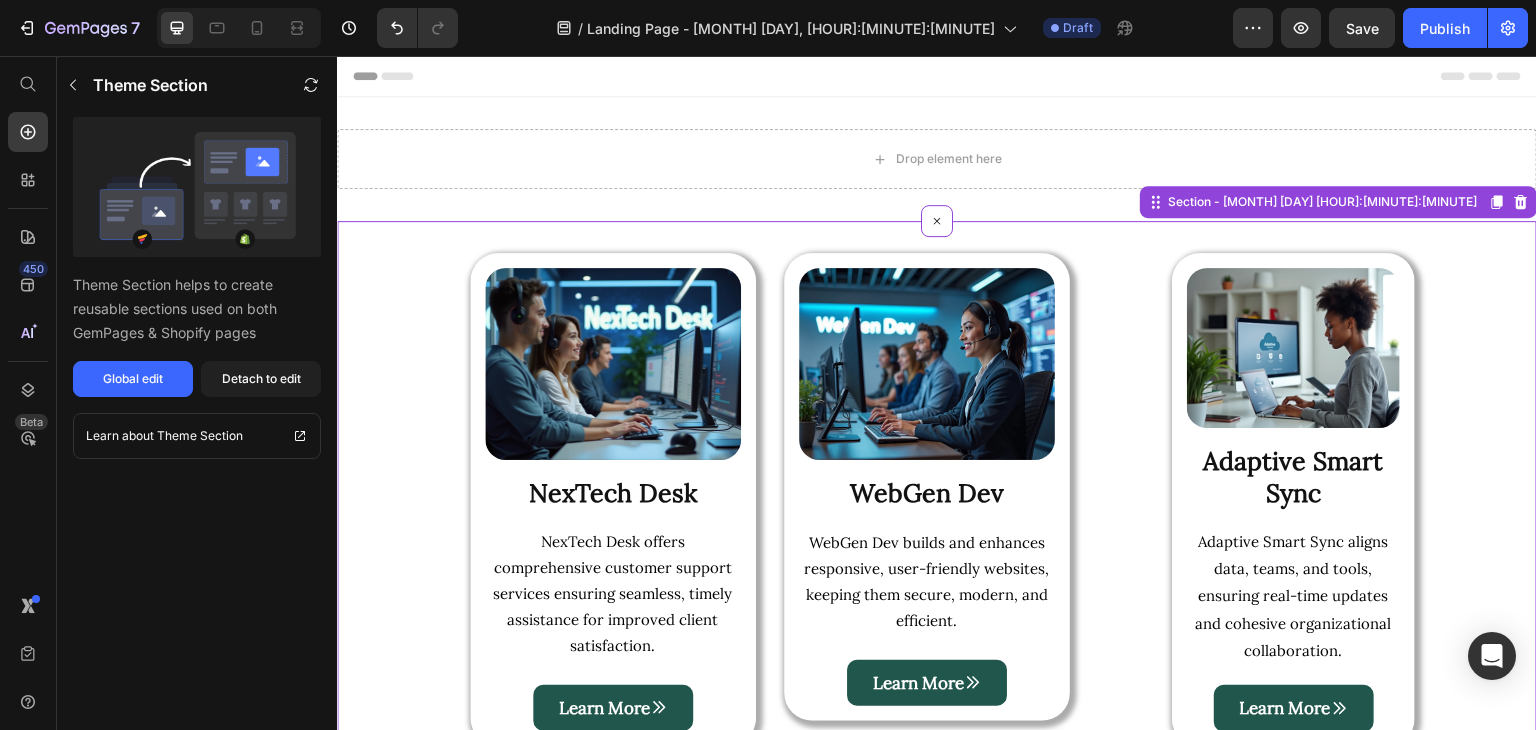 click on "Image NexTech Desk Heading NexTech Desk offers comprehensive customer support services ensuring seamless, timely assistance for improved client satisfaction. Text Block
Learn More Button Row" at bounding box center (597, 500) 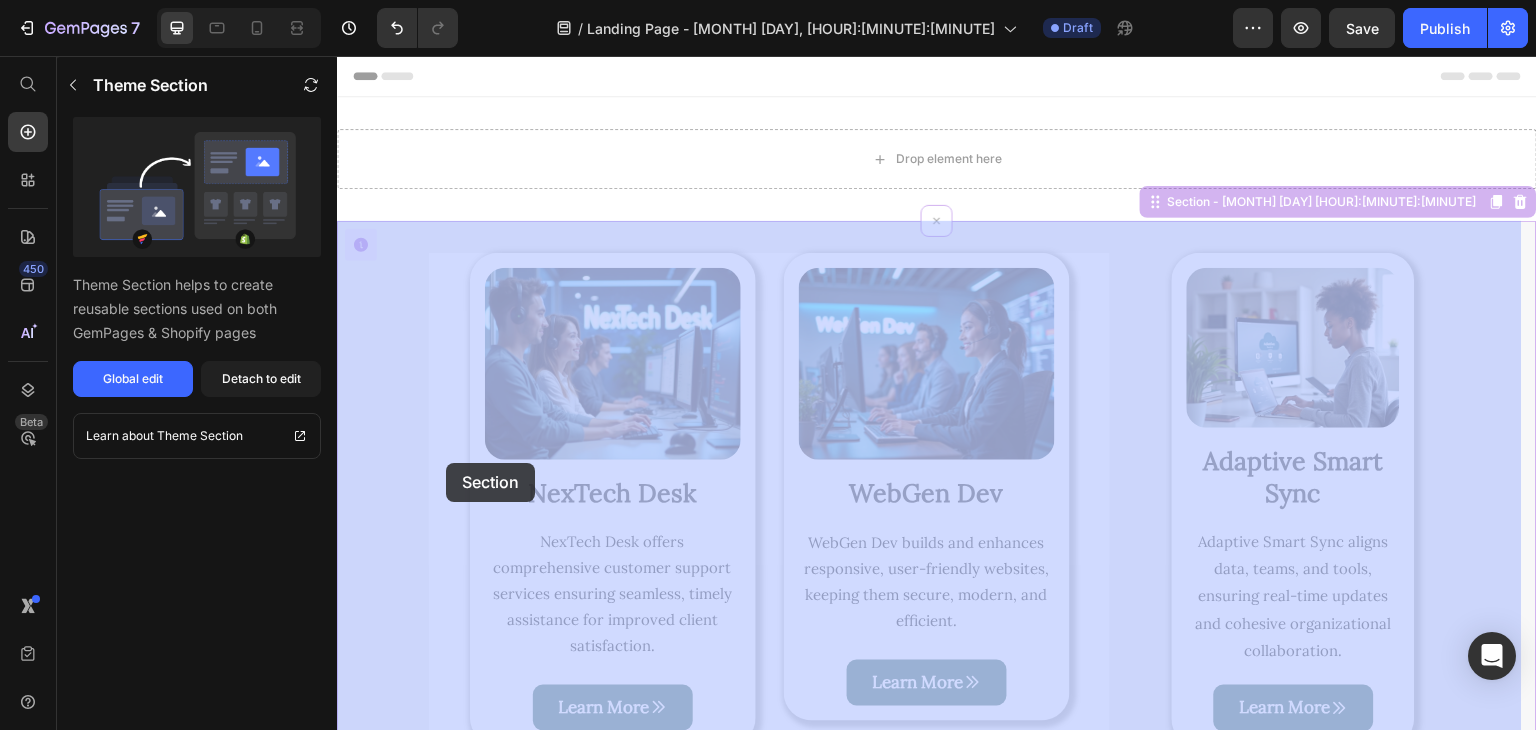 drag, startPoint x: 423, startPoint y: 243, endPoint x: 445, endPoint y: 465, distance: 223.08743 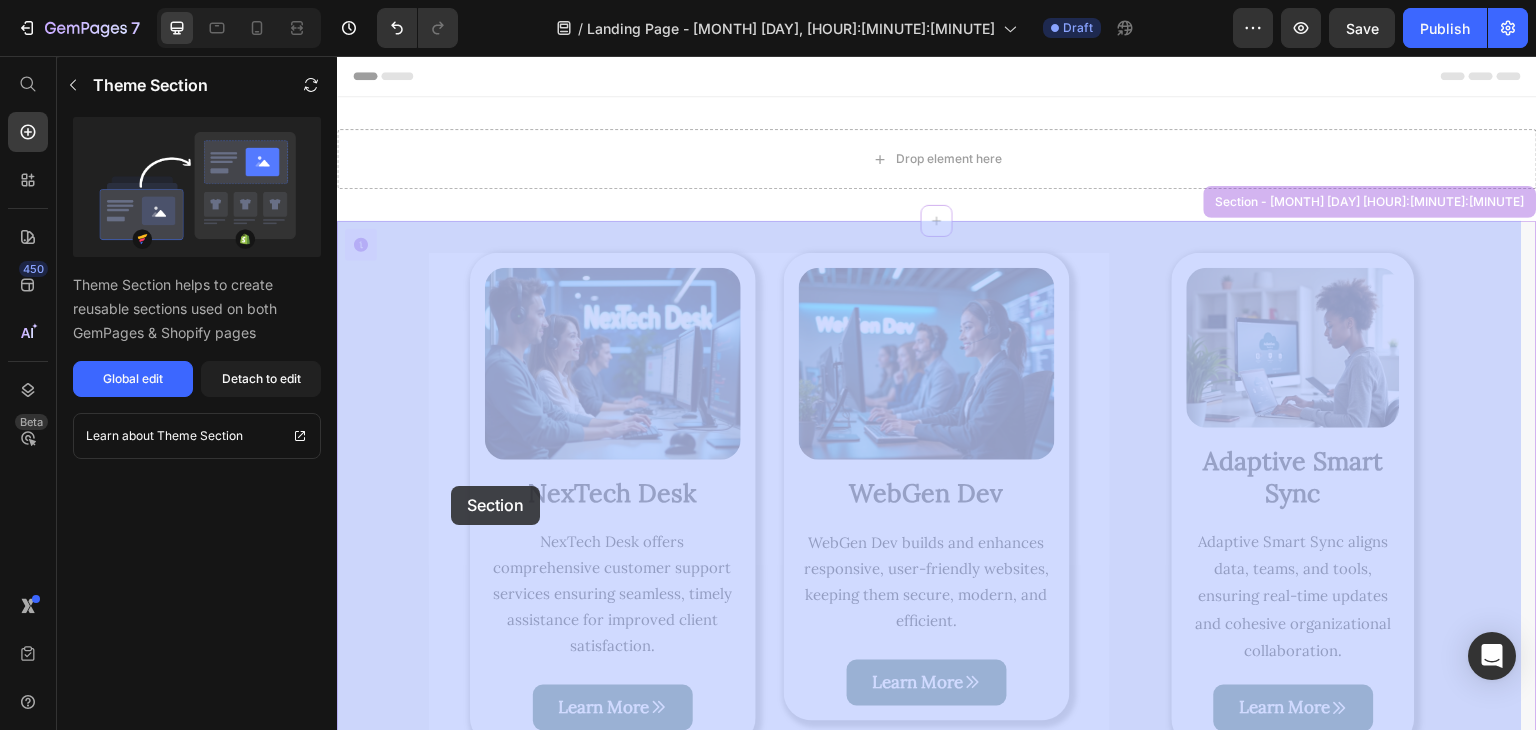 drag, startPoint x: 419, startPoint y: 267, endPoint x: 449, endPoint y: 486, distance: 221.04524 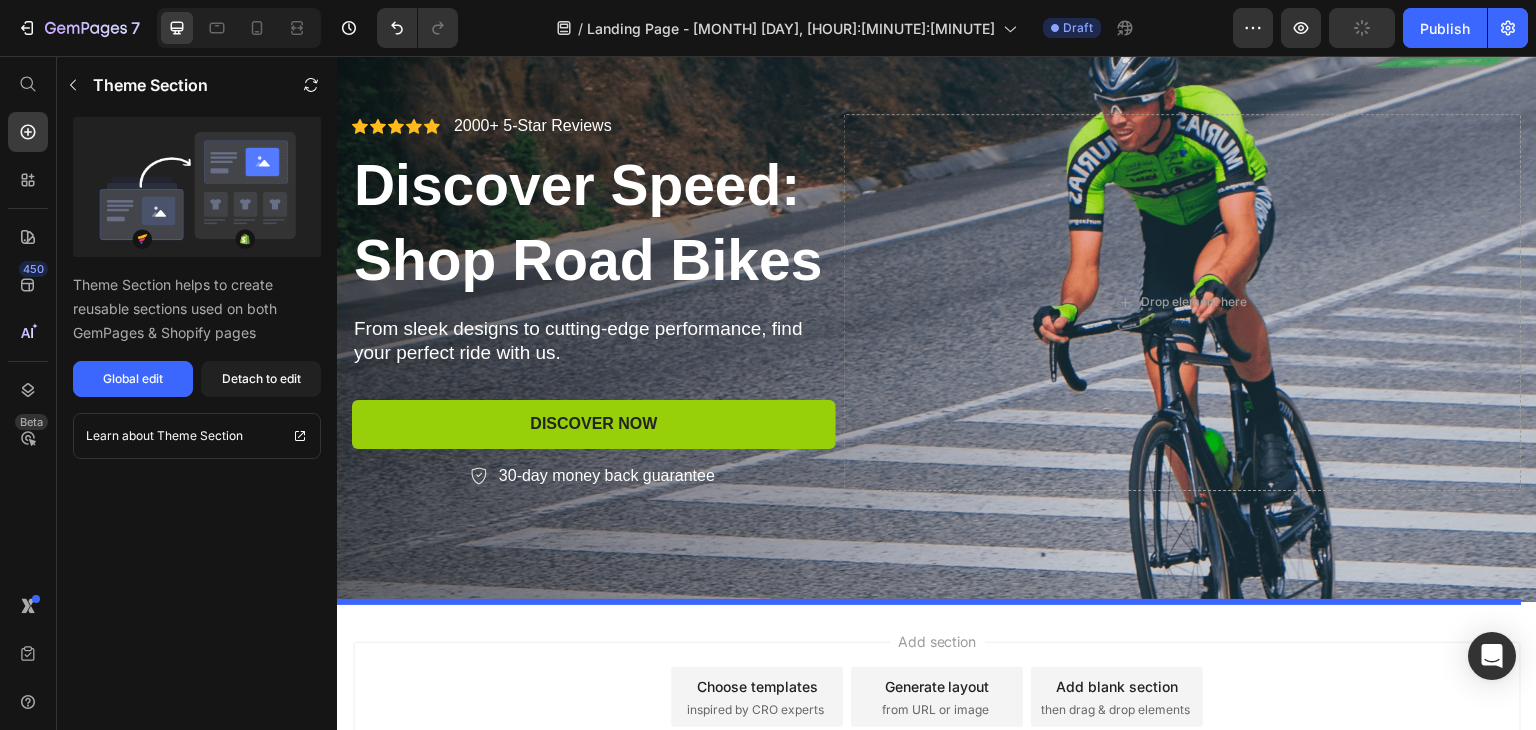 scroll, scrollTop: 935, scrollLeft: 0, axis: vertical 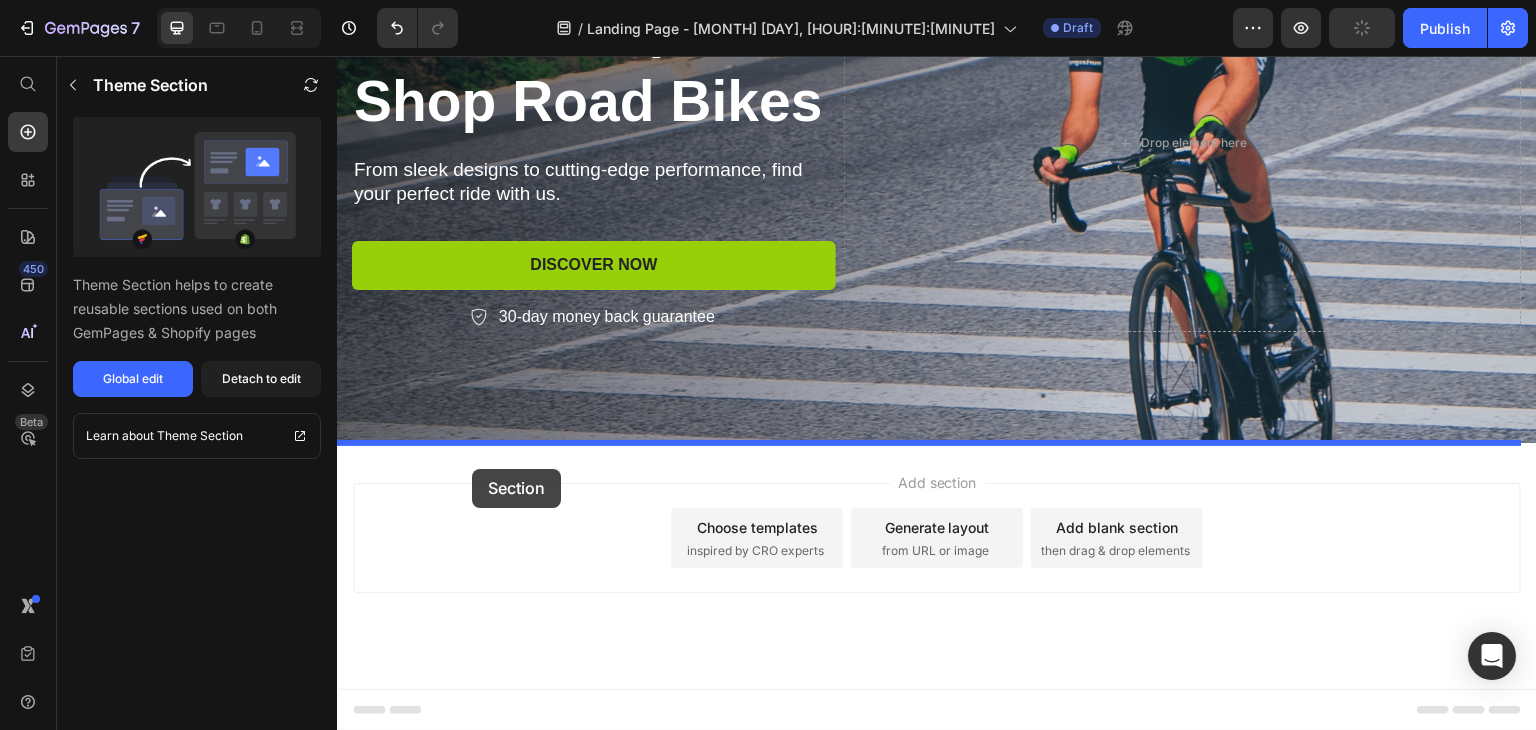 drag, startPoint x: 416, startPoint y: 241, endPoint x: 472, endPoint y: 469, distance: 234.77649 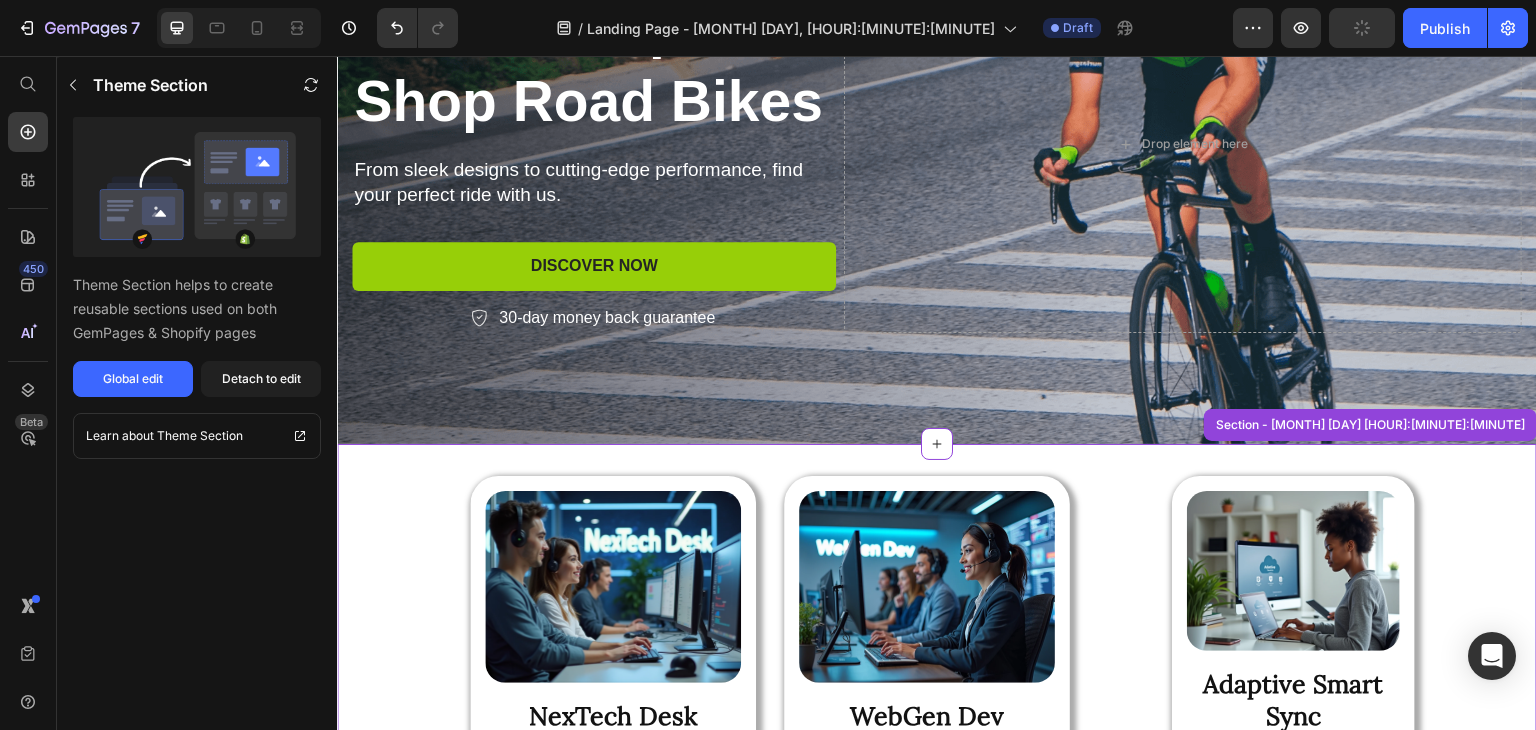 scroll, scrollTop: 0, scrollLeft: 0, axis: both 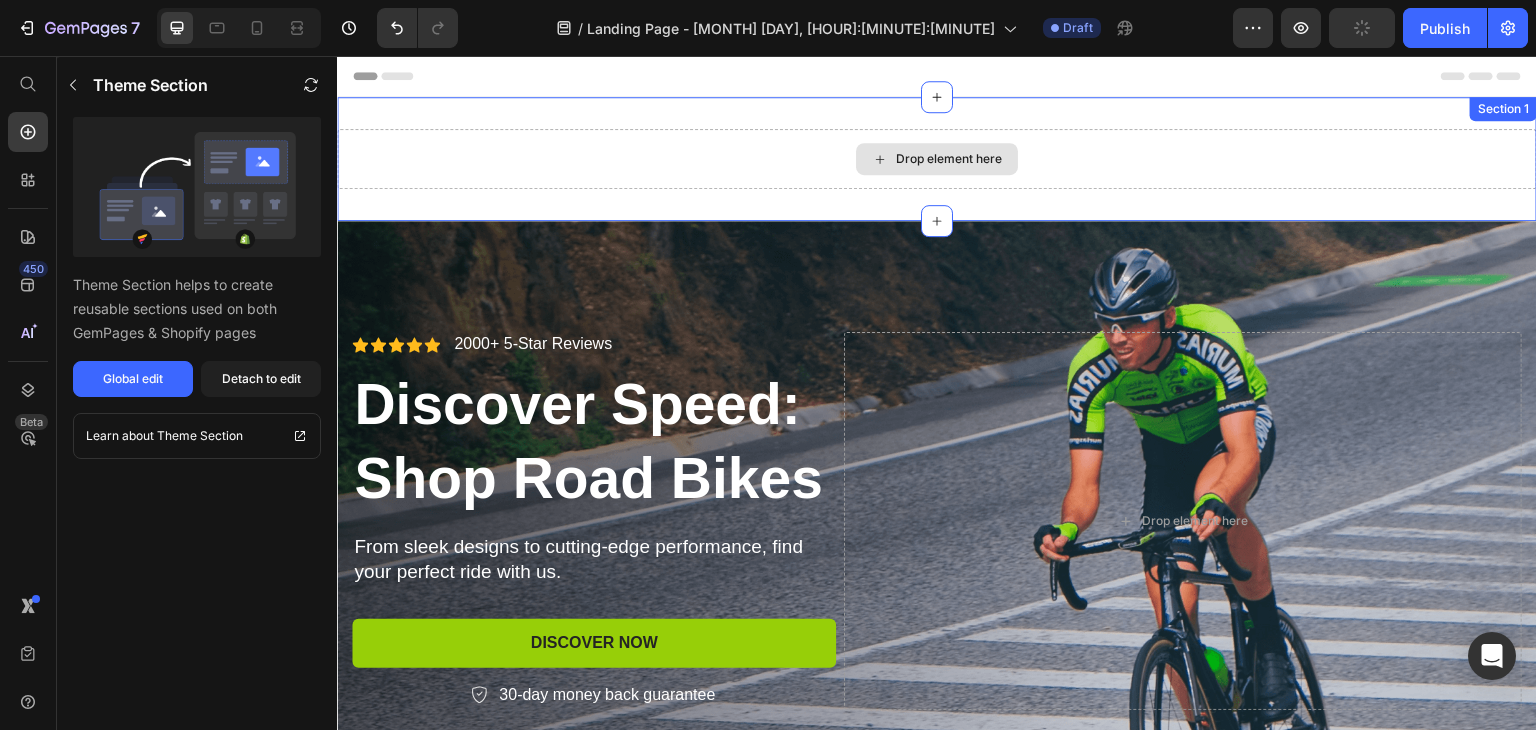 click on "Drop element here" at bounding box center [937, 159] 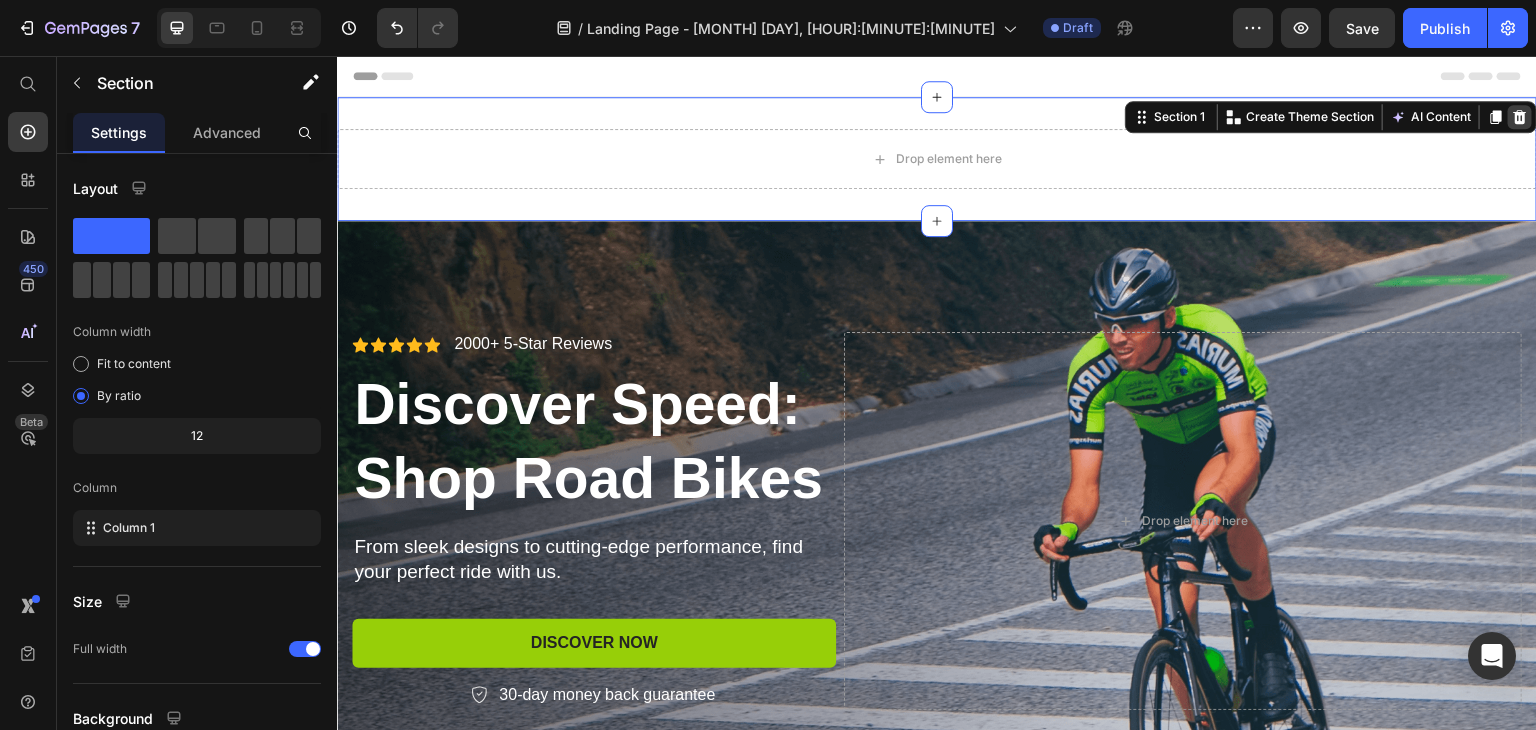 click at bounding box center (1520, 117) 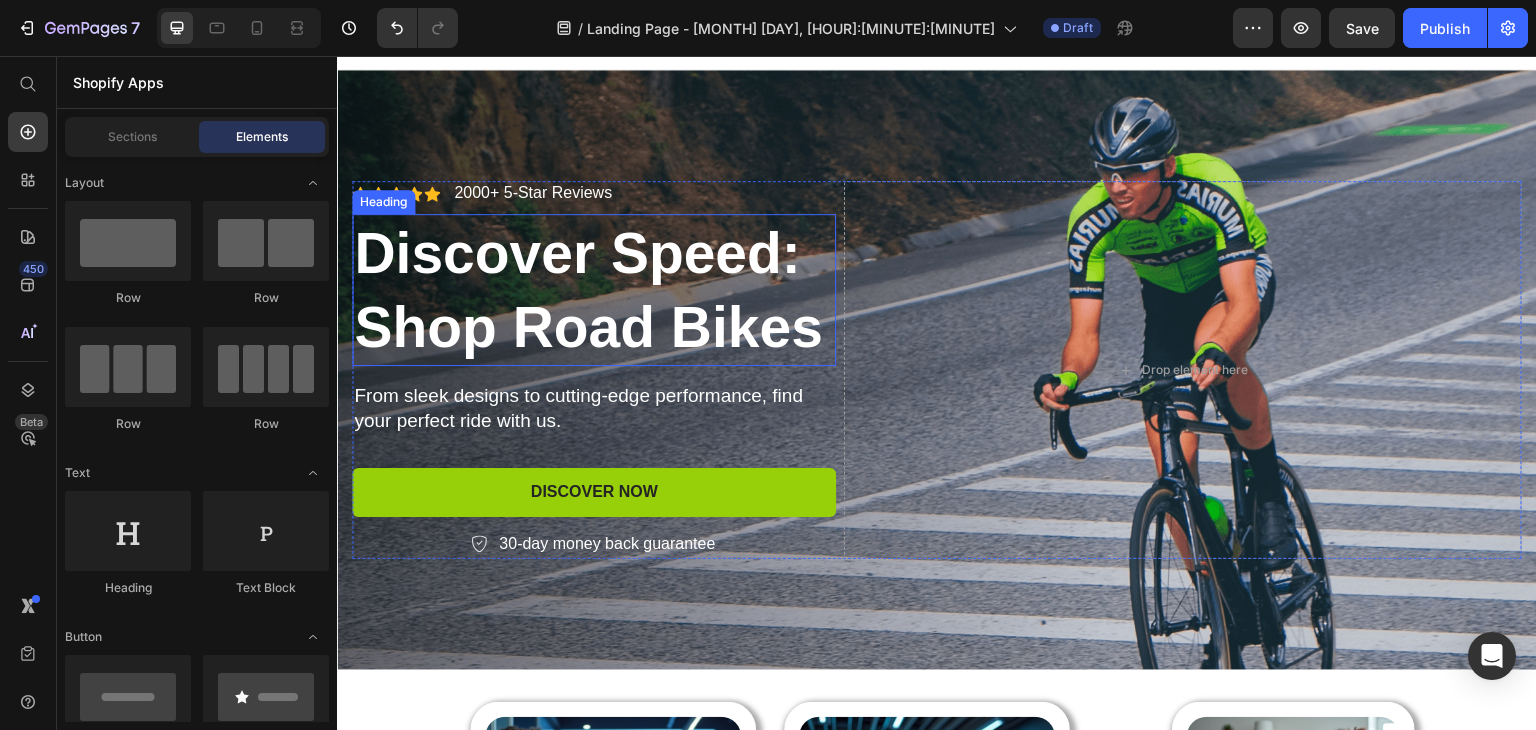 scroll, scrollTop: 0, scrollLeft: 0, axis: both 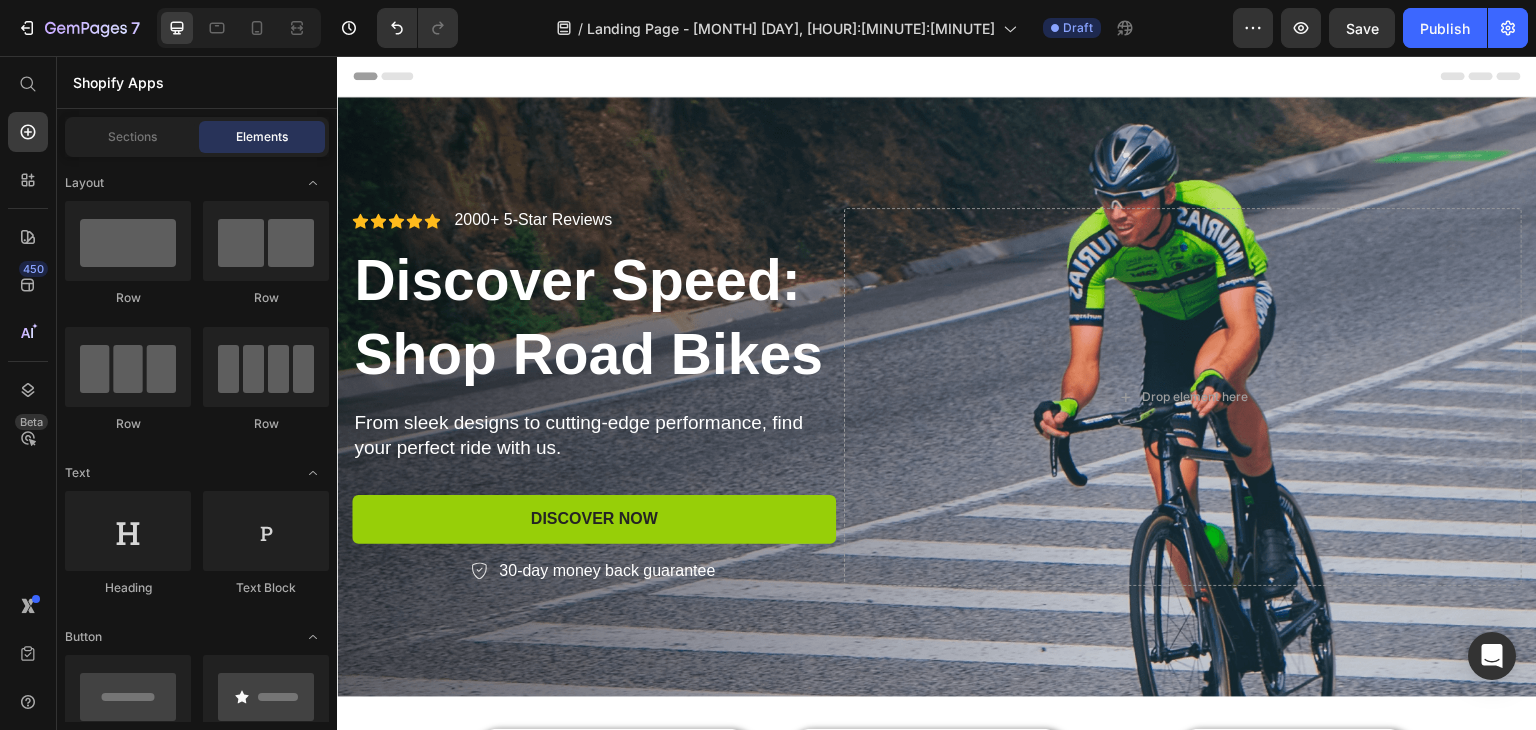 click on "Header" at bounding box center (937, 76) 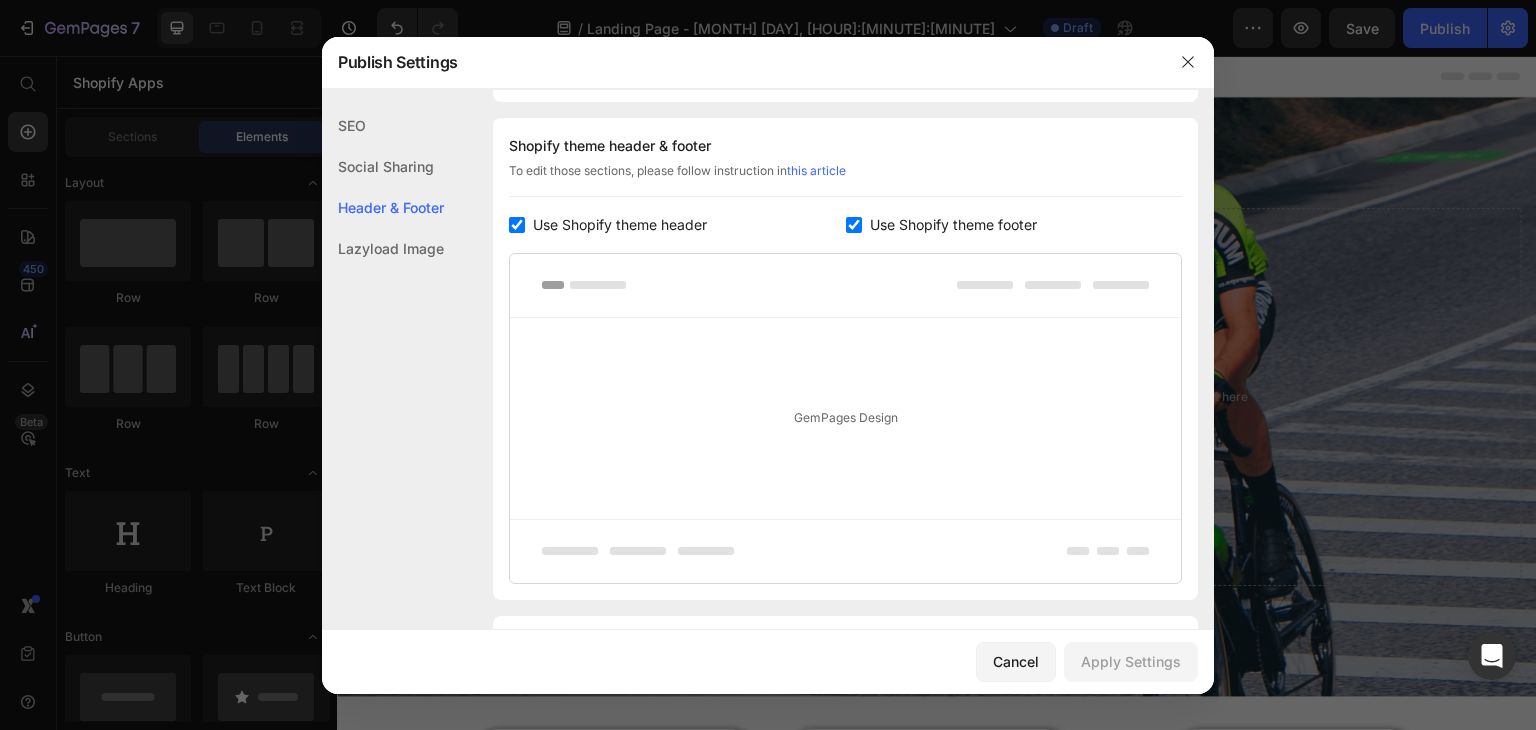 scroll, scrollTop: 936, scrollLeft: 0, axis: vertical 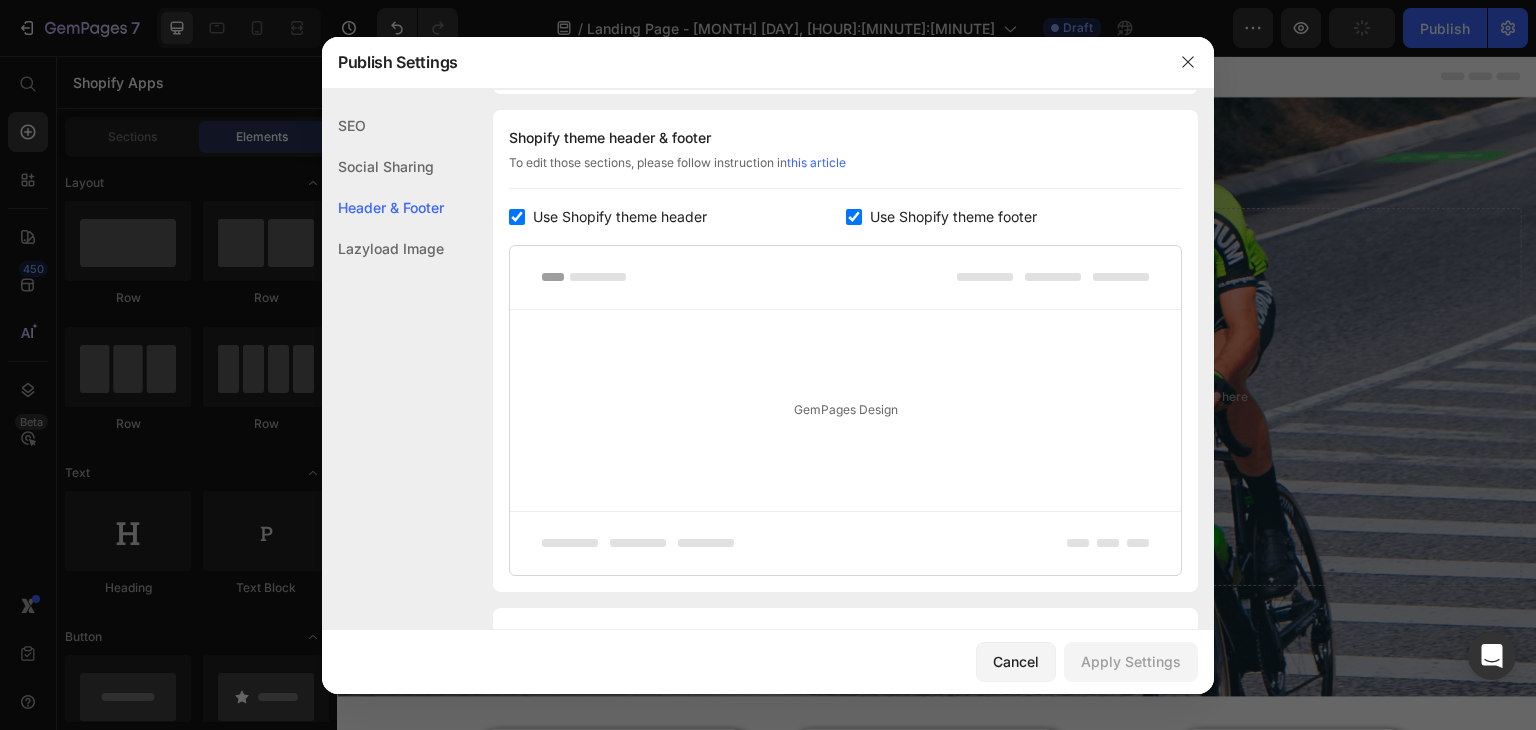 click at bounding box center (517, 217) 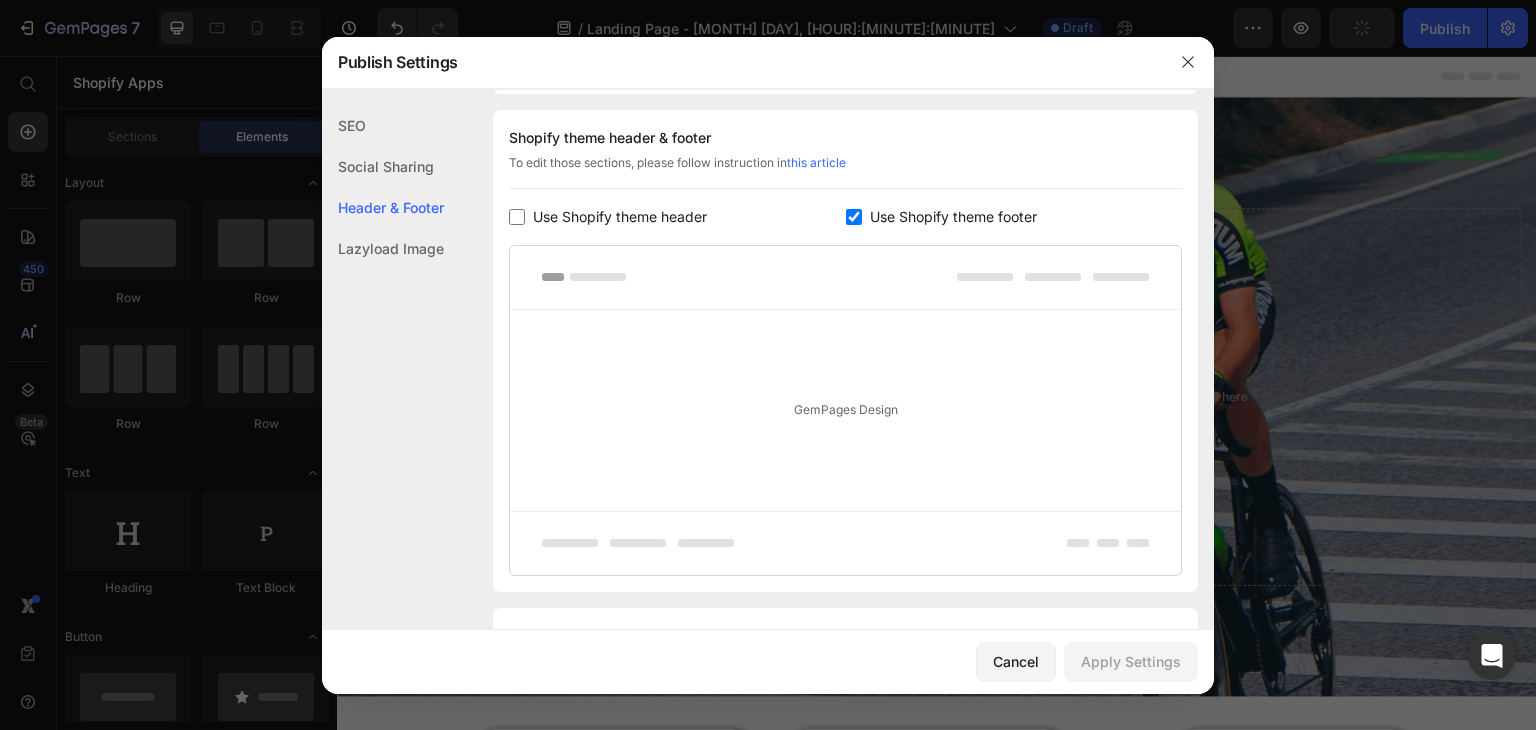 checkbox on "false" 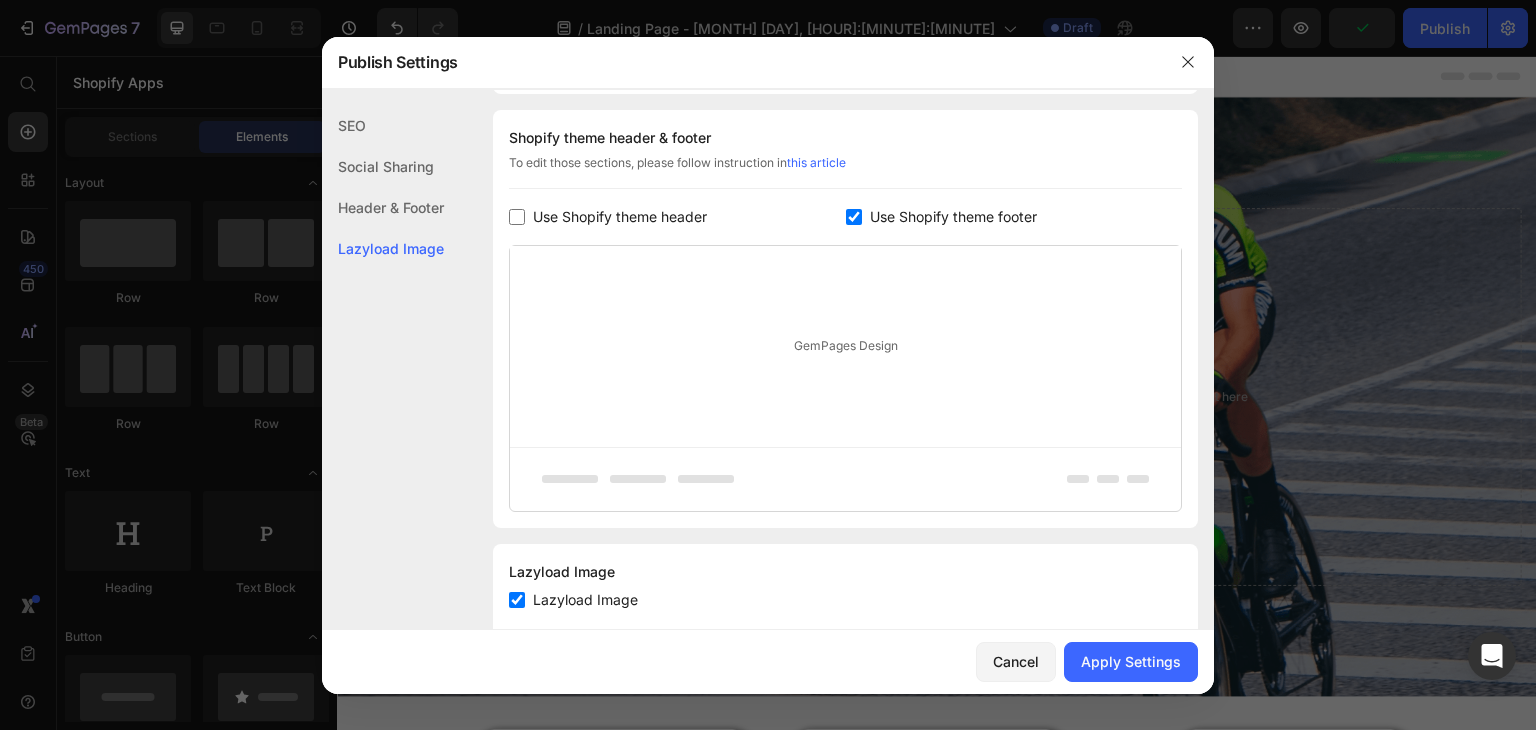 click at bounding box center [854, 217] 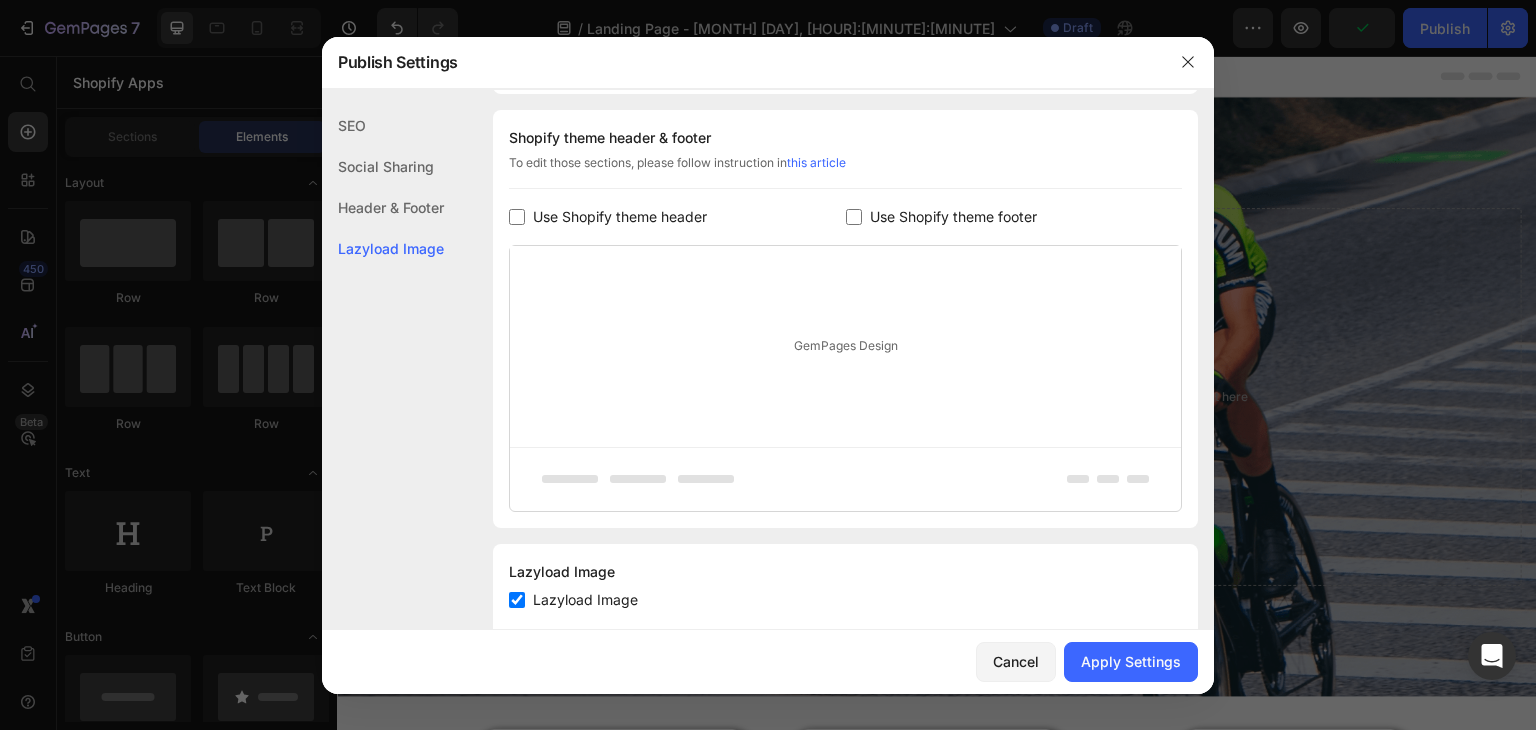 checkbox on "false" 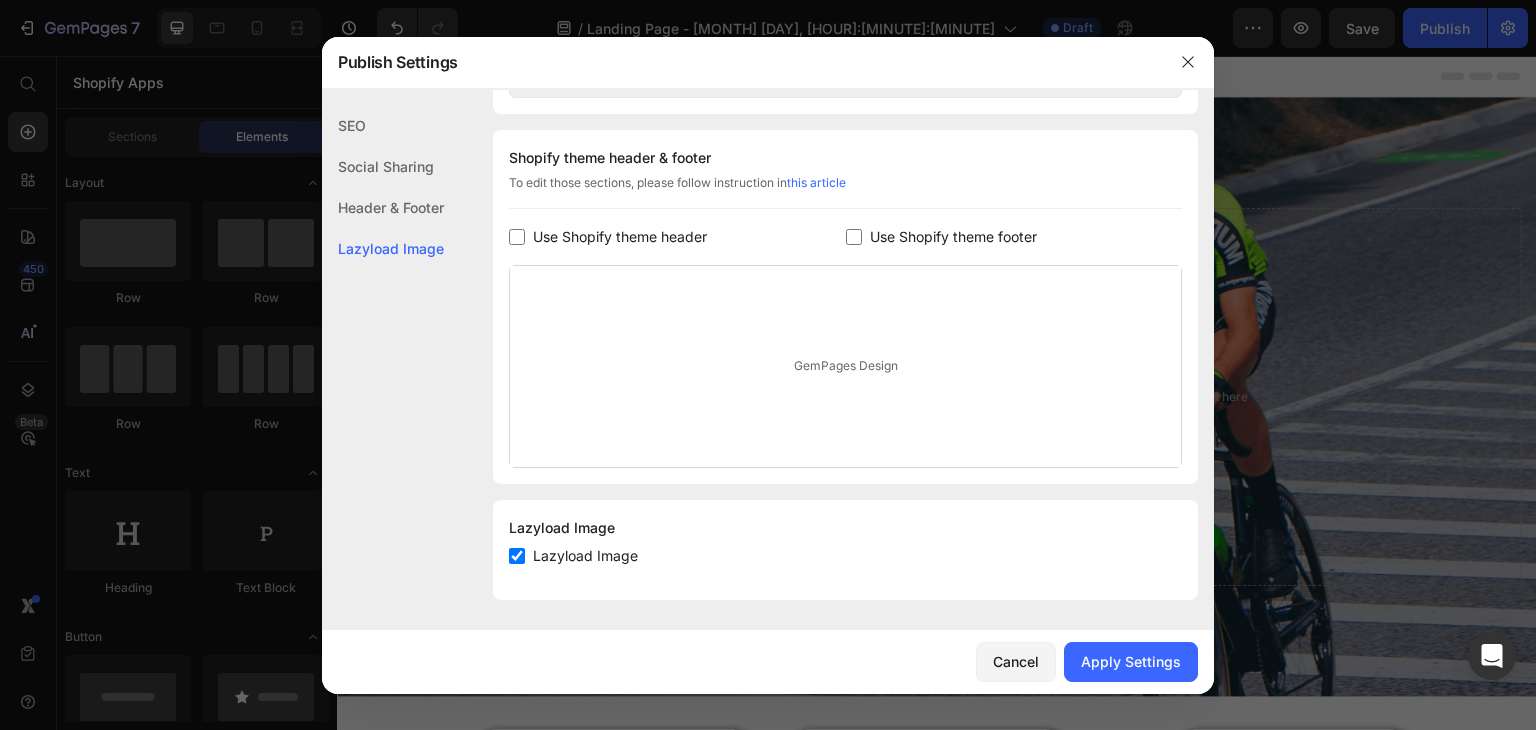 click on "GemPages Design" at bounding box center (845, 366) 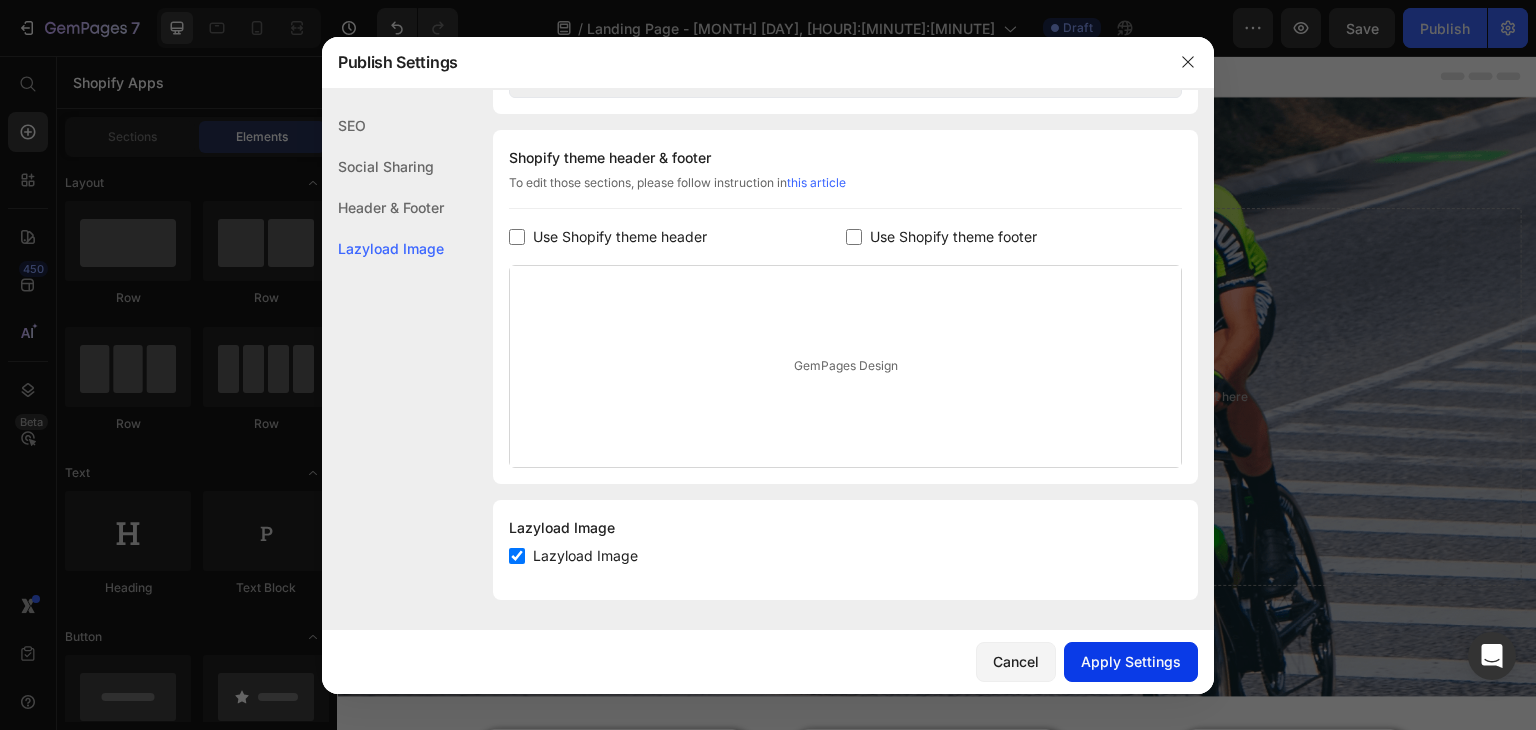 click on "Apply Settings" 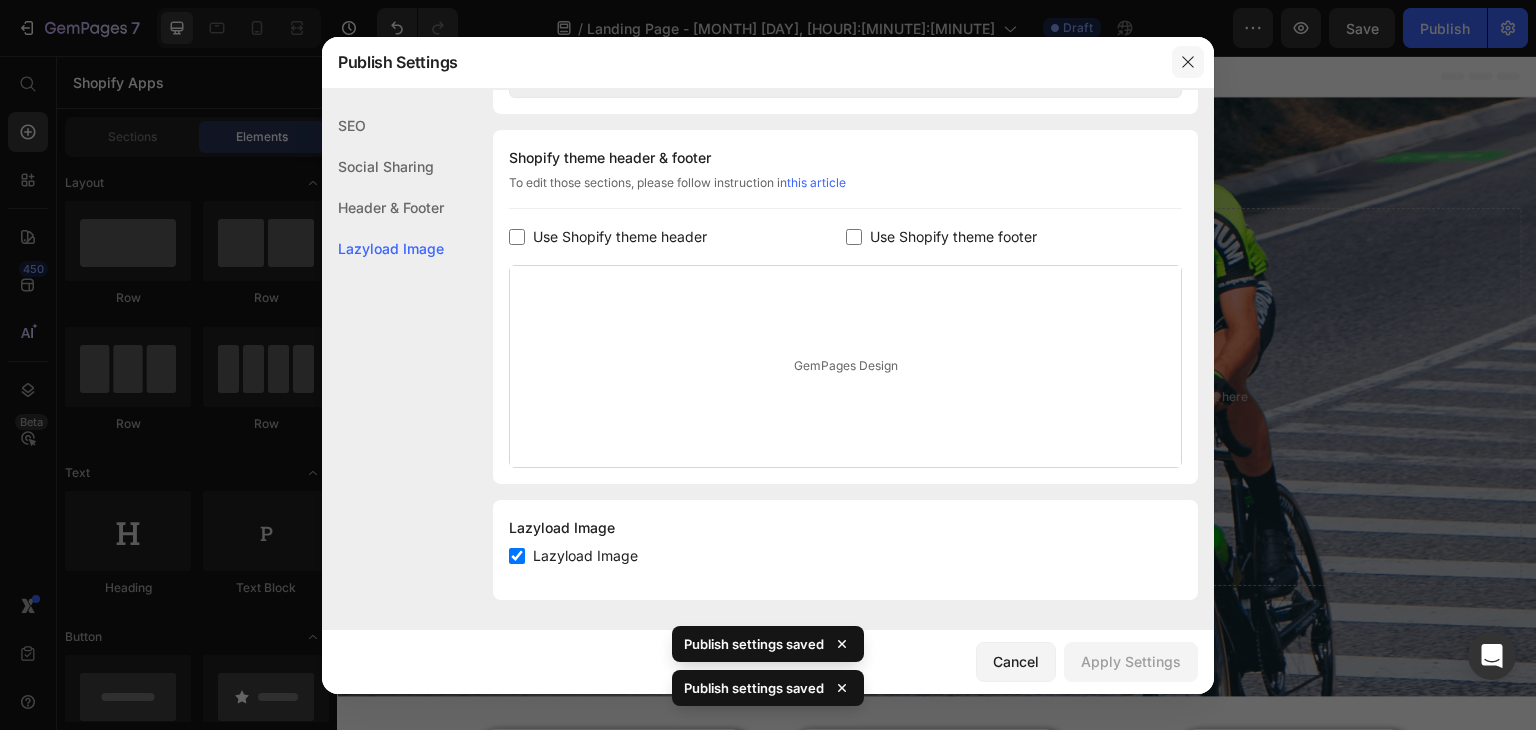 click at bounding box center (1188, 62) 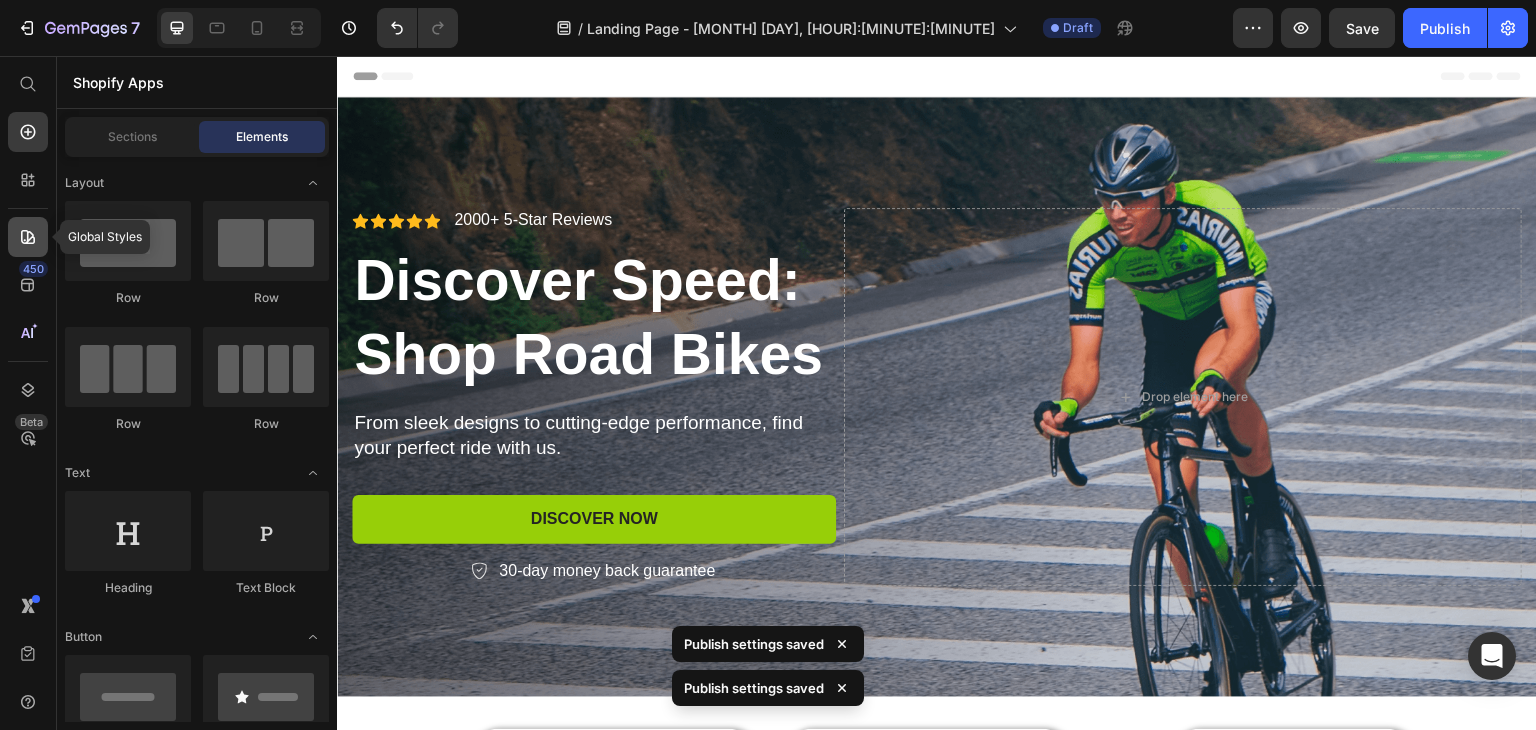 click 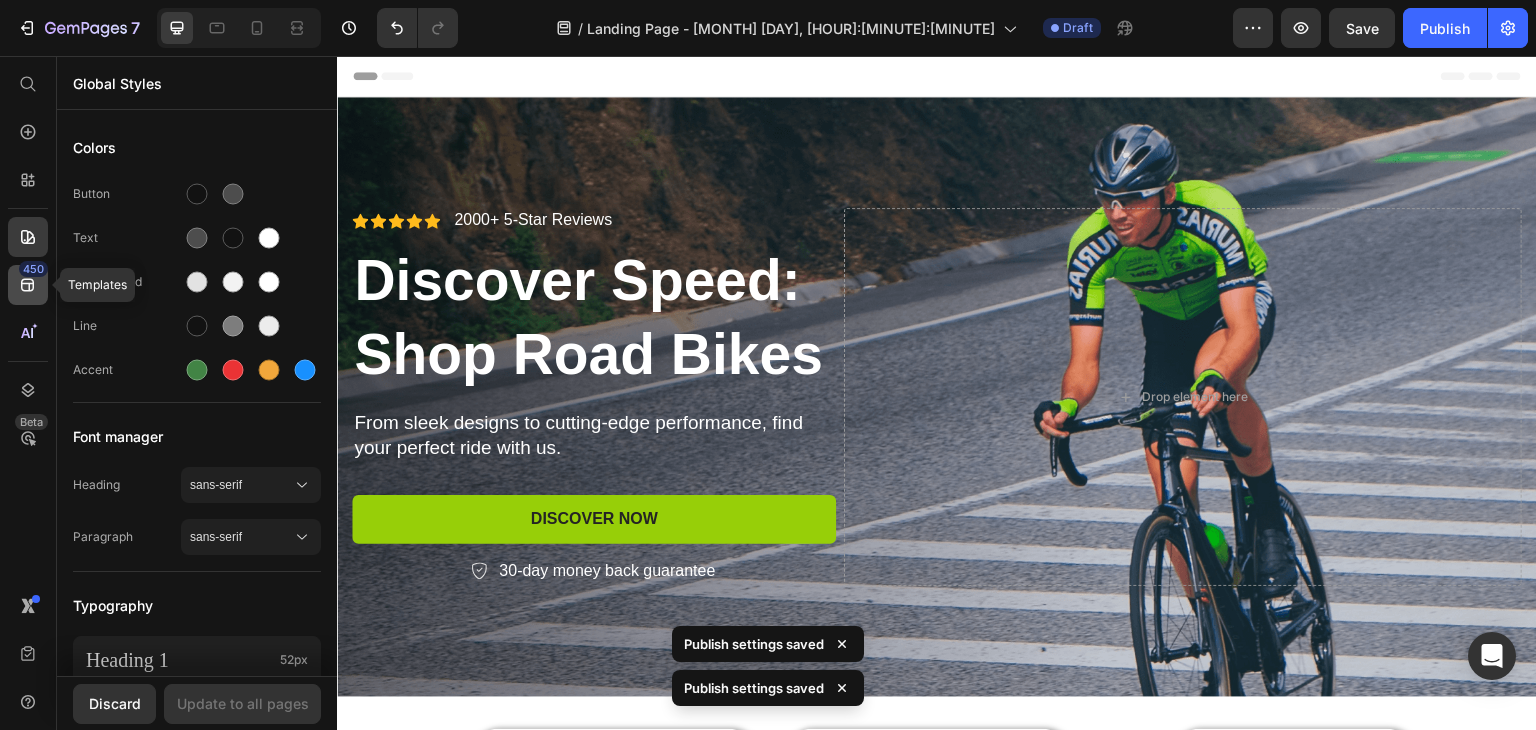 click 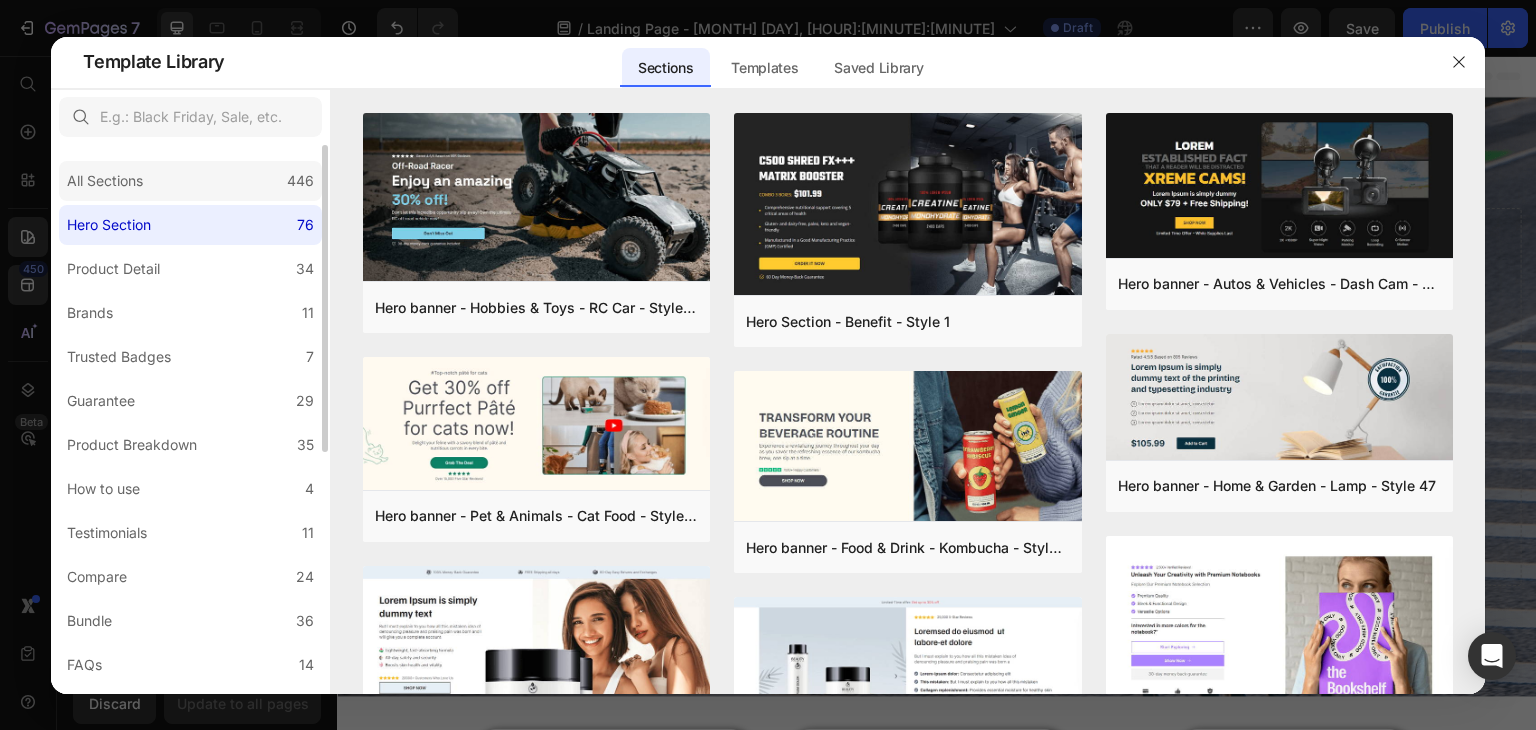 scroll, scrollTop: 0, scrollLeft: 0, axis: both 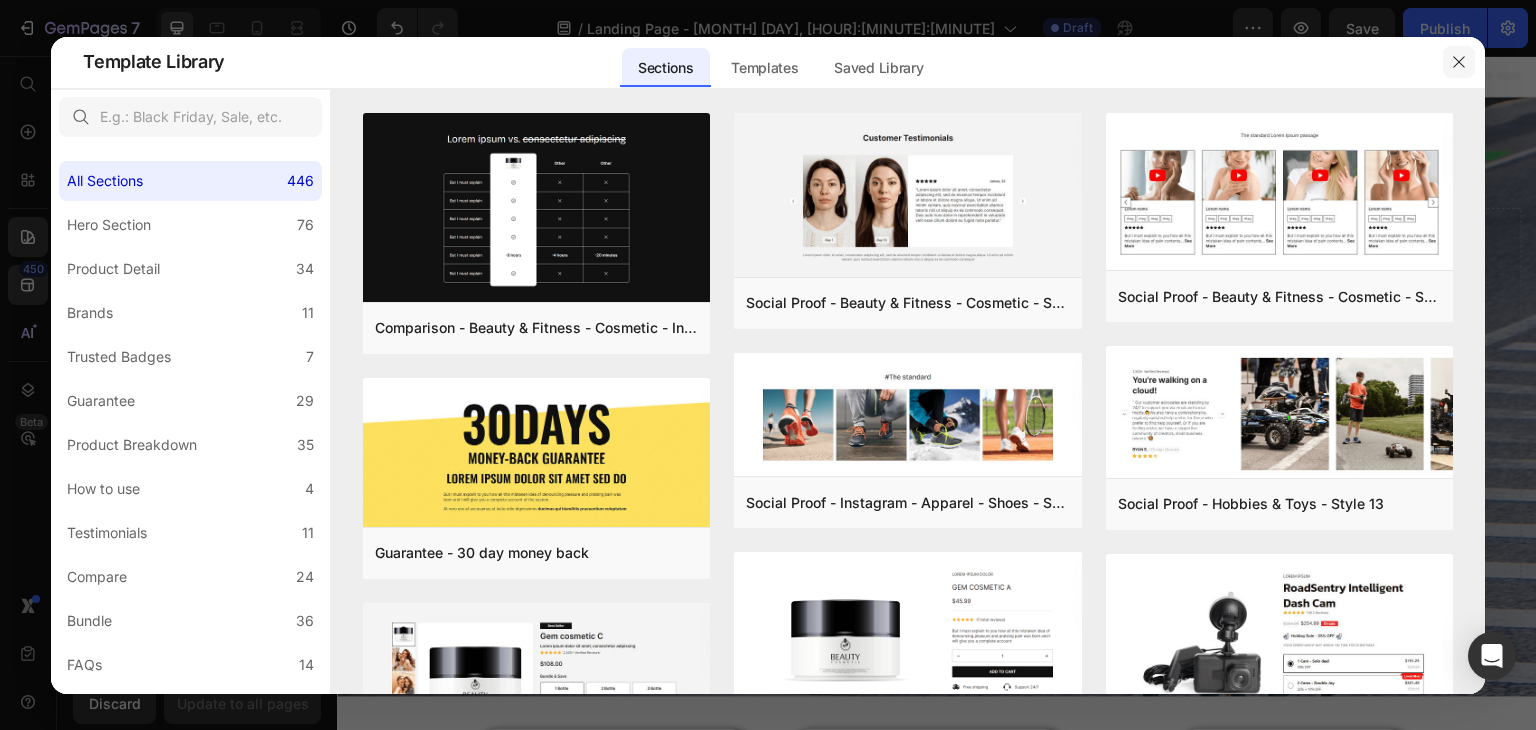 click at bounding box center (1459, 62) 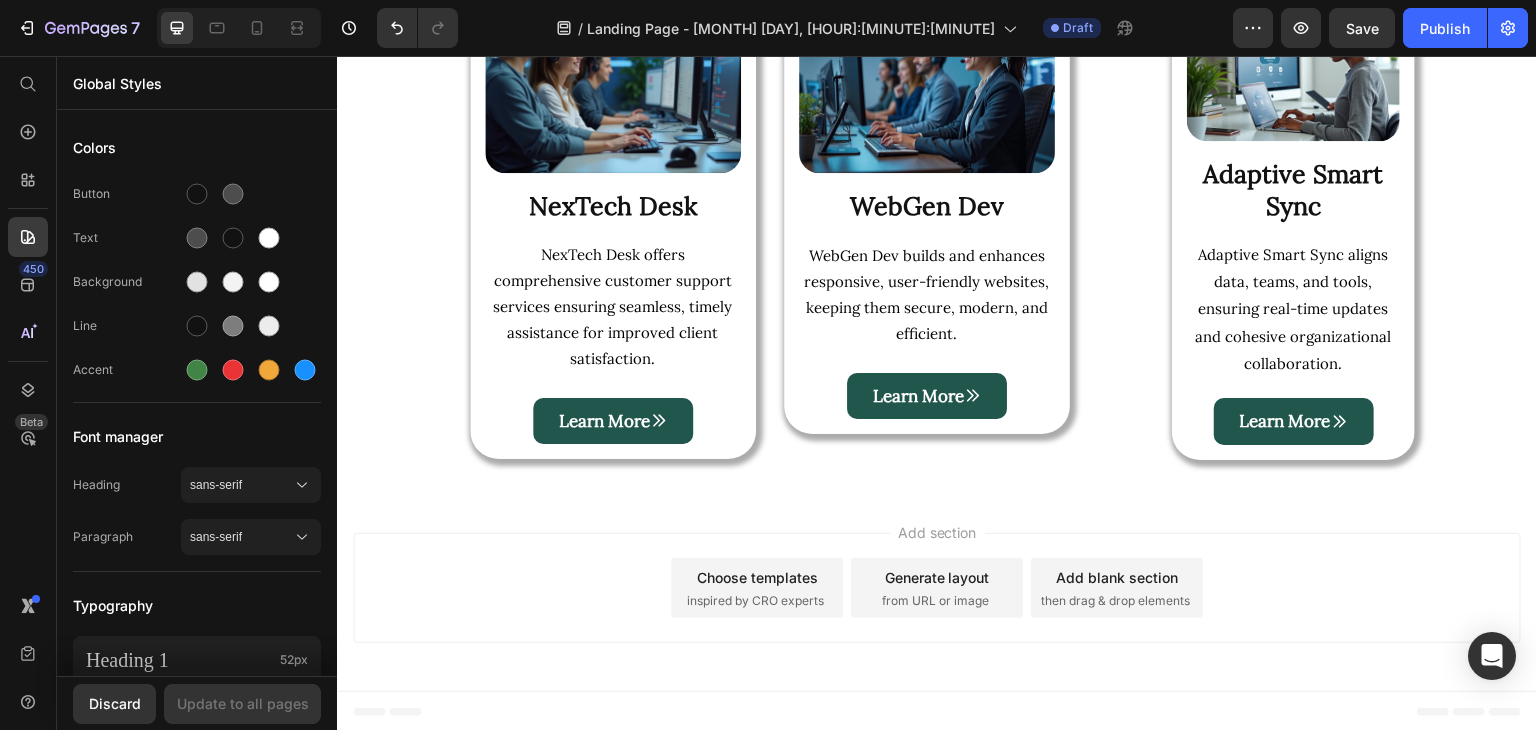 scroll, scrollTop: 0, scrollLeft: 0, axis: both 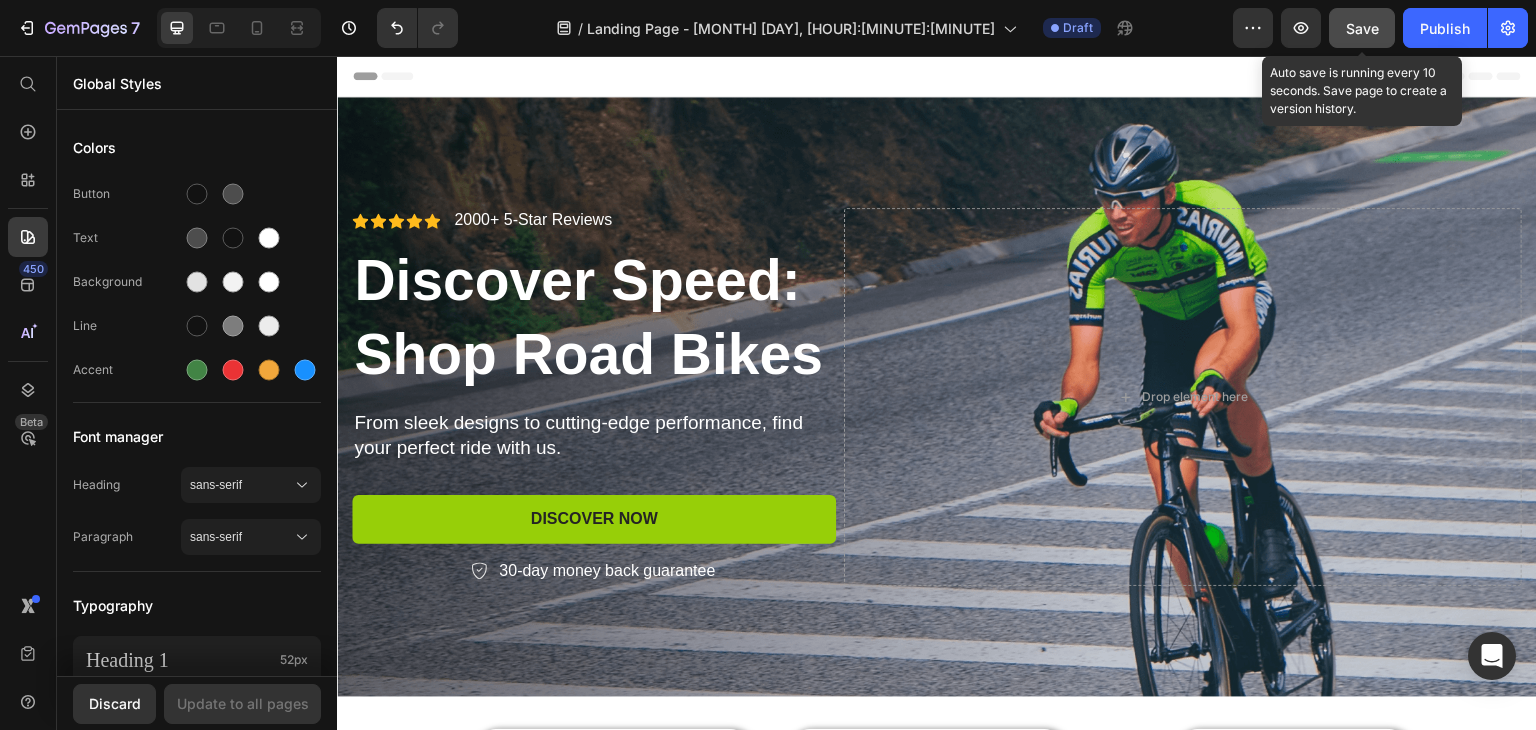 click on "Save" 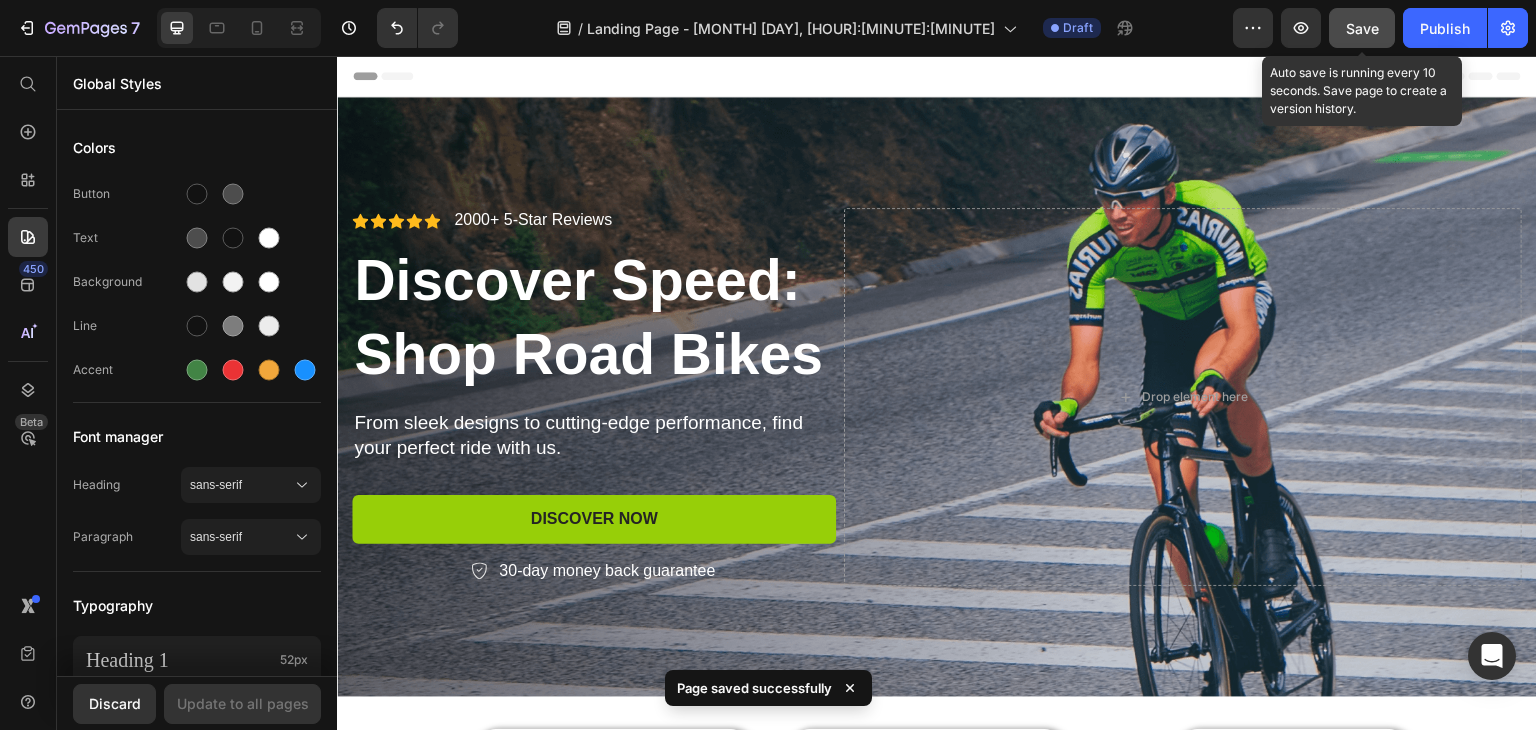 click on "Save" at bounding box center [1362, 28] 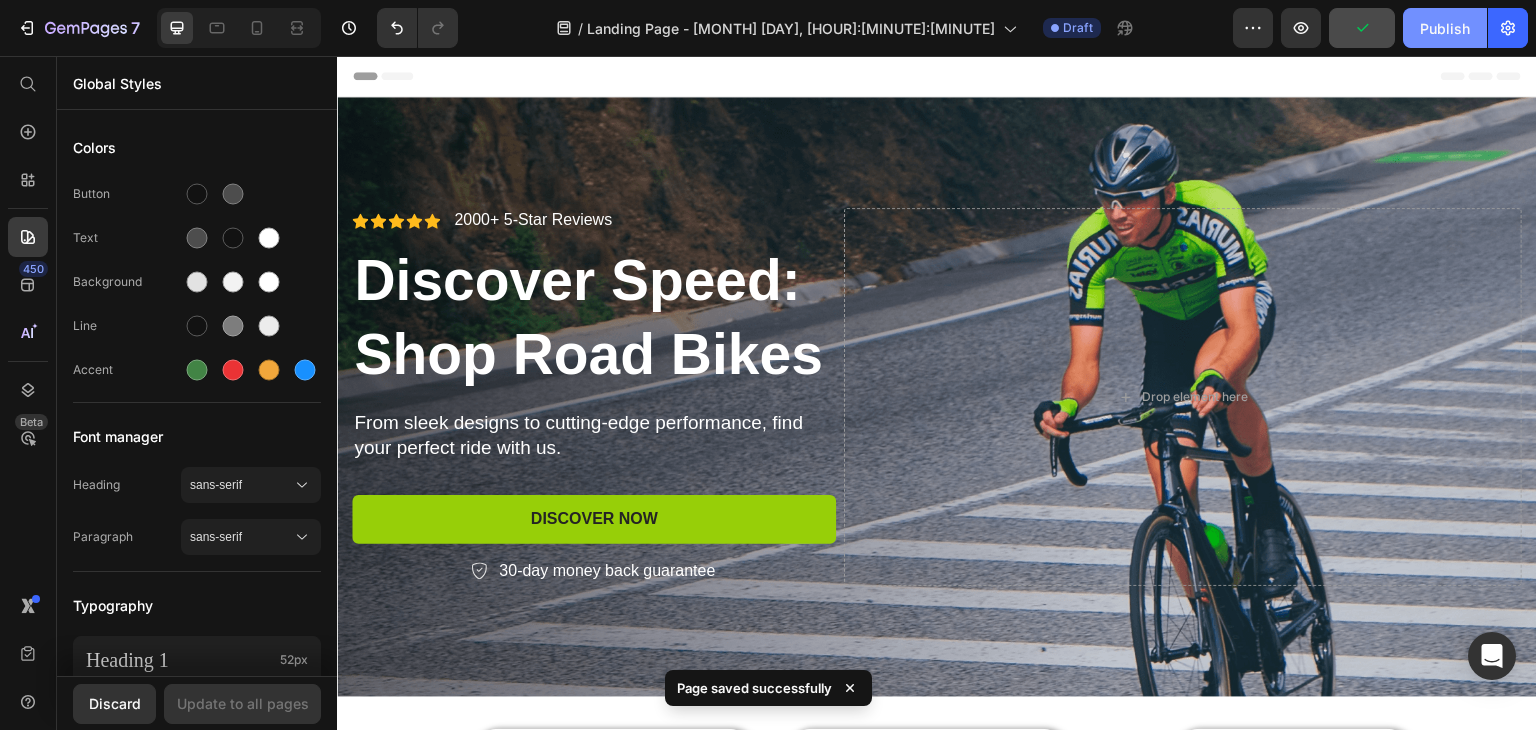 click on "Publish" 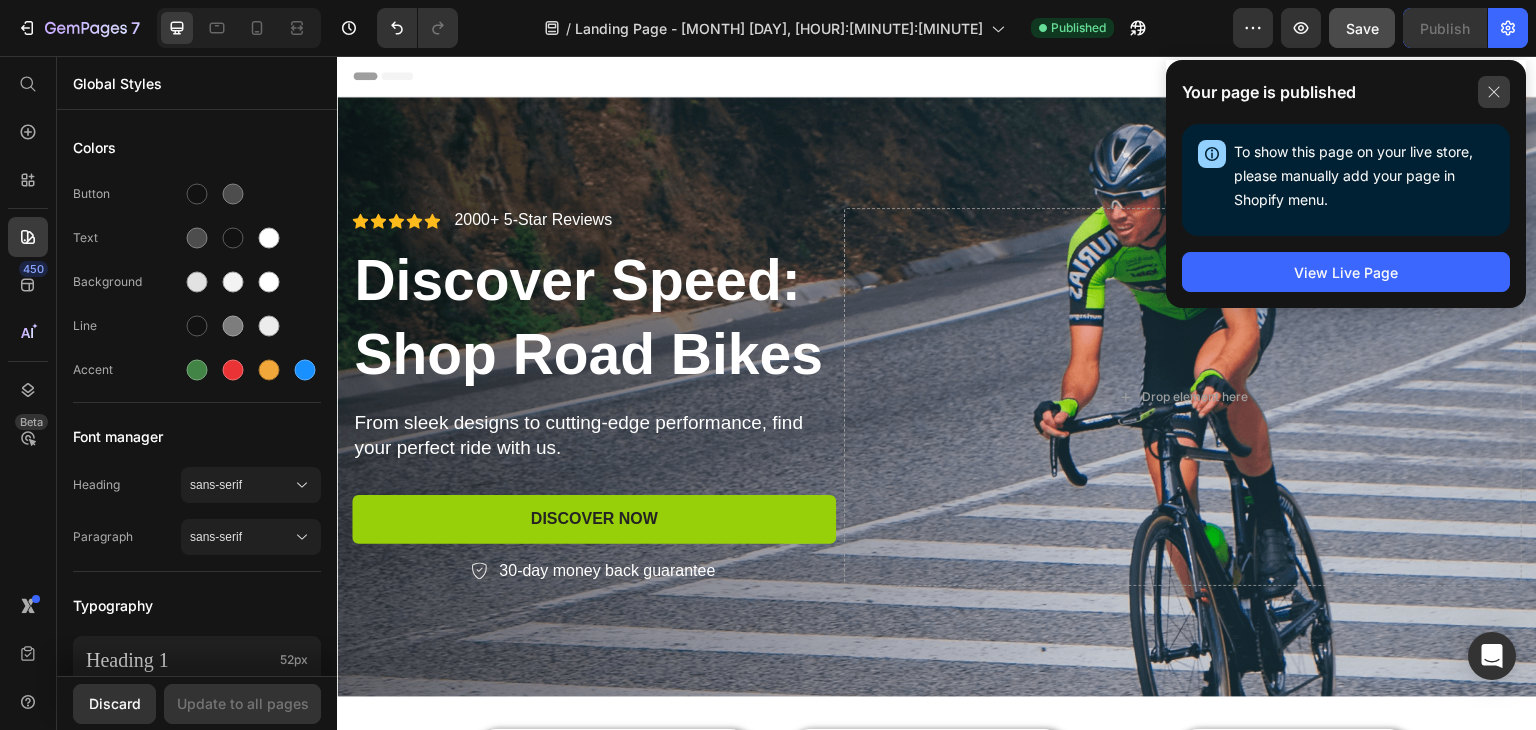 click 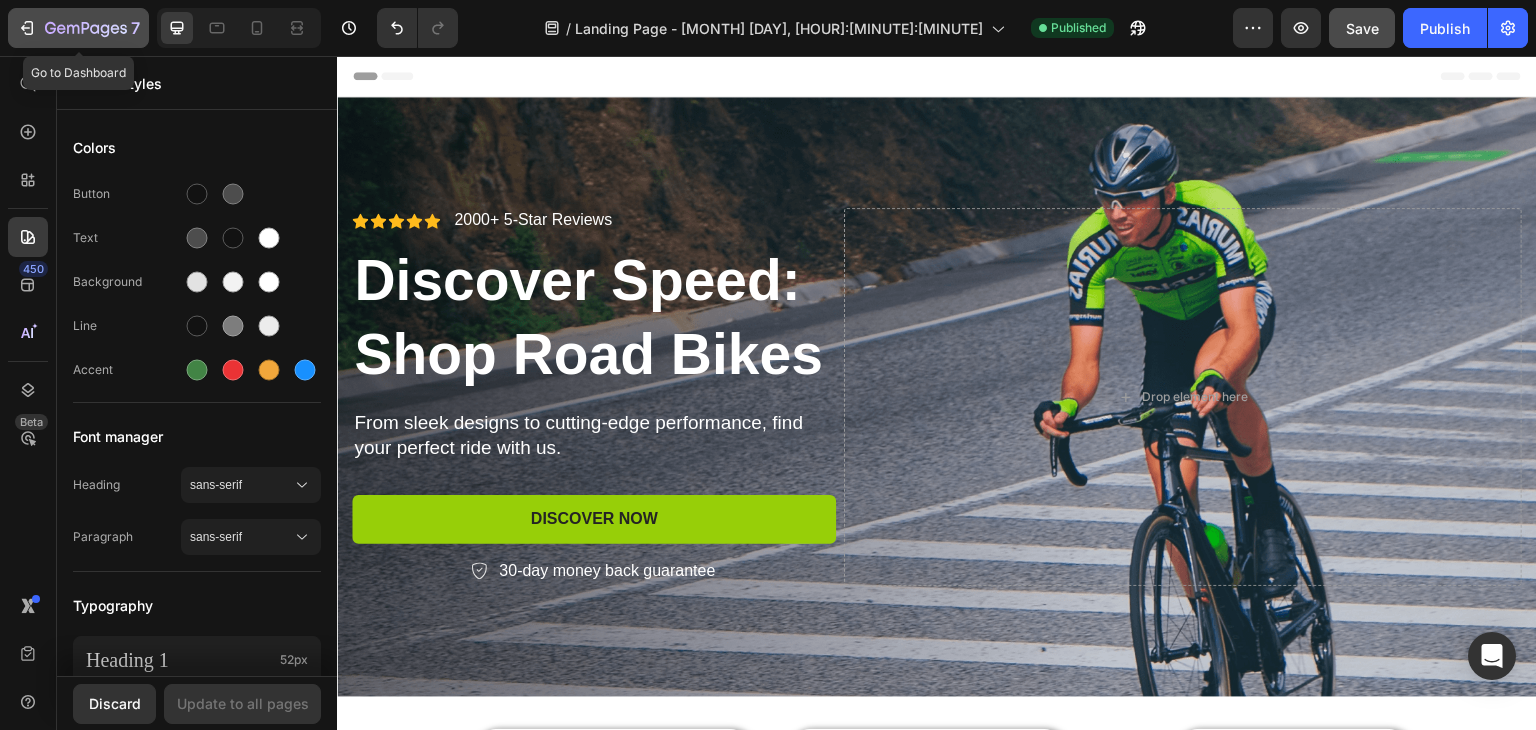 click on "7" at bounding box center [78, 28] 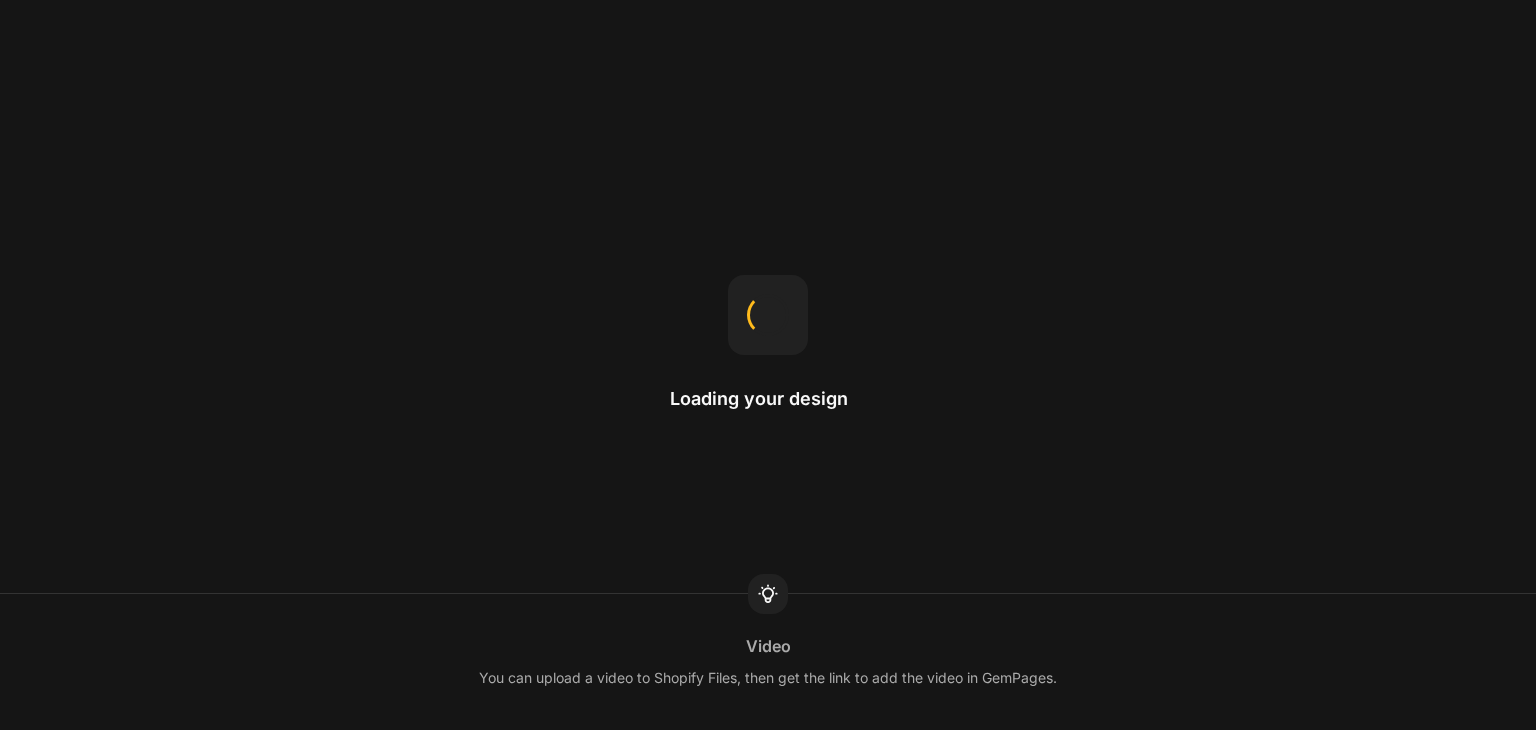 scroll, scrollTop: 0, scrollLeft: 0, axis: both 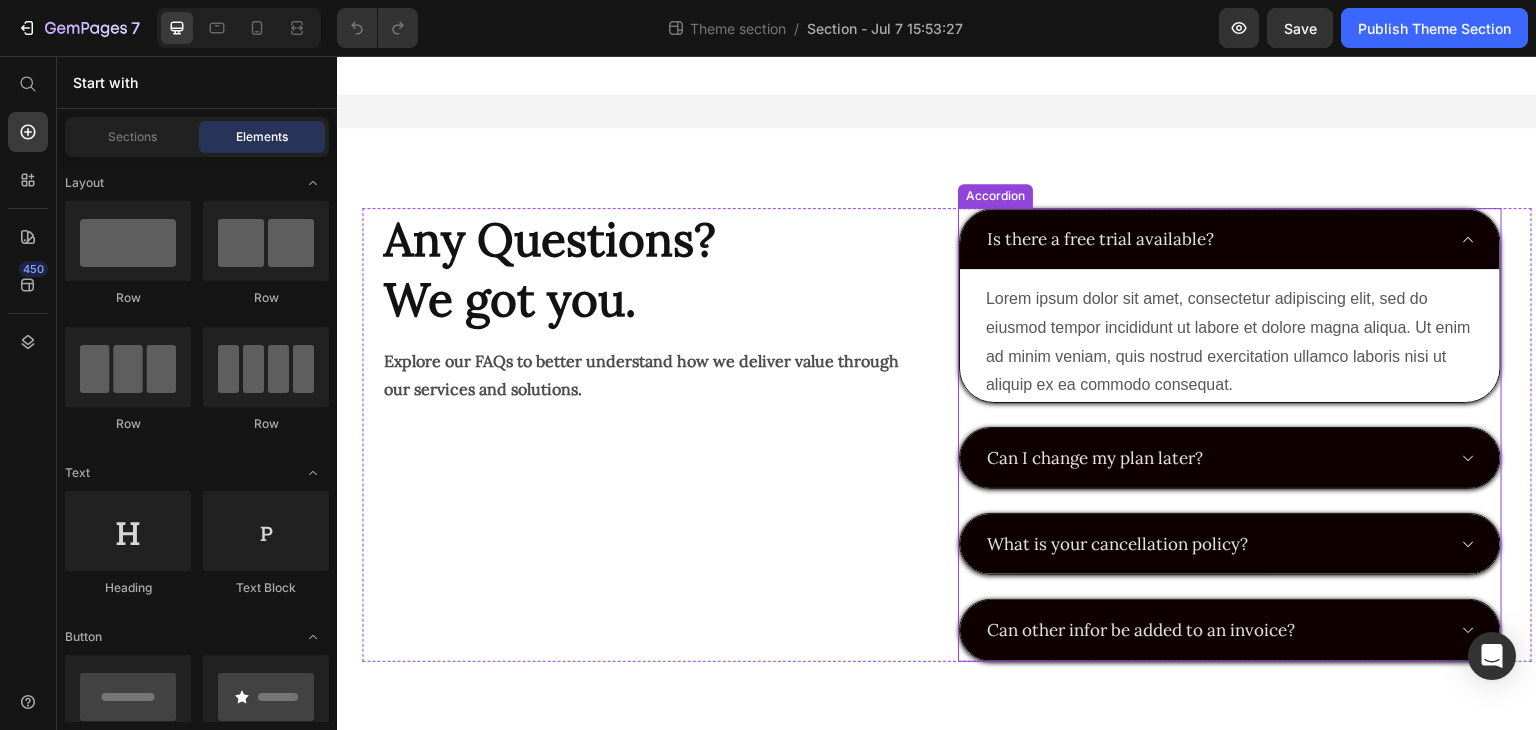 click on "Is there a free trial available?" at bounding box center (1230, 239) 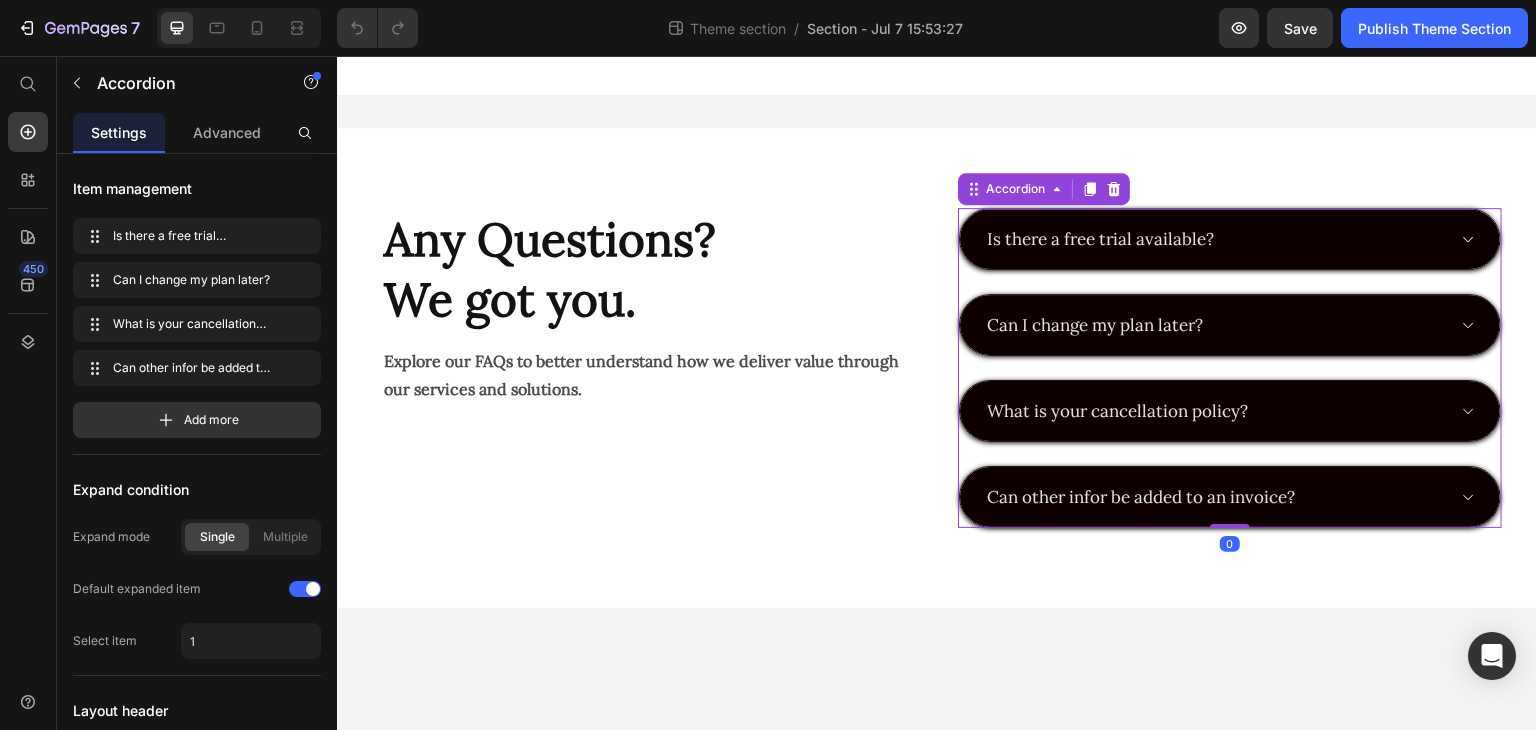 click on "Can I change my plan later?" at bounding box center [1214, 325] 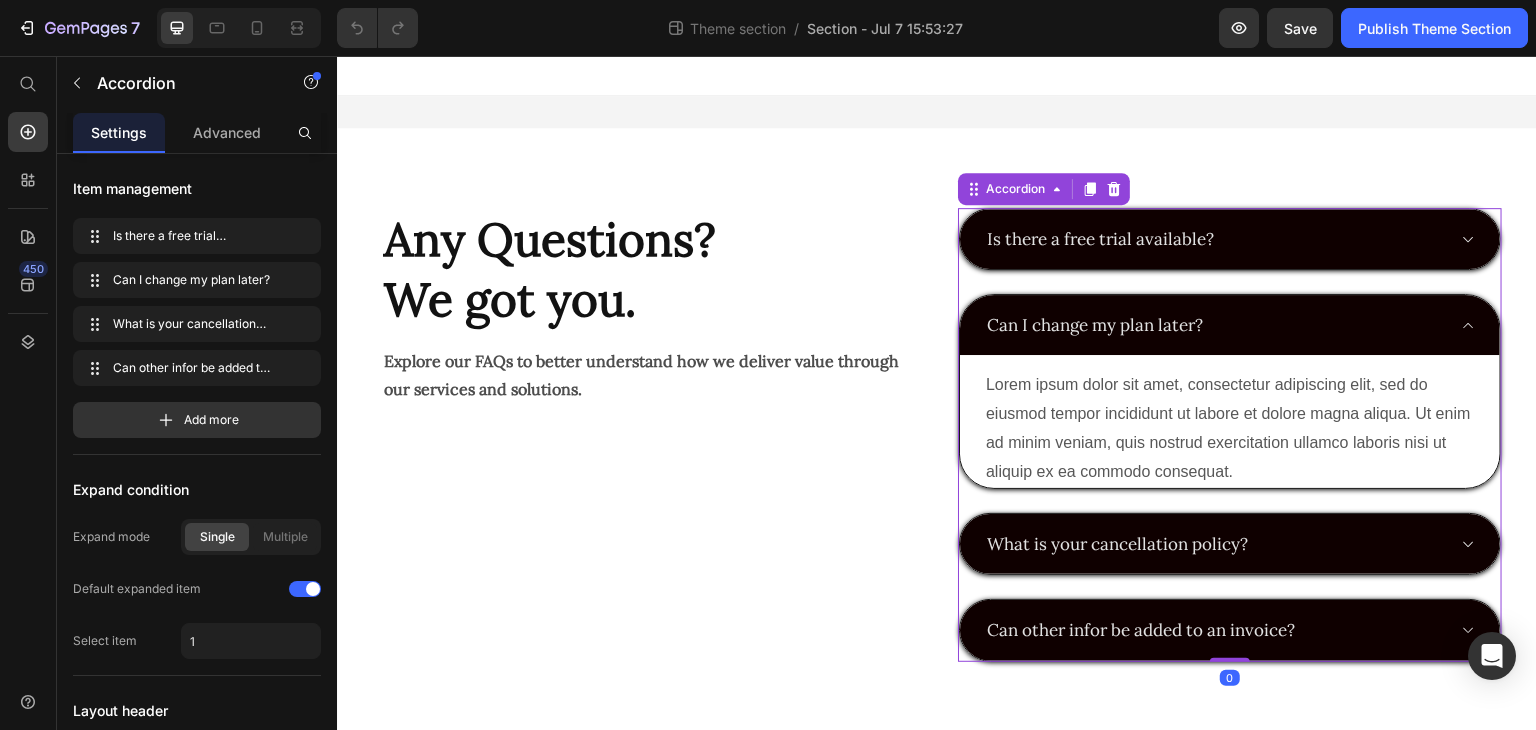 click on "Can I change my plan later?" at bounding box center [1214, 325] 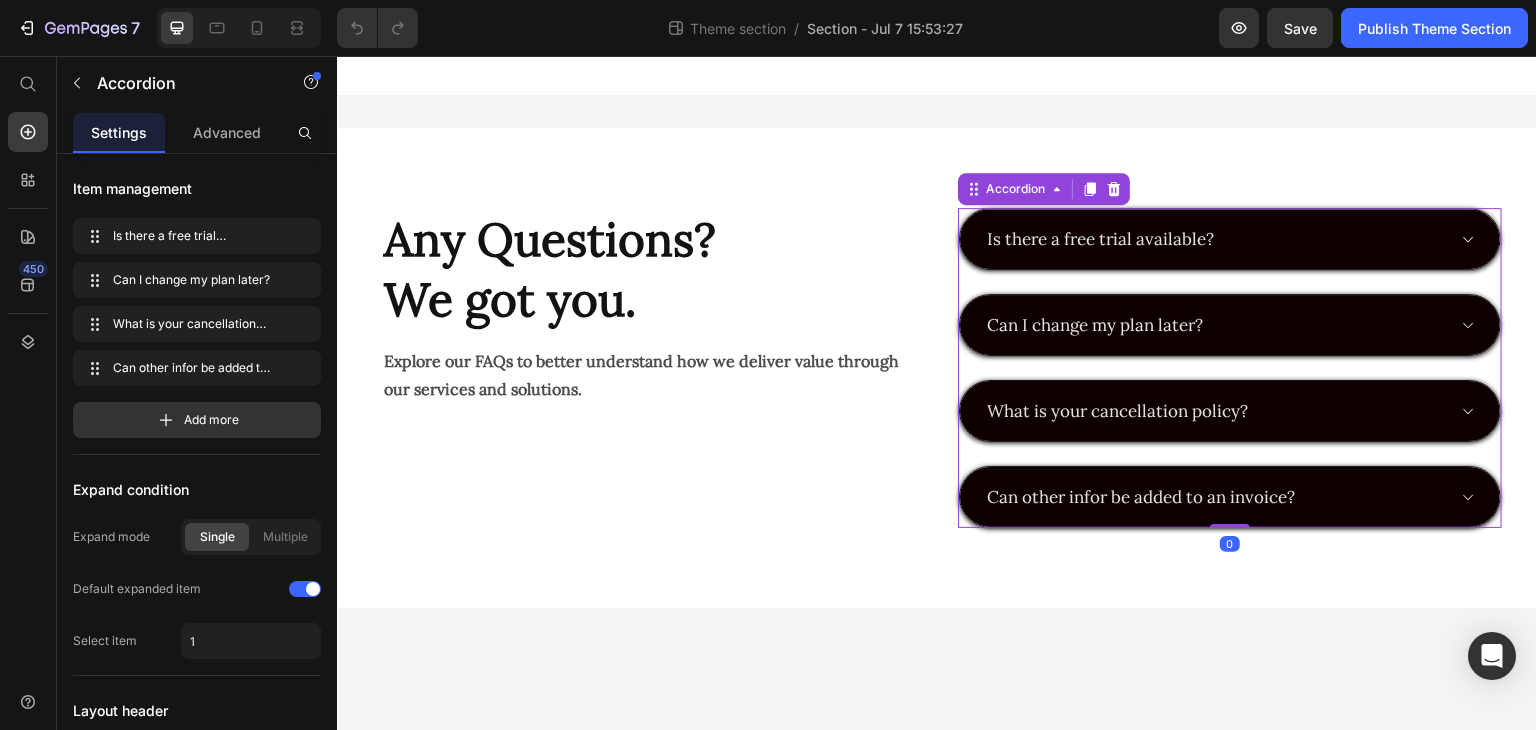 click on "What is your cancellation policy?" at bounding box center [1214, 411] 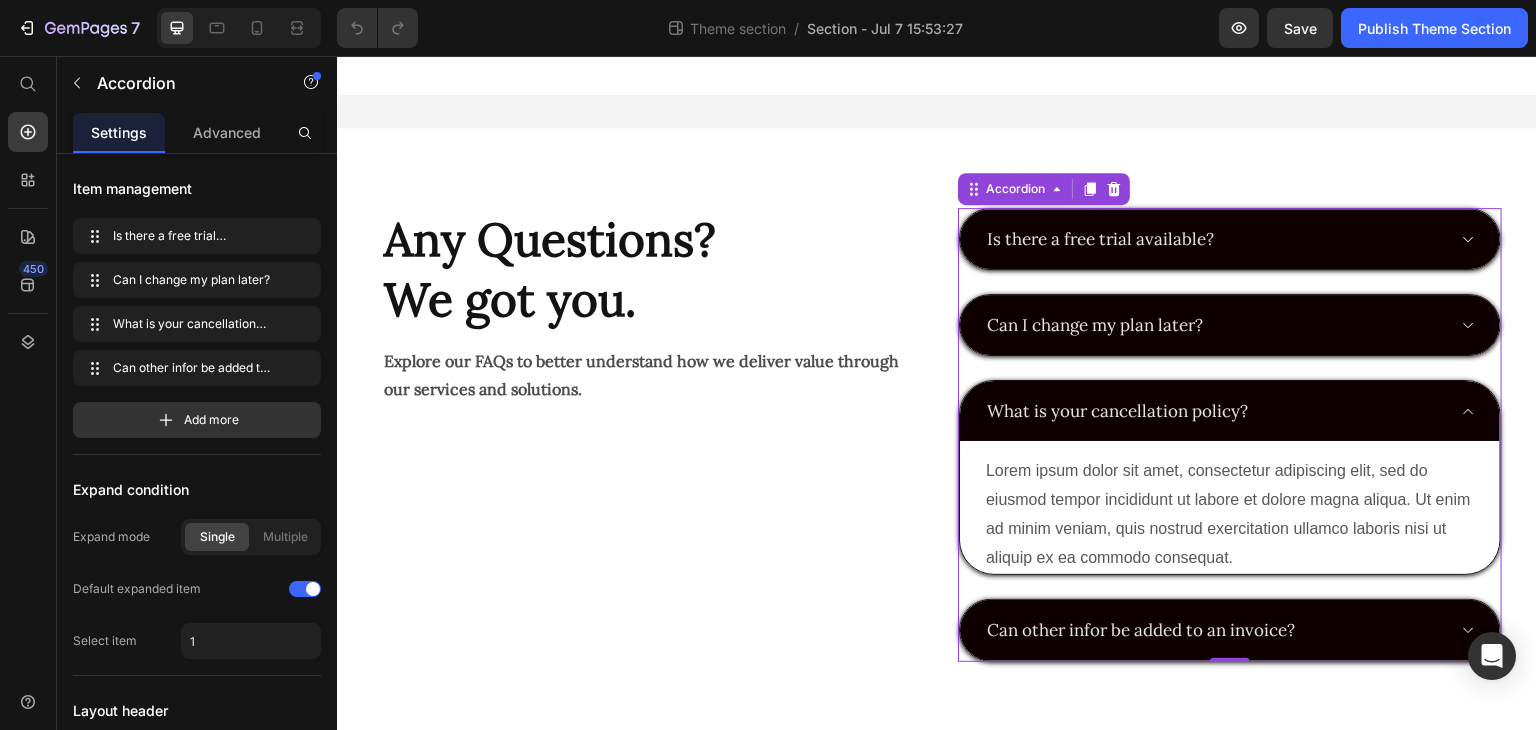 click on "What is your cancellation policy?" at bounding box center [1214, 411] 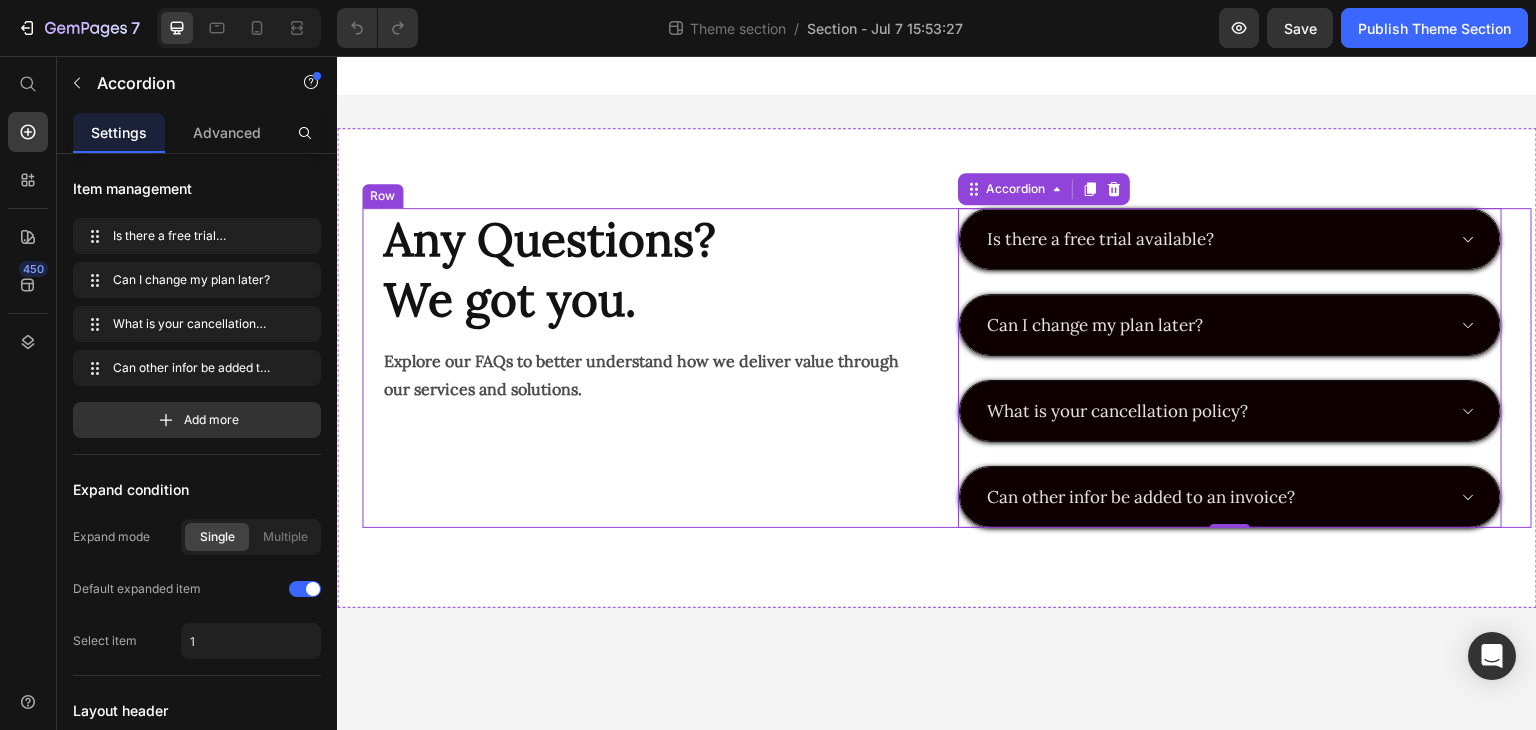 click on "Is there a free trial available?
Can I change my plan later?
What is your cancellation policy?
Can other infor be added to an invoice?" at bounding box center (1230, 368) 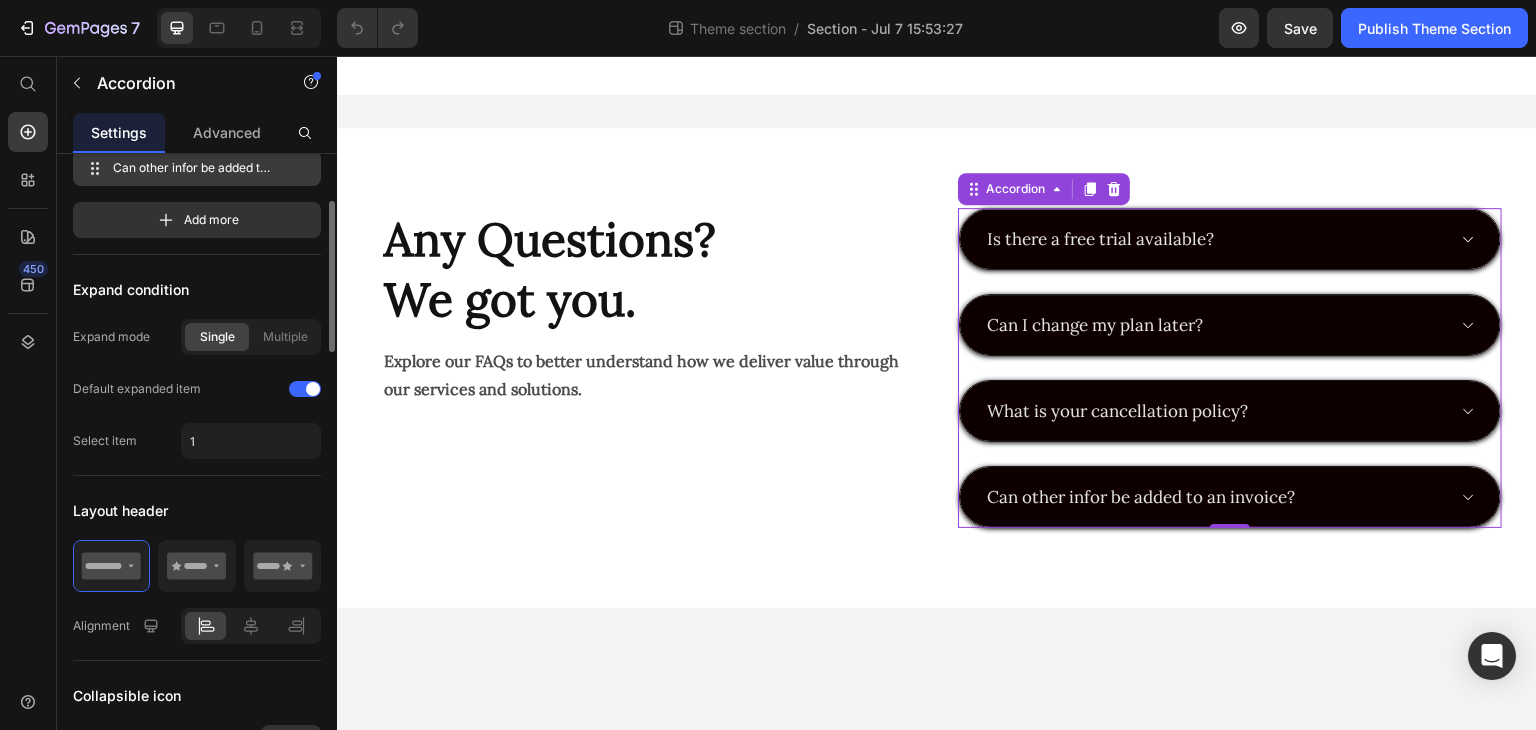 scroll, scrollTop: 204, scrollLeft: 0, axis: vertical 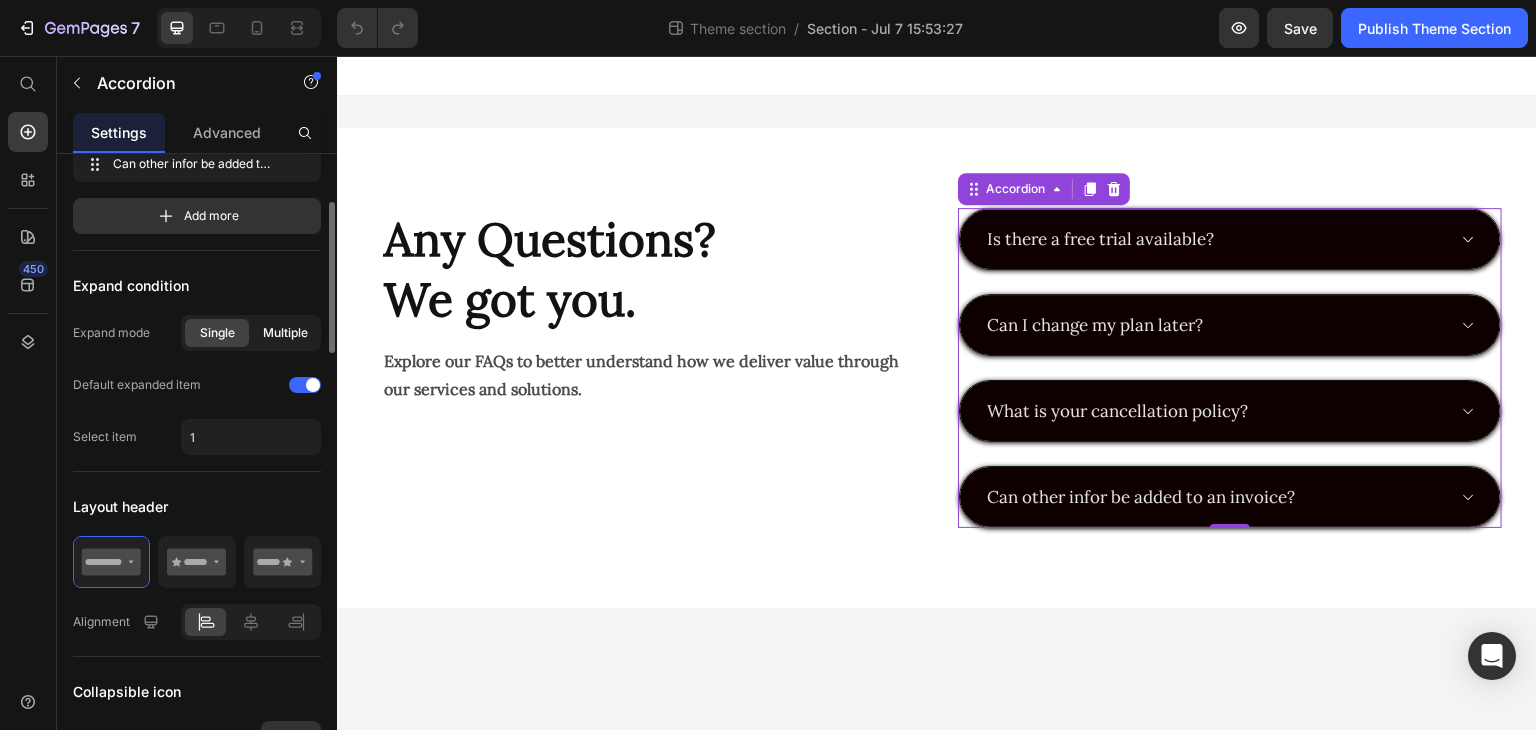 click on "Multiple" 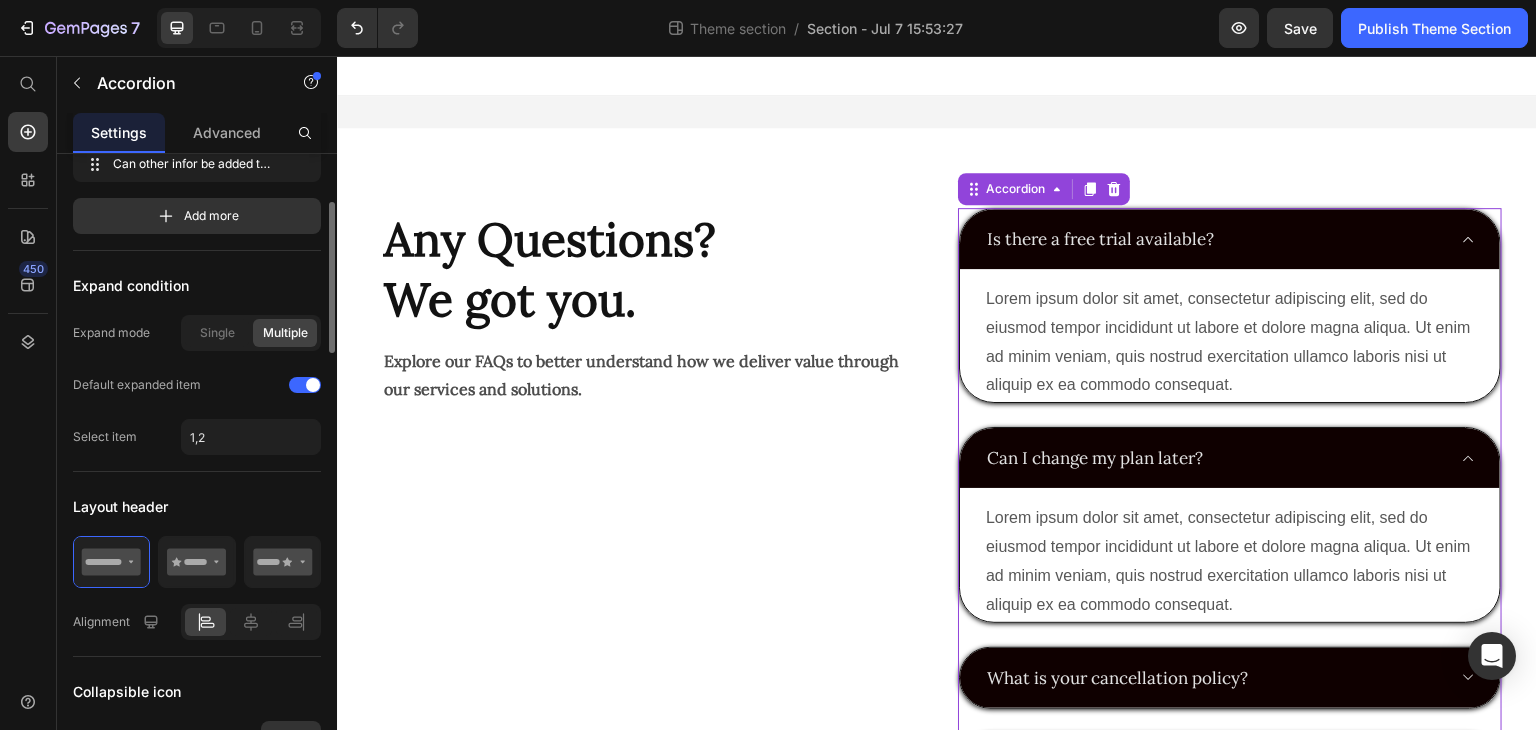 click on "Multiple" 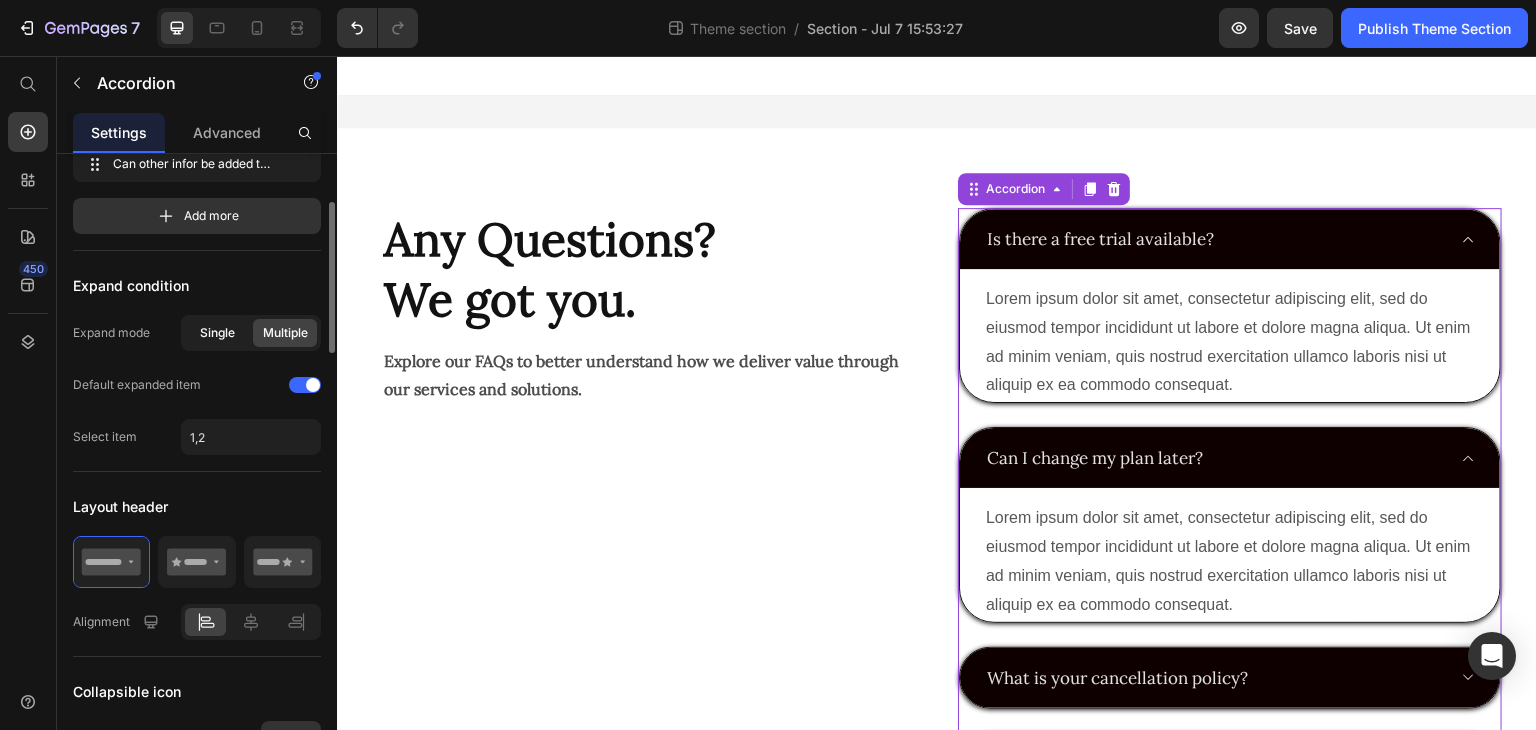click on "Single" 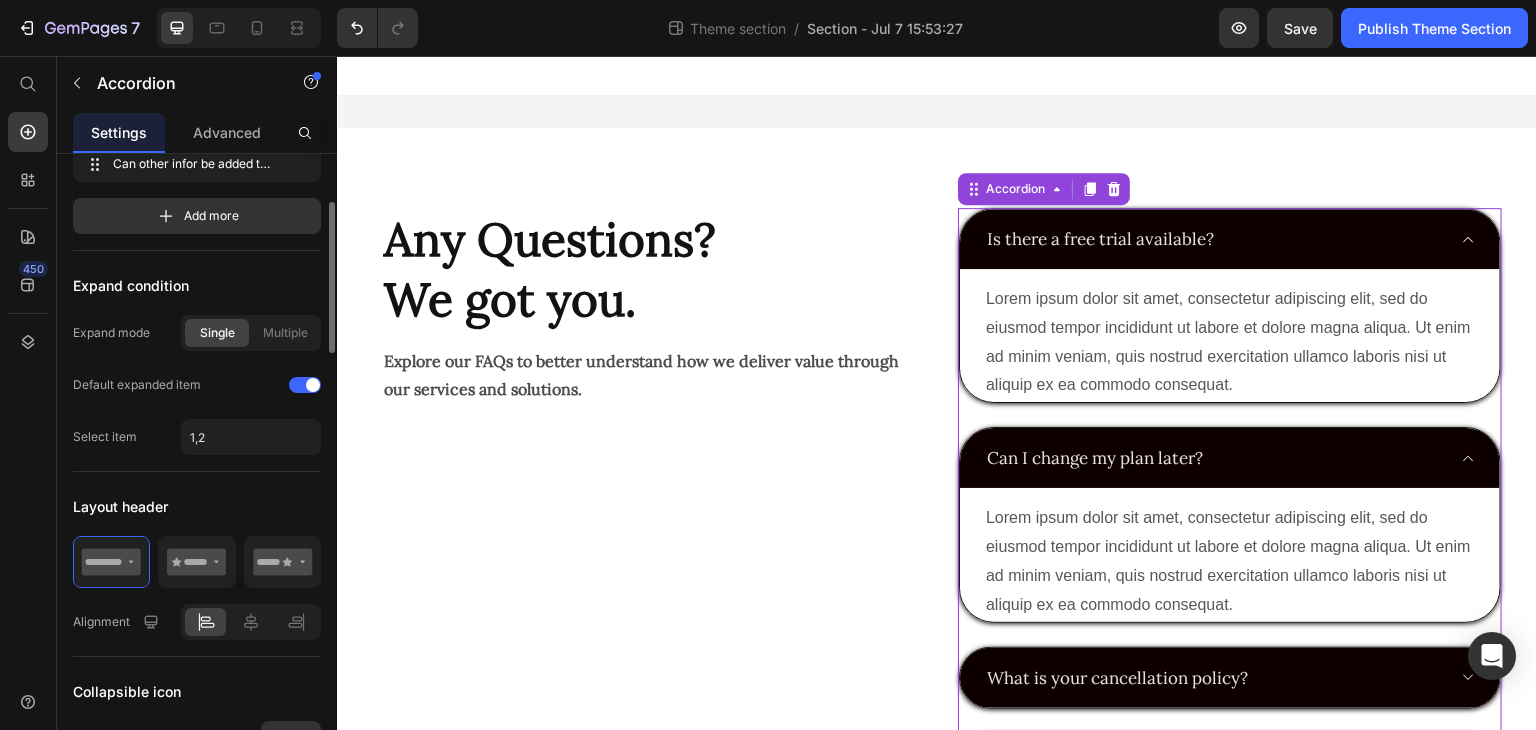type on "1" 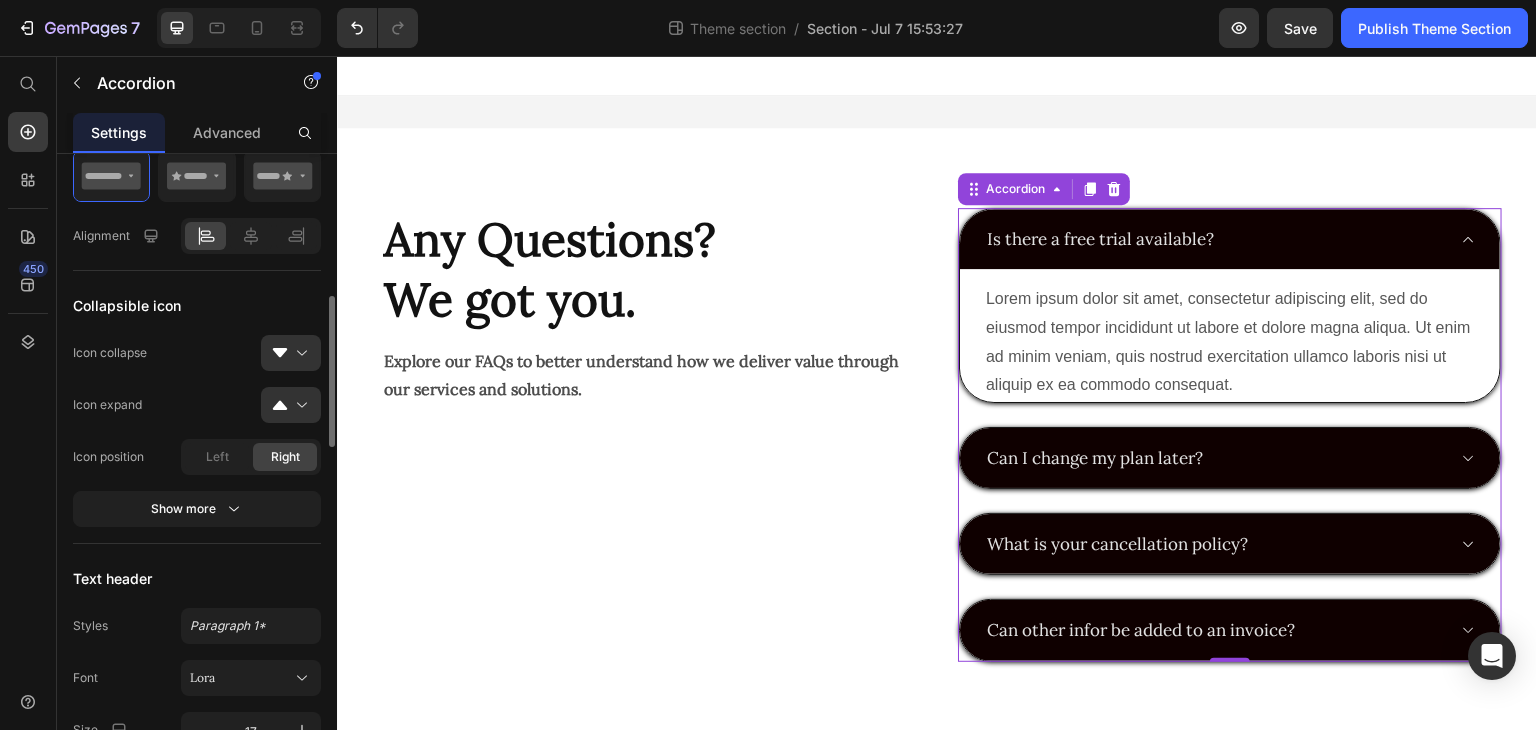 scroll, scrollTop: 592, scrollLeft: 0, axis: vertical 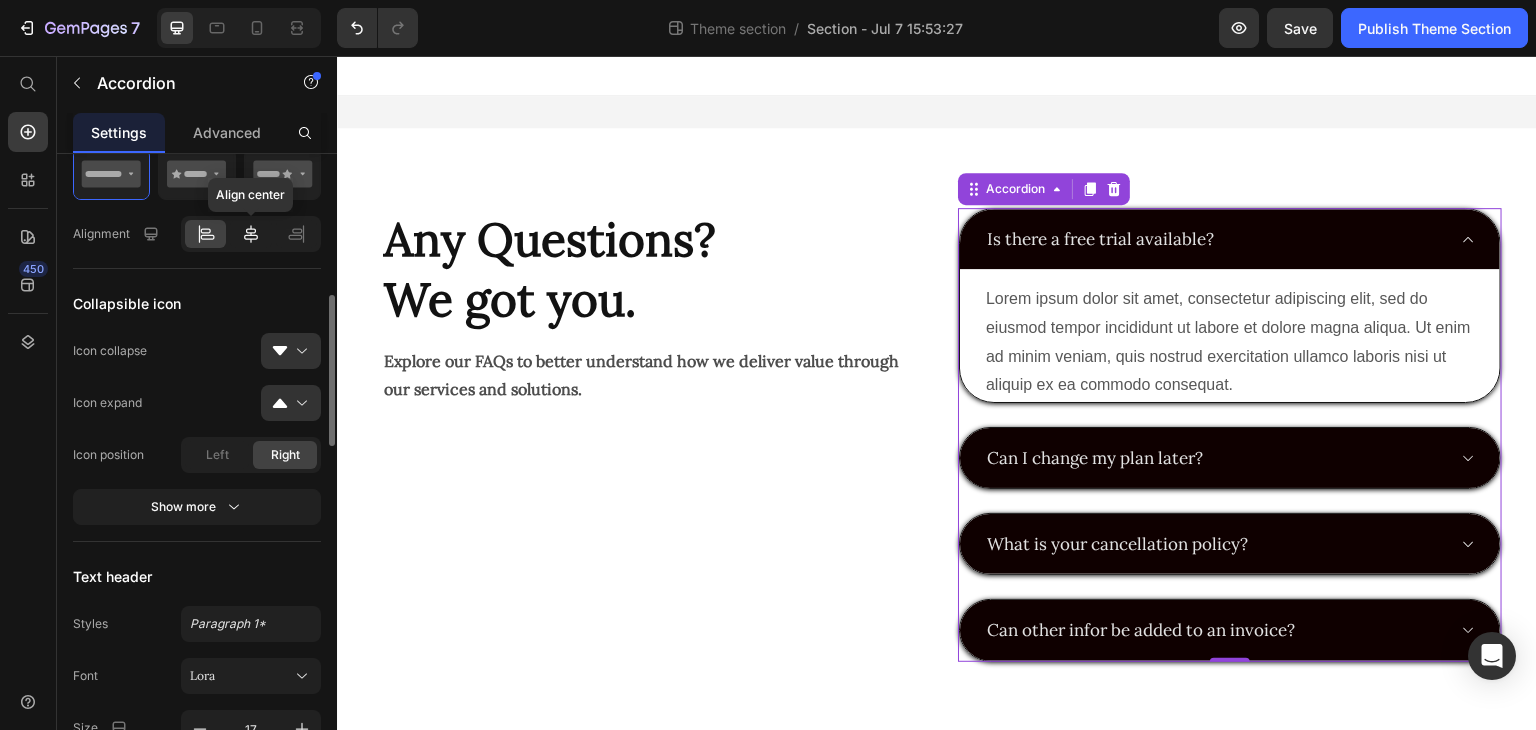 click 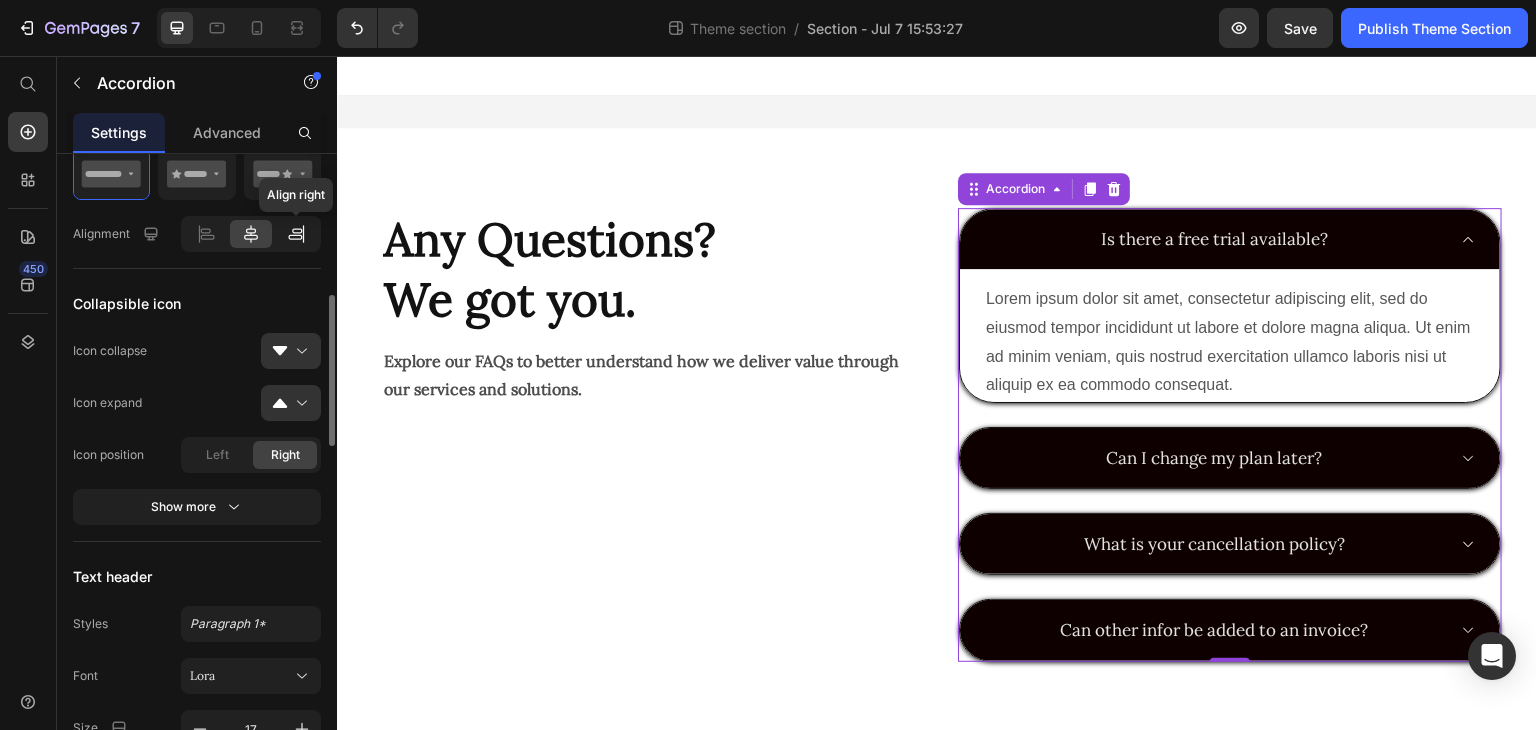 click 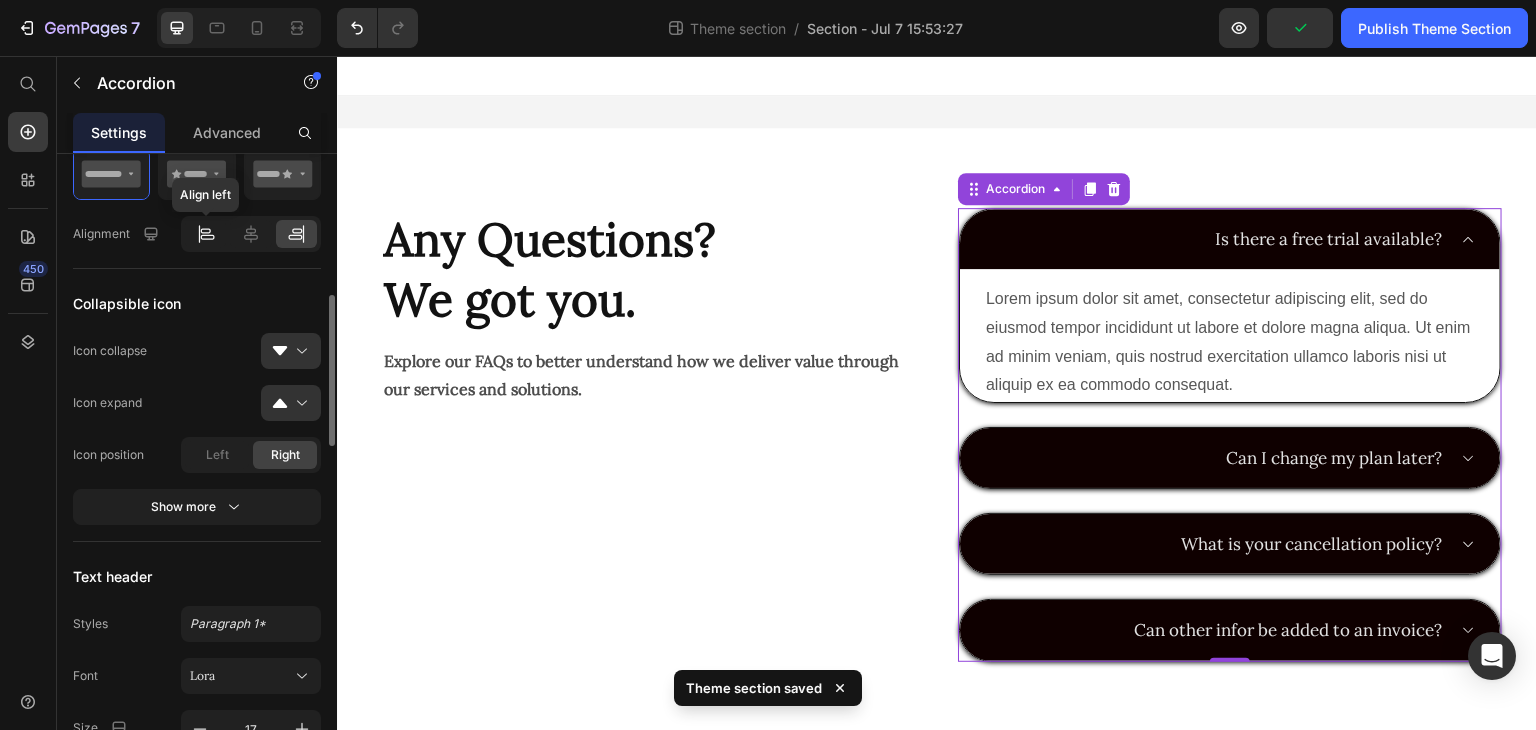 click 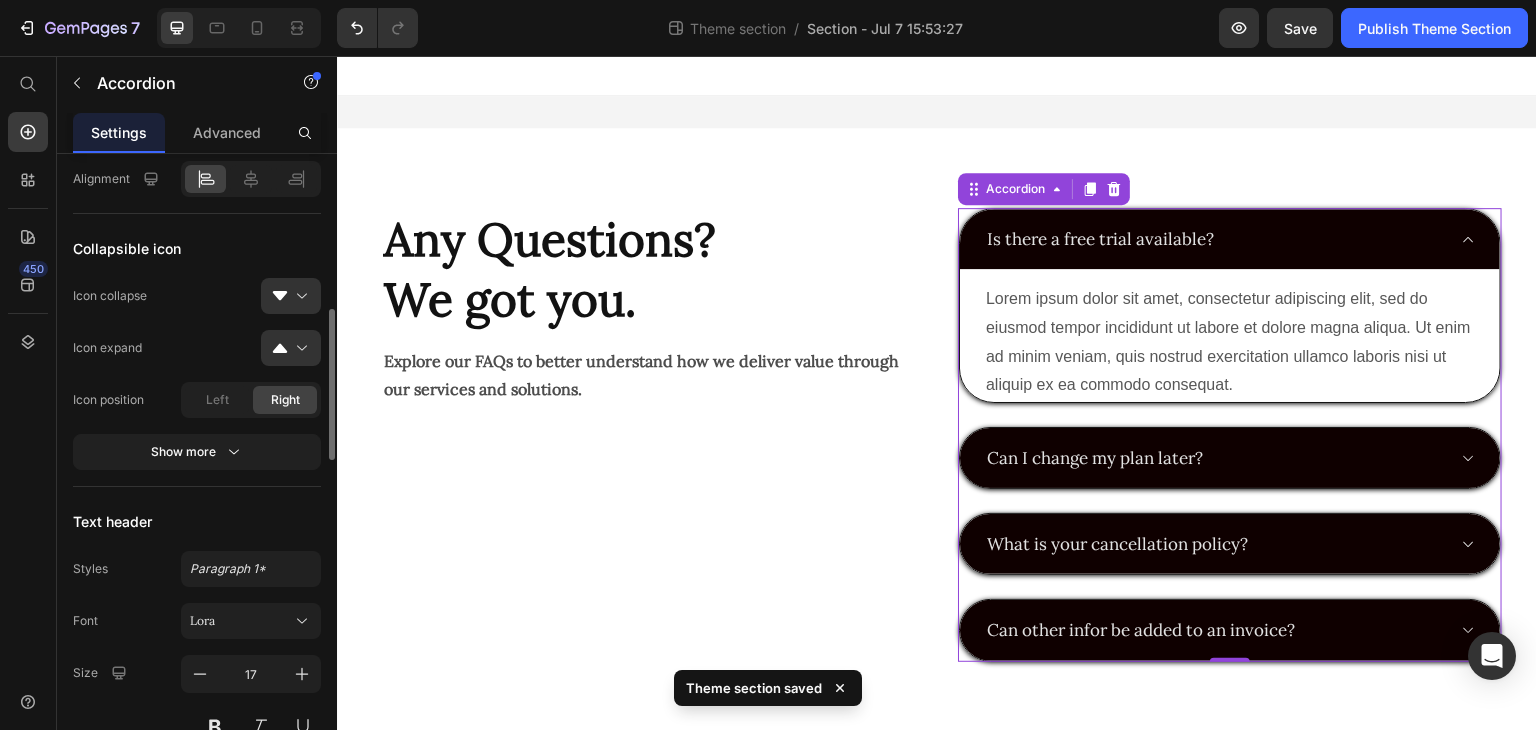 scroll, scrollTop: 648, scrollLeft: 0, axis: vertical 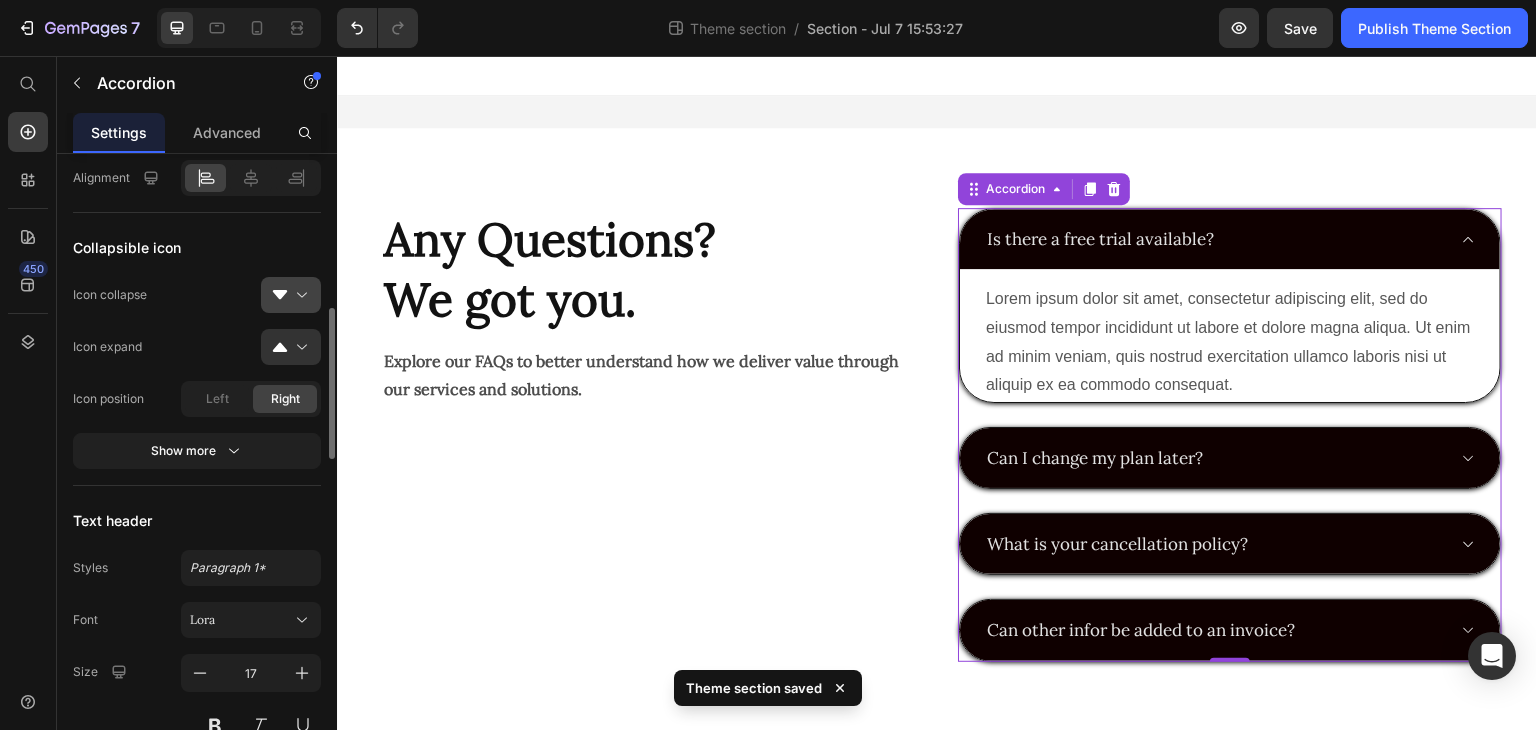 click at bounding box center (299, 295) 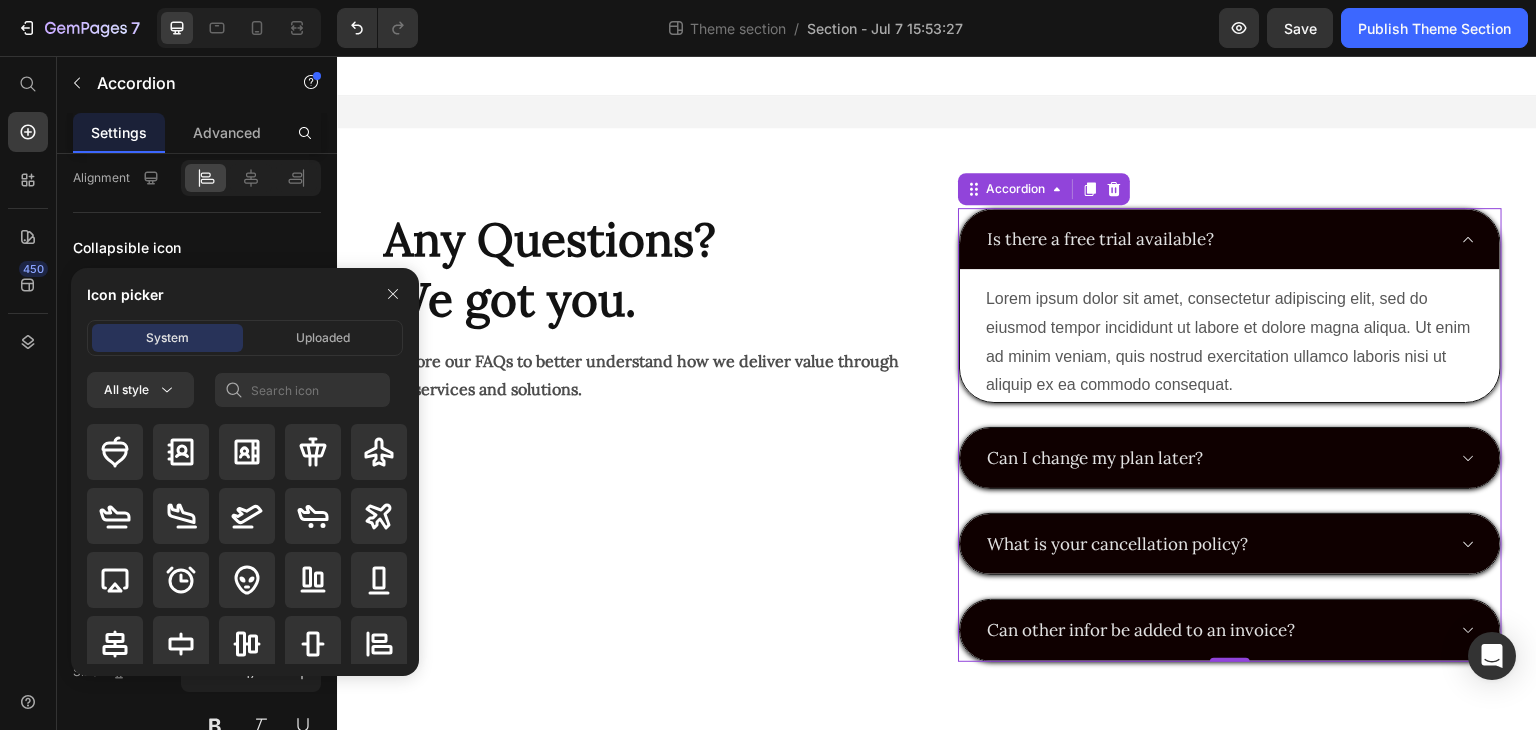 click on "Collapsible icon" at bounding box center [197, 247] 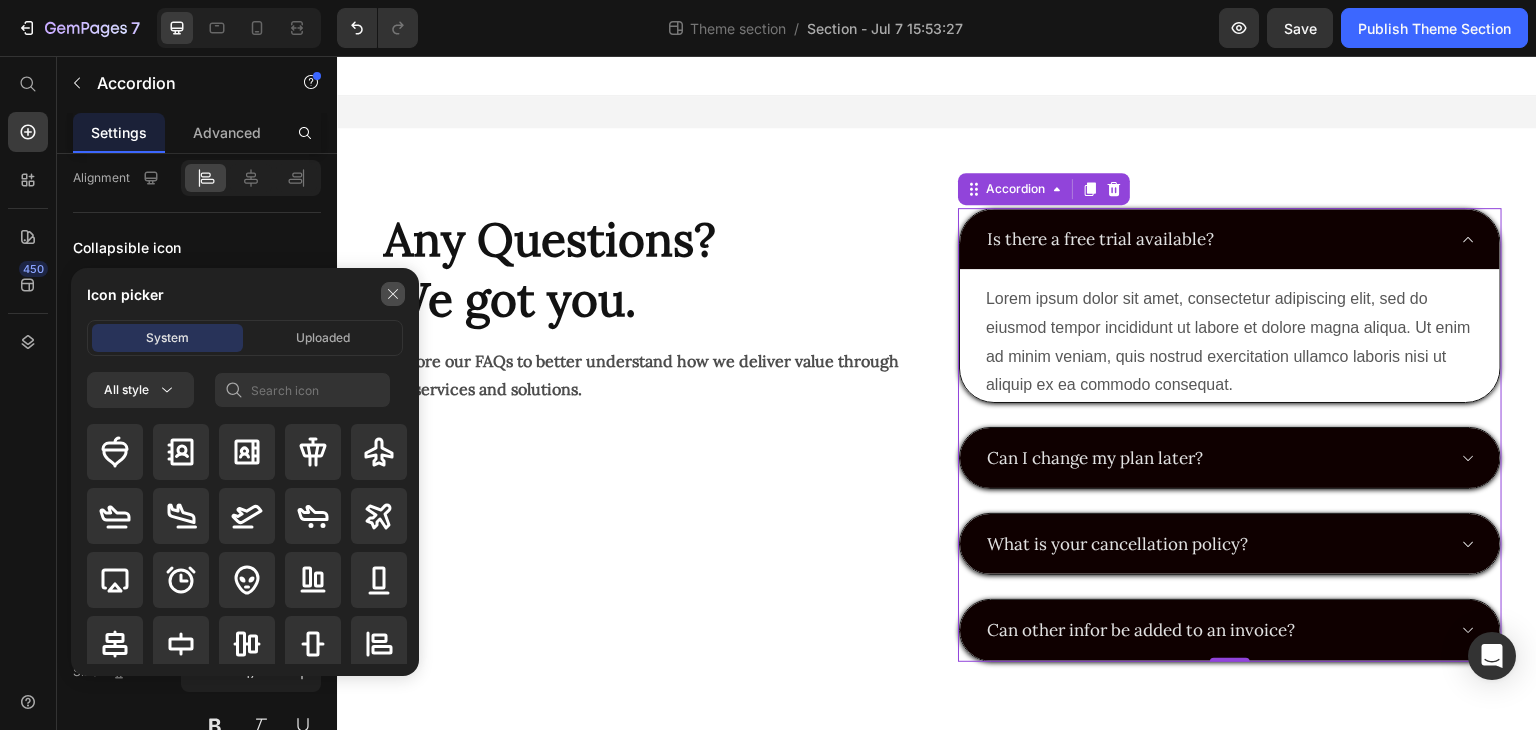 click 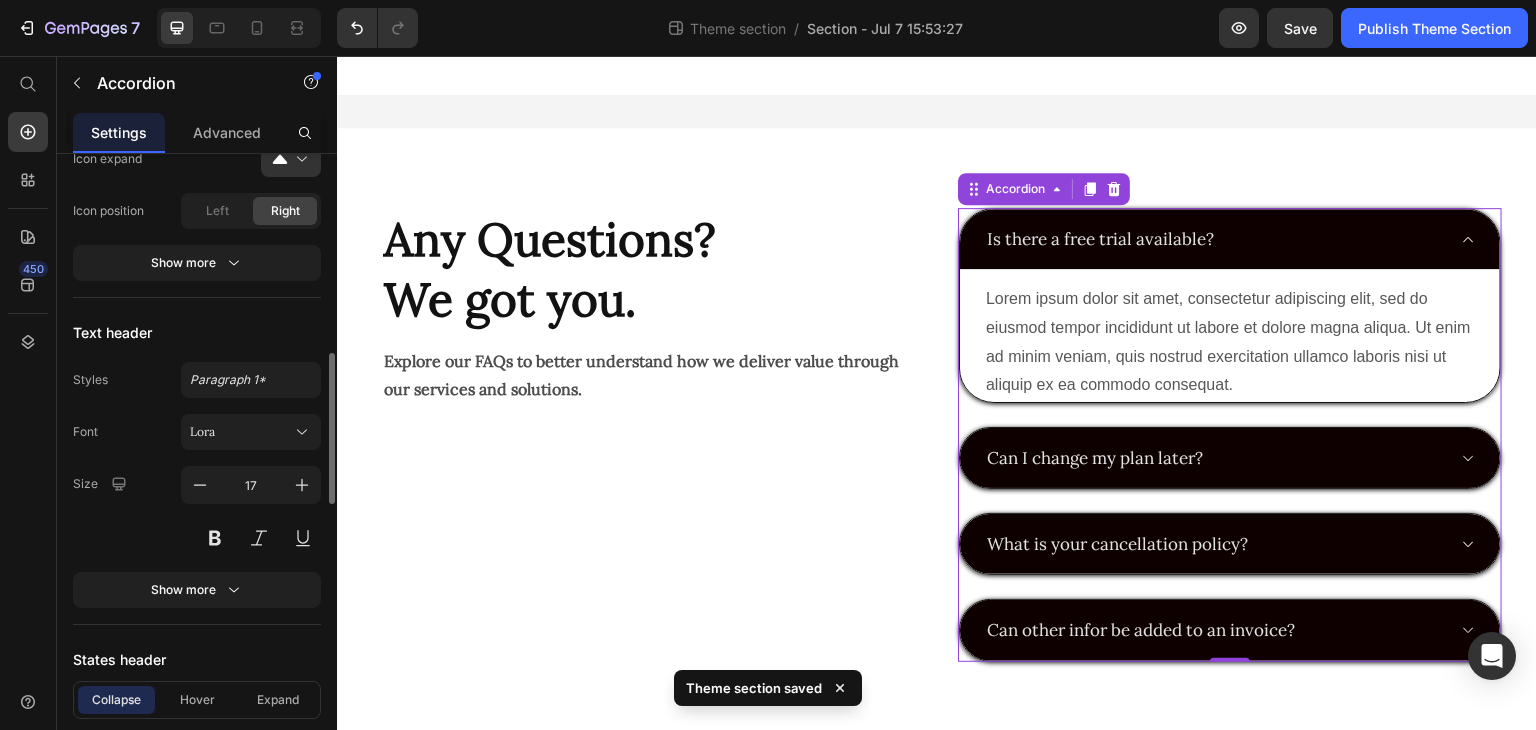 scroll, scrollTop: 836, scrollLeft: 0, axis: vertical 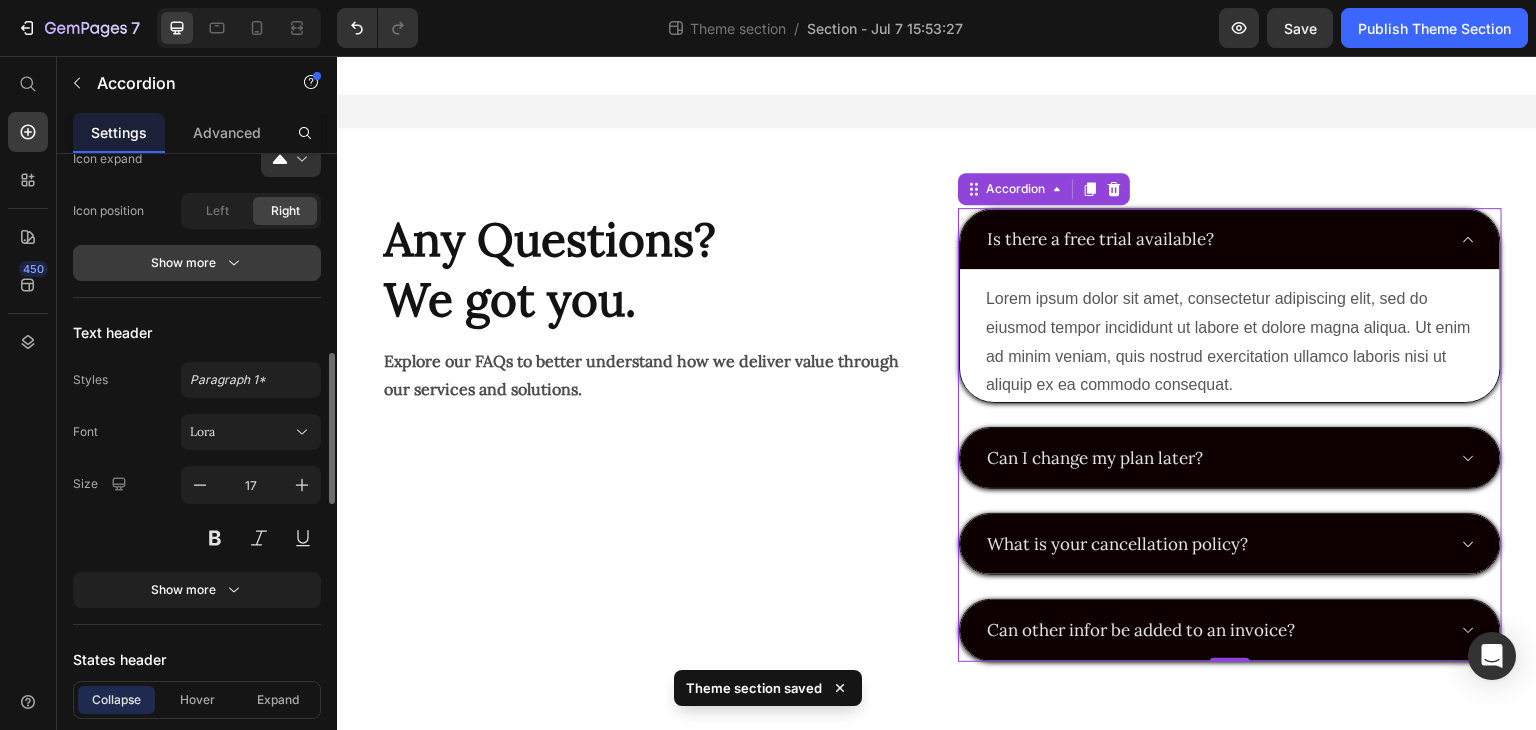 click 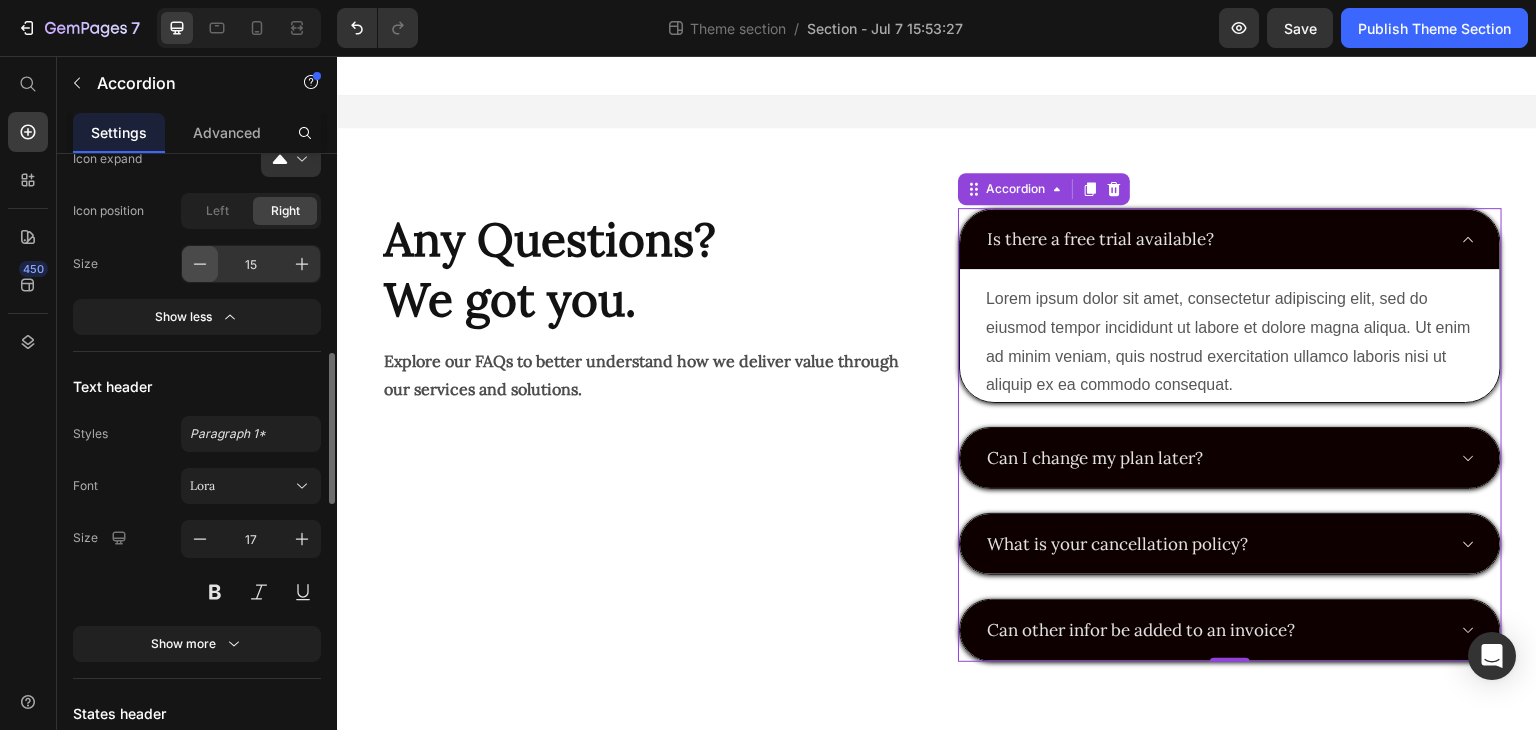 click 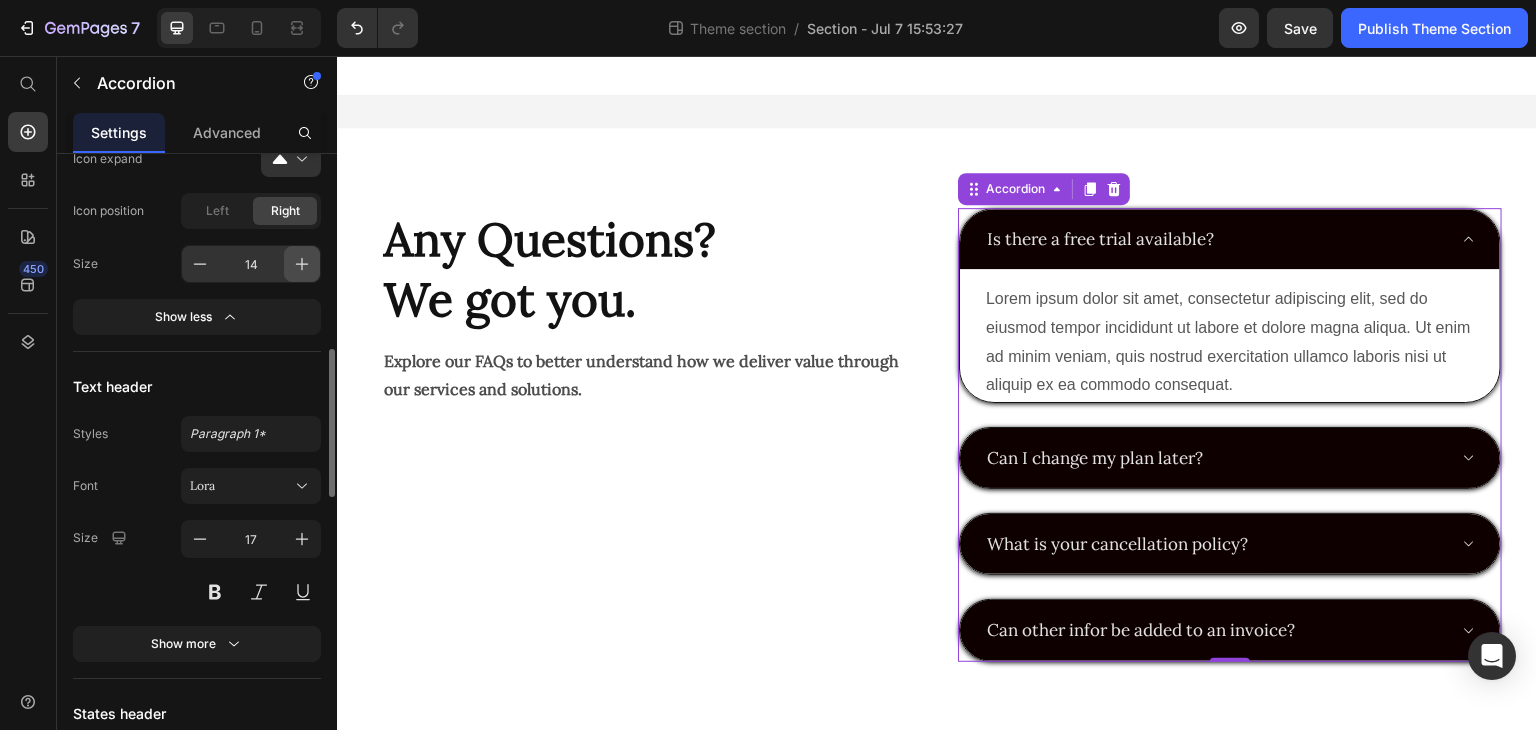 click 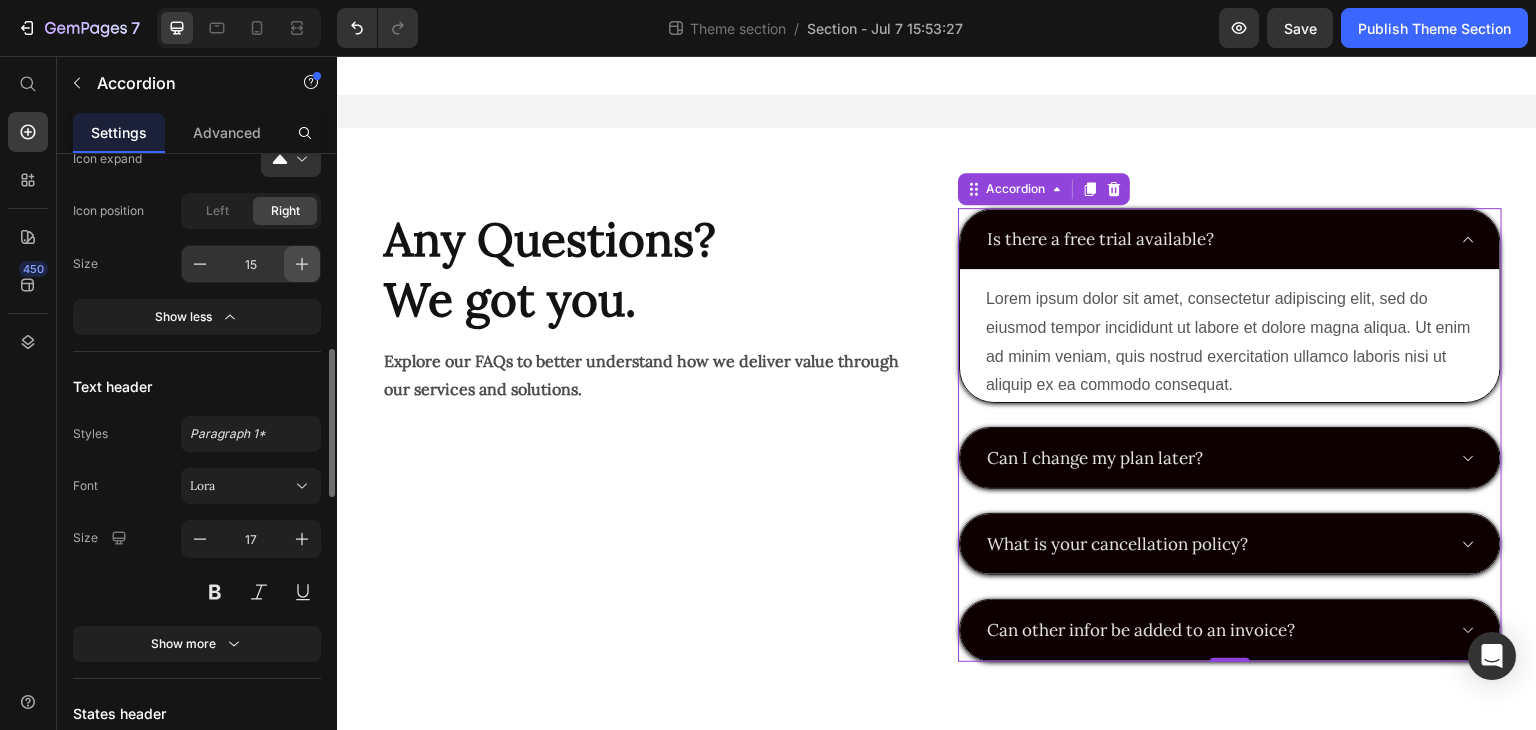 click 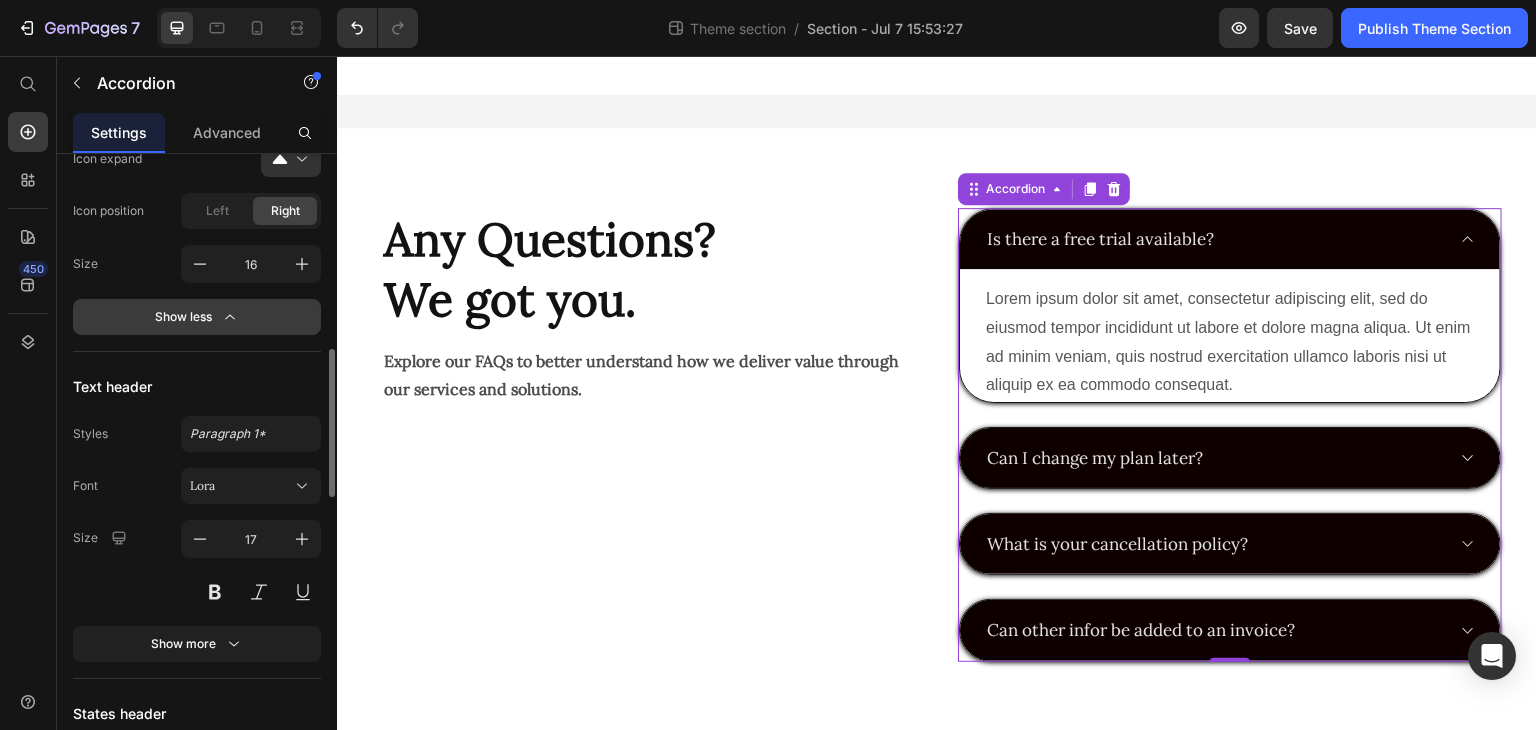 click on "Show less" at bounding box center [197, 317] 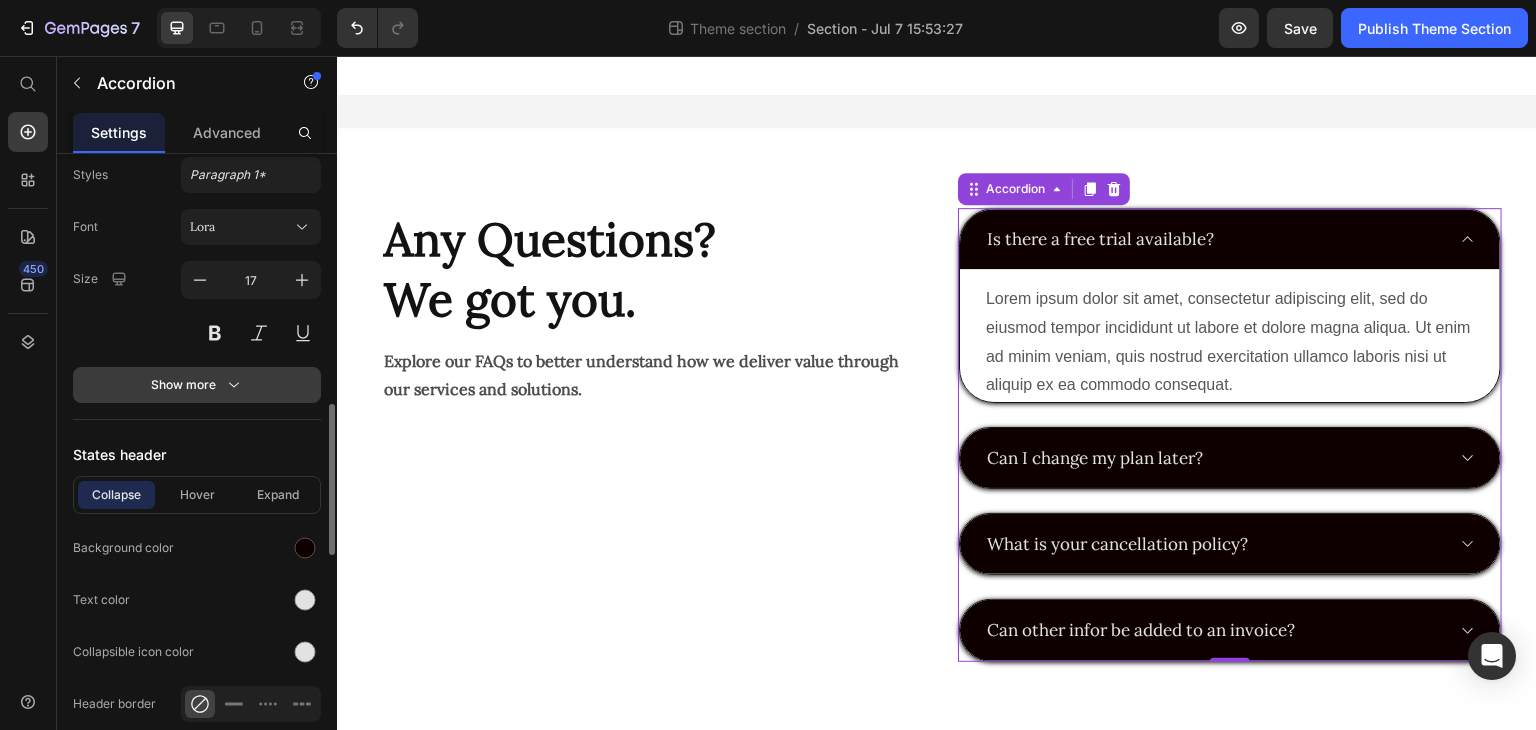 scroll, scrollTop: 1042, scrollLeft: 0, axis: vertical 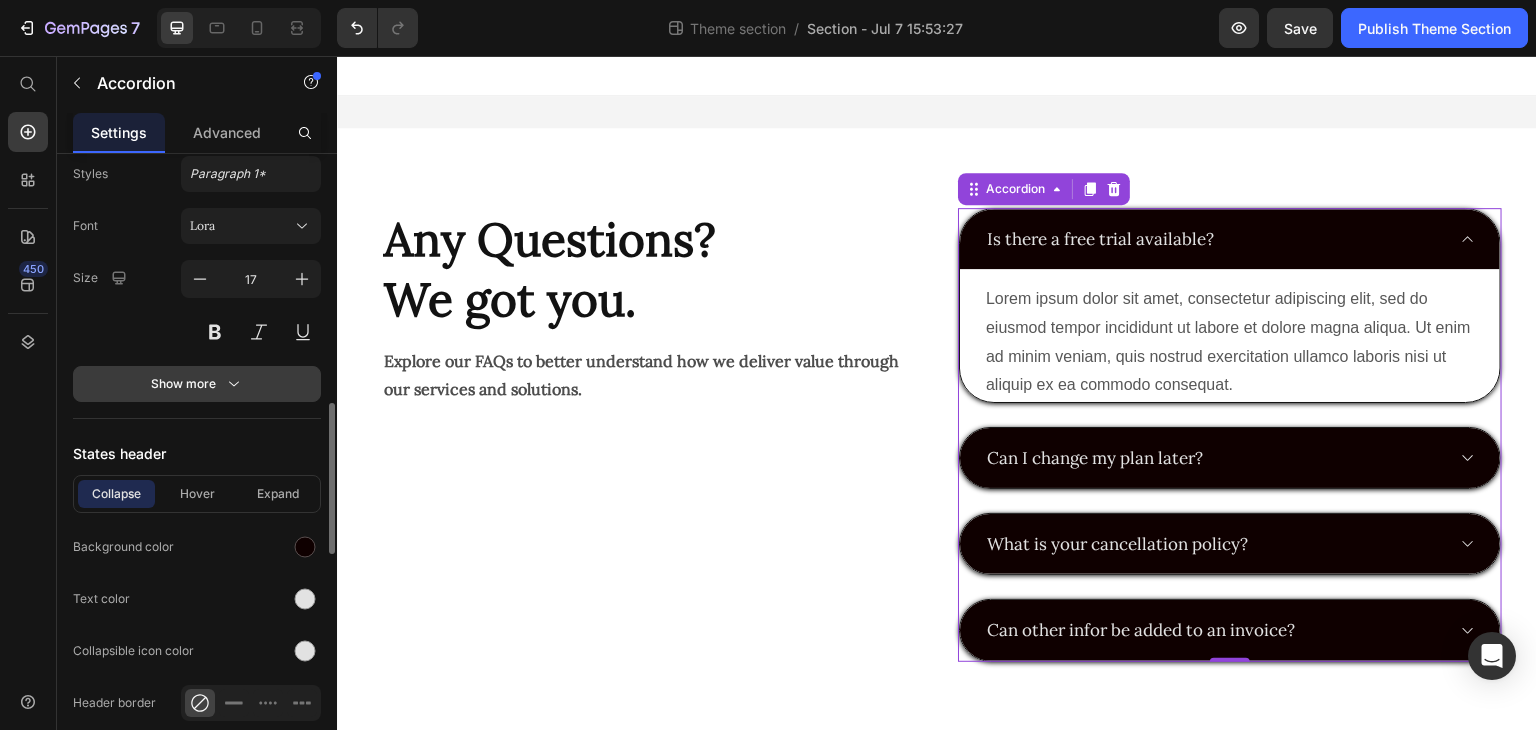 click on "Show more" at bounding box center (197, 384) 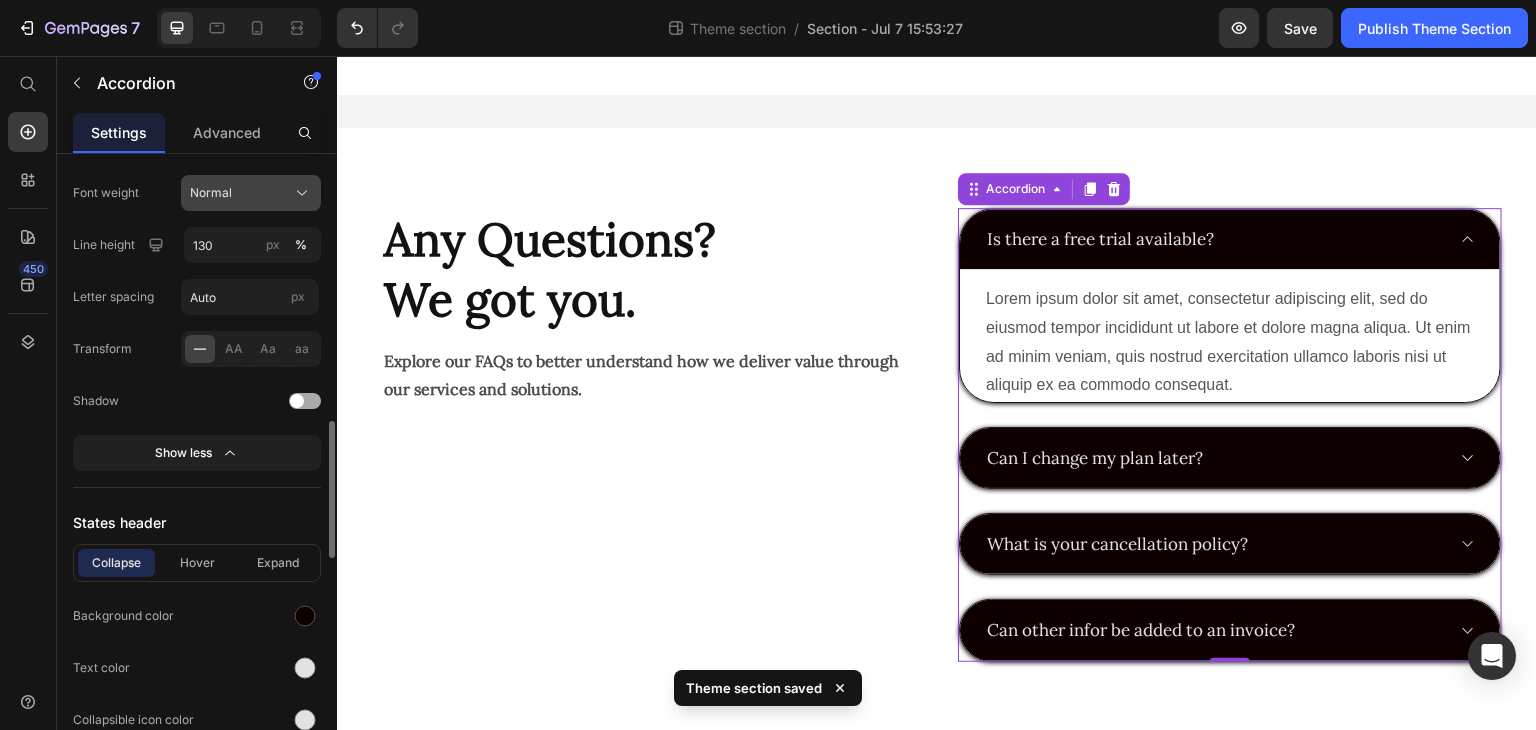 scroll, scrollTop: 1233, scrollLeft: 0, axis: vertical 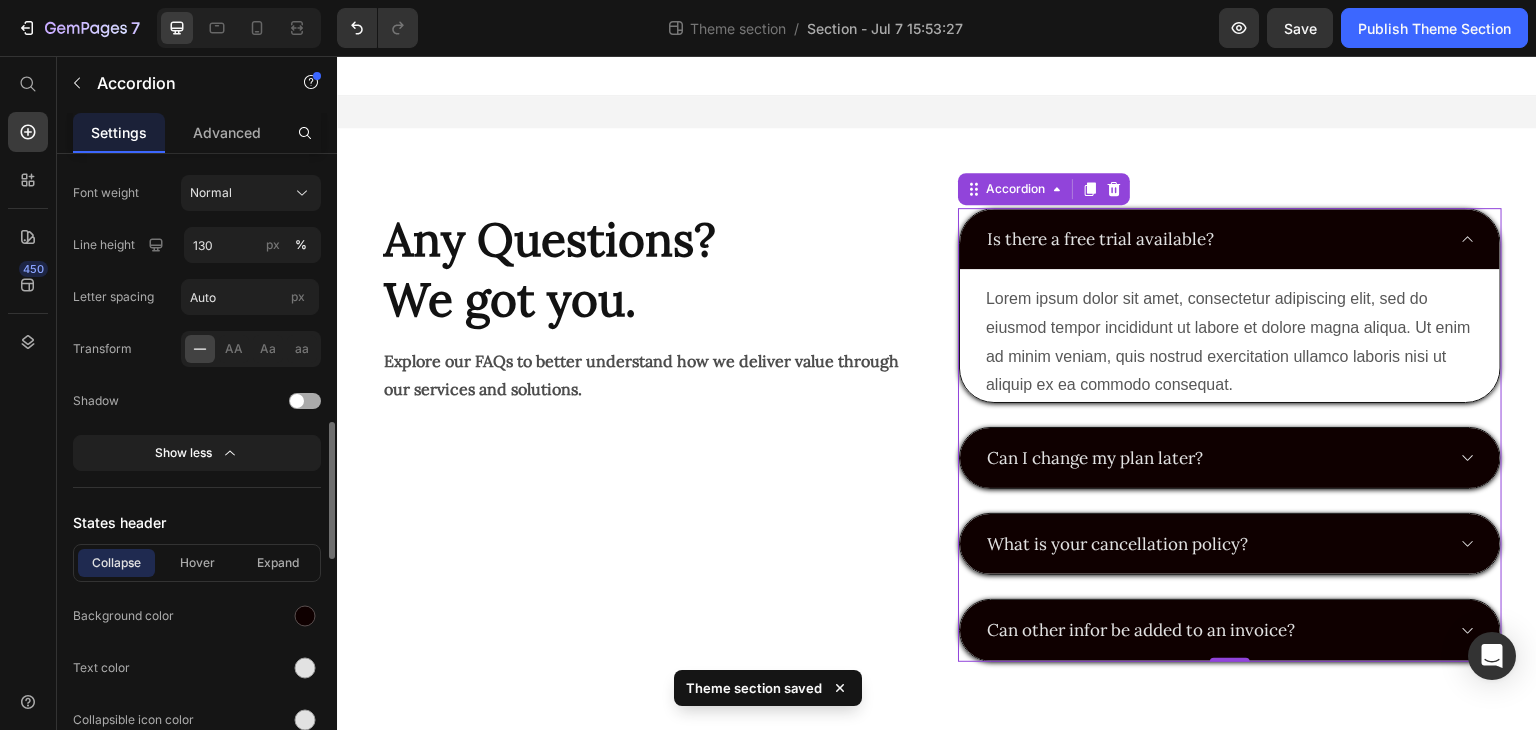 click 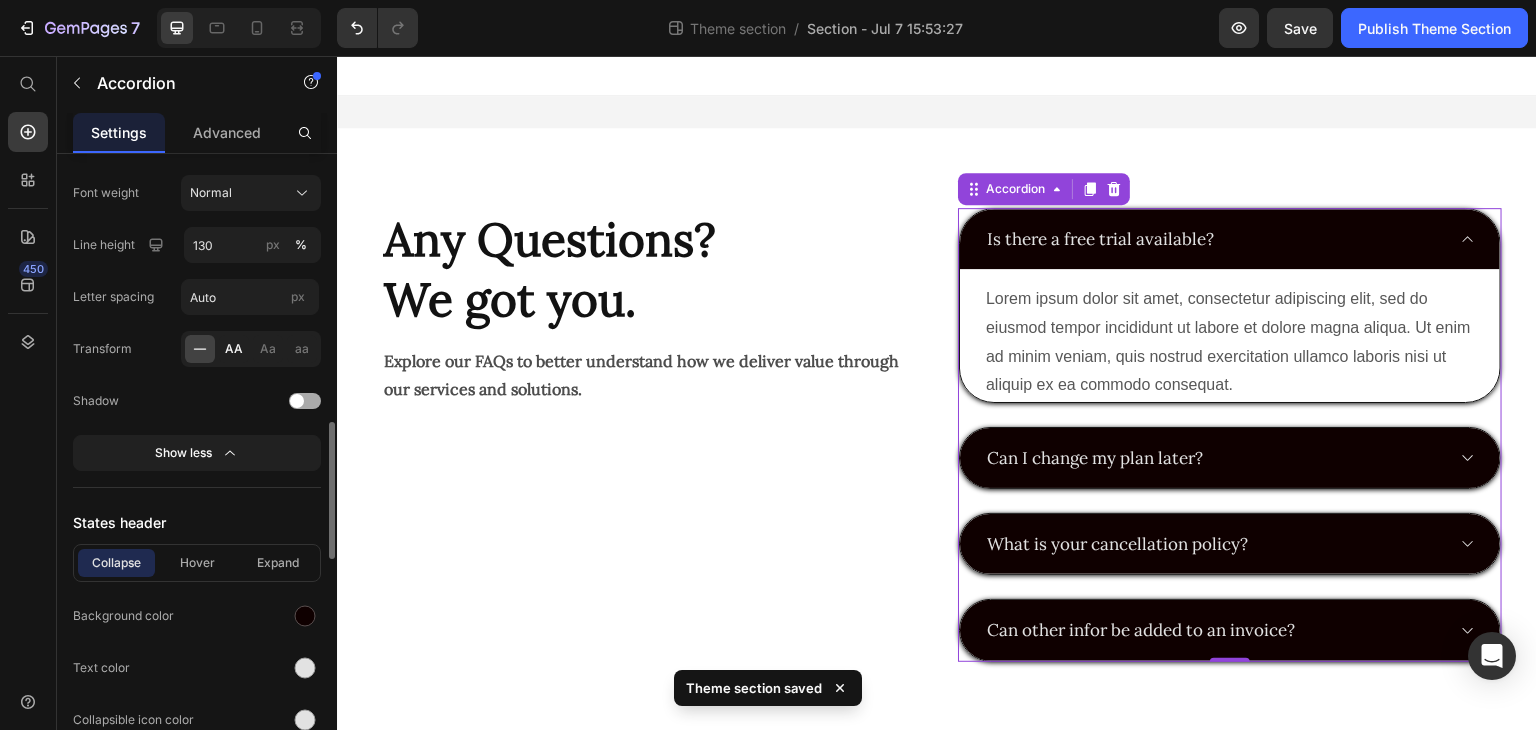 click on "AA" 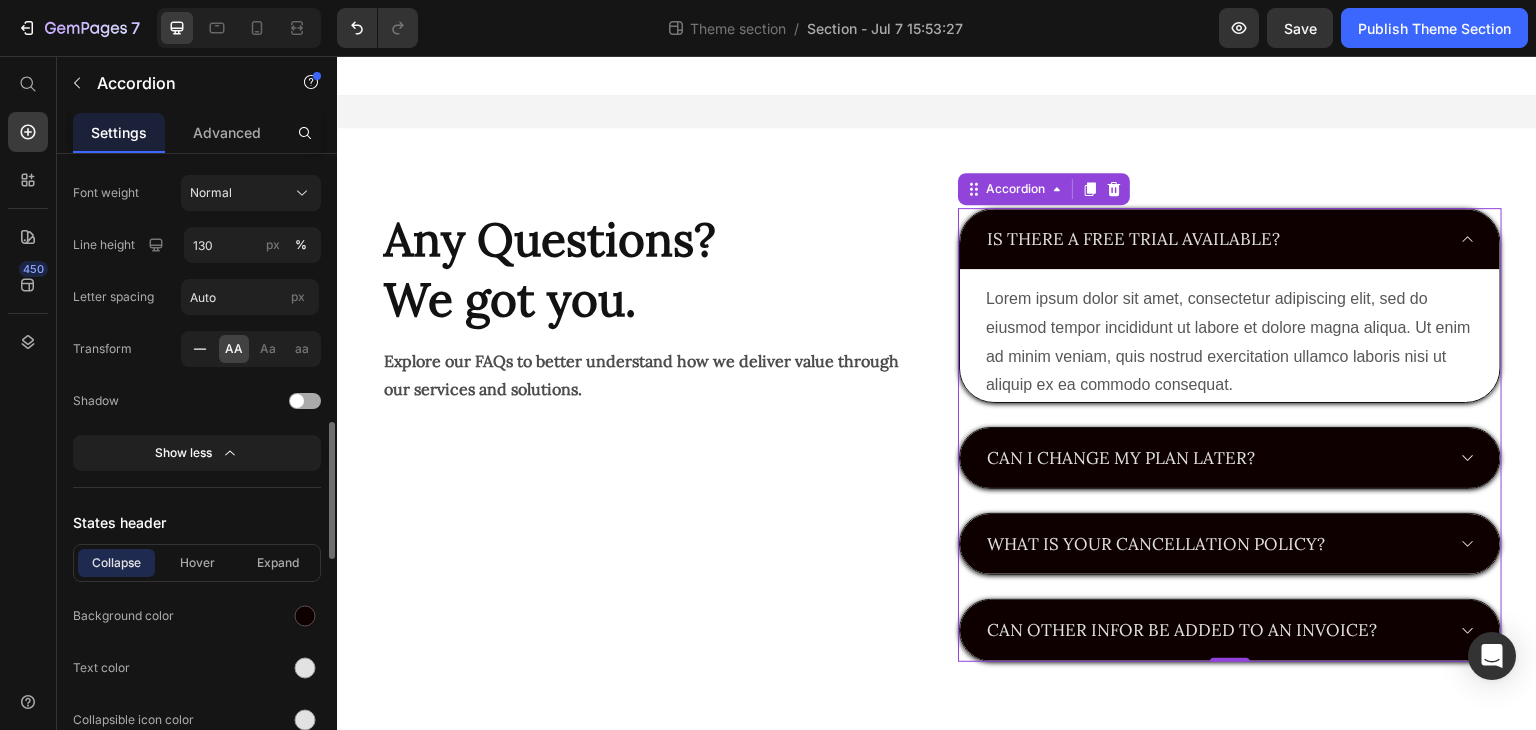 click 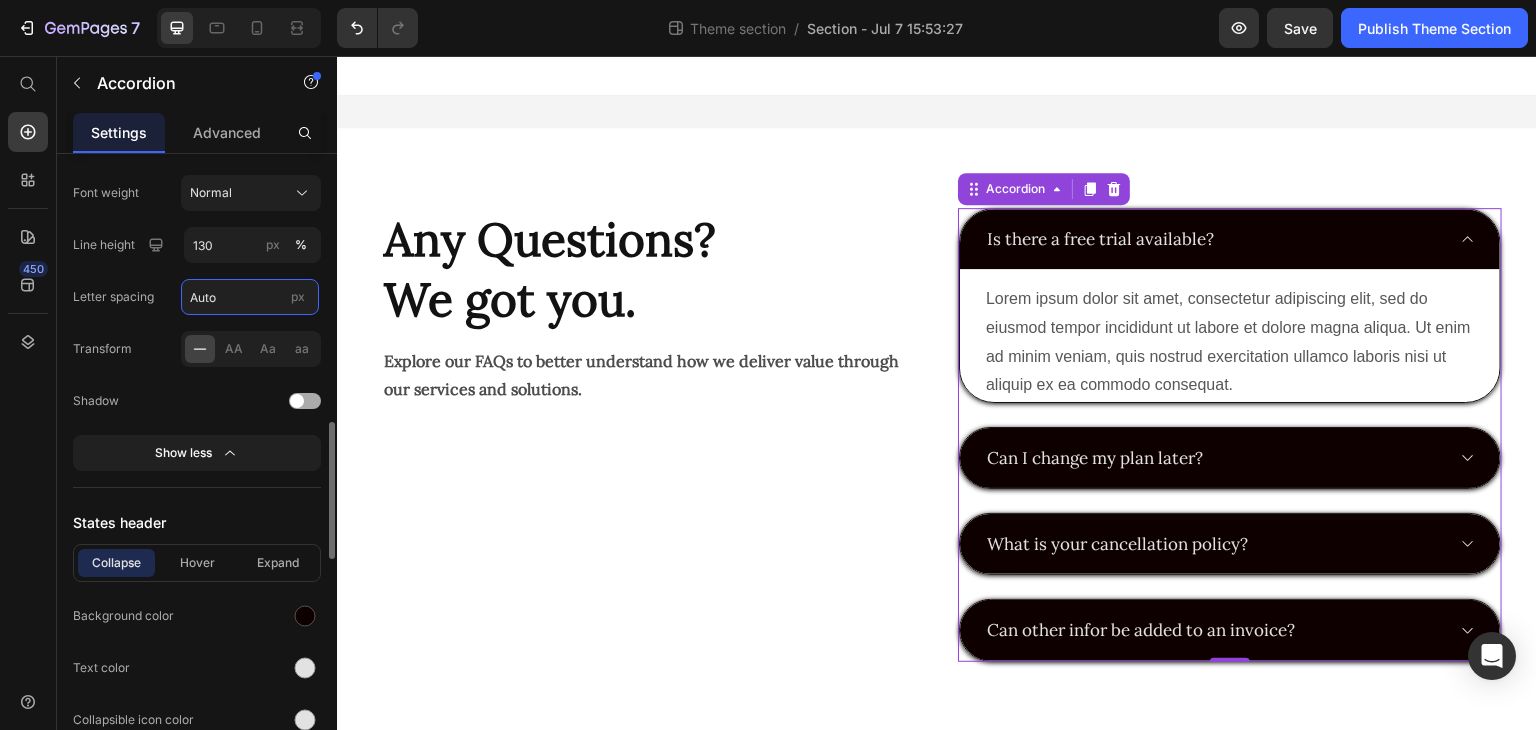 click on "Auto" at bounding box center (250, 297) 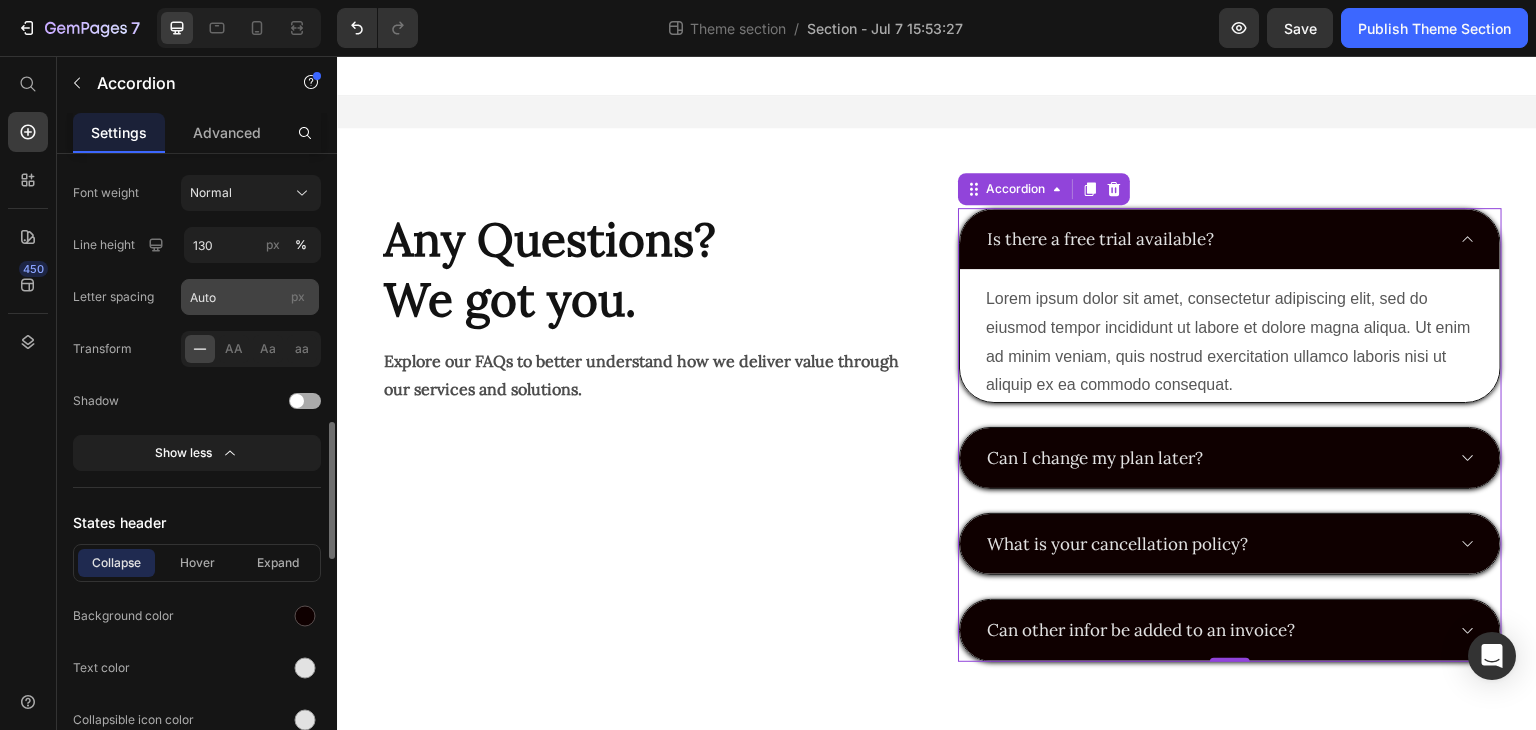 click on "px" at bounding box center [298, 296] 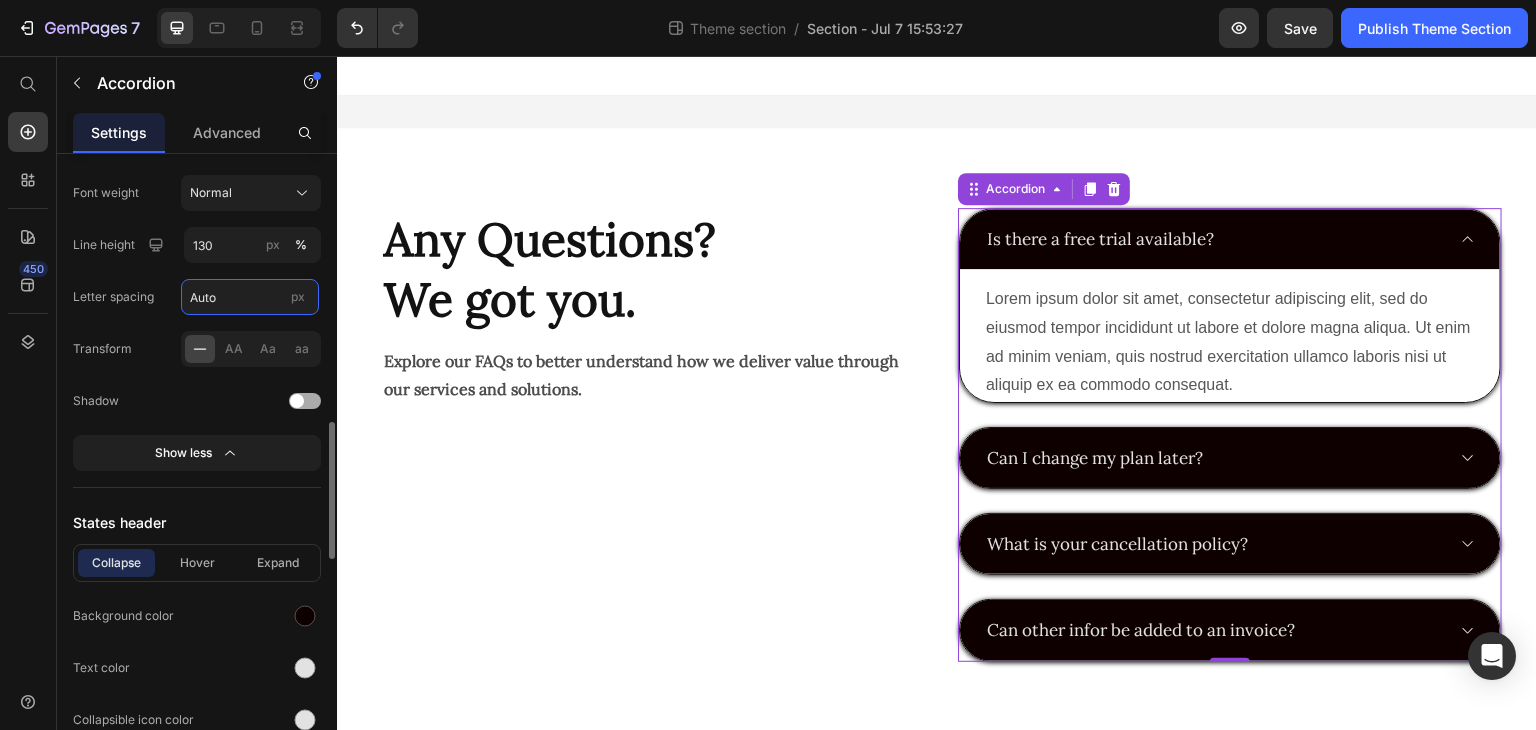 click on "Auto" at bounding box center [250, 297] 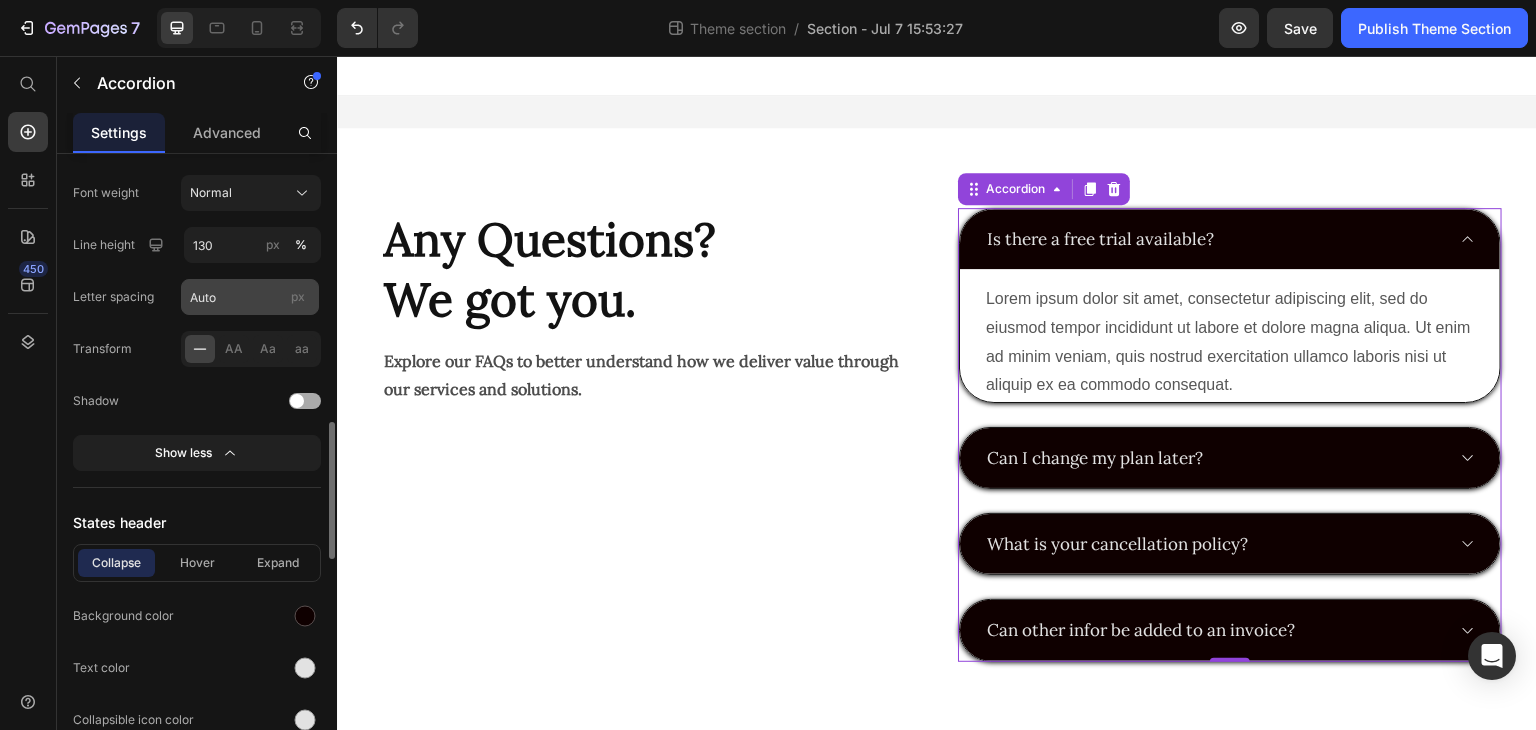 click on "px" at bounding box center (298, 296) 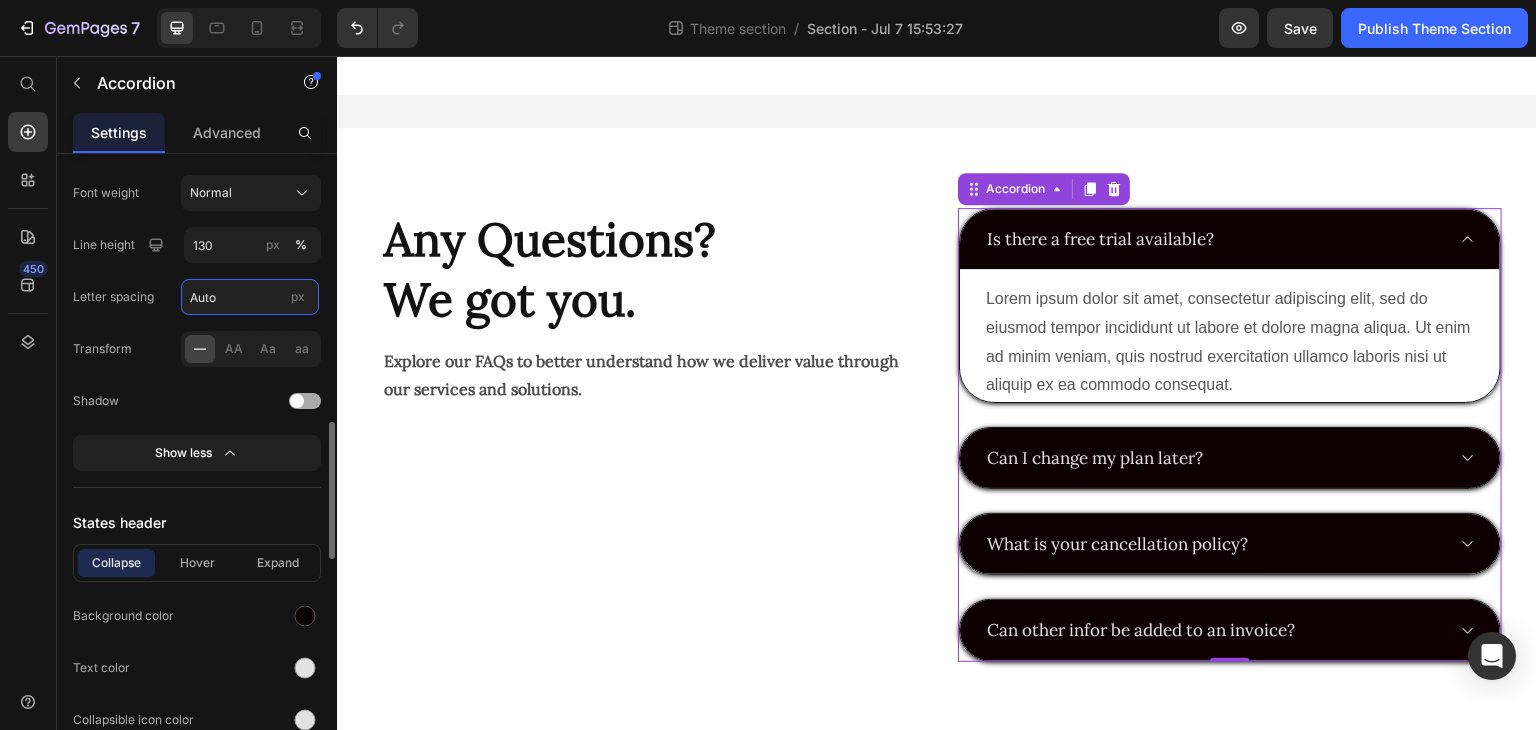 click on "Auto" at bounding box center [250, 297] 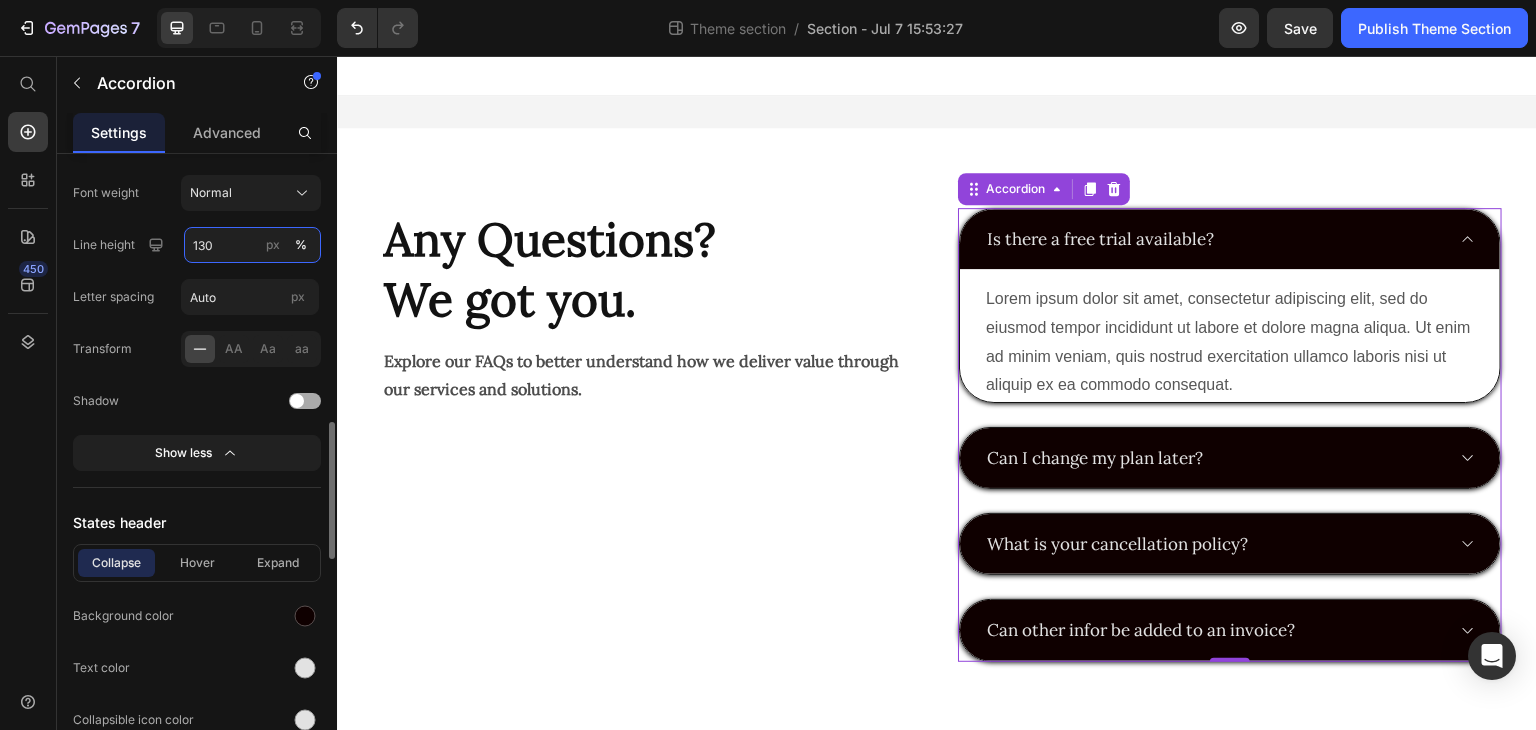 click on "130" at bounding box center (252, 245) 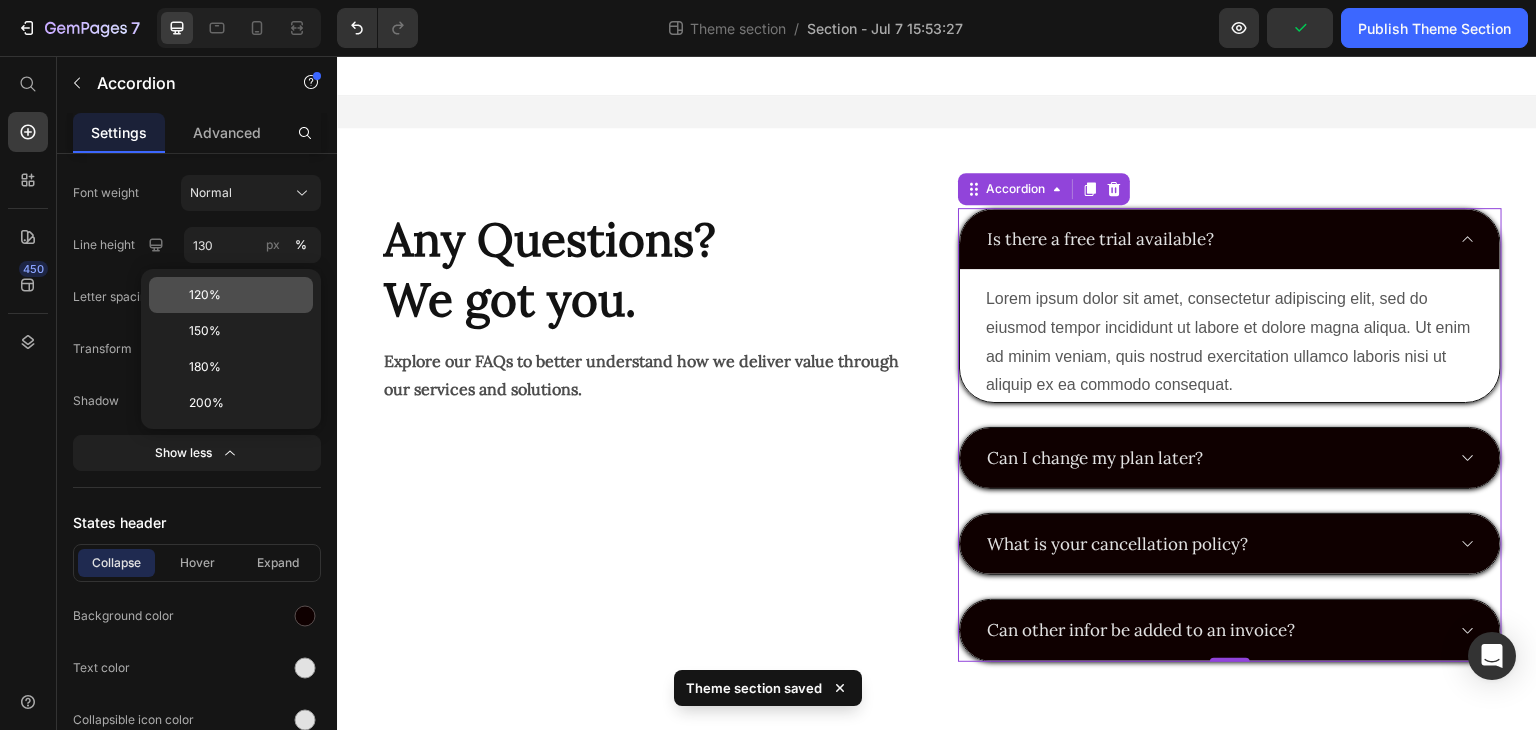 click on "120%" at bounding box center [205, 295] 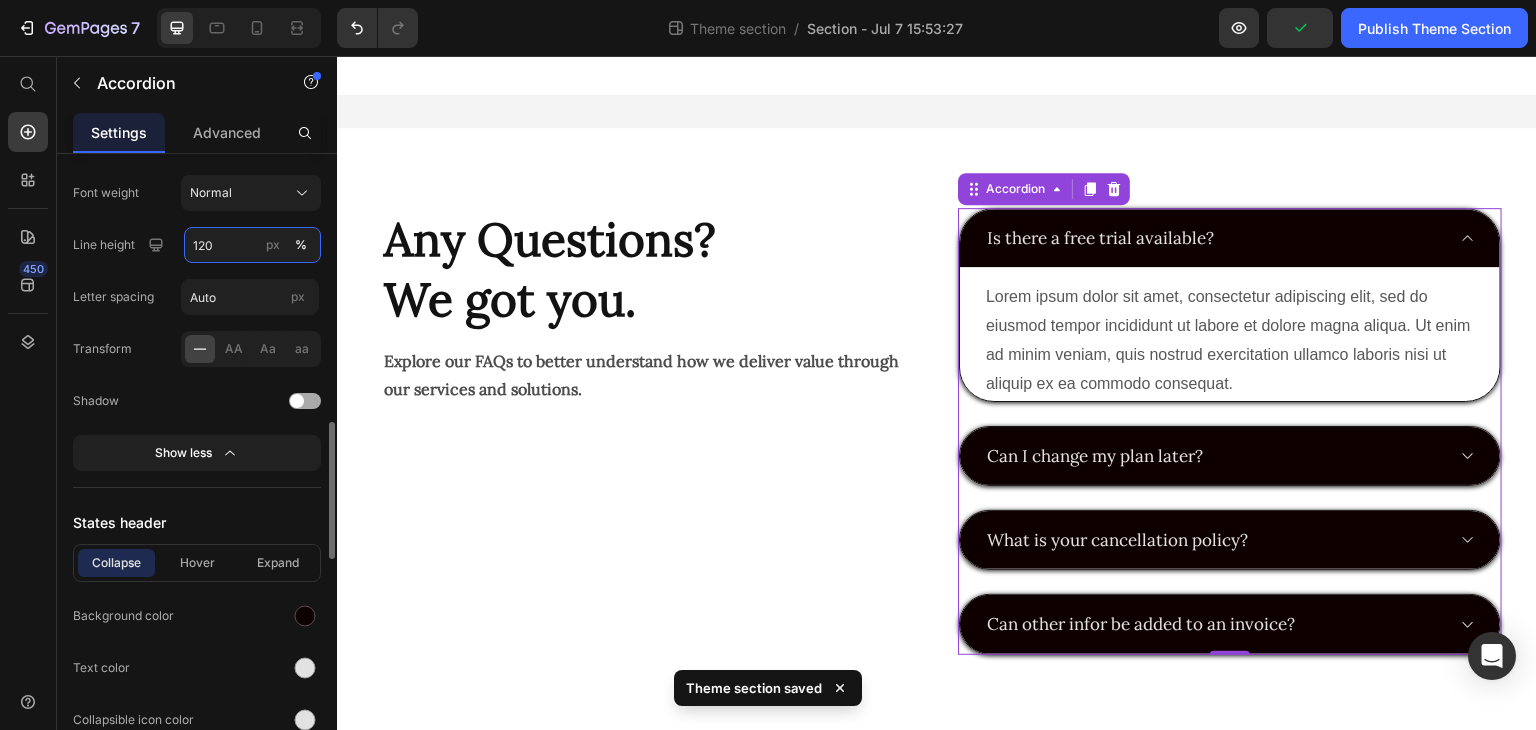 click on "120" at bounding box center [252, 245] 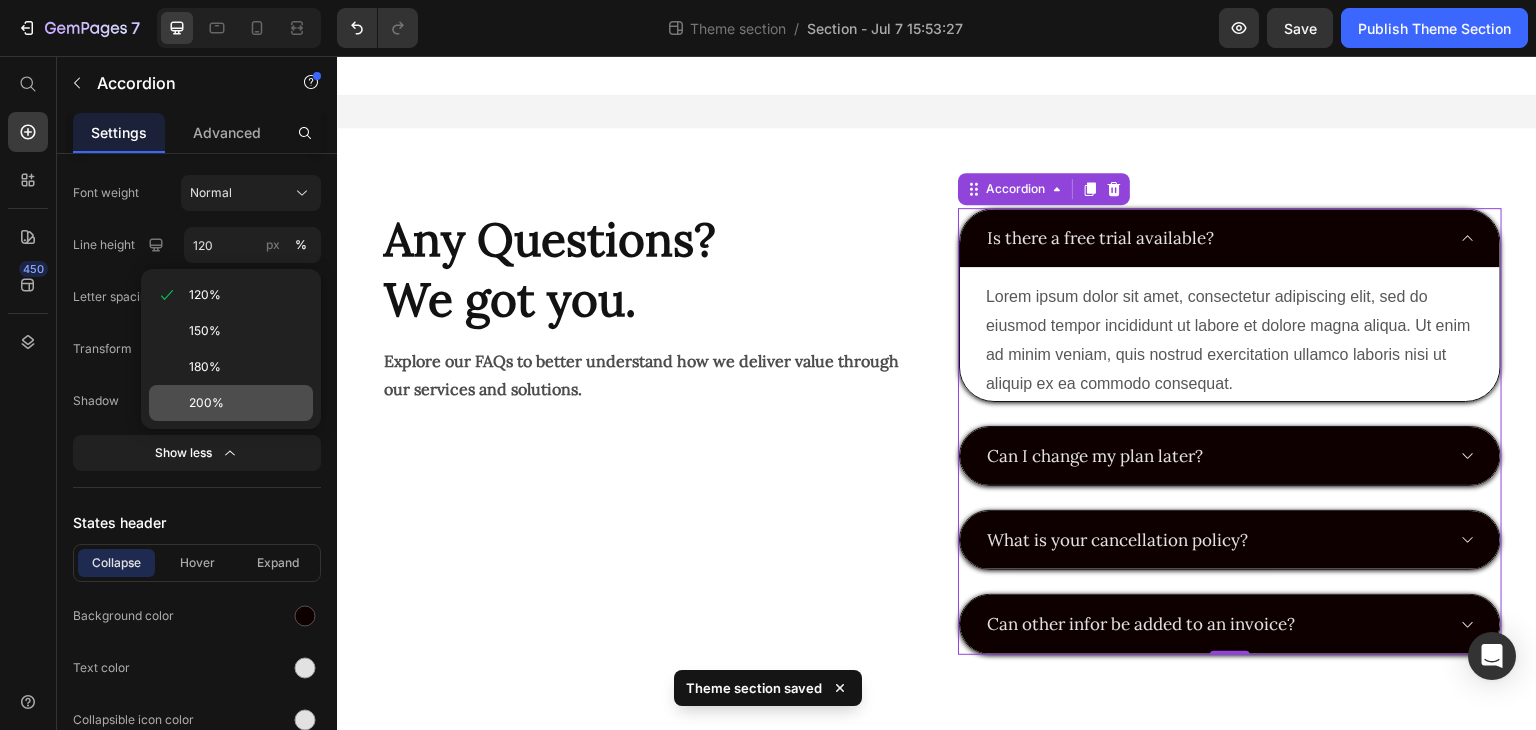 click on "200%" at bounding box center (247, 403) 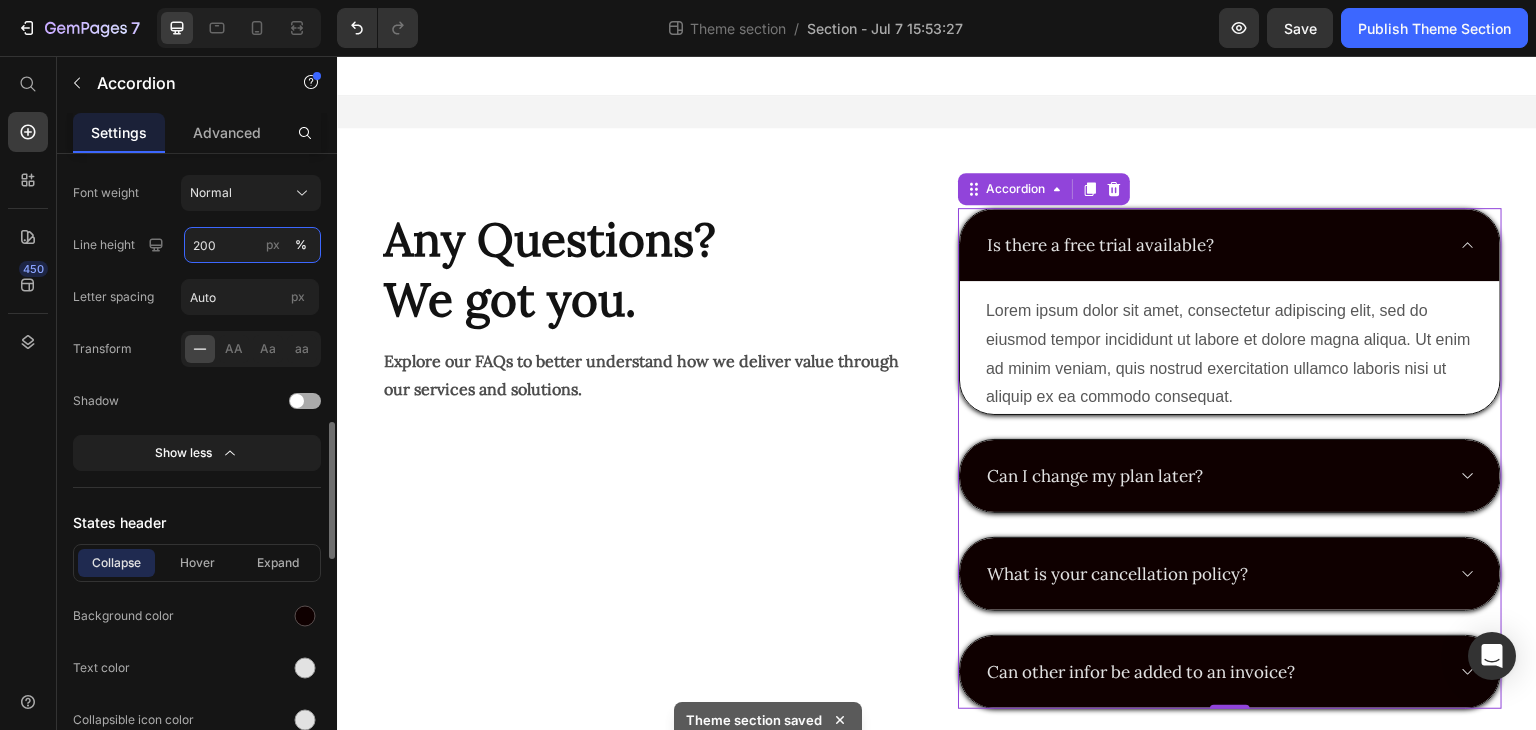 click on "200" at bounding box center [252, 245] 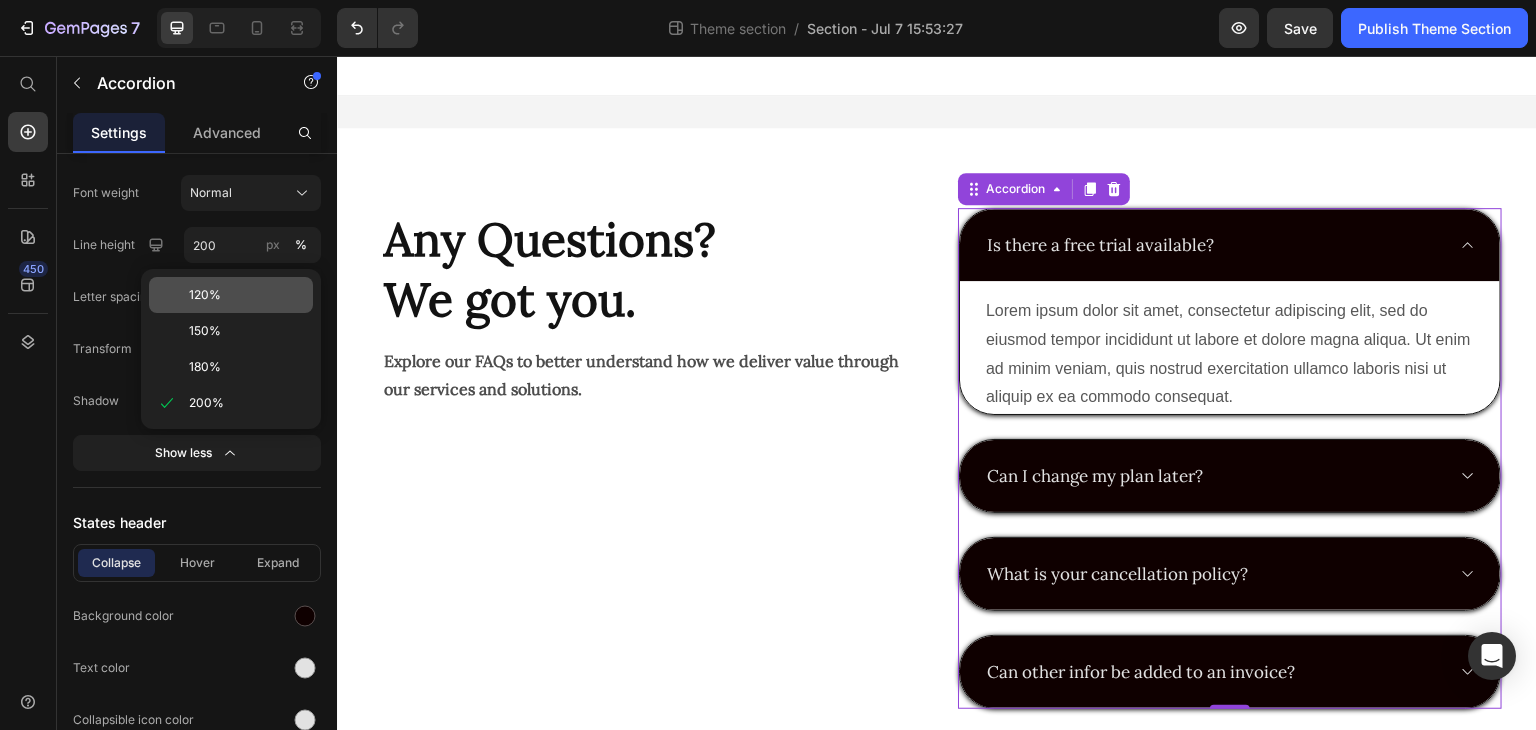 click on "120%" at bounding box center [205, 295] 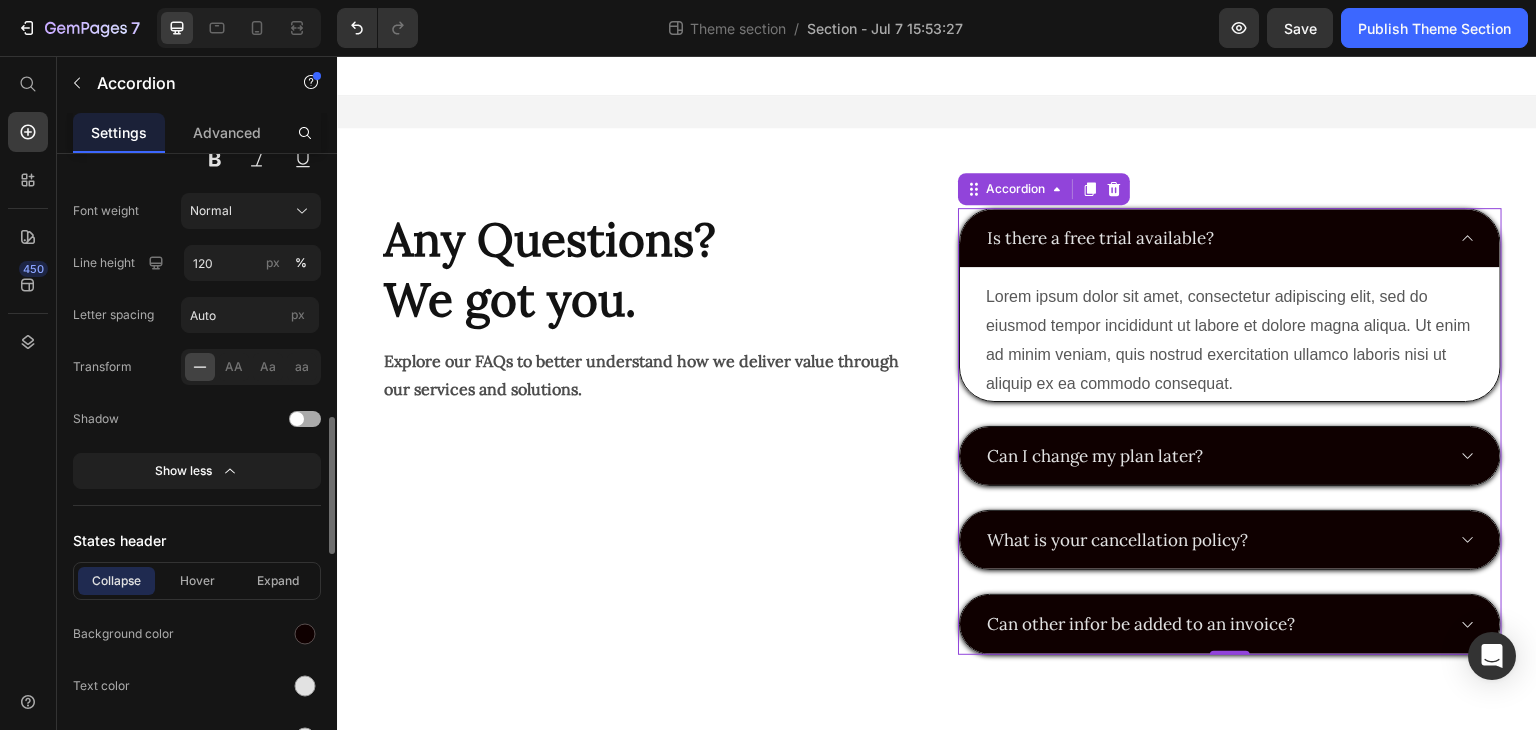 scroll, scrollTop: 1214, scrollLeft: 0, axis: vertical 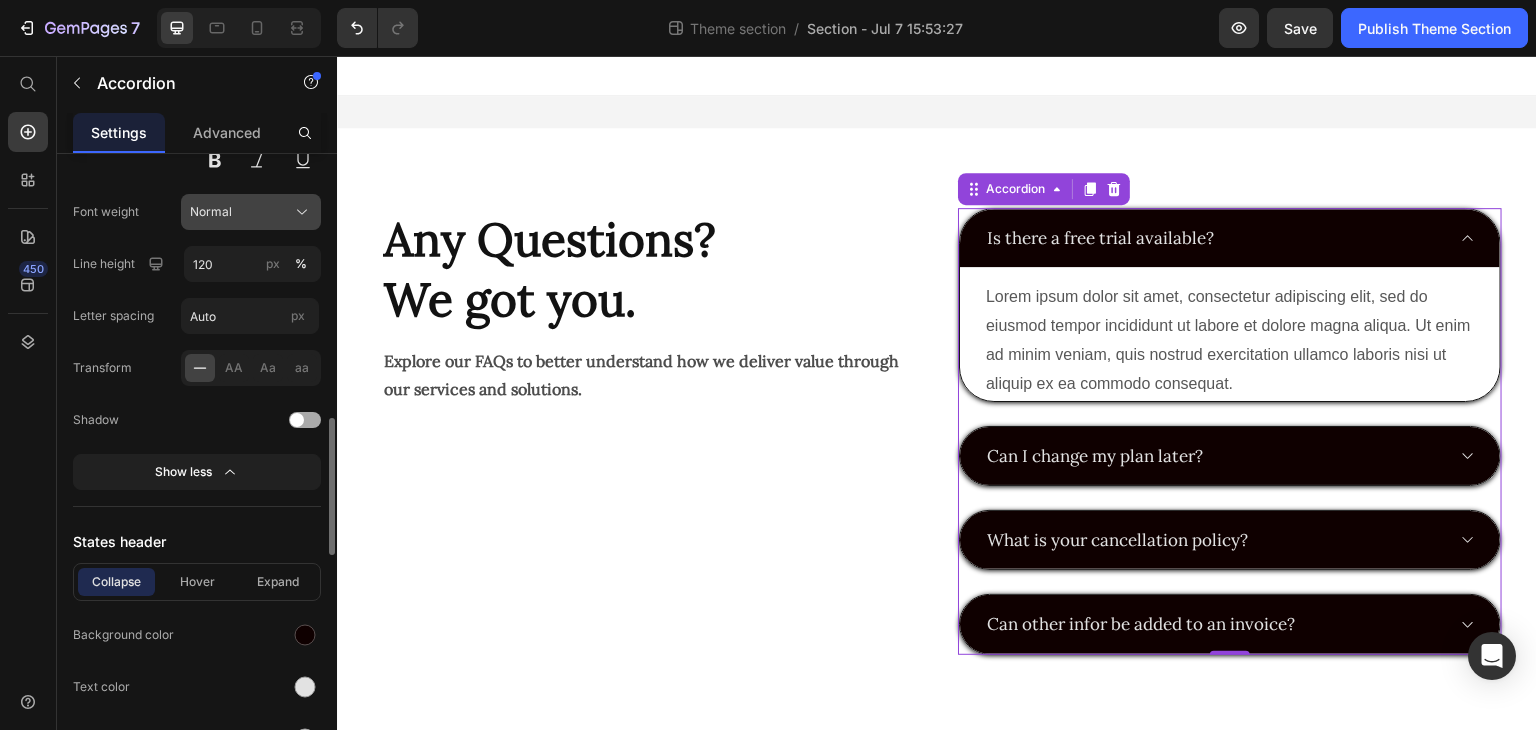 click on "Normal" 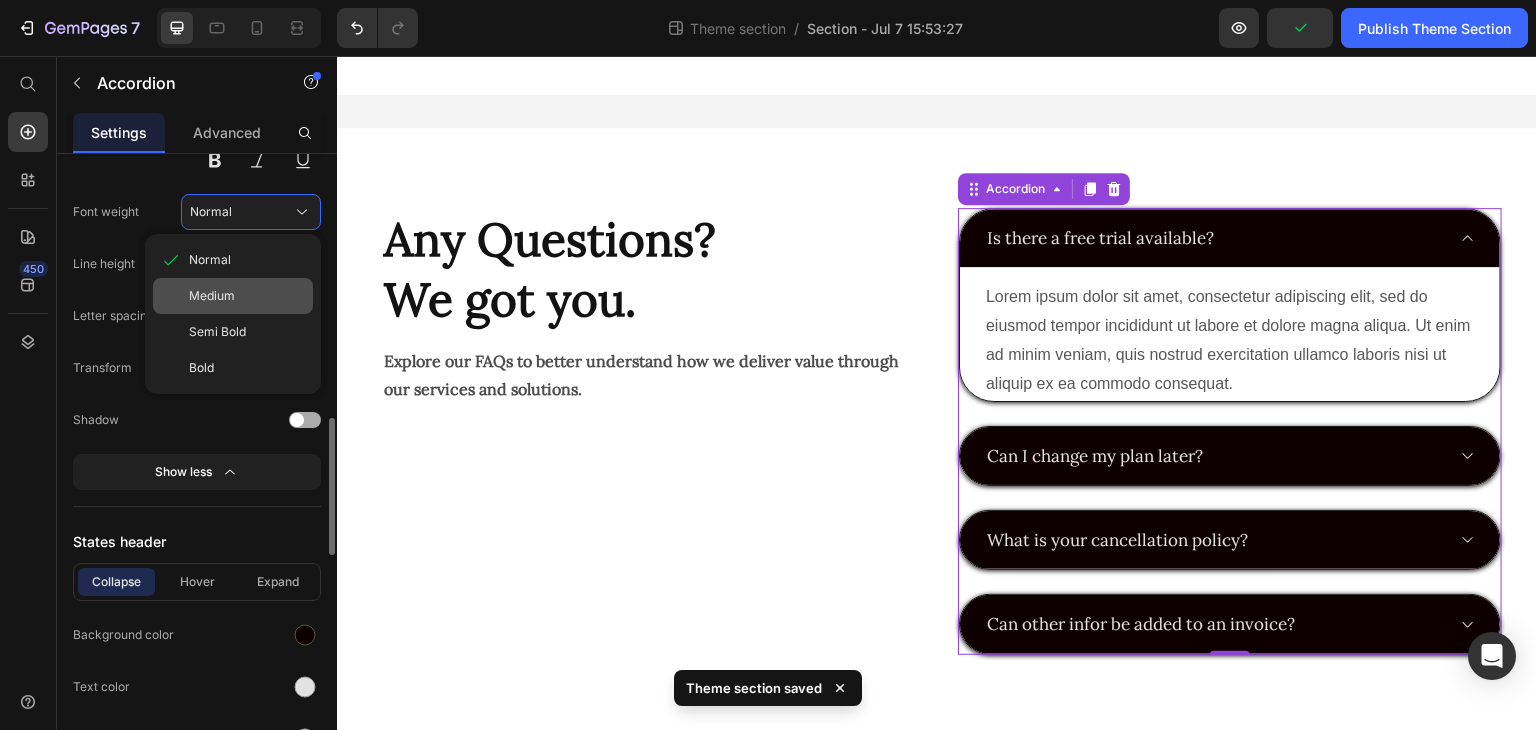 click on "Medium" at bounding box center (212, 296) 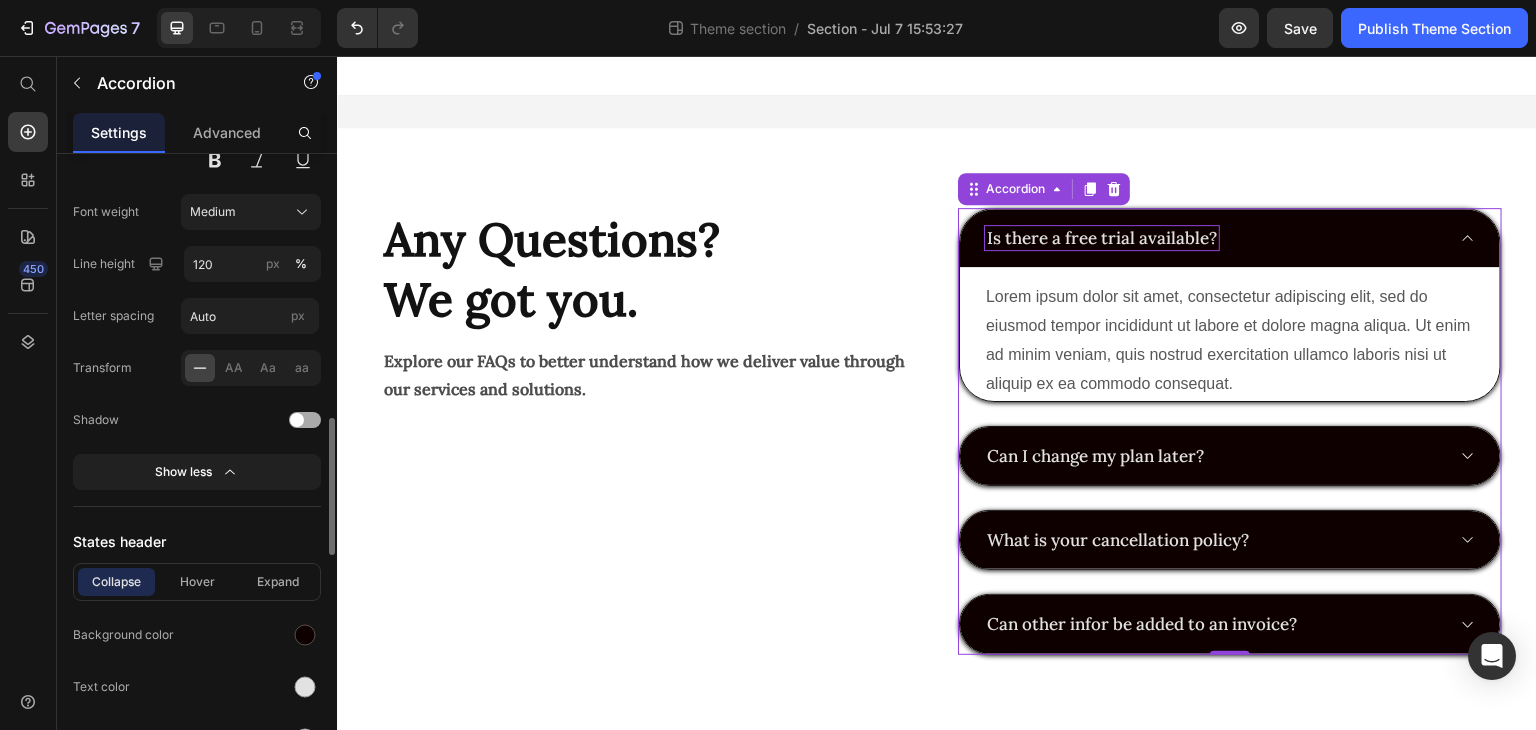 click on "Is there a free trial available?" at bounding box center [1102, 238] 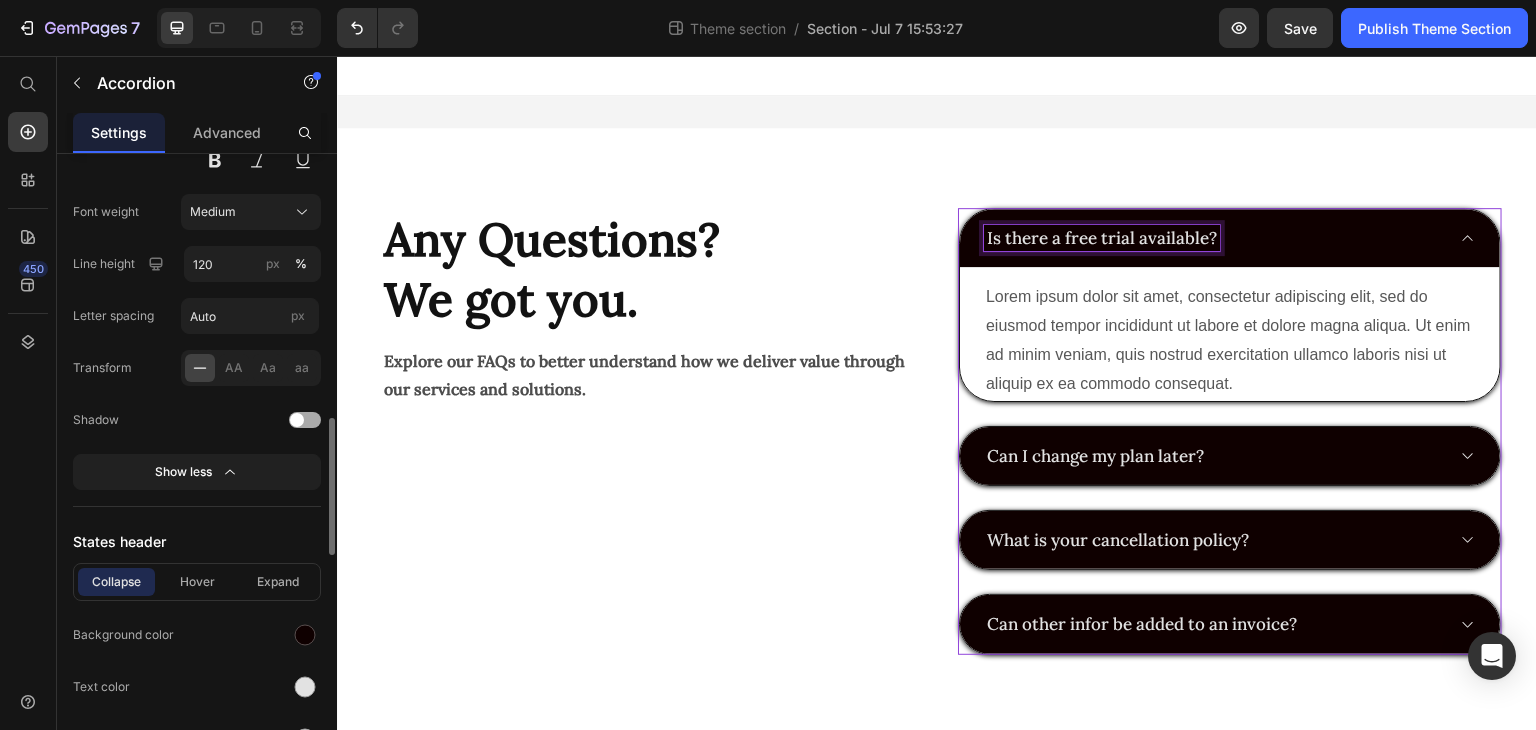 click on "Is there a free trial available?" at bounding box center (1214, 238) 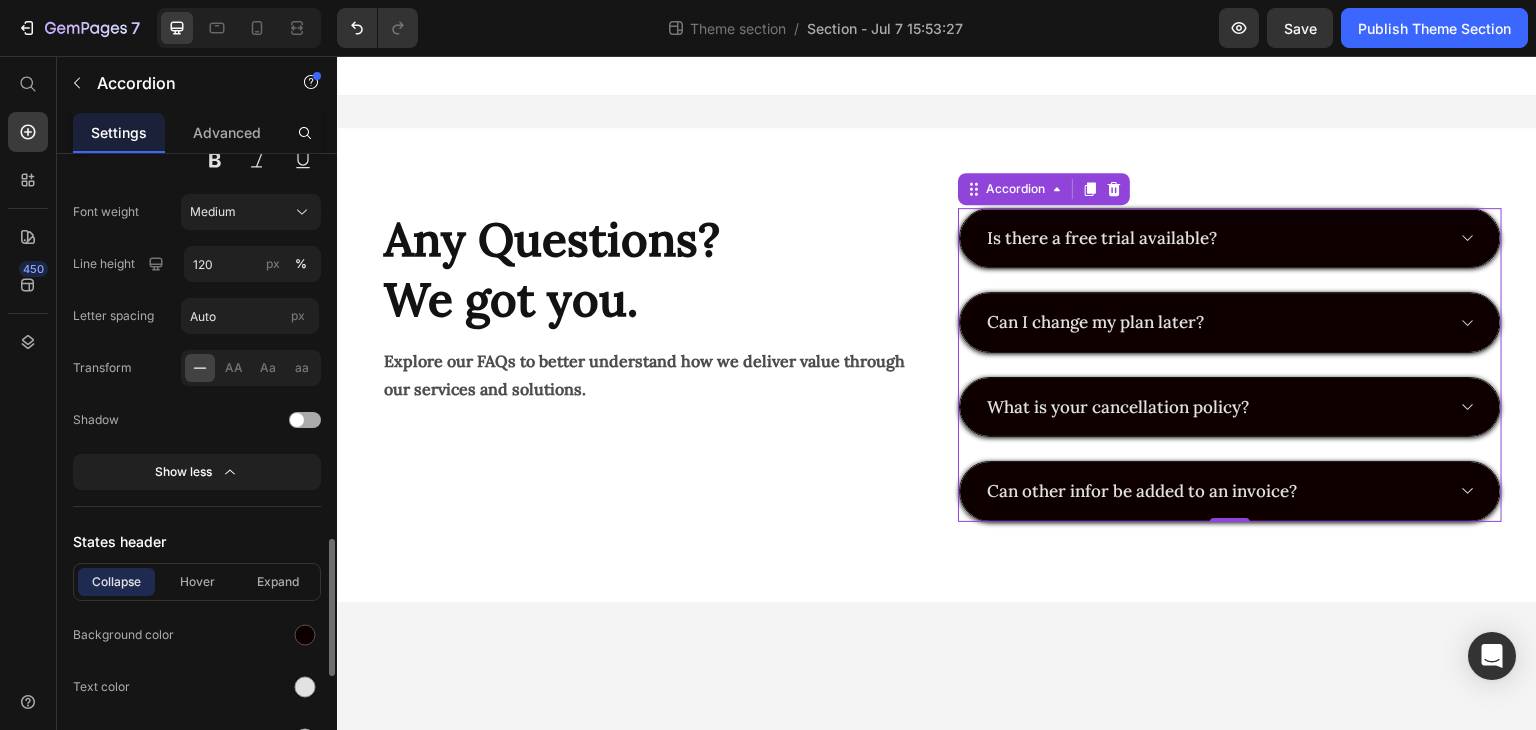 scroll, scrollTop: 1314, scrollLeft: 0, axis: vertical 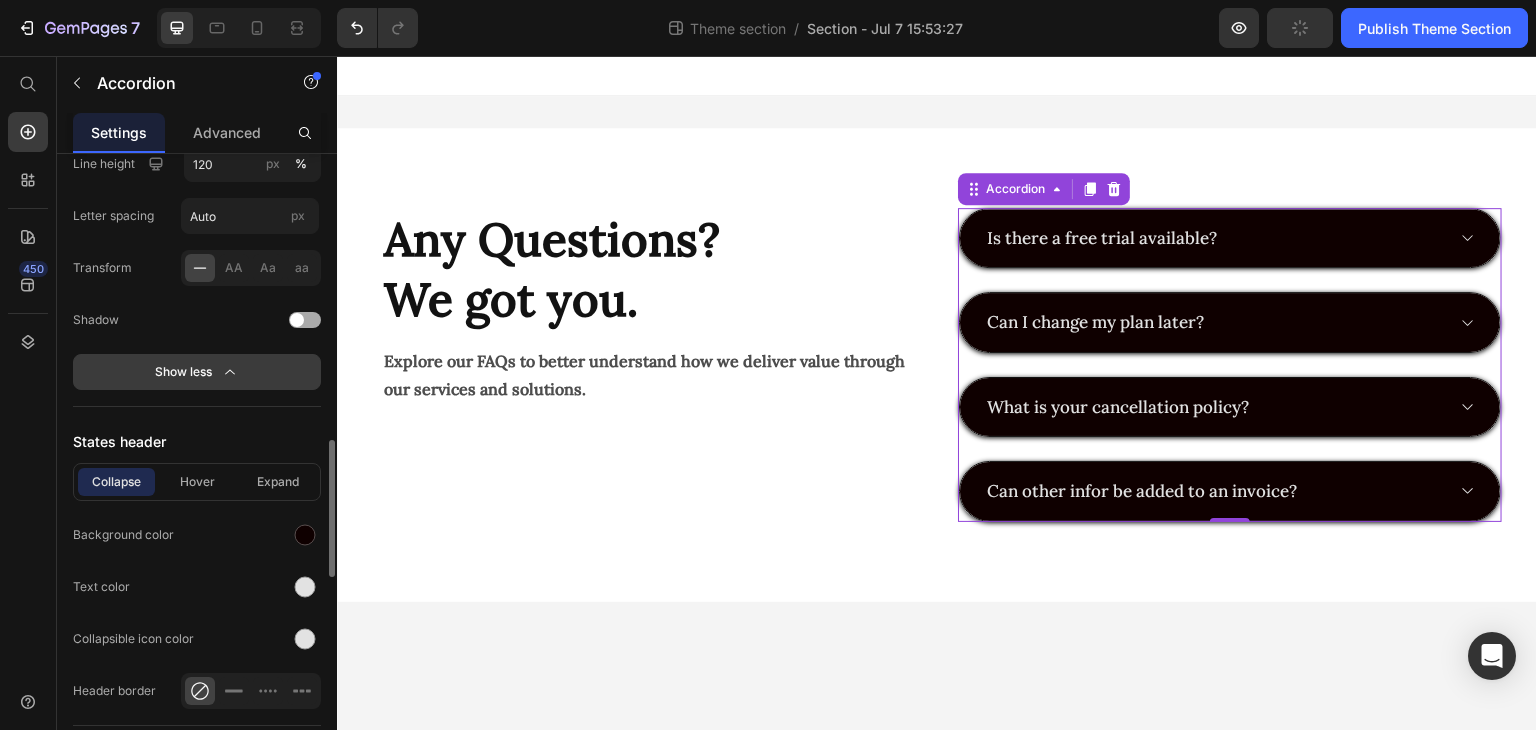 click on "Show less" at bounding box center (197, 372) 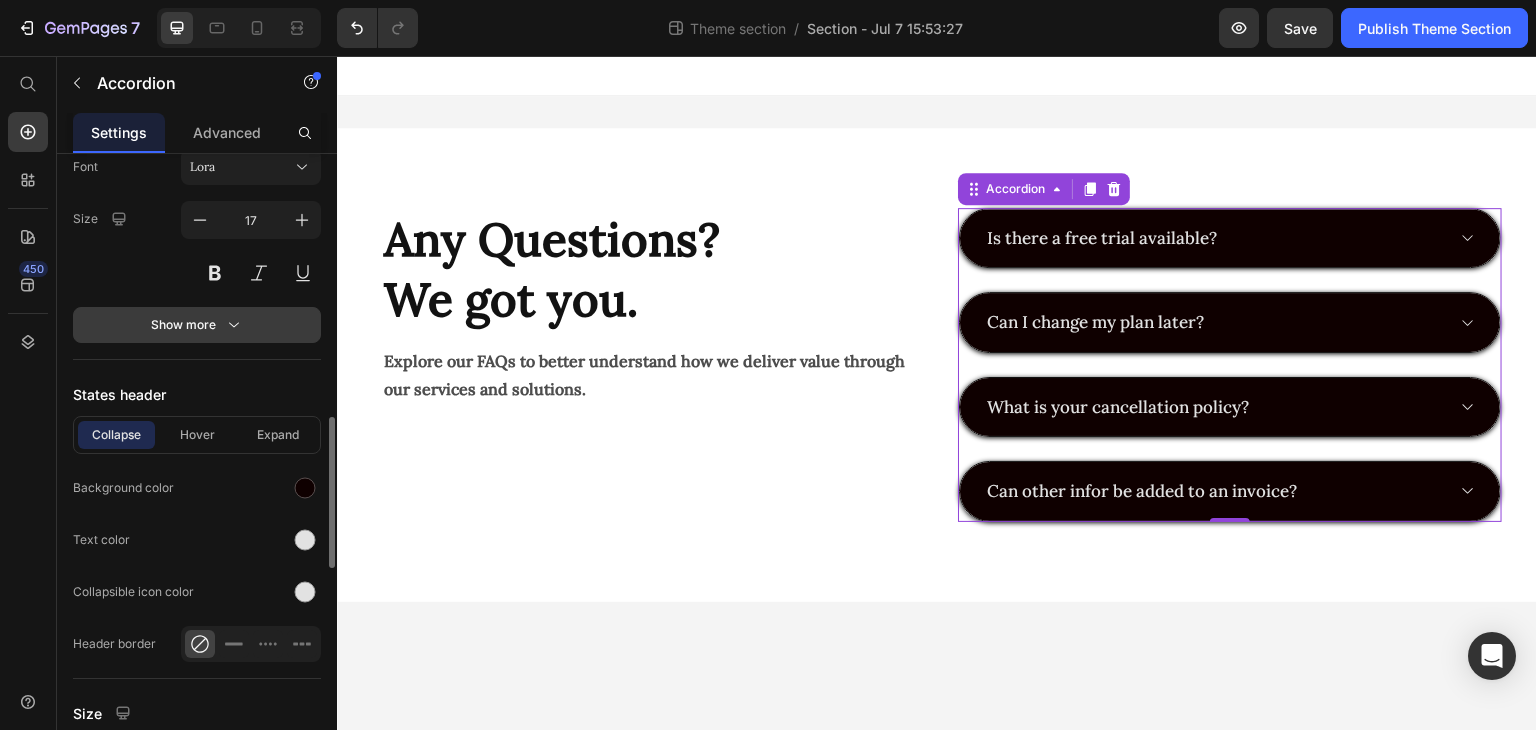 scroll, scrollTop: 1101, scrollLeft: 0, axis: vertical 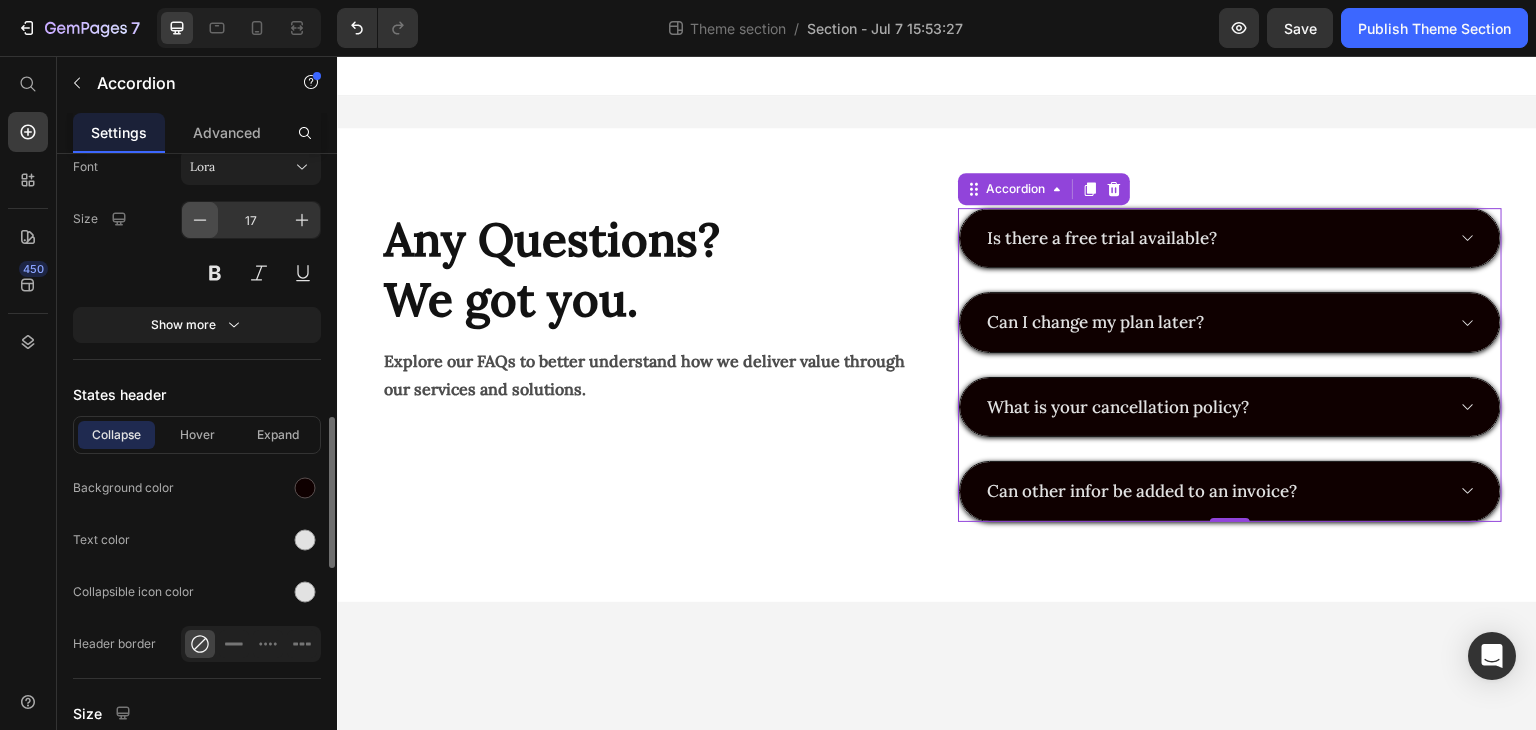 click 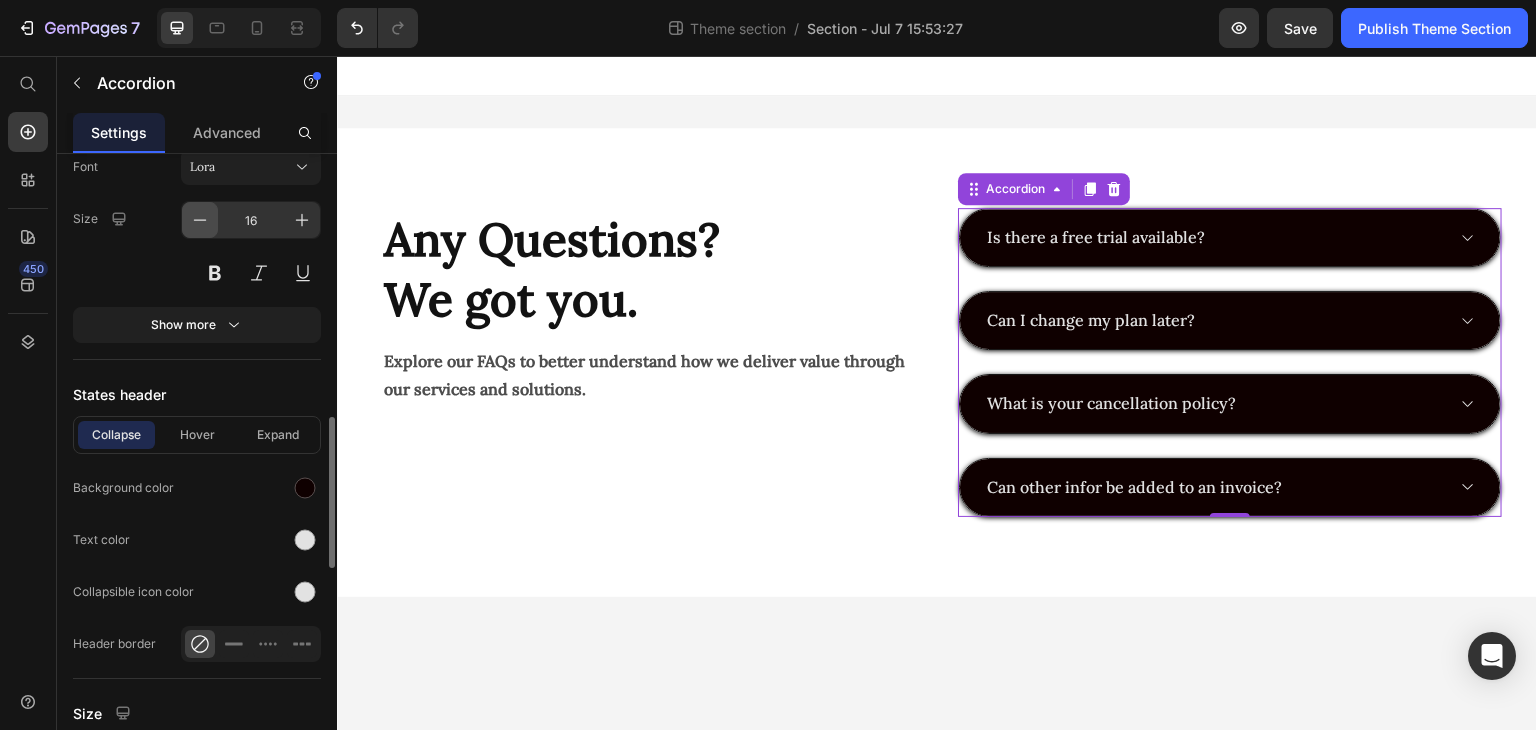 click 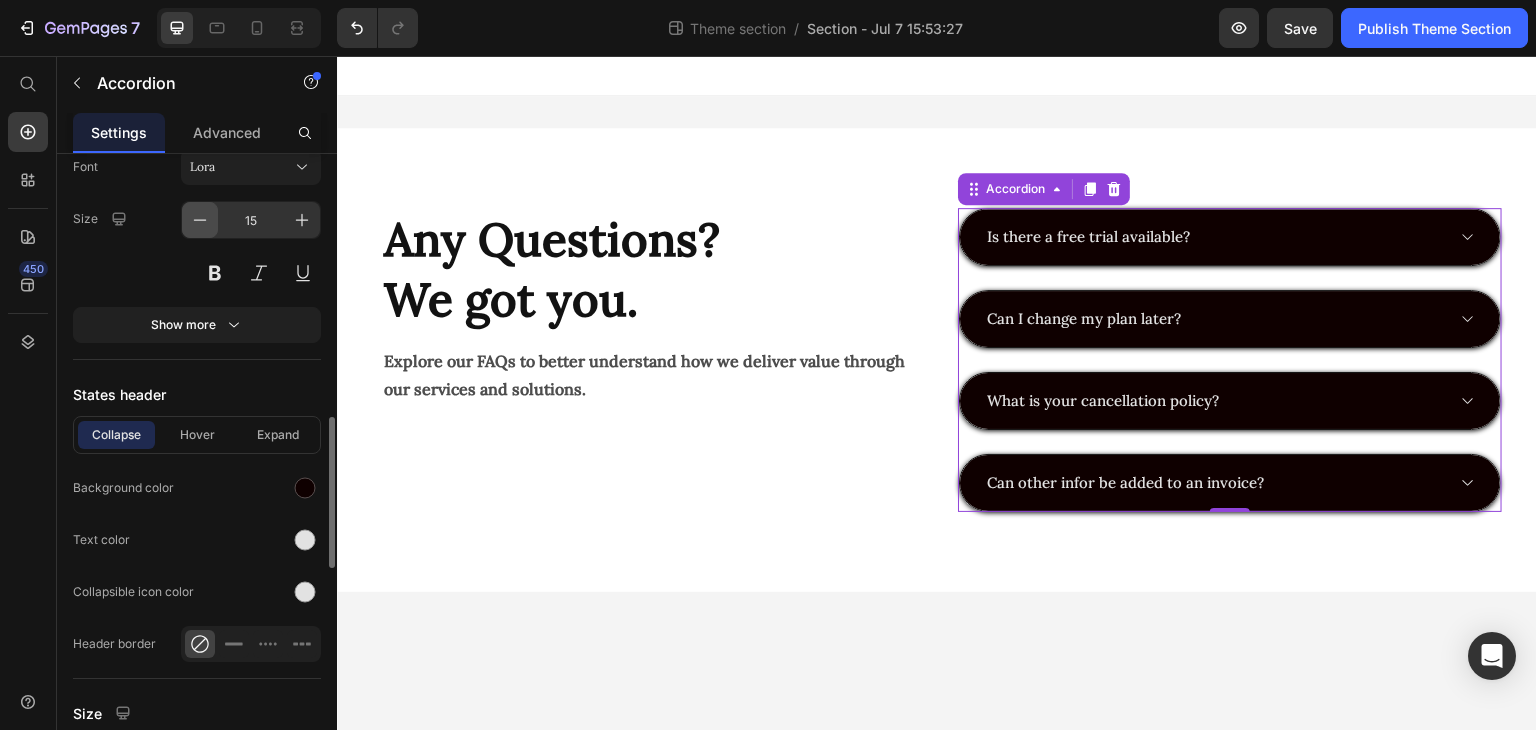 click 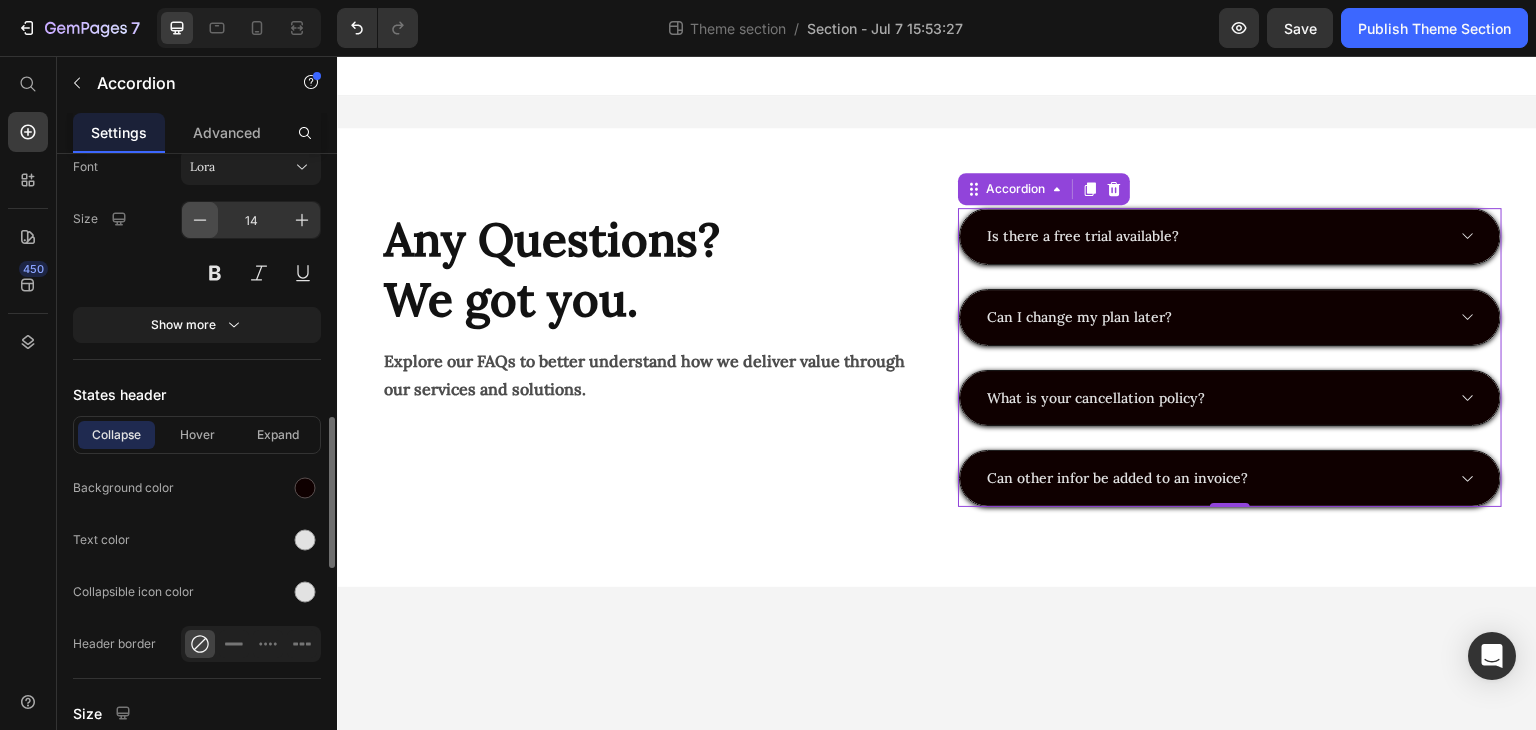 click 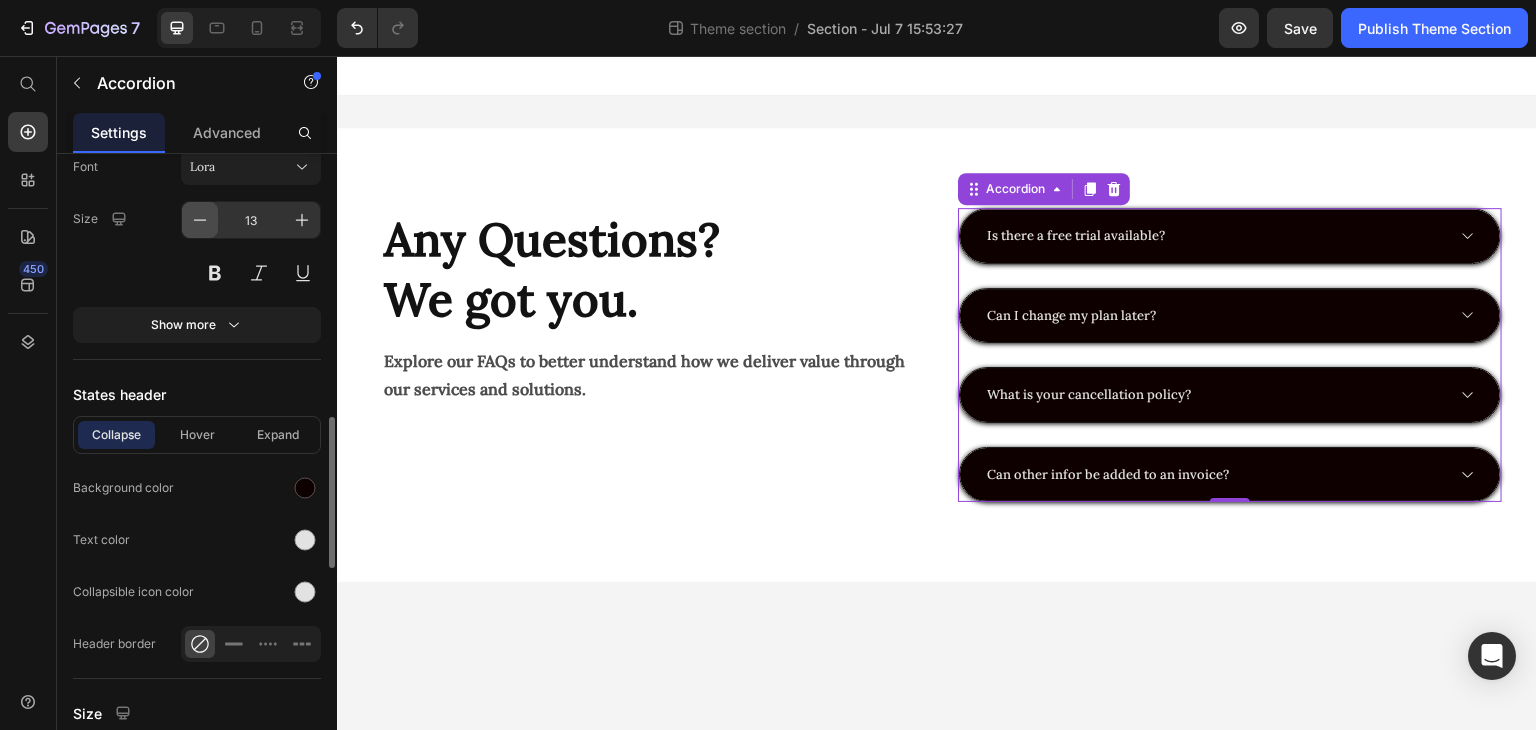 click 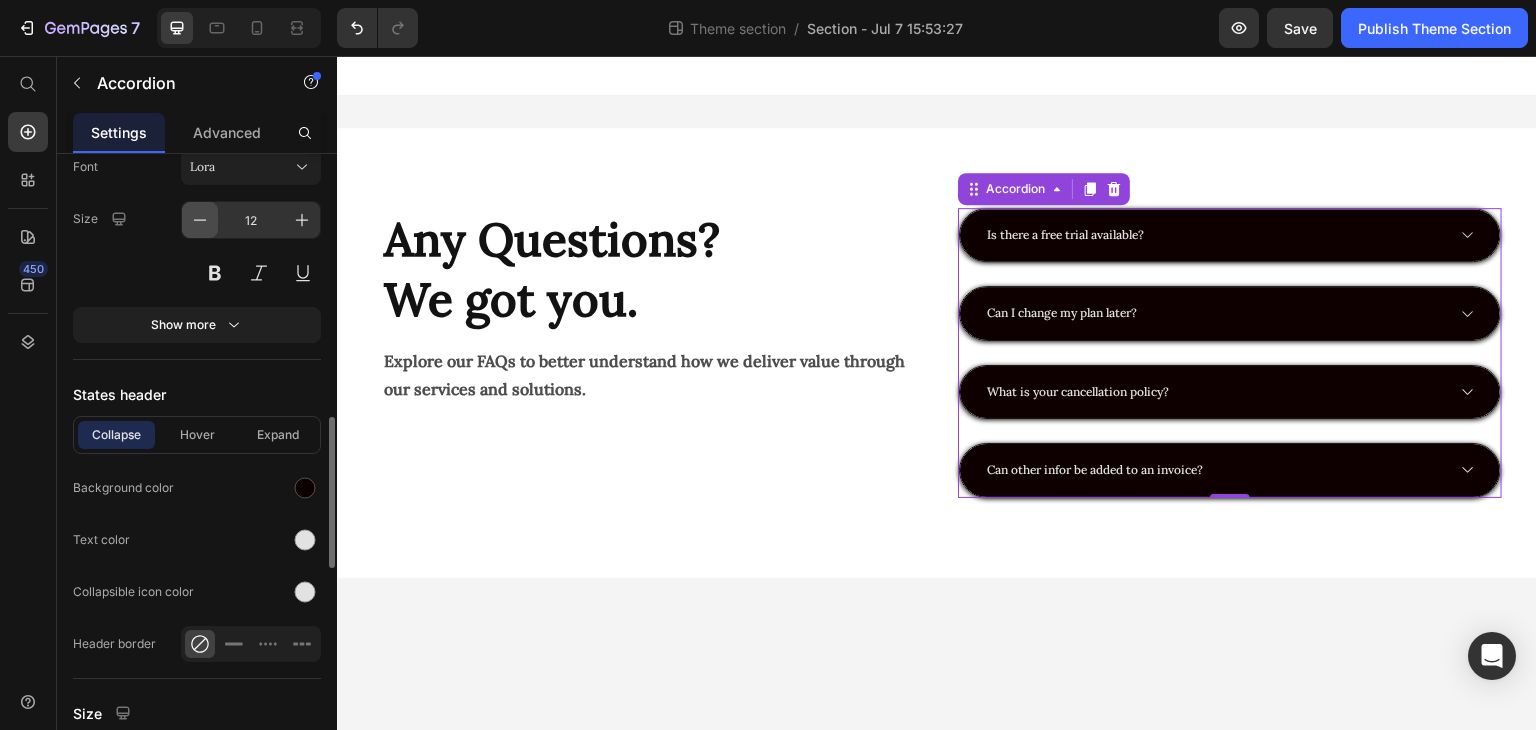 click 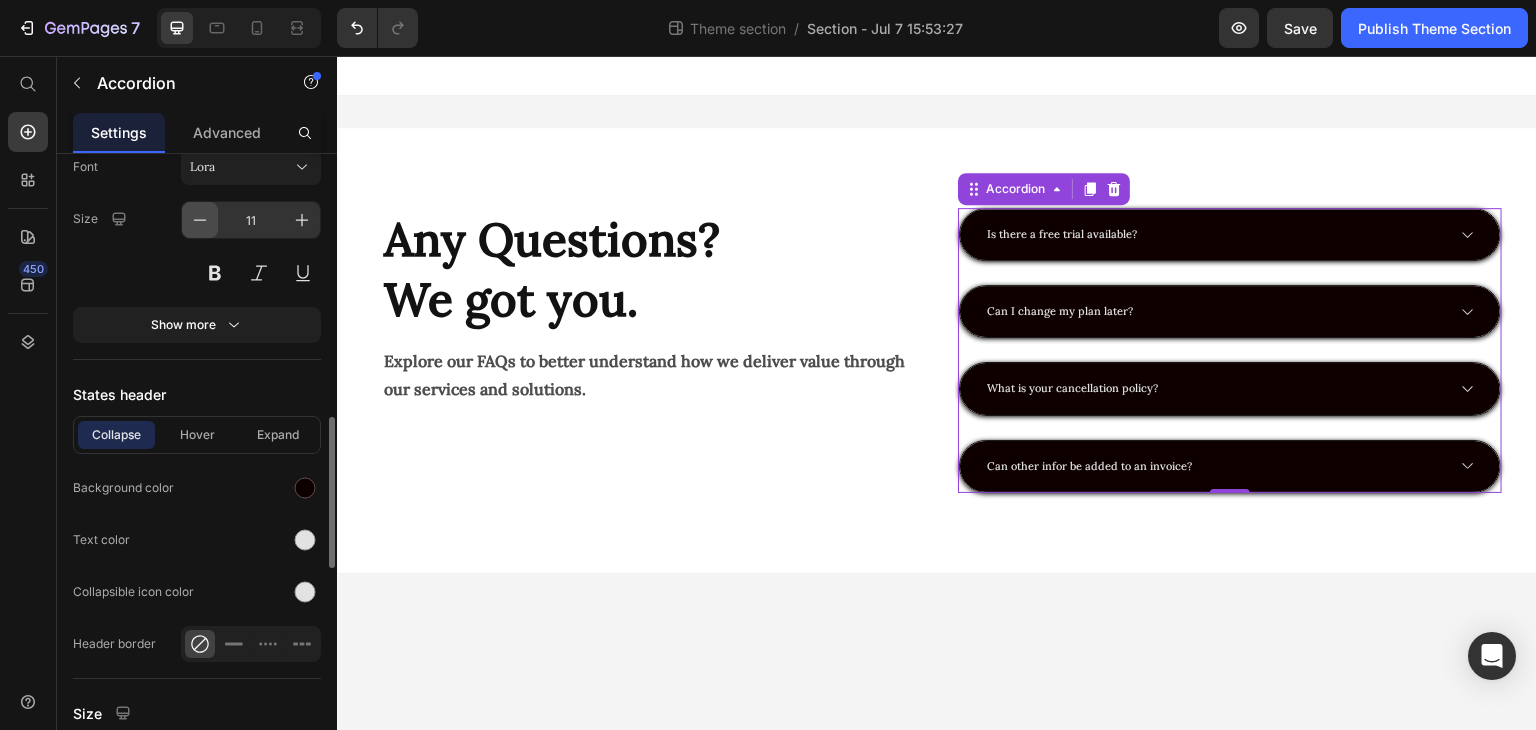 click 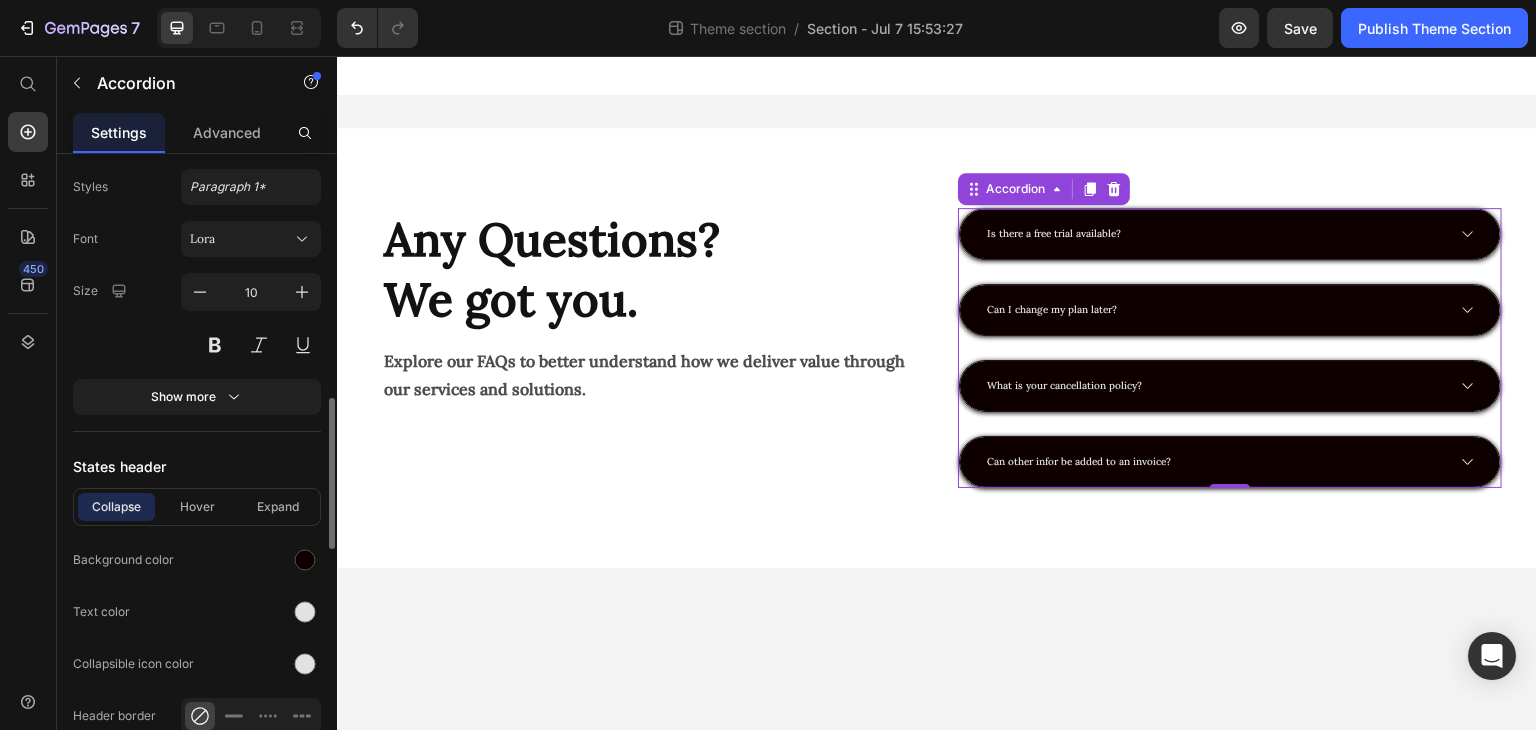 scroll, scrollTop: 1028, scrollLeft: 0, axis: vertical 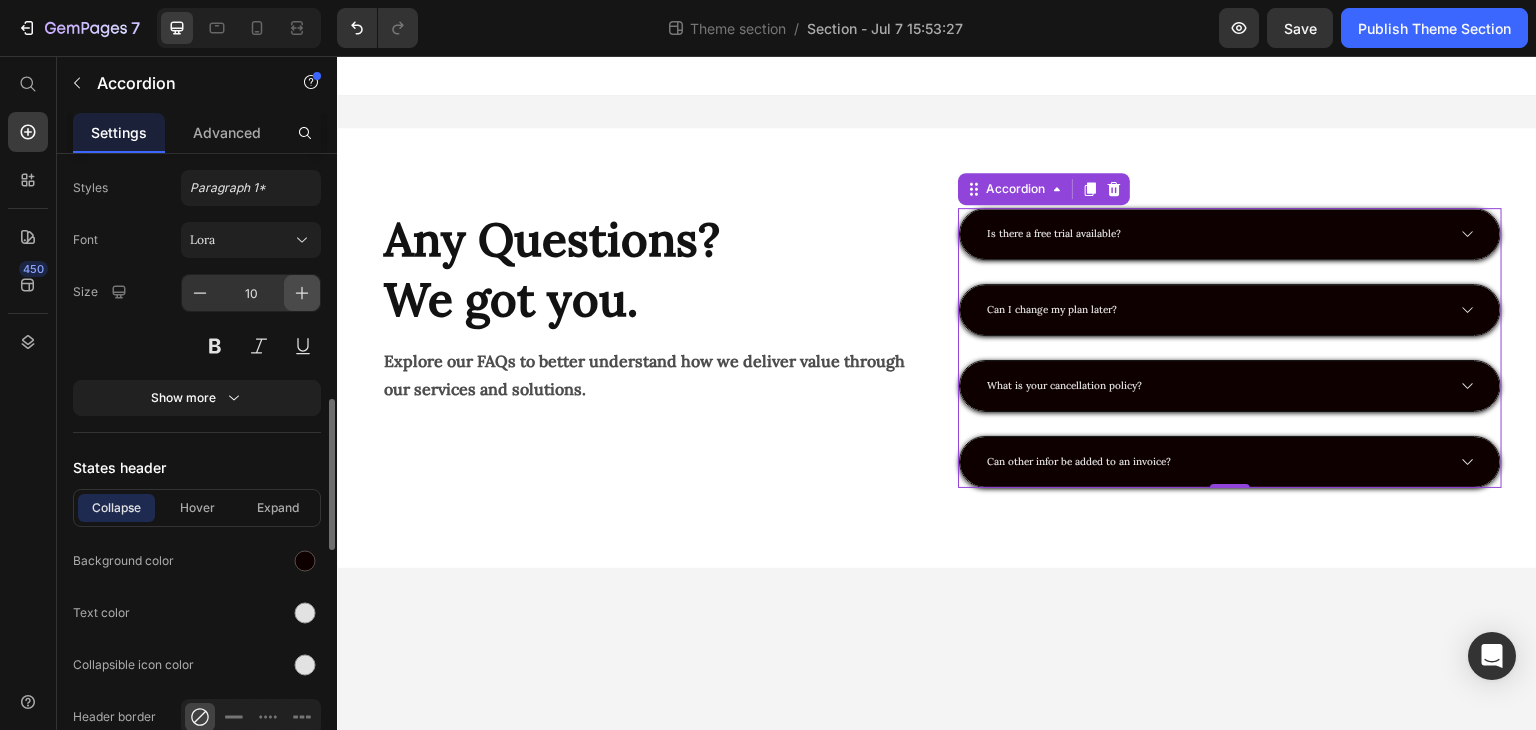 click at bounding box center (302, 293) 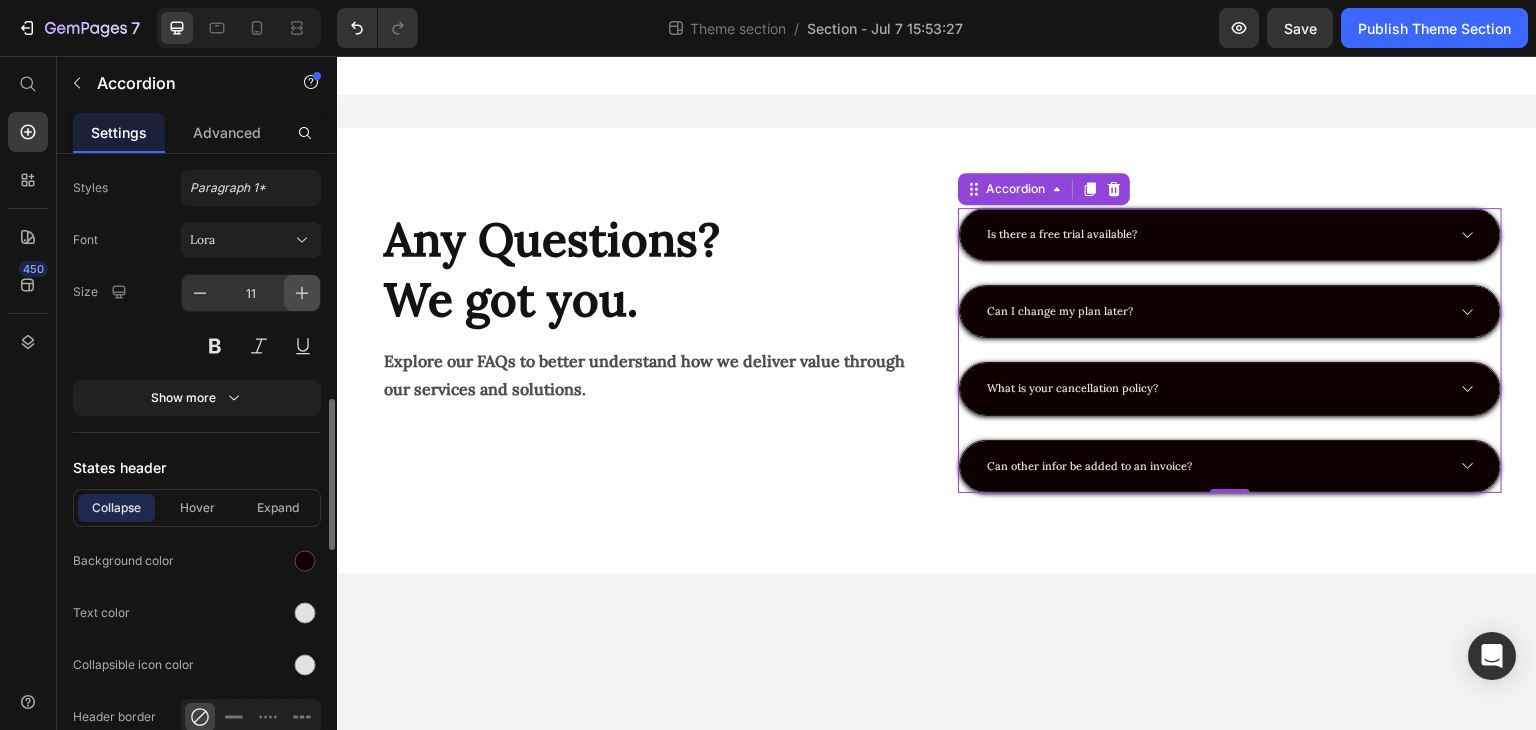 click at bounding box center [302, 293] 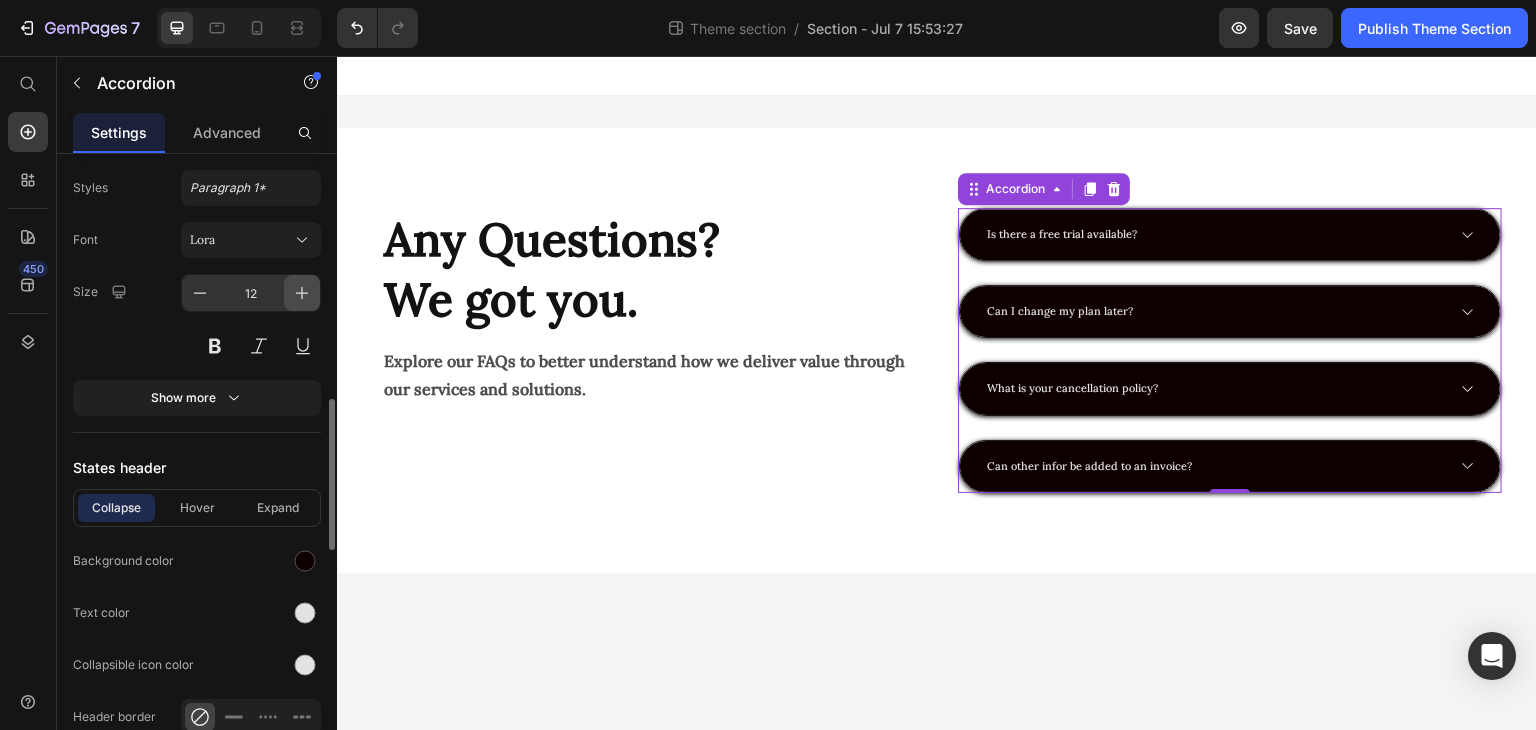 click at bounding box center (302, 293) 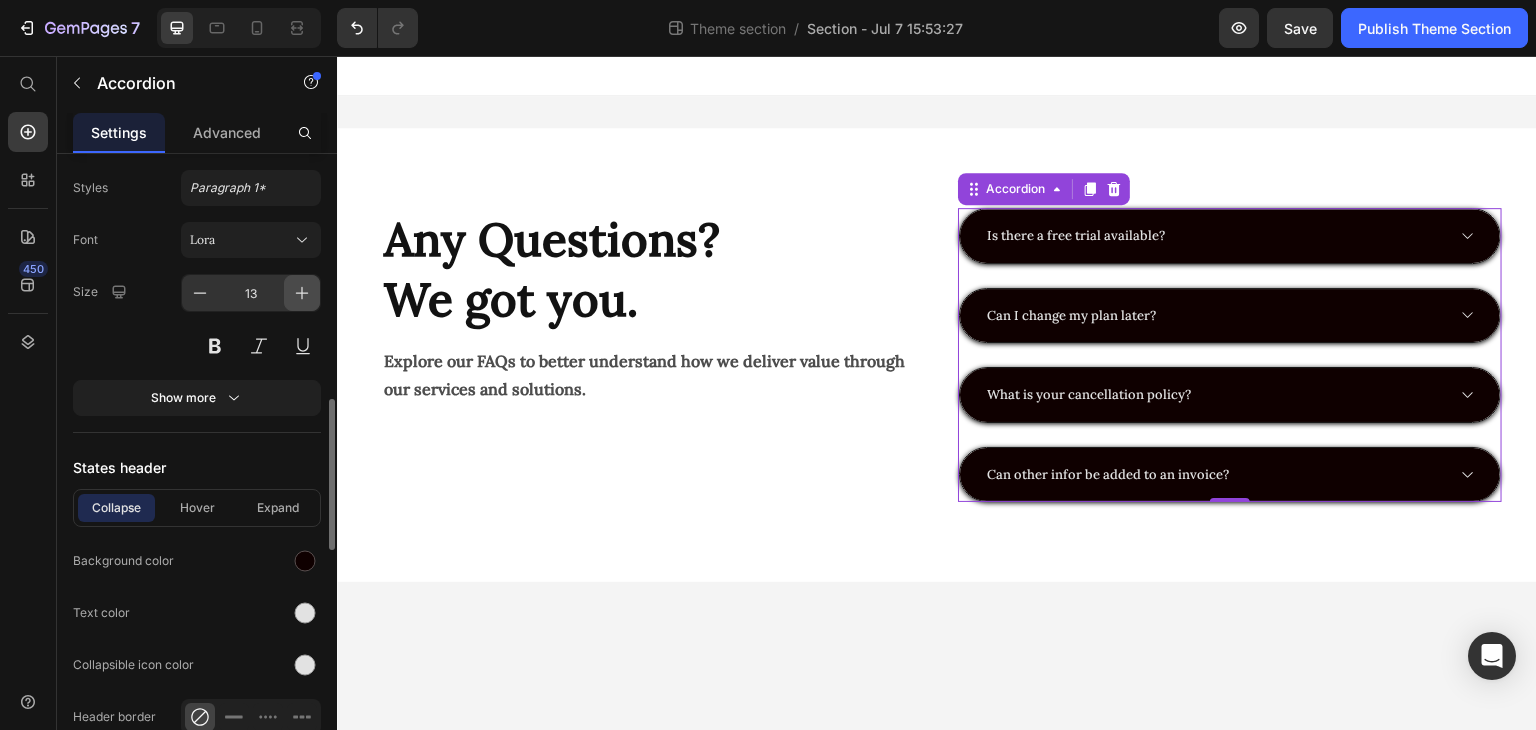 click at bounding box center (302, 293) 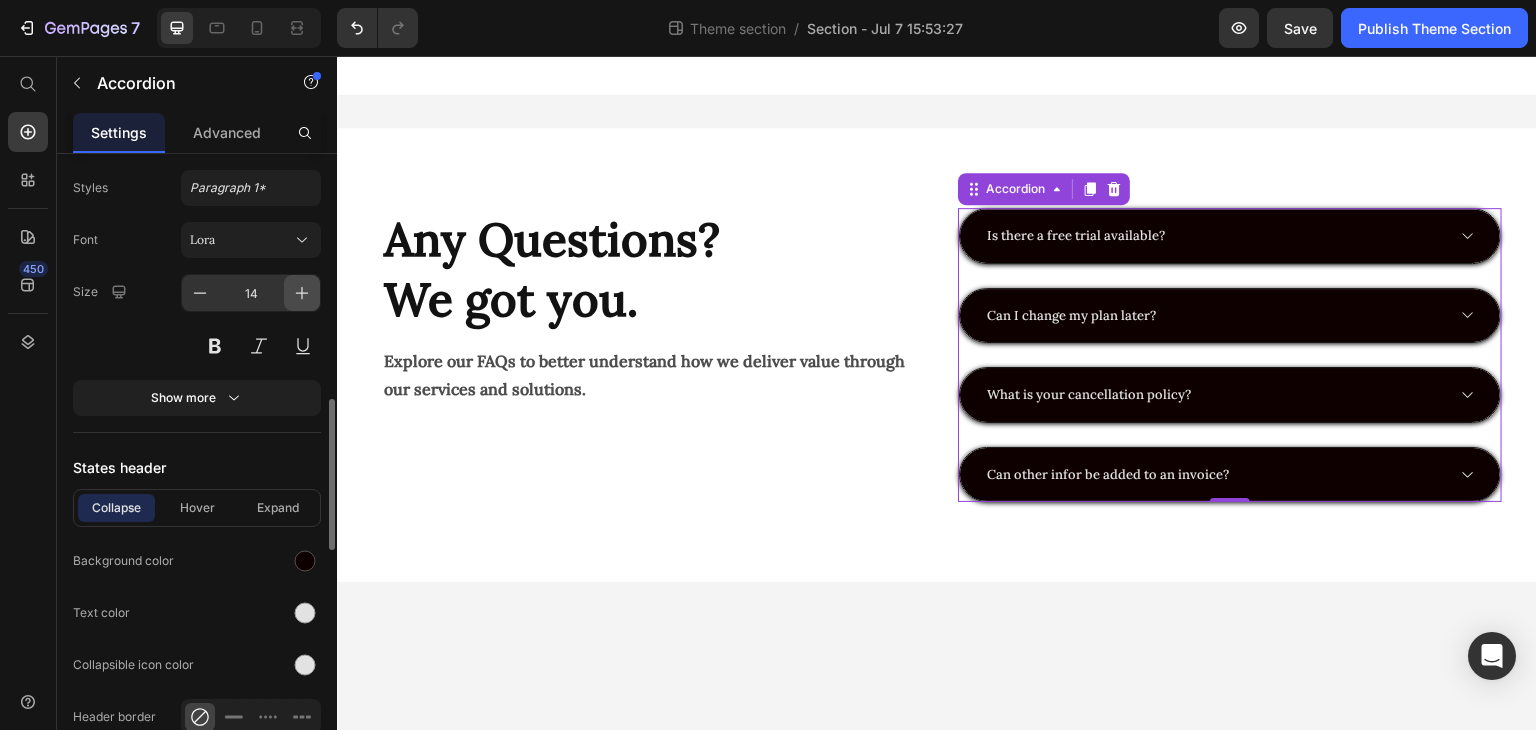 click at bounding box center [302, 293] 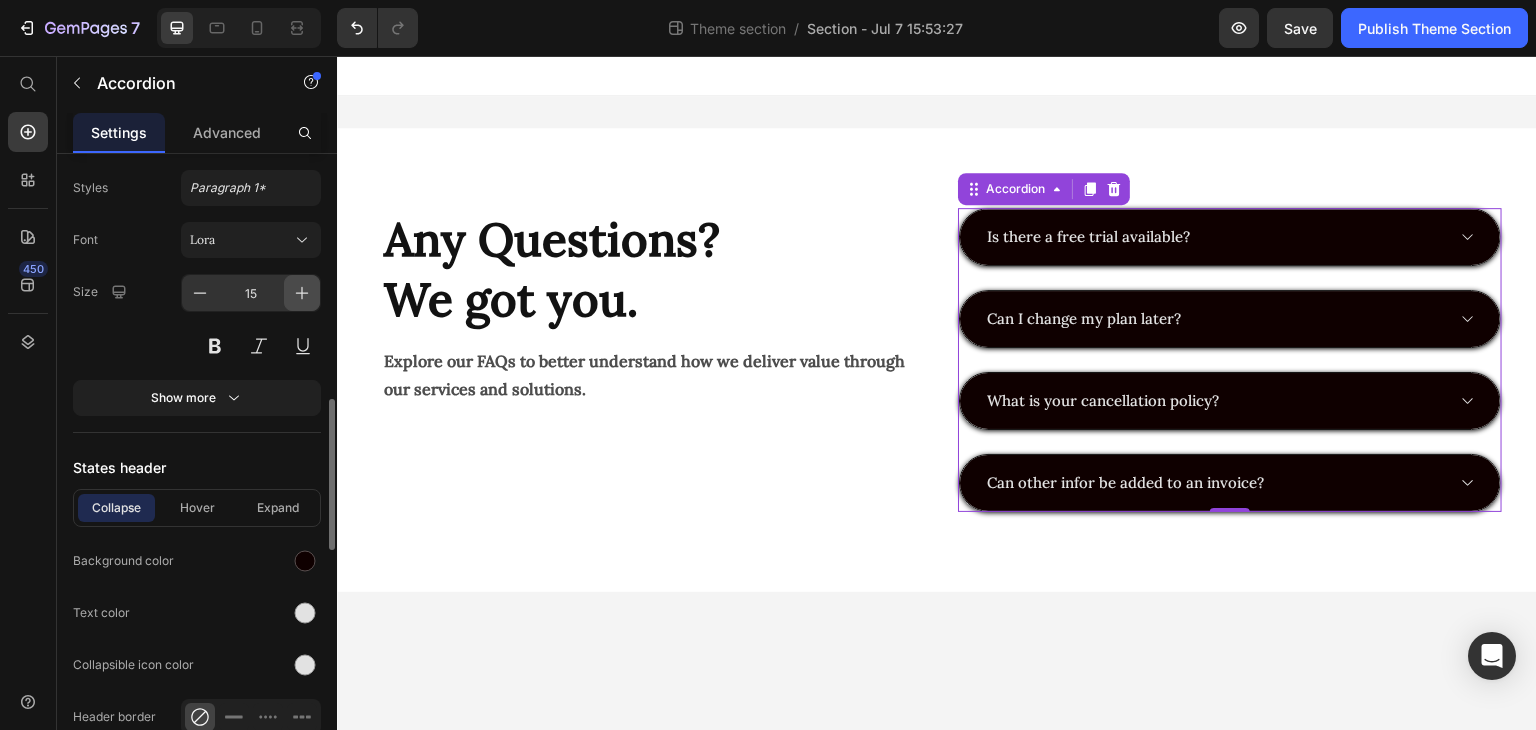 click at bounding box center (302, 293) 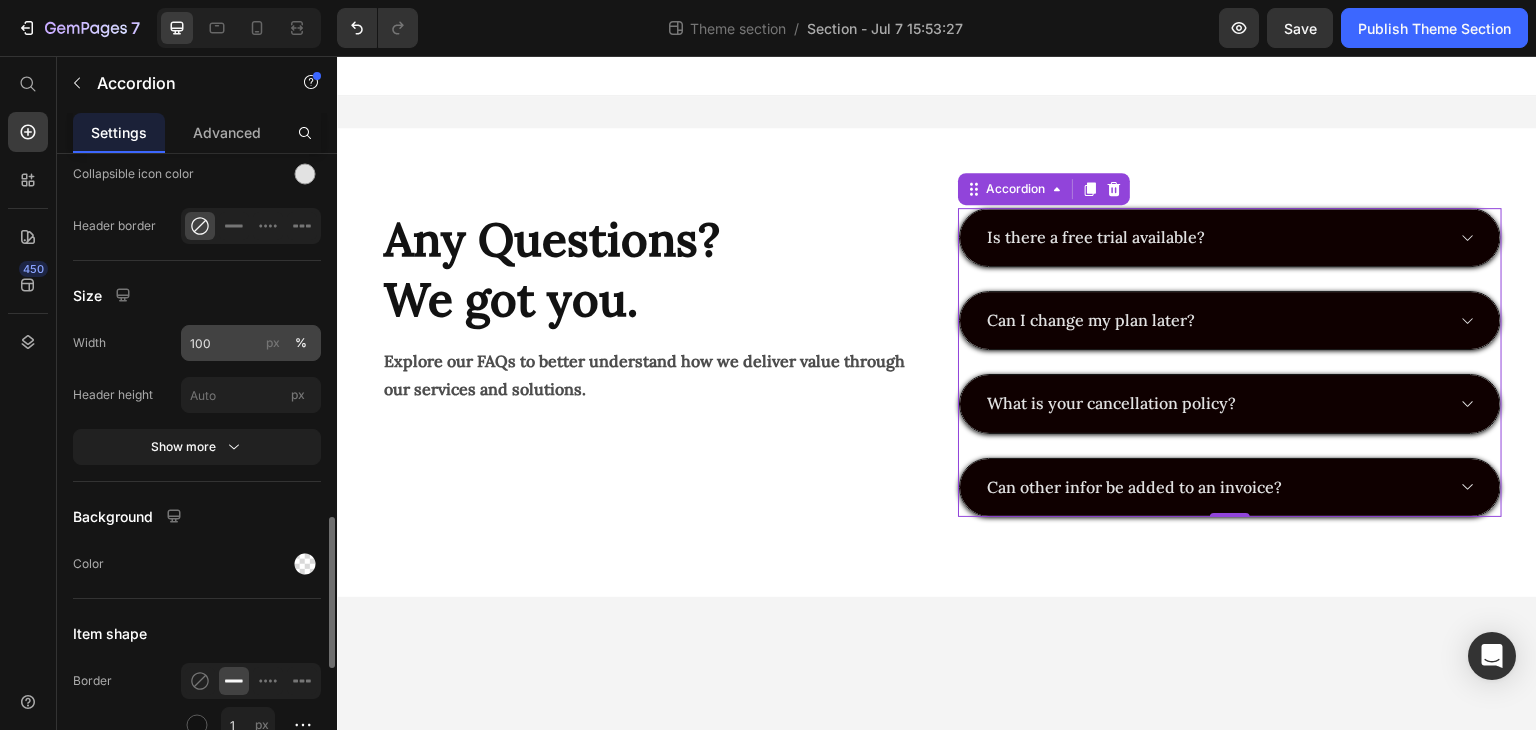 scroll, scrollTop: 1546, scrollLeft: 0, axis: vertical 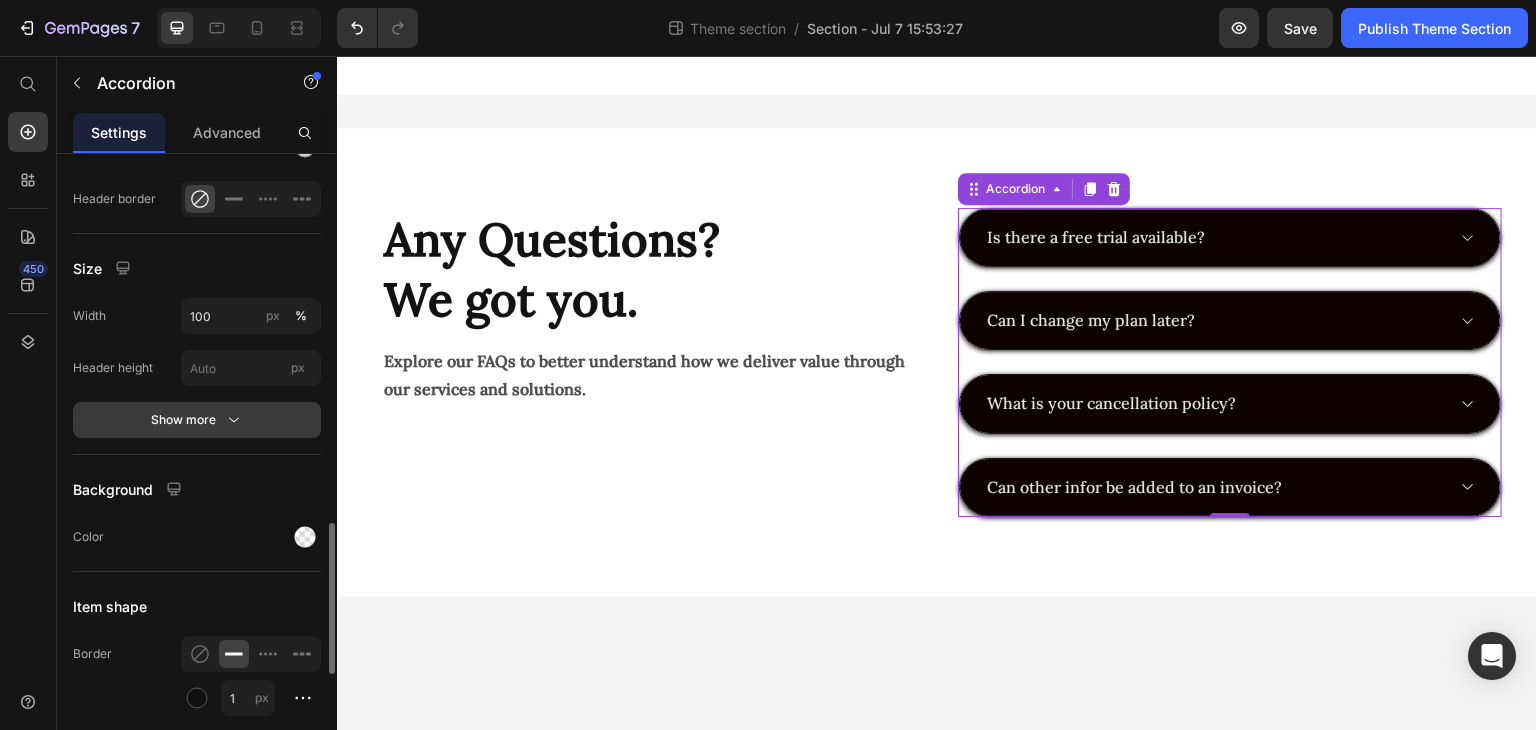drag, startPoint x: 232, startPoint y: 409, endPoint x: 212, endPoint y: 413, distance: 20.396078 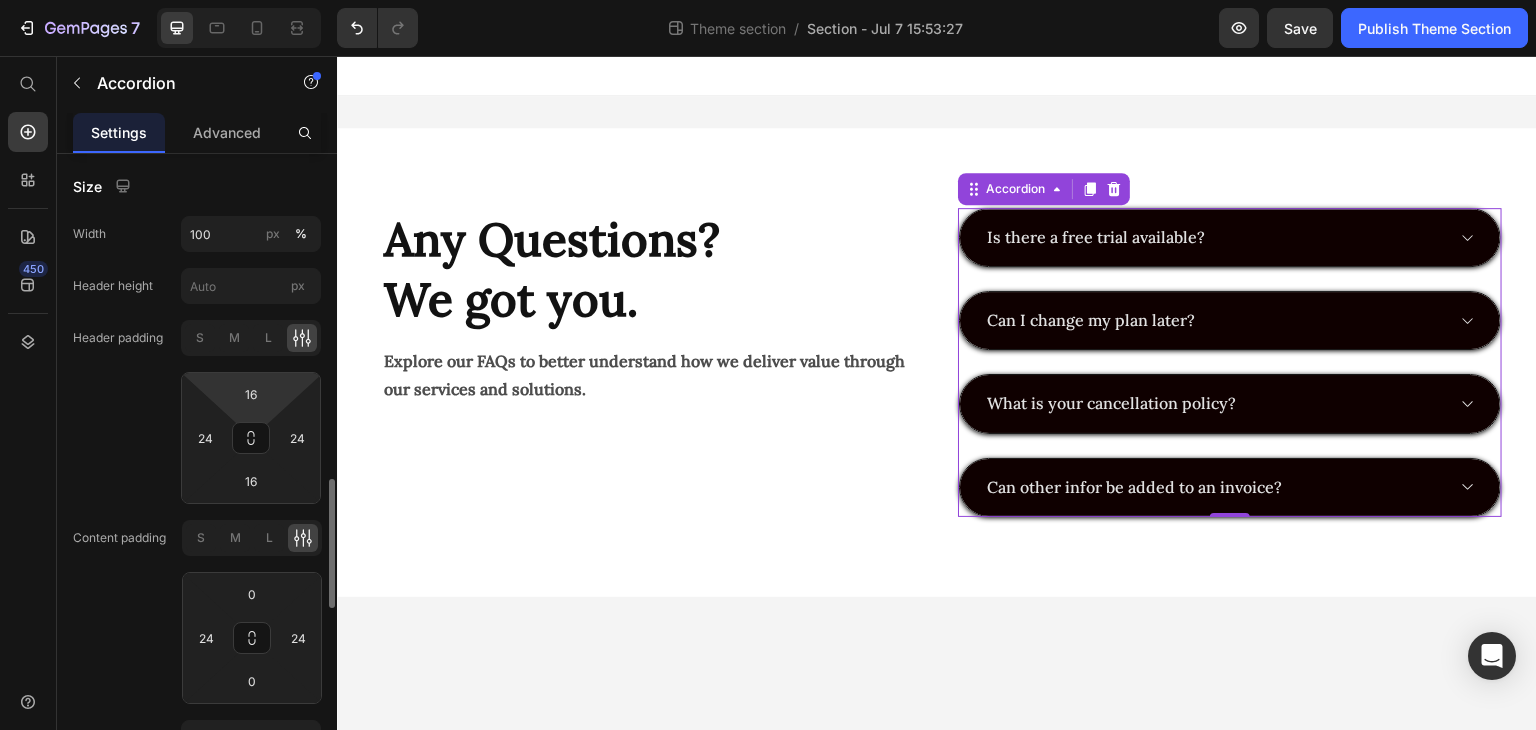 scroll, scrollTop: 1631, scrollLeft: 0, axis: vertical 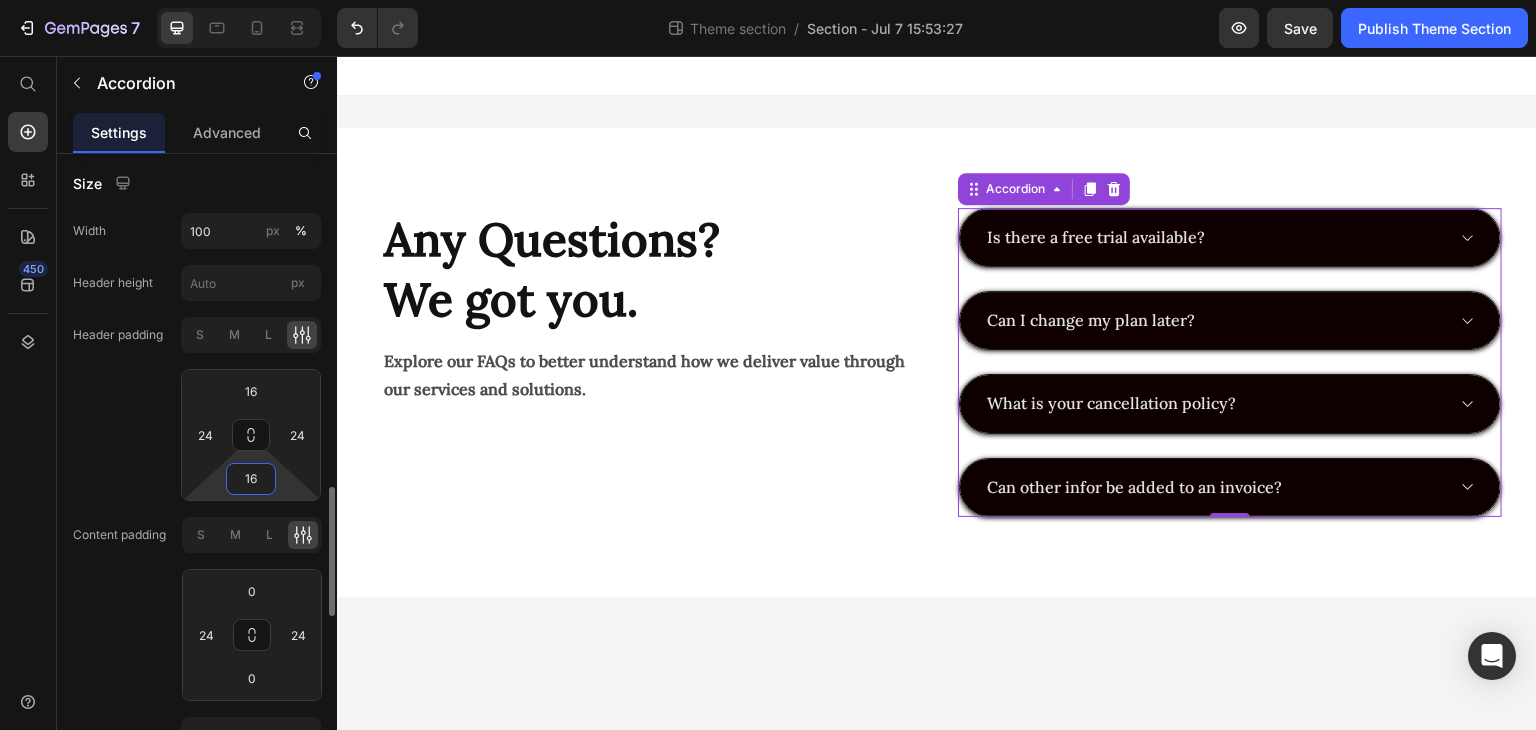 click on "16" at bounding box center [251, 479] 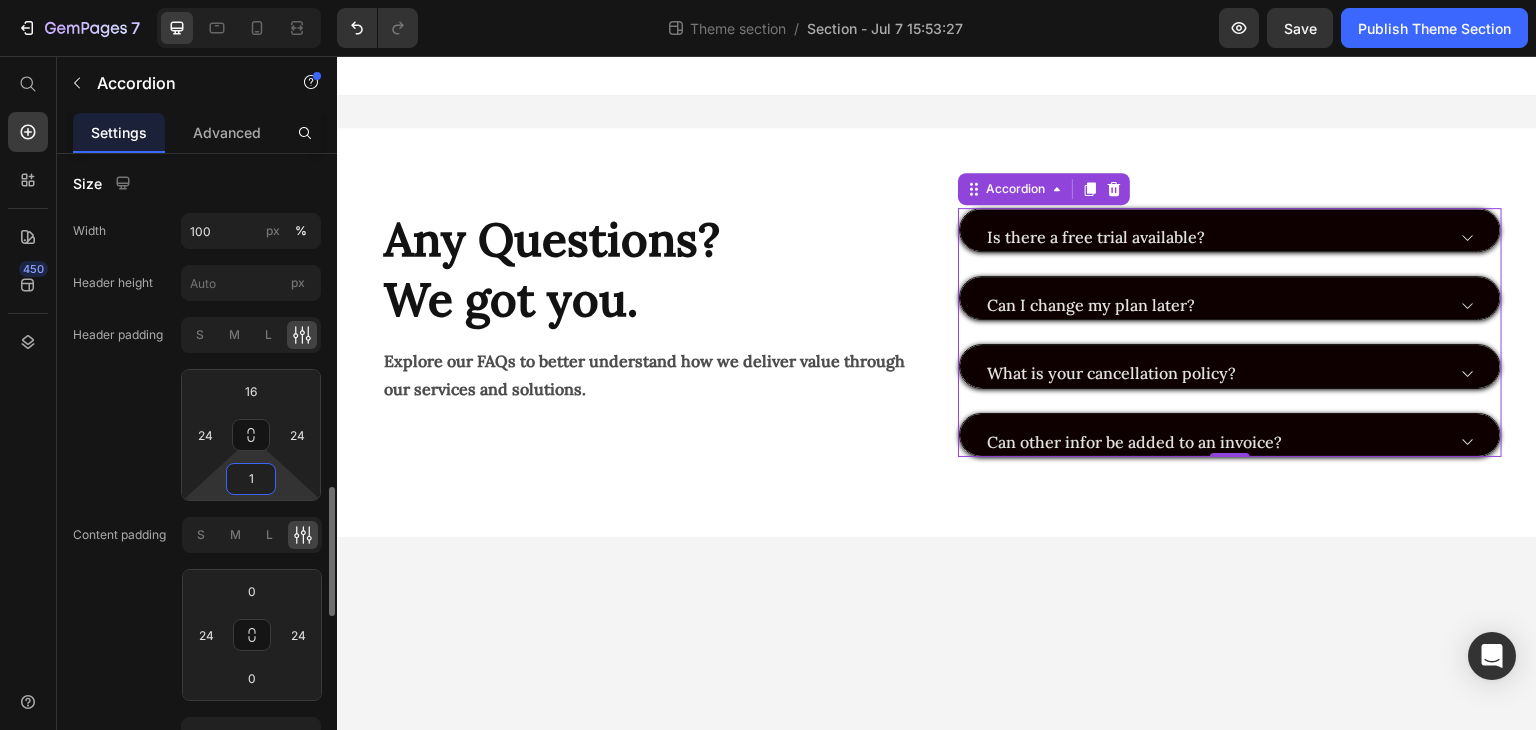 type on "10" 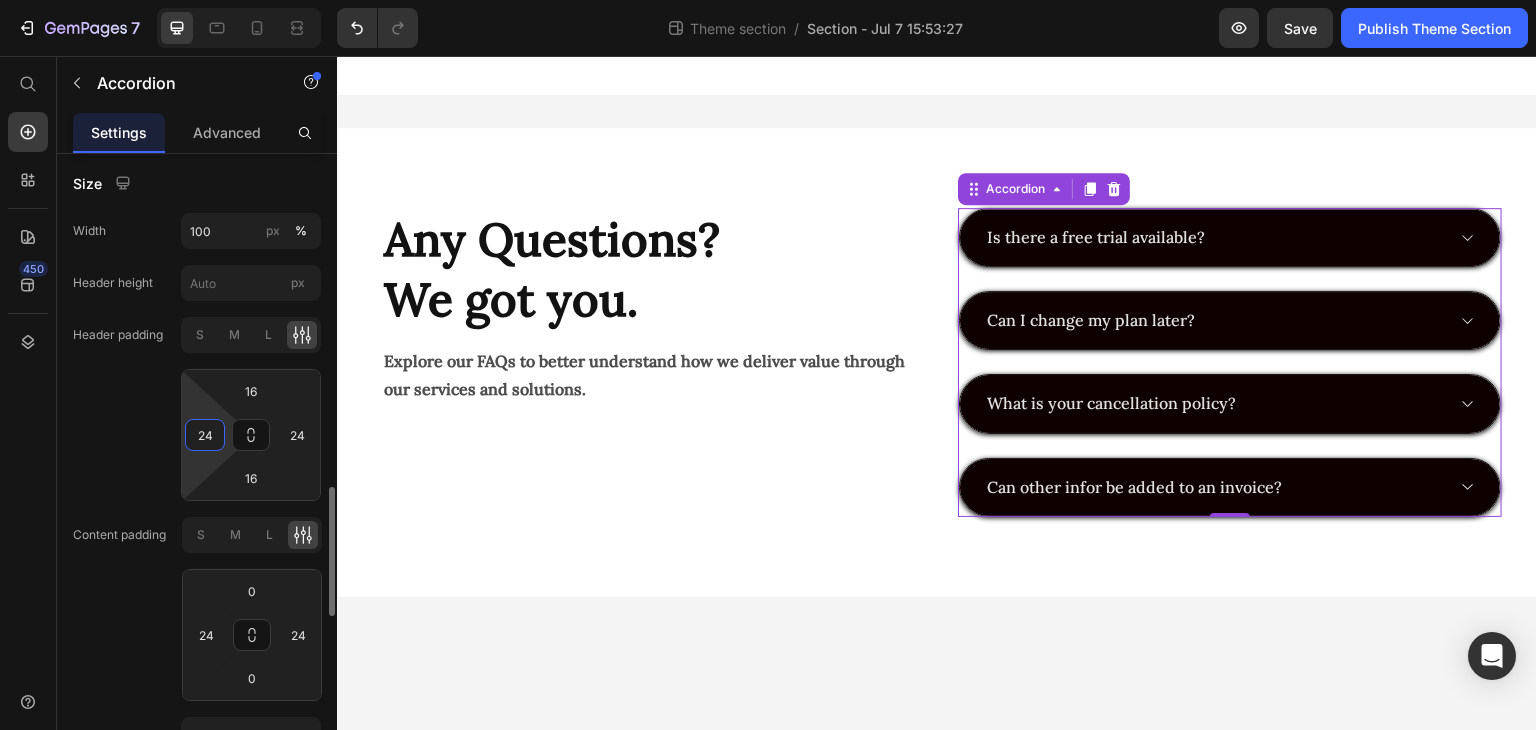 click on "24" at bounding box center (205, 435) 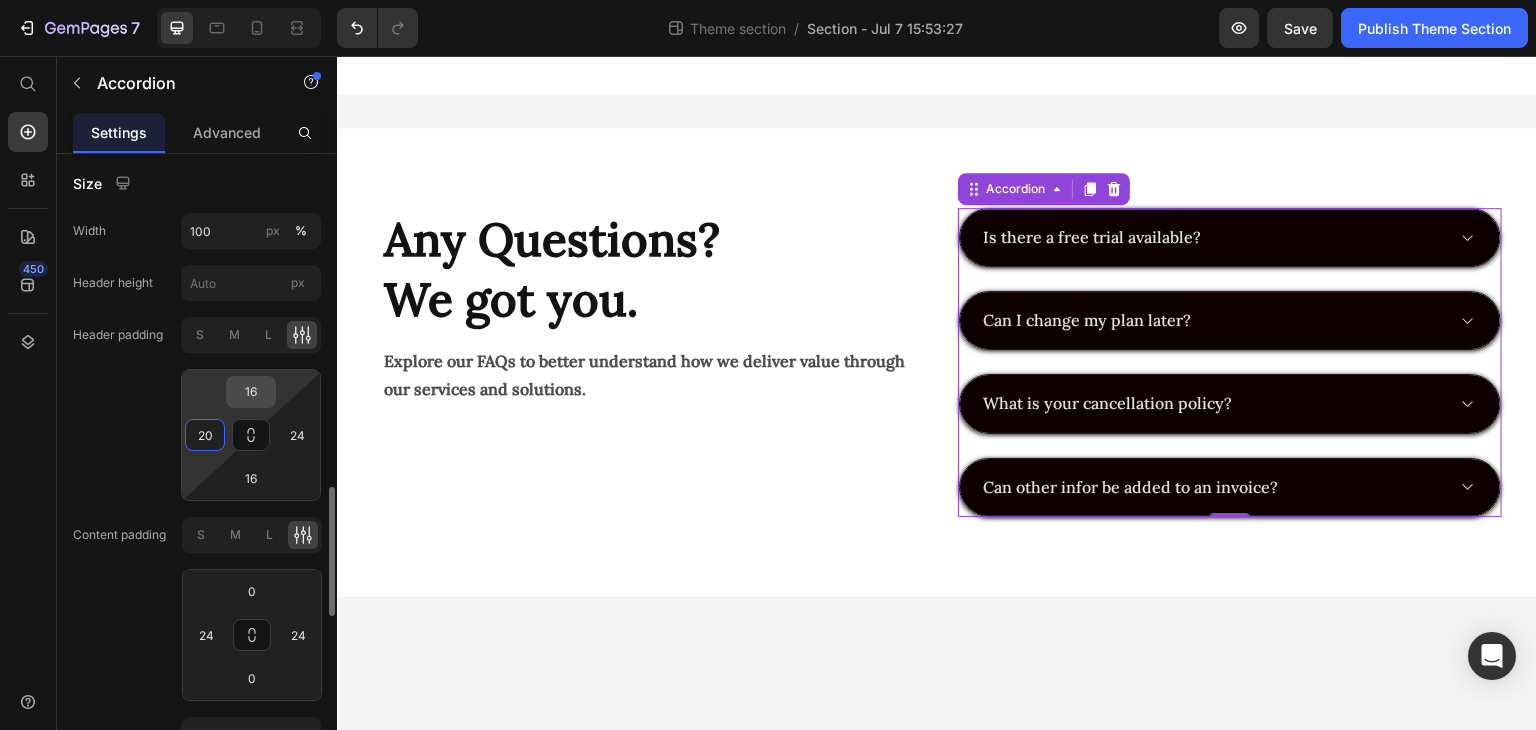 type on "20" 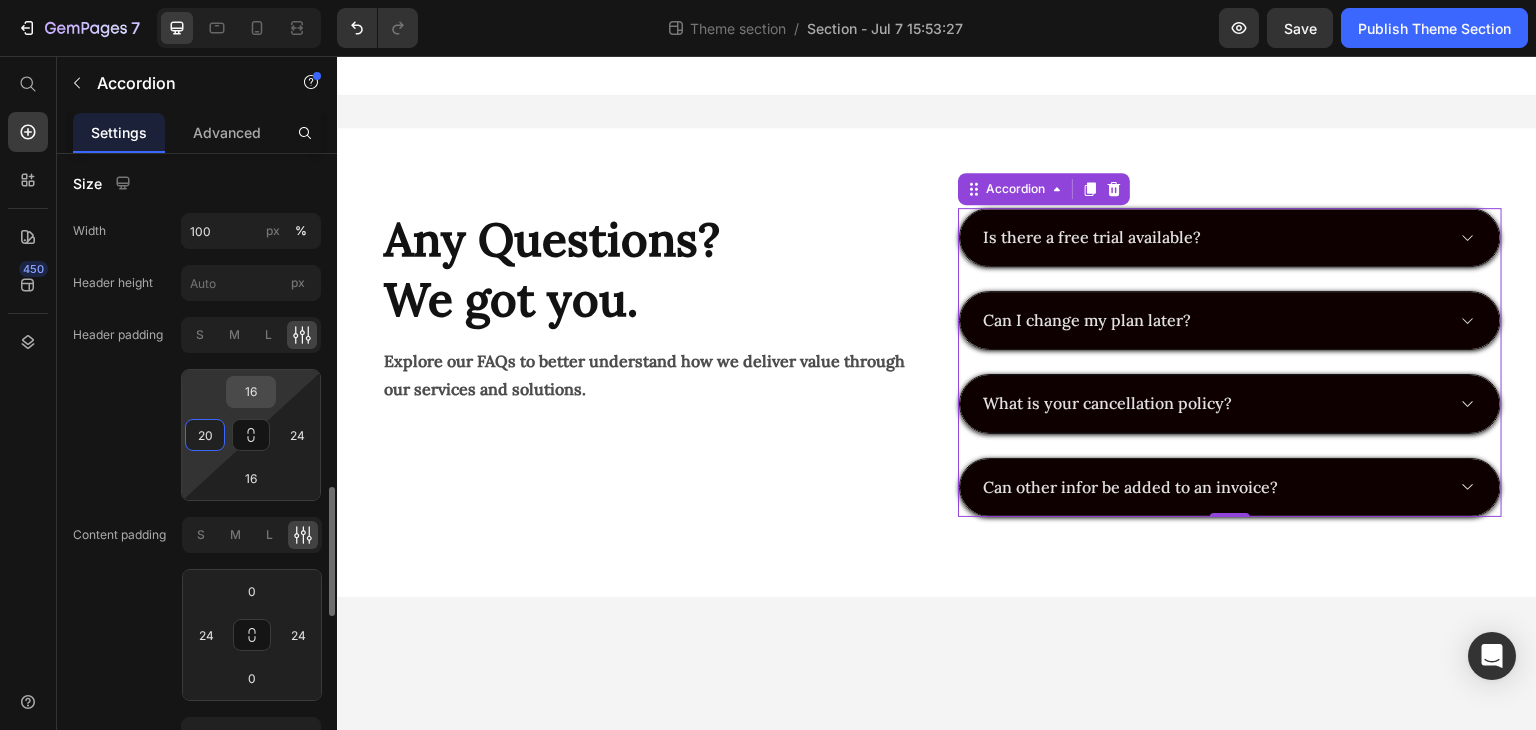 click on "16" at bounding box center [251, 392] 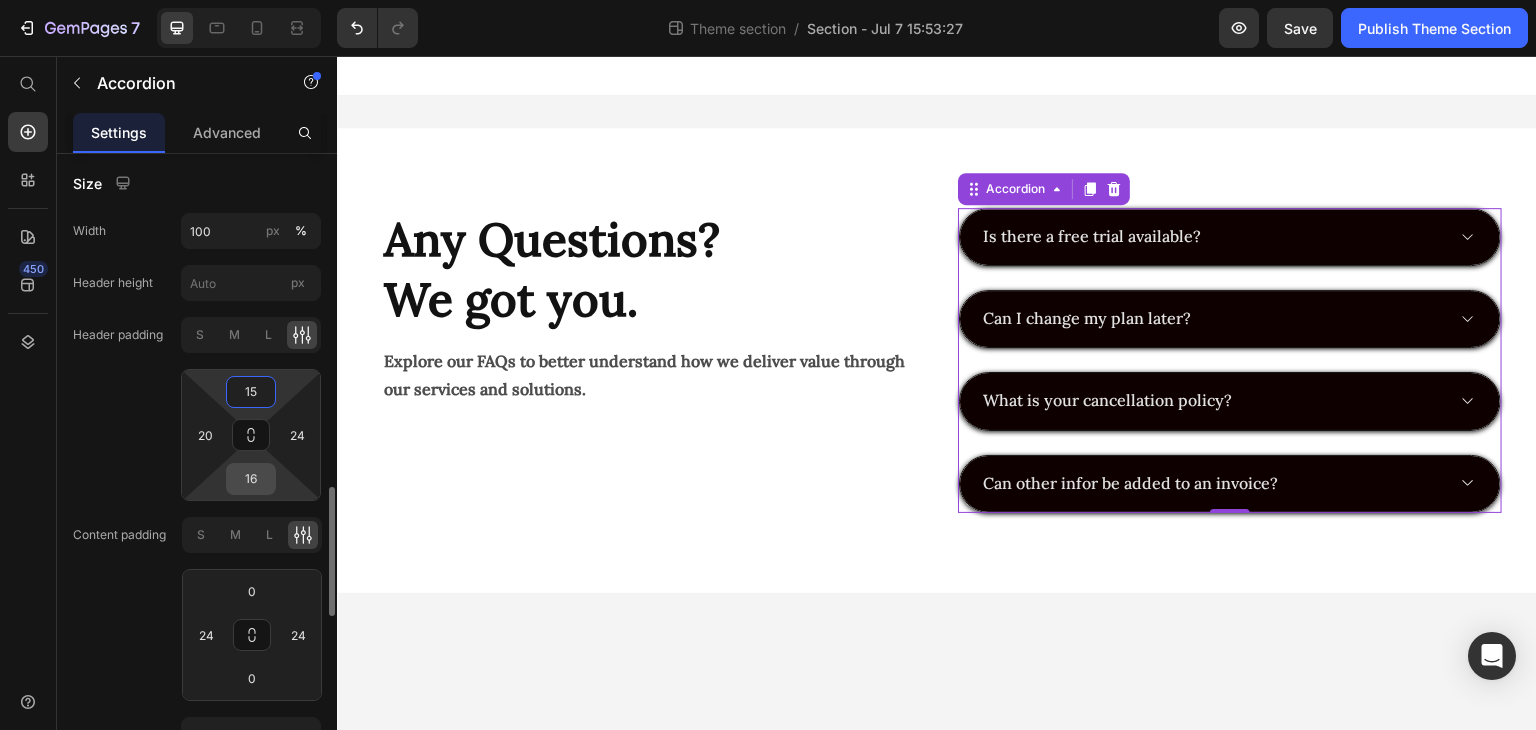 type on "15" 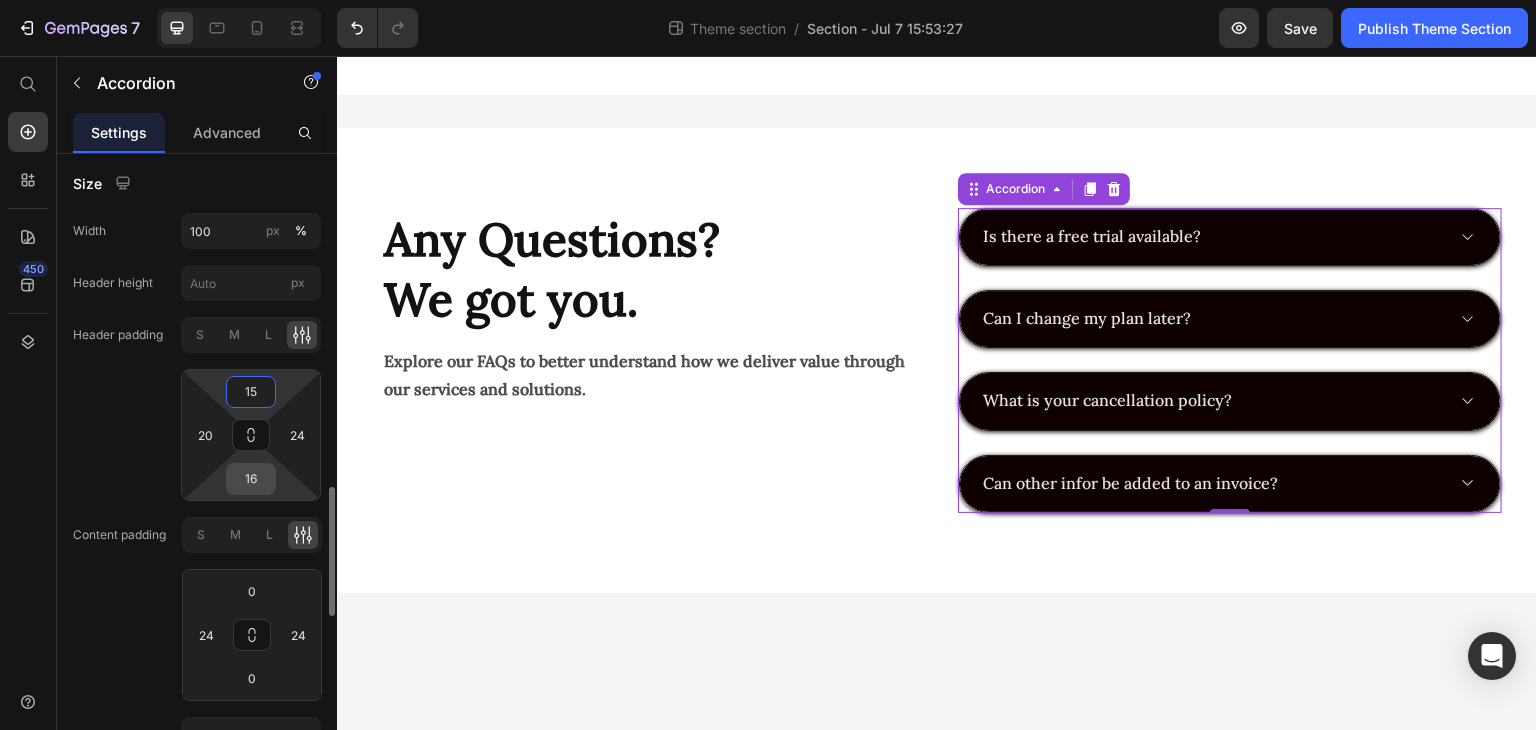 click on "16" at bounding box center [251, 479] 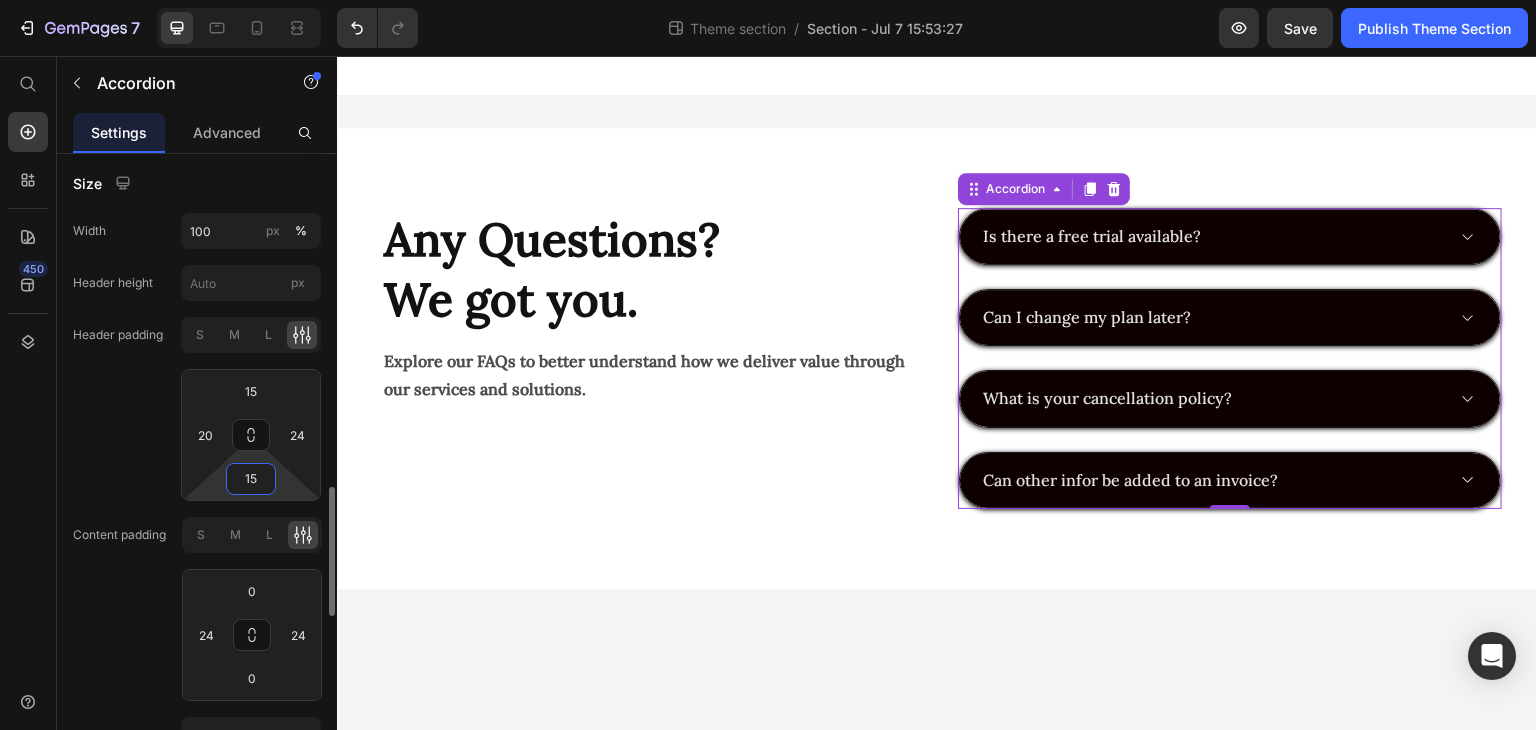 type on "15" 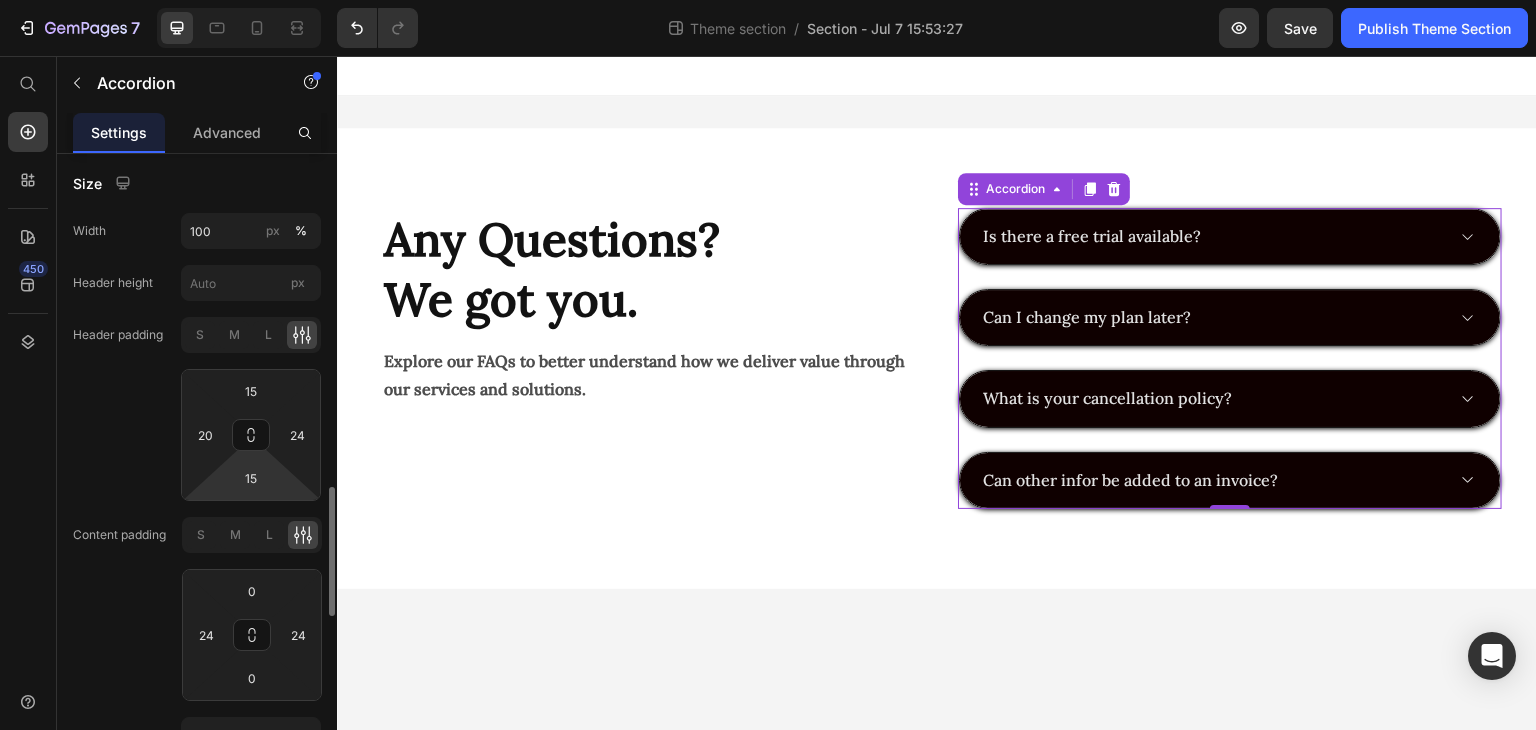 click on "Header padding S M L 15 20 15 24" 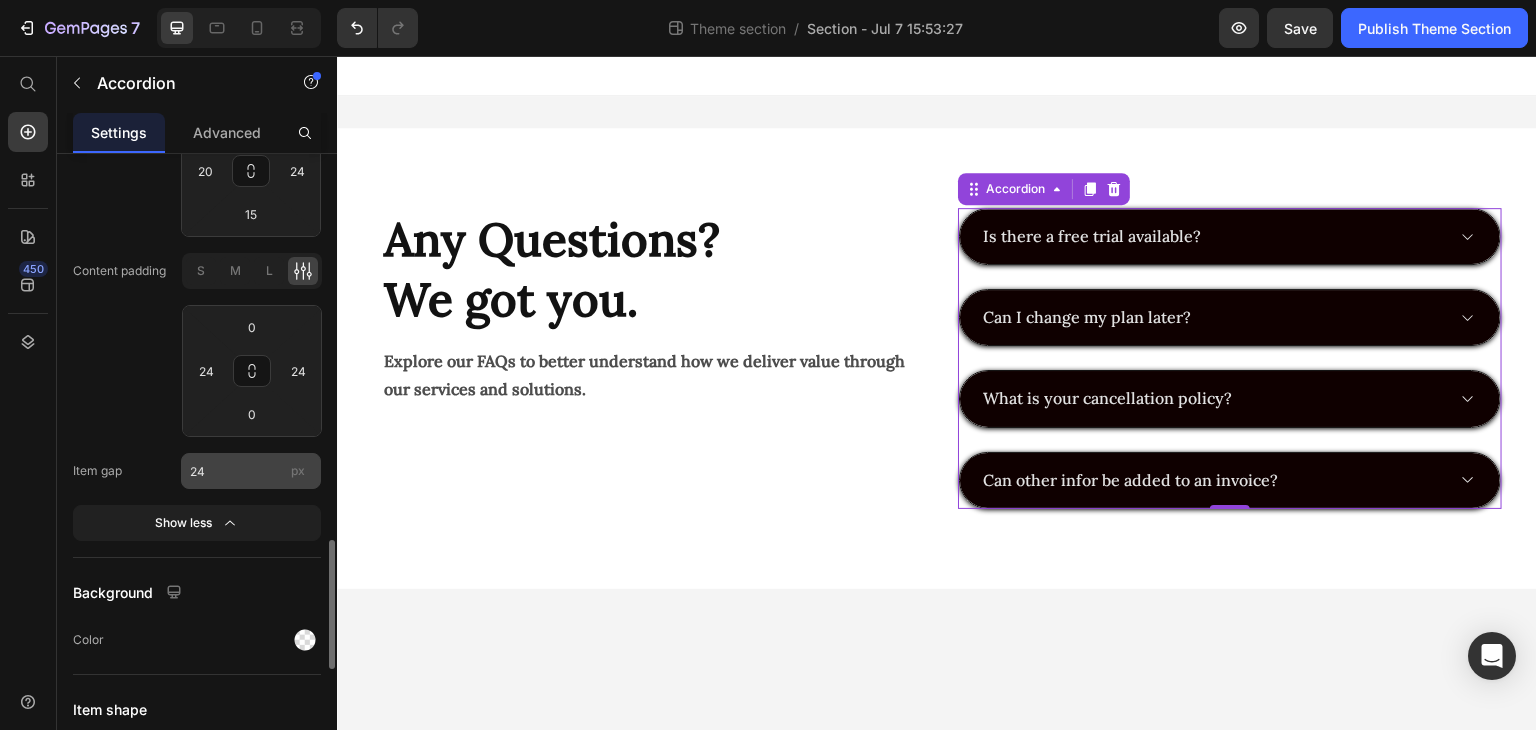 scroll, scrollTop: 1896, scrollLeft: 0, axis: vertical 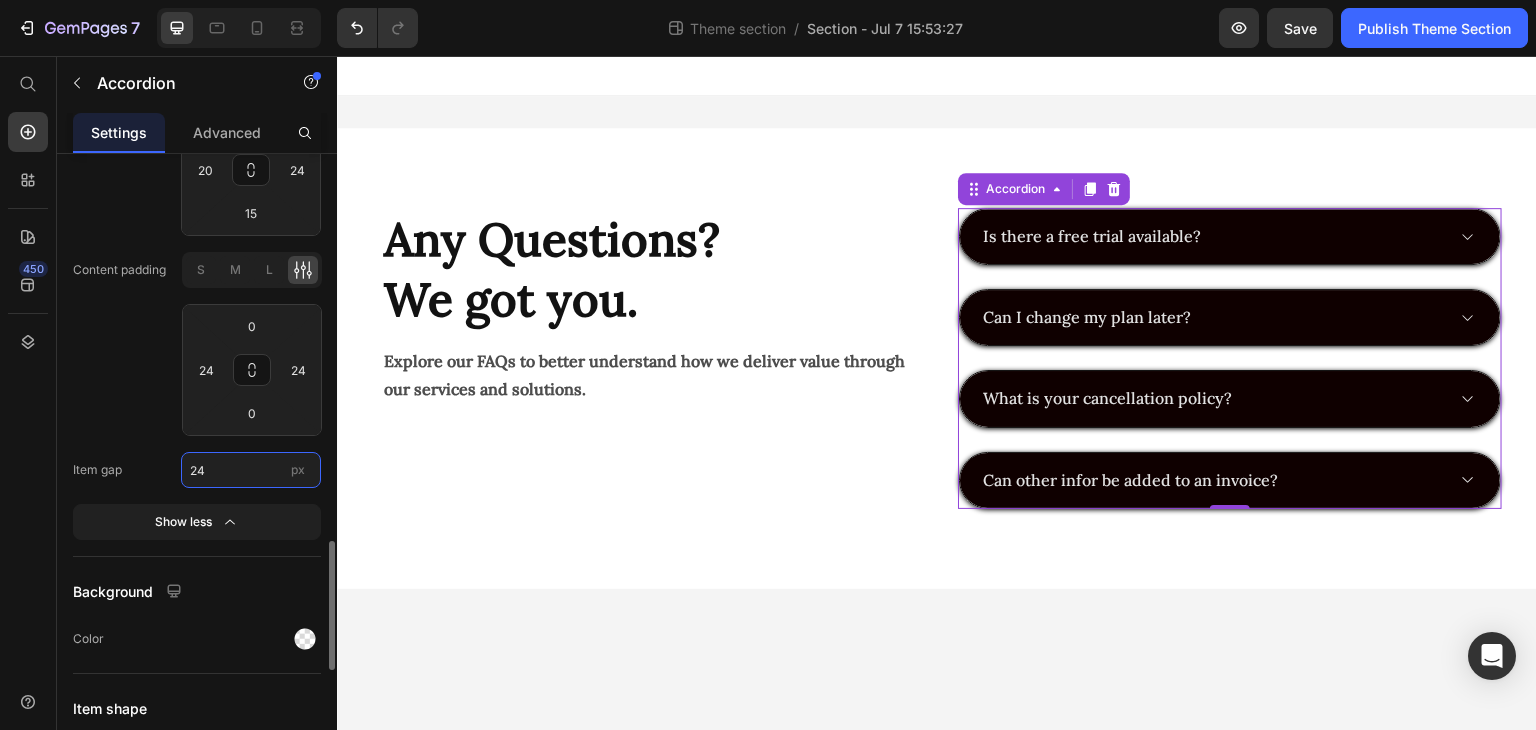 click on "24" at bounding box center (251, 470) 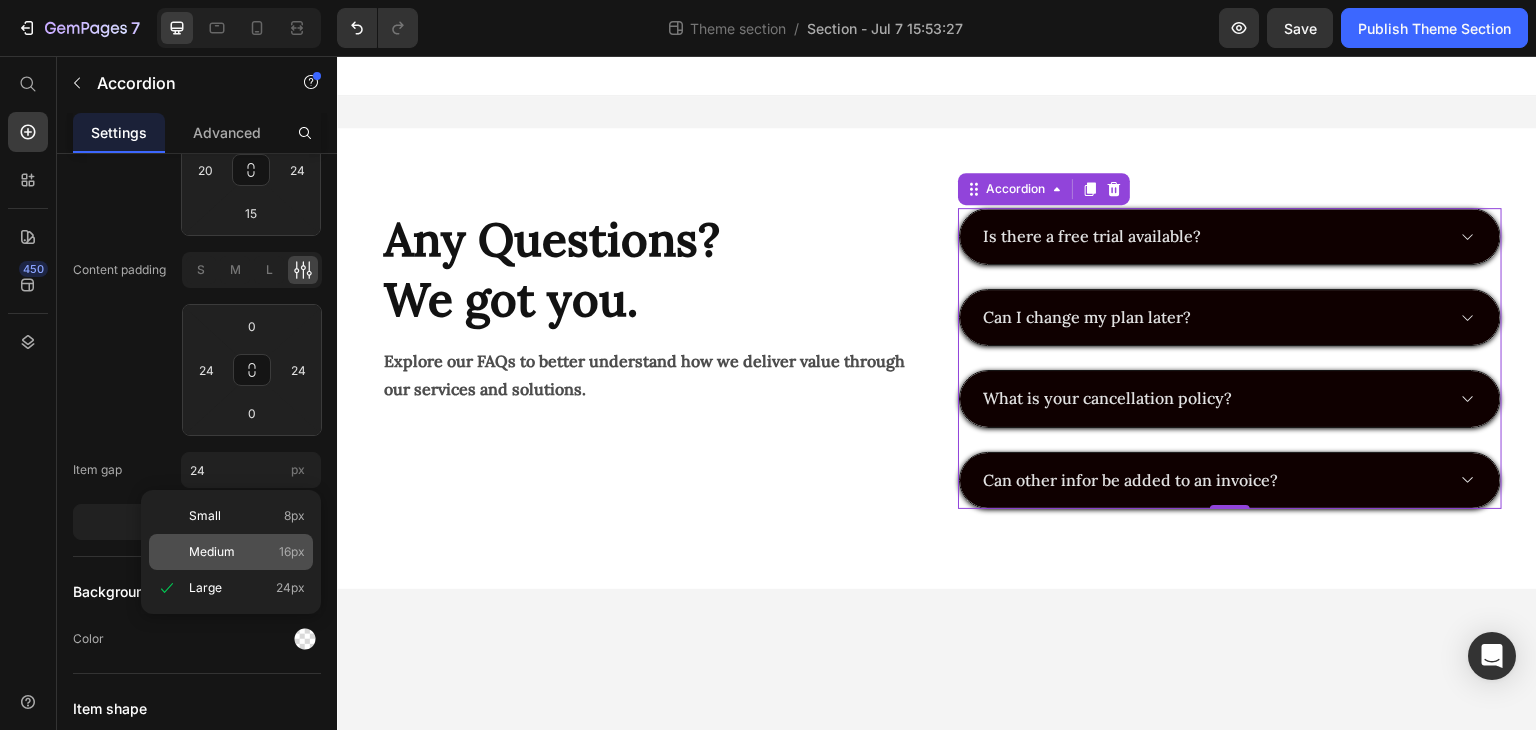 click on "Medium" at bounding box center [212, 552] 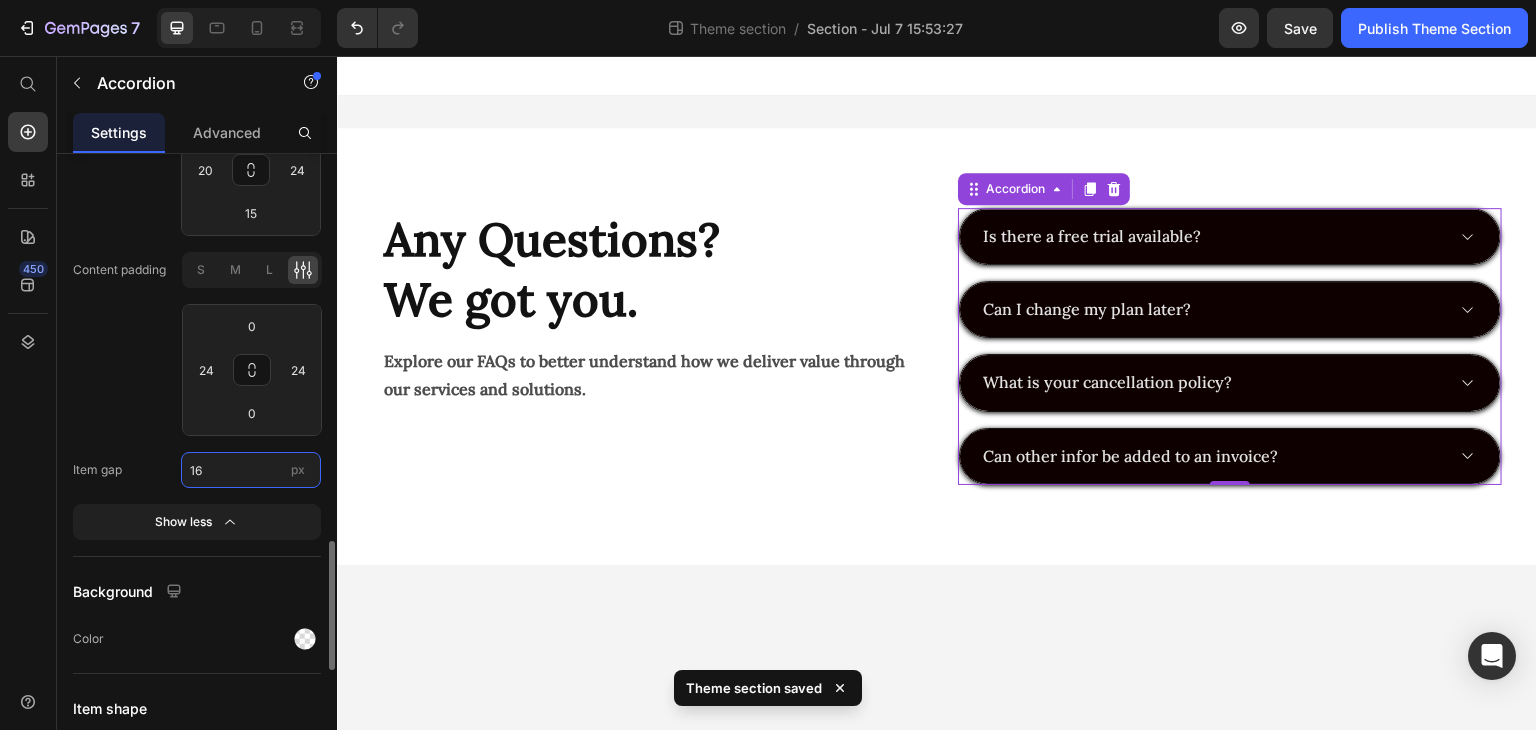 click on "16" at bounding box center [251, 470] 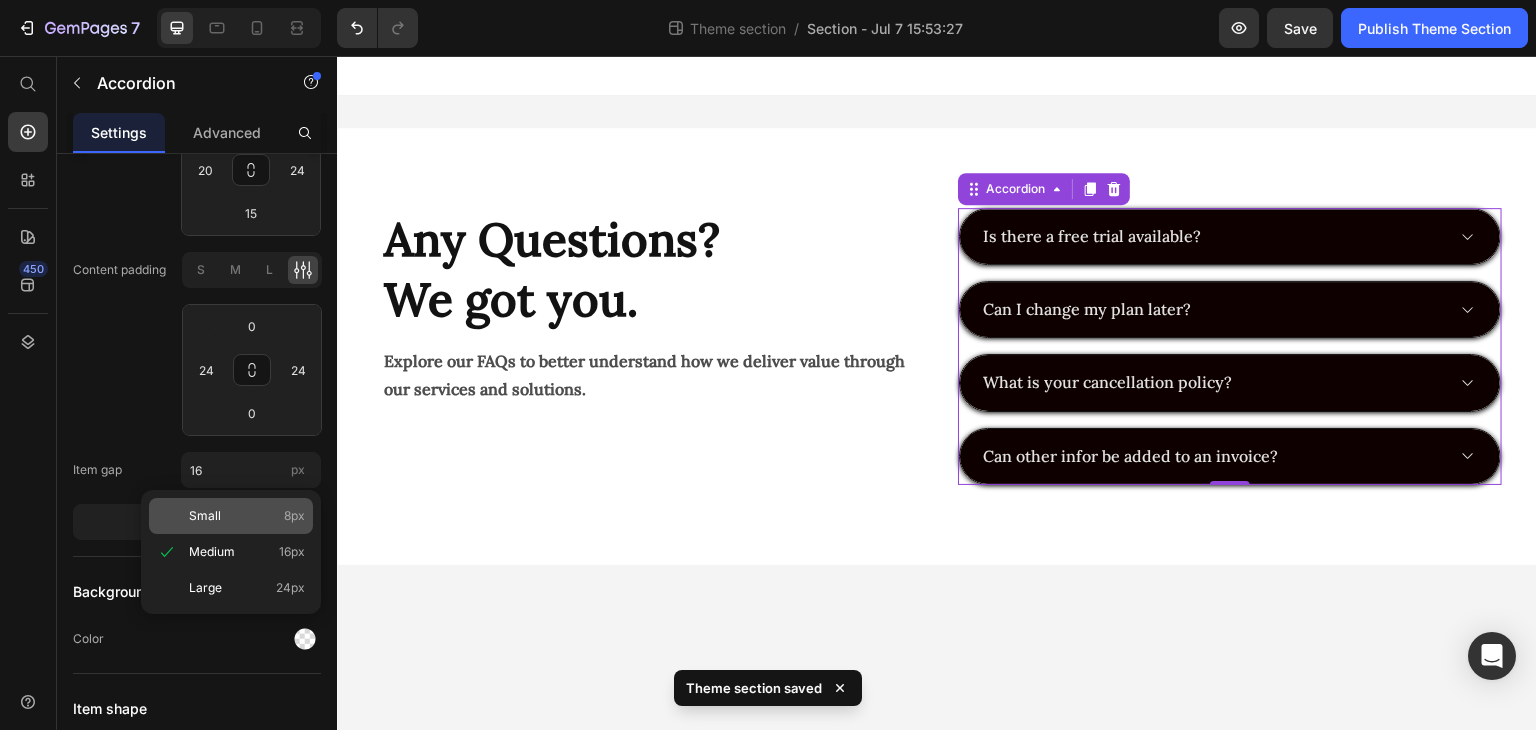 click on "Small 8px" at bounding box center [247, 516] 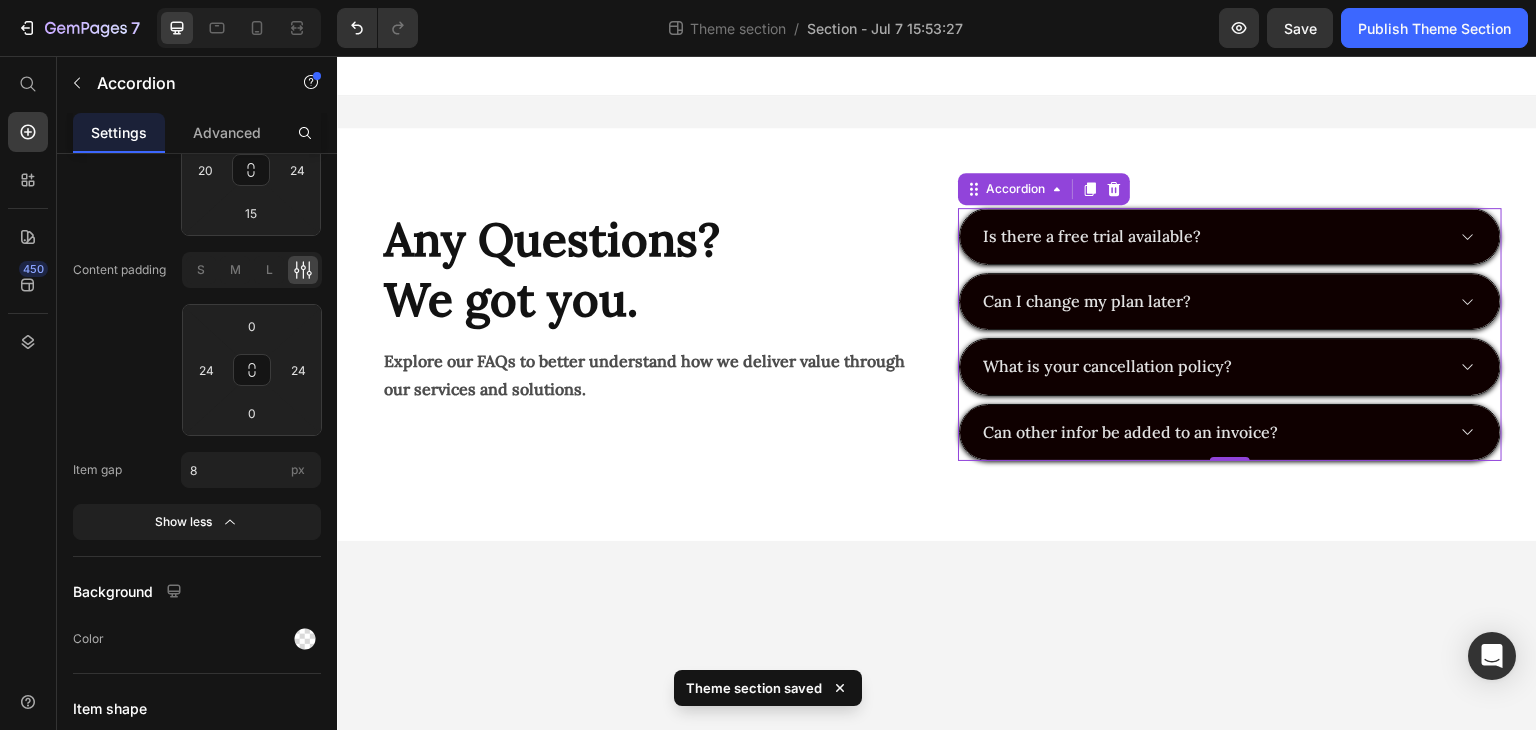 click on "Can I change my plan later?" at bounding box center [1212, 301] 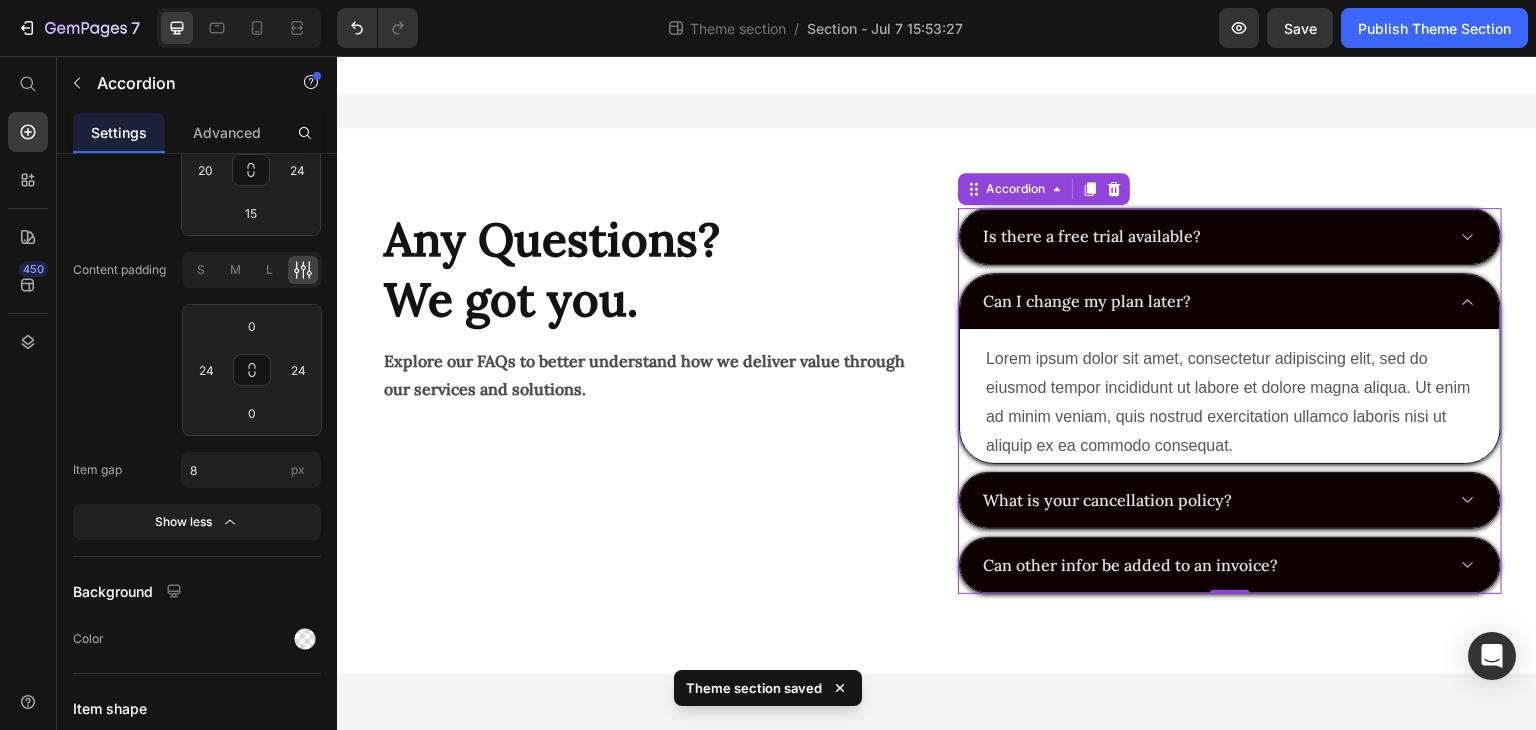 click 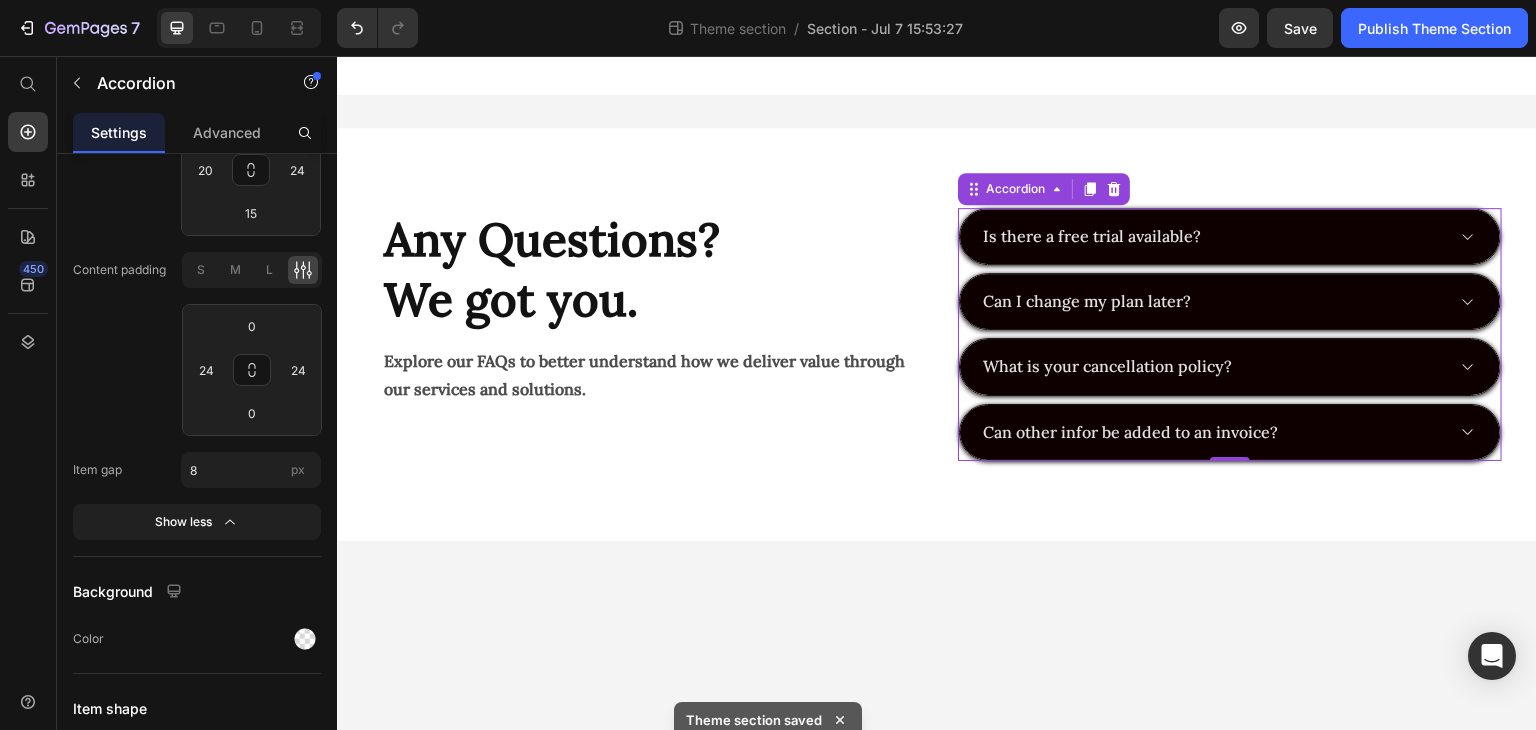 click 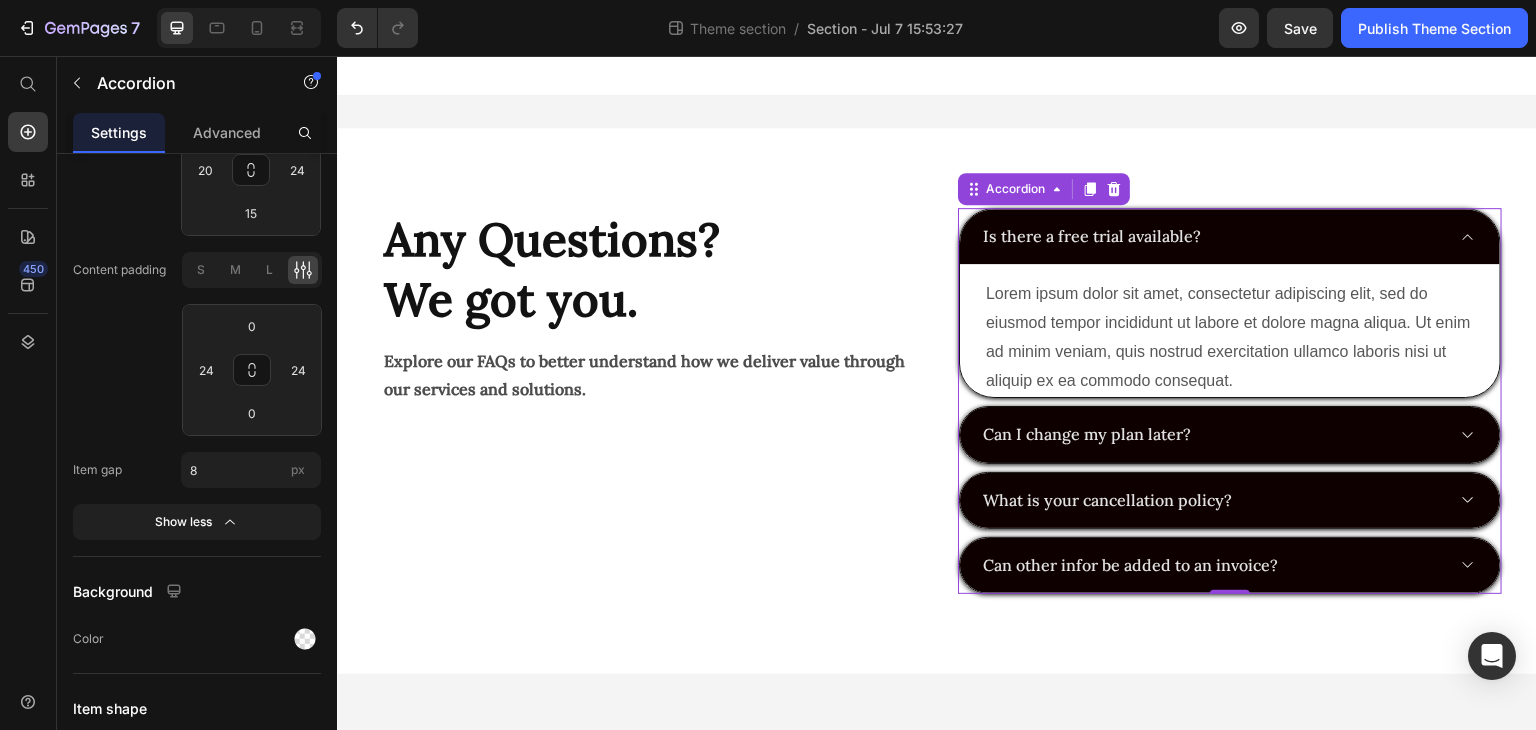 click on "Is there a free trial available?" at bounding box center [1230, 236] 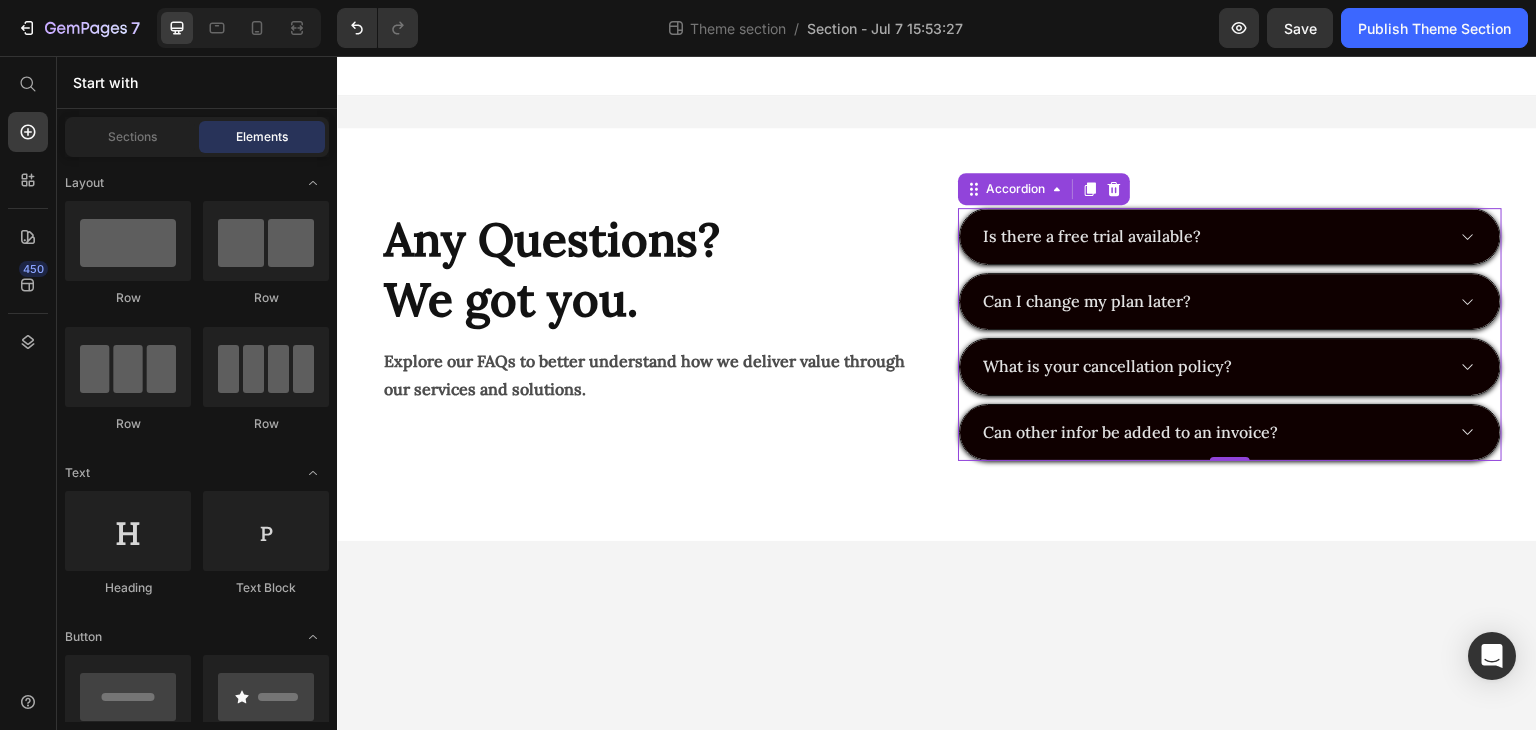 click on "Is there a free trial available?
Can I change my plan later?
What is your cancellation policy?
Can other infor be added to an invoice? Accordion   0 Any Questions? We got you. Heading Explore our FAQs to better understand how we deliver value through our services and solutions. Text Block Row Row Root
Drag & drop element from sidebar or
Explore Library
Add section Choose templates inspired by CRO experts Generate layout from URL or image Add blank section then drag & drop elements" at bounding box center (937, 393) 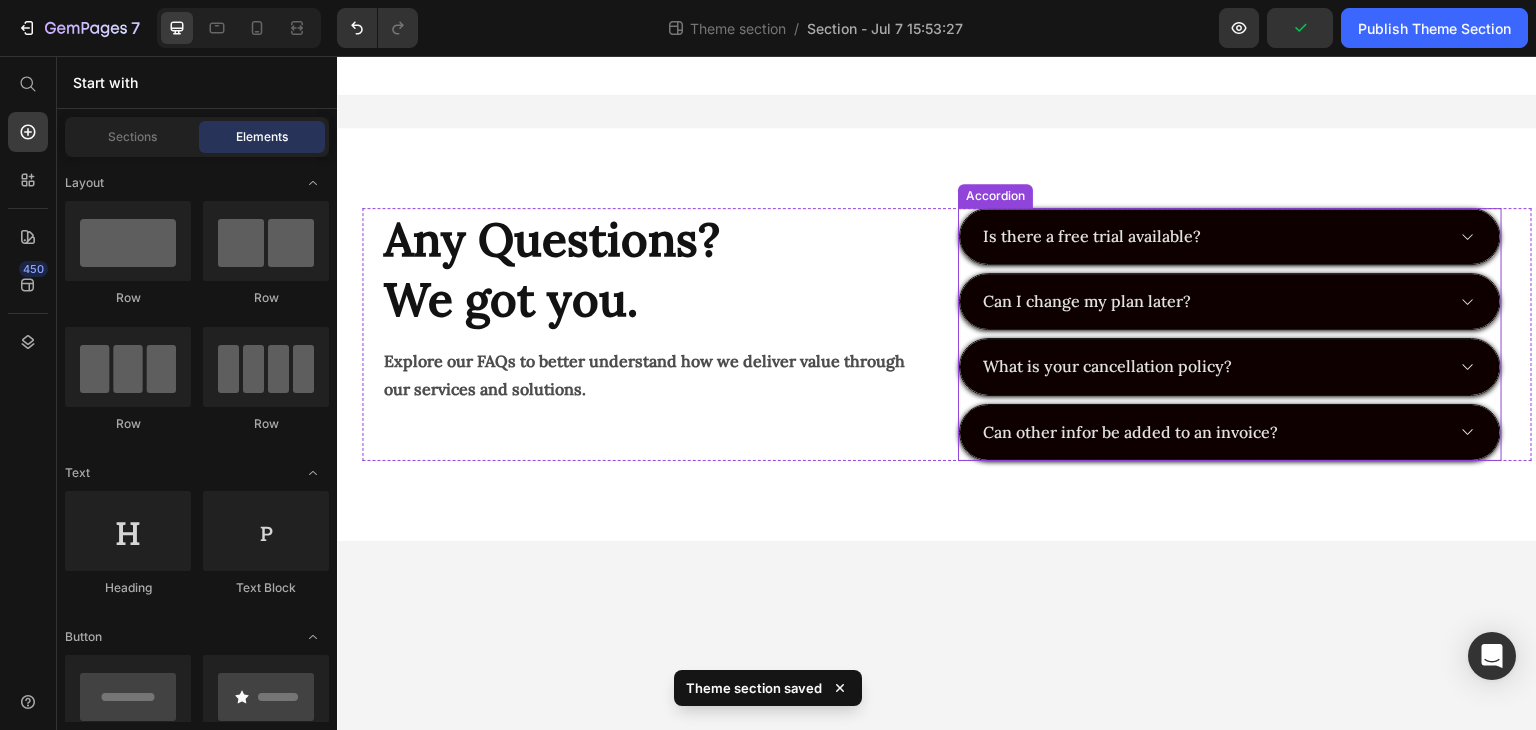 click on "Can I change my plan later?" at bounding box center [1230, 301] 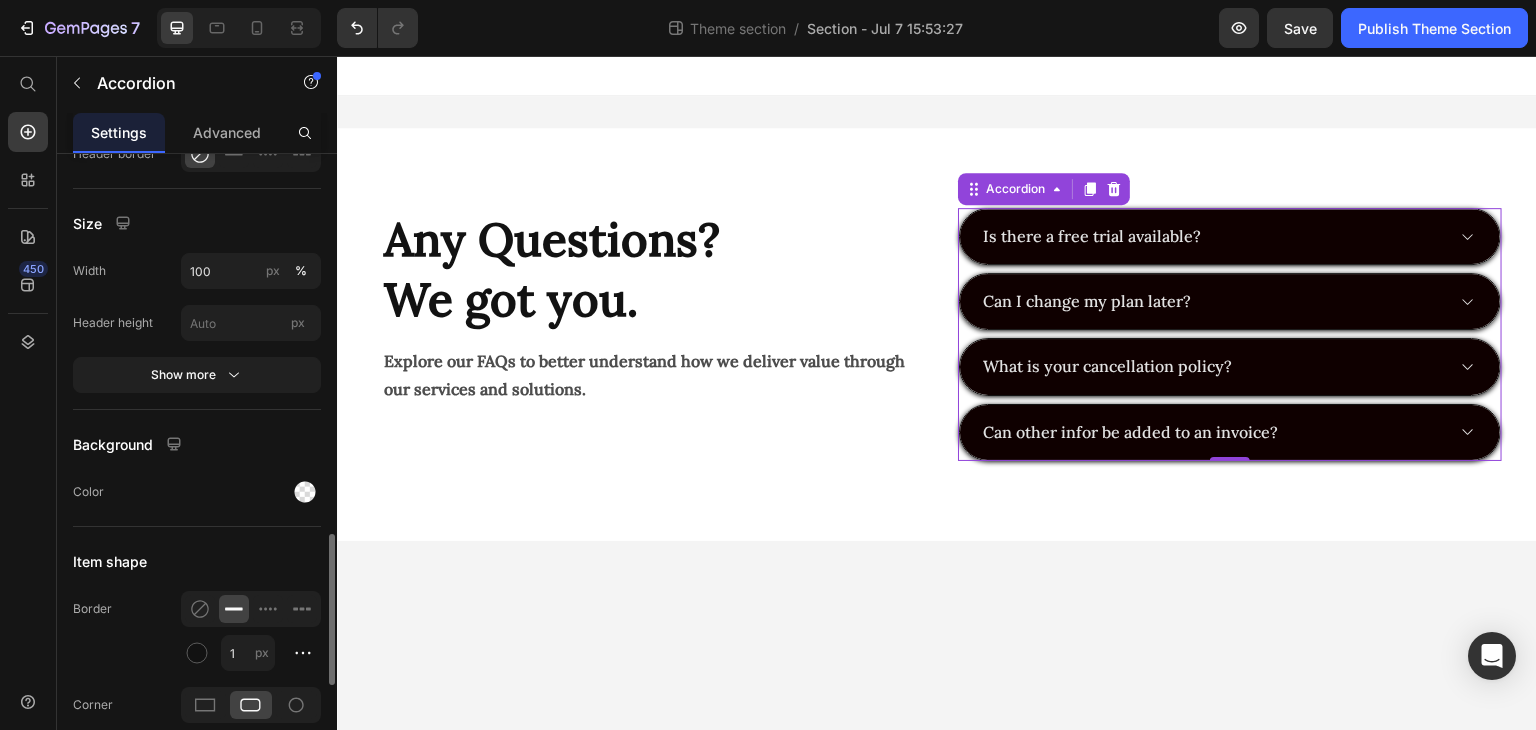 scroll, scrollTop: 1579, scrollLeft: 0, axis: vertical 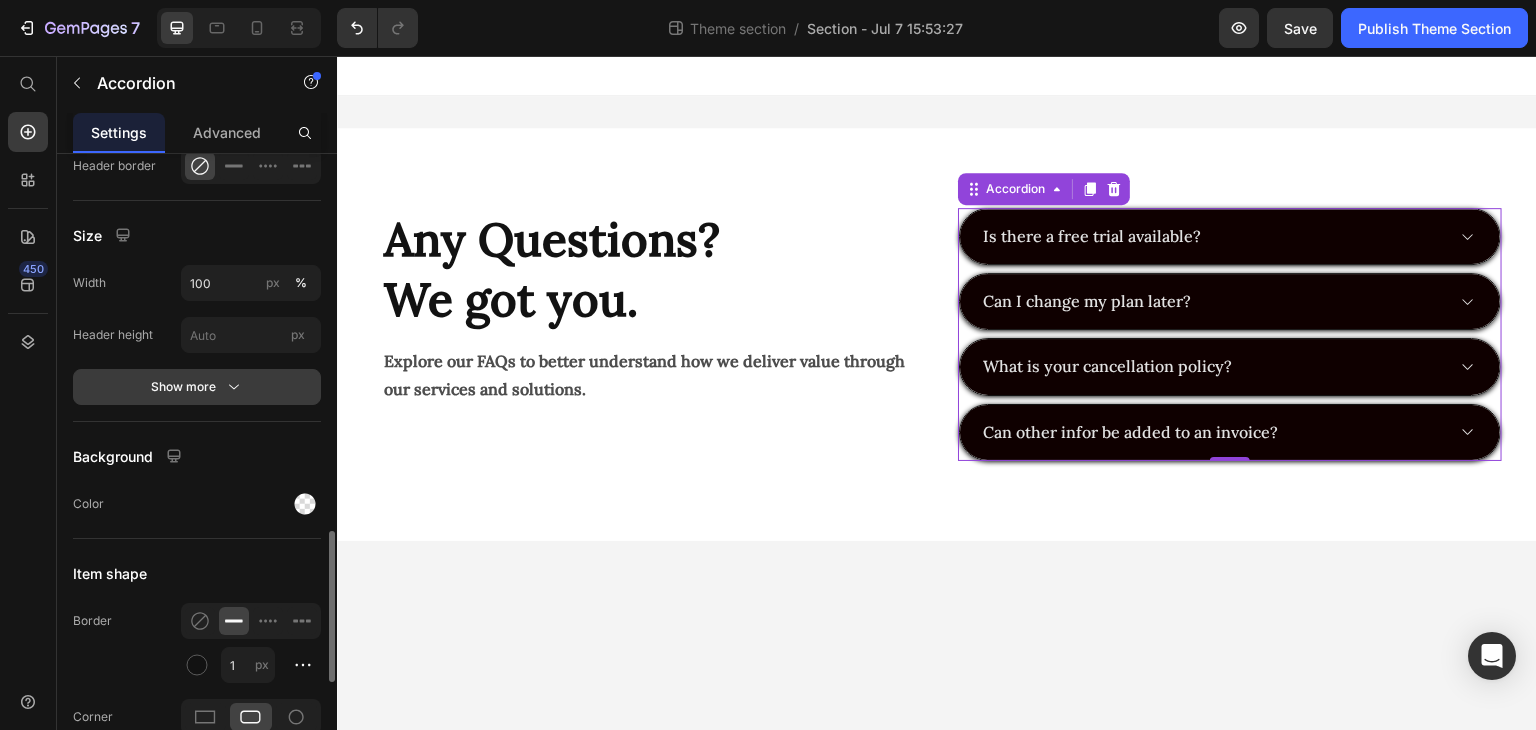 click on "Show more" at bounding box center (197, 387) 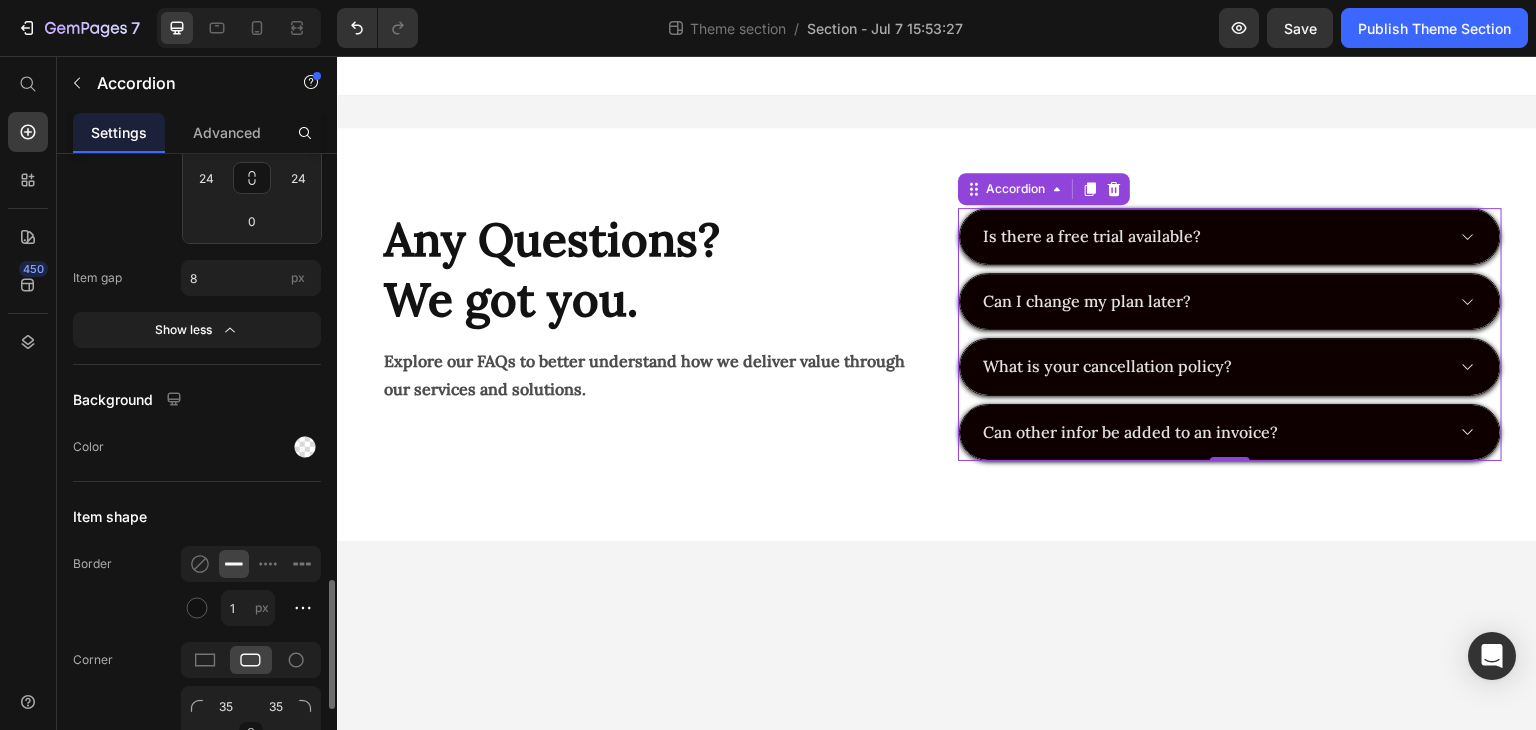 scroll, scrollTop: 2088, scrollLeft: 0, axis: vertical 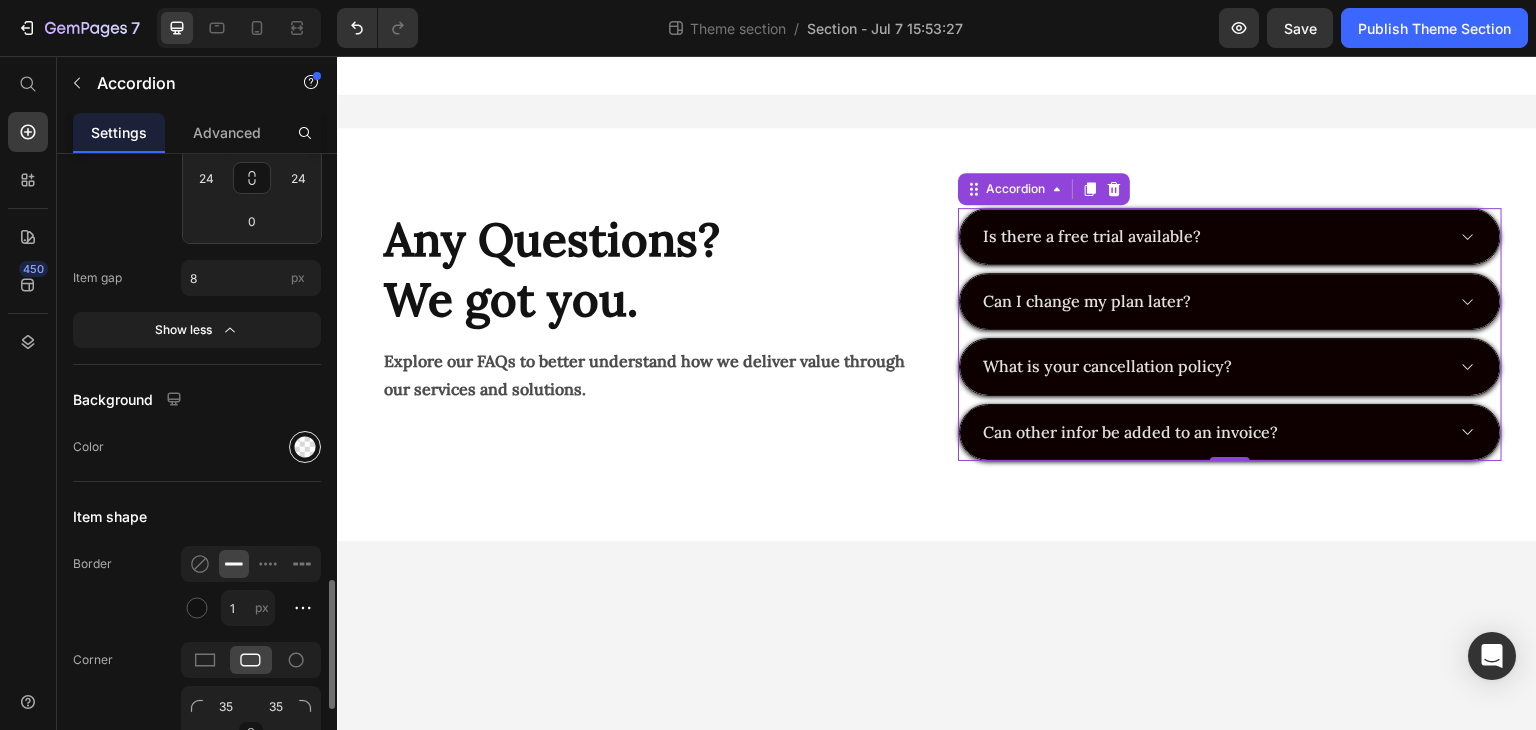 click at bounding box center [305, 447] 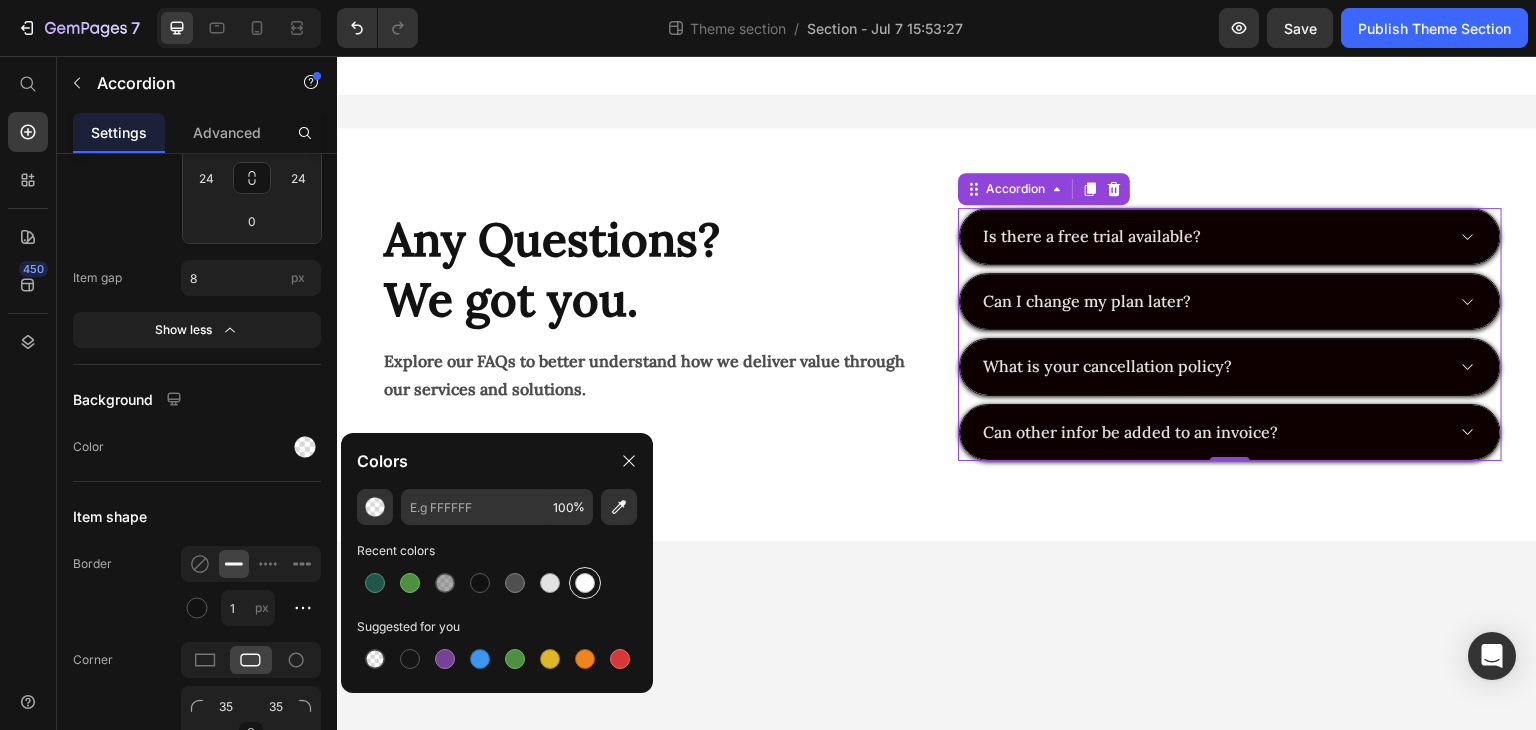click at bounding box center (585, 583) 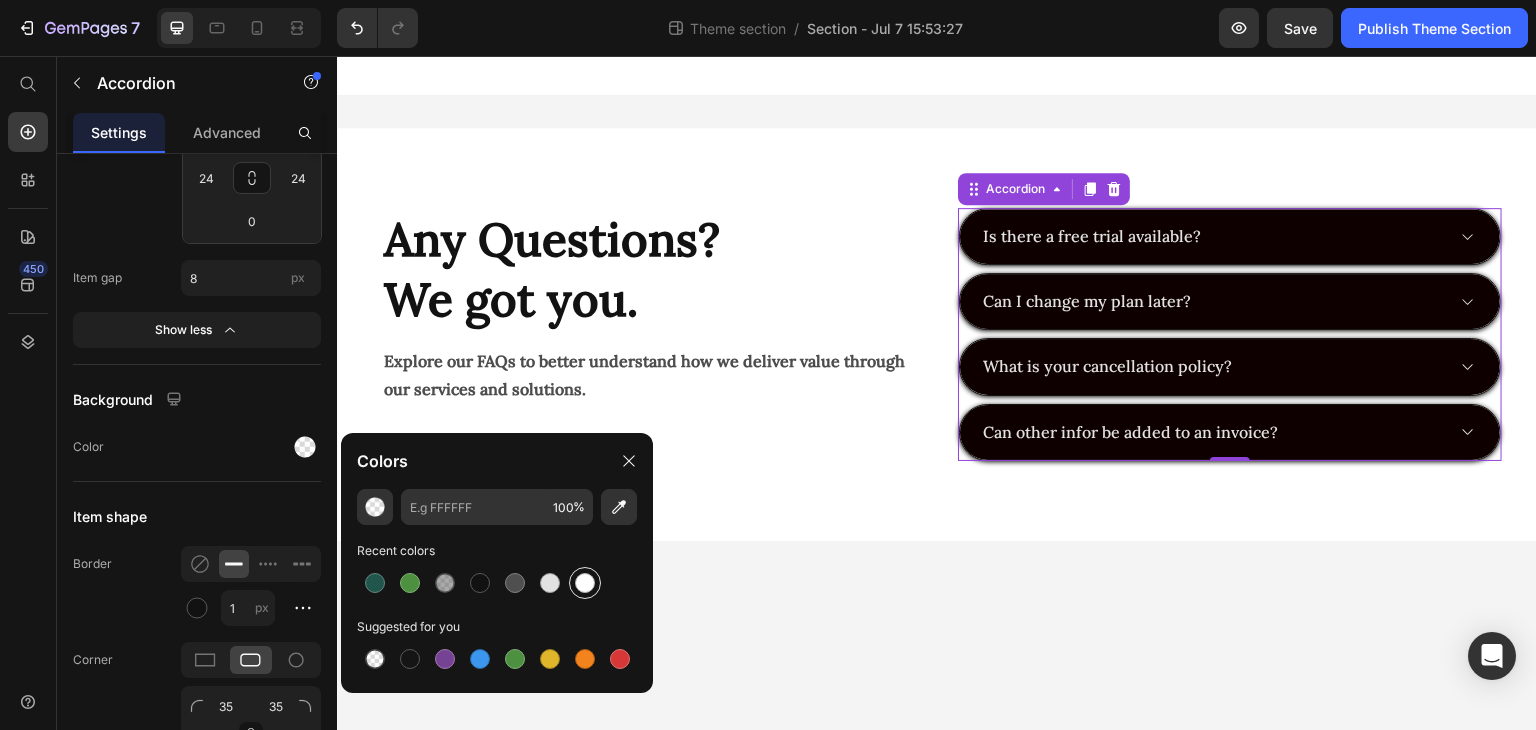 type on "FFFFFF" 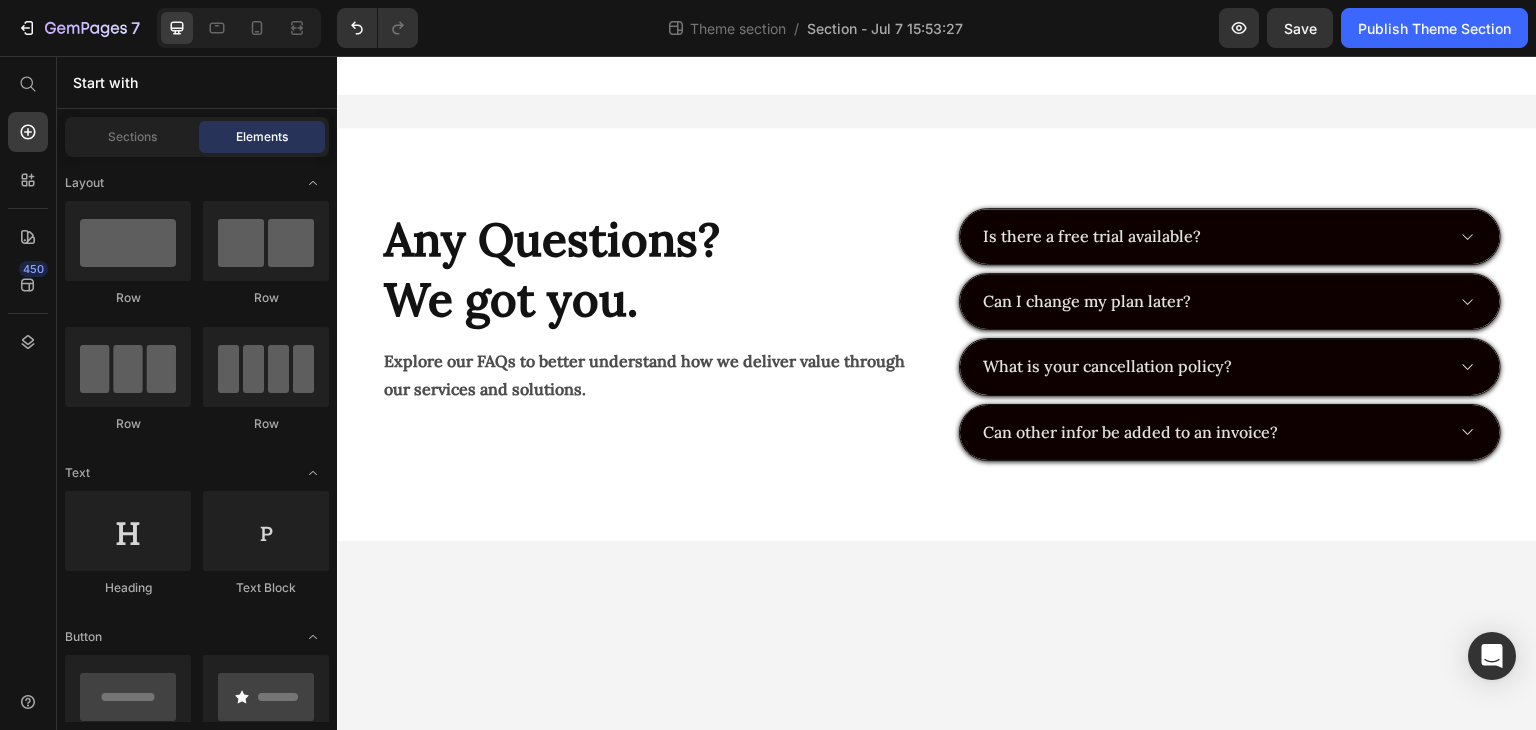 drag, startPoint x: 695, startPoint y: 631, endPoint x: 436, endPoint y: 577, distance: 264.56946 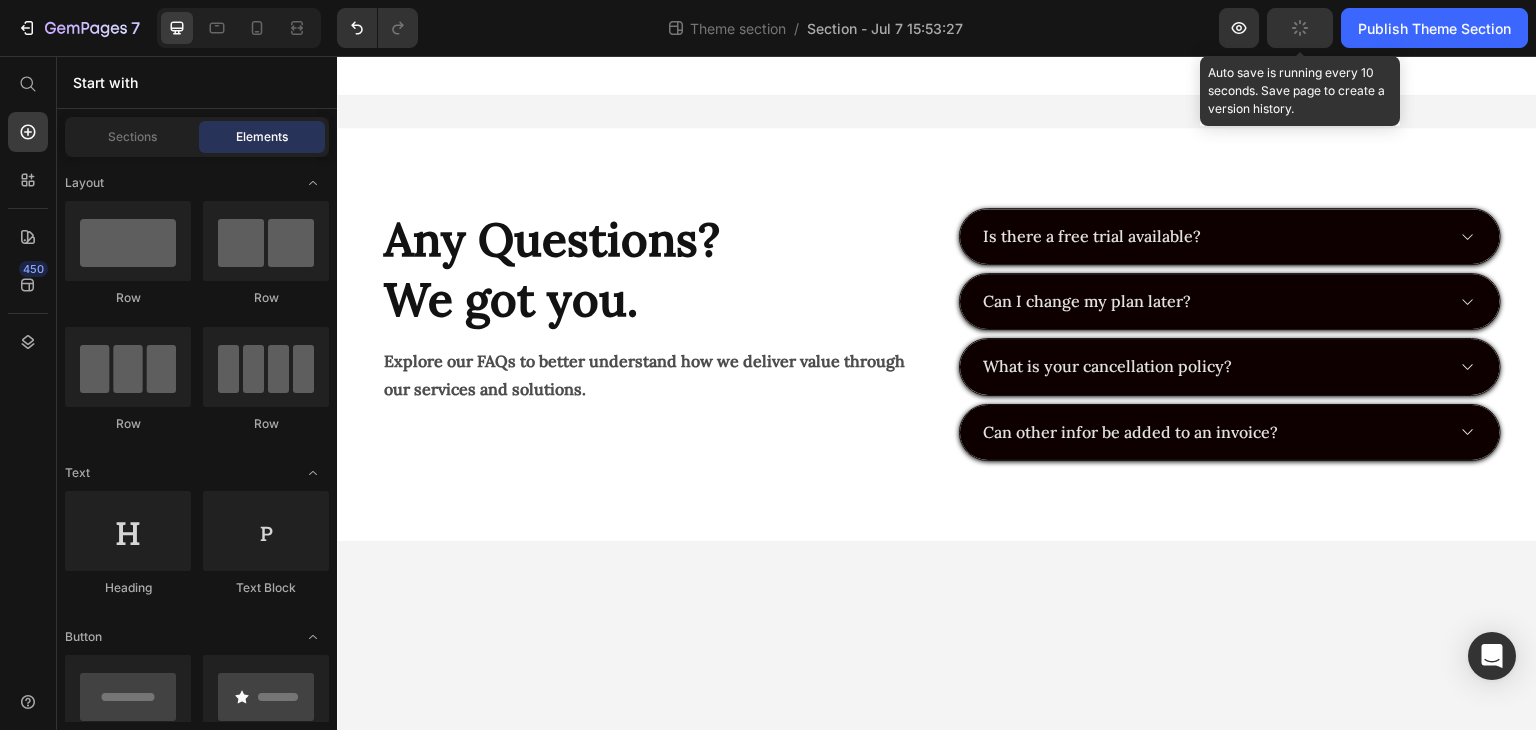 click 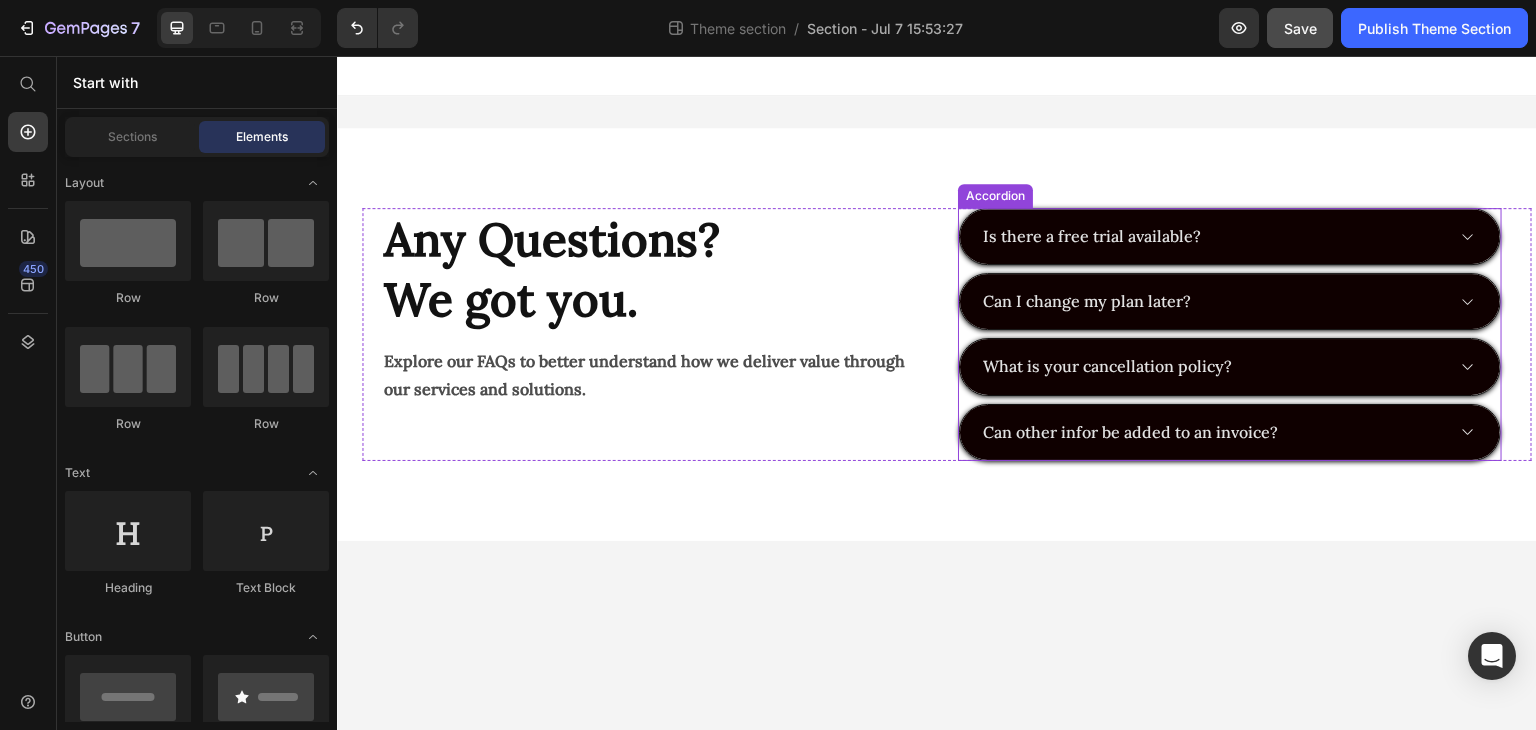 click on "Is there a free trial available?
Can I change my plan later?
What is your cancellation policy?
Can other infor be added to an invoice?" at bounding box center (1230, 334) 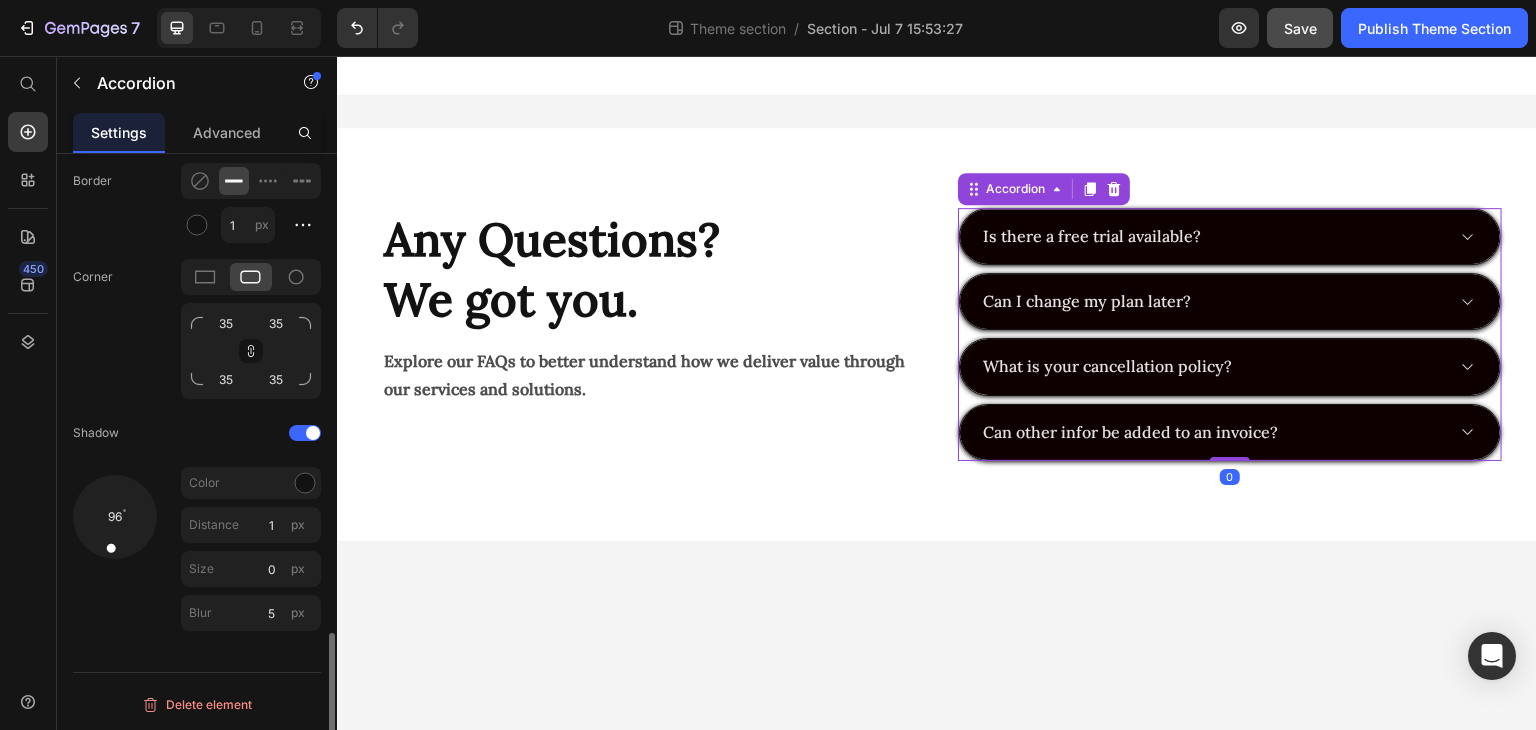 scroll, scrollTop: 2016, scrollLeft: 0, axis: vertical 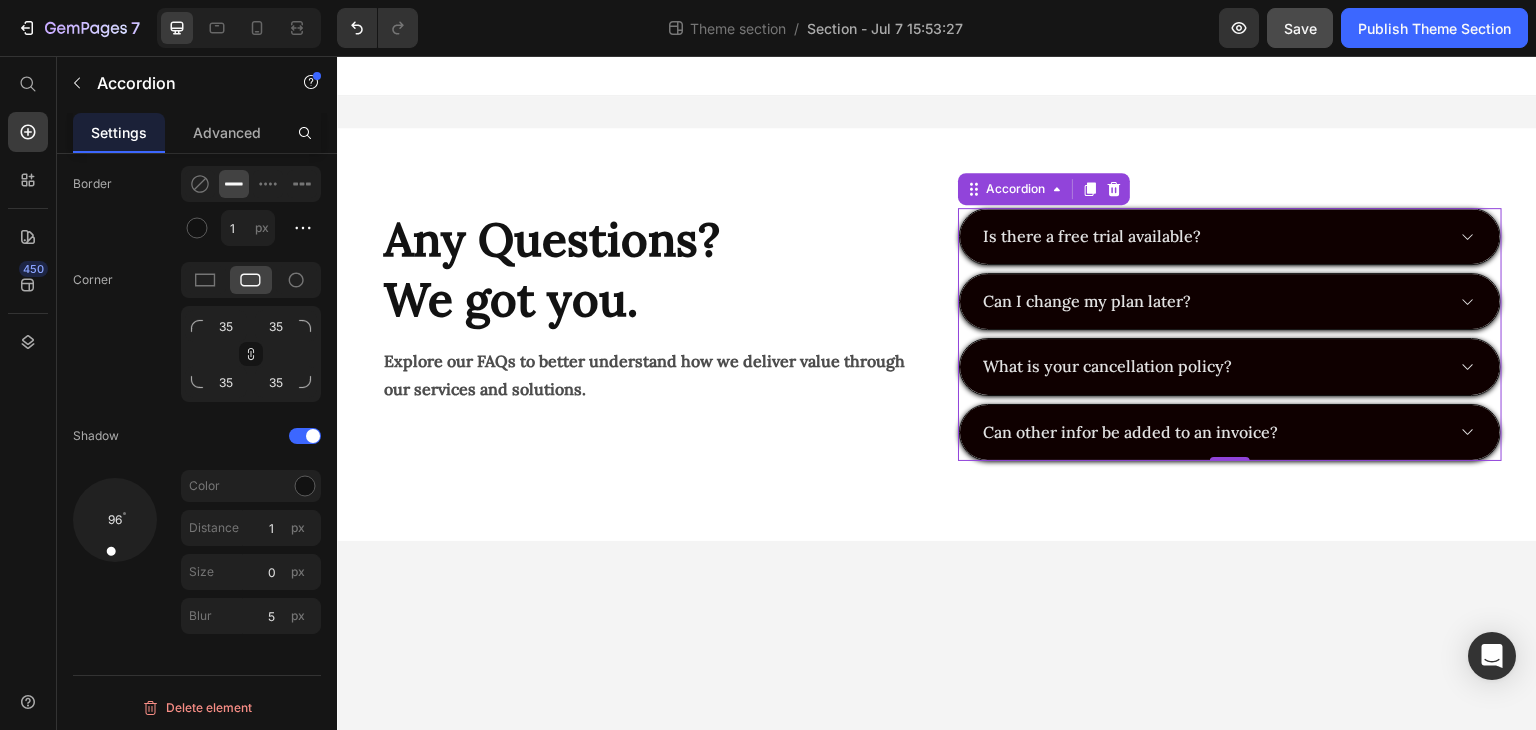 click on "Is there a free trial available?" at bounding box center (1230, 236) 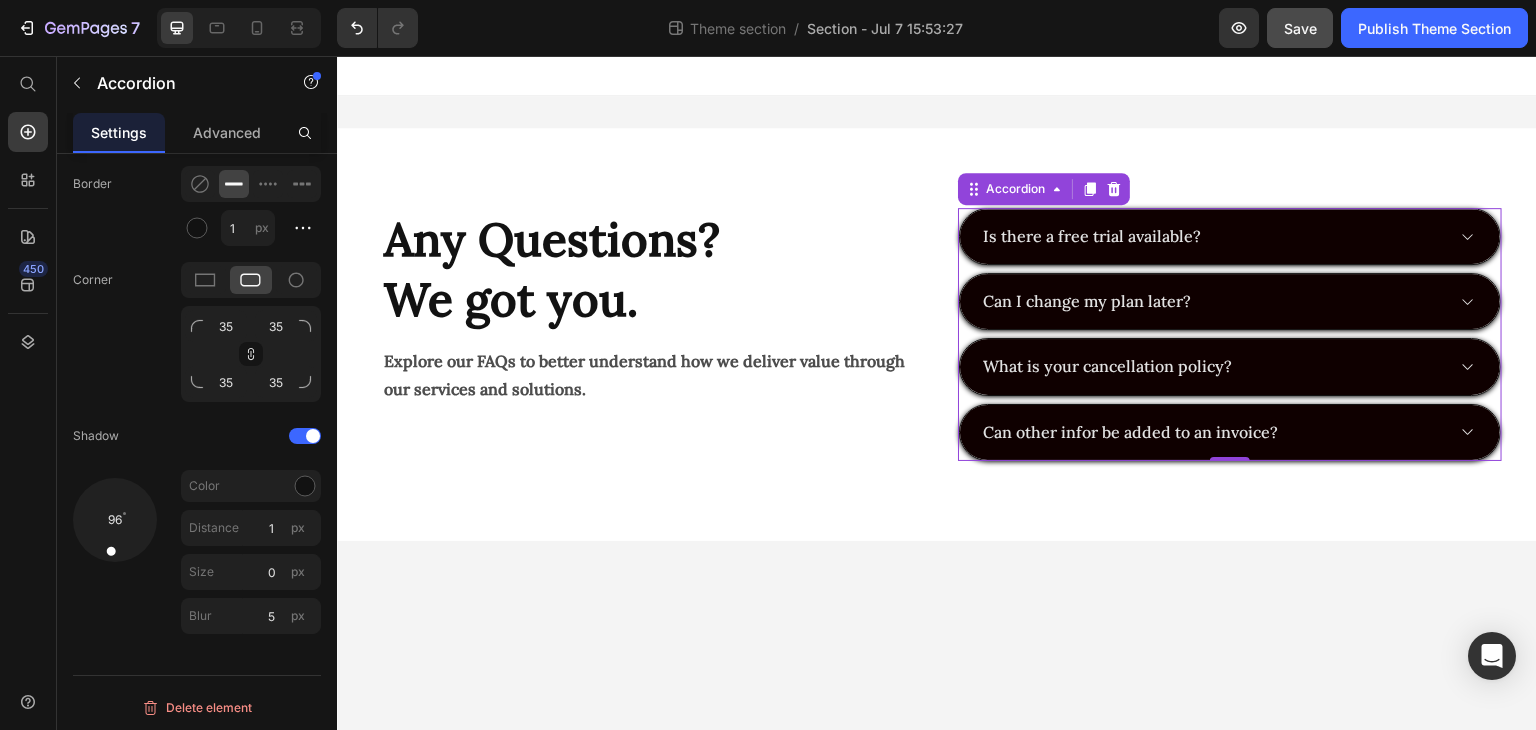 click on "Is there a free trial available?" at bounding box center (1230, 236) 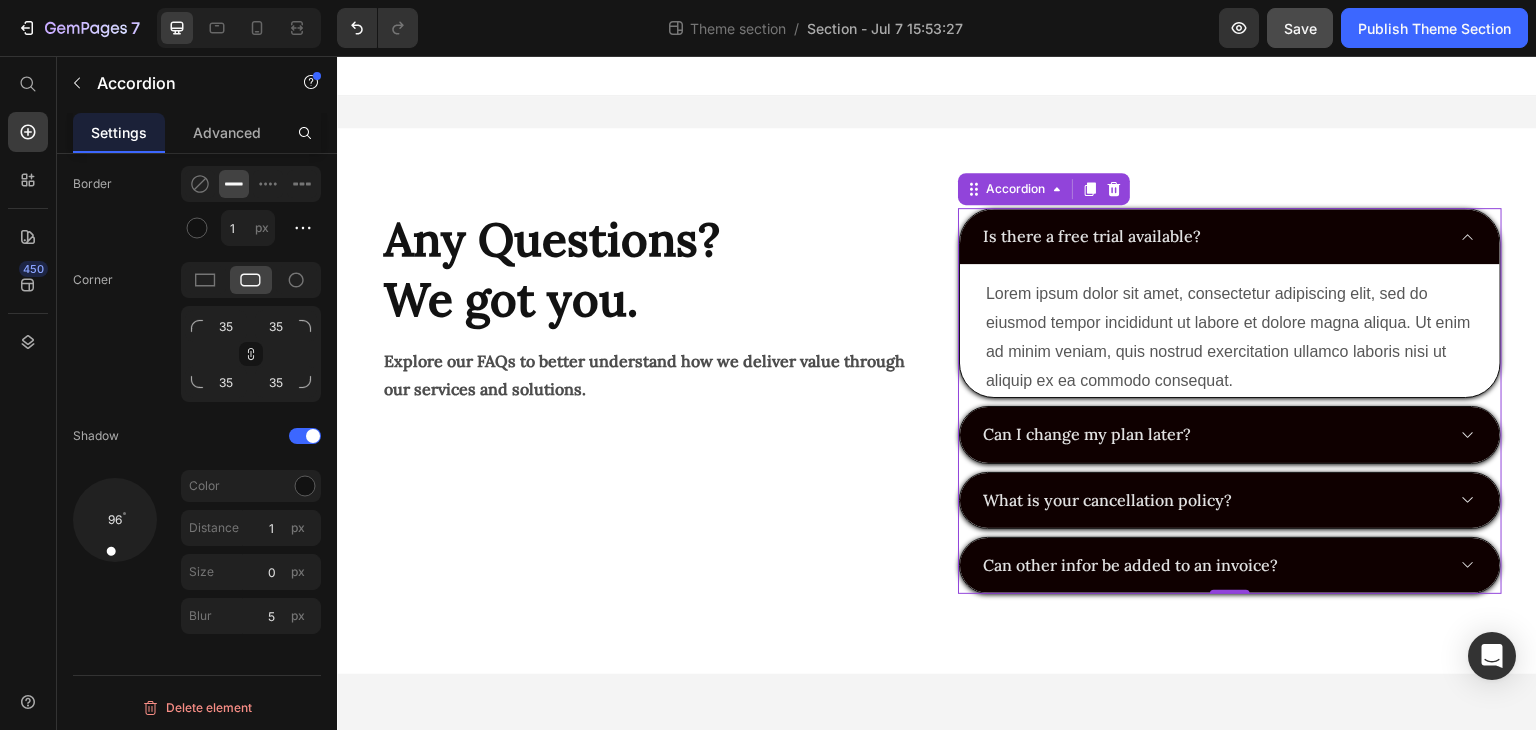 click on "Is there a free trial available?" at bounding box center (1230, 236) 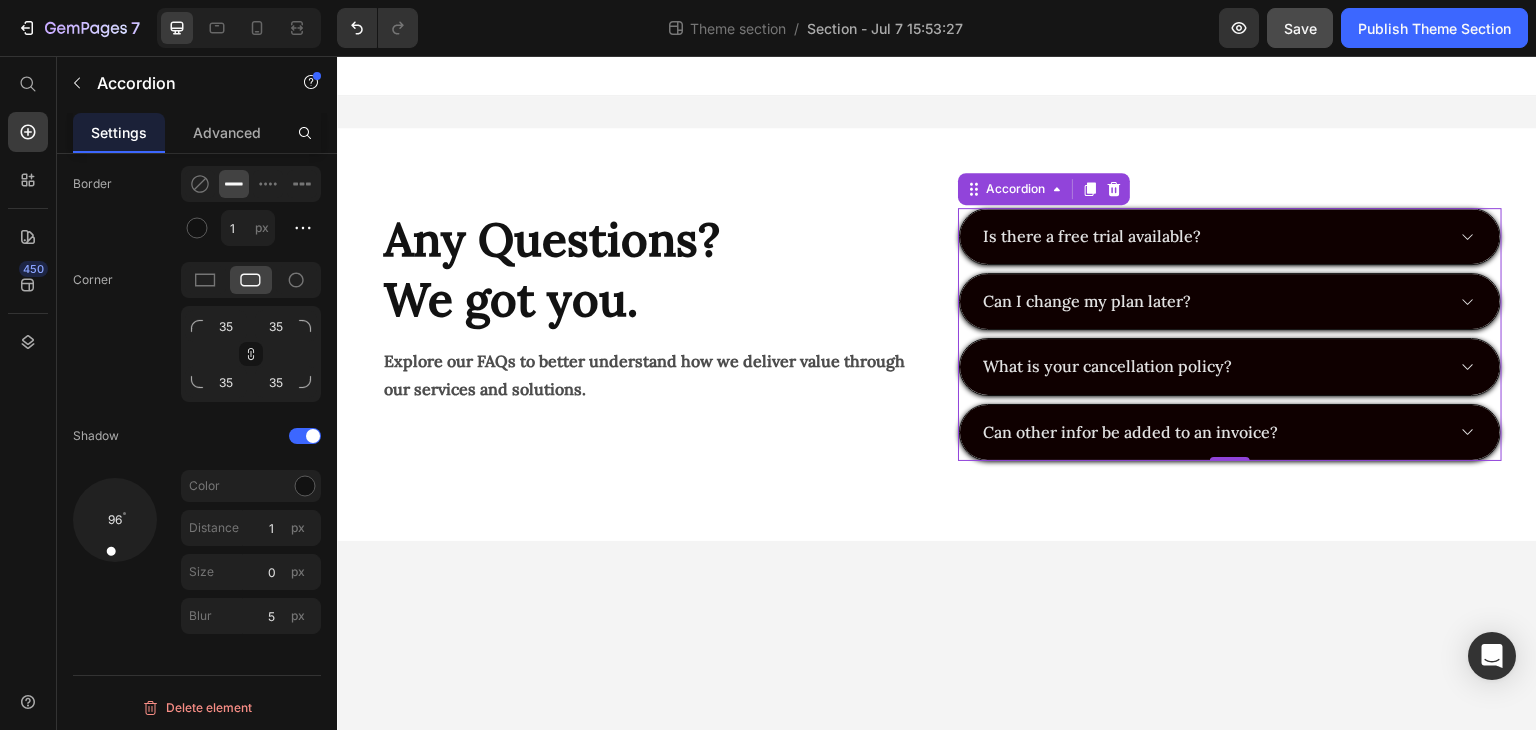 click on "Is there a free trial available?" at bounding box center [1212, 236] 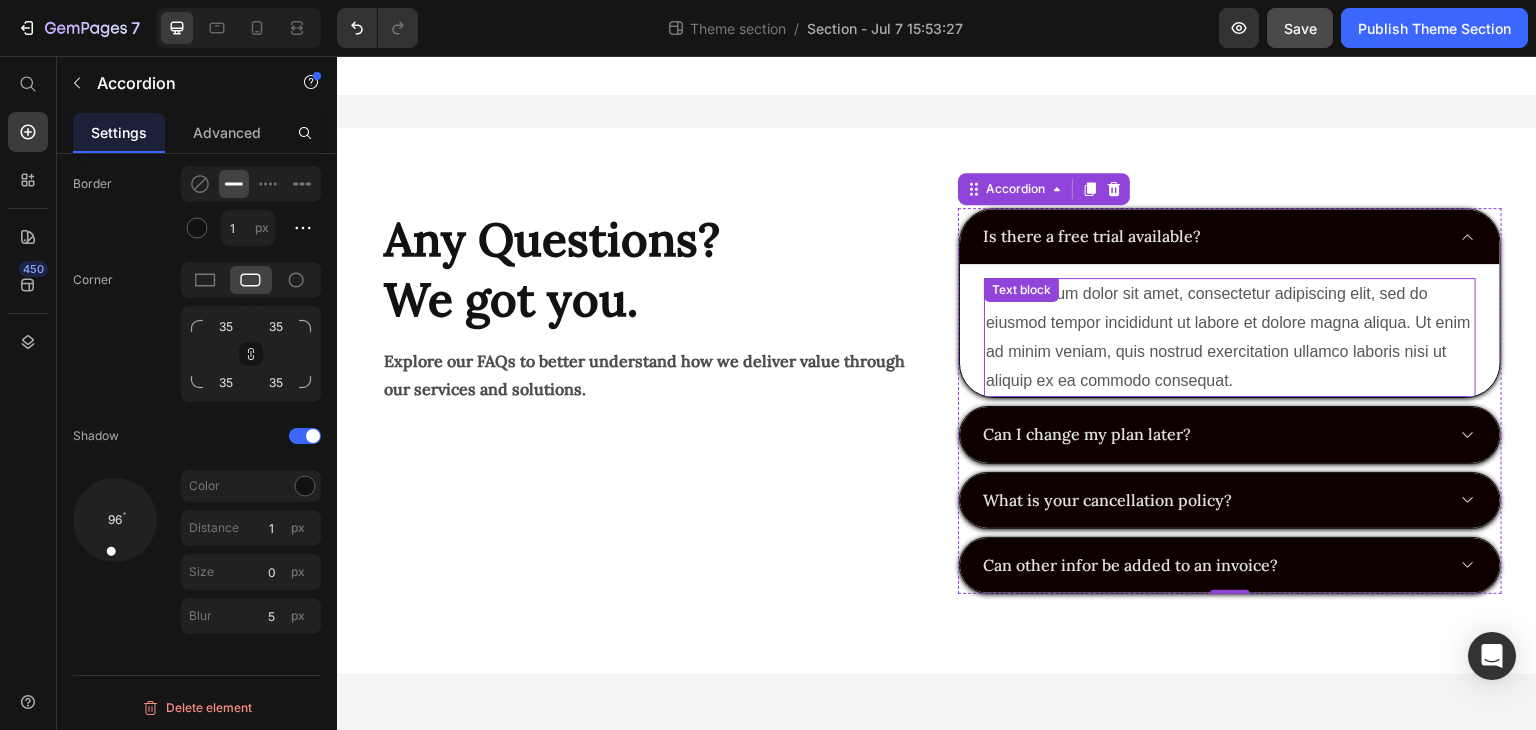 click on "Lorem ipsum dolor sit amet, consectetur adipiscing elit, sed do eiusmod tempor incididunt ut labore et dolore magna aliqua. Ut enim ad minim veniam, quis nostrud exercitation ullamco laboris nisi ut aliquip ex ea commodo consequat." at bounding box center [1230, 337] 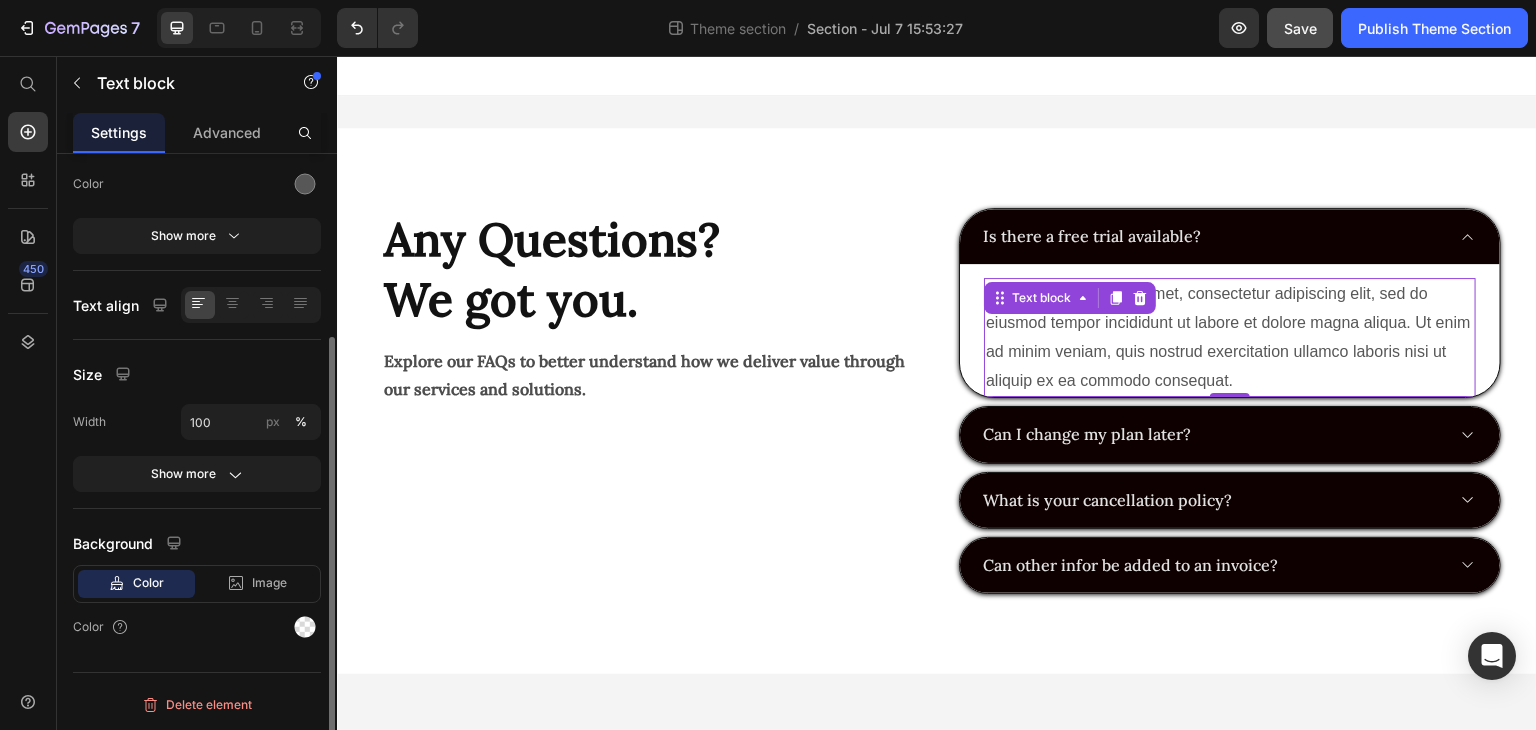 scroll, scrollTop: 0, scrollLeft: 0, axis: both 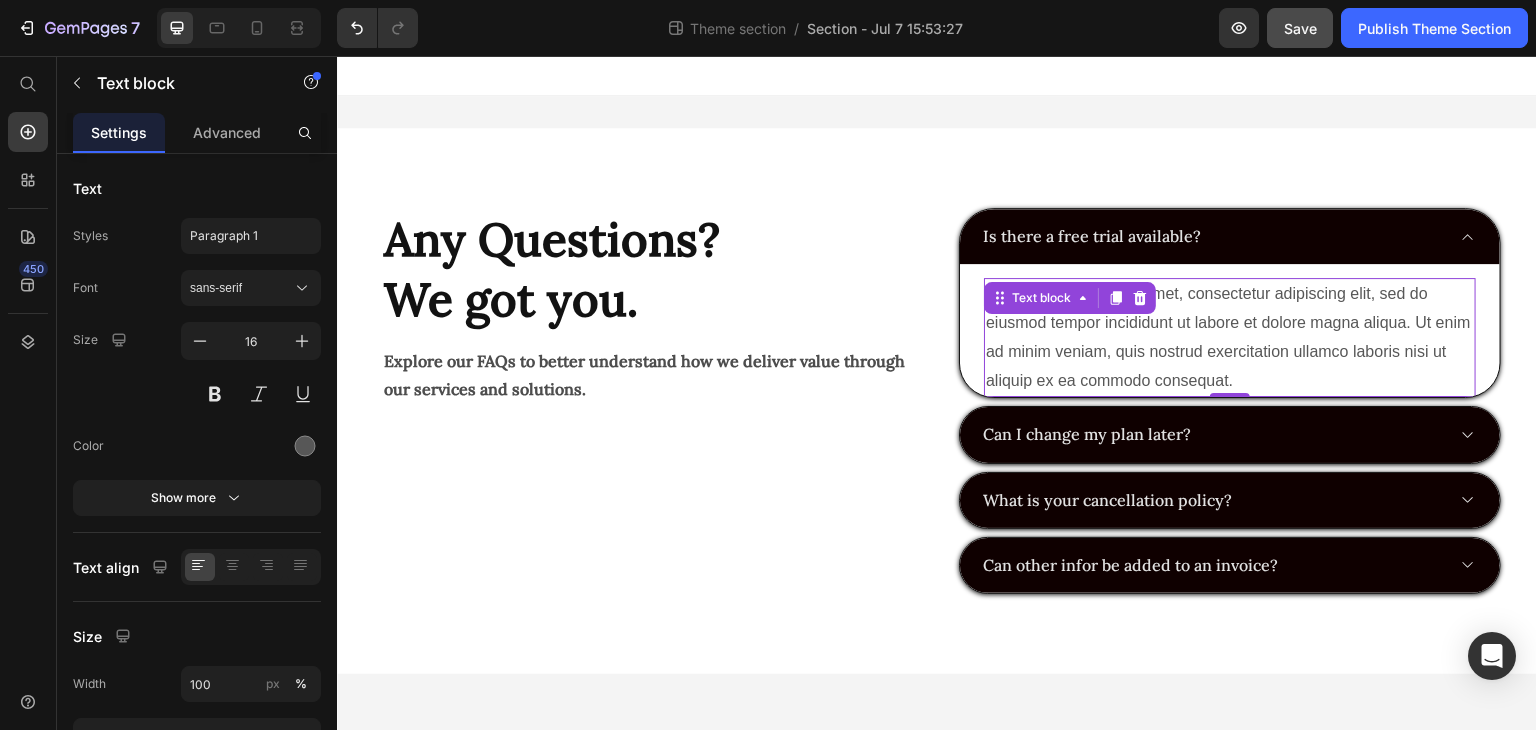click on "Lorem ipsum dolor sit amet, consectetur adipiscing elit, sed do eiusmod tempor incididunt ut labore et dolore magna aliqua. Ut enim ad minim veniam, quis nostrud exercitation ullamco laboris nisi ut aliquip ex ea commodo consequat." at bounding box center [1230, 337] 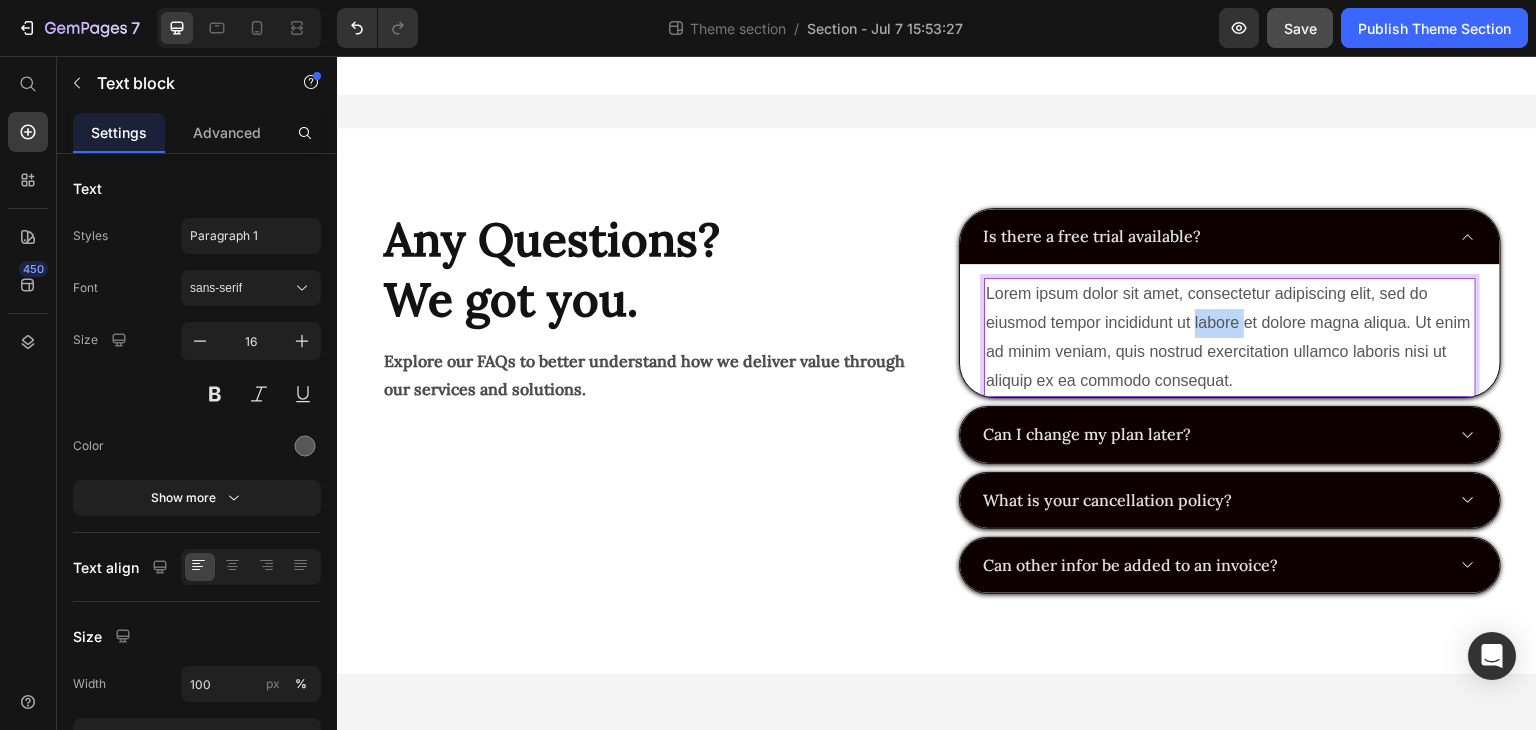 click on "Lorem ipsum dolor sit amet, consectetur adipiscing elit, sed do eiusmod tempor incididunt ut labore et dolore magna aliqua. Ut enim ad minim veniam, quis nostrud exercitation ullamco laboris nisi ut aliquip ex ea commodo consequat." at bounding box center [1230, 337] 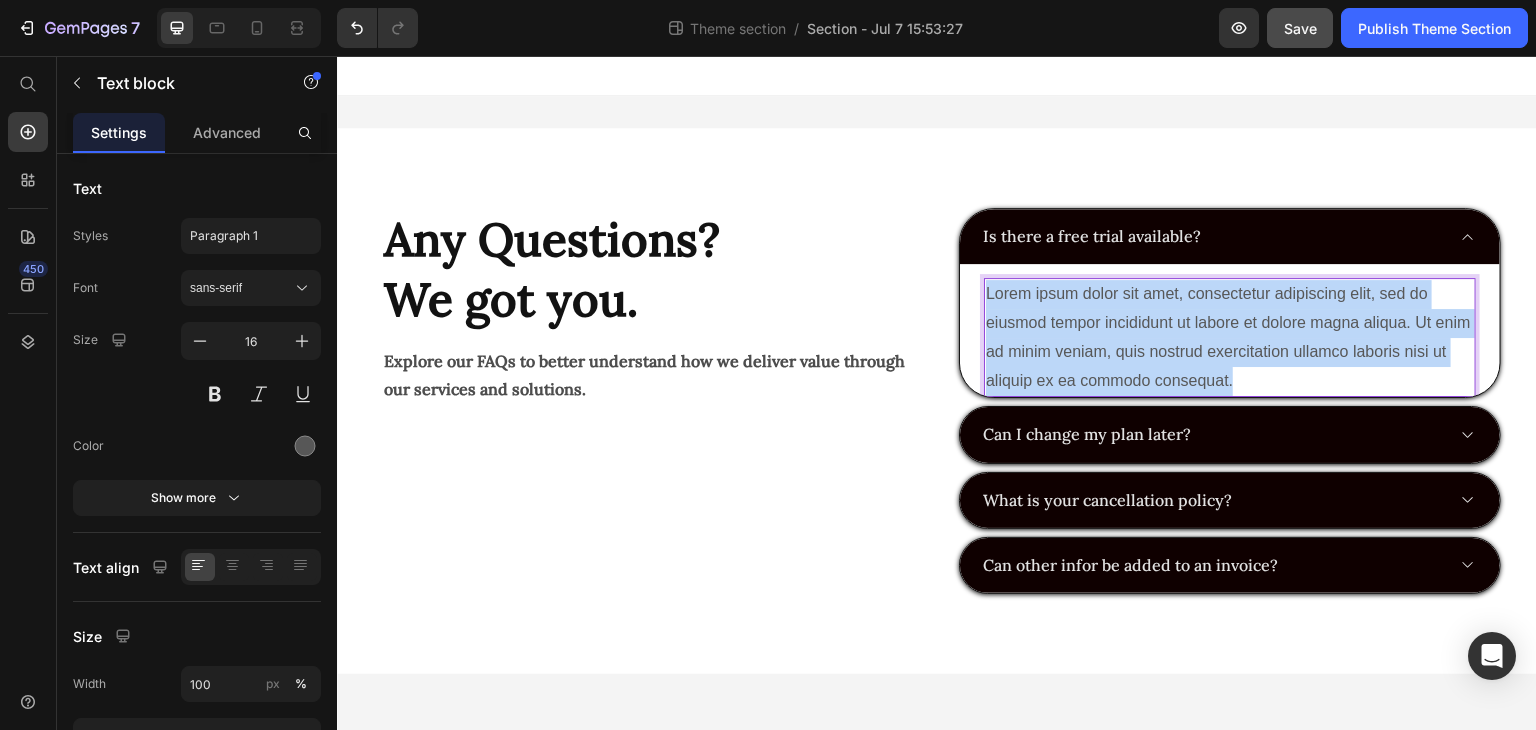 click on "Lorem ipsum dolor sit amet, consectetur adipiscing elit, sed do eiusmod tempor incididunt ut labore et dolore magna aliqua. Ut enim ad minim veniam, quis nostrud exercitation ullamco laboris nisi ut aliquip ex ea commodo consequat." at bounding box center (1230, 337) 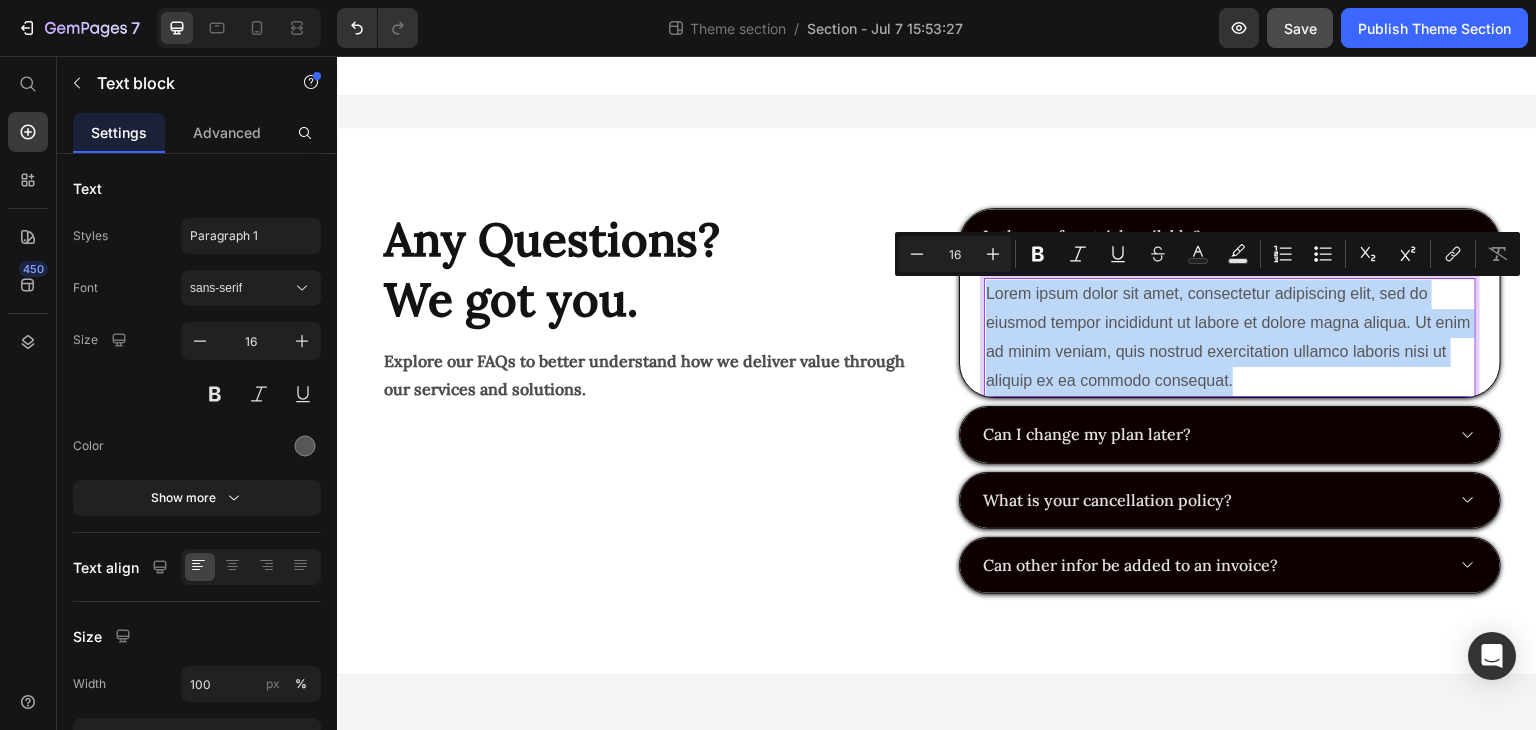 click on "Lorem ipsum dolor sit amet, consectetur adipiscing elit, sed do eiusmod tempor incididunt ut labore et dolore magna aliqua. Ut enim ad minim veniam, quis nostrud exercitation ullamco laboris nisi ut aliquip ex ea commodo consequat." at bounding box center [1230, 337] 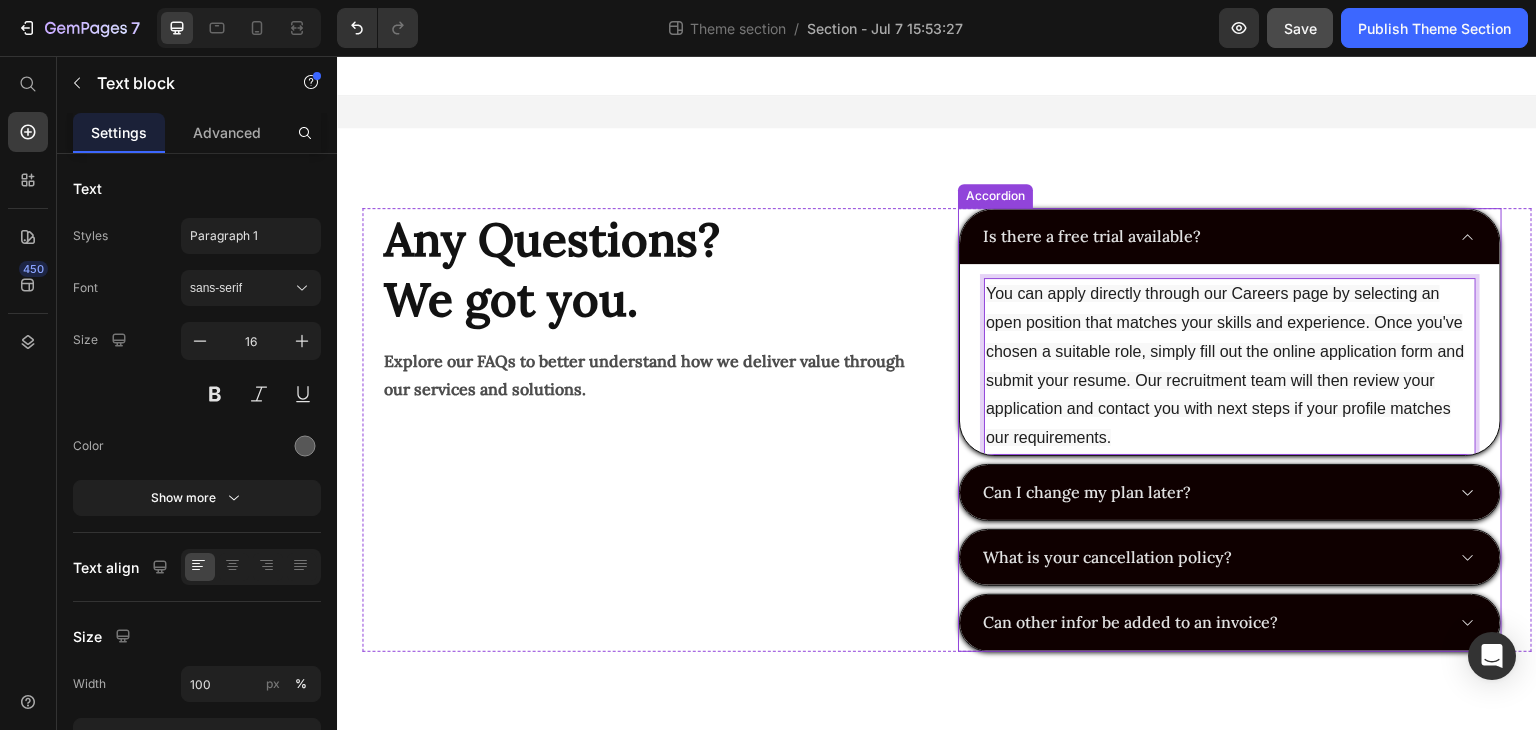 click on "Is there a free trial available?" at bounding box center (1230, 236) 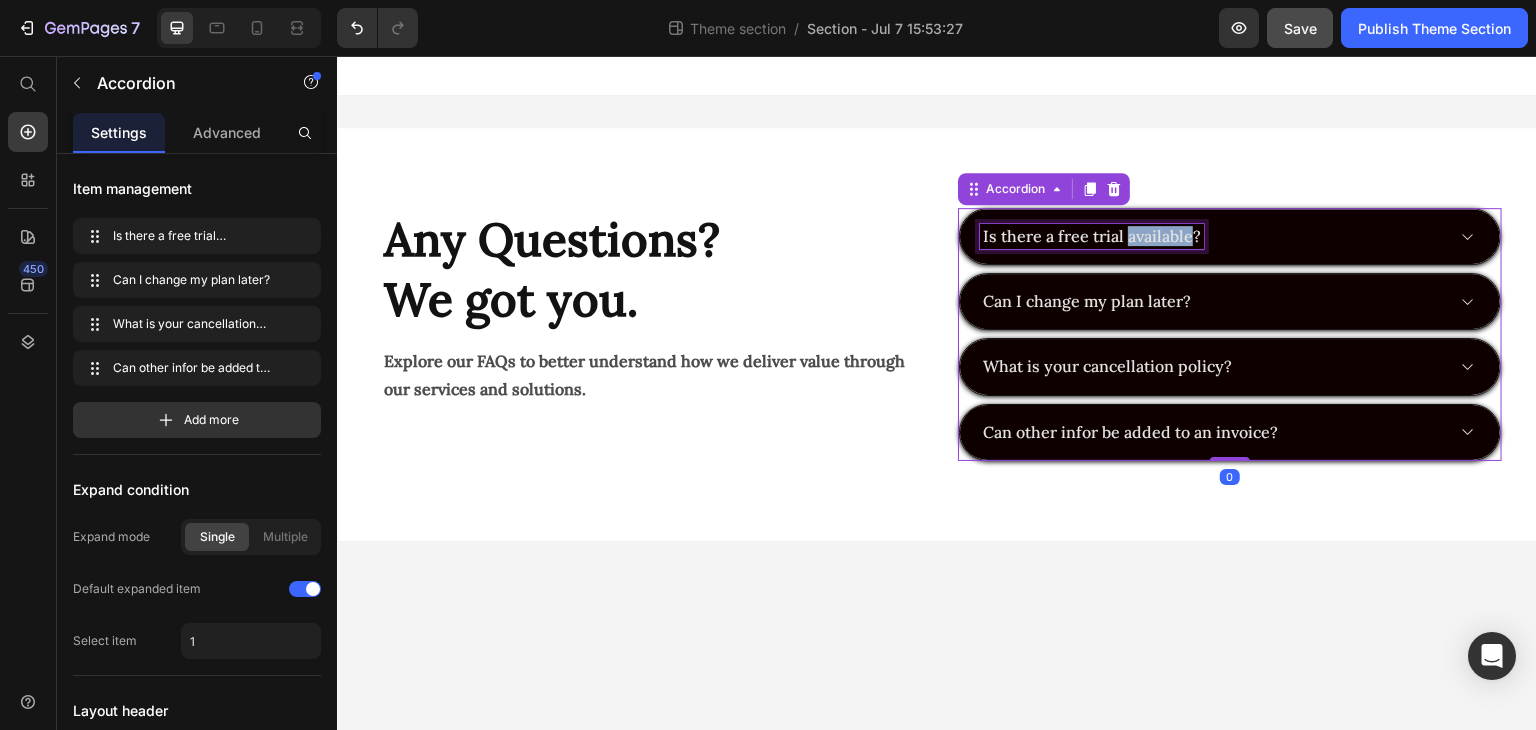 click on "Is there a free trial available?" at bounding box center (1092, 236) 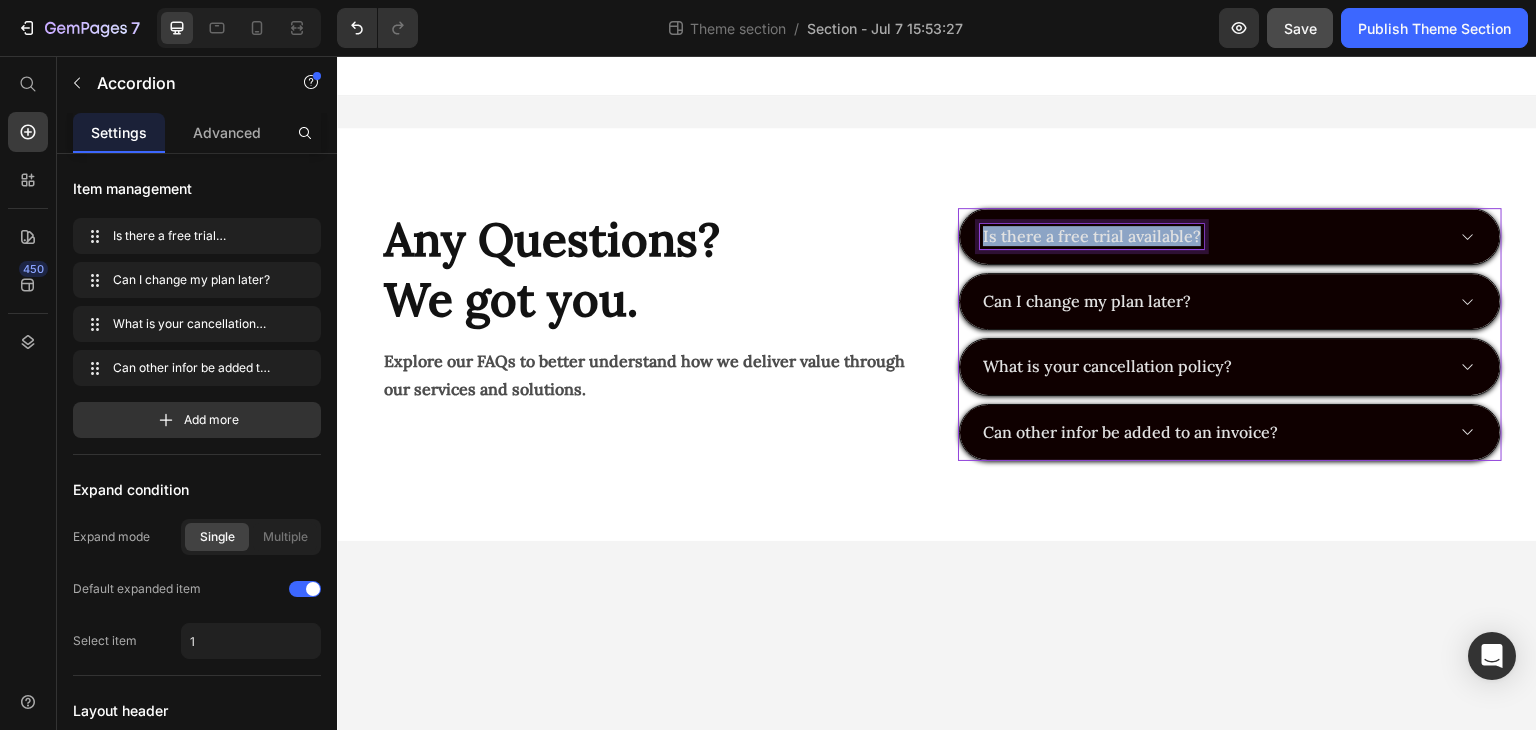 click on "Is there a free trial available?" at bounding box center (1092, 236) 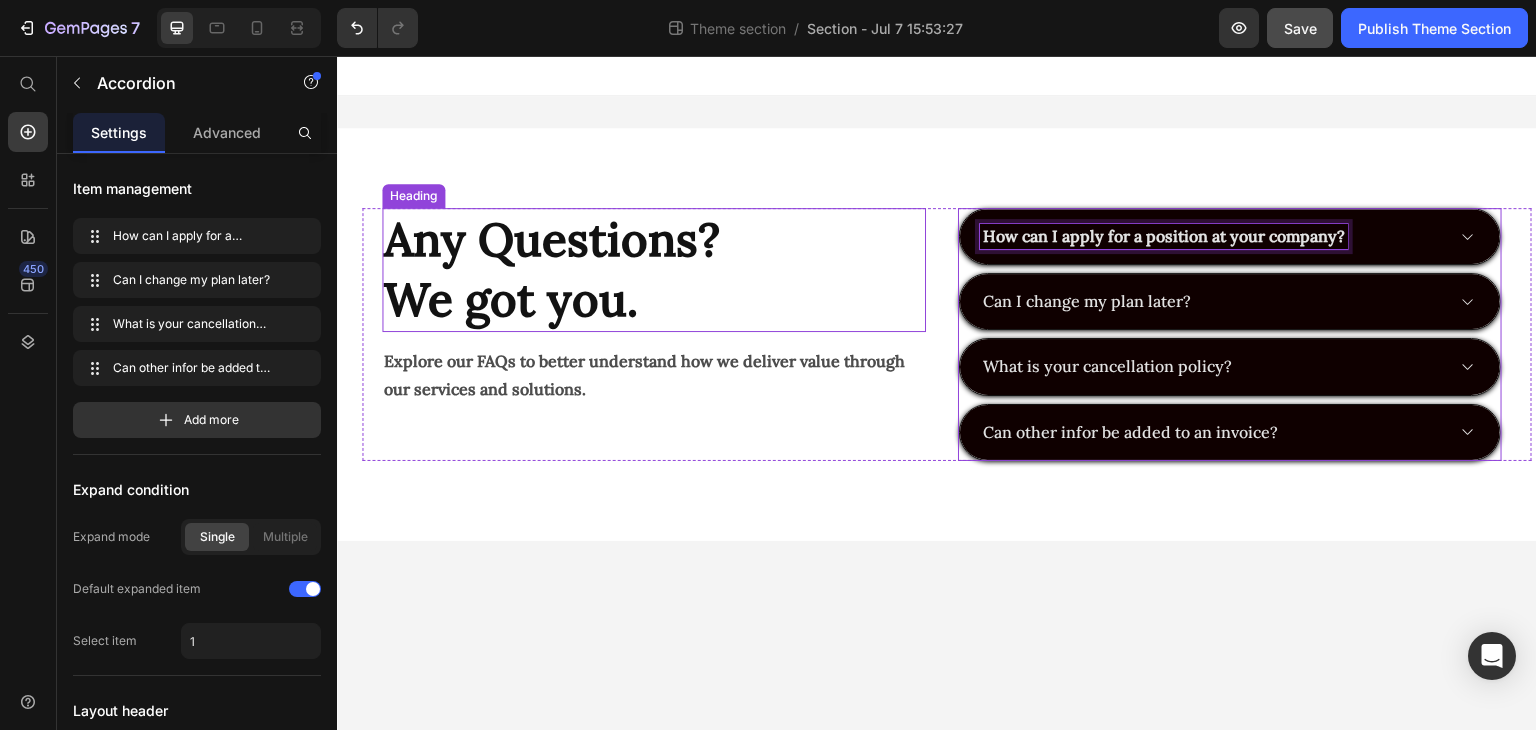 click on "Any Questions? We got you." at bounding box center (654, 270) 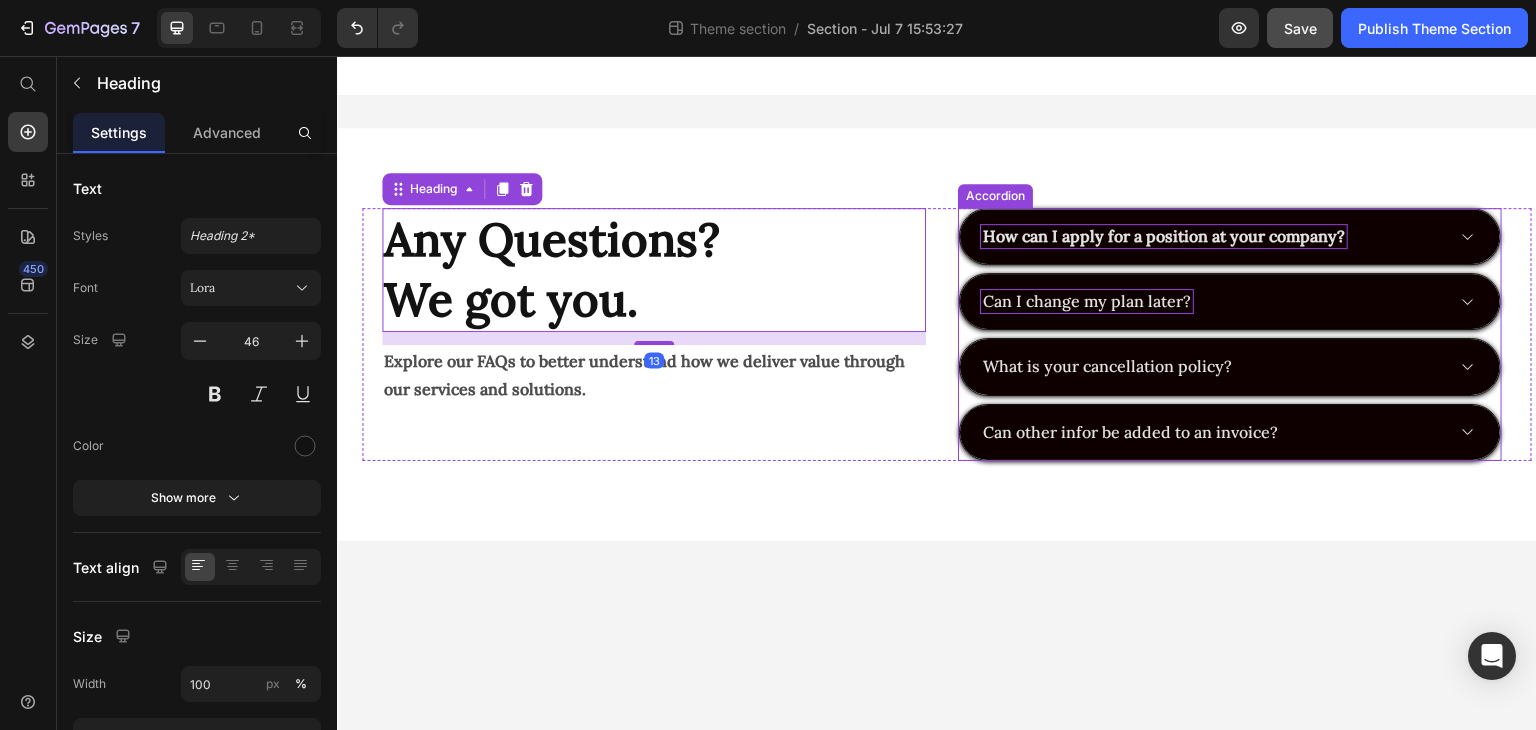 click on "Can I change my plan later?" at bounding box center [1087, 301] 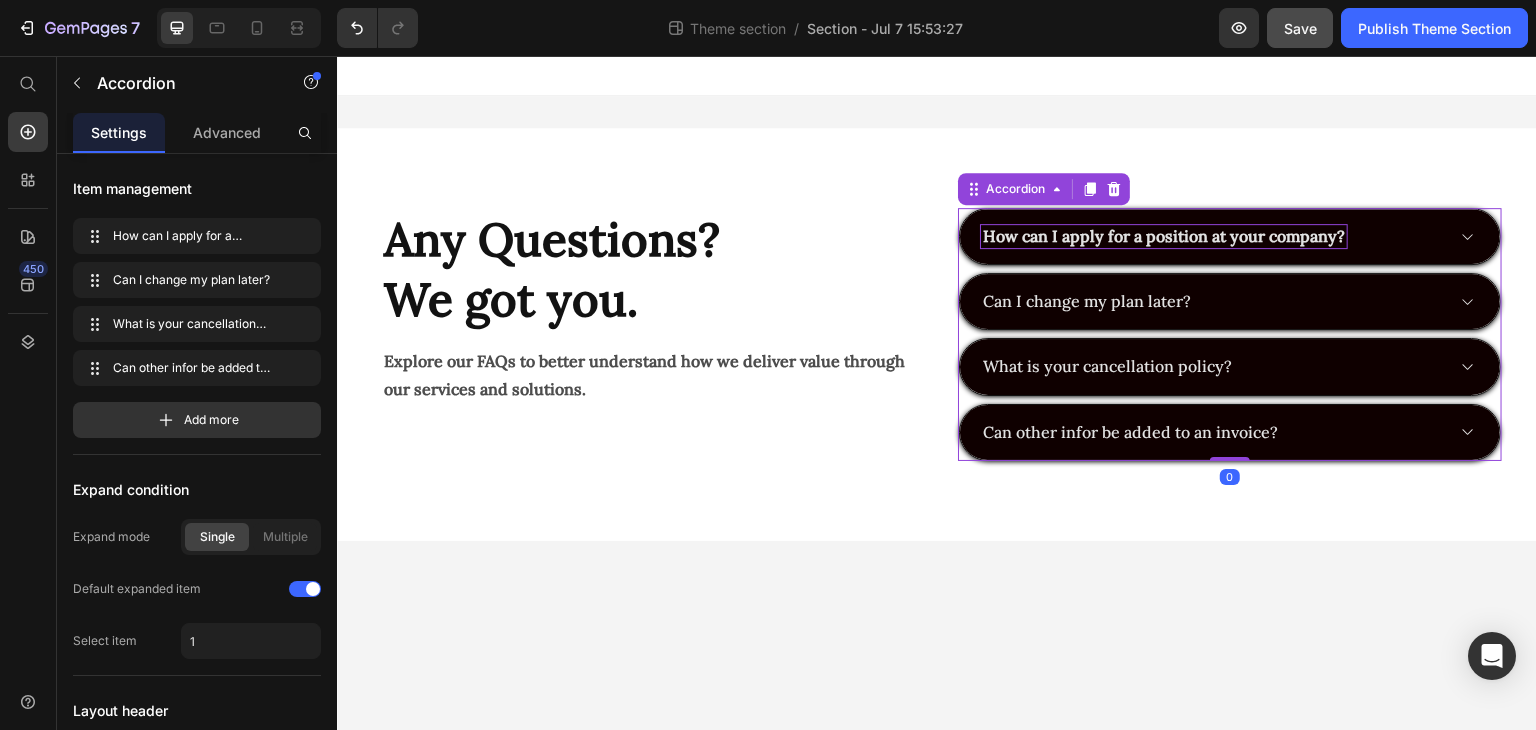 click on "How can I apply for a position at your company?" at bounding box center (1212, 236) 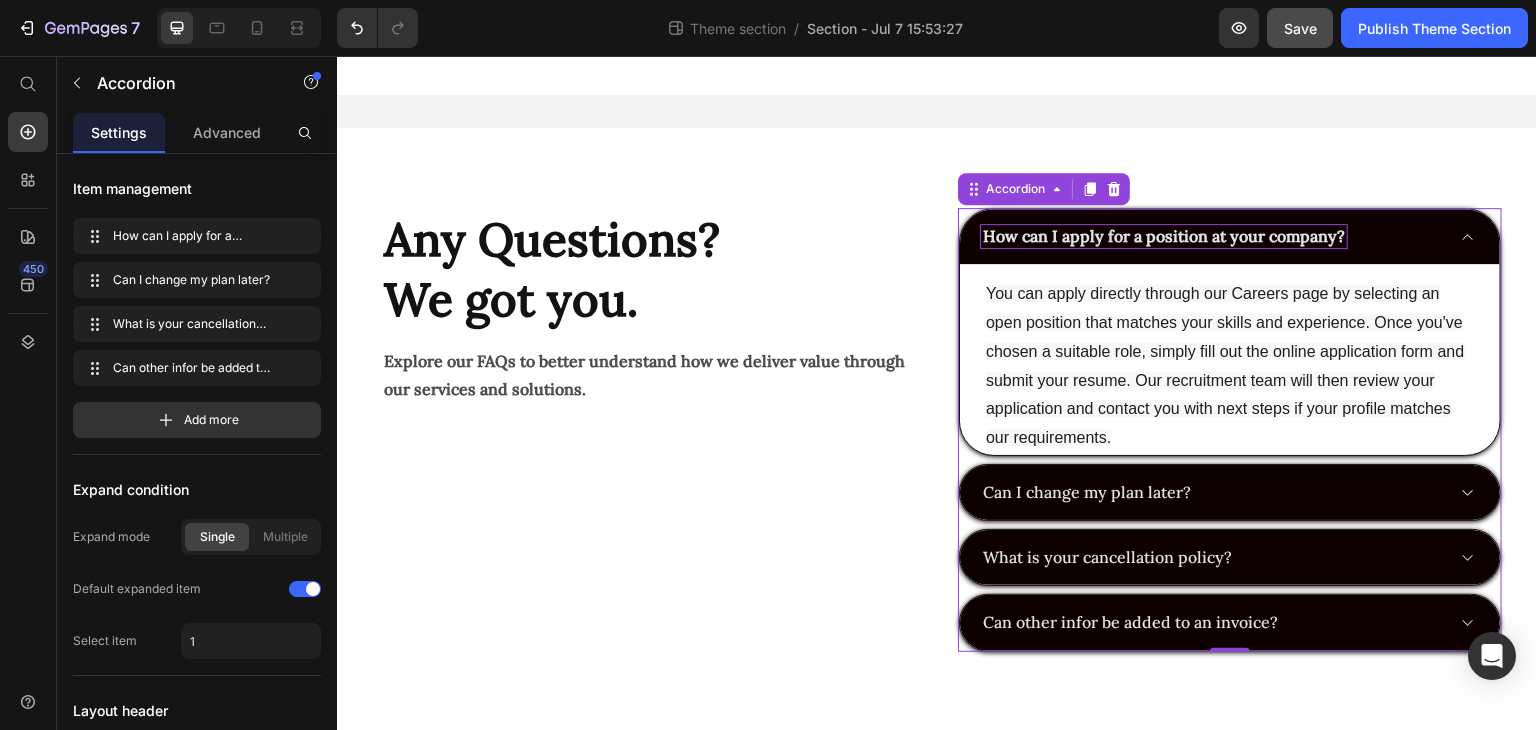 click on "How can I apply for a position at your company?" at bounding box center (1212, 236) 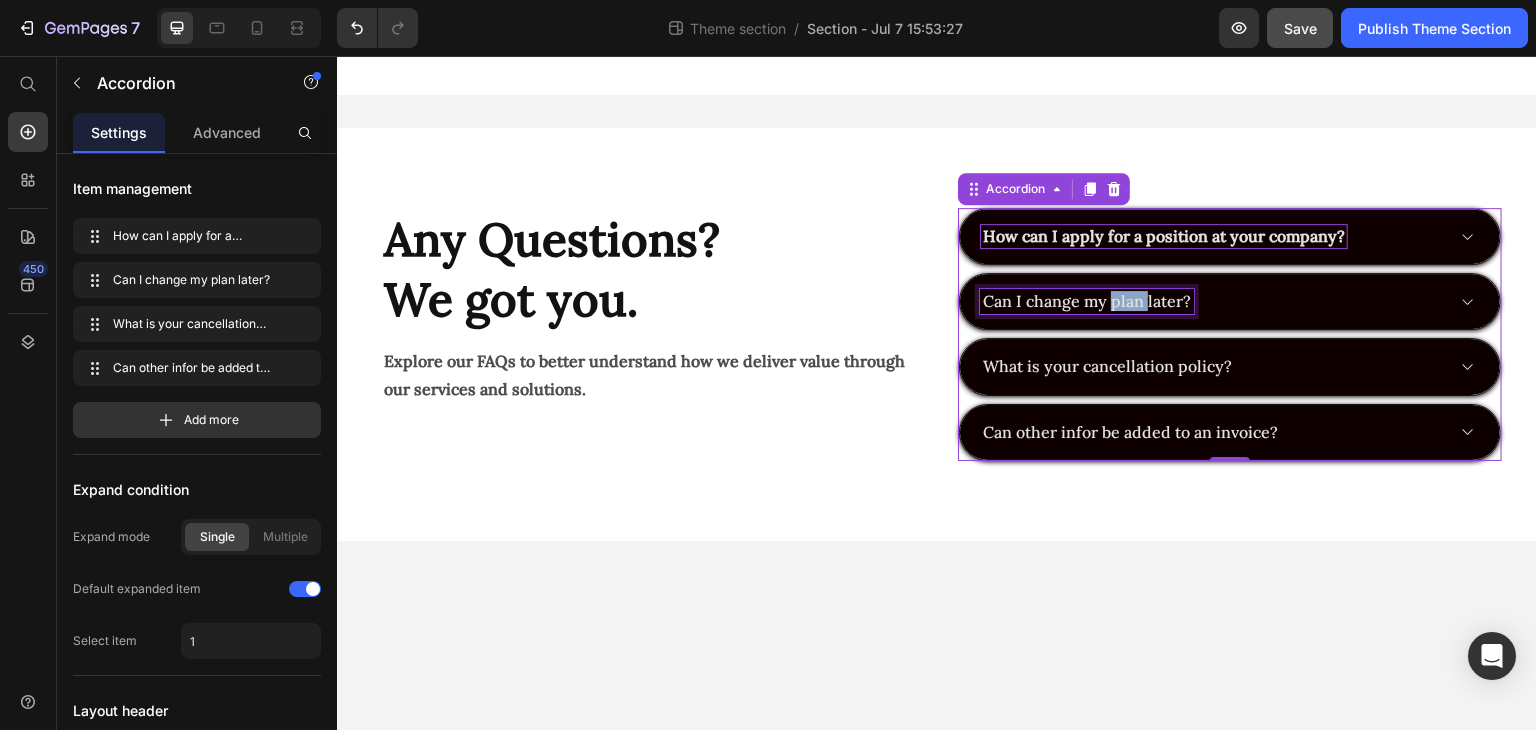 click on "Can I change my plan later?" at bounding box center [1087, 301] 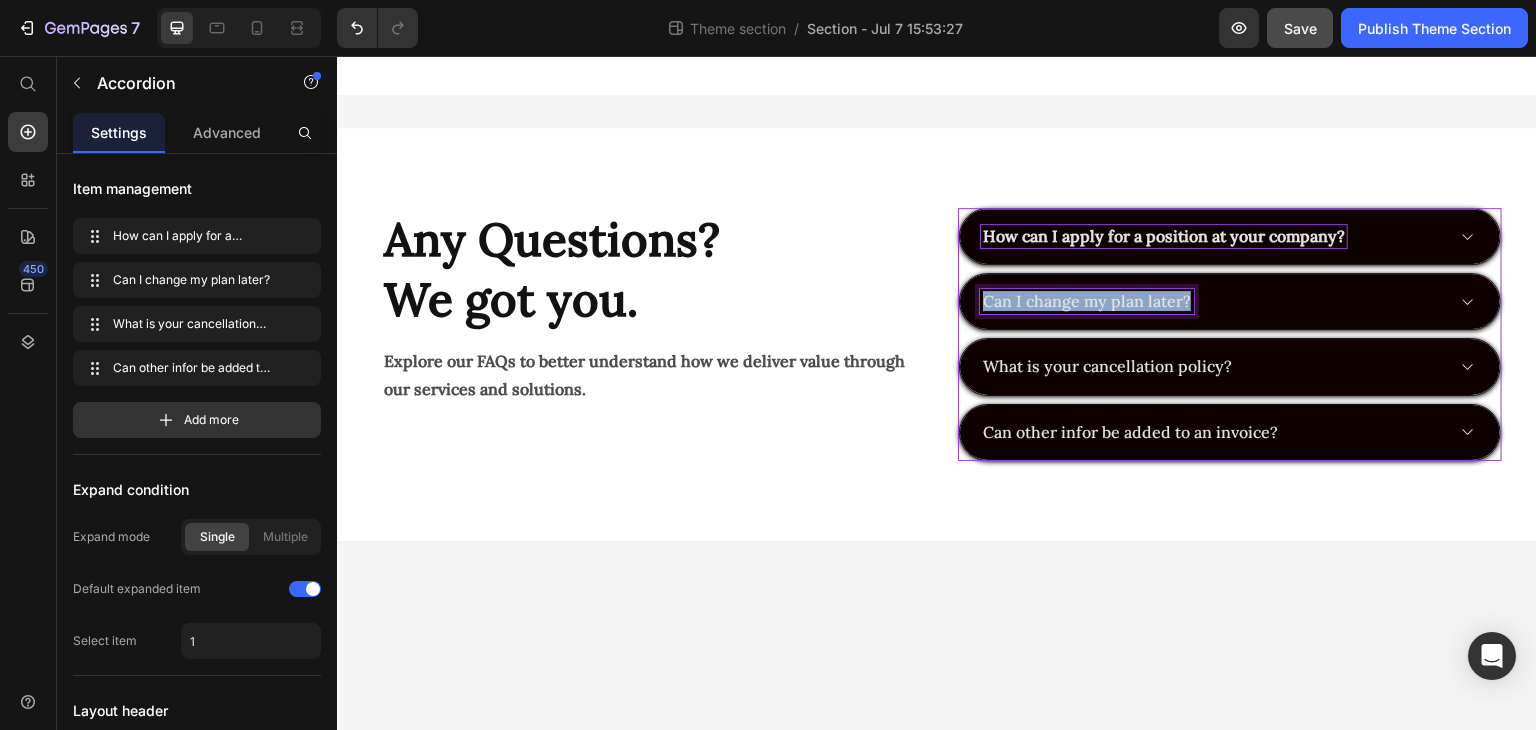 click on "Can I change my plan later?" at bounding box center [1087, 301] 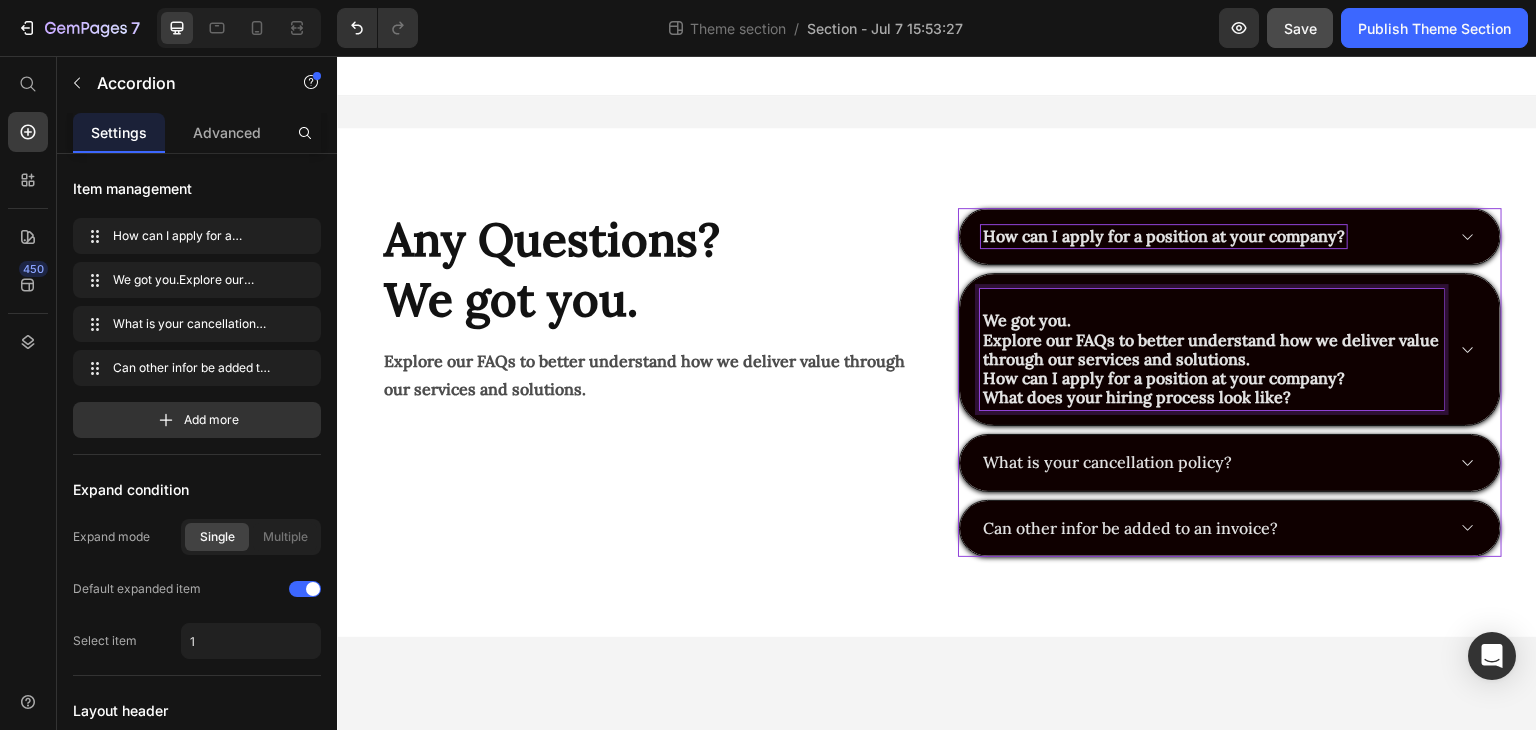 click on "How can I apply for a position at your company?" at bounding box center [1212, 378] 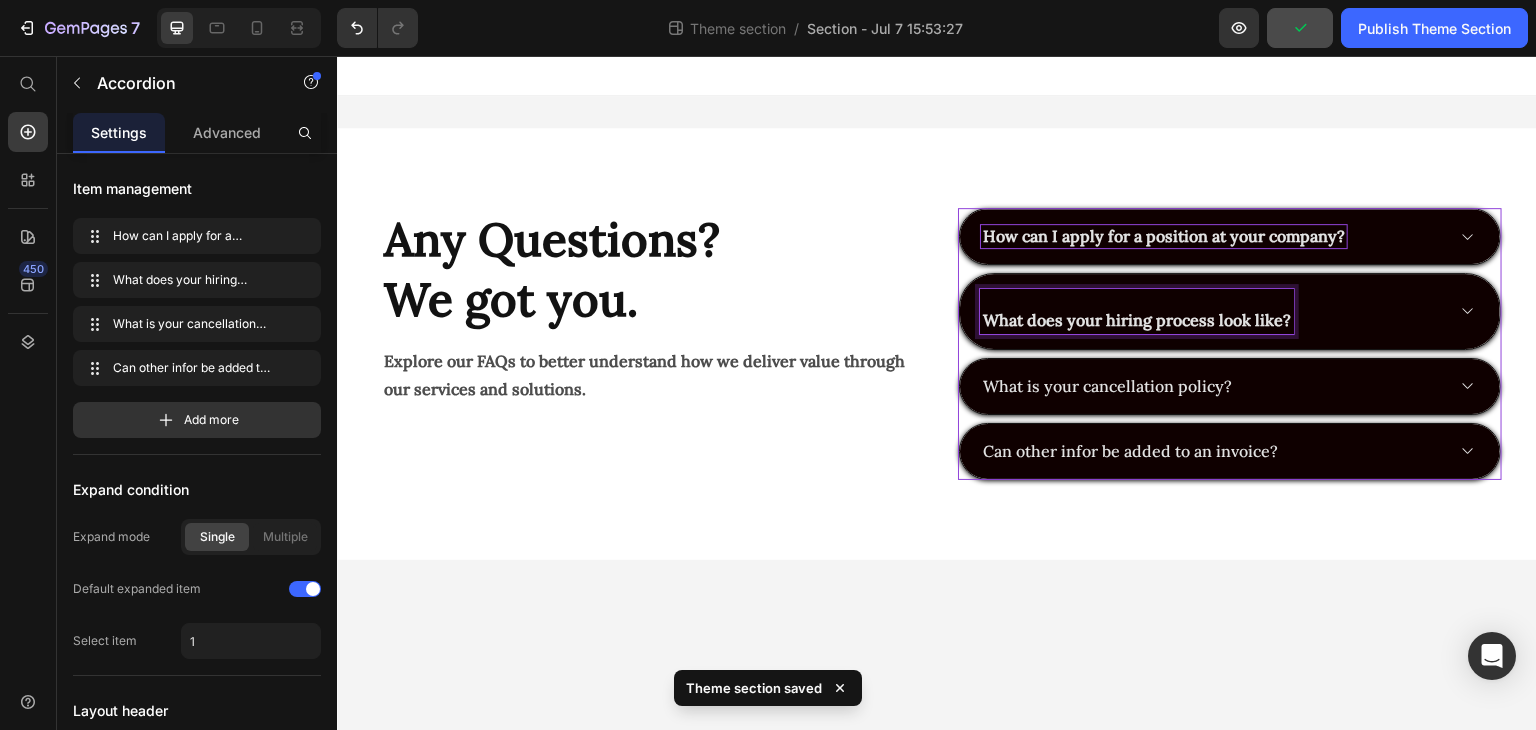 click on "What does your hiring process look like?" at bounding box center (1137, 311) 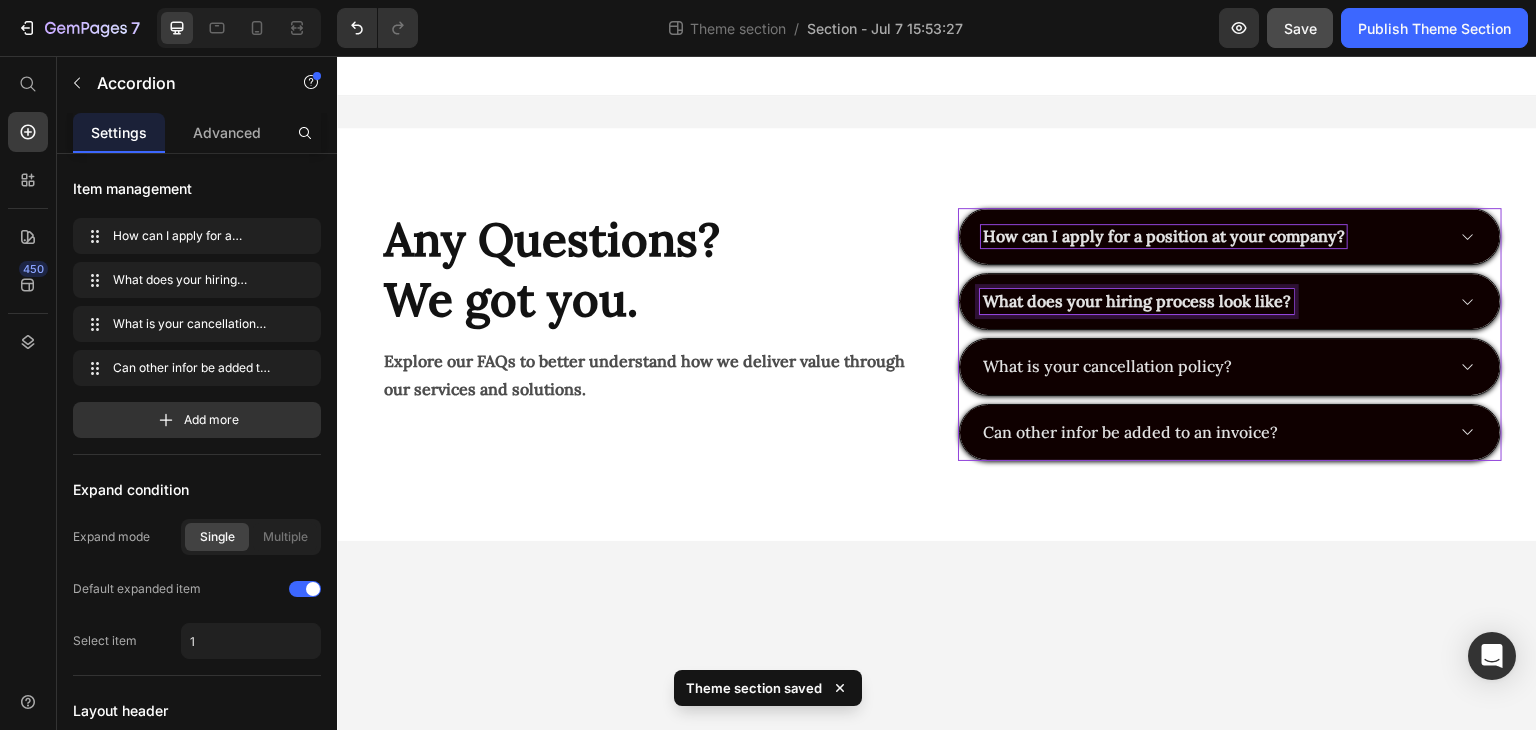 click on "What does your hiring process look like?" at bounding box center (1230, 301) 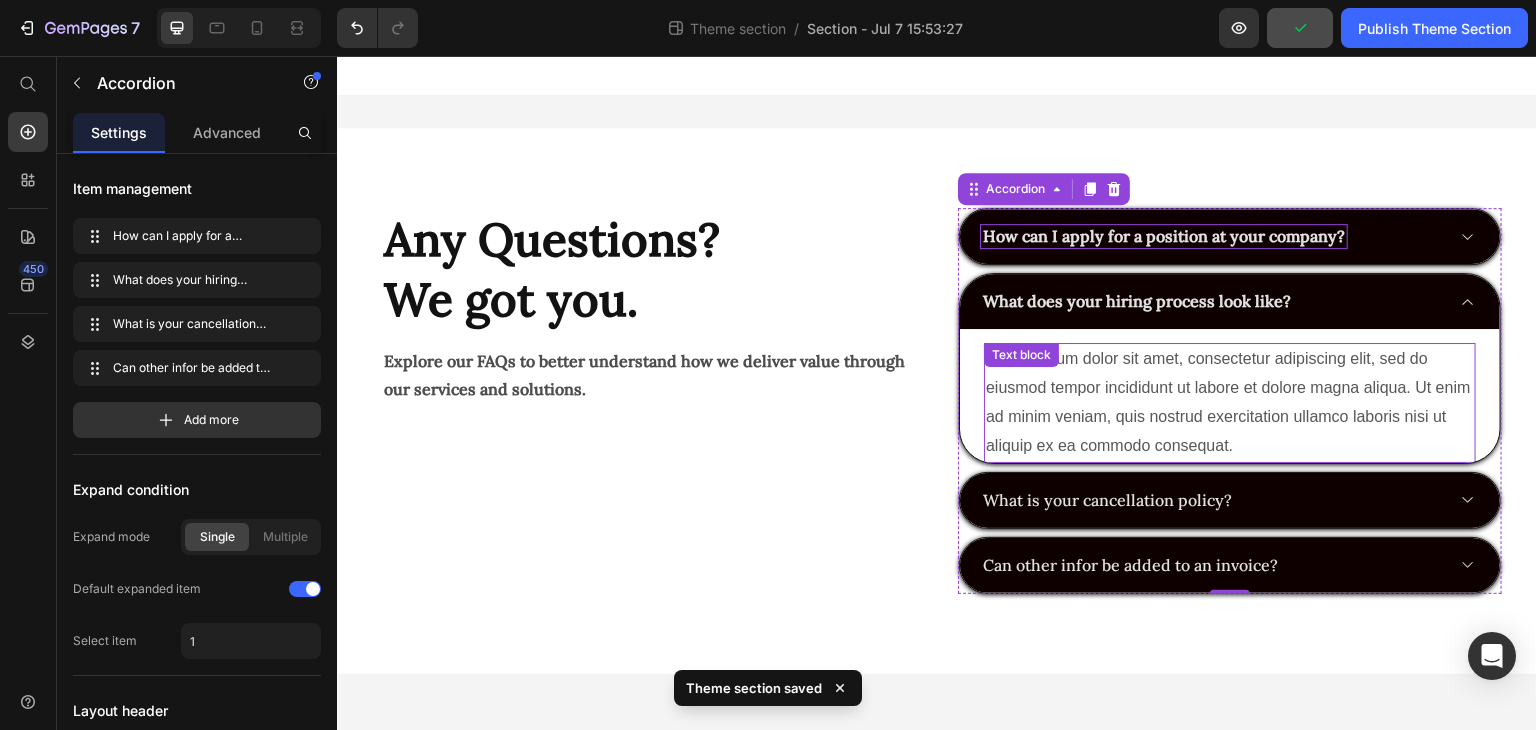 click on "Lorem ipsum dolor sit amet, consectetur adipiscing elit, sed do eiusmod tempor incididunt ut labore et dolore magna aliqua. Ut enim ad minim veniam, quis nostrud exercitation ullamco laboris nisi ut aliquip ex ea commodo consequat." at bounding box center [1230, 402] 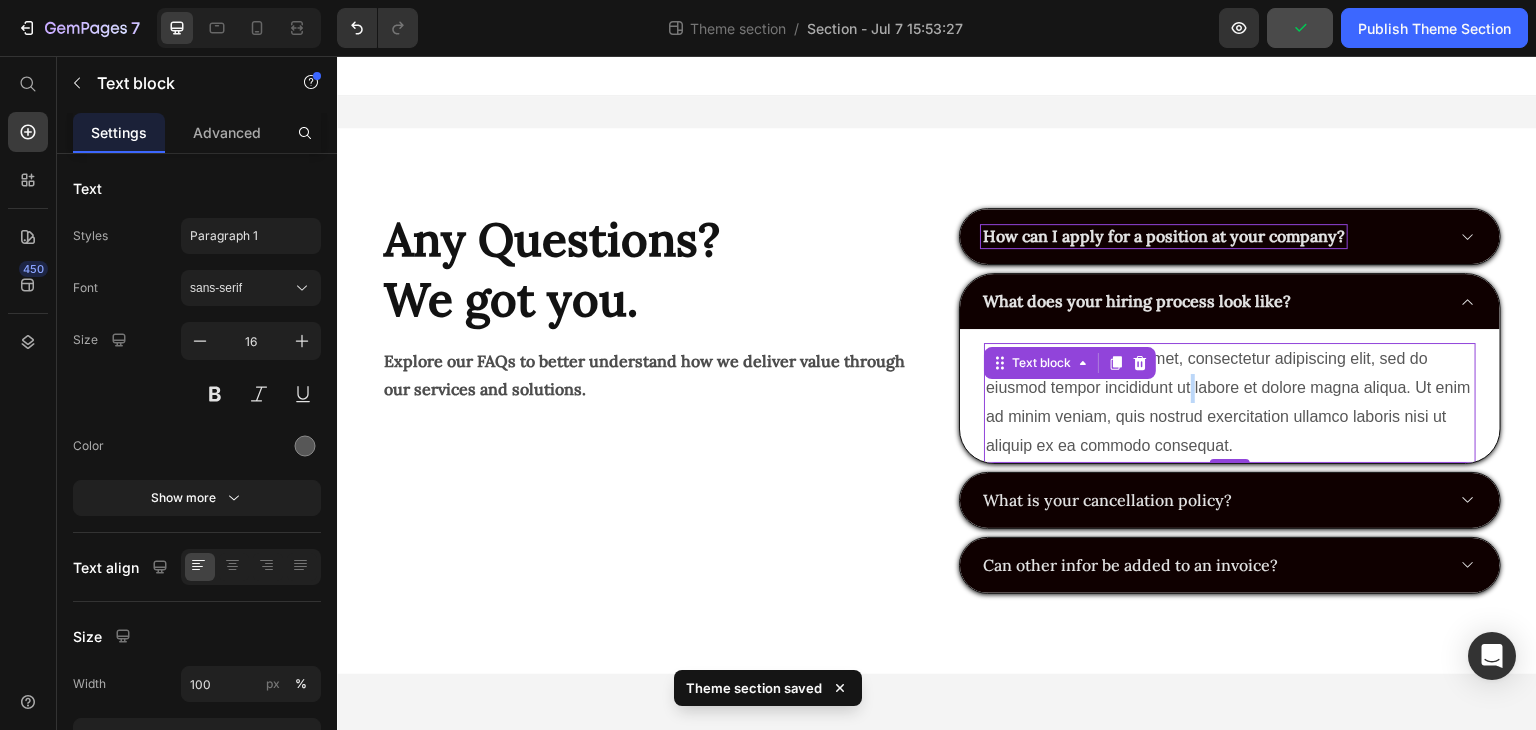 click on "Lorem ipsum dolor sit amet, consectetur adipiscing elit, sed do eiusmod tempor incididunt ut labore et dolore magna aliqua. Ut enim ad minim veniam, quis nostrud exercitation ullamco laboris nisi ut aliquip ex ea commodo consequat." at bounding box center [1230, 402] 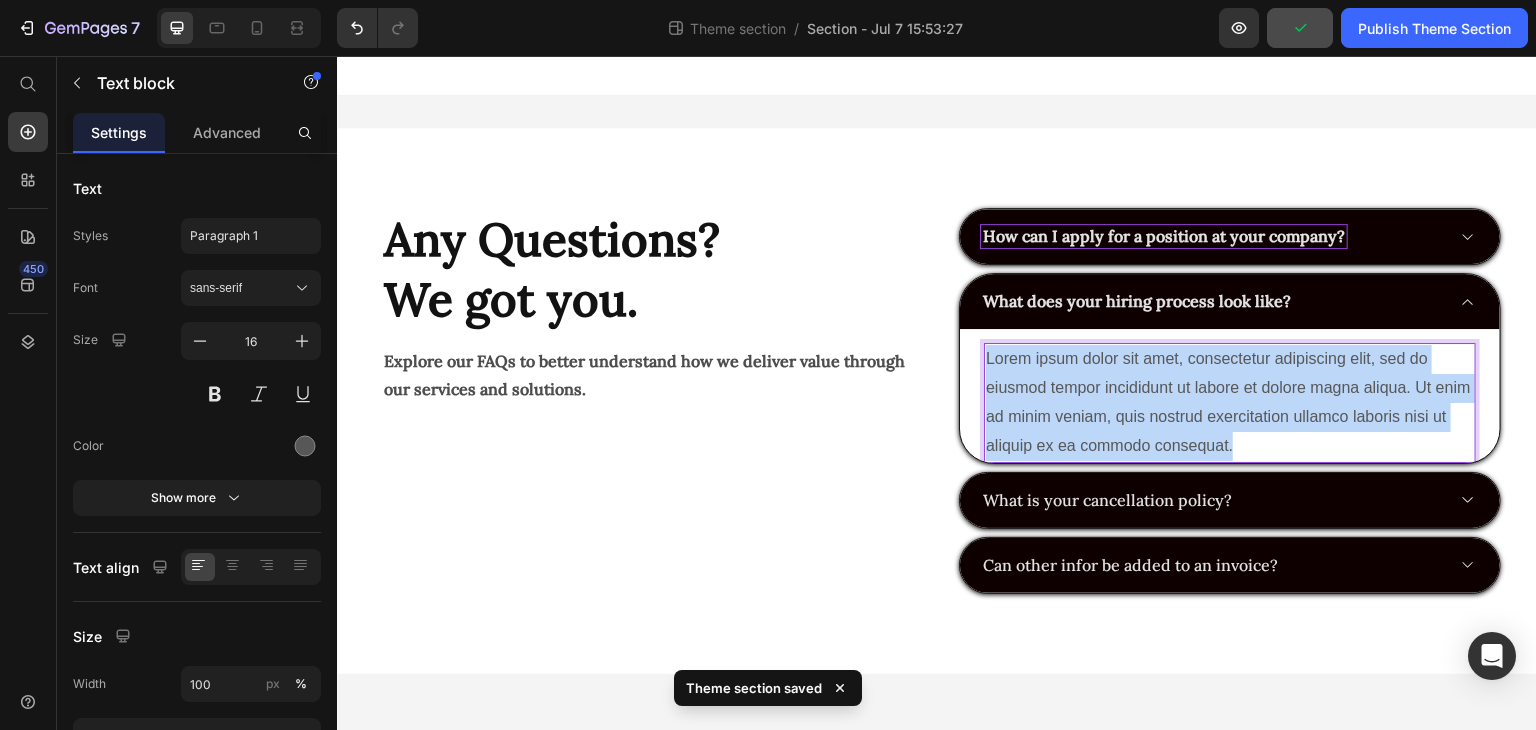 click on "Lorem ipsum dolor sit amet, consectetur adipiscing elit, sed do eiusmod tempor incididunt ut labore et dolore magna aliqua. Ut enim ad minim veniam, quis nostrud exercitation ullamco laboris nisi ut aliquip ex ea commodo consequat." at bounding box center [1230, 402] 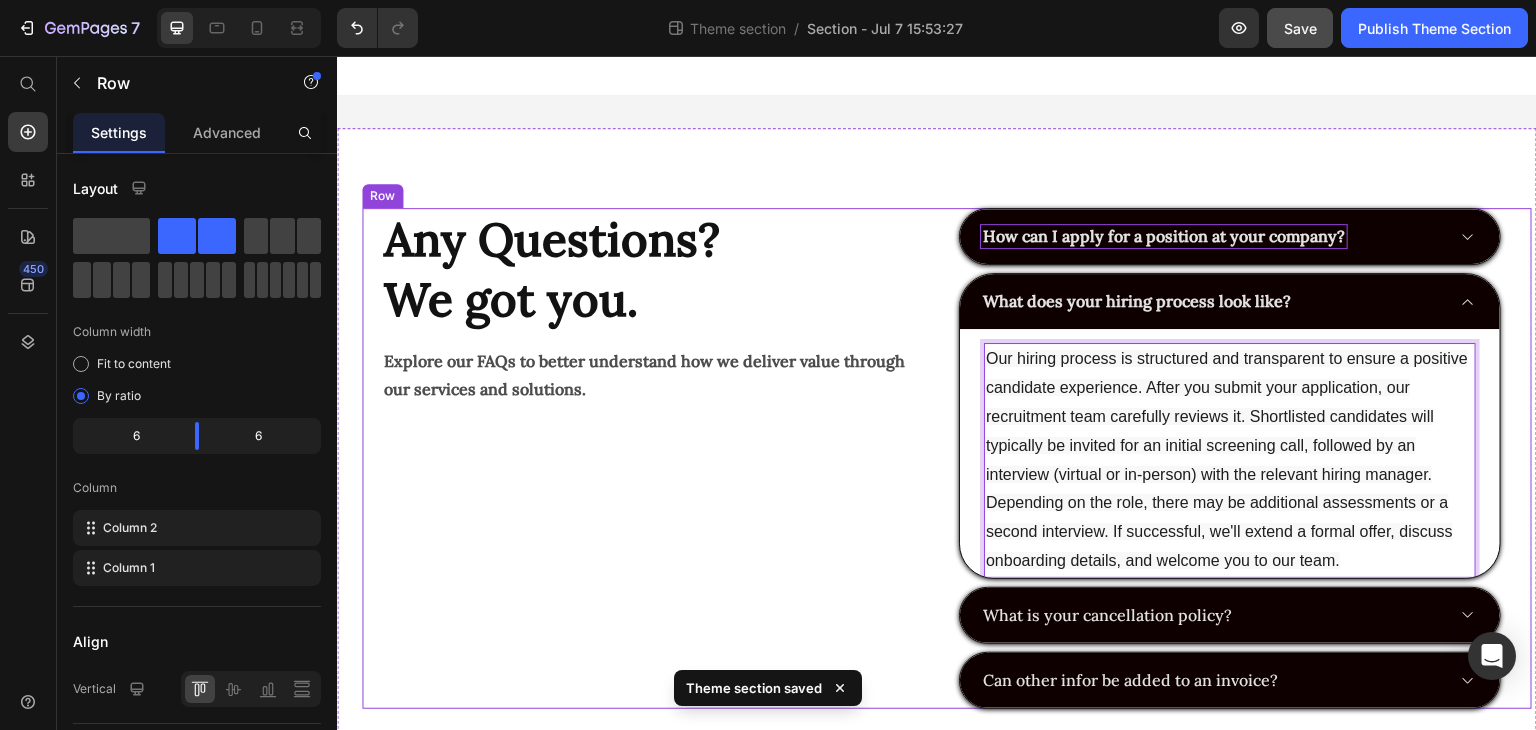 click on "Any Questions? We got you. Heading Explore our FAQs to better understand how we deliver value through our services and solutions. Text Block" at bounding box center (654, 458) 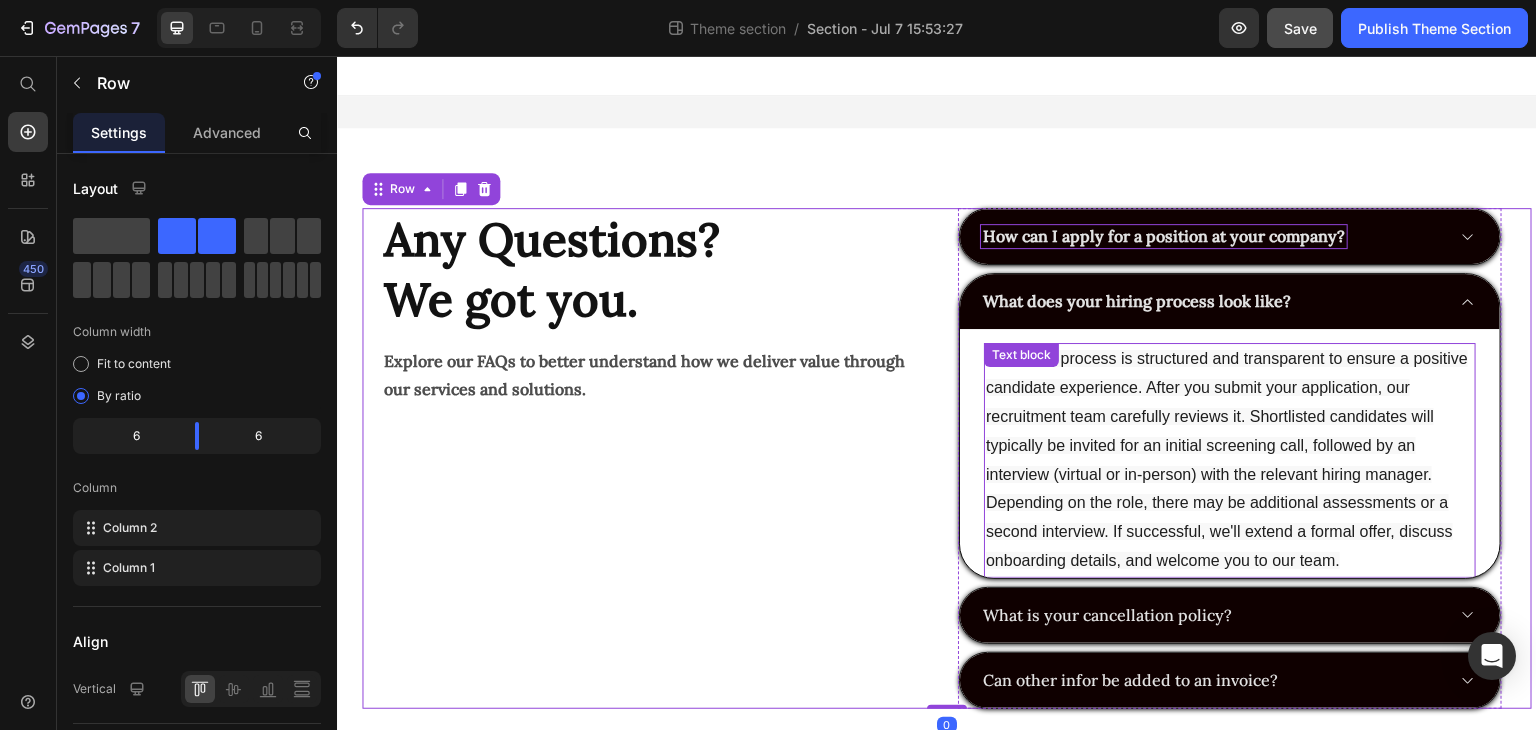 click on "Our hiring process is structured and transparent to ensure a positive candidate experience. After you submit your application, our recruitment team carefully reviews it. Shortlisted candidates will typically be invited for an initial screening call, followed by an interview (virtual or in-person) with the relevant hiring manager. Depending on the role, there may be additional assessments or a second interview. If successful, we'll extend a formal offer, discuss onboarding details, and welcome you to our team." at bounding box center [1230, 460] 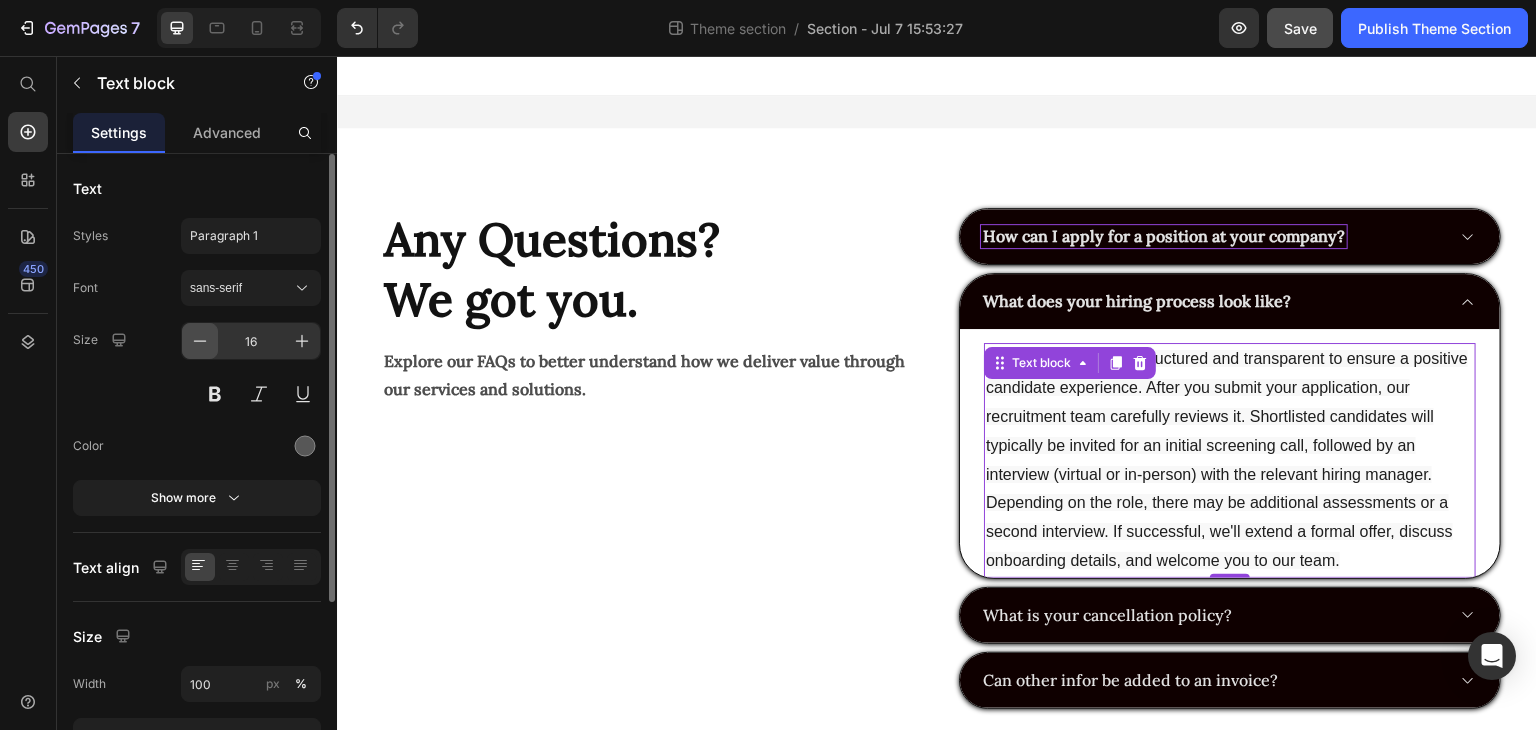 click 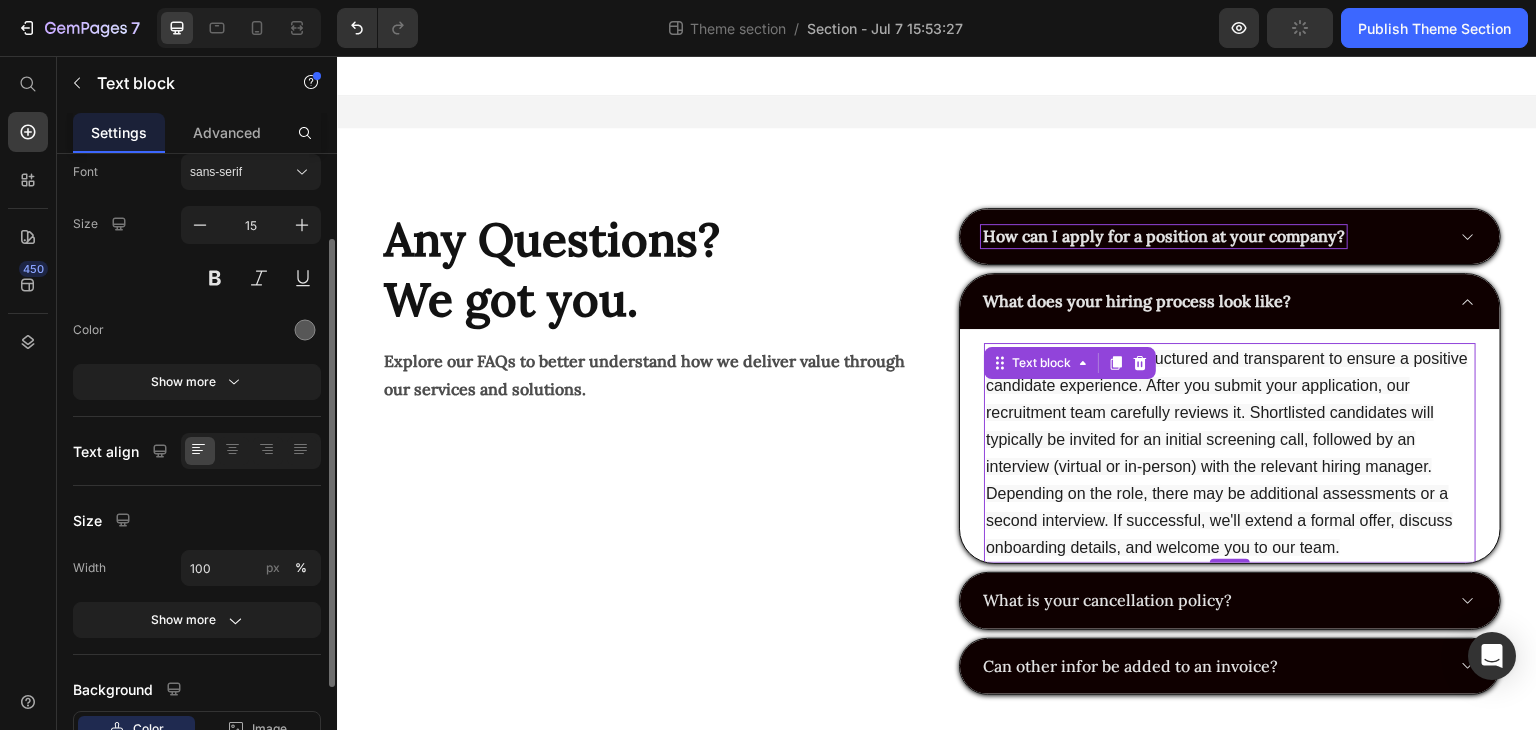 scroll, scrollTop: 118, scrollLeft: 0, axis: vertical 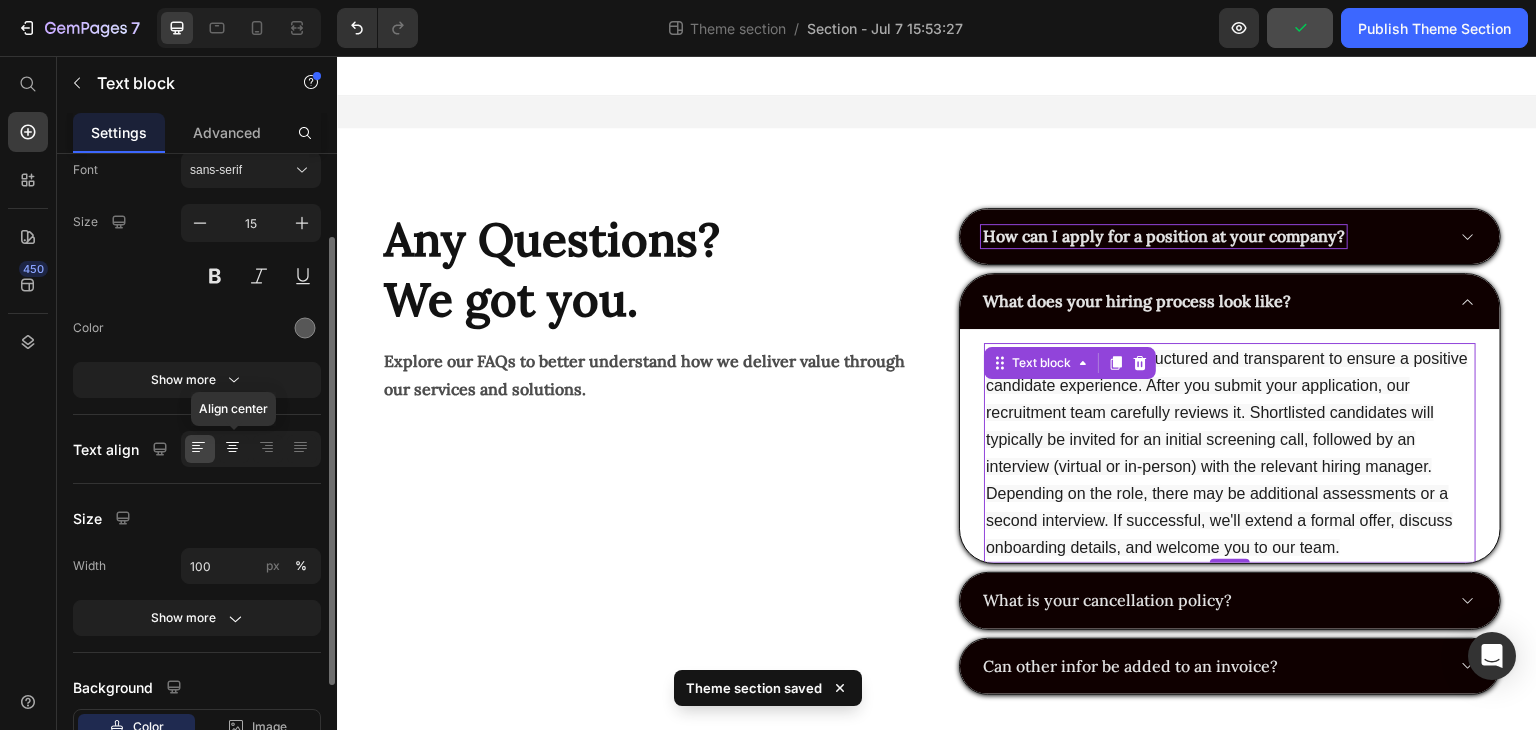 click 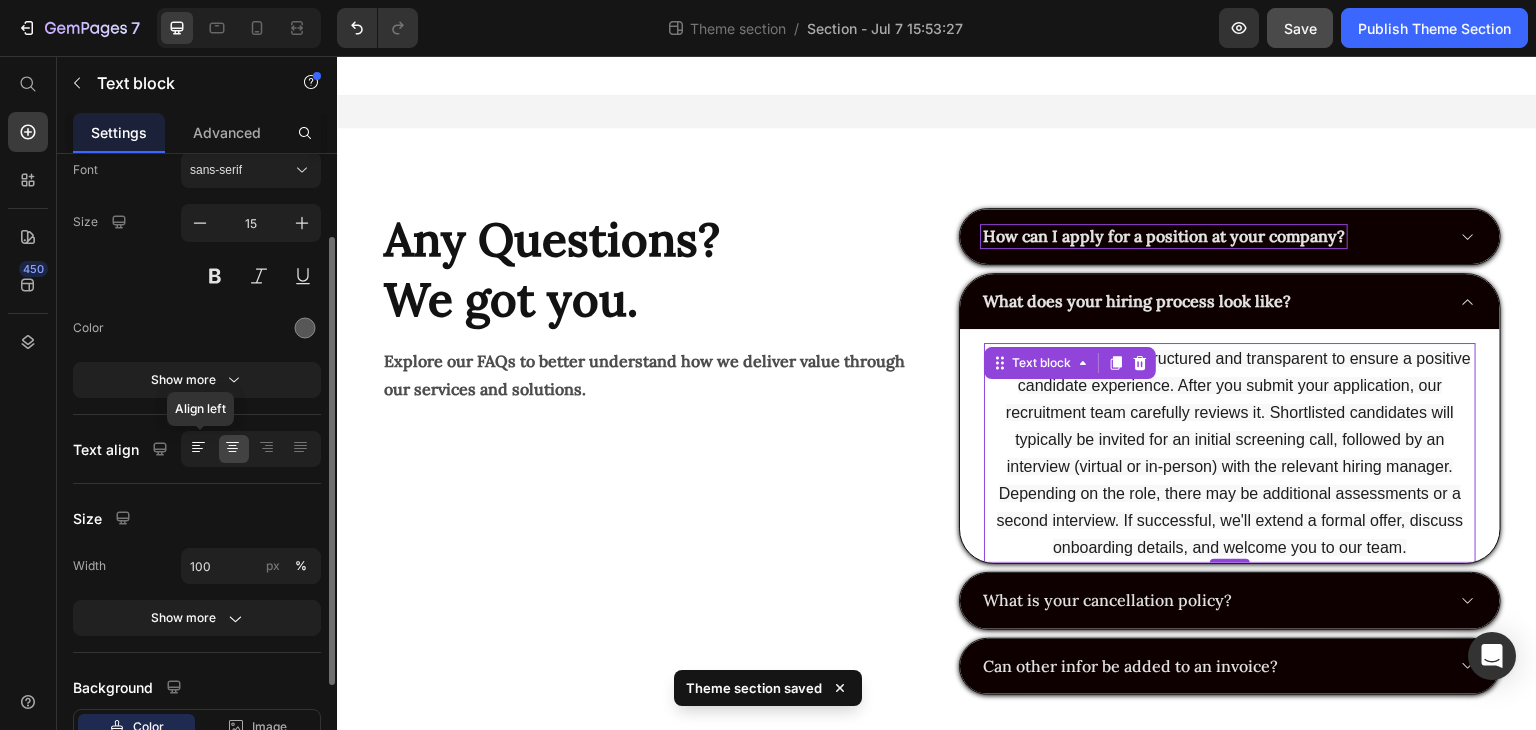 click 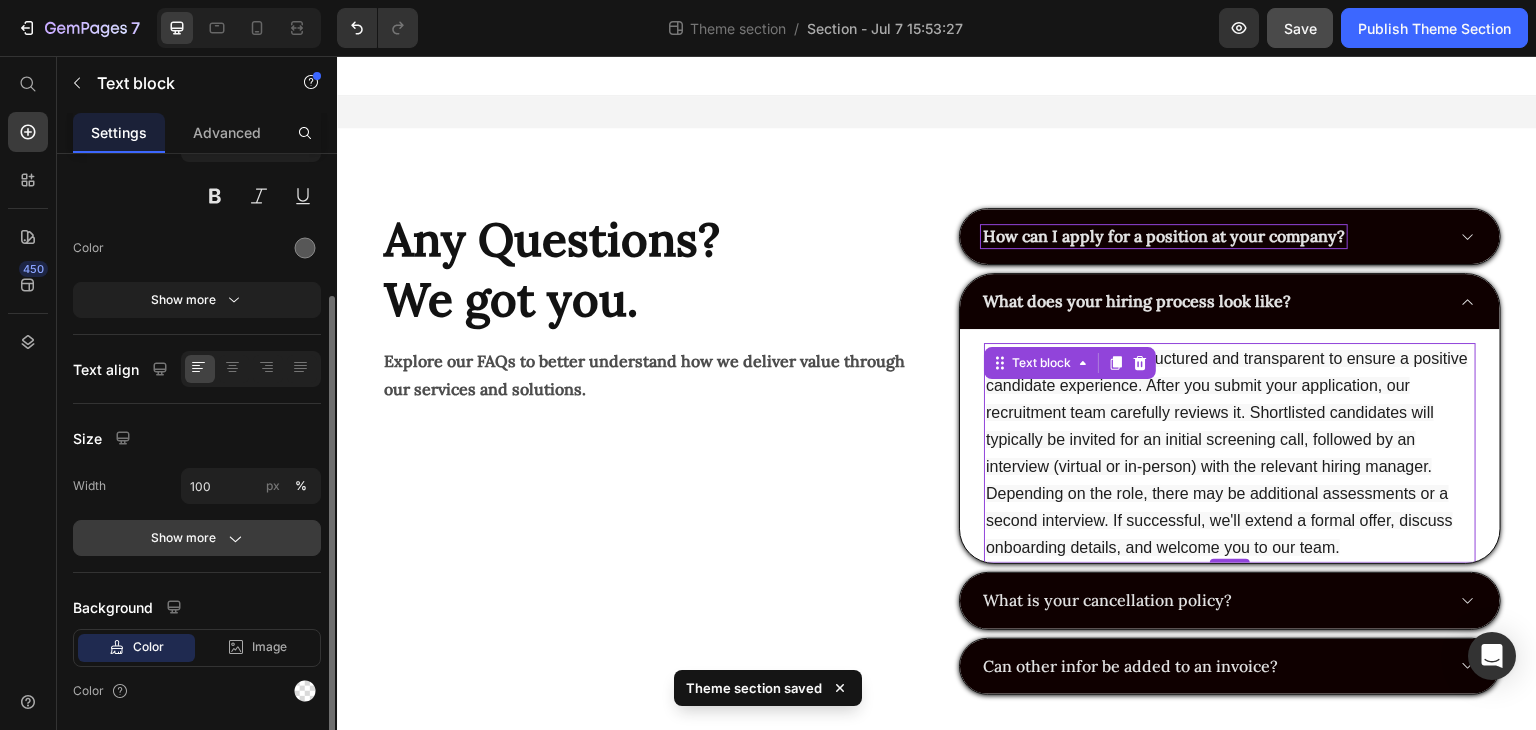 scroll, scrollTop: 199, scrollLeft: 0, axis: vertical 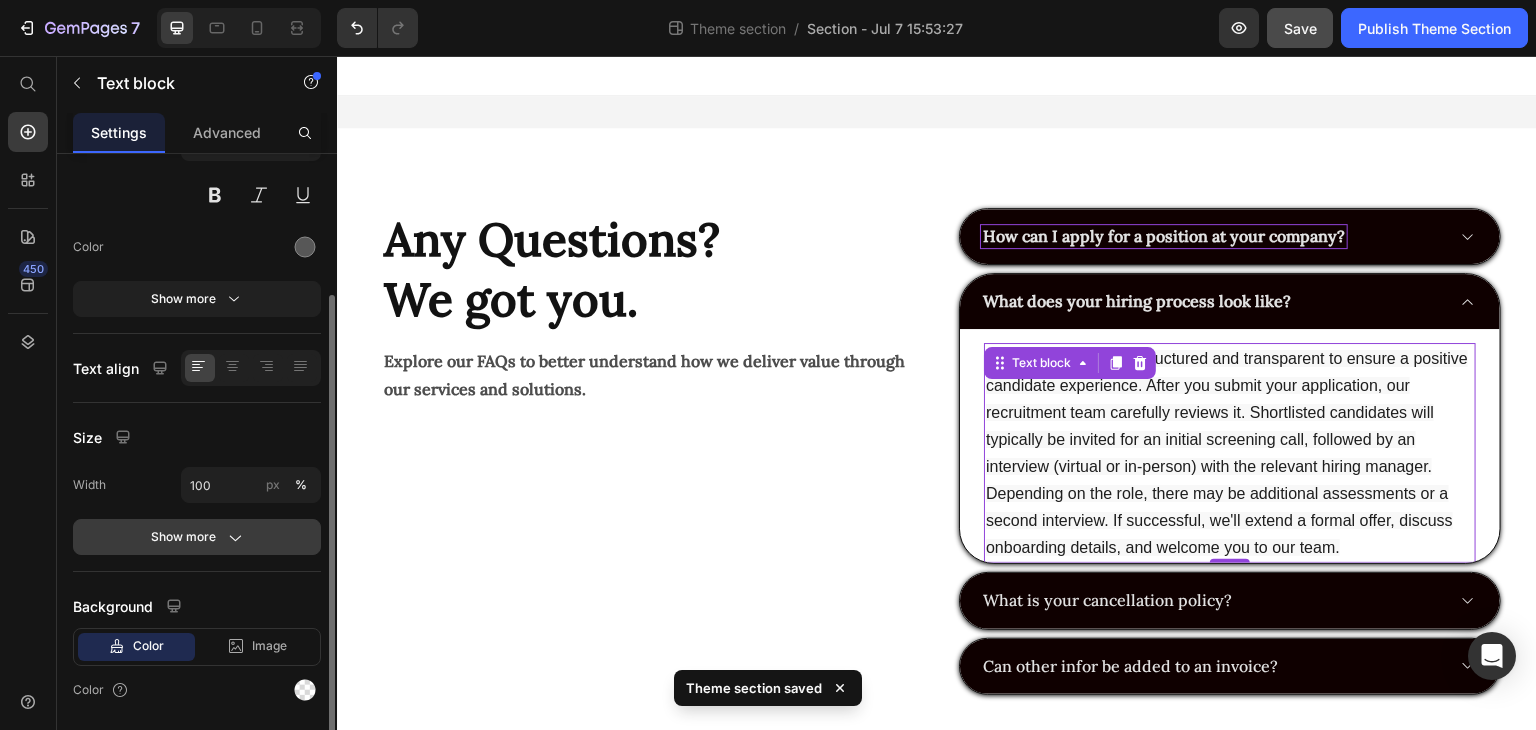 click 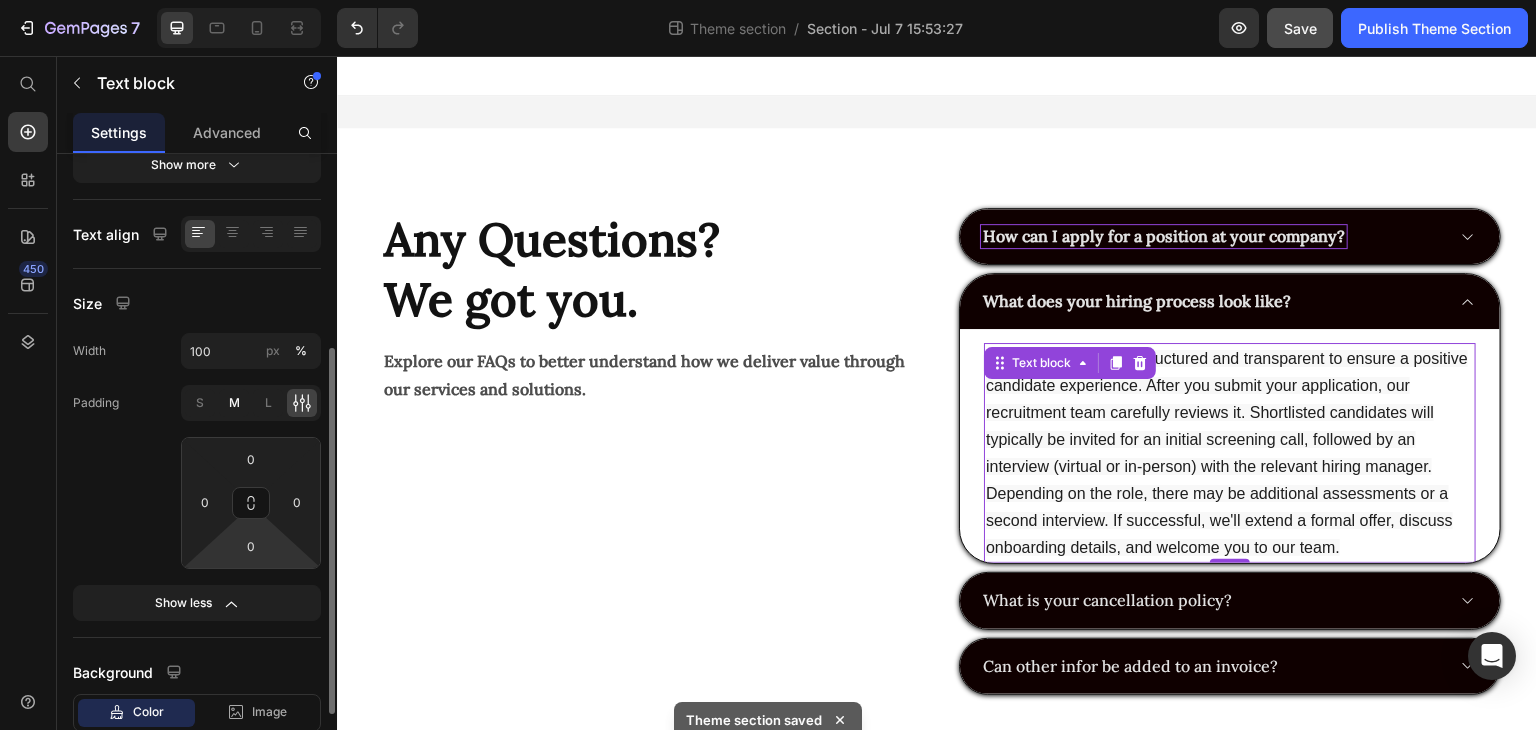 scroll, scrollTop: 335, scrollLeft: 0, axis: vertical 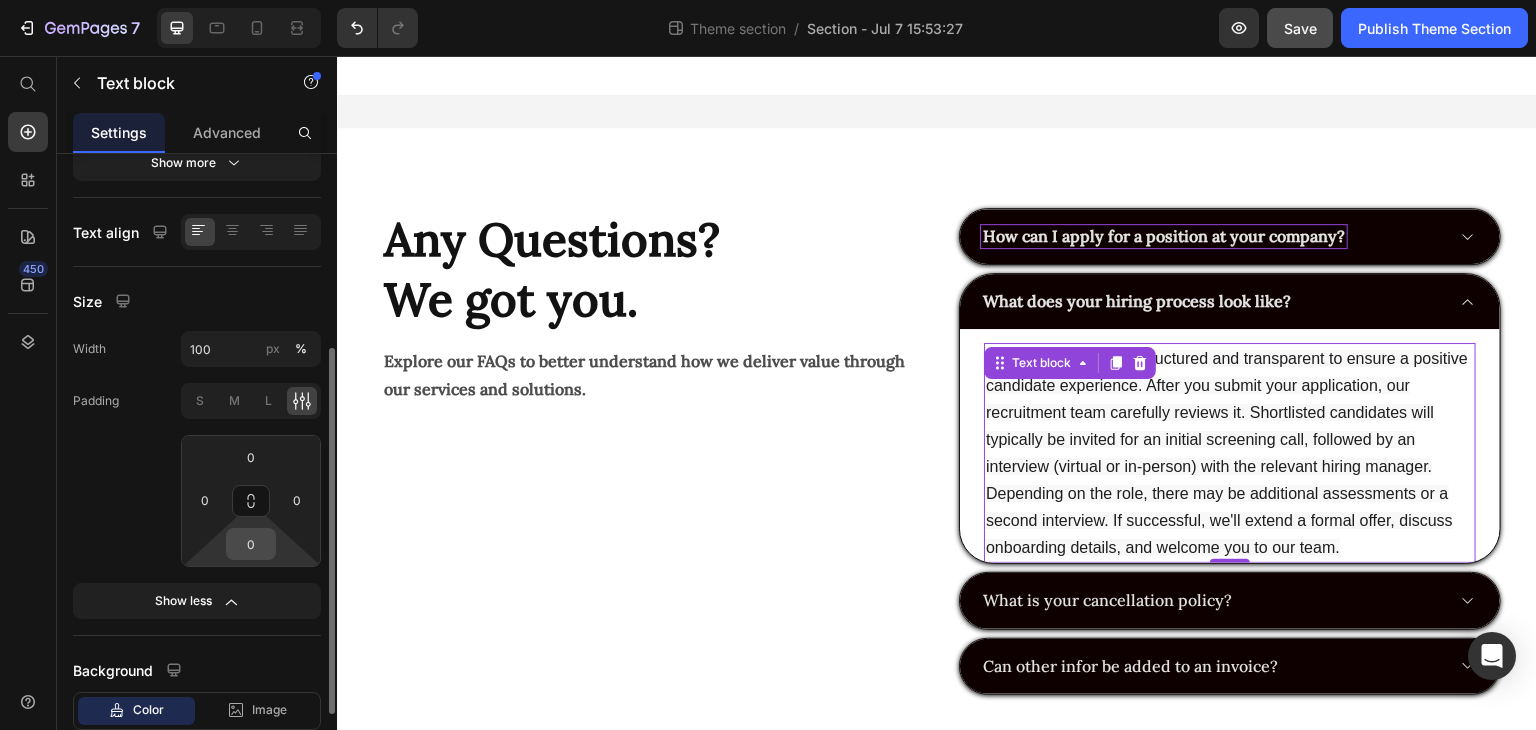 click on "0" at bounding box center [251, 544] 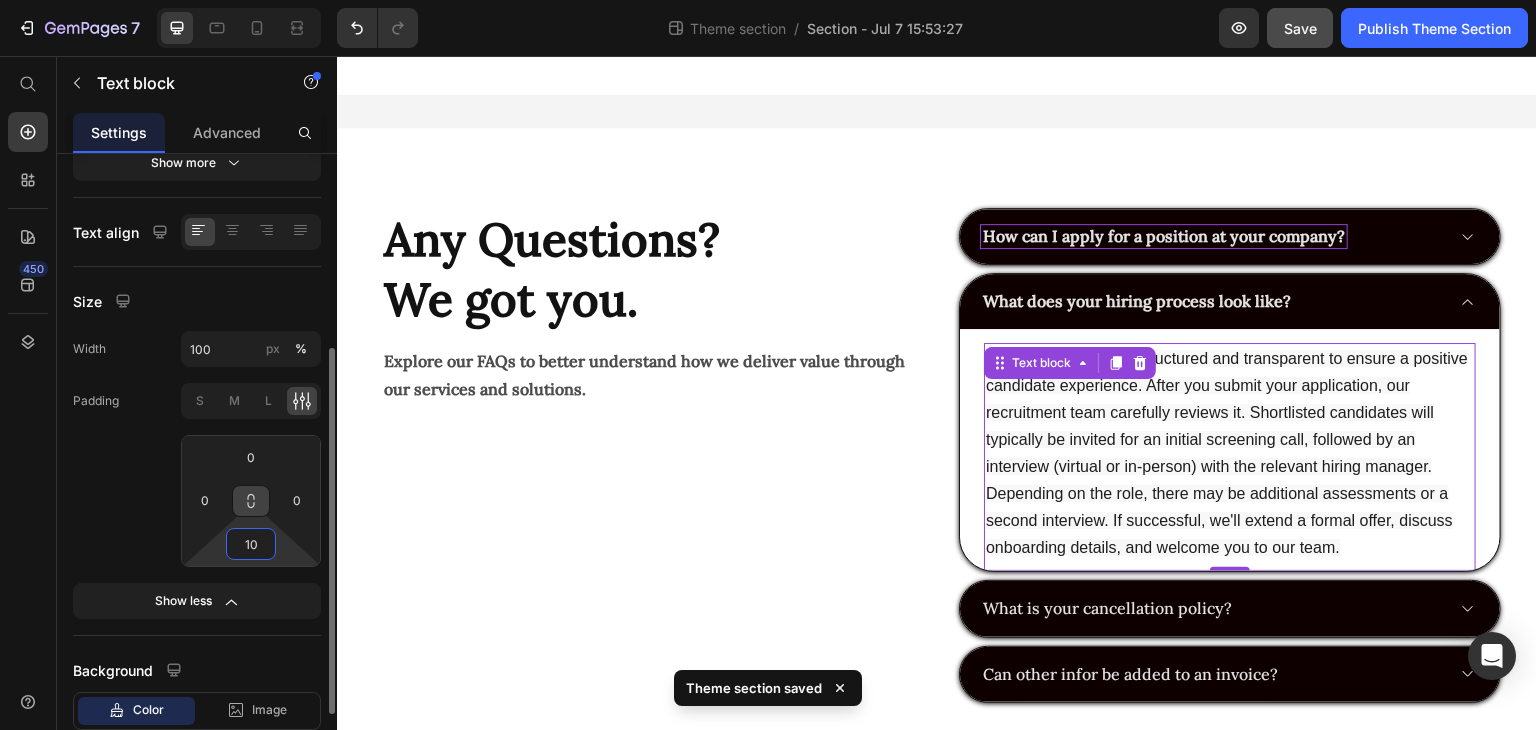 click at bounding box center (251, 501) 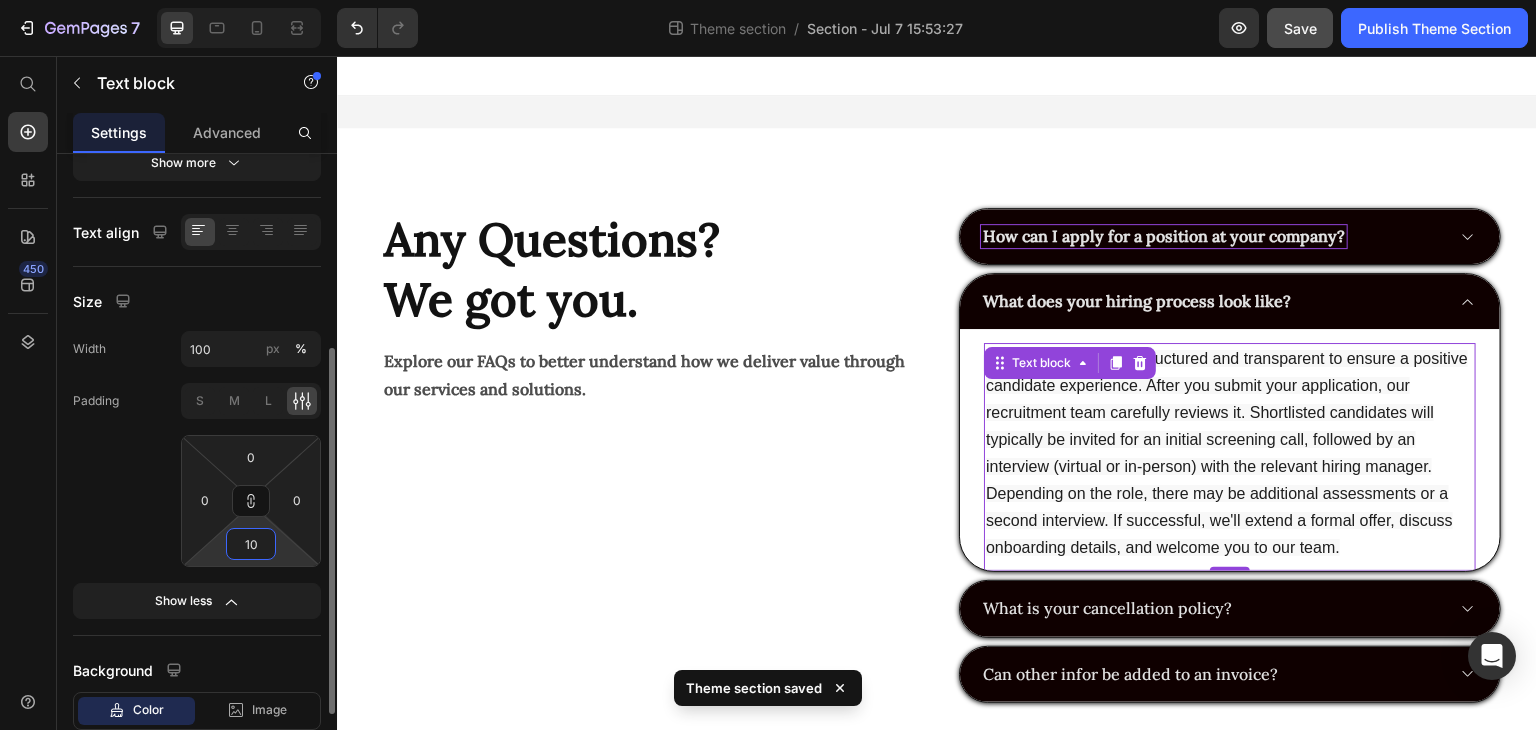 click on "10" at bounding box center [251, 544] 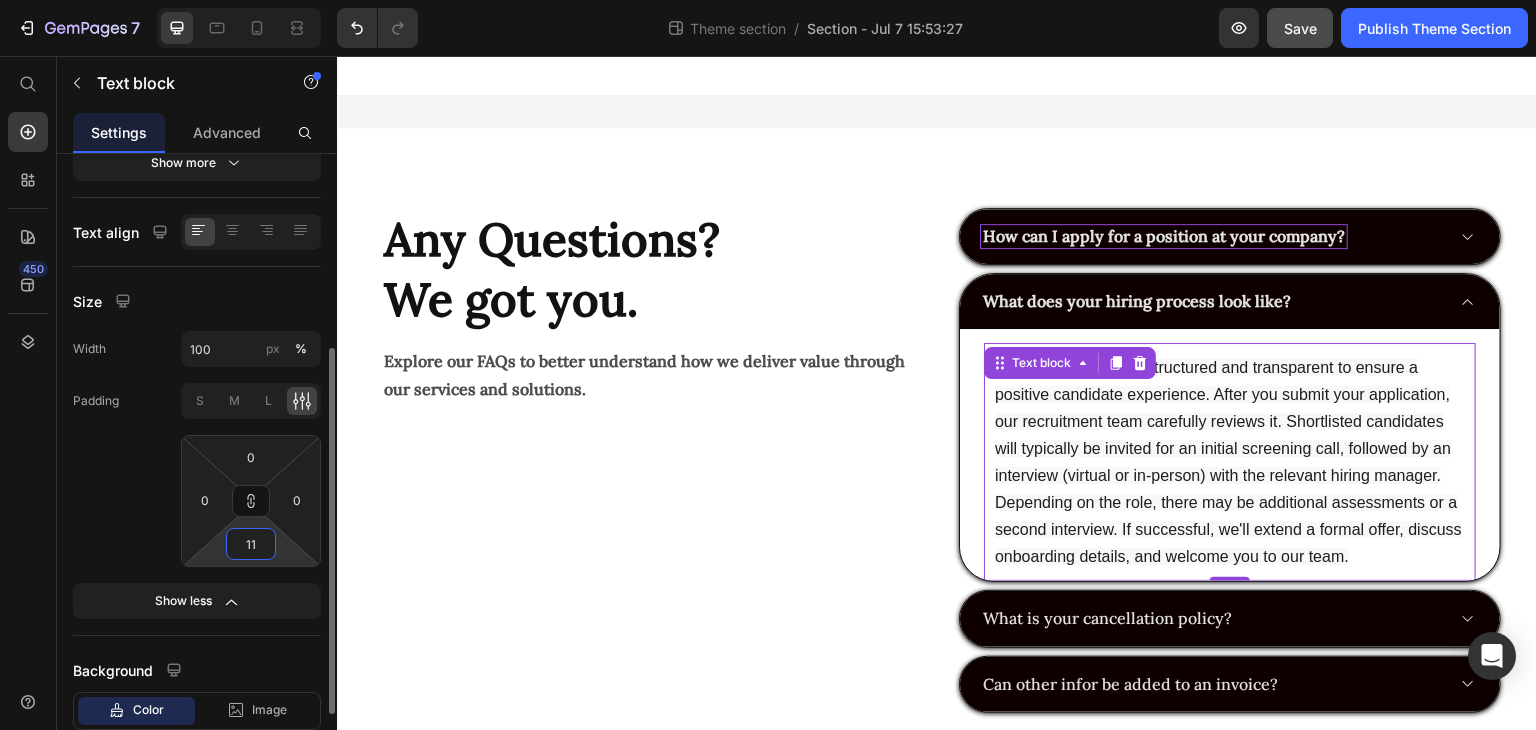 type on "1" 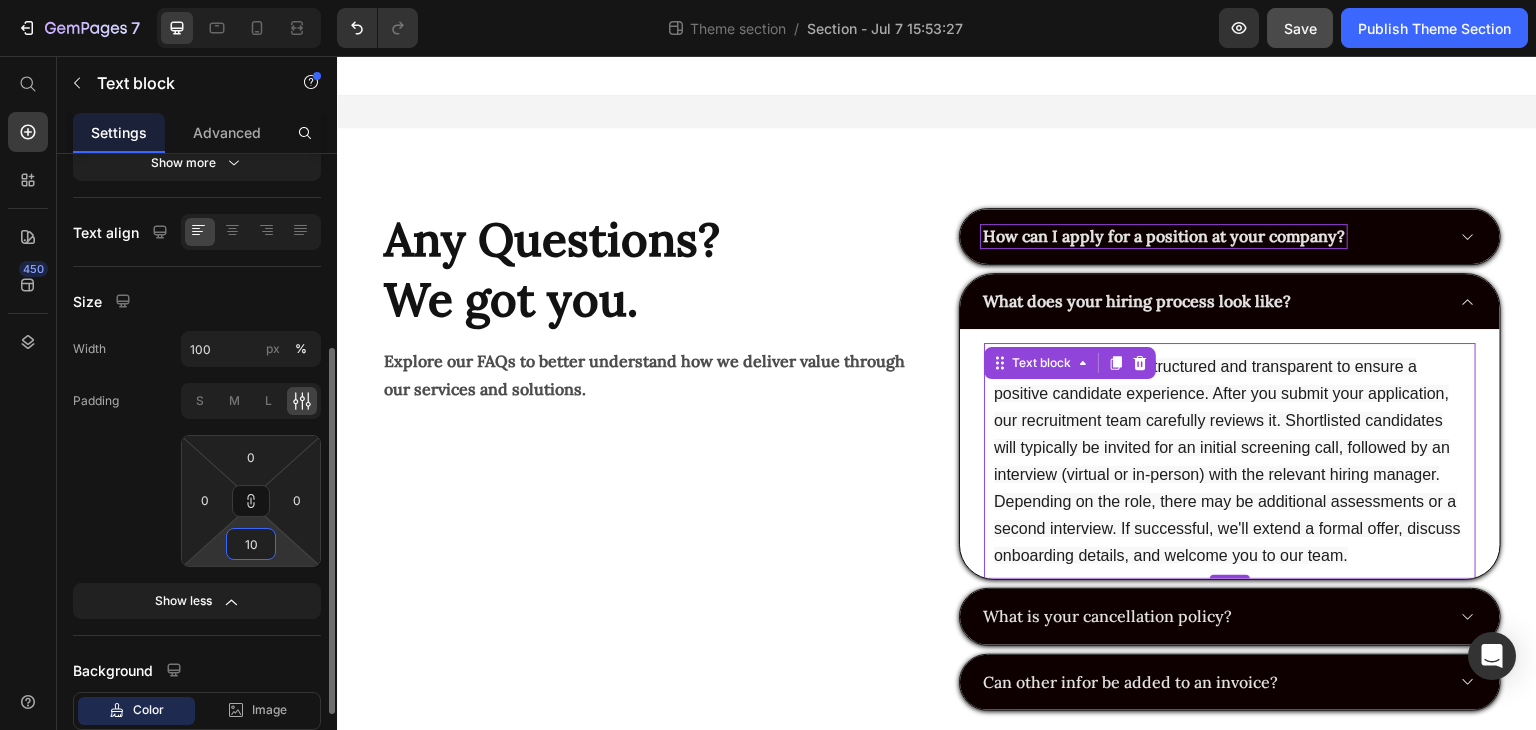 type on "1" 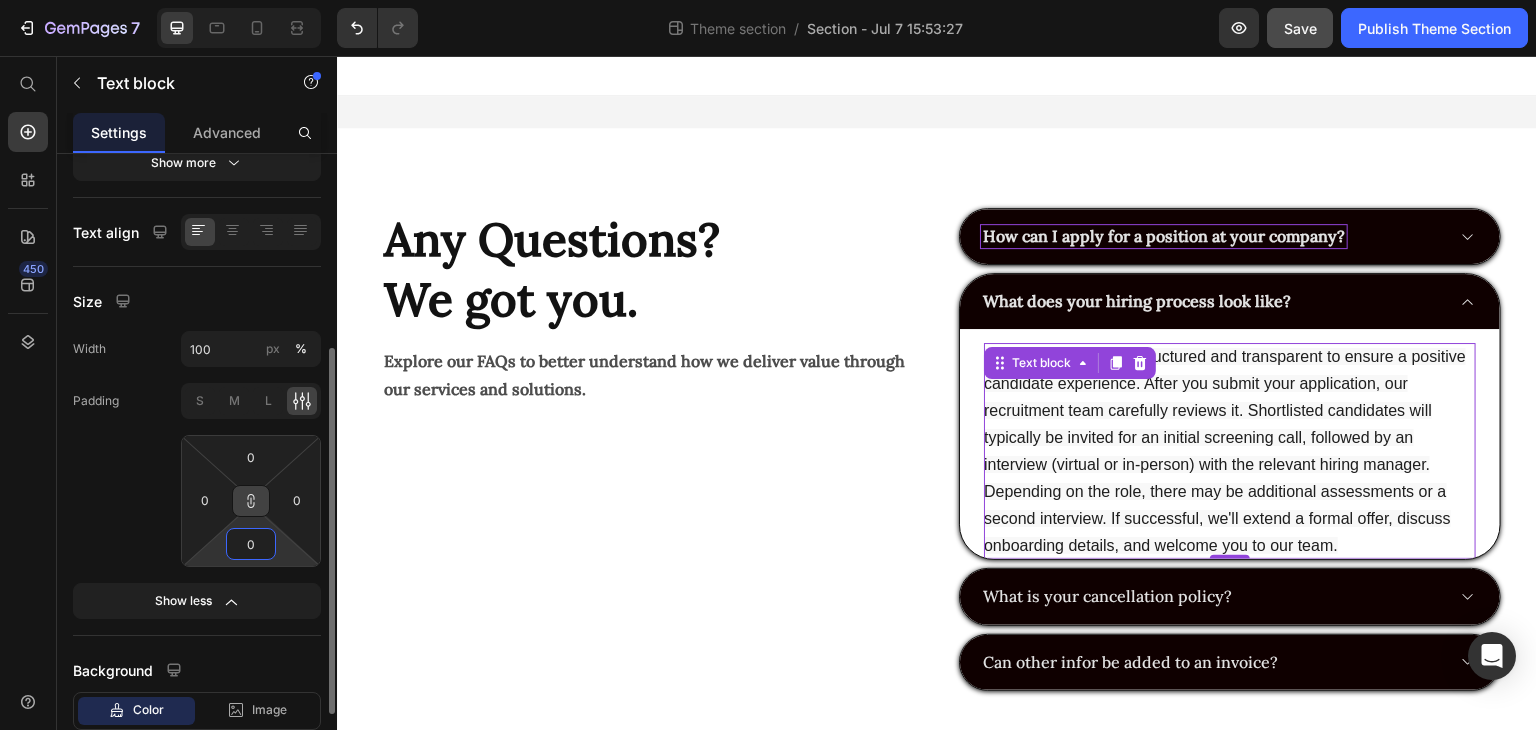 click at bounding box center [251, 501] 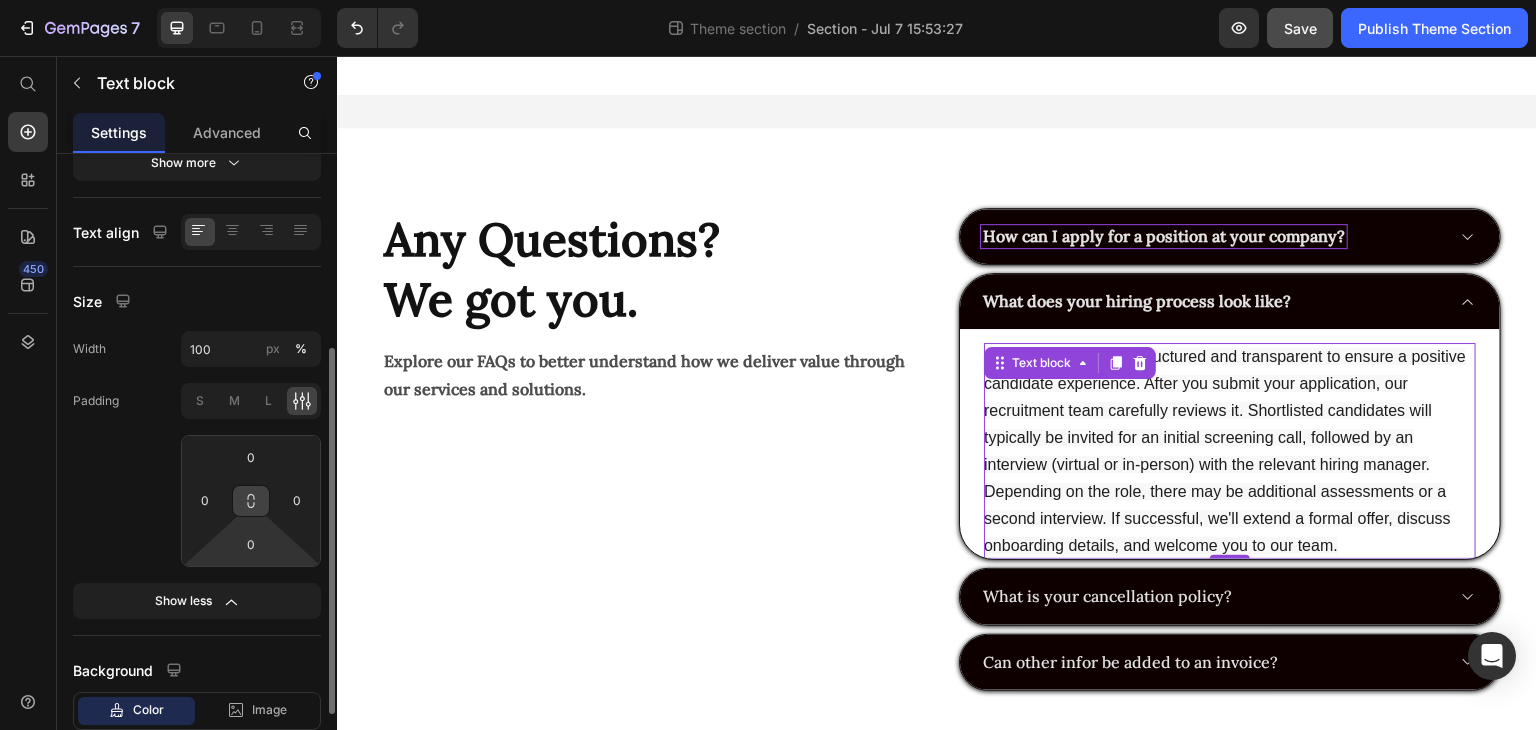 click 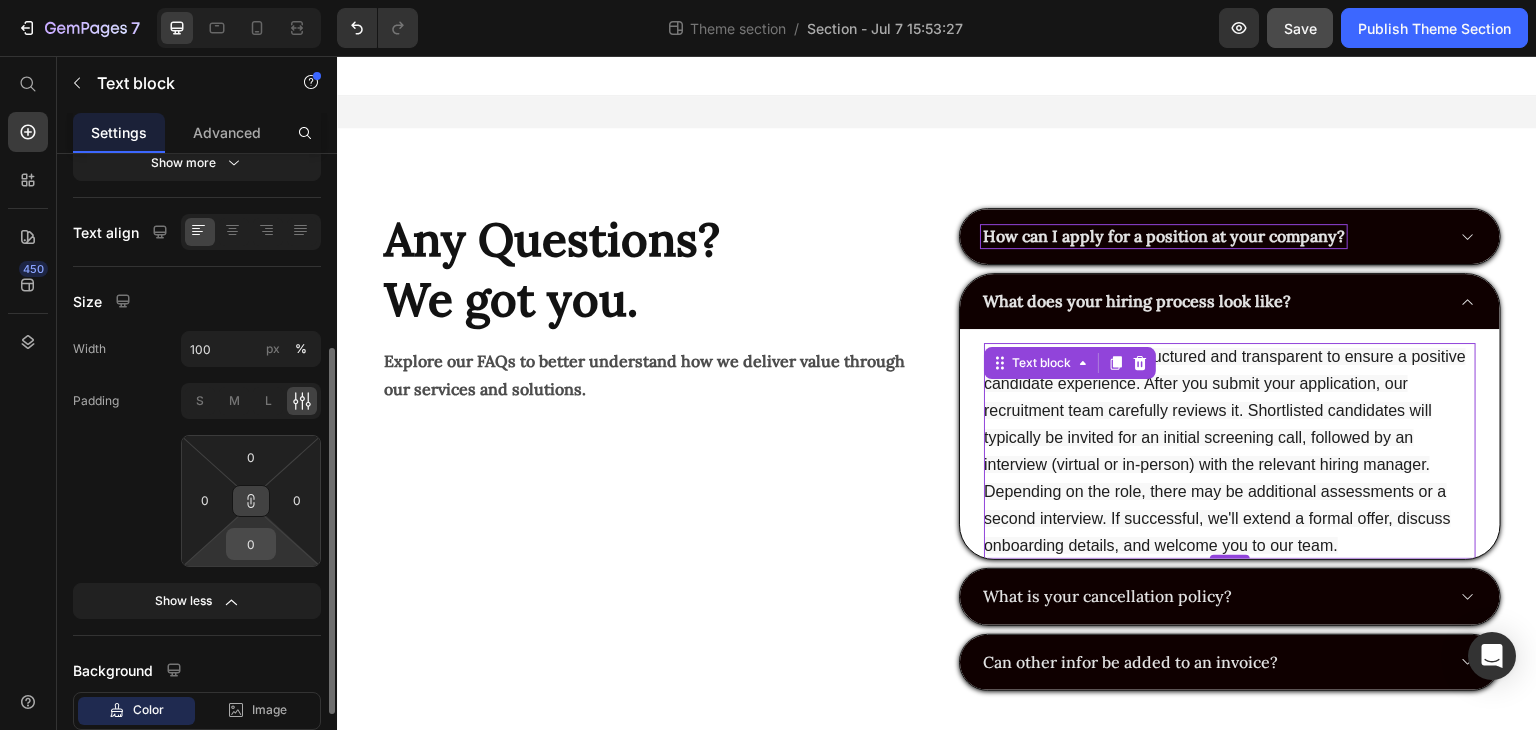 click on "0" at bounding box center [251, 544] 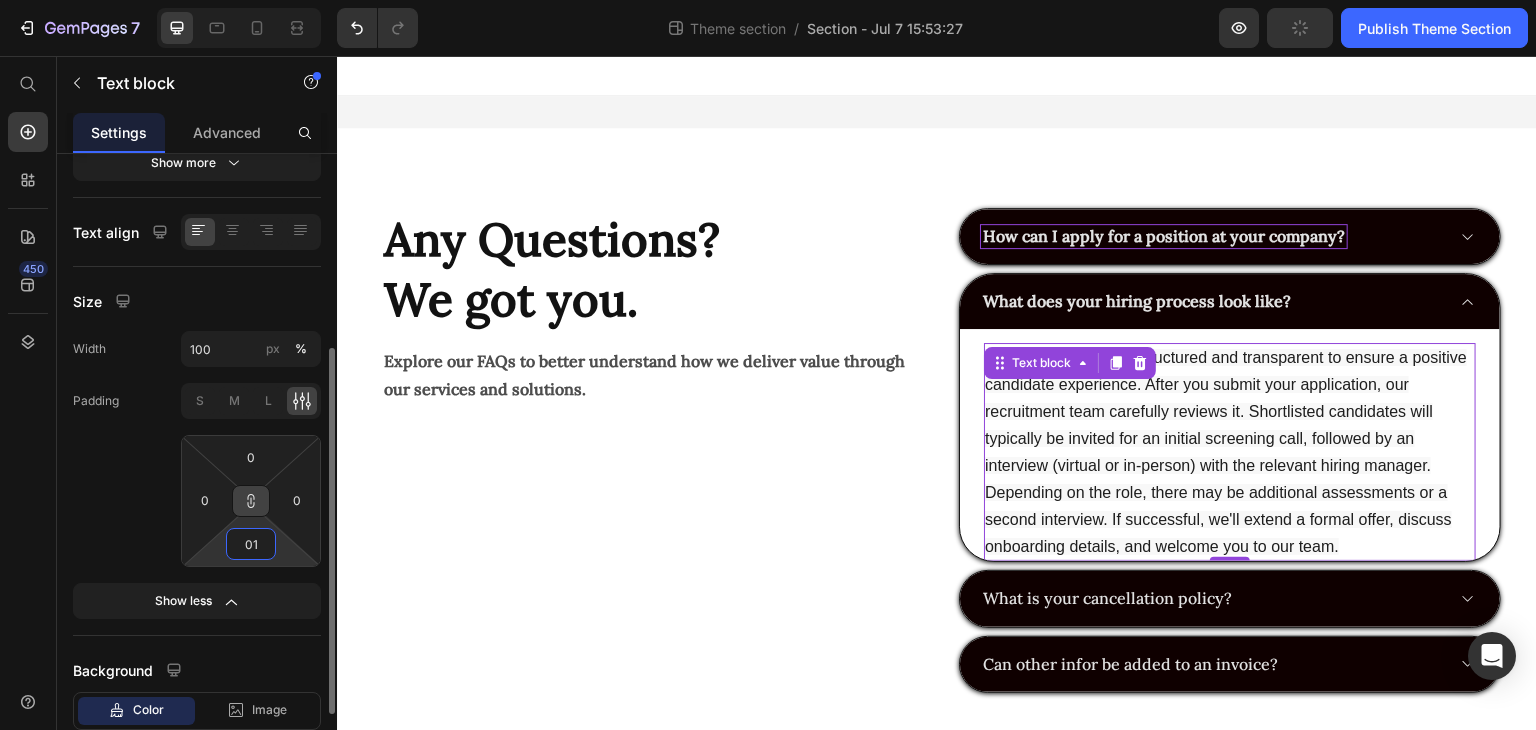 type on "0" 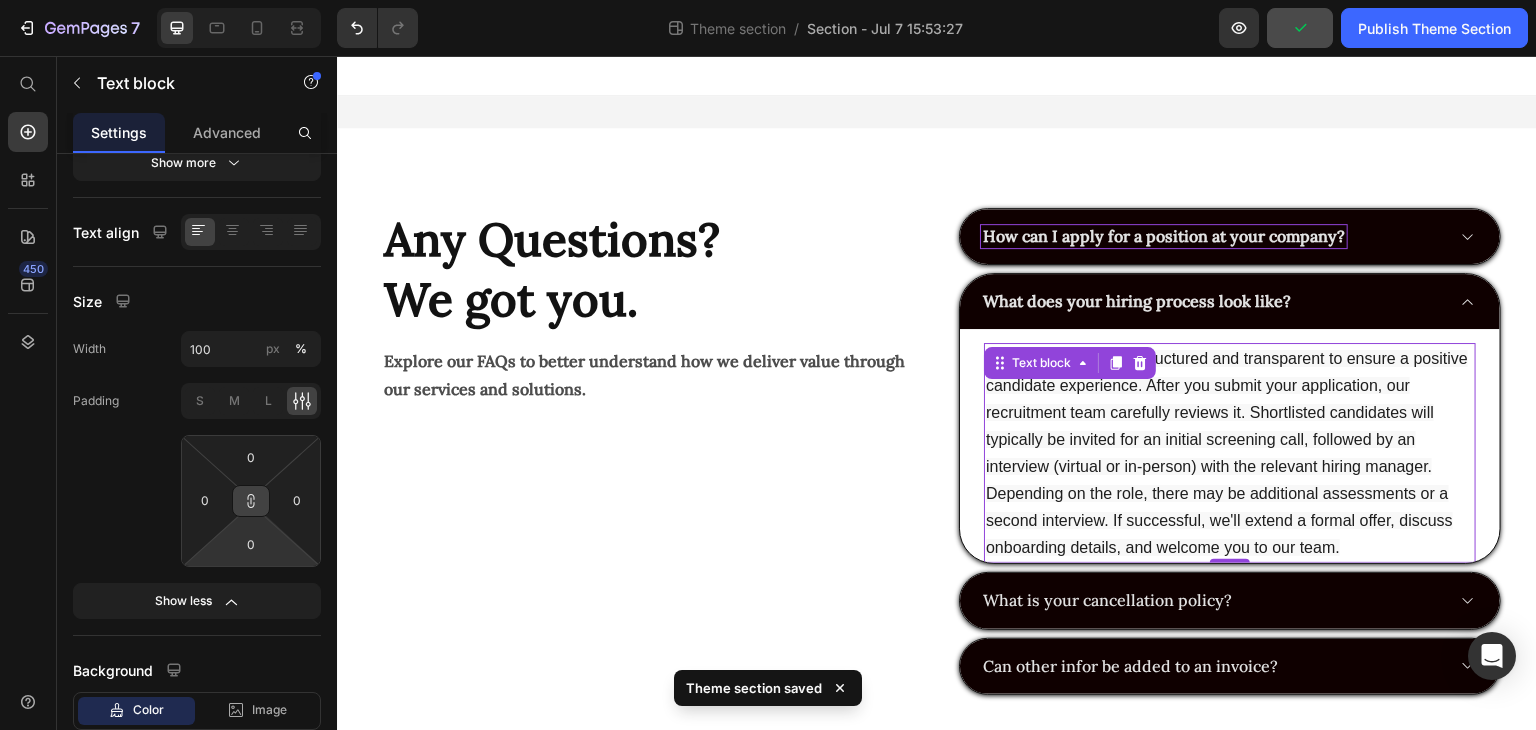 click at bounding box center (251, 501) 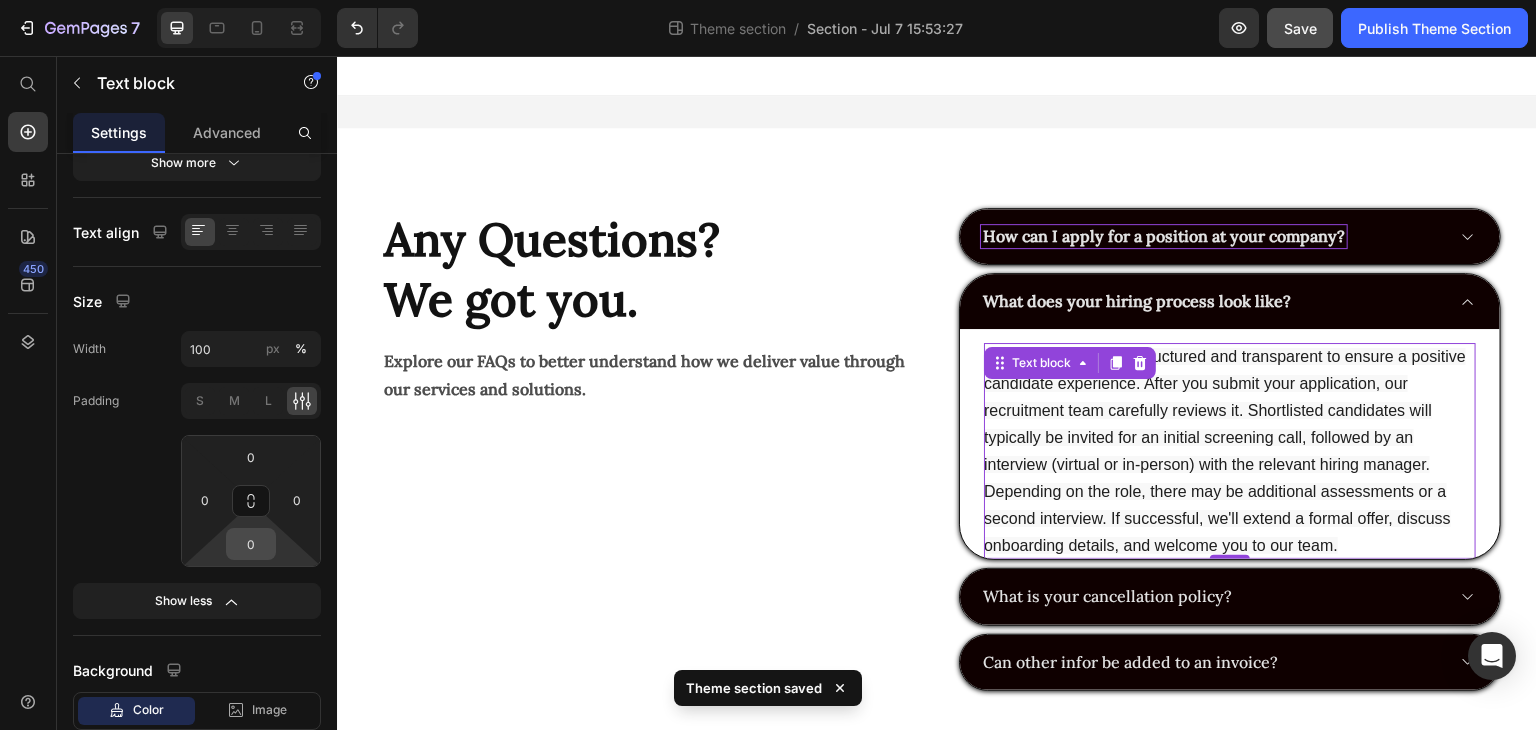 click on "0" at bounding box center [251, 544] 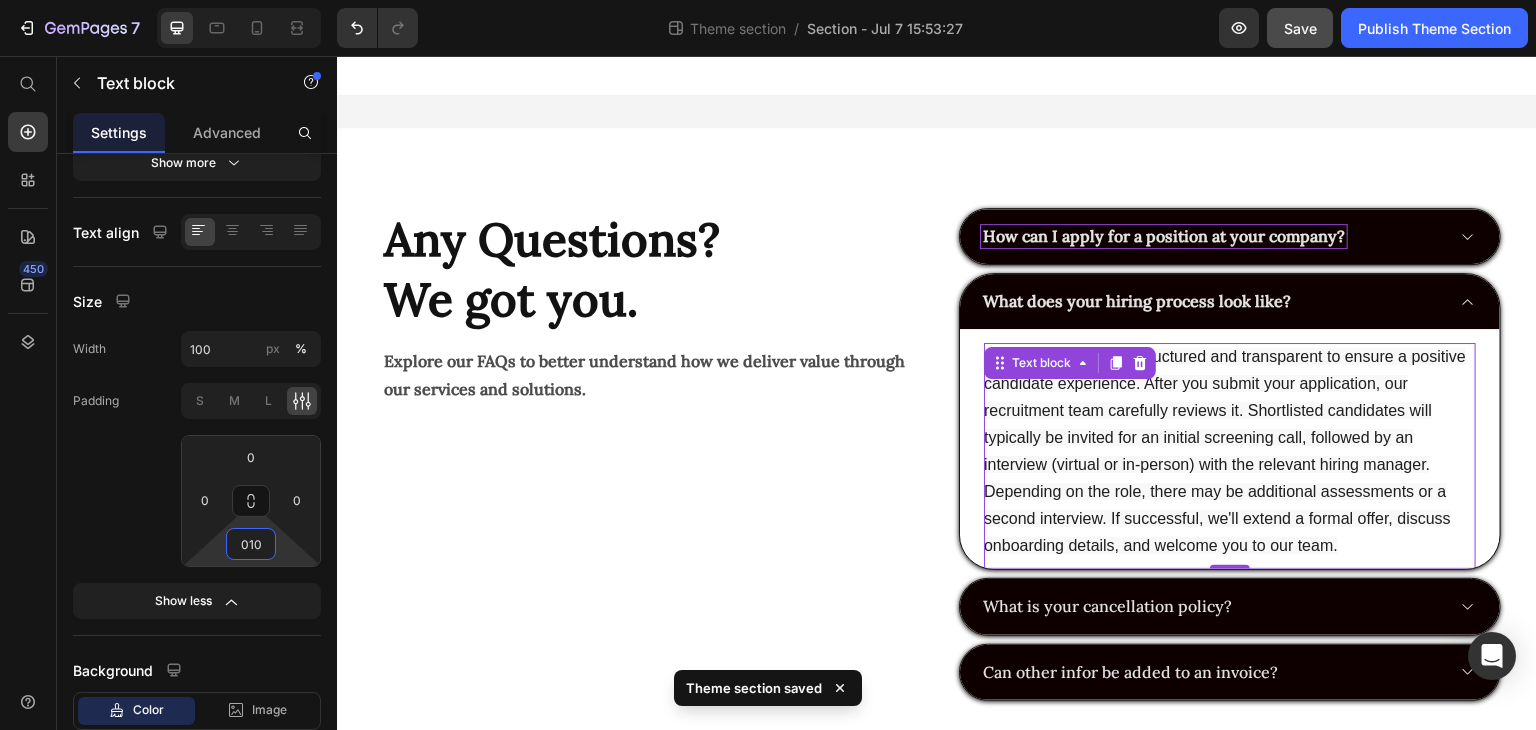 click on "010" at bounding box center (251, 544) 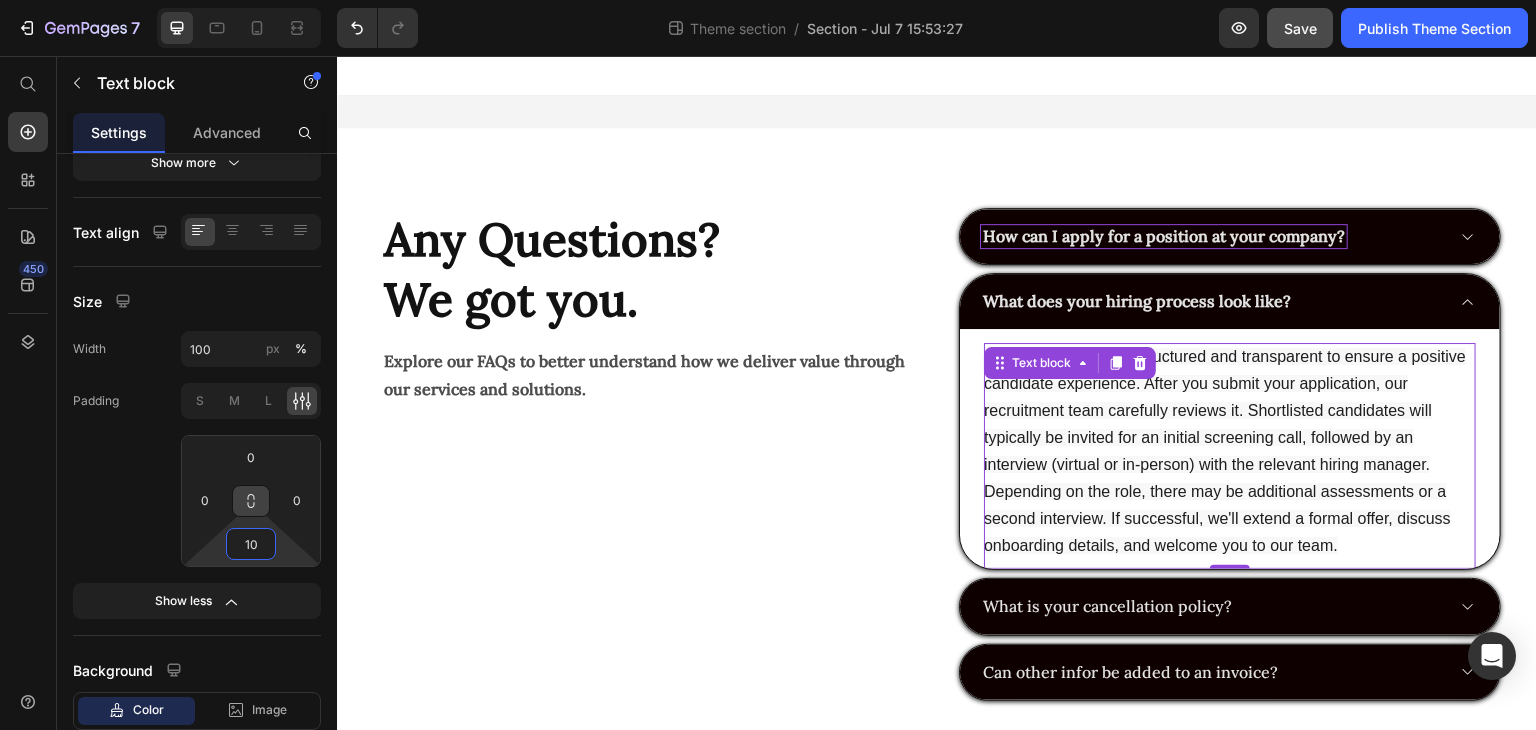 type on "10" 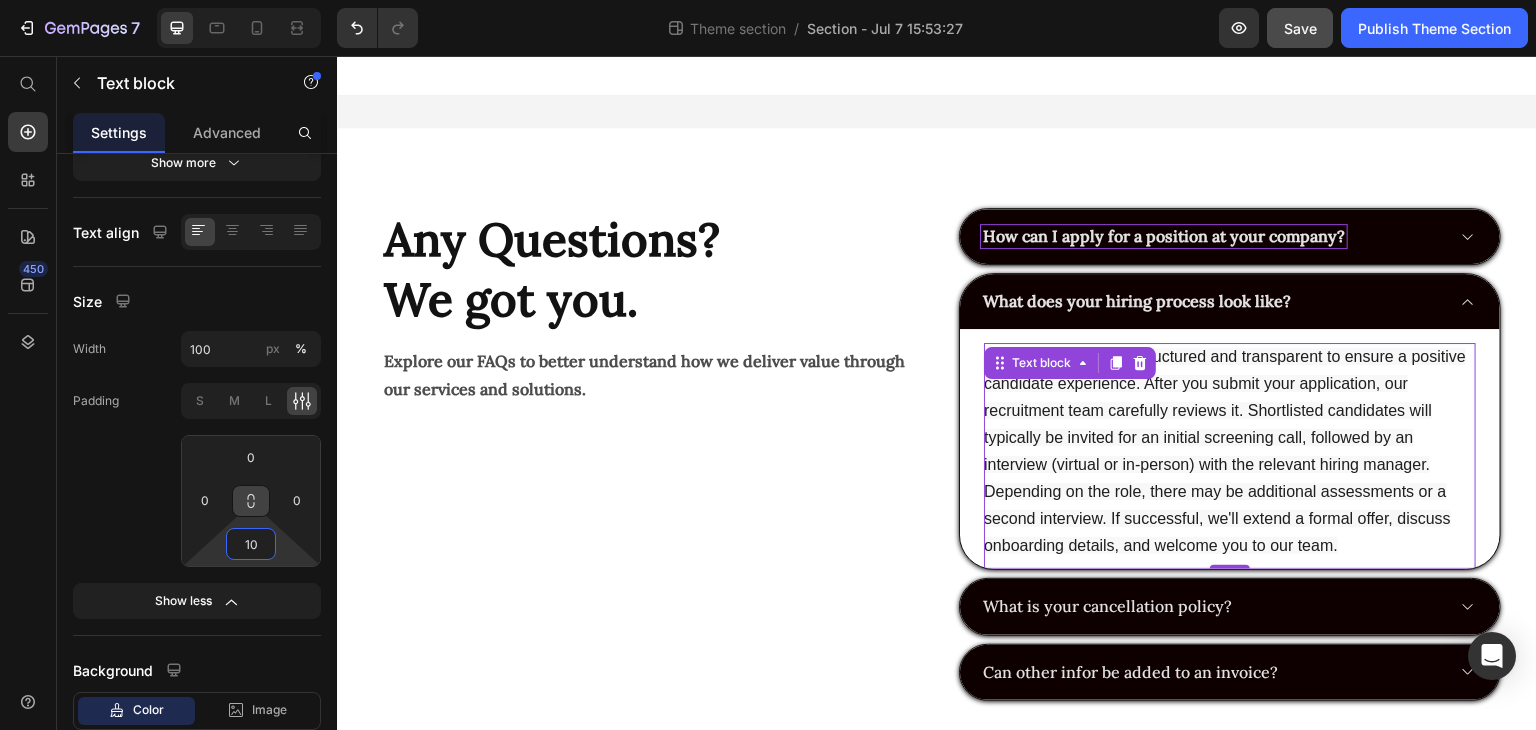 click 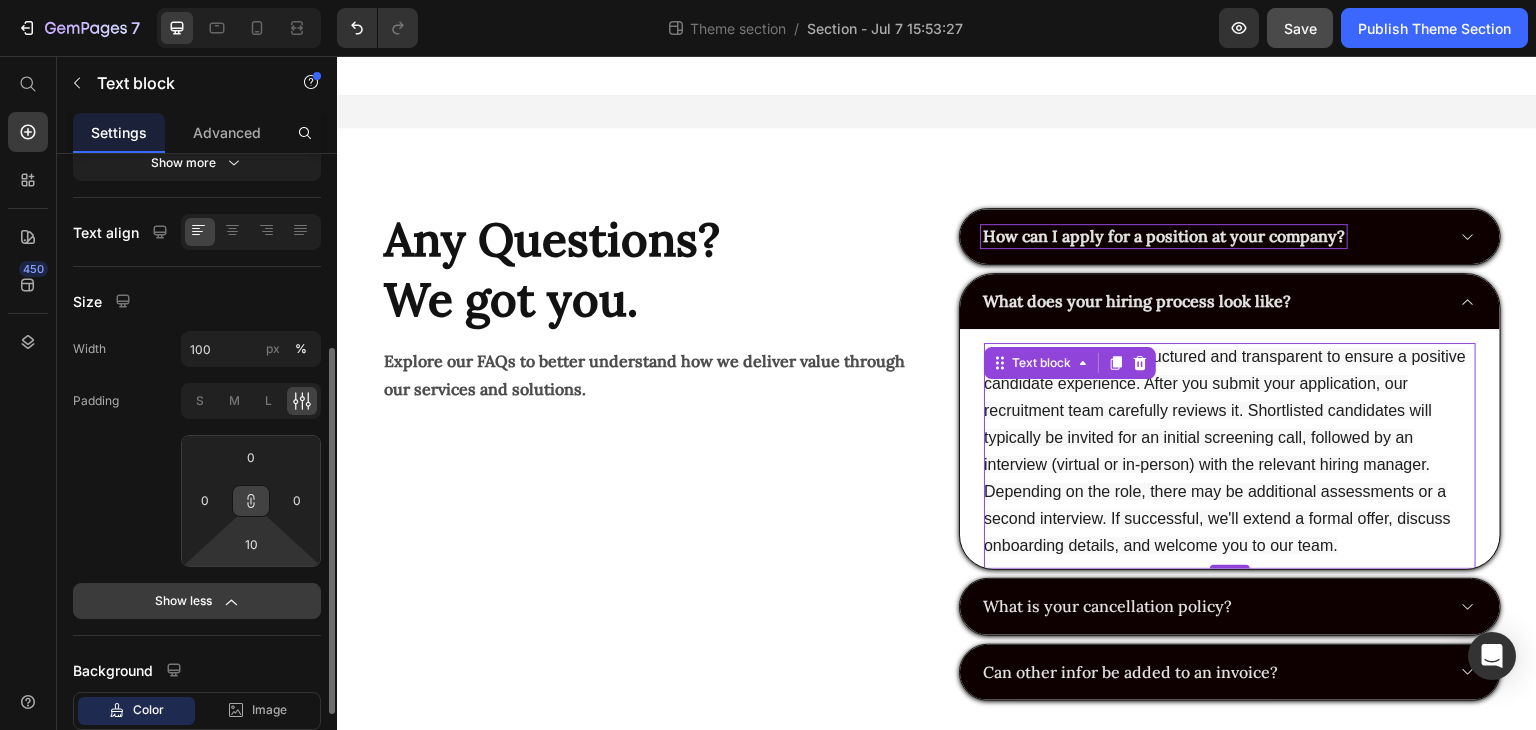 click on "Show less" at bounding box center (197, 601) 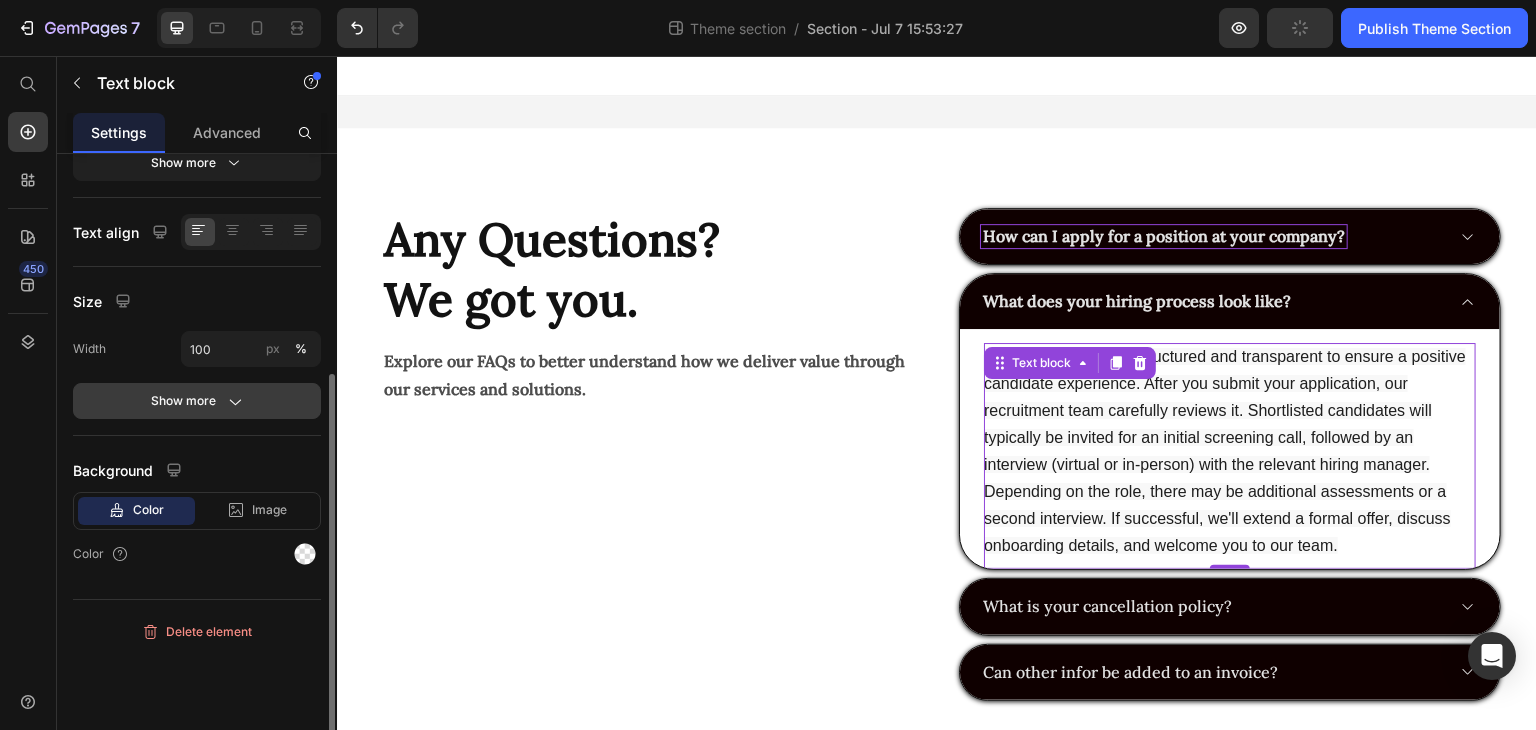click 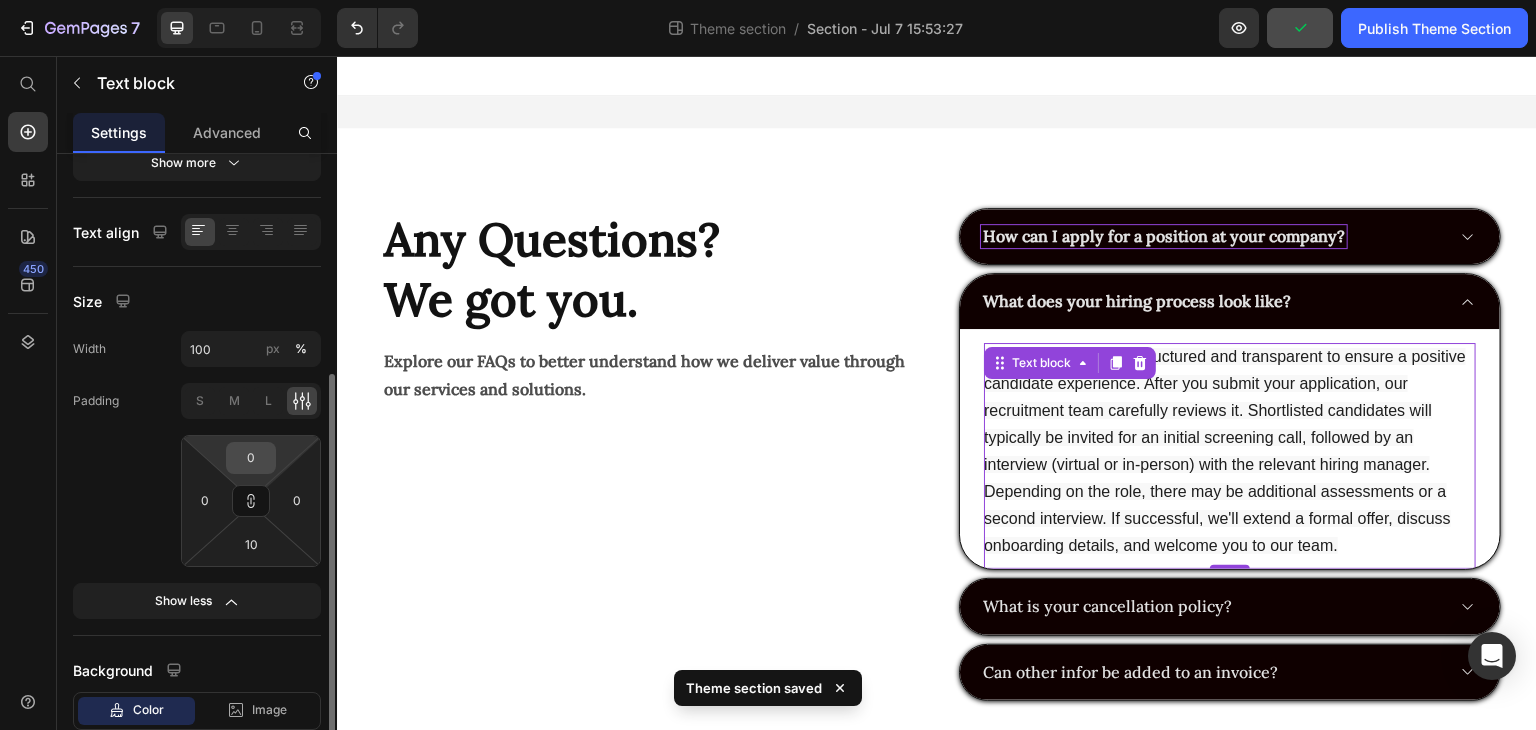 click on "0" at bounding box center [251, 458] 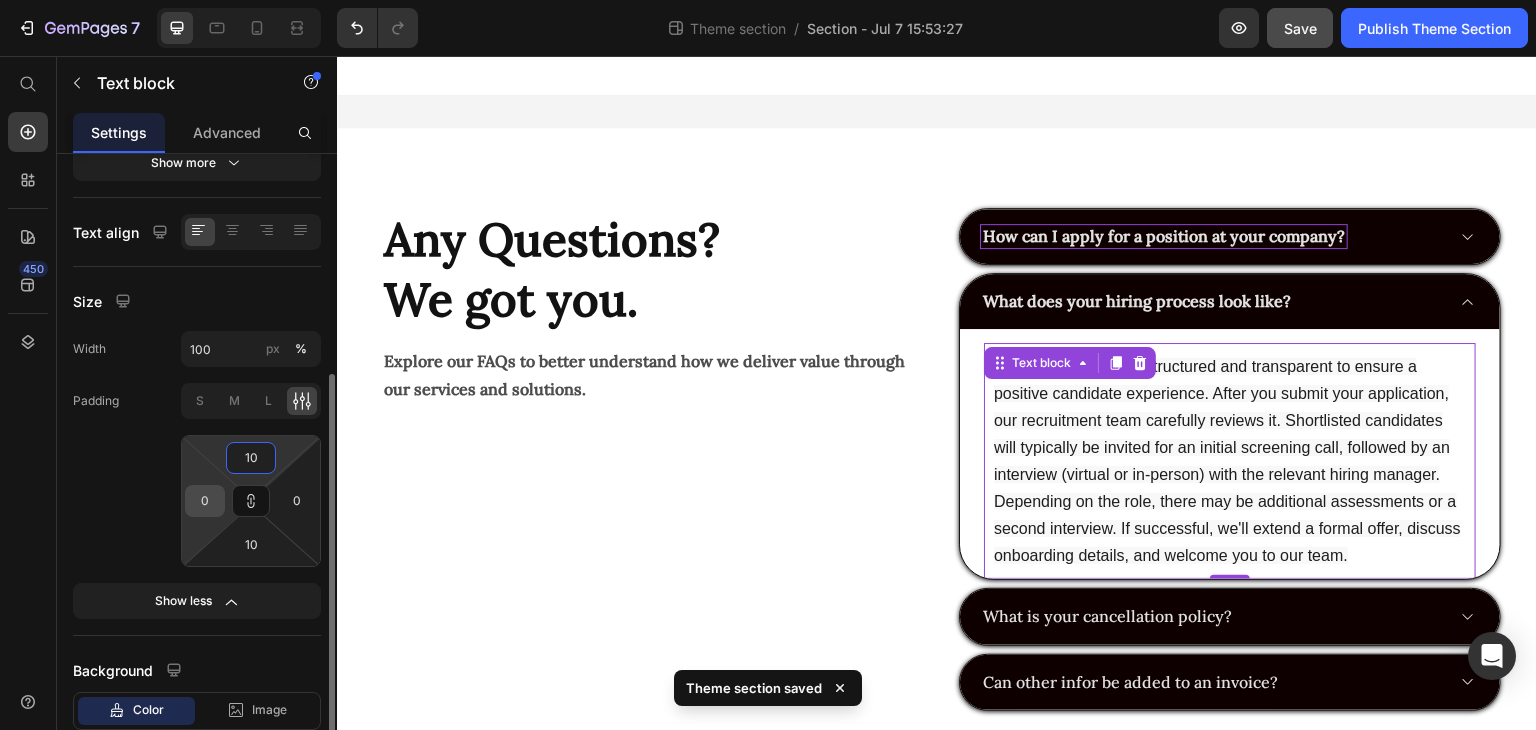 type on "10" 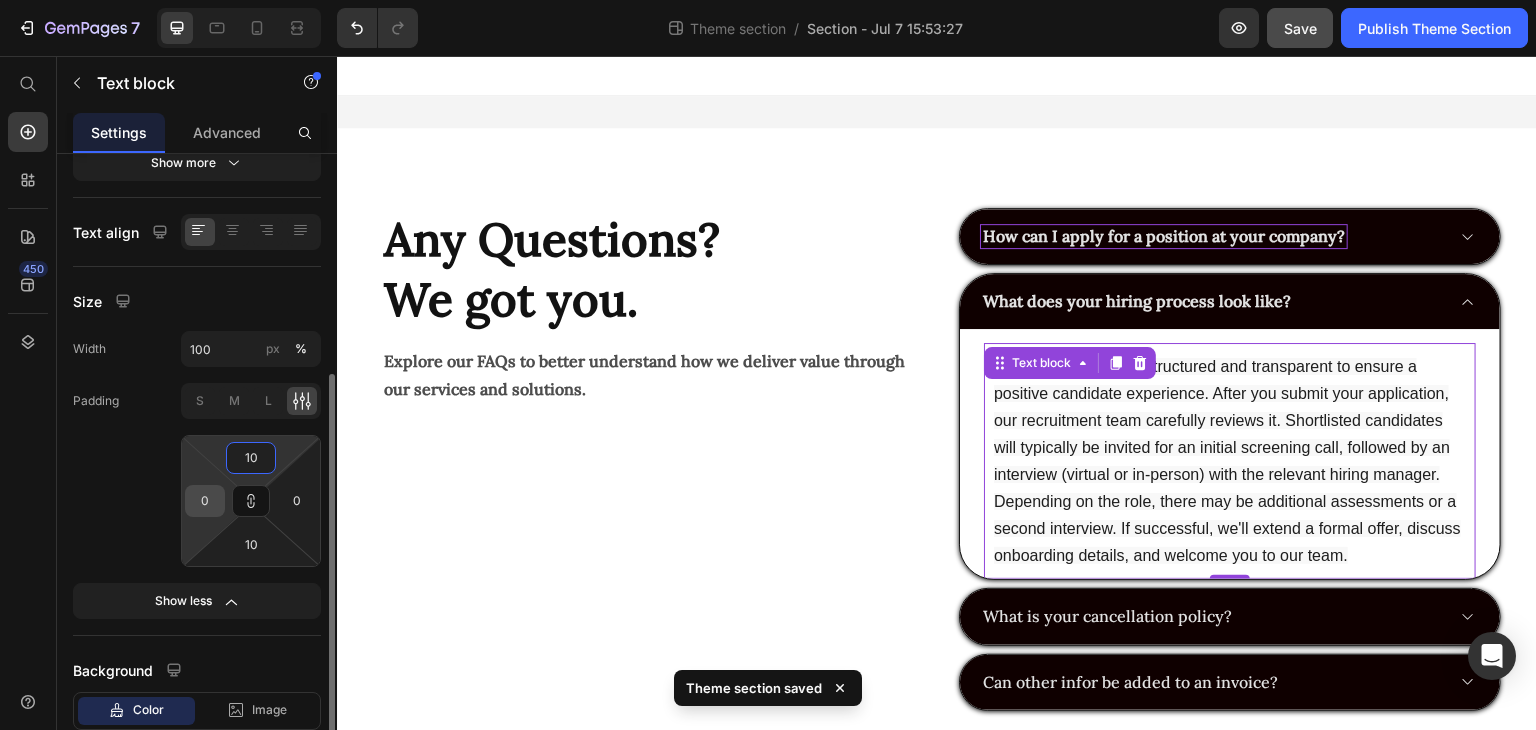 click on "0" at bounding box center [205, 501] 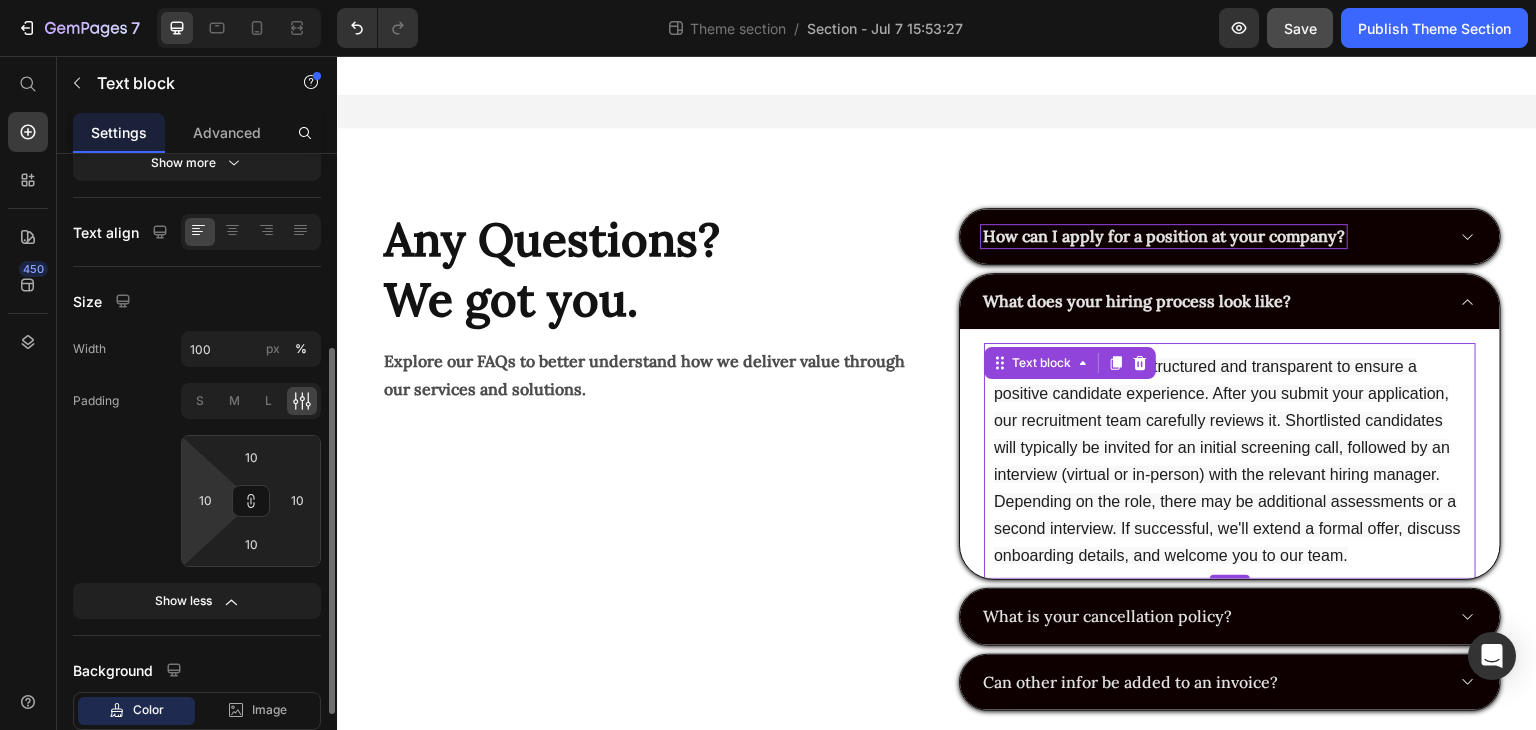 click on "Padding S M L 10 10 10 10" 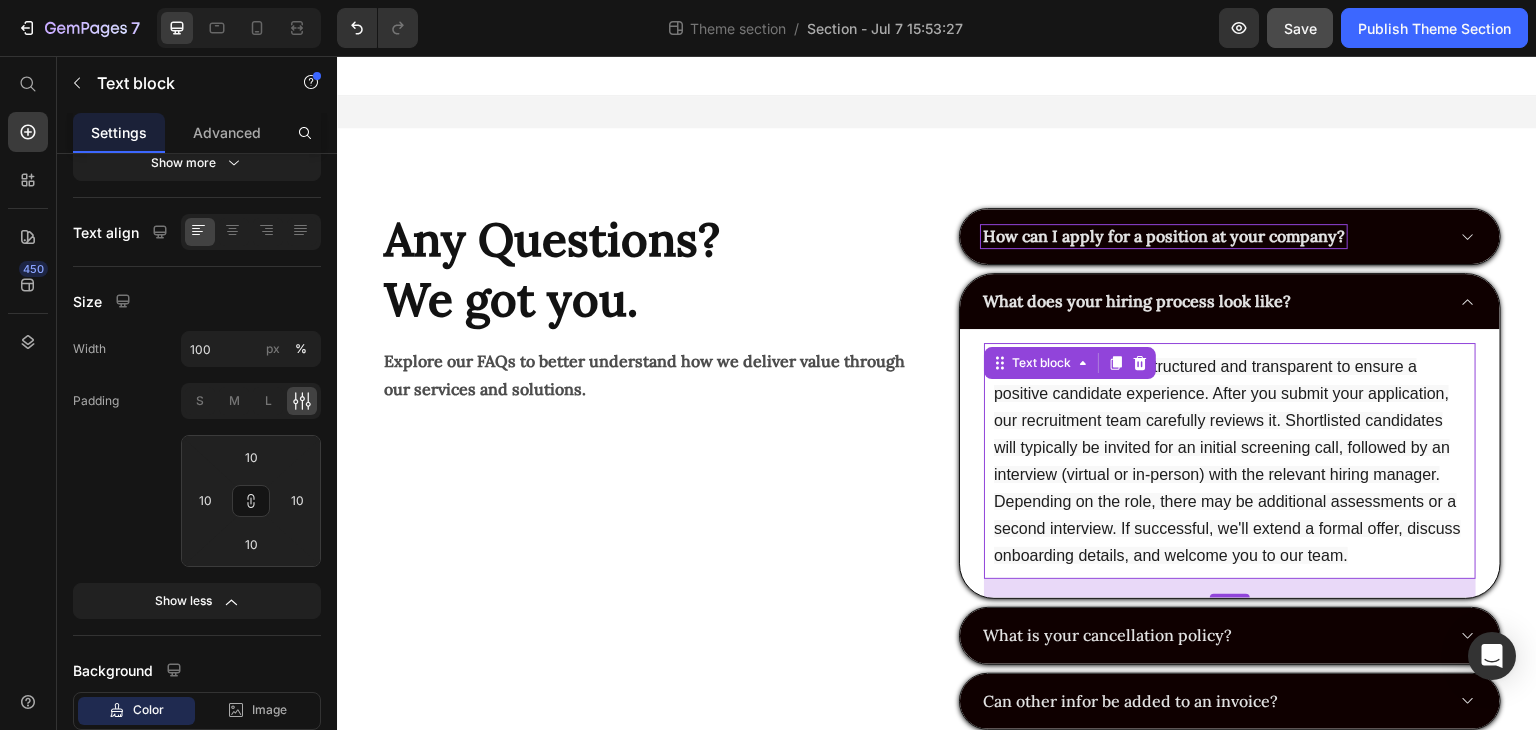 drag, startPoint x: 1215, startPoint y: 578, endPoint x: 1219, endPoint y: 596, distance: 18.439089 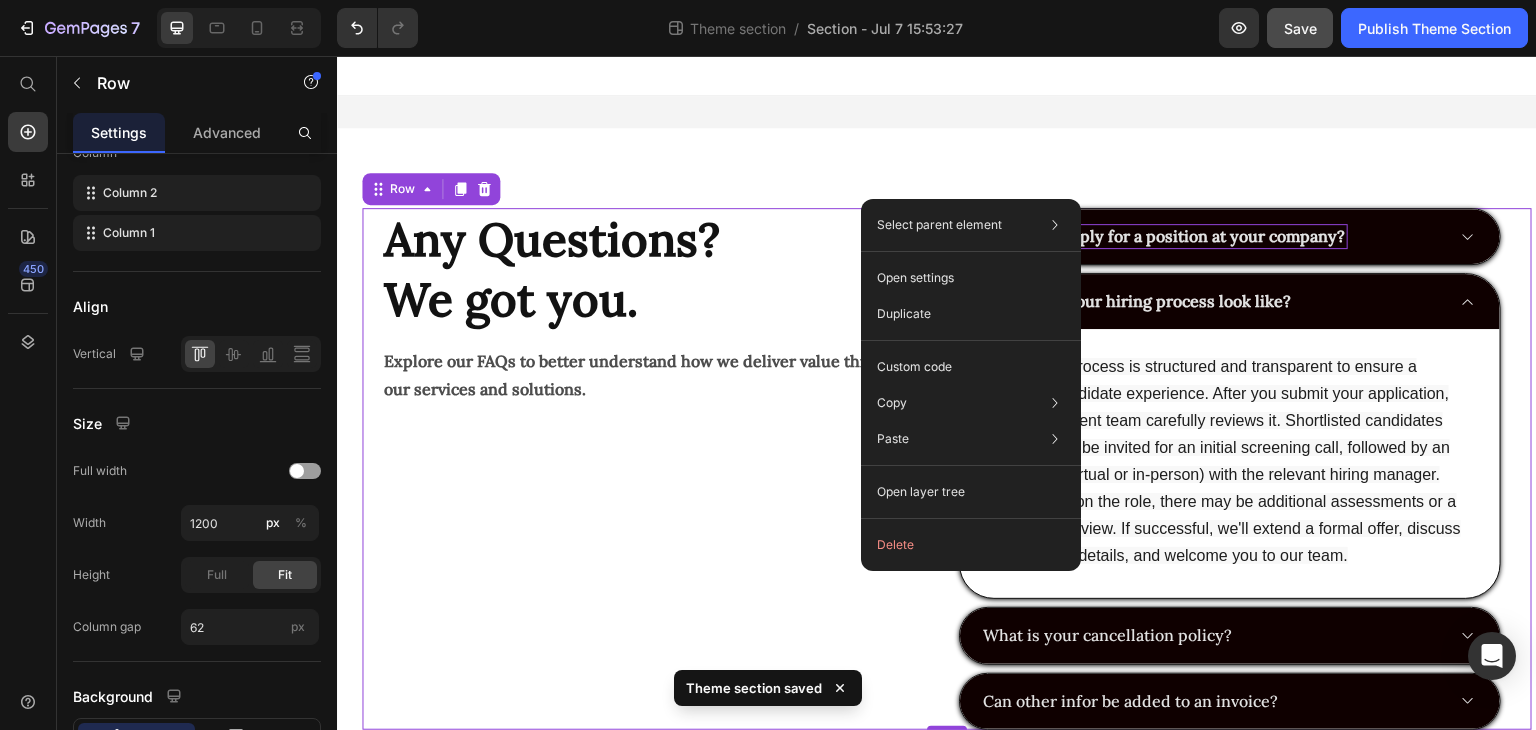 scroll, scrollTop: 0, scrollLeft: 0, axis: both 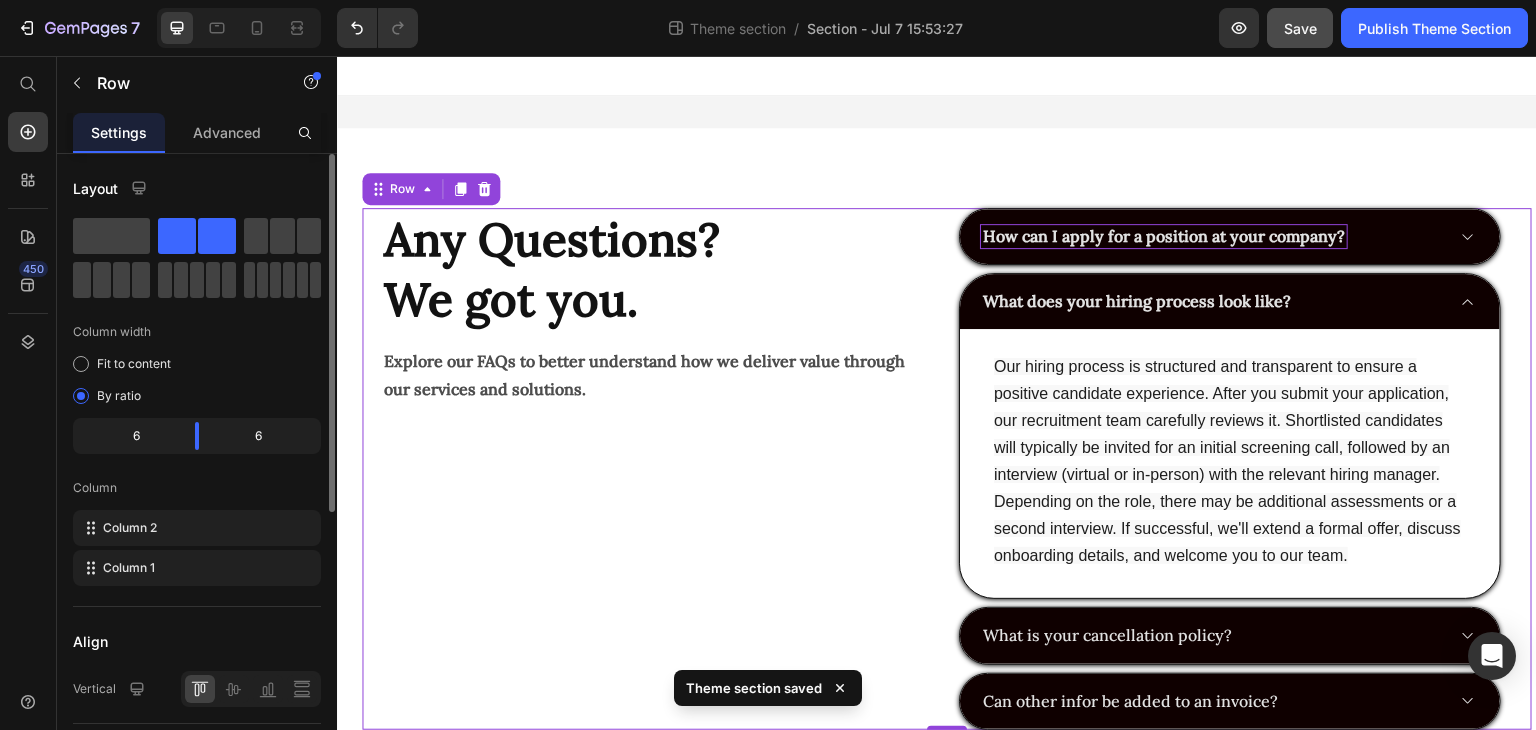 click on "Any Questions? We got you. Heading Explore our FAQs to better understand how we deliver value through our services and solutions. Text Block" at bounding box center [654, 469] 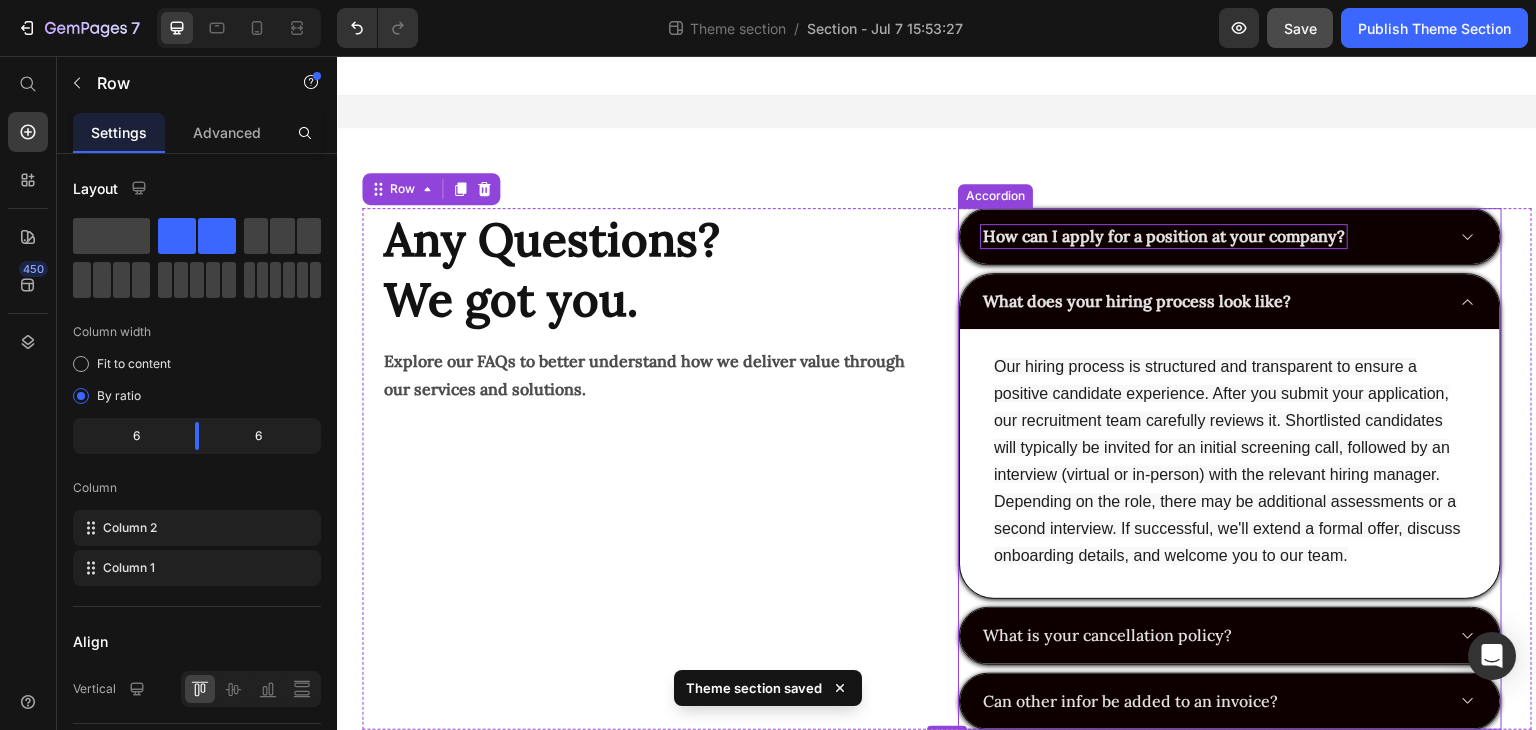 click on "How can I apply for a position at your company?" at bounding box center (1230, 236) 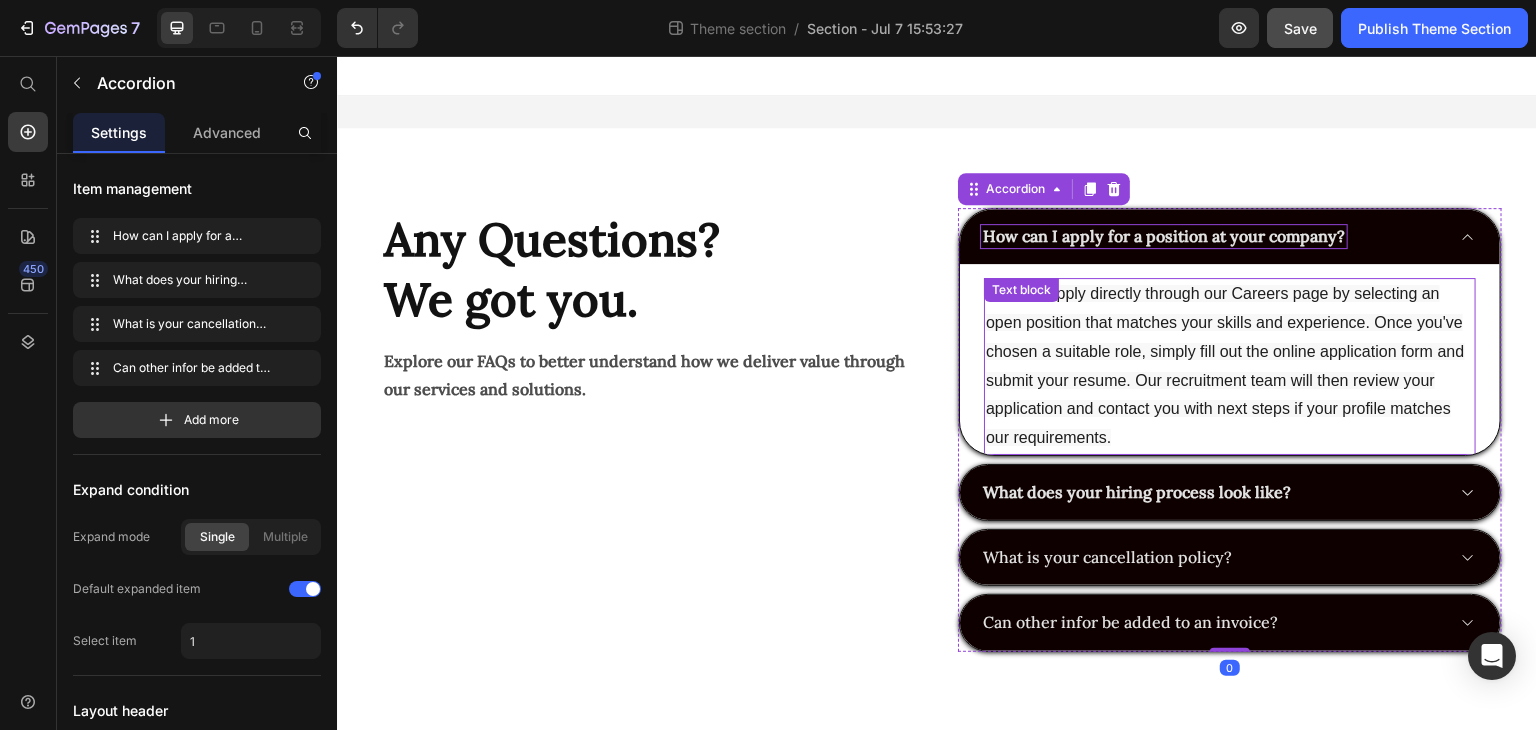 click on "You can apply directly through our Careers page by selecting an open position that matches your skills and experience. Once you've chosen a suitable role, simply fill out the online application form and submit your resume. Our recruitment team will then review your application and contact you with next steps if your profile matches our requirements." at bounding box center [1230, 366] 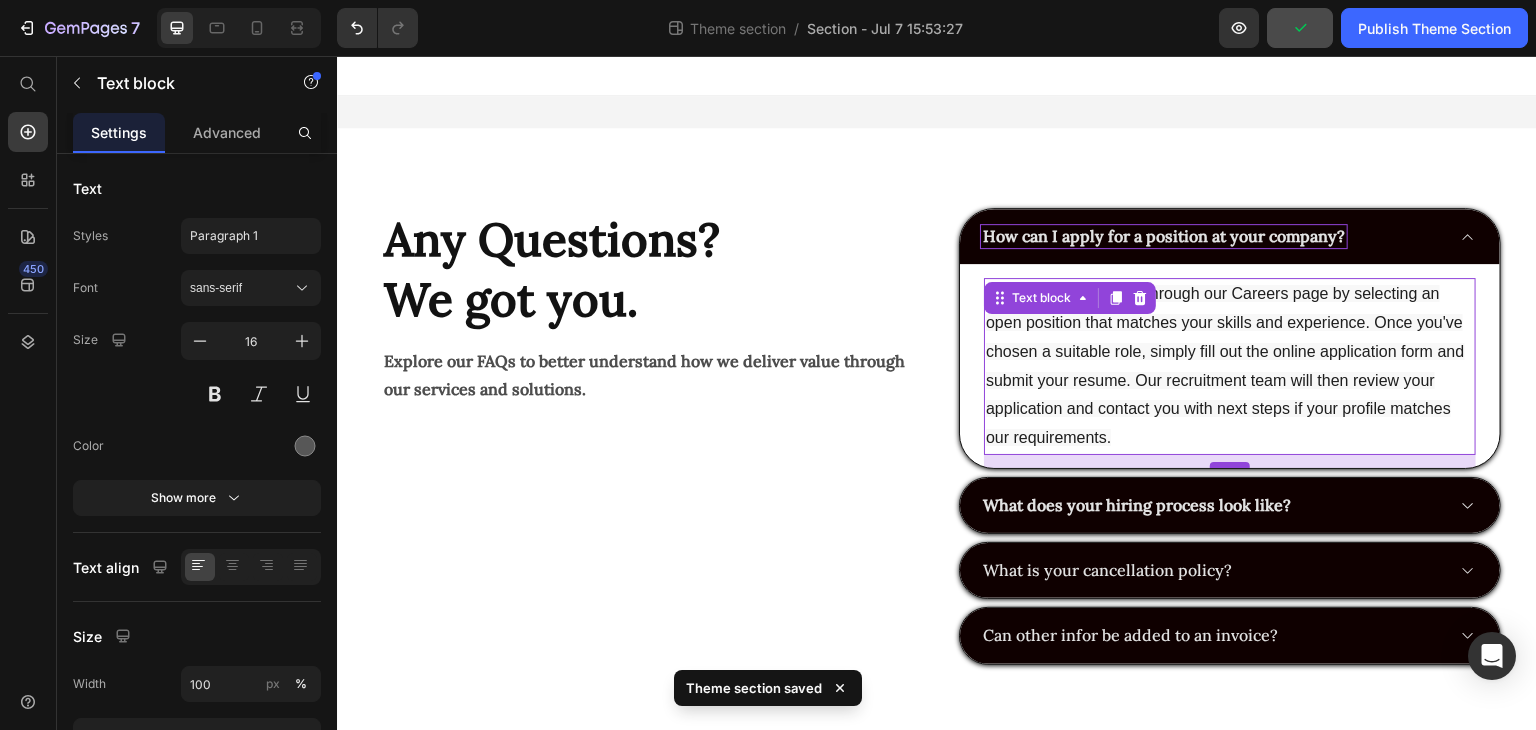 drag, startPoint x: 1217, startPoint y: 448, endPoint x: 1221, endPoint y: 461, distance: 13.601471 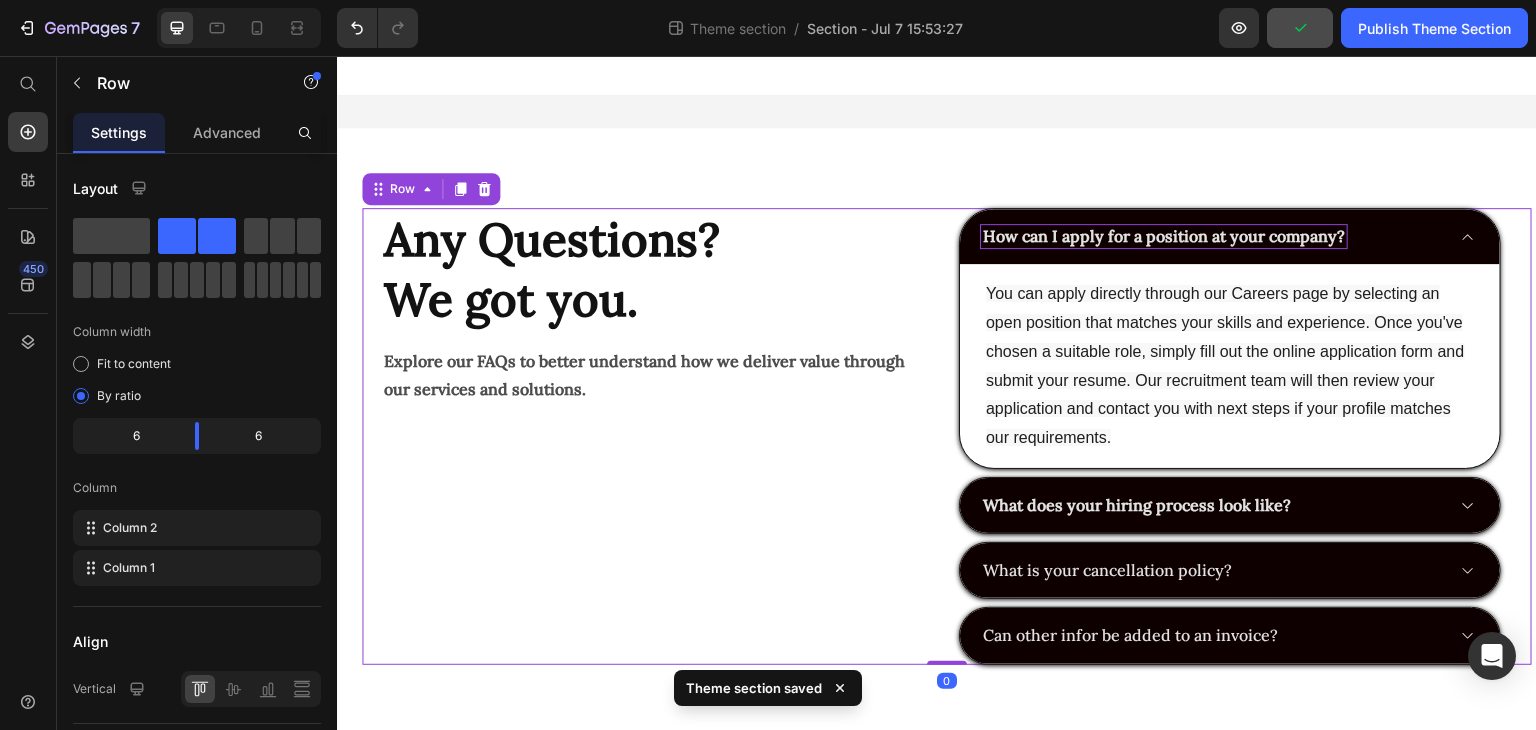 click on "Any Questions? We got you. Heading Explore our FAQs to better understand how we deliver value through our services and solutions. Text Block" at bounding box center [654, 436] 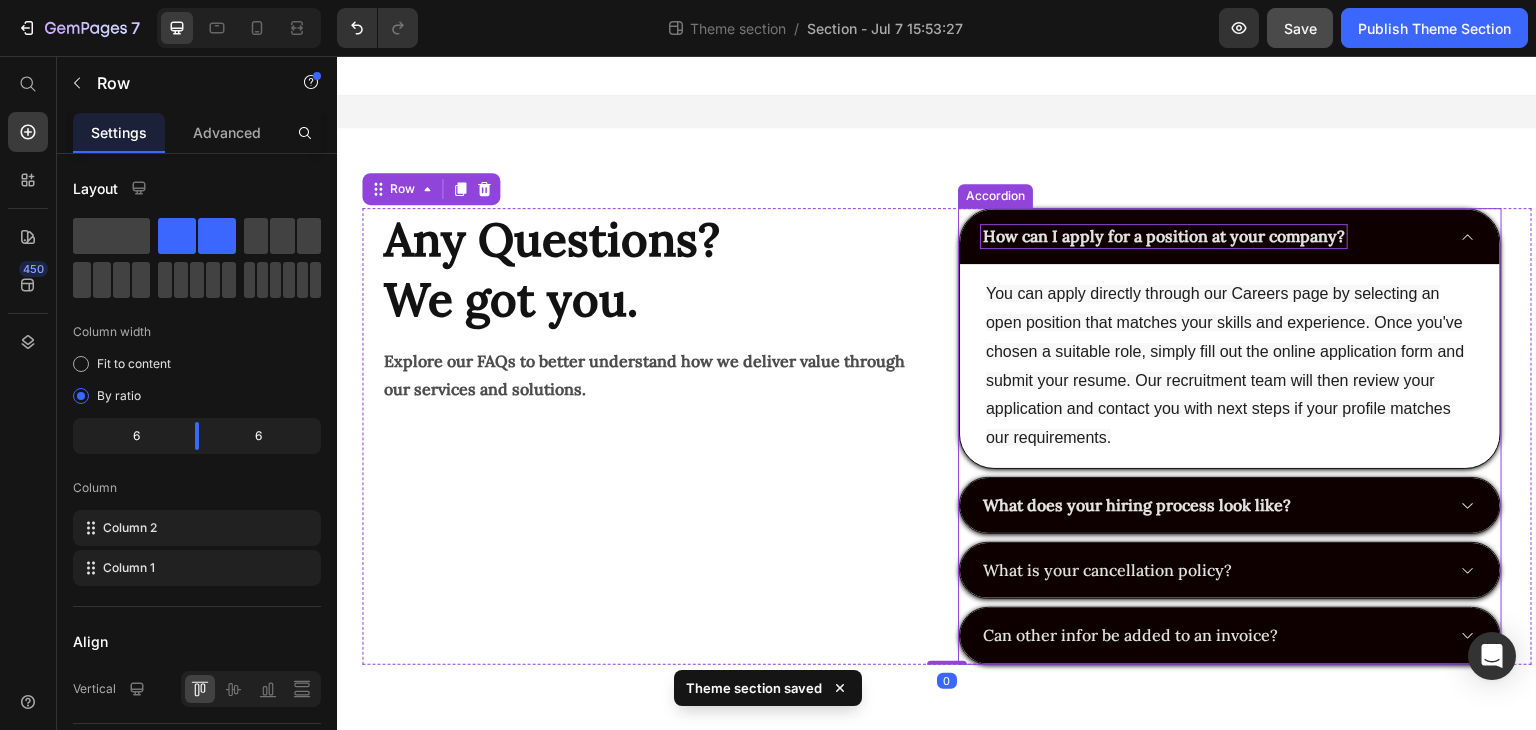 click on "What is your cancellation policy?" at bounding box center (1230, 570) 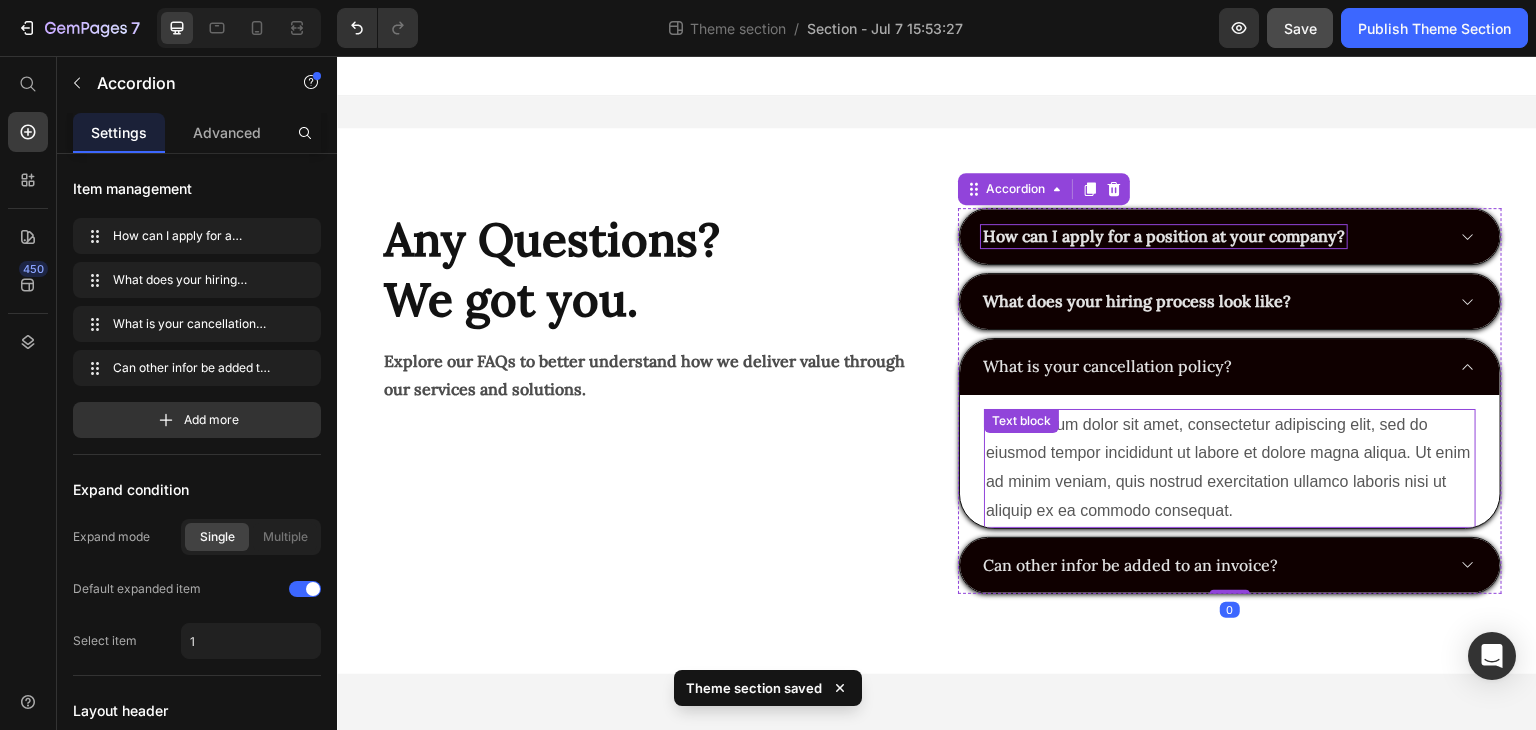 click on "Lorem ipsum dolor sit amet, consectetur adipiscing elit, sed do eiusmod tempor incididunt ut labore et dolore magna aliqua. Ut enim ad minim veniam, quis nostrud exercitation ullamco laboris nisi ut aliquip ex ea commodo consequat." at bounding box center (1230, 468) 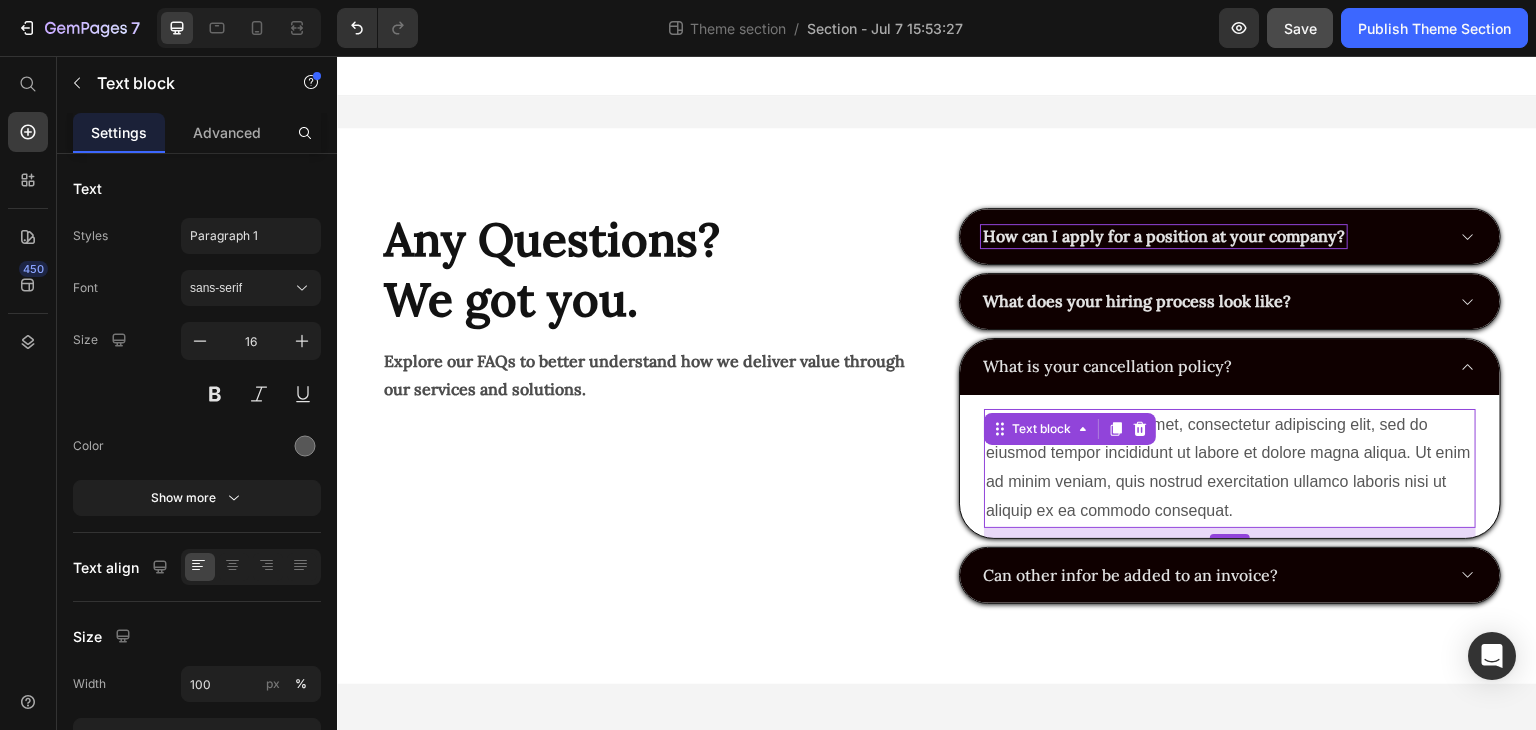 drag, startPoint x: 1233, startPoint y: 525, endPoint x: 1238, endPoint y: 535, distance: 11.18034 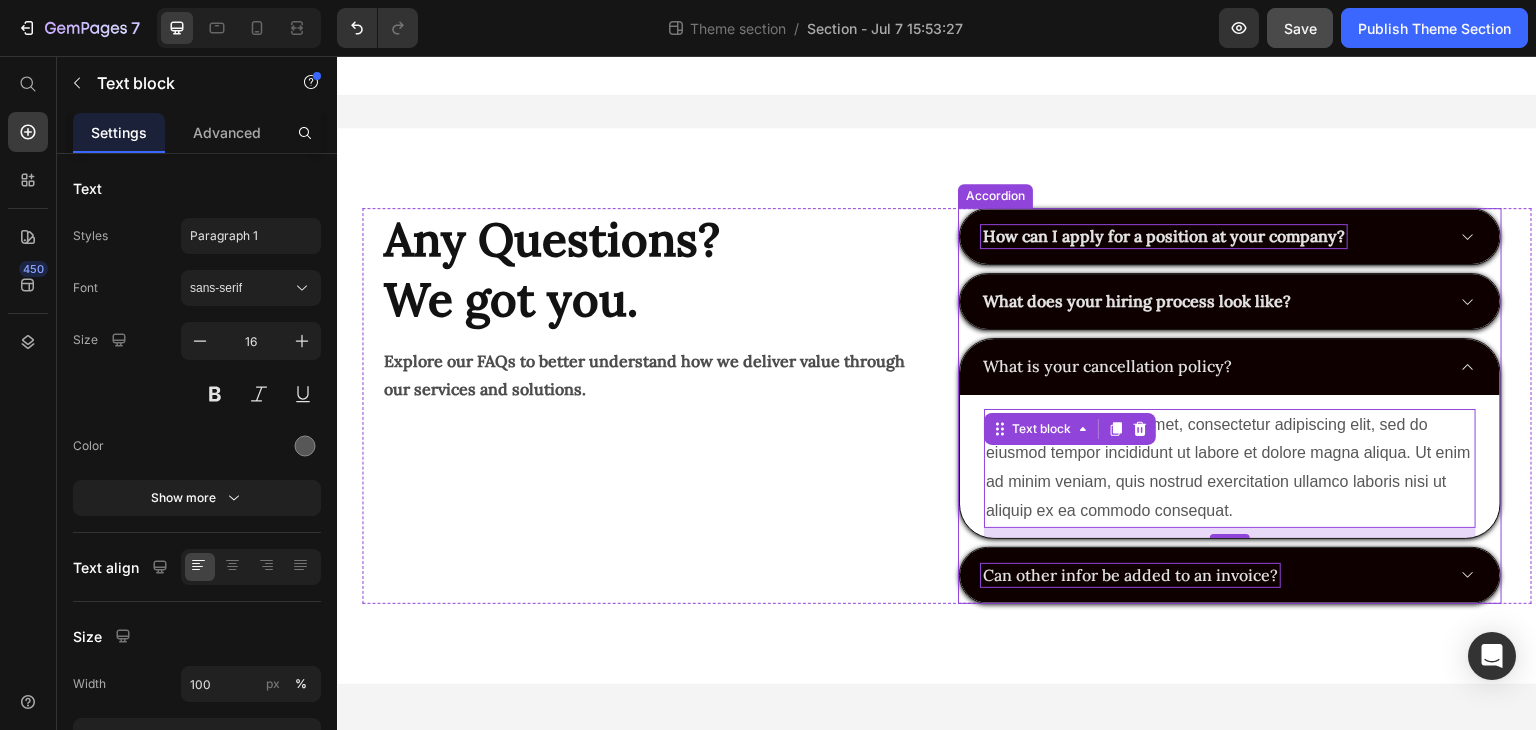 click on "Can other infor be added to an invoice?" at bounding box center (1130, 575) 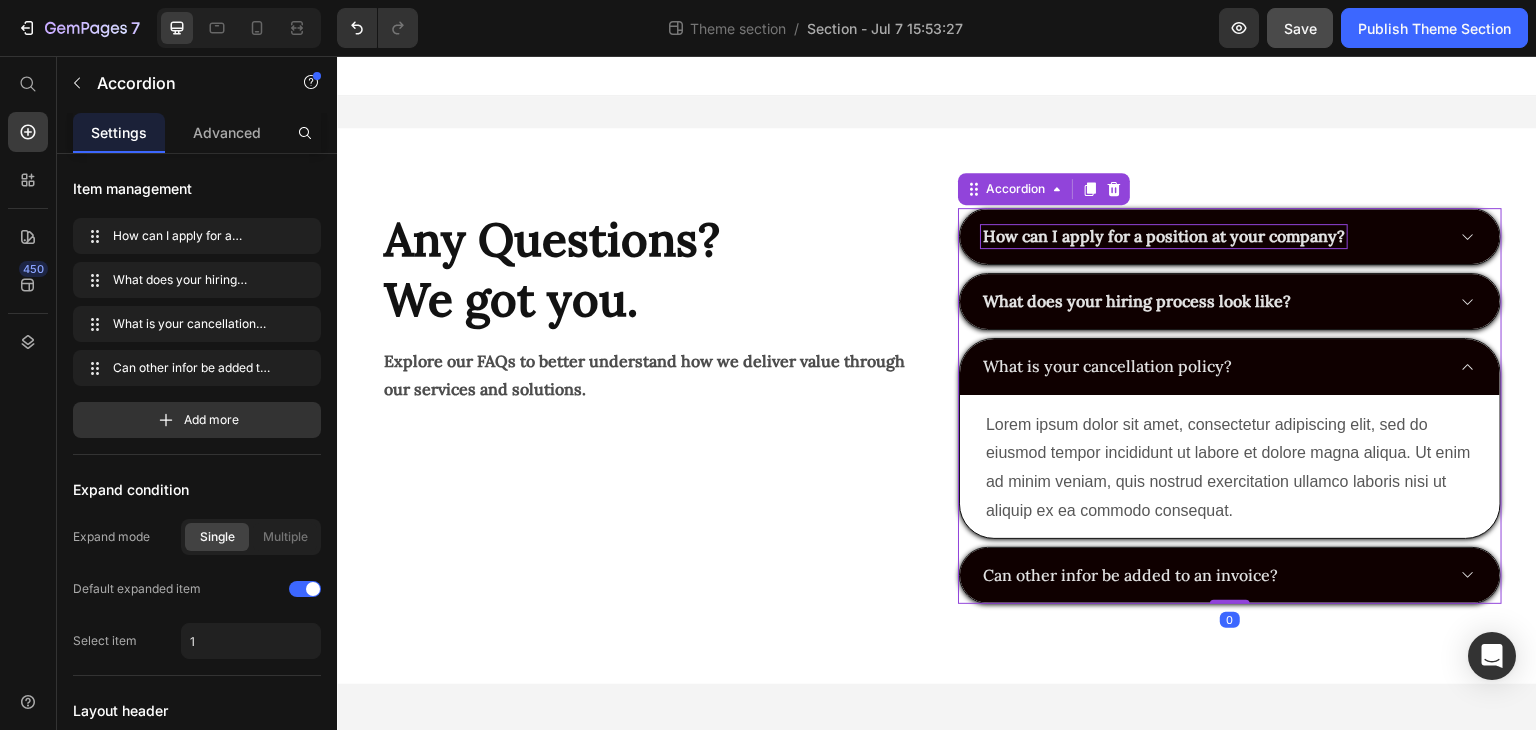 click on "Can other infor be added to an invoice?" at bounding box center [1212, 575] 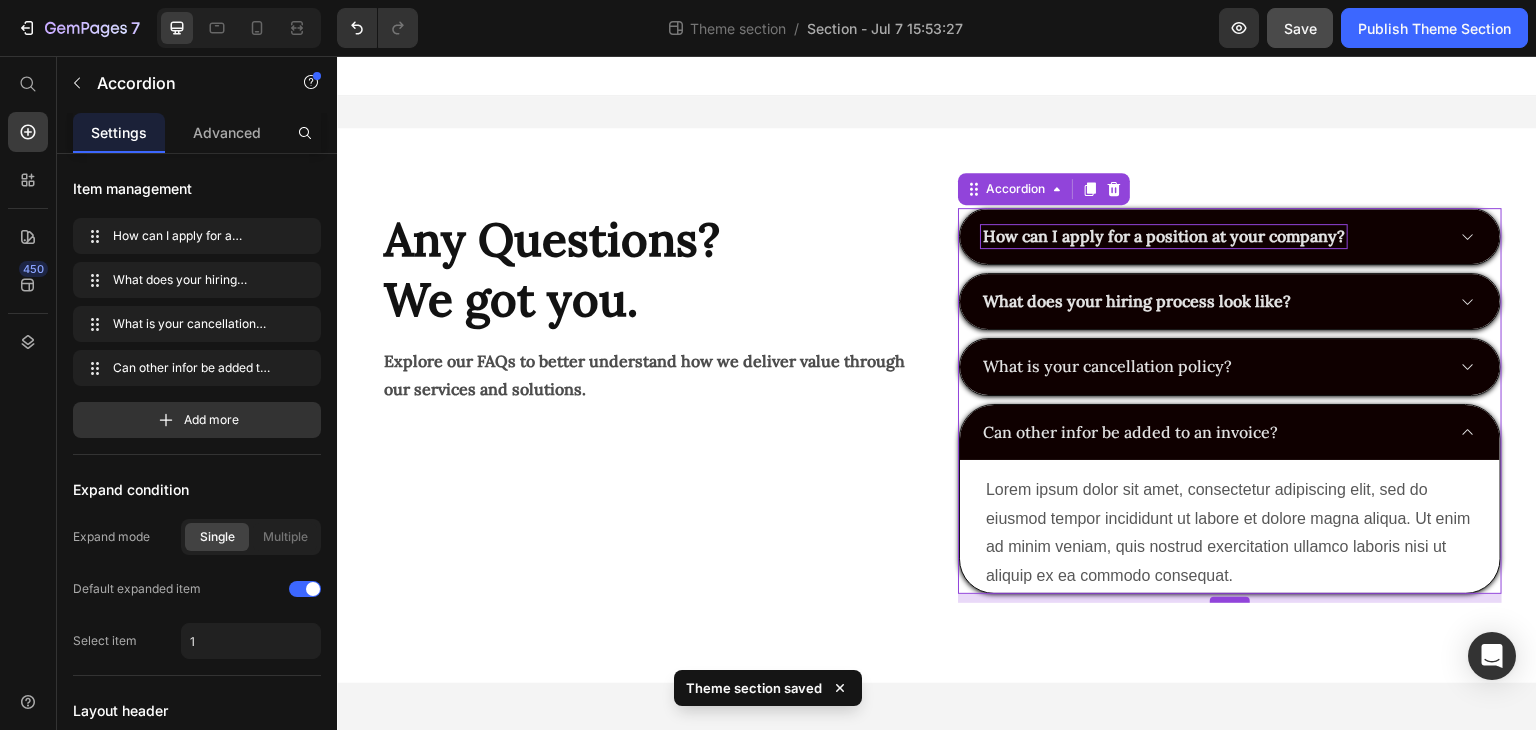 click at bounding box center (1230, 600) 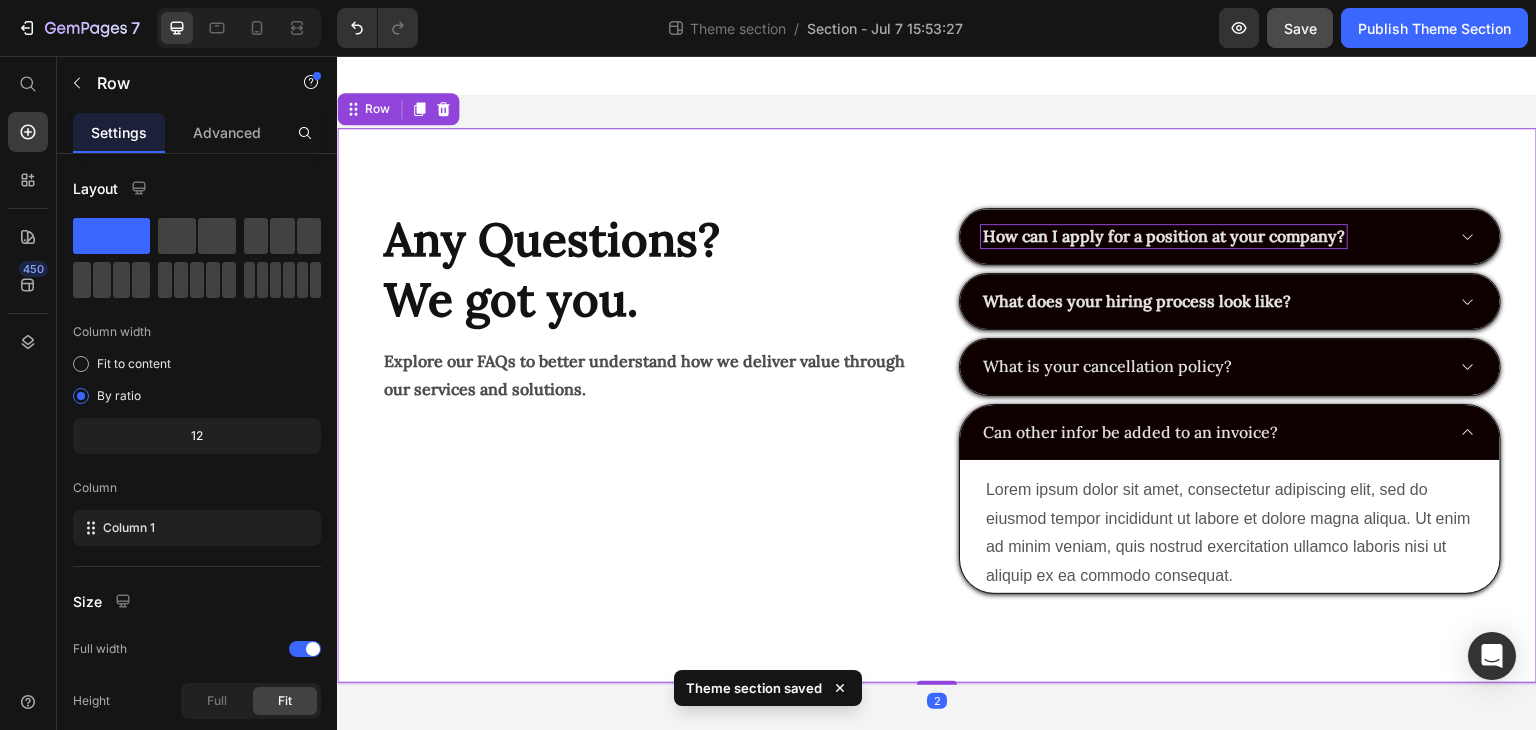 click on "How can I apply for a position at your company?
What does your hiring process look like?
What is your cancellation policy?
Can other infor be added to an invoice? Lorem ipsum dolor sit amet, consectetur adipiscing elit, sed do eiusmod tempor incididunt ut labore et dolore magna aliqua. Ut enim ad minim veniam, quis nostrud exercitation ullamco laboris nisi ut aliquip ex ea commodo consequat. Text block Accordion Any Questions? We got you. Heading Explore our FAQs to better understand how we deliver value through our services and solutions. Text Block Row Row   2" at bounding box center [937, 405] 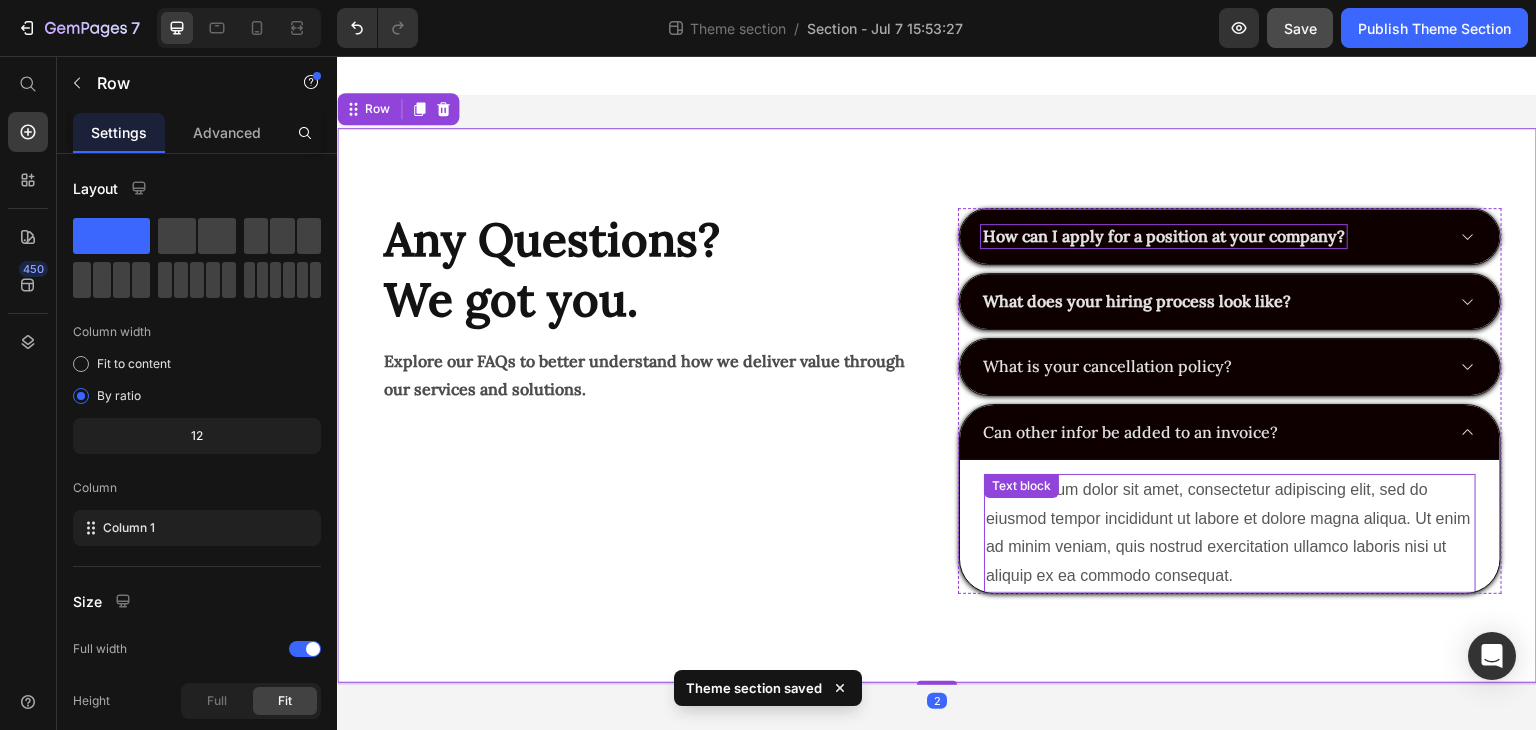 click on "Lorem ipsum dolor sit amet, consectetur adipiscing elit, sed do eiusmod tempor incididunt ut labore et dolore magna aliqua. Ut enim ad minim veniam, quis nostrud exercitation ullamco laboris nisi ut aliquip ex ea commodo consequat." at bounding box center (1230, 533) 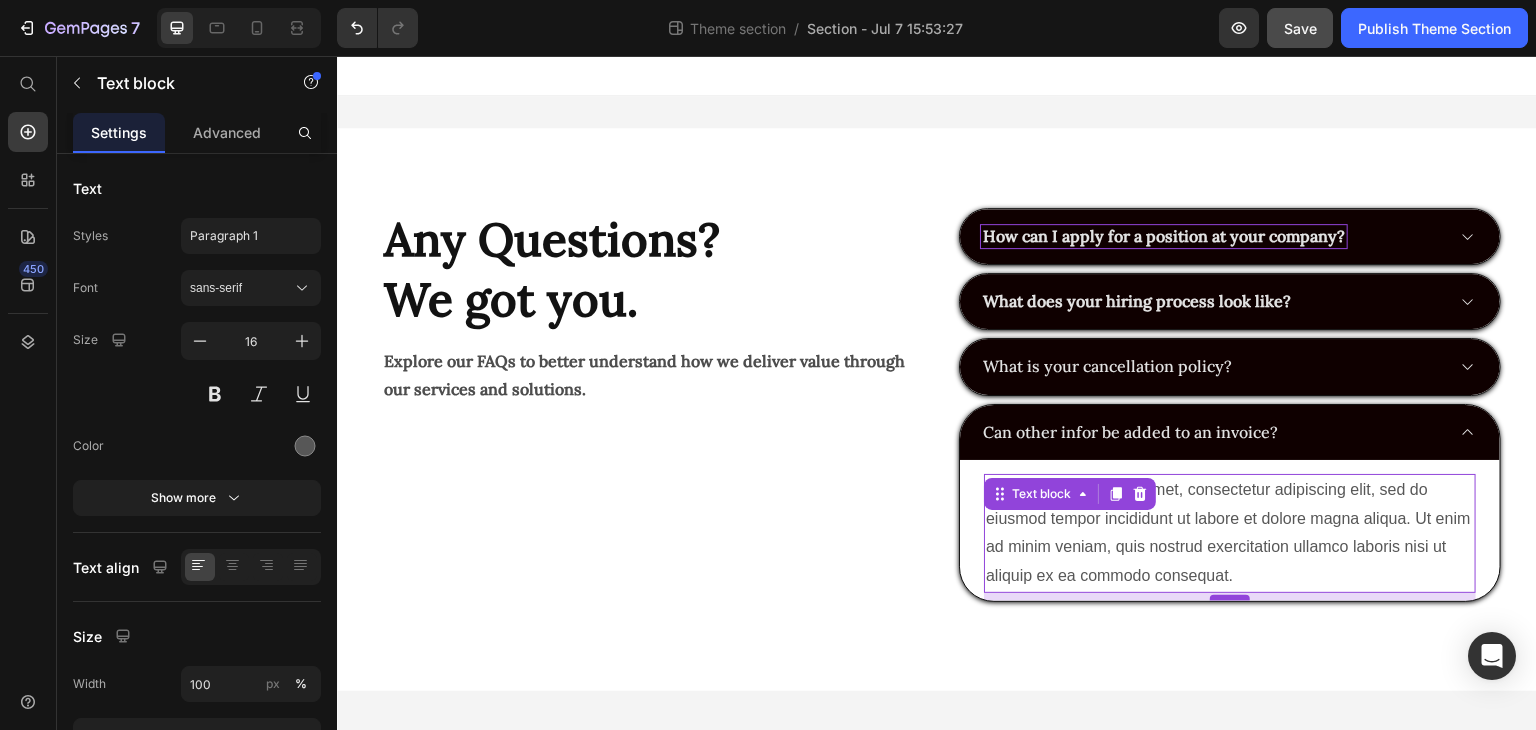 drag, startPoint x: 1231, startPoint y: 587, endPoint x: 1239, endPoint y: 595, distance: 11.313708 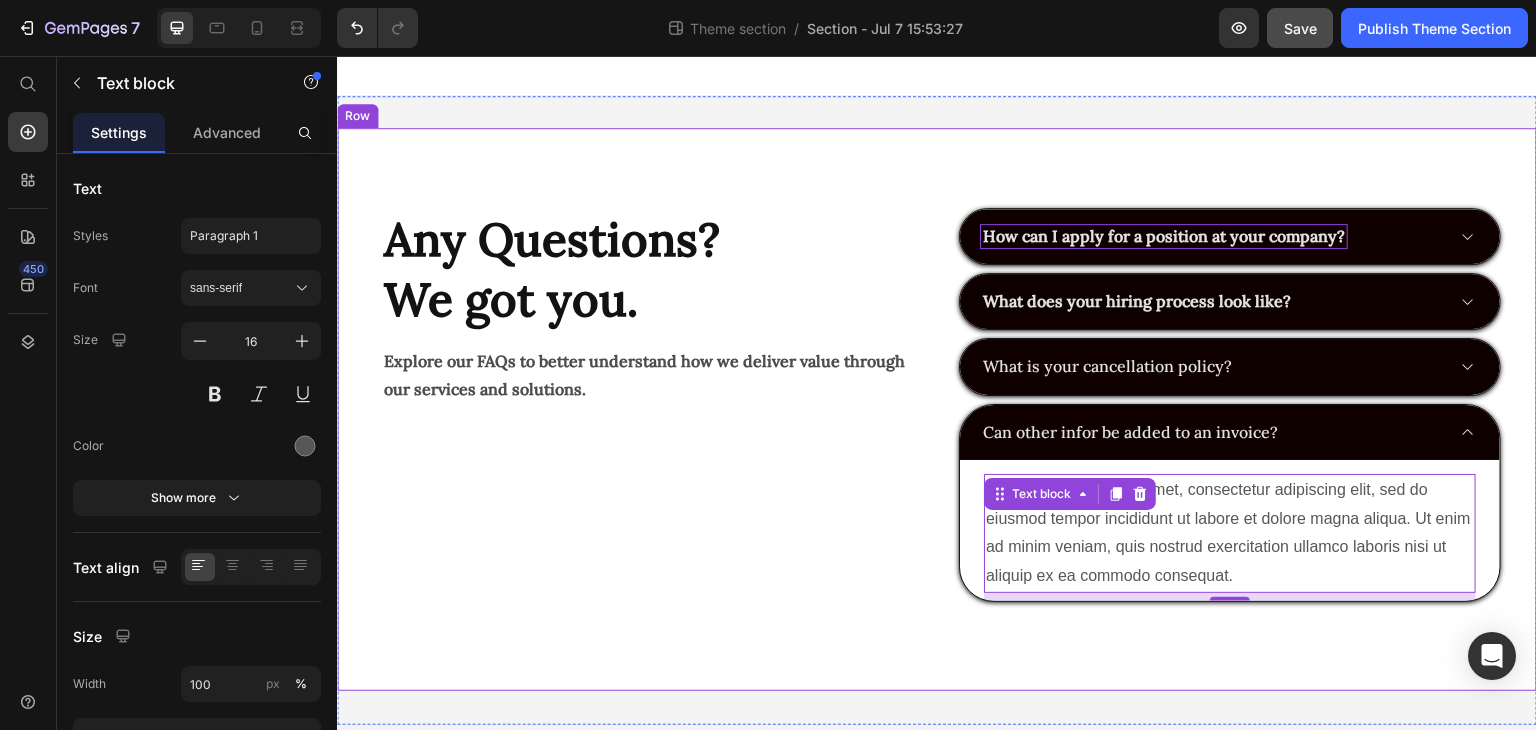 click on "How can I apply for a position at your company?
What does your hiring process look like?
What is your cancellation policy?
Can other infor be added to an invoice? Lorem ipsum dolor sit amet, consectetur adipiscing elit, sed do eiusmod tempor incididunt ut labore et dolore magna aliqua. Ut enim ad minim veniam, quis nostrud exercitation ullamco laboris nisi ut aliquip ex ea commodo consequat. Text block   8 Accordion Any Questions? We got you. Heading Explore our FAQs to better understand how we deliver value through our services and solutions. Text Block Row Row" at bounding box center (937, 409) 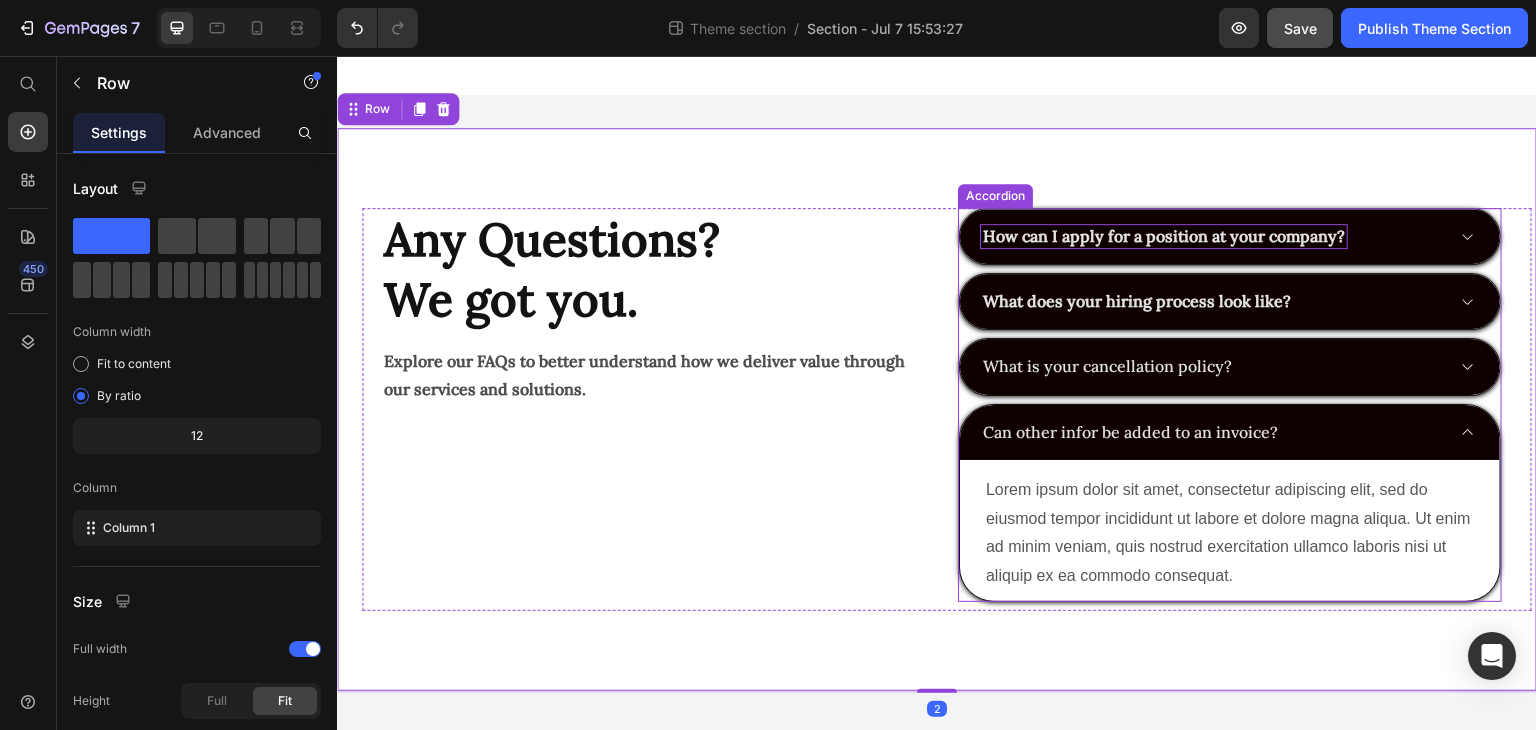 click on "Lorem ipsum dolor sit amet, consectetur adipiscing elit, sed do eiusmod tempor incididunt ut labore et dolore magna aliqua. Ut enim ad minim veniam, quis nostrud exercitation ullamco laboris nisi ut aliquip ex ea commodo consequat. Text block" at bounding box center [1230, 530] 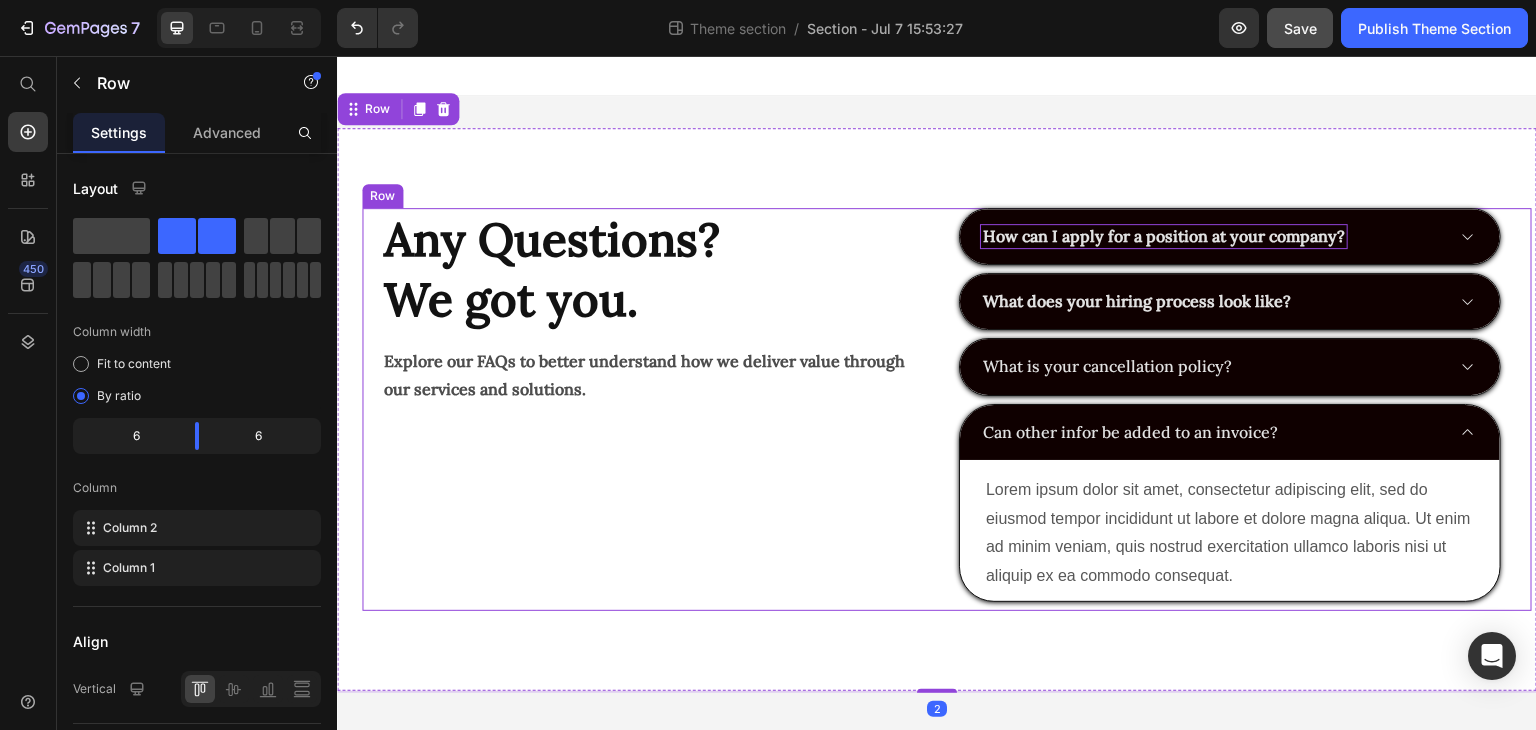 click on "How can I apply for a position at your company?
What does your hiring process look like?
What is your cancellation policy?
Can other infor be added to an invoice? Lorem ipsum dolor sit amet, consectetur adipiscing elit, sed do eiusmod tempor incididunt ut labore et dolore magna aliqua. Ut enim ad minim veniam, quis nostrud exercitation ullamco laboris nisi ut aliquip ex ea commodo consequat. Text block Accordion" at bounding box center [1260, 409] 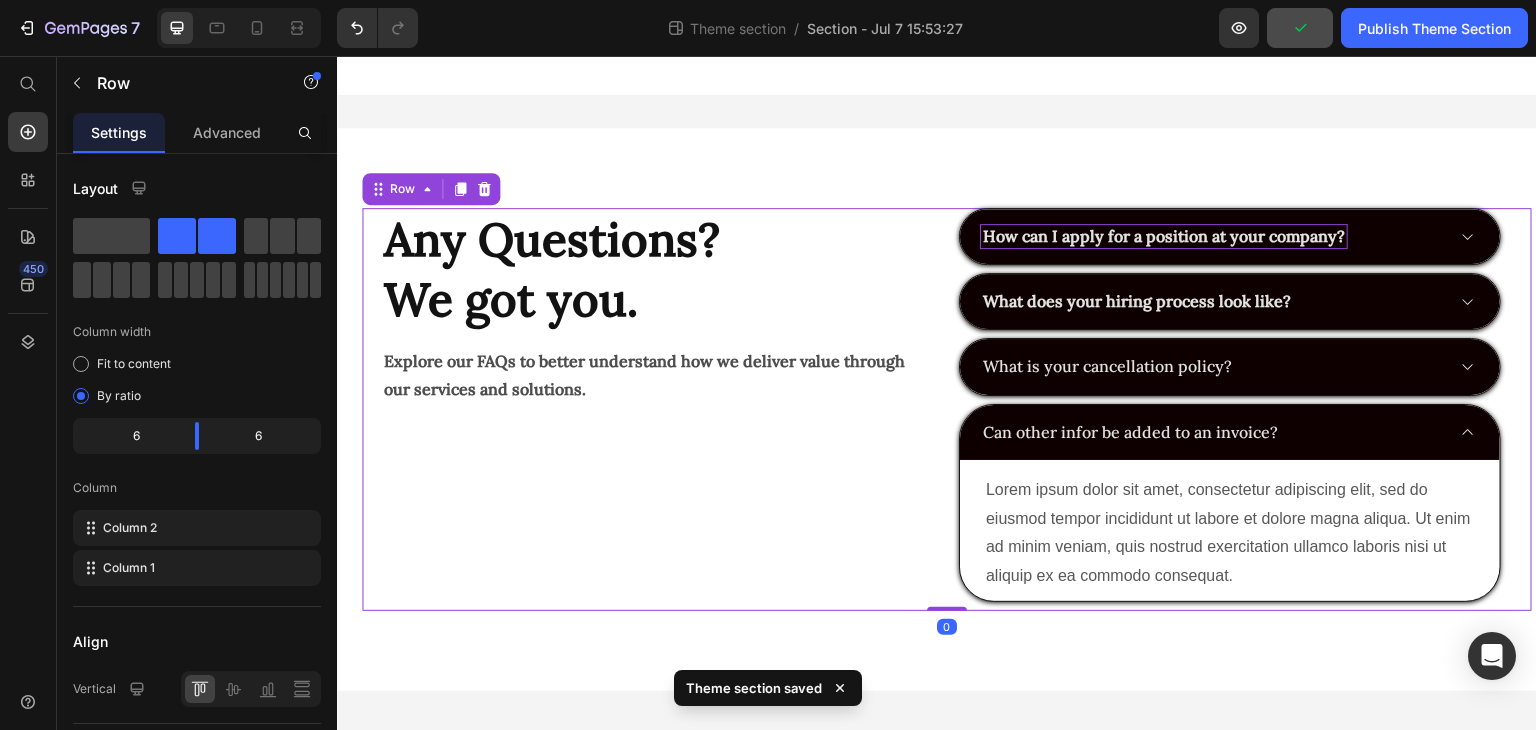 click on "Lorem ipsum dolor sit amet, consectetur adipiscing elit, sed do eiusmod tempor incididunt ut labore et dolore magna aliqua. Ut enim ad minim veniam, quis nostrud exercitation ullamco laboris nisi ut aliquip ex ea commodo consequat. Text block" at bounding box center [1230, 530] 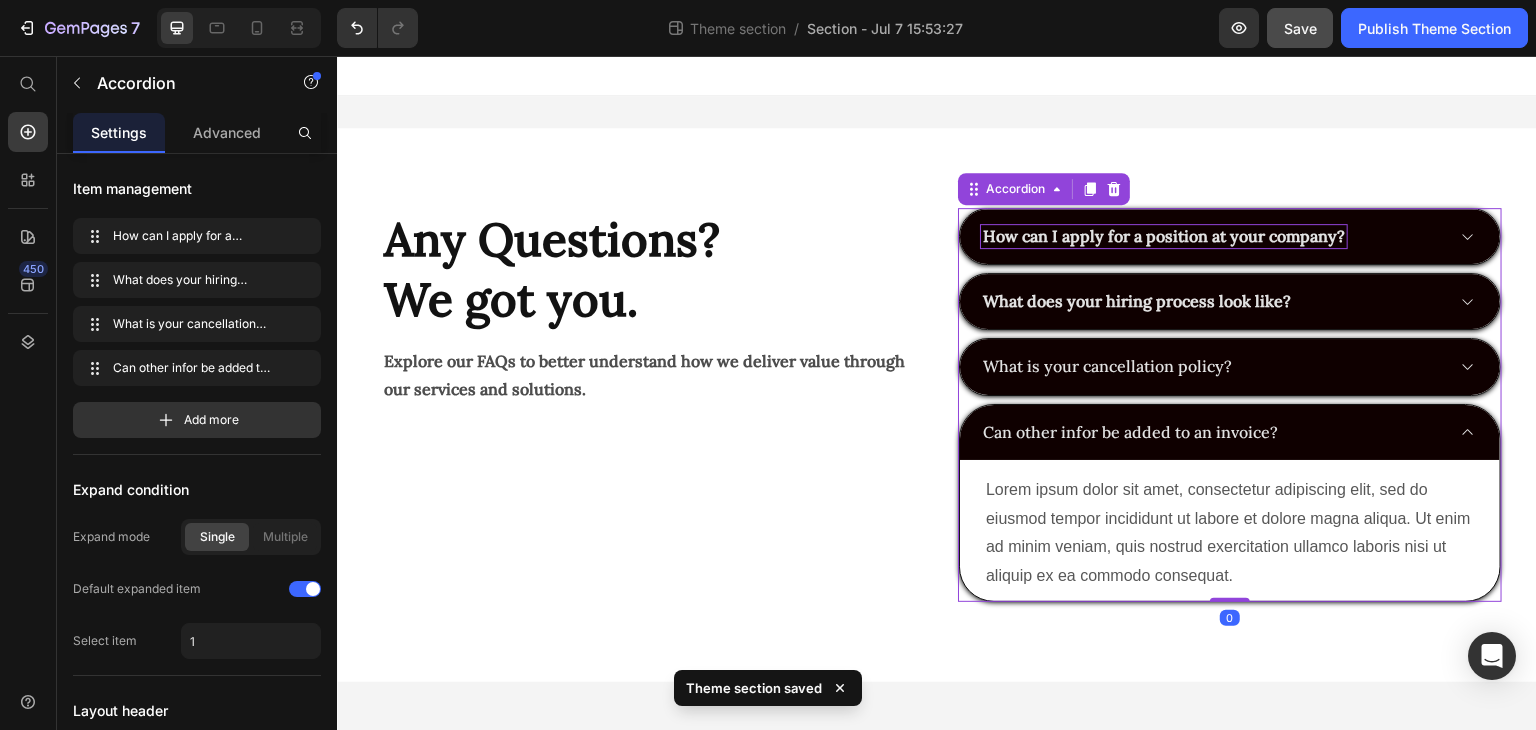 drag, startPoint x: 1228, startPoint y: 605, endPoint x: 1226, endPoint y: 578, distance: 27.073973 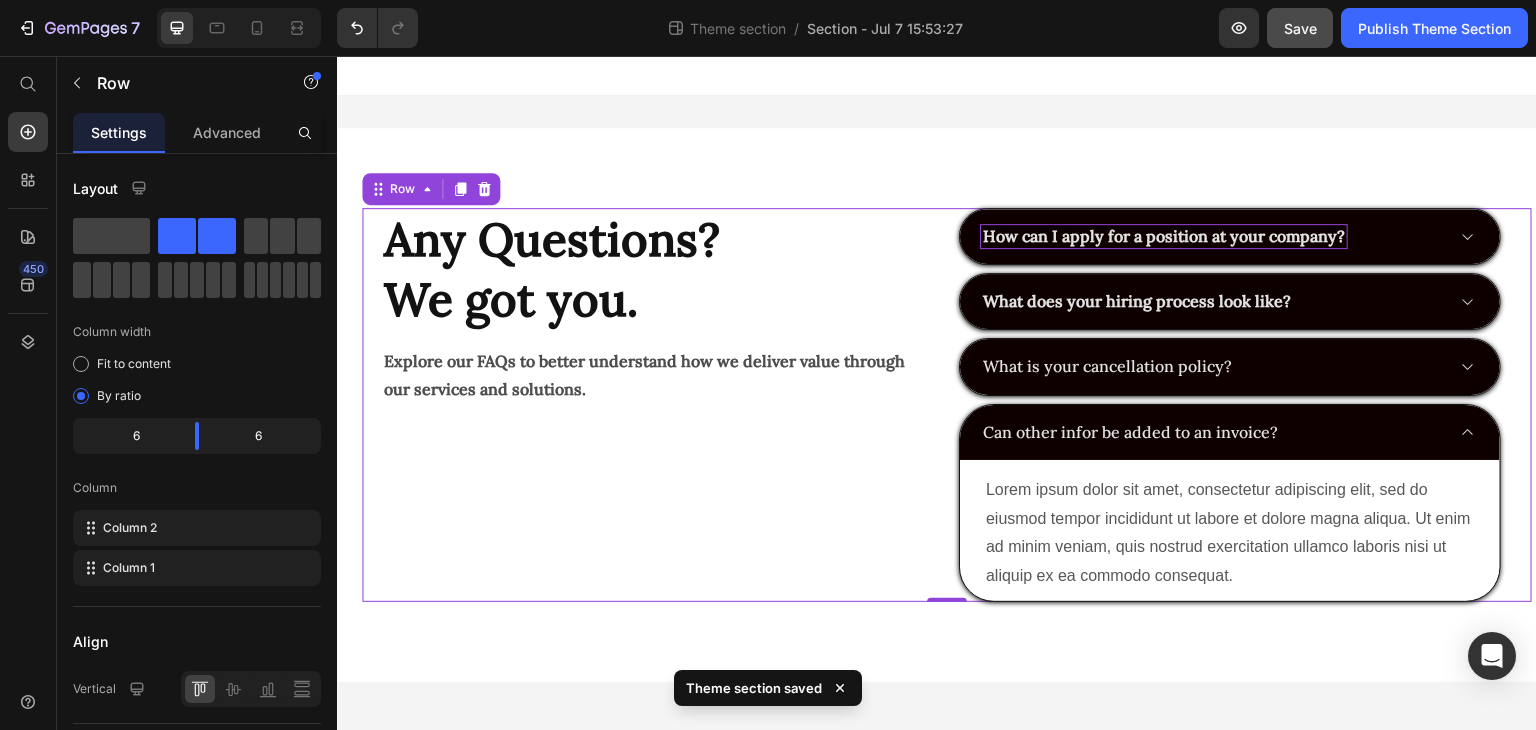 click on "Any Questions? We got you. Heading Explore our FAQs to better understand how we deliver value through our services and solutions. Text Block" at bounding box center [654, 405] 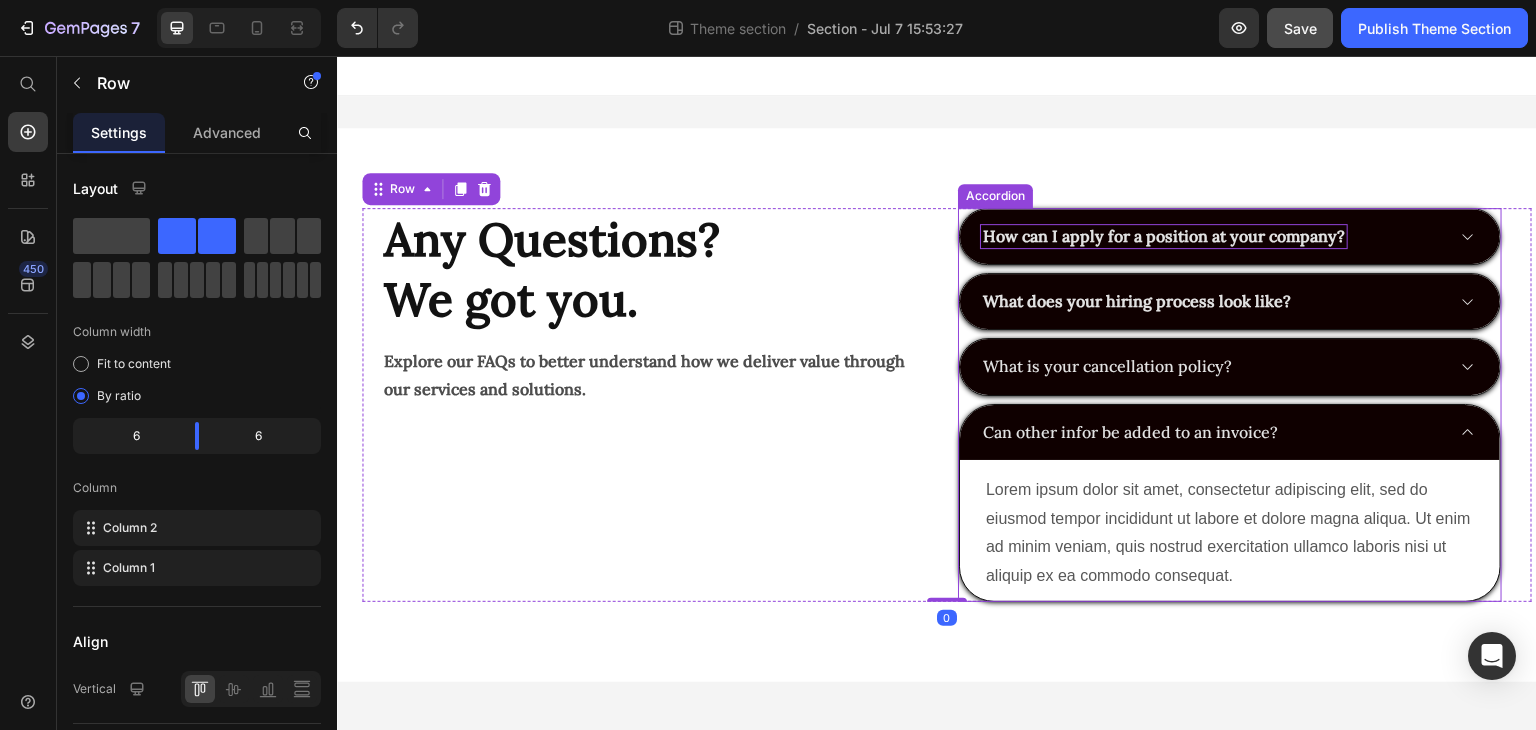 click on "Can other infor be added to an invoice?" at bounding box center (1212, 432) 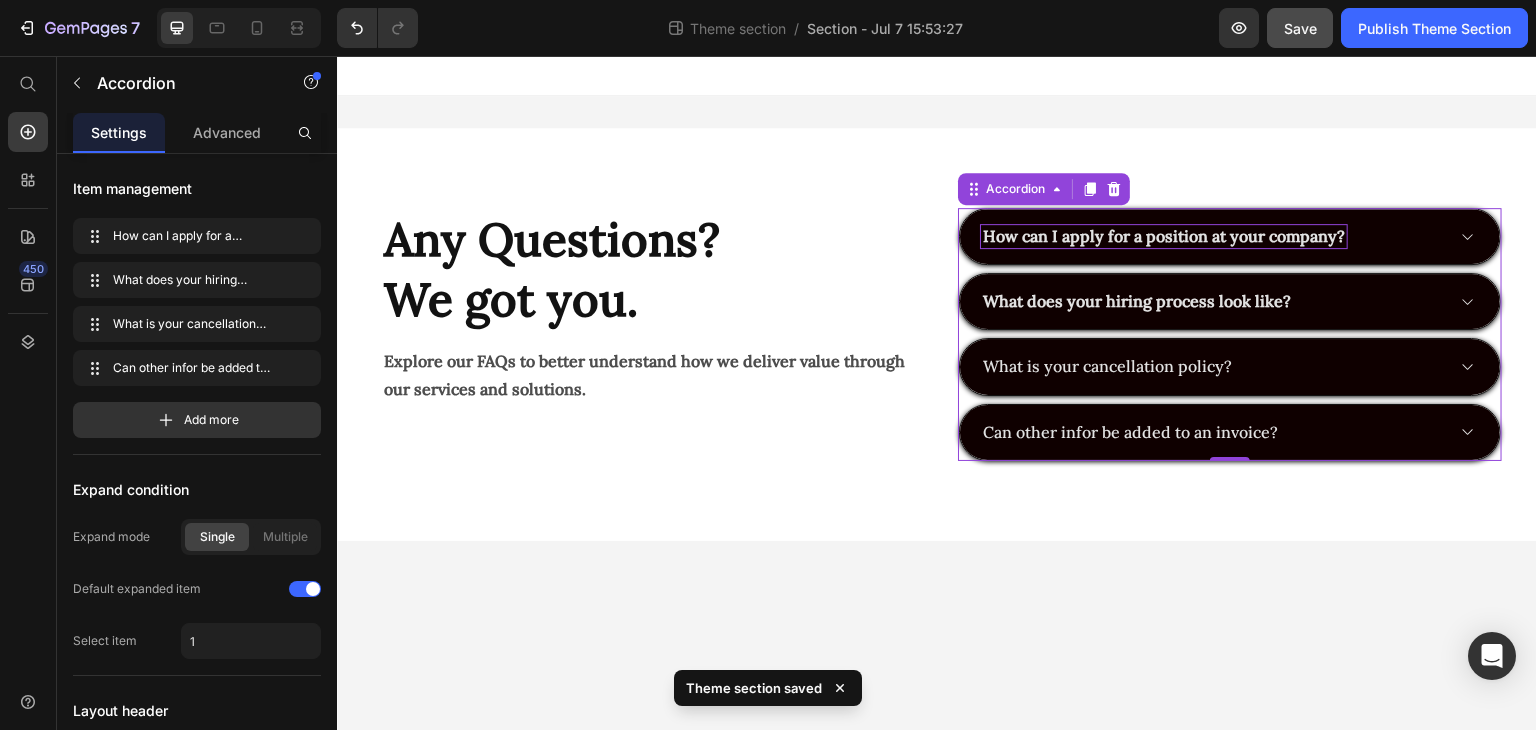 click on "What is your cancellation policy?" at bounding box center [1230, 366] 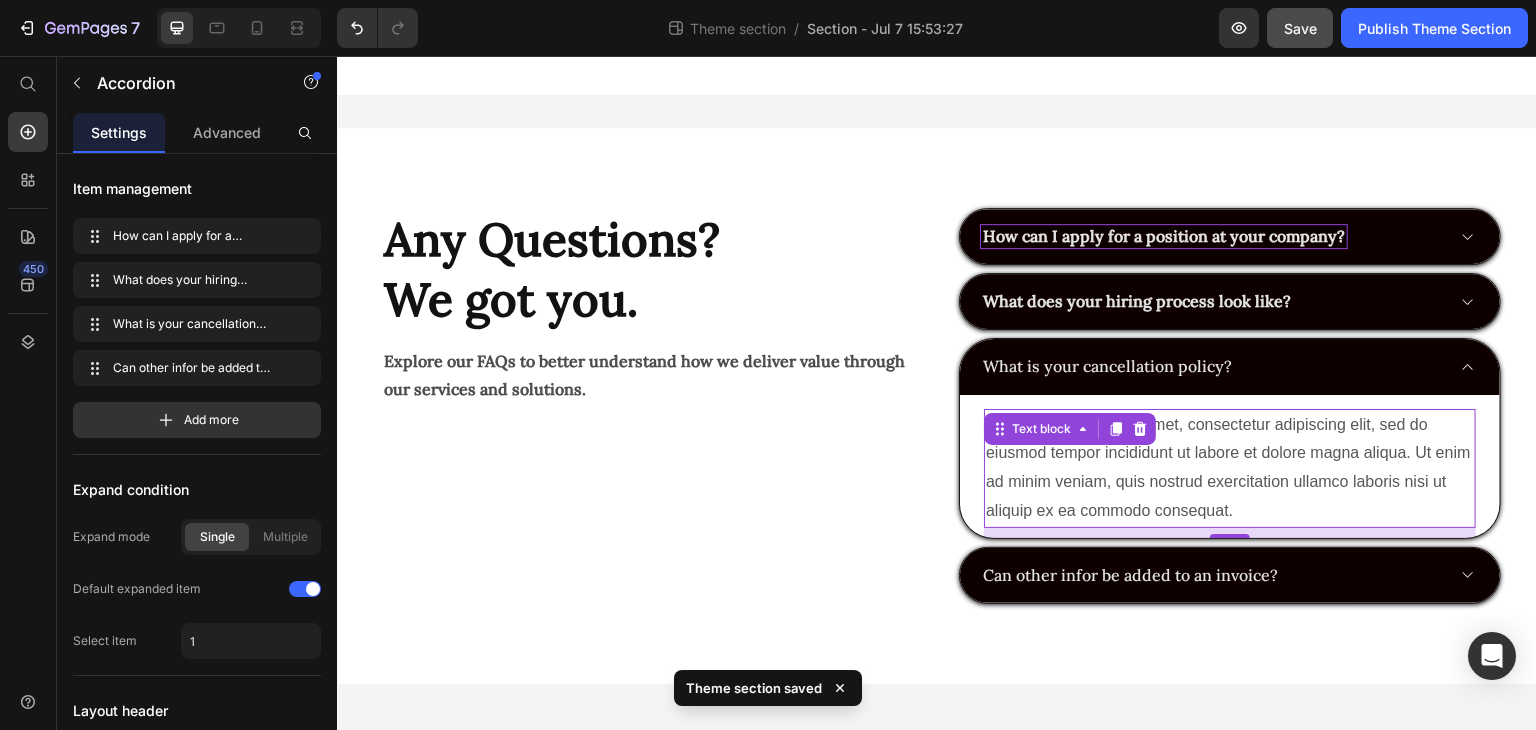 click on "Lorem ipsum dolor sit amet, consectetur adipiscing elit, sed do eiusmod tempor incididunt ut labore et dolore magna aliqua. Ut enim ad minim veniam, quis nostrud exercitation ullamco laboris nisi ut aliquip ex ea commodo consequat." at bounding box center [1230, 468] 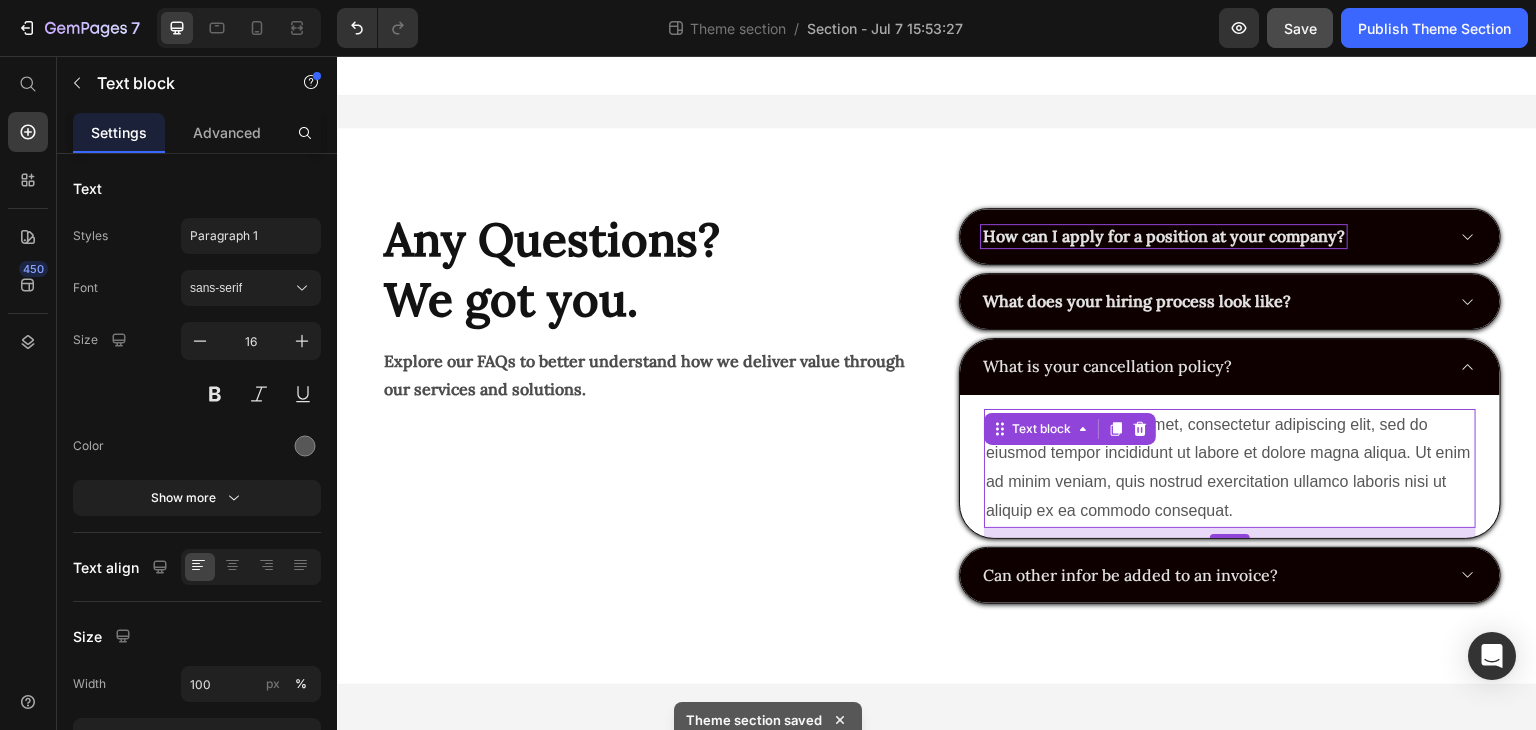click on "Lorem ipsum dolor sit amet, consectetur adipiscing elit, sed do eiusmod tempor incididunt ut labore et dolore magna aliqua. Ut enim ad minim veniam, quis nostrud exercitation ullamco laboris nisi ut aliquip ex ea commodo consequat." at bounding box center (1230, 468) 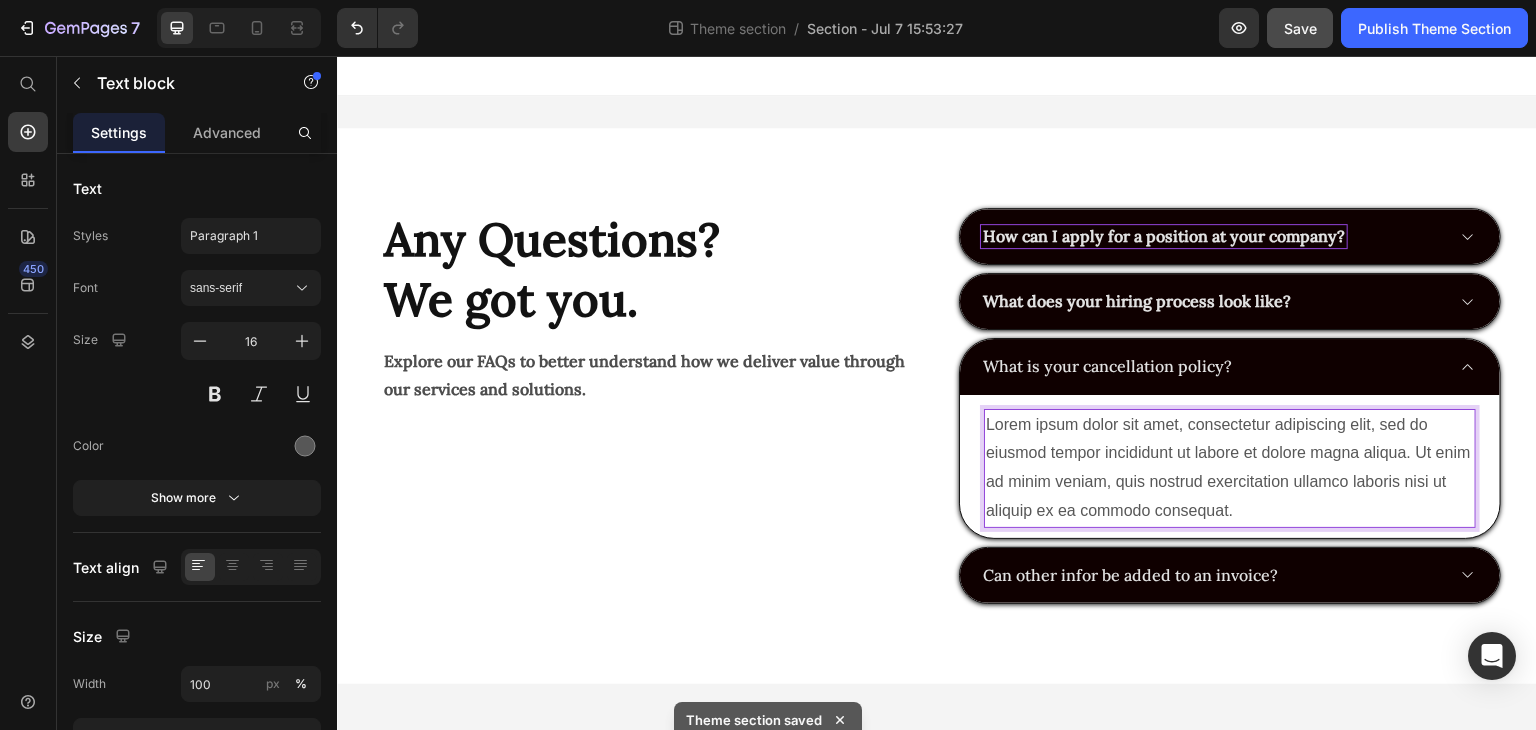 click on "Lorem ipsum dolor sit amet, consectetur adipiscing elit, sed do eiusmod tempor incididunt ut labore et dolore magna aliqua. Ut enim ad minim veniam, quis nostrud exercitation ullamco laboris nisi ut aliquip ex ea commodo consequat." at bounding box center [1230, 468] 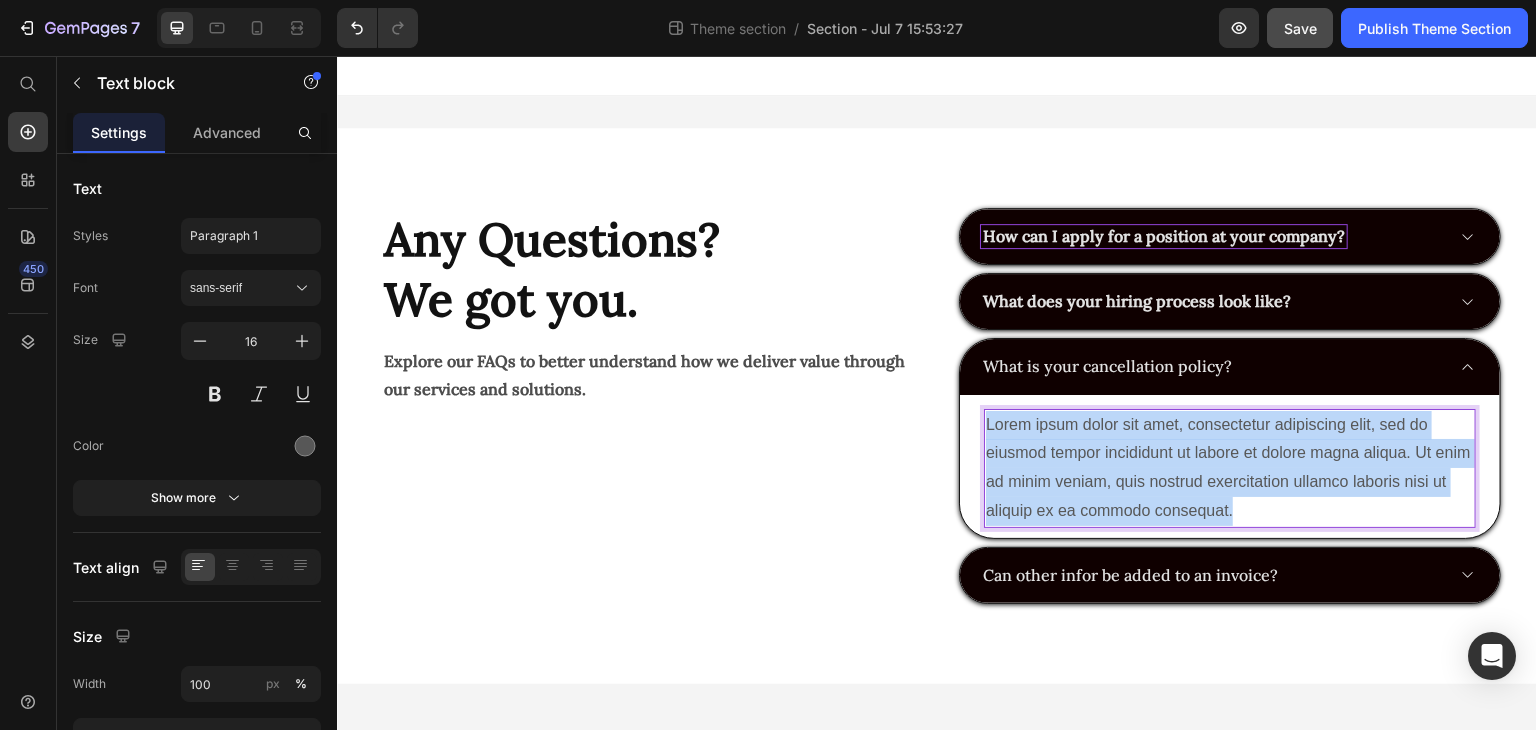 click on "Lorem ipsum dolor sit amet, consectetur adipiscing elit, sed do eiusmod tempor incididunt ut labore et dolore magna aliqua. Ut enim ad minim veniam, quis nostrud exercitation ullamco laboris nisi ut aliquip ex ea commodo consequat." at bounding box center [1230, 468] 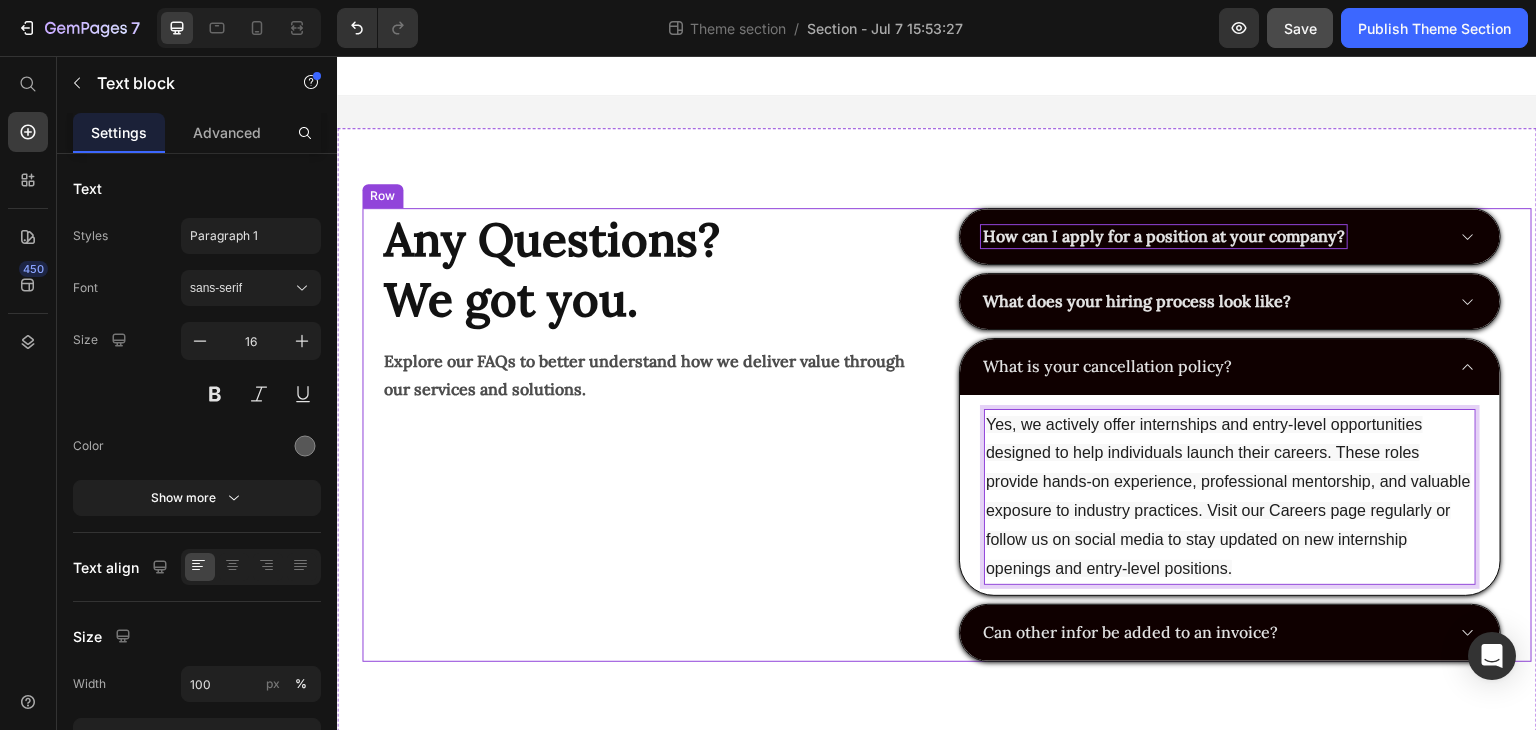 click on "How can I apply for a position at your company?
What does your hiring process look like?
What is your cancellation policy? Yes, we actively offer internships and entry-level opportunities designed to help individuals launch their careers. These roles provide hands-on experience, professional mentorship, and valuable exposure to industry practices. Visit our Careers page regularly or follow us on social media to stay updated on new internship openings and entry-level positions. Text block   10
Can other infor be added to an invoice? Accordion Any Questions? We got you. Heading Explore our FAQs to better understand how we deliver value through our services and solutions. Text Block Row" at bounding box center (947, 435) 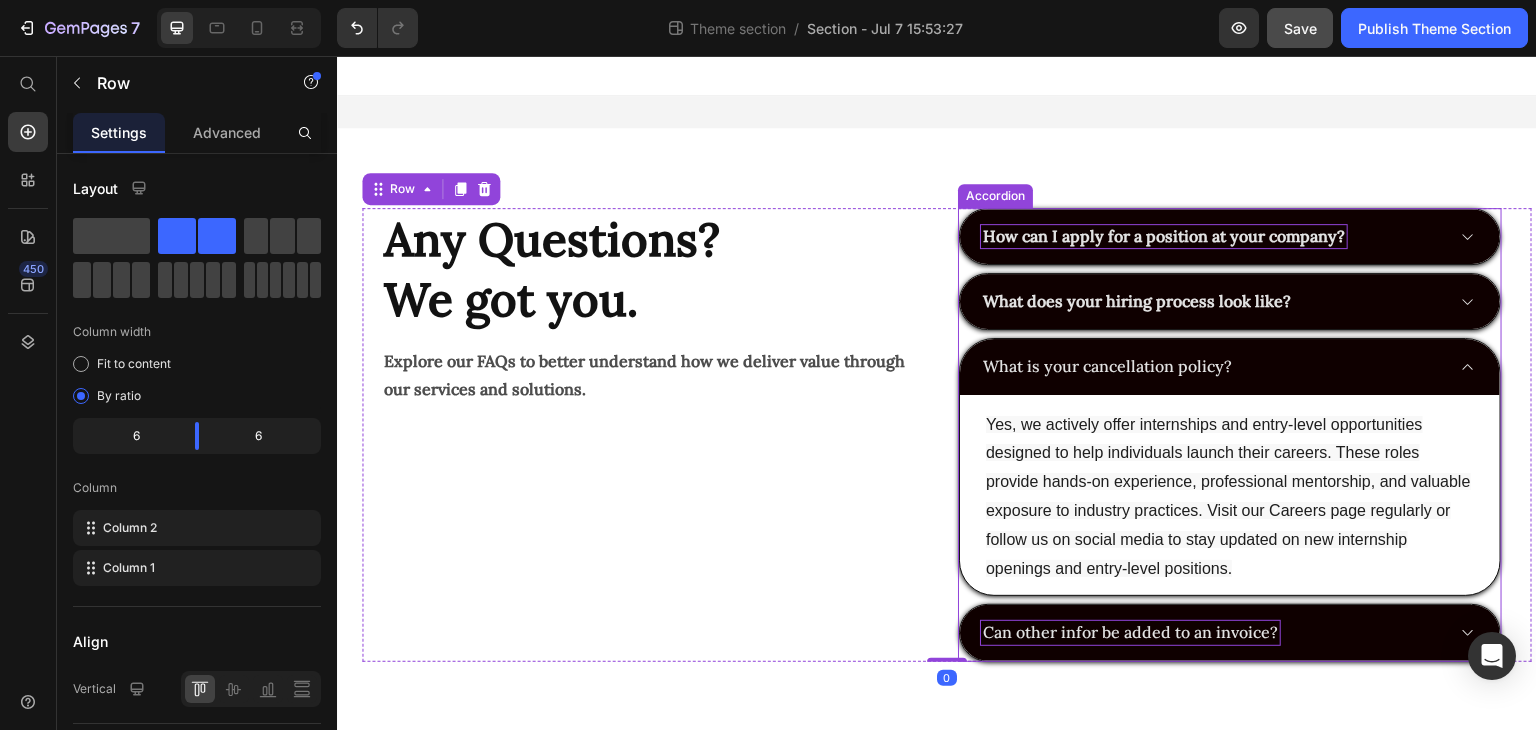 click on "Can other infor be added to an invoice?" at bounding box center [1130, 632] 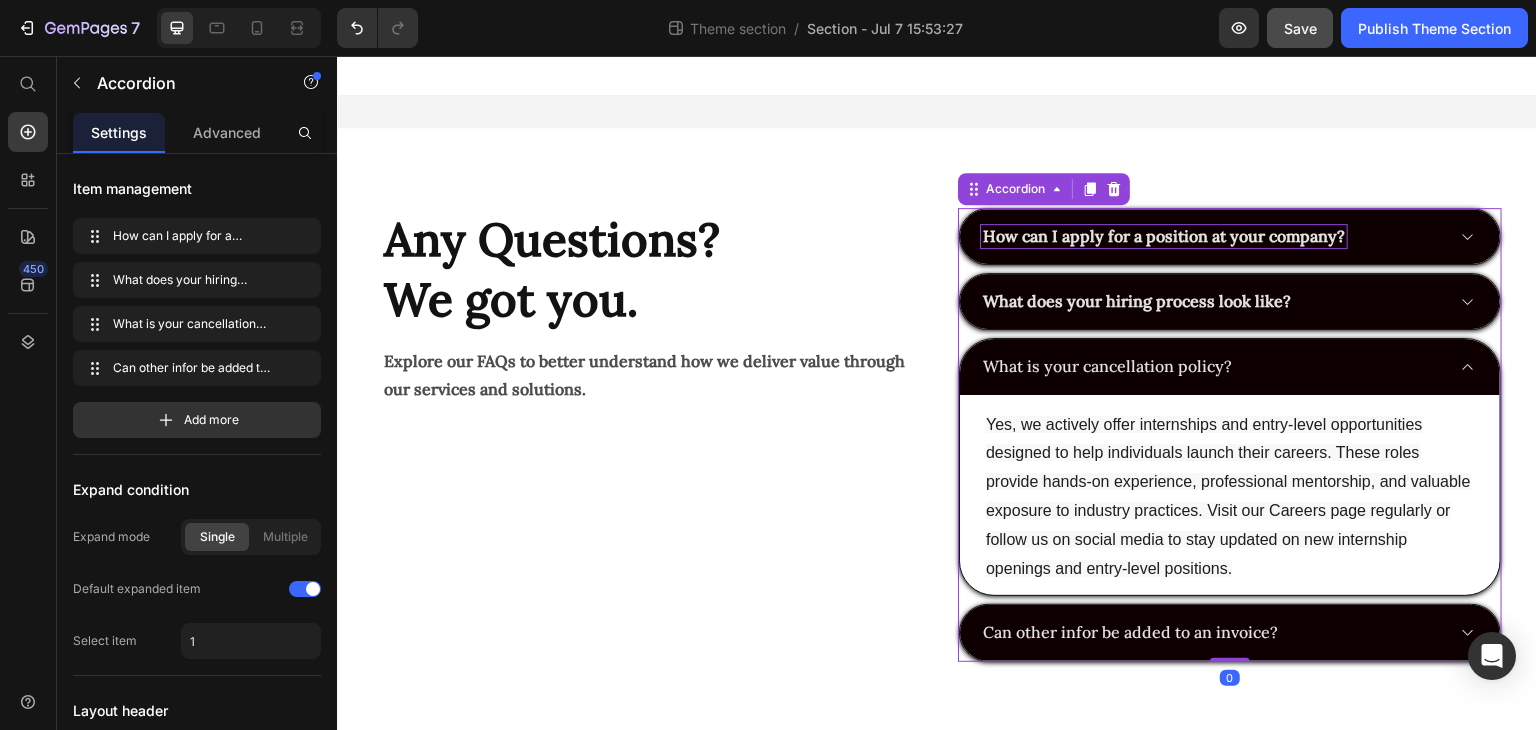 click on "Can other infor be added to an invoice?" at bounding box center (1230, 632) 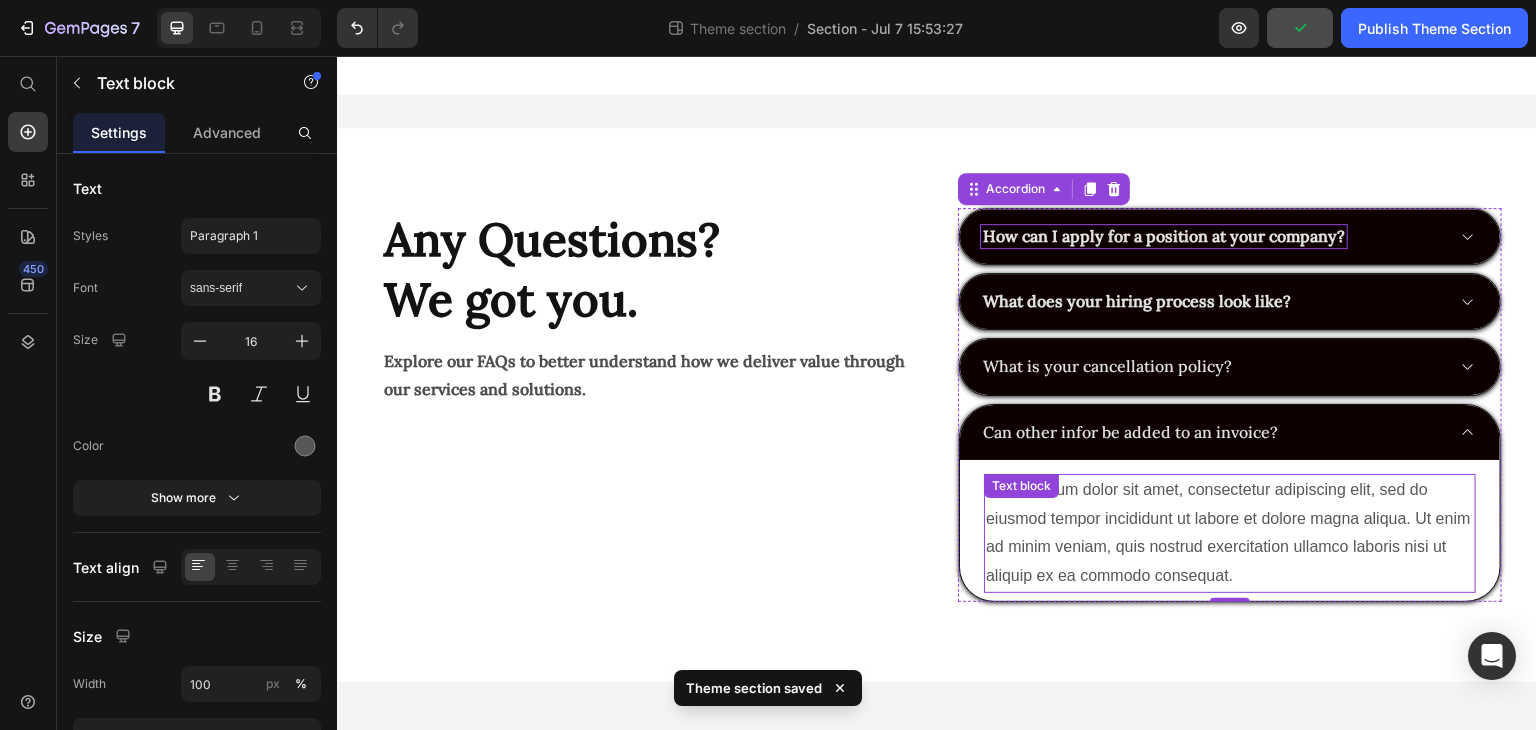 click on "Lorem ipsum dolor sit amet, consectetur adipiscing elit, sed do eiusmod tempor incididunt ut labore et dolore magna aliqua. Ut enim ad minim veniam, quis nostrud exercitation ullamco laboris nisi ut aliquip ex ea commodo consequat." at bounding box center (1230, 533) 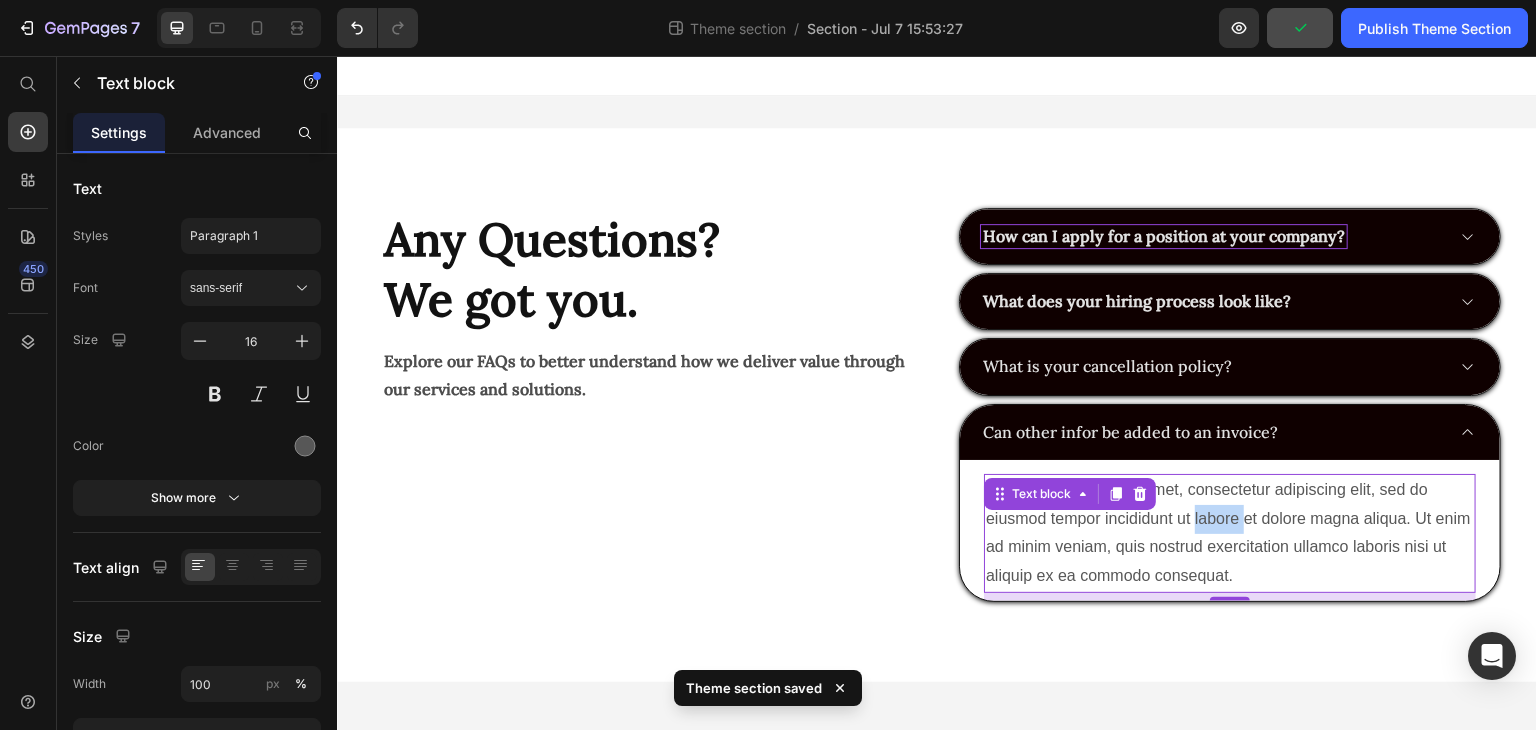 click on "Lorem ipsum dolor sit amet, consectetur adipiscing elit, sed do eiusmod tempor incididunt ut labore et dolore magna aliqua. Ut enim ad minim veniam, quis nostrud exercitation ullamco laboris nisi ut aliquip ex ea commodo consequat." at bounding box center (1230, 533) 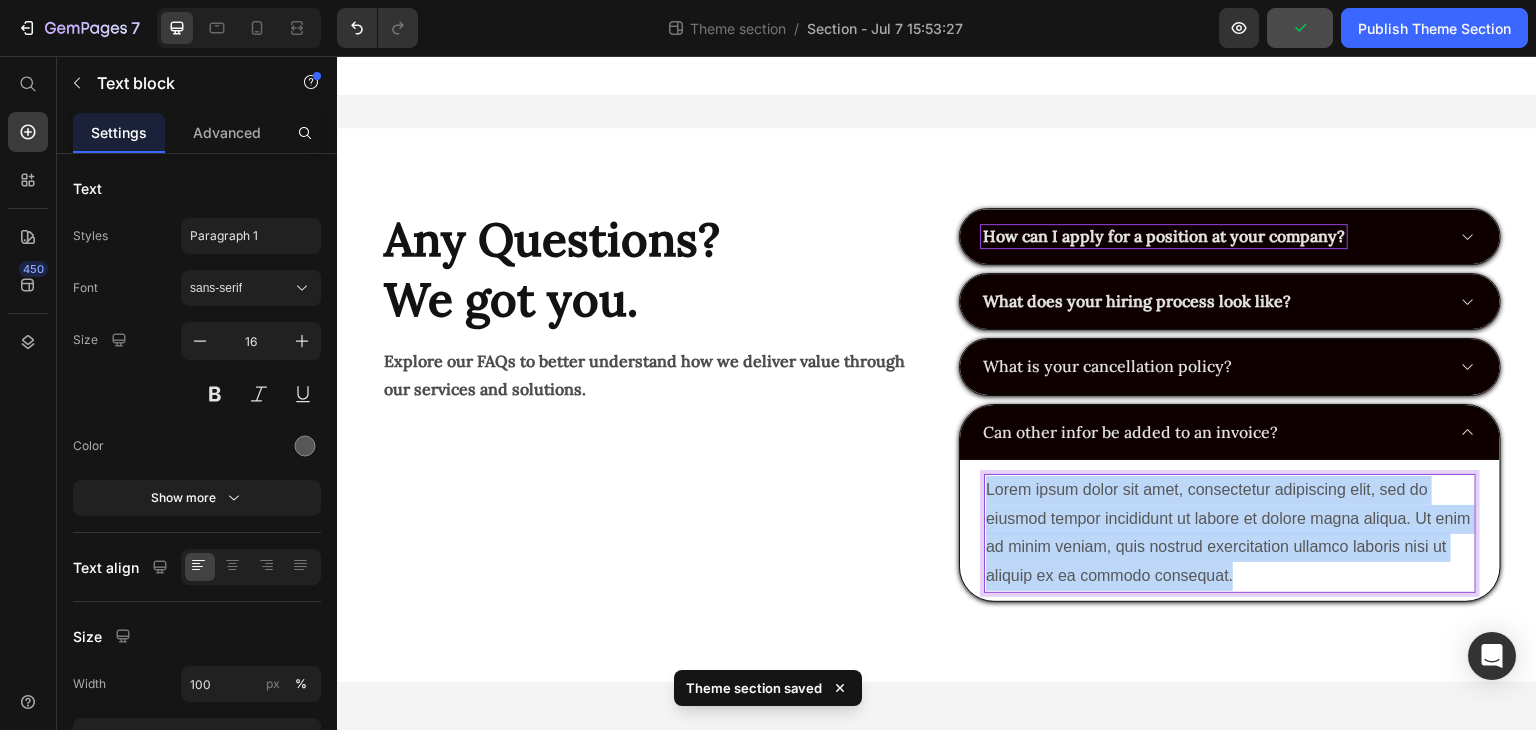 click on "Lorem ipsum dolor sit amet, consectetur adipiscing elit, sed do eiusmod tempor incididunt ut labore et dolore magna aliqua. Ut enim ad minim veniam, quis nostrud exercitation ullamco laboris nisi ut aliquip ex ea commodo consequat." at bounding box center [1230, 533] 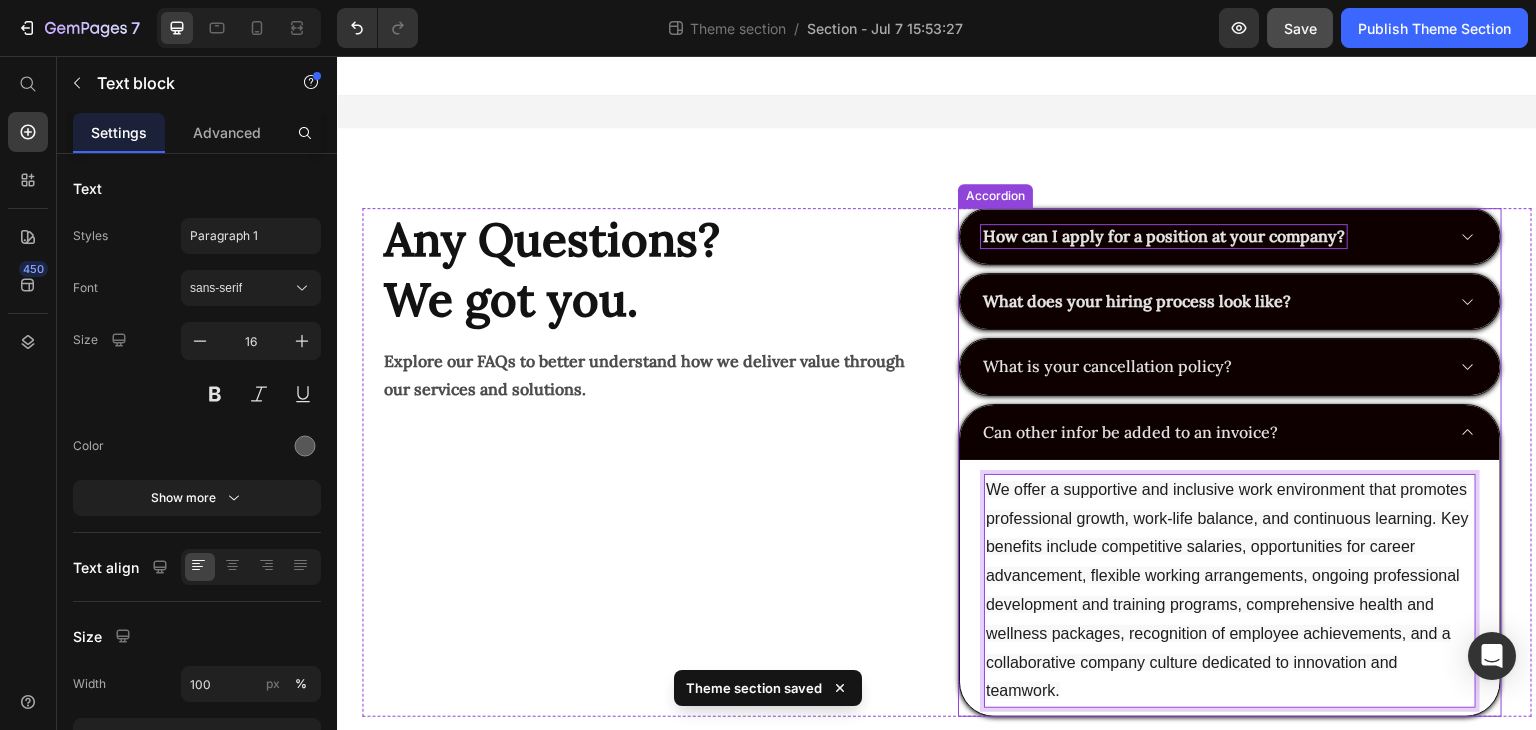 click on "Can other infor be added to an invoice?" at bounding box center [1212, 432] 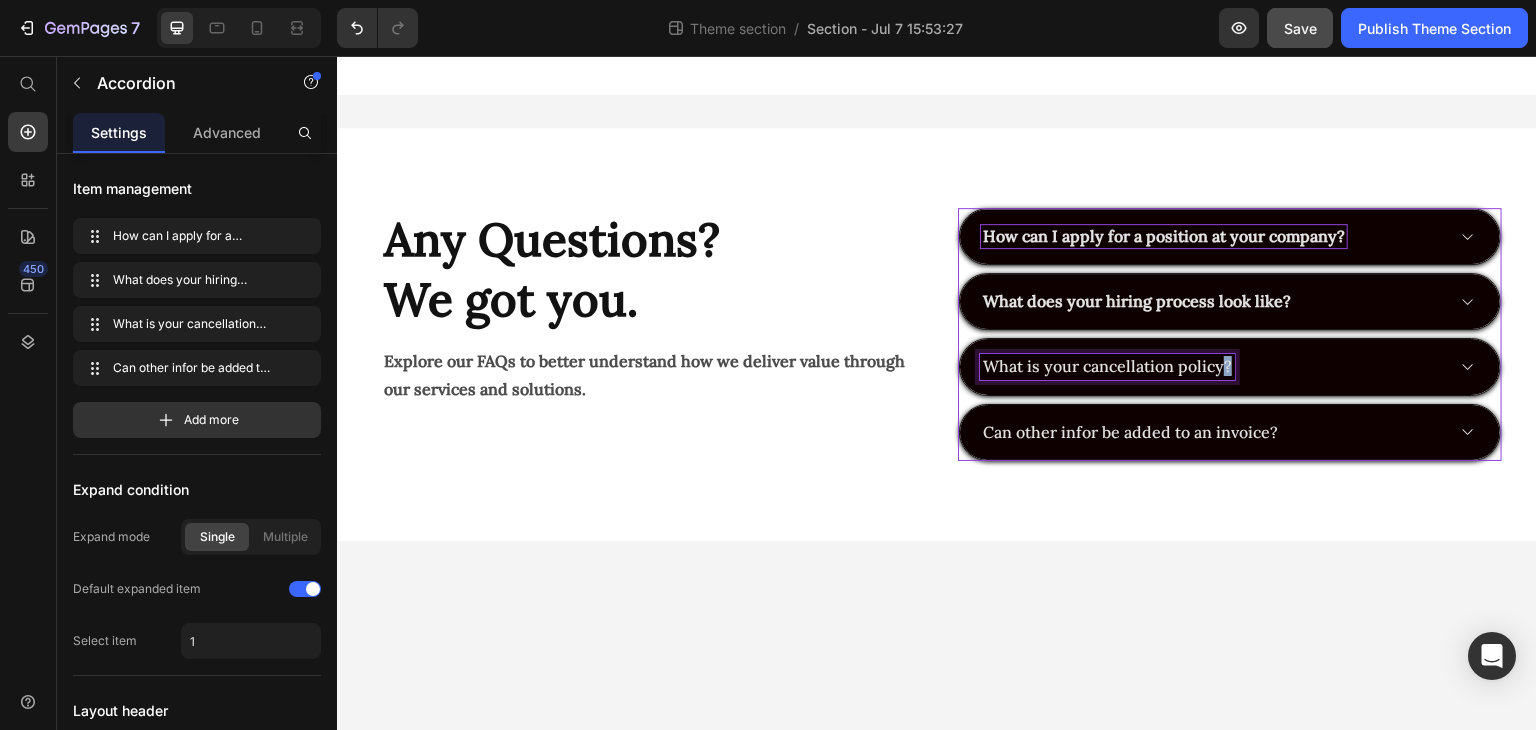click on "What is your cancellation policy?" at bounding box center (1107, 366) 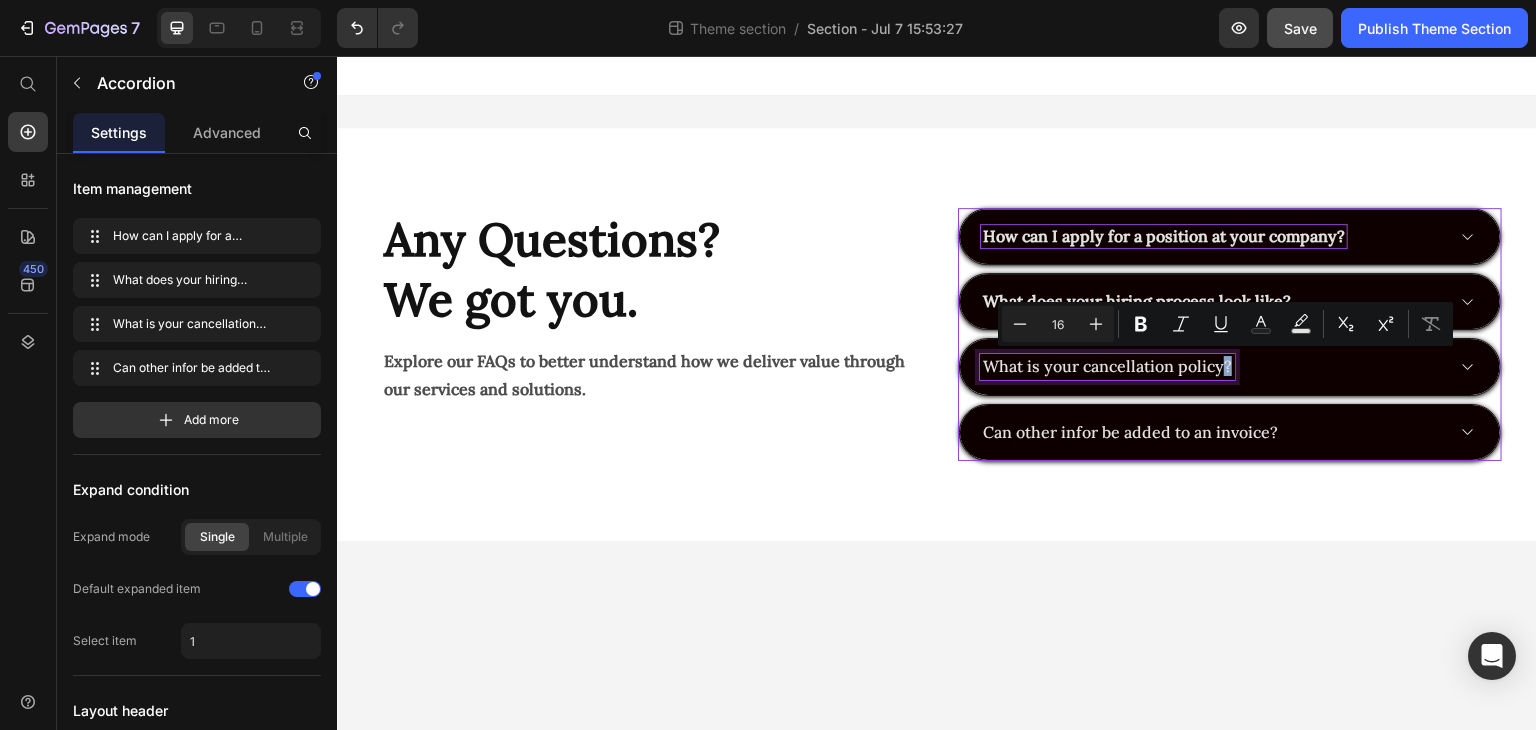 click on "What is your cancellation policy?" at bounding box center [1107, 366] 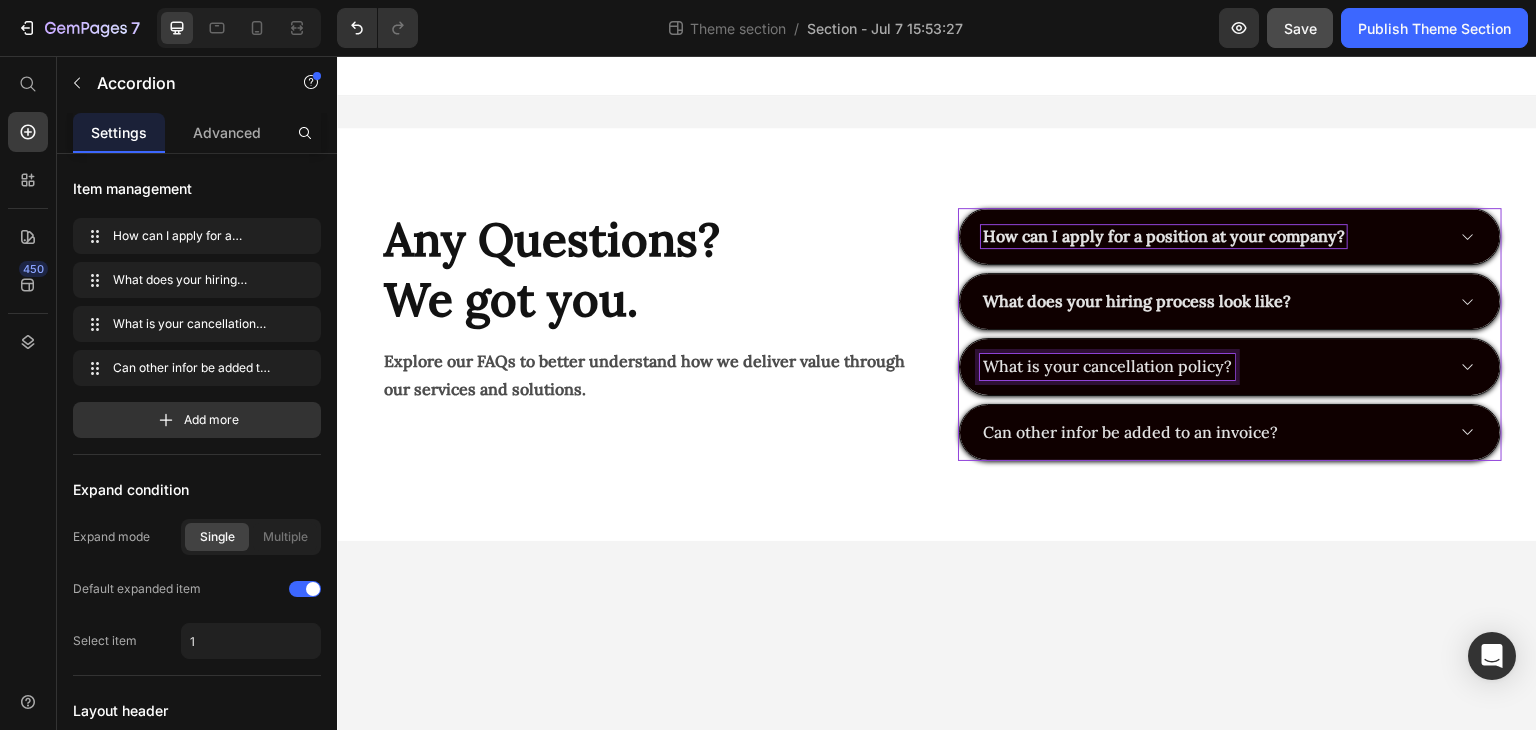 click on "What is your cancellation policy?" at bounding box center [1107, 366] 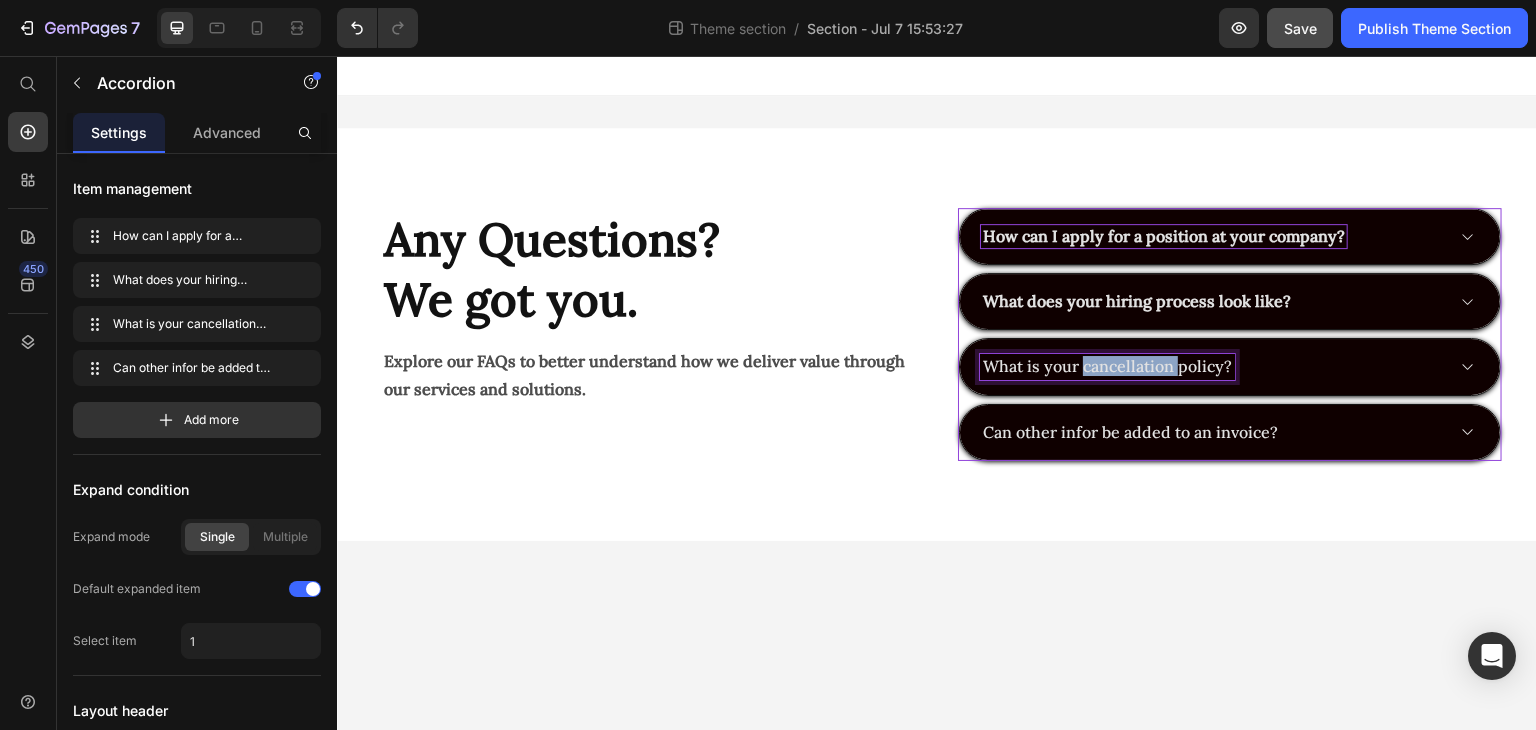 click on "What is your cancellation policy?" at bounding box center (1107, 366) 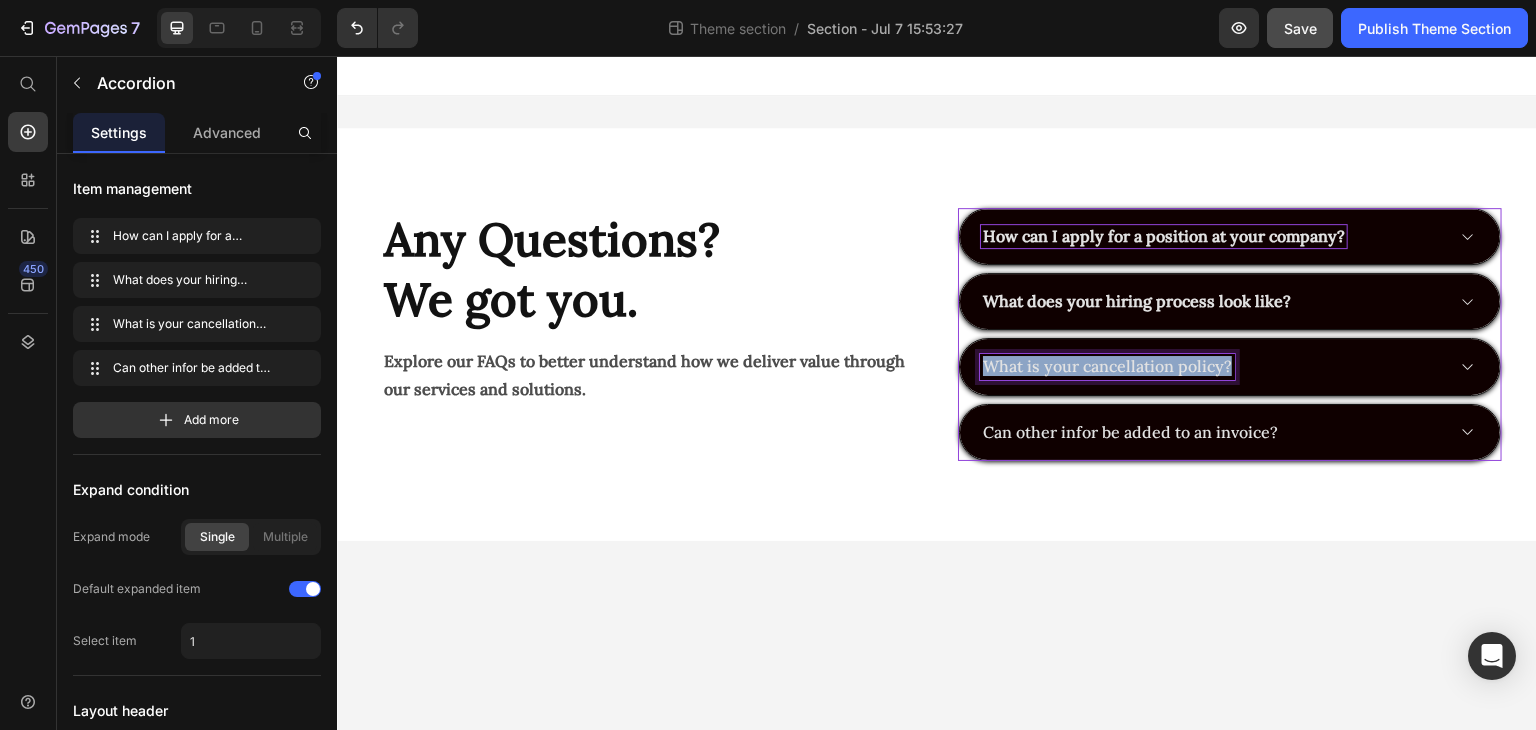 click on "What is your cancellation policy?" at bounding box center [1107, 366] 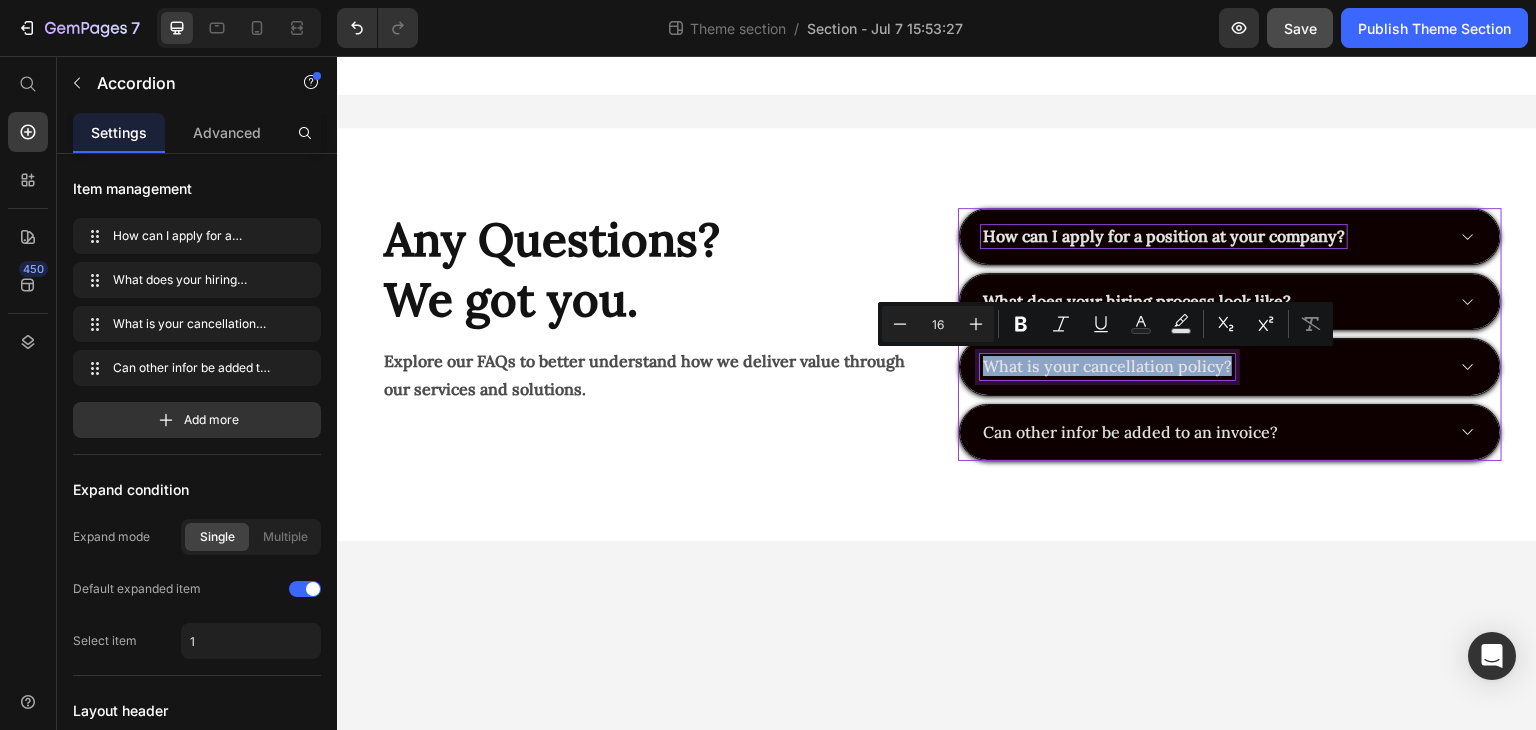click on "What is your cancellation policy?" at bounding box center (1107, 366) 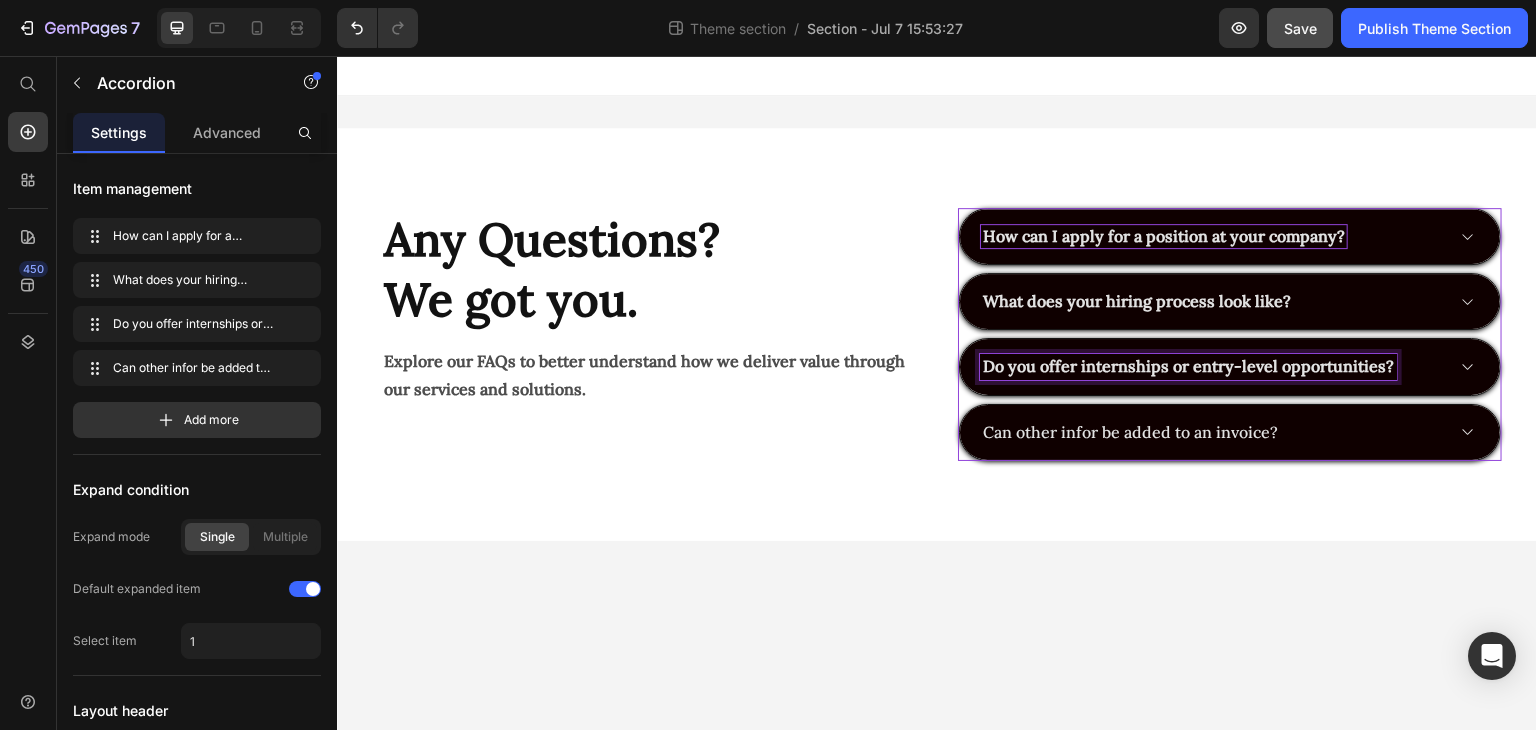 click on "How can I apply for a position at your company?
What does your hiring process look like?
Do you offer internships or entry-level opportunities?
Can other infor be added to an invoice?" at bounding box center (1230, 334) 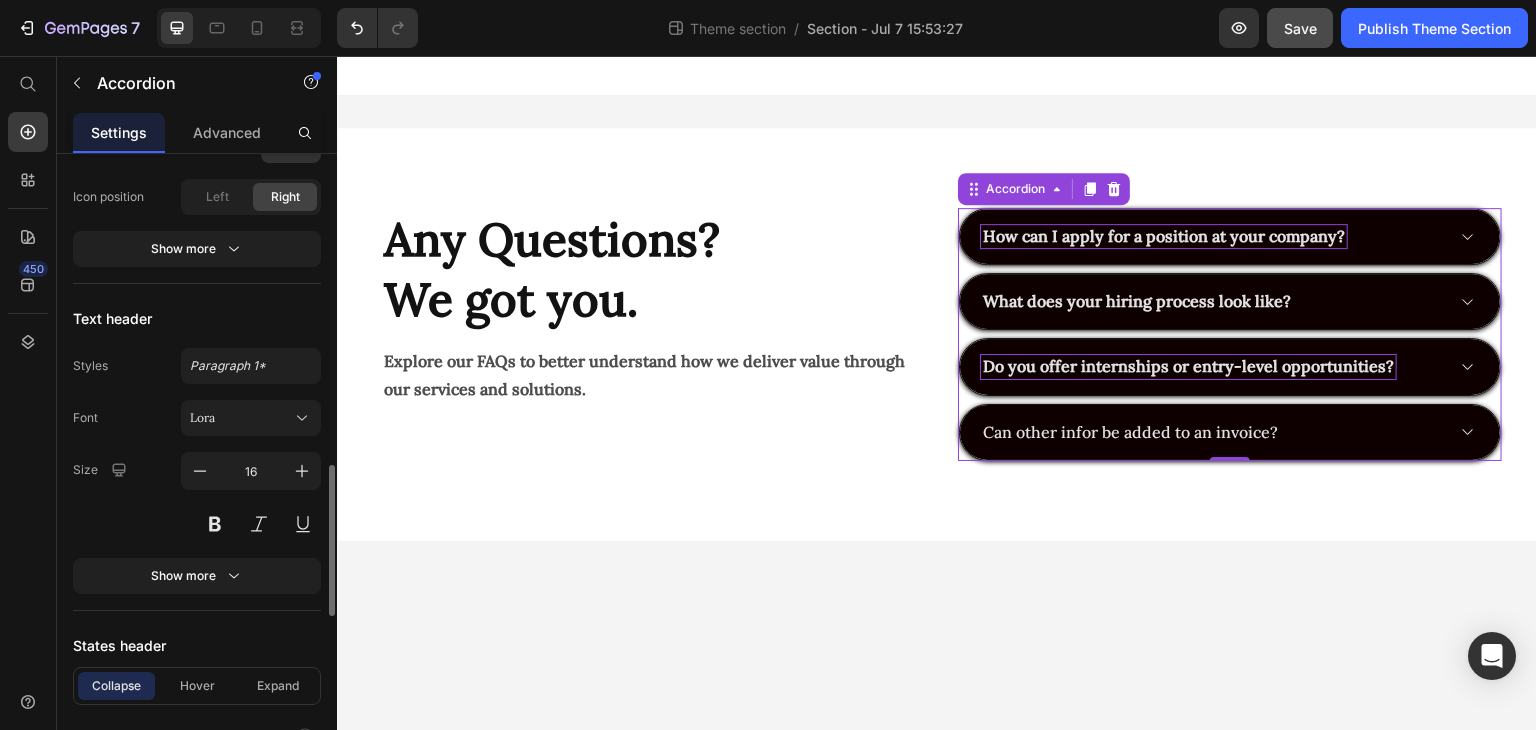 scroll, scrollTop: 938, scrollLeft: 0, axis: vertical 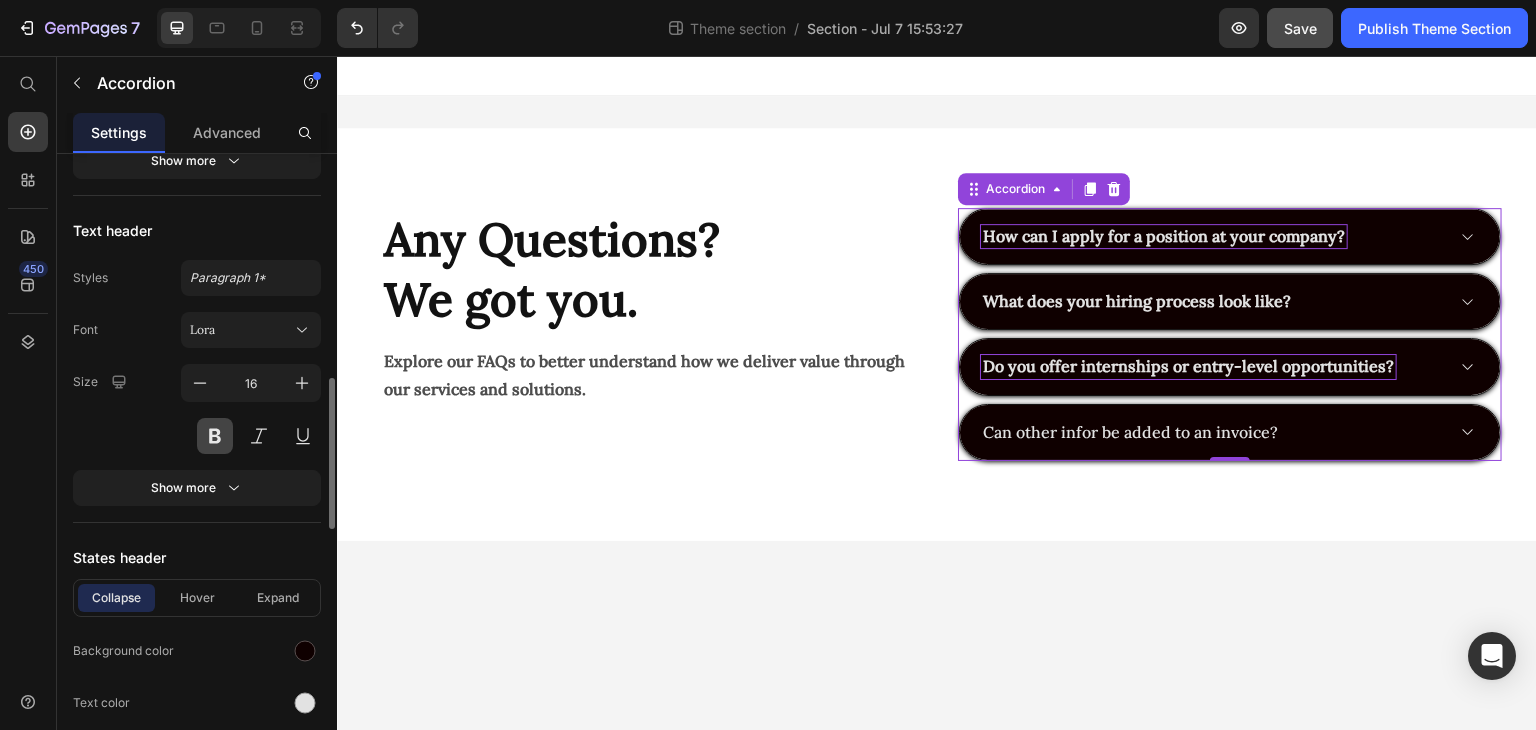 click at bounding box center [215, 436] 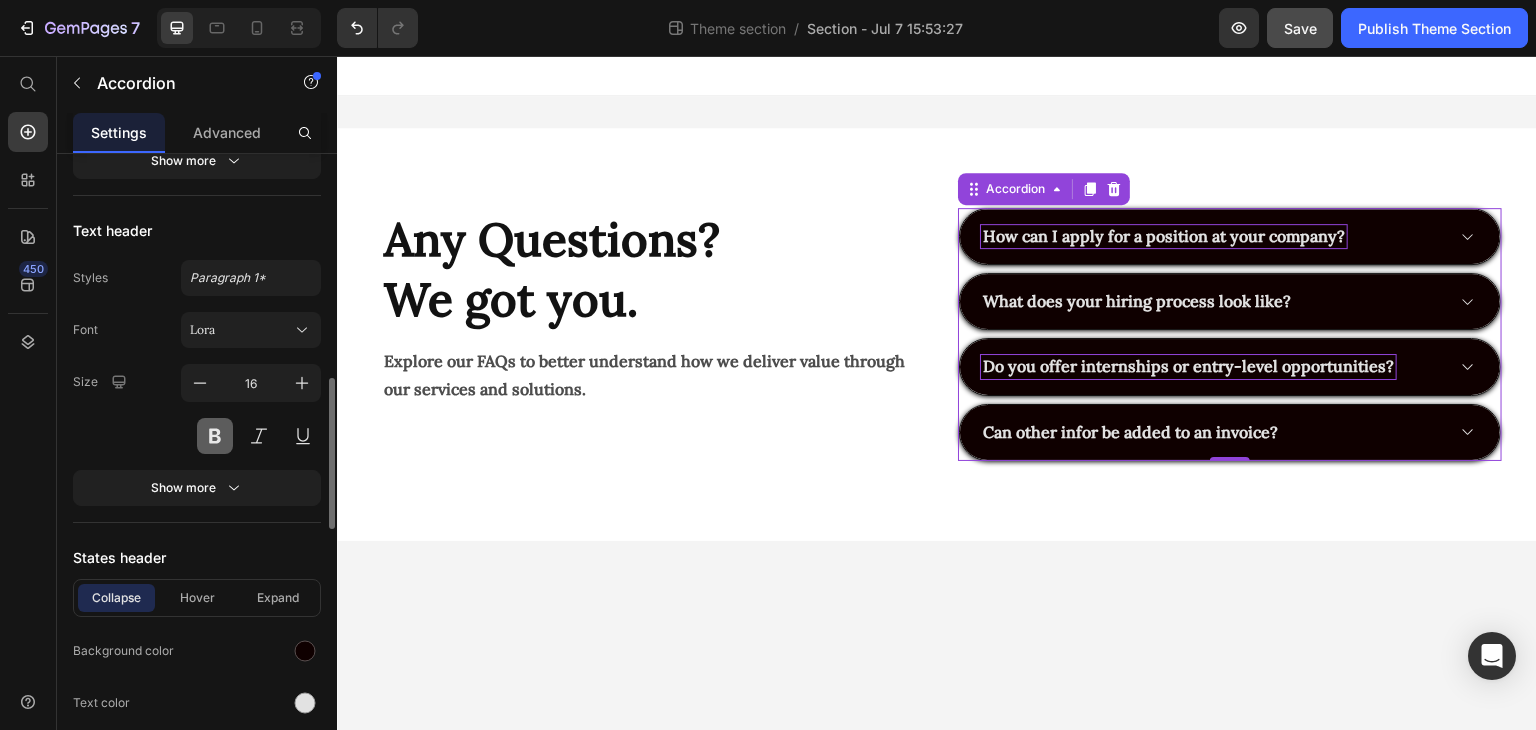 click at bounding box center (215, 436) 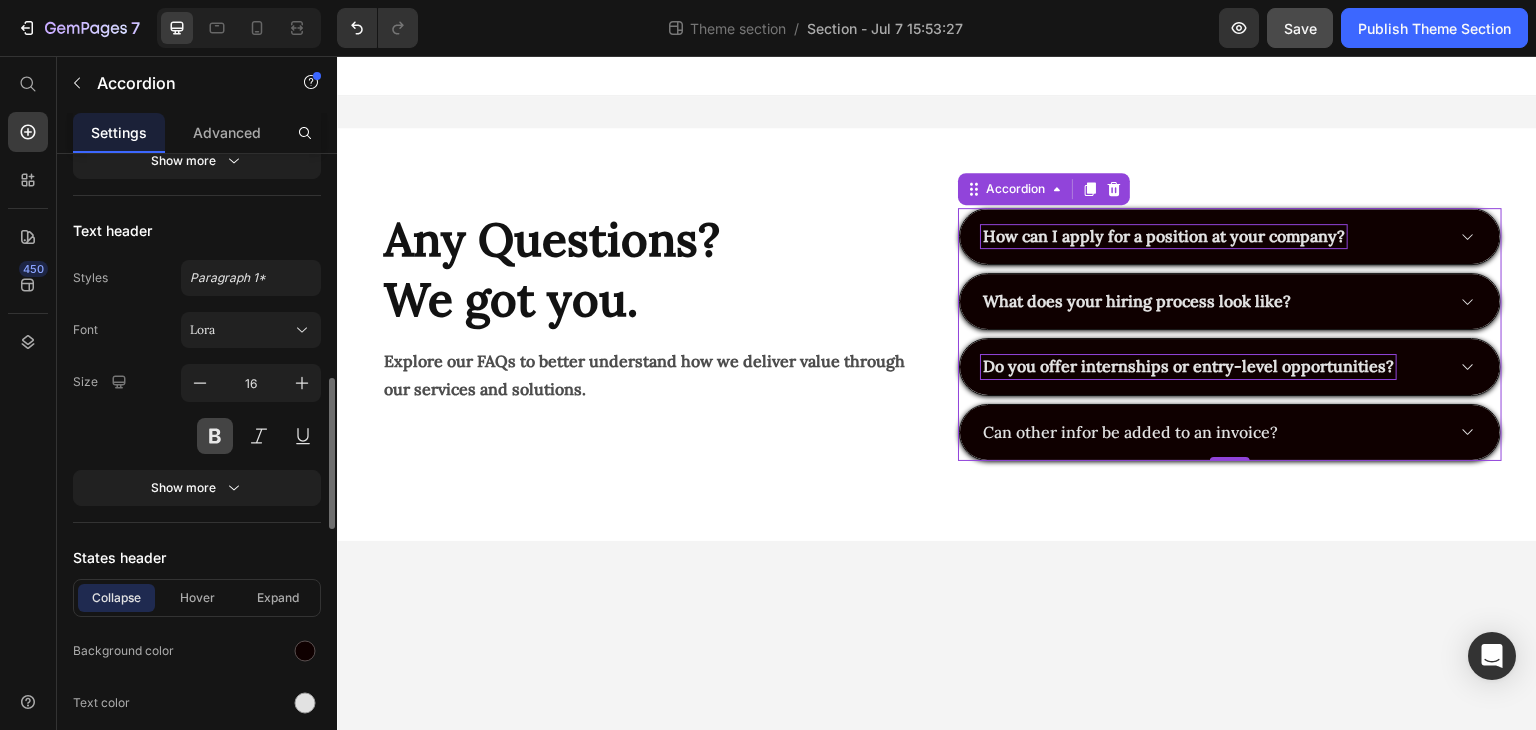 click at bounding box center [215, 436] 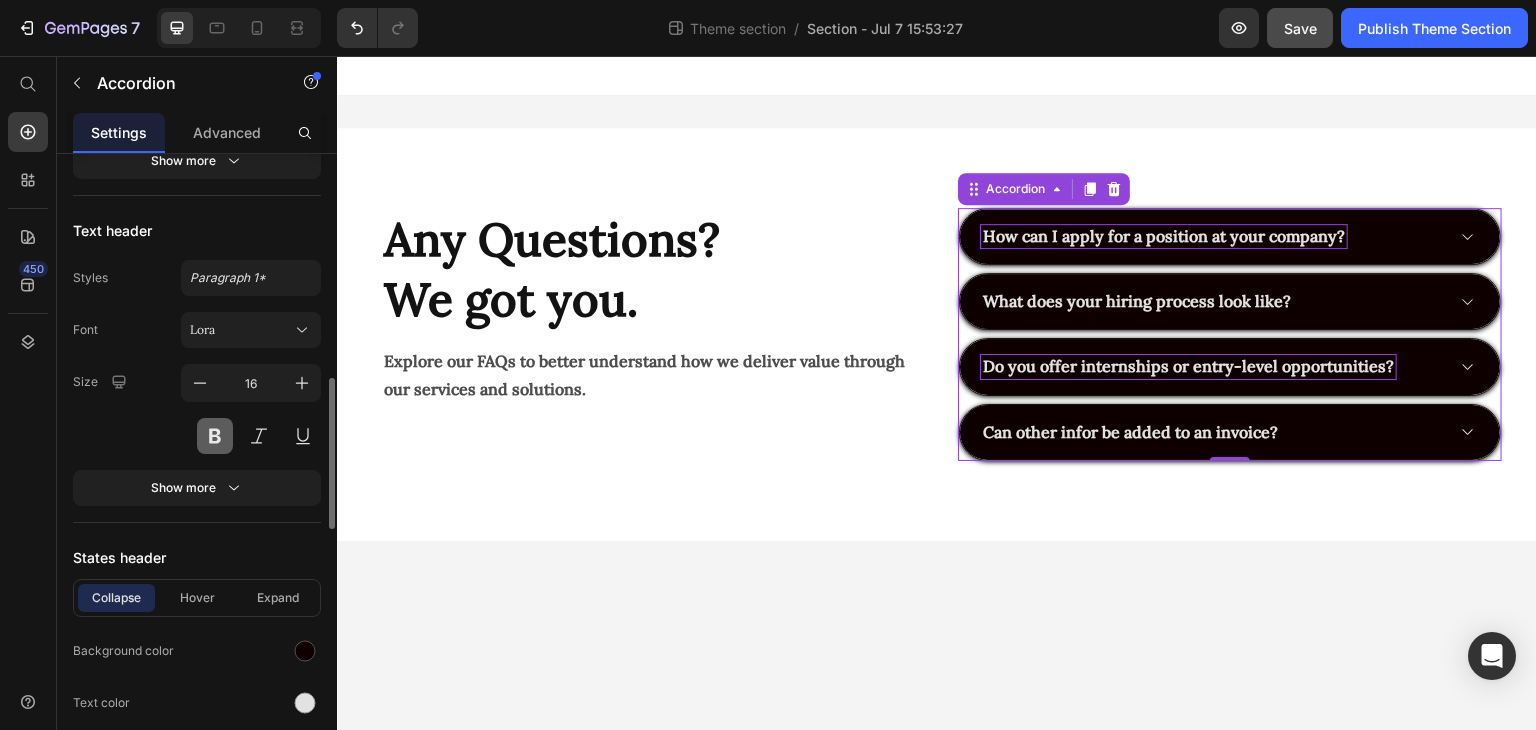 click at bounding box center (215, 436) 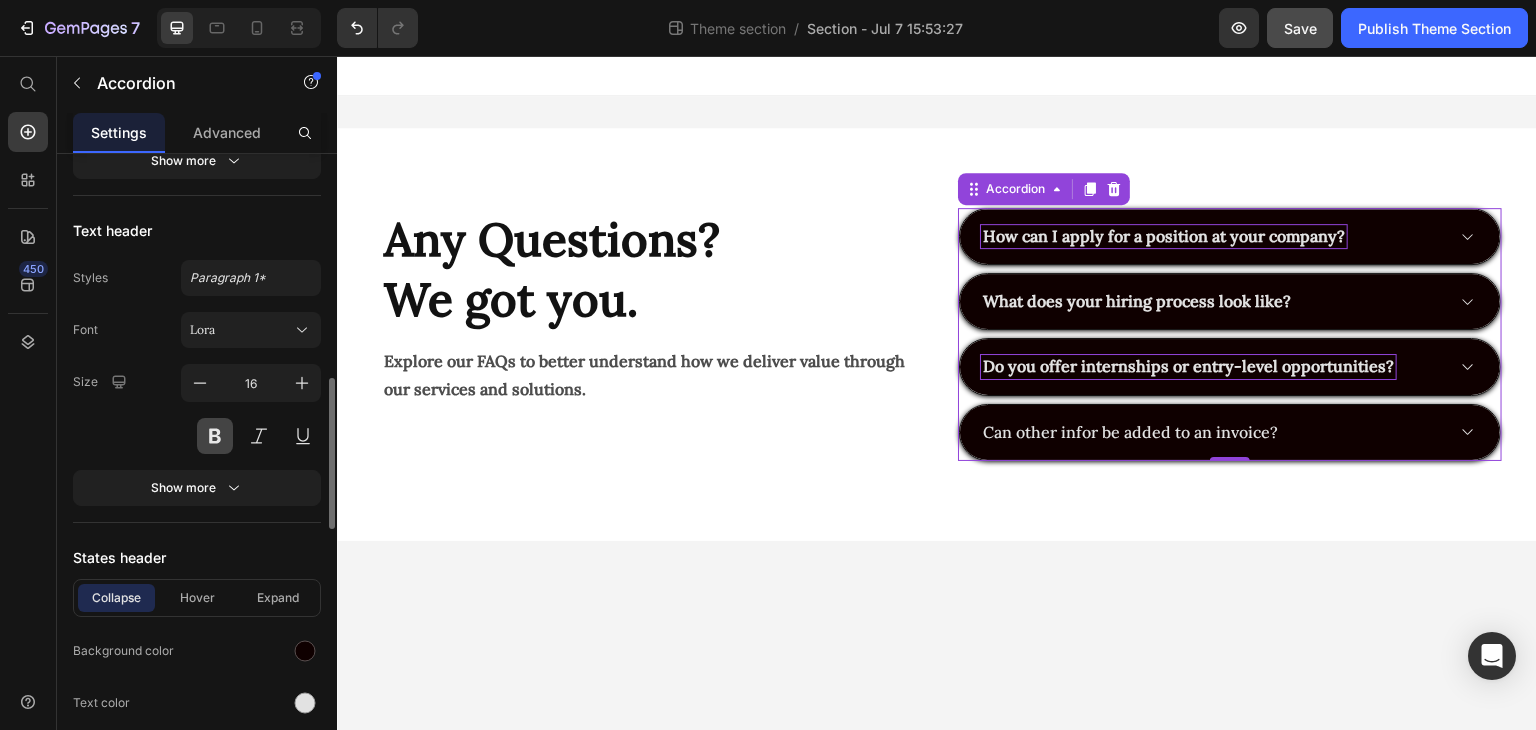 click at bounding box center (215, 436) 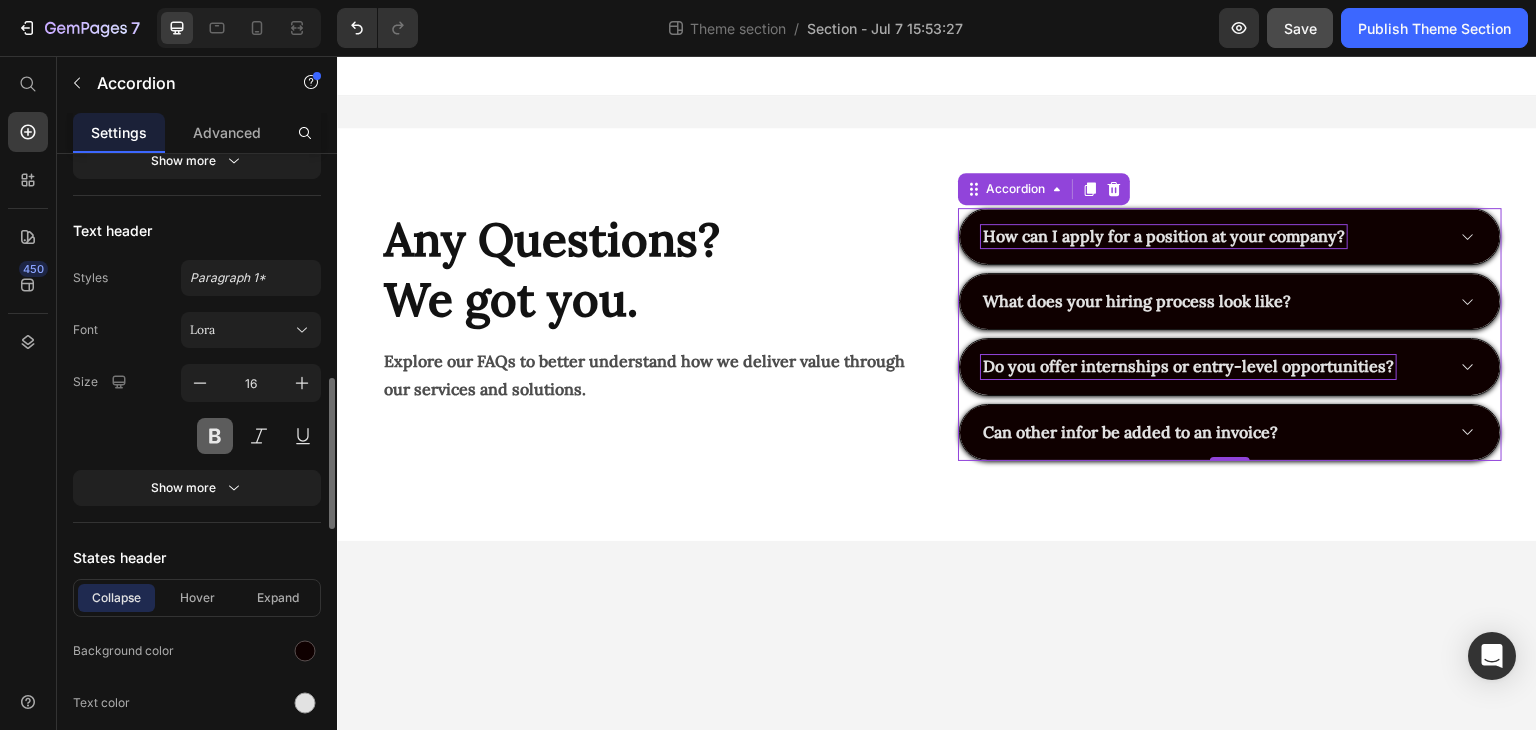 click at bounding box center [215, 436] 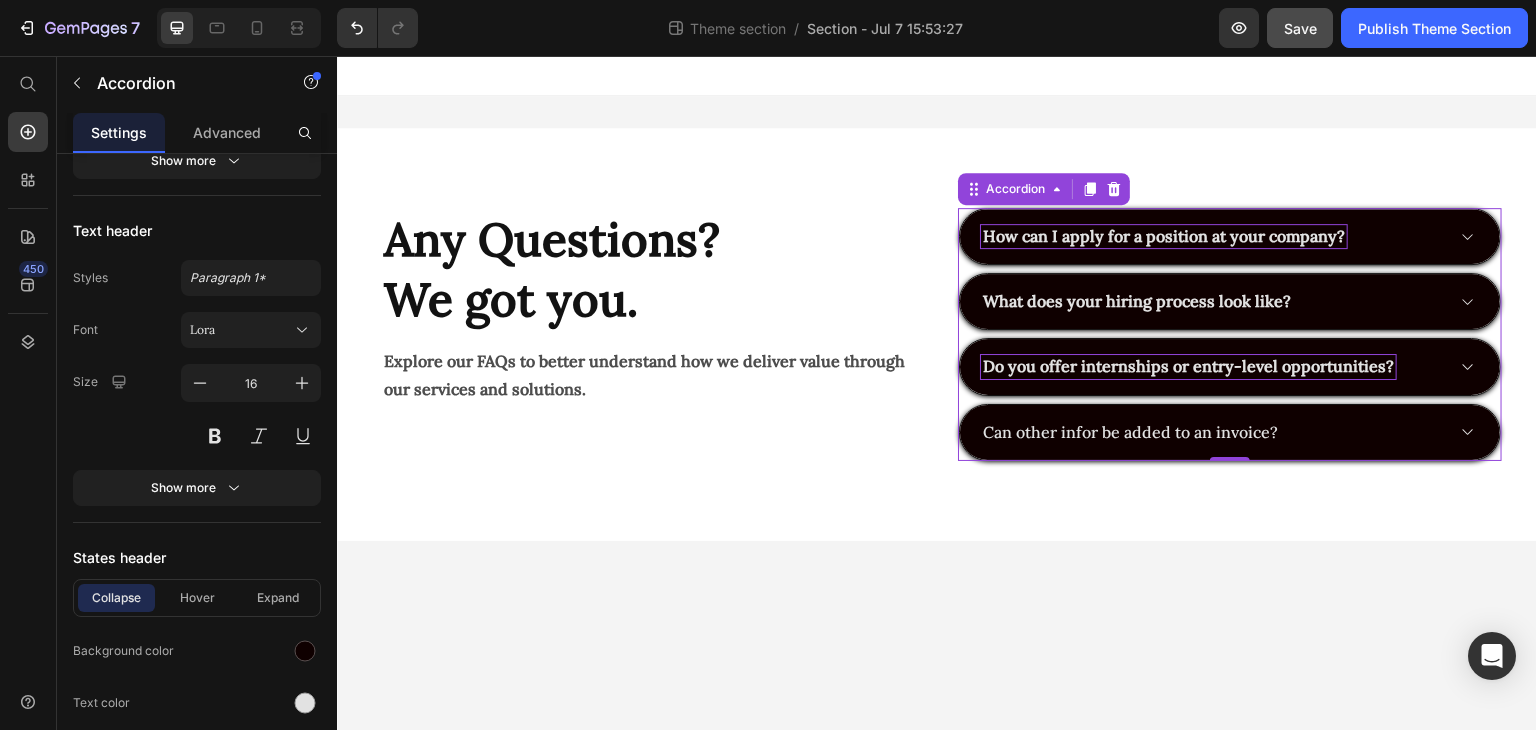click on "Can other infor be added to an invoice?" at bounding box center [1212, 432] 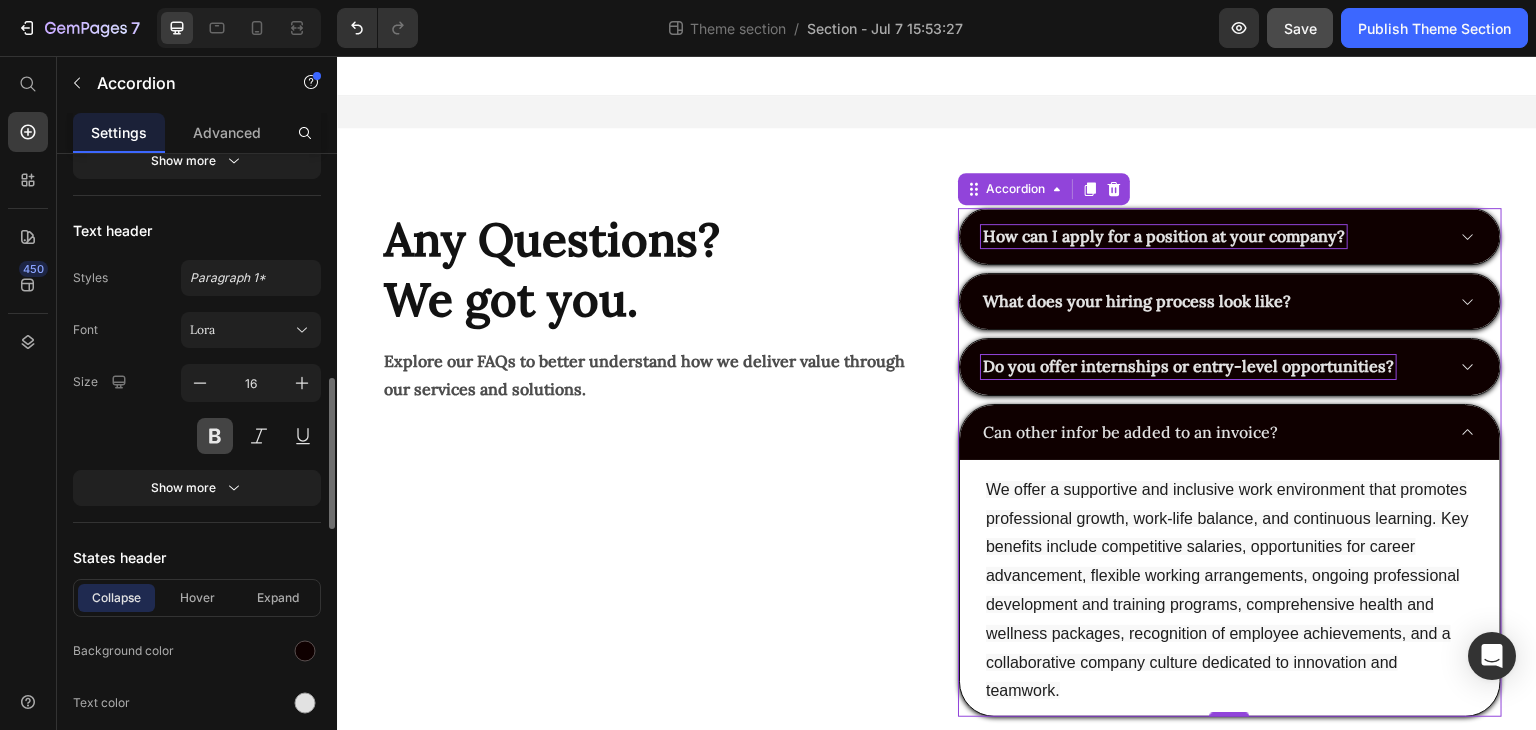 click at bounding box center (215, 436) 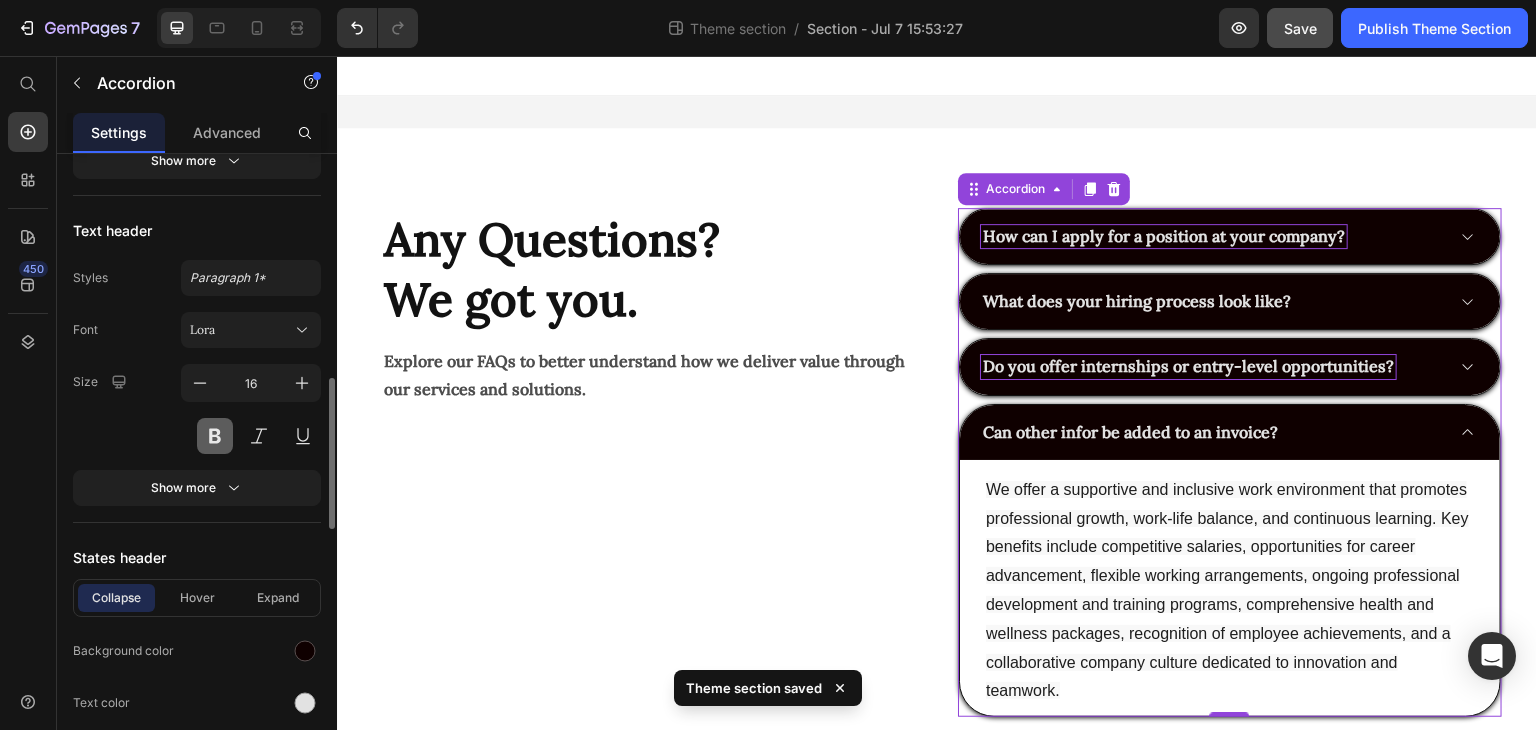 click at bounding box center (215, 436) 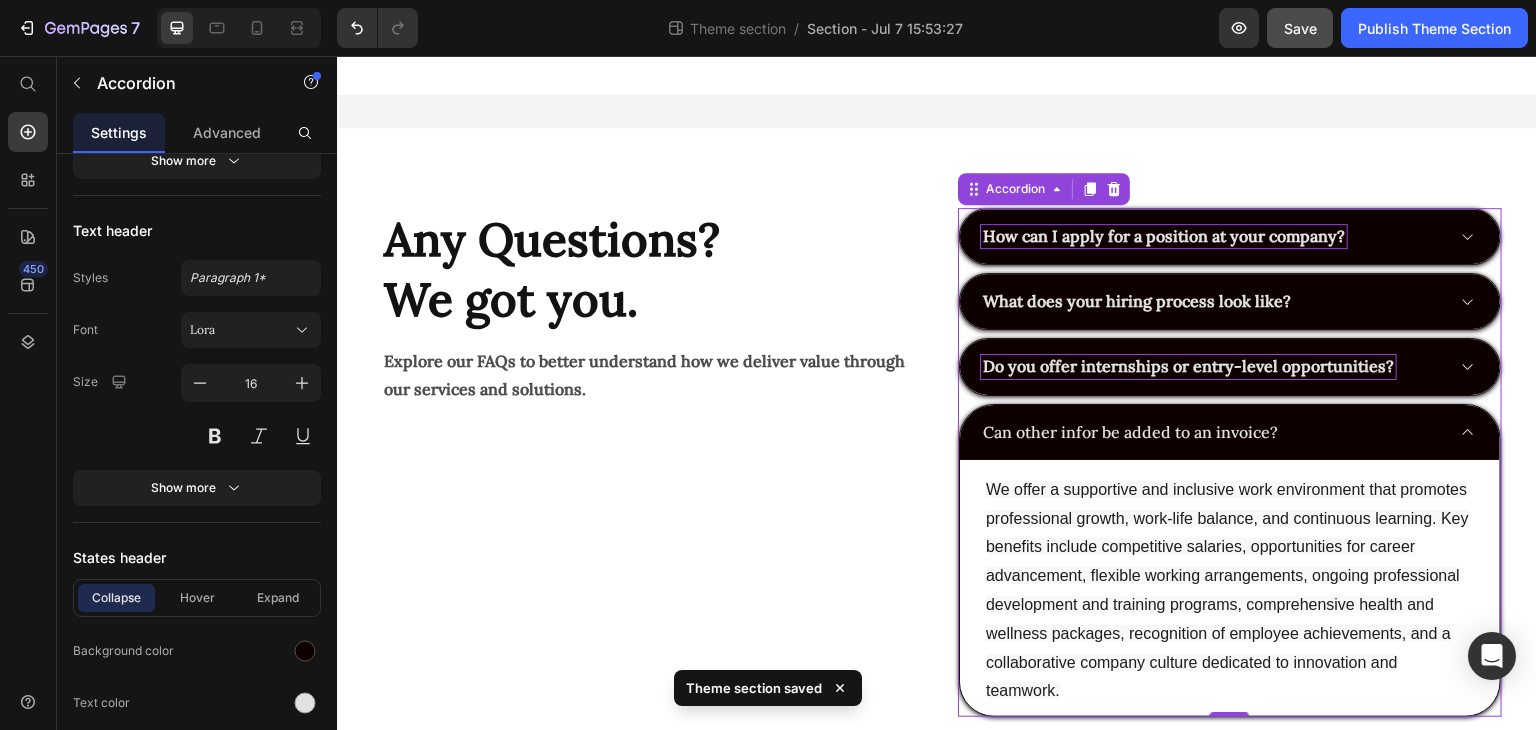 click on "Do you offer internships or entry-level opportunities?" at bounding box center (1188, 366) 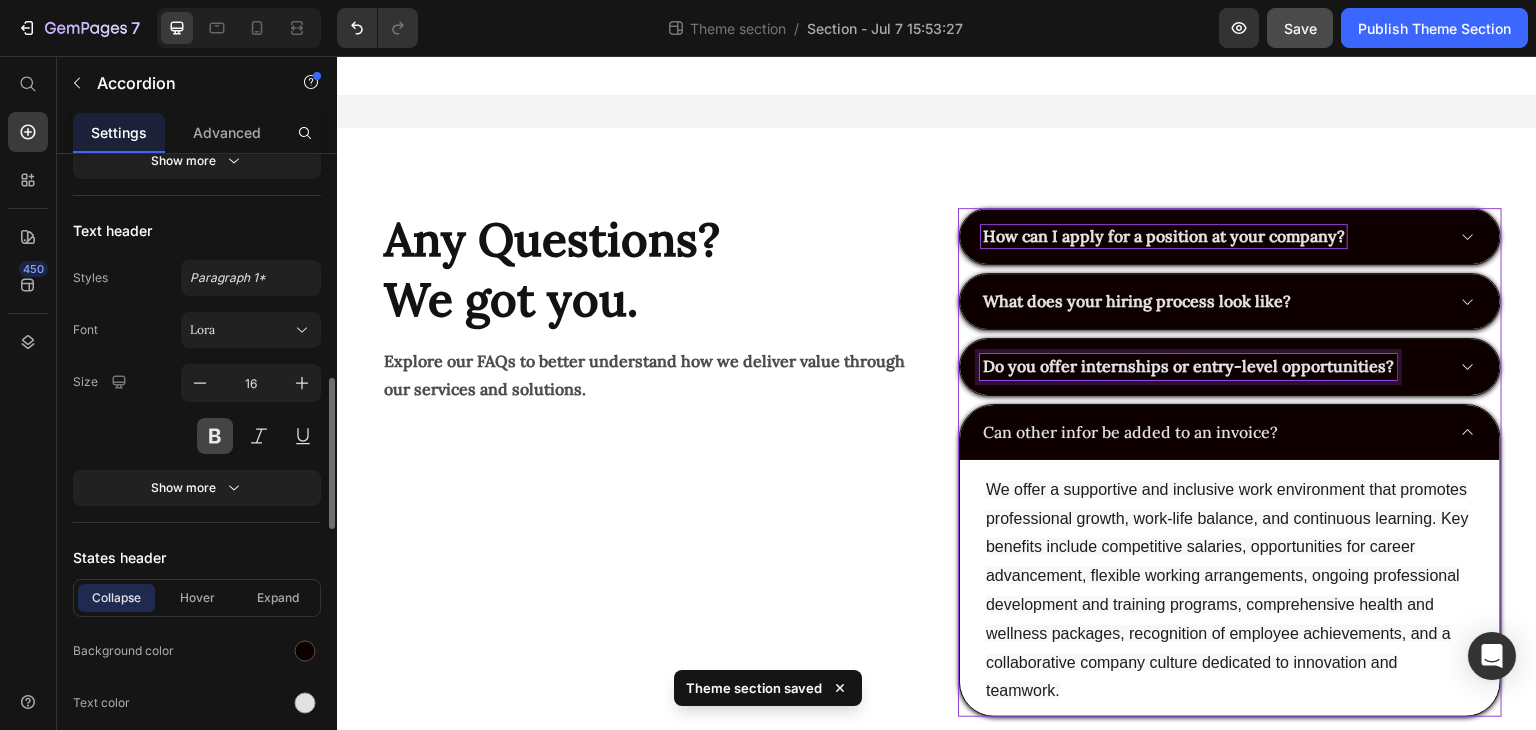click at bounding box center (215, 436) 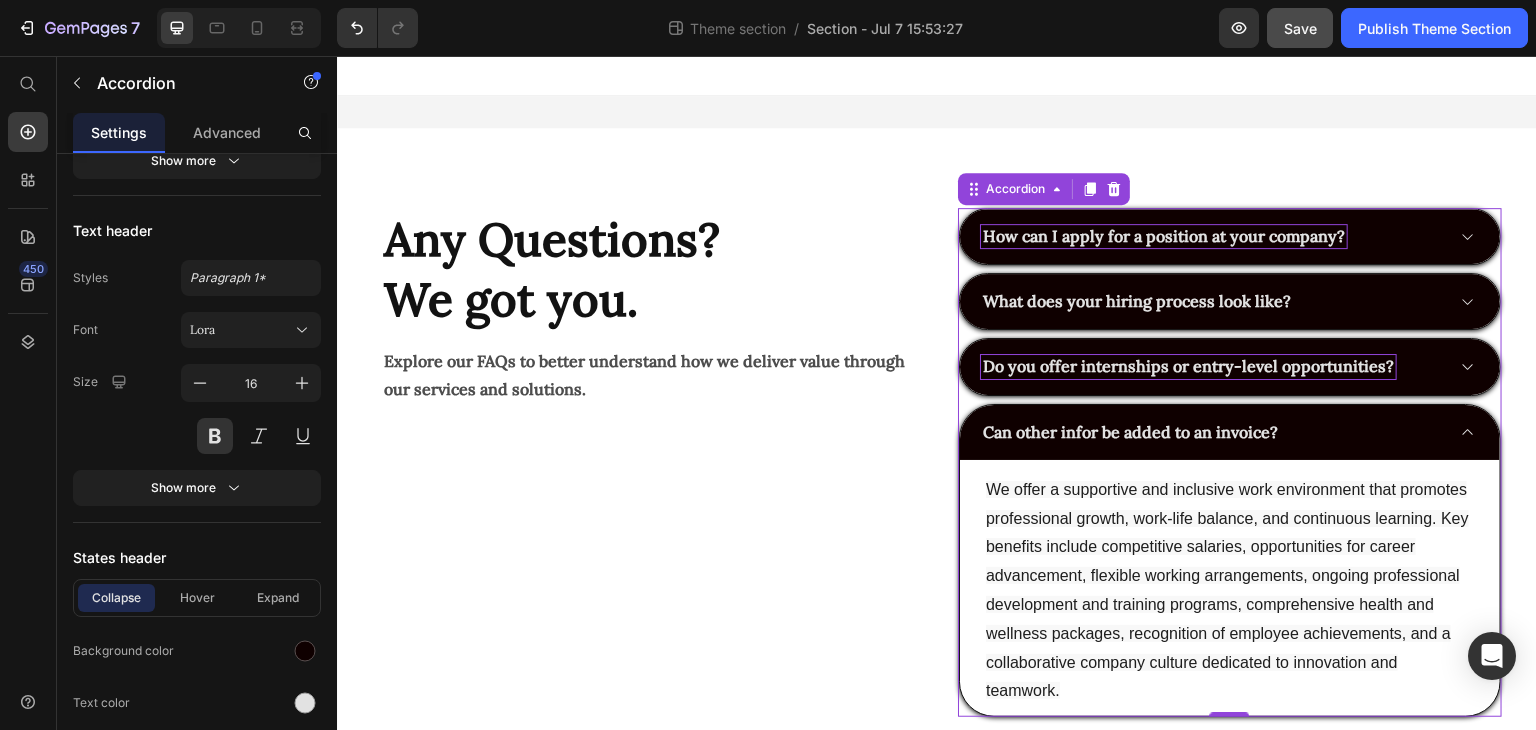 click on "Do you offer internships or entry-level opportunities?" at bounding box center (1188, 366) 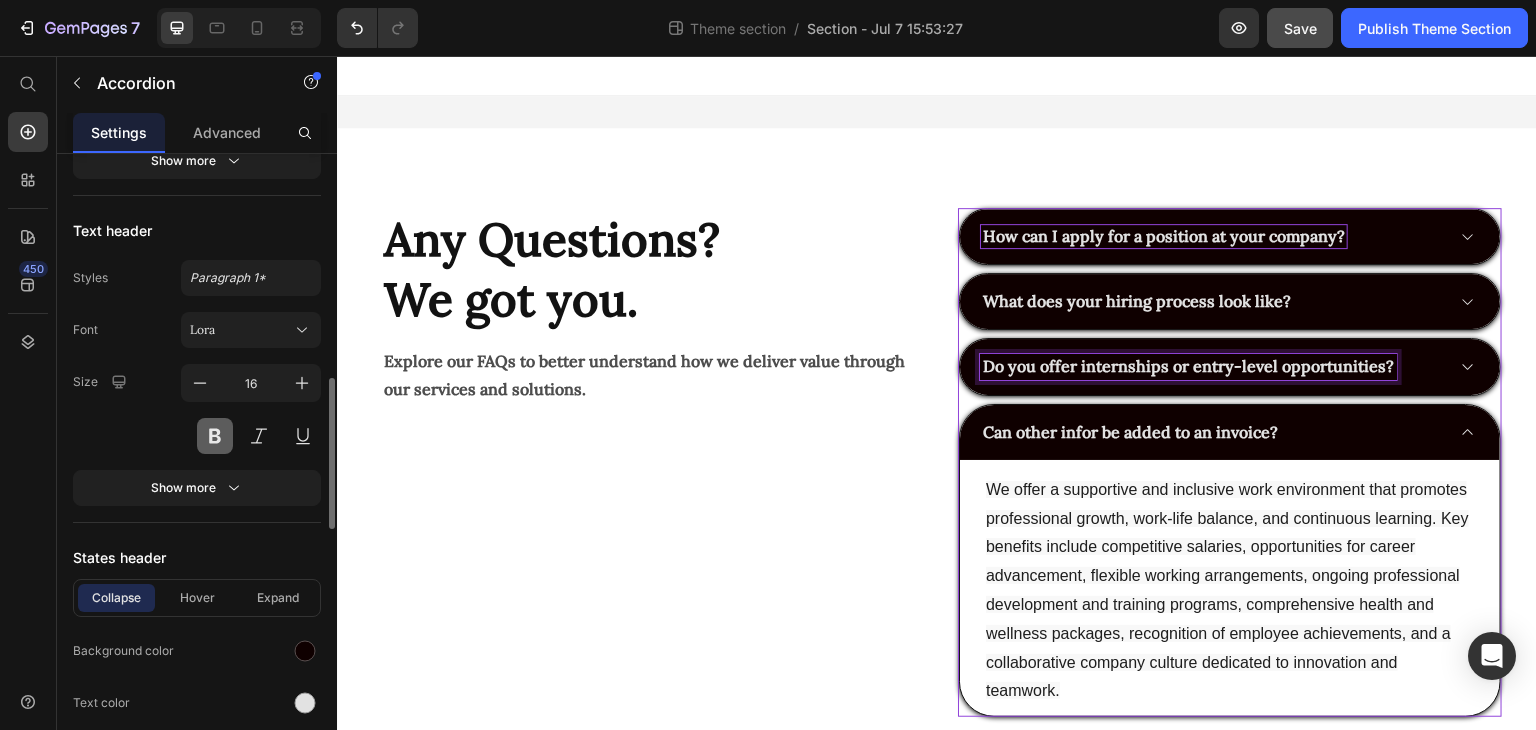click at bounding box center [215, 436] 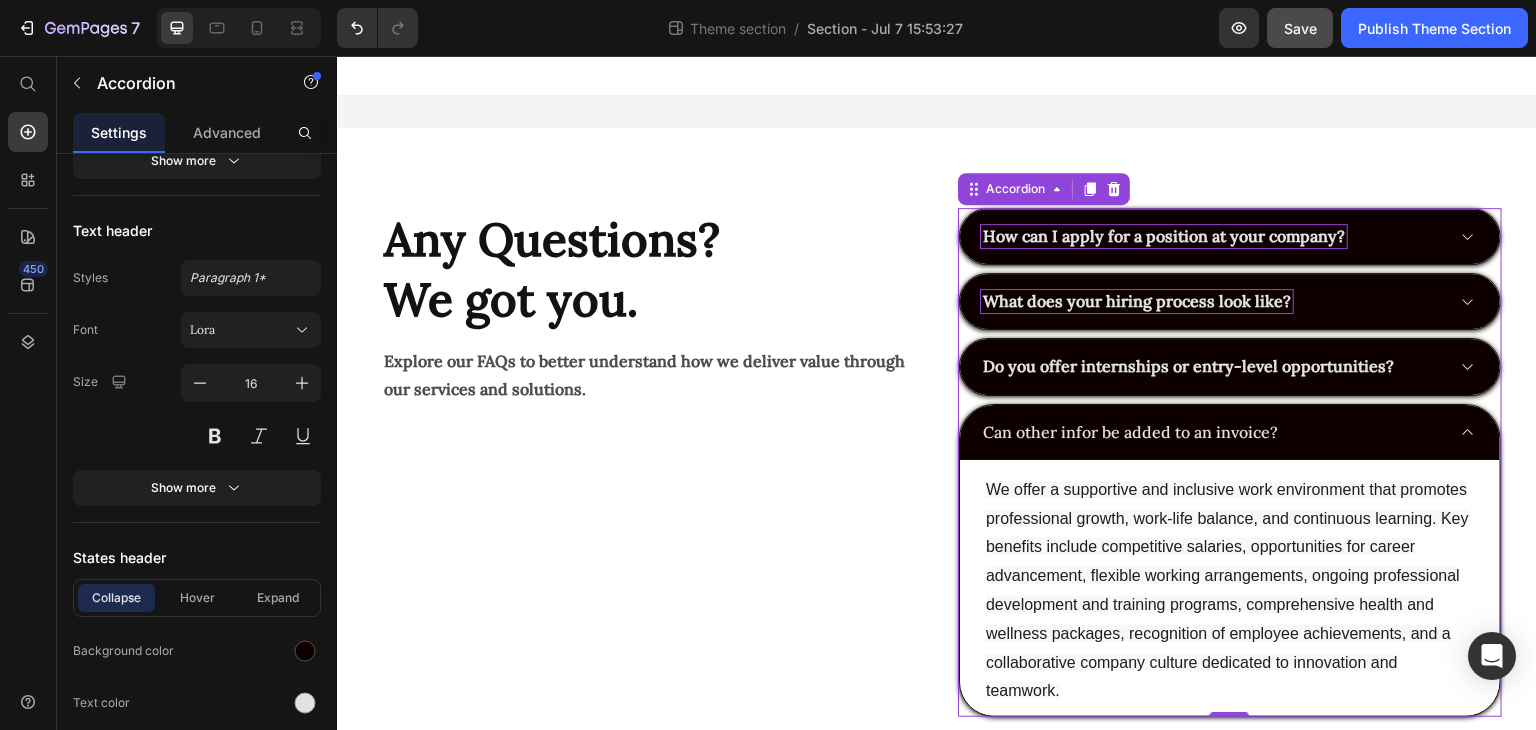 click on "What does your hiring process look like?" at bounding box center [1137, 301] 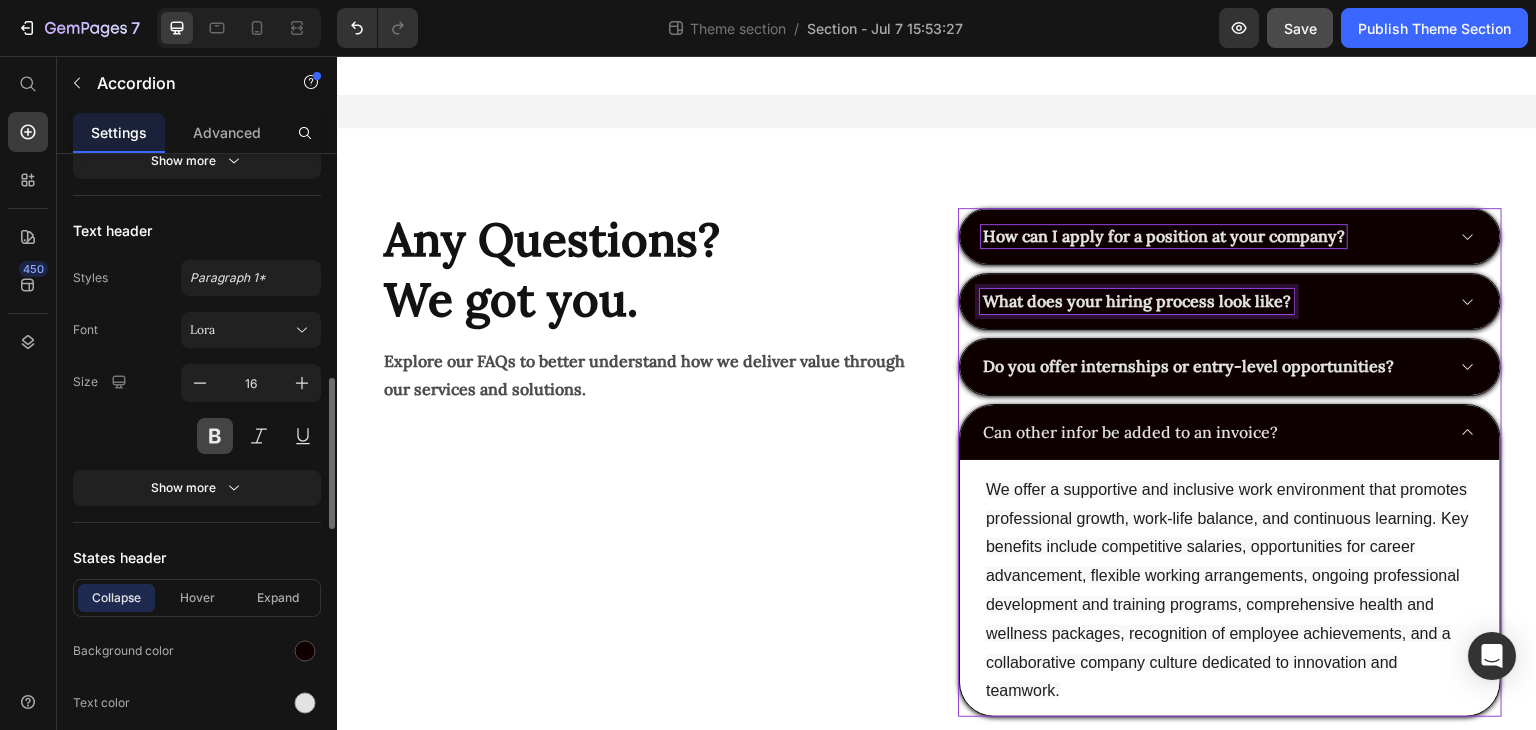 click at bounding box center [215, 436] 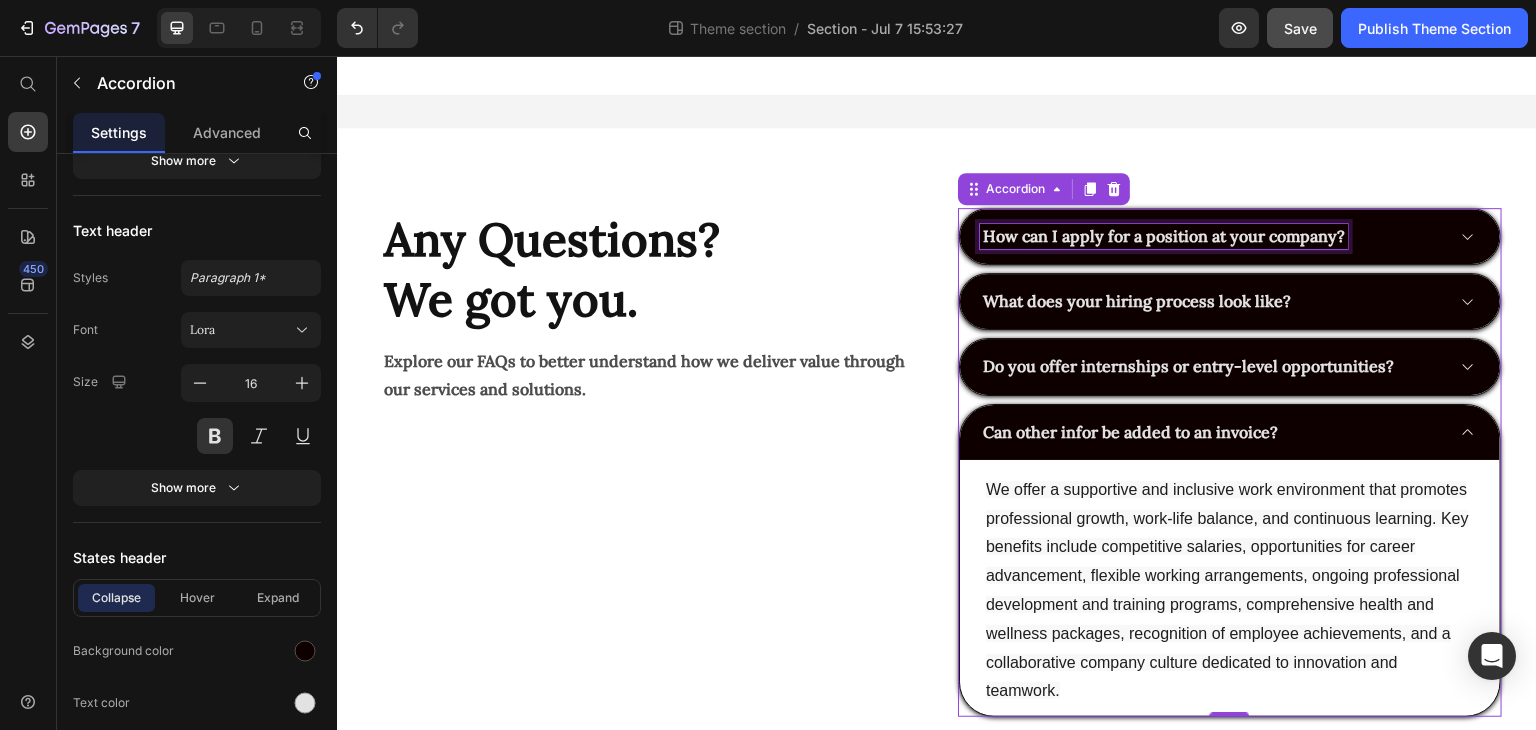 click on "How can I apply for a position at your company?" at bounding box center (1164, 236) 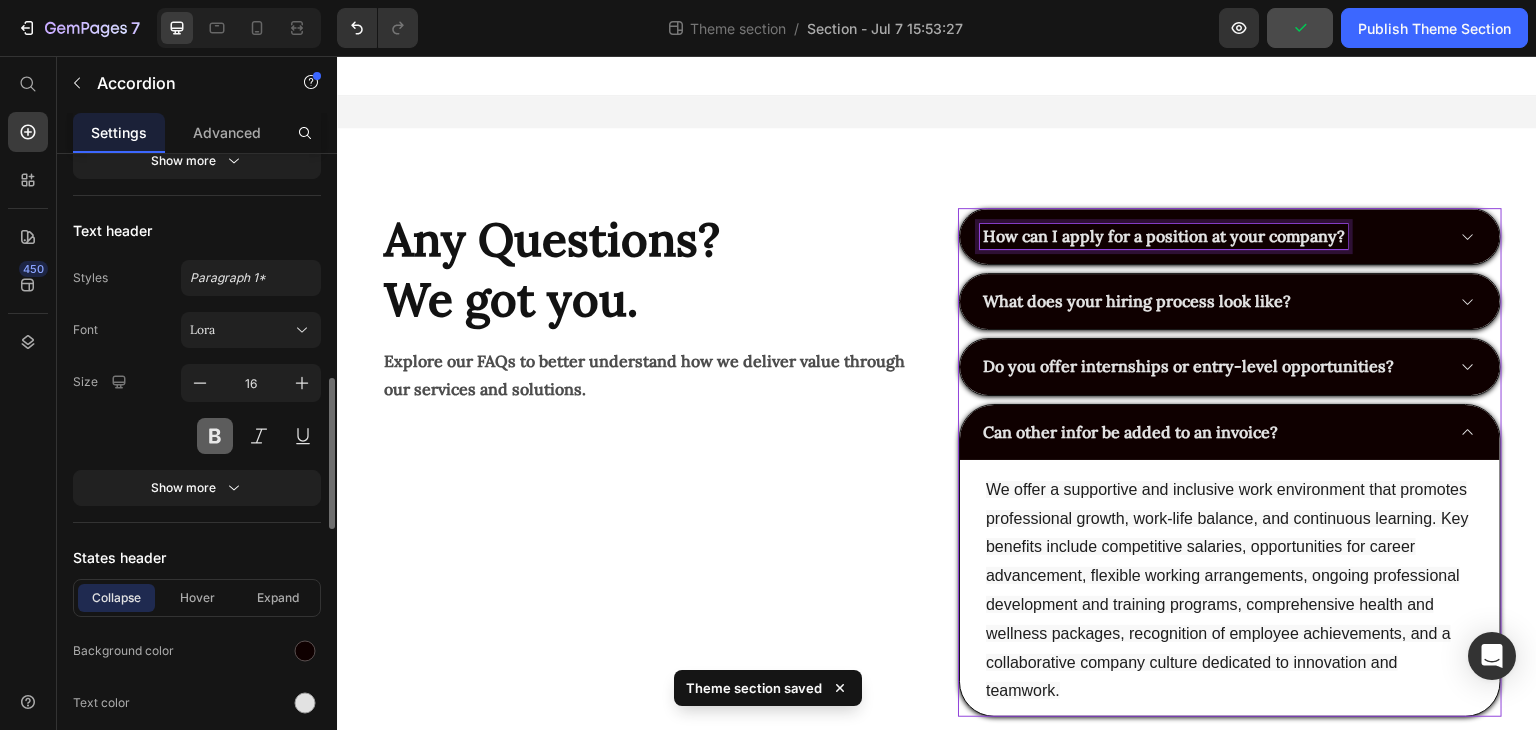 click at bounding box center [215, 436] 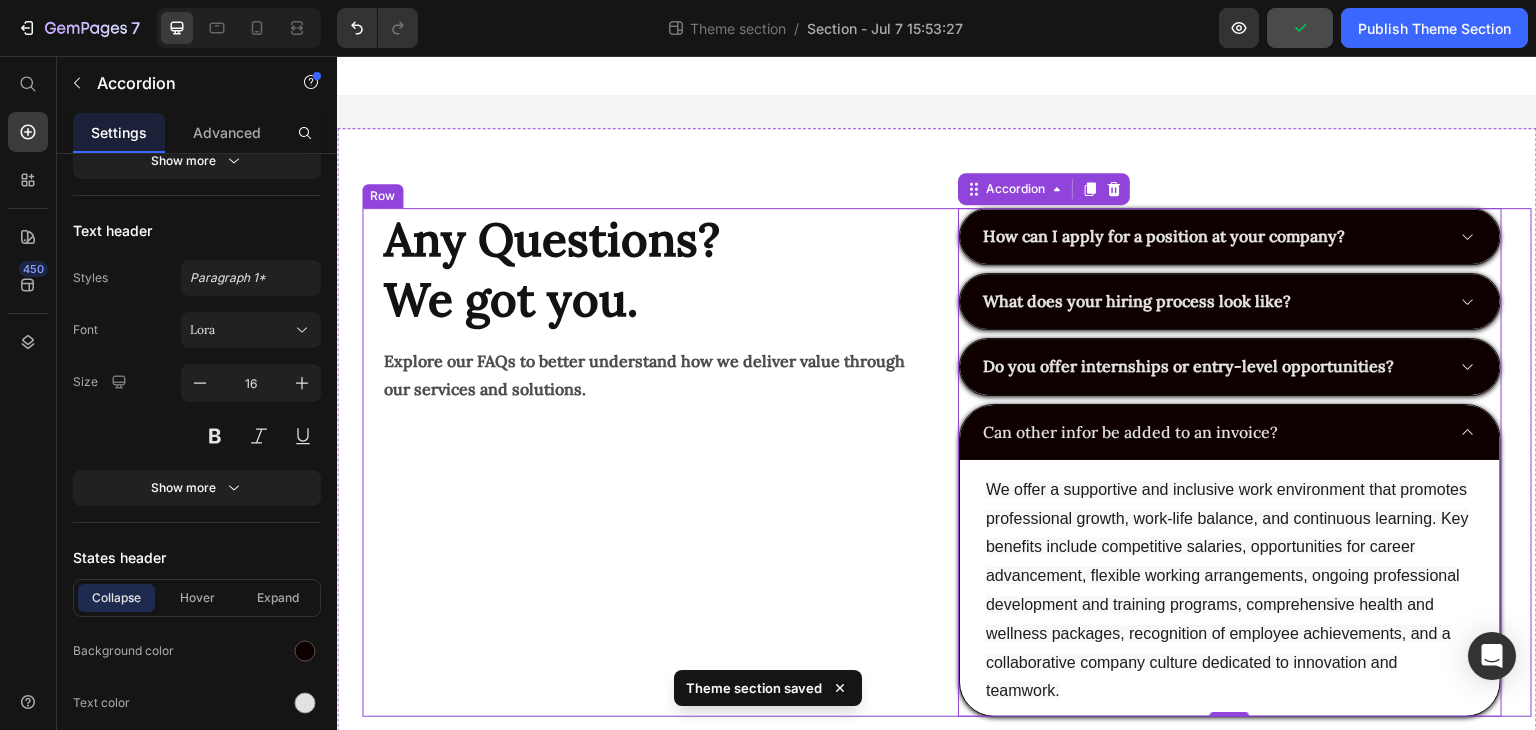 click on "Any Questions? We got you. Heading Explore our FAQs to better understand how we deliver value through our services and solutions. Text Block" at bounding box center [654, 462] 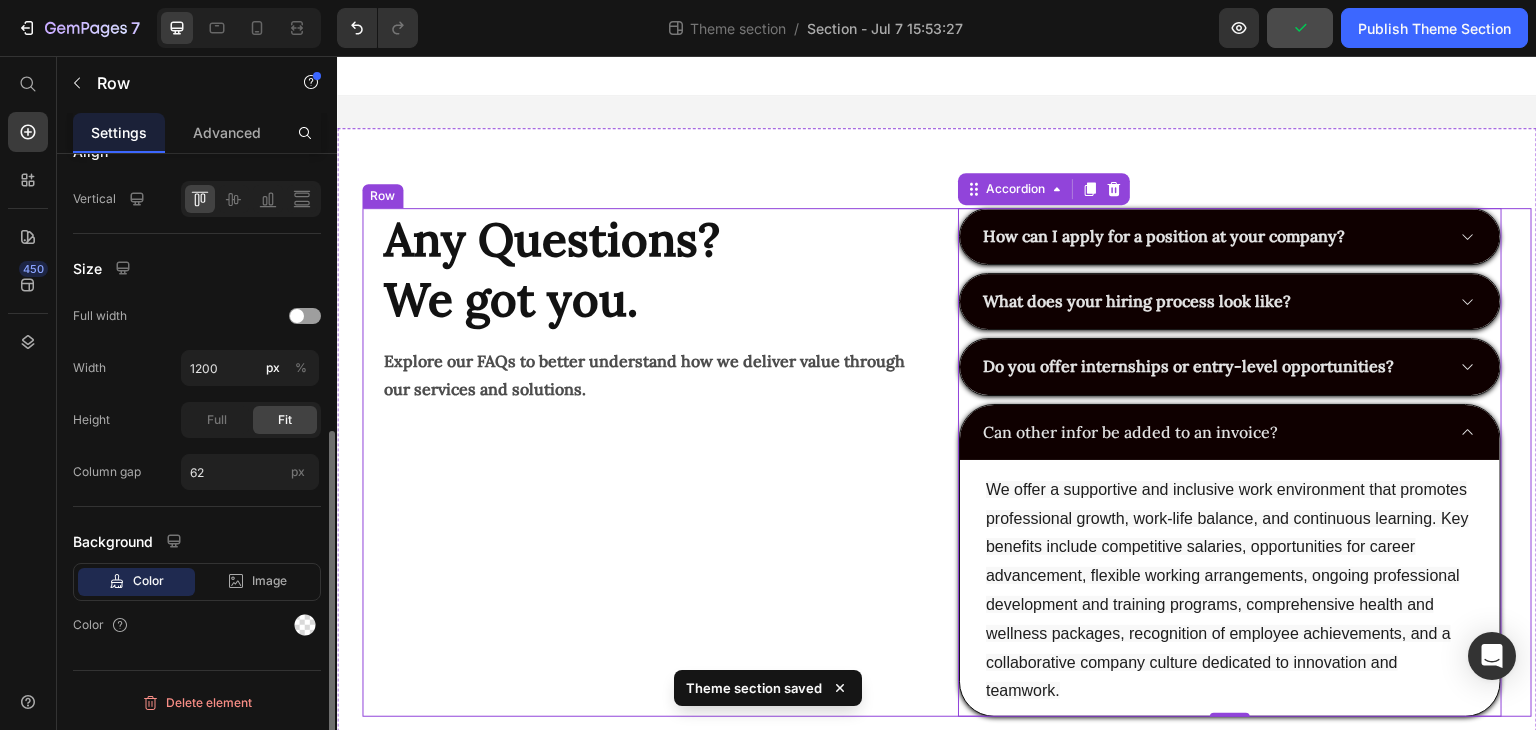 scroll, scrollTop: 0, scrollLeft: 0, axis: both 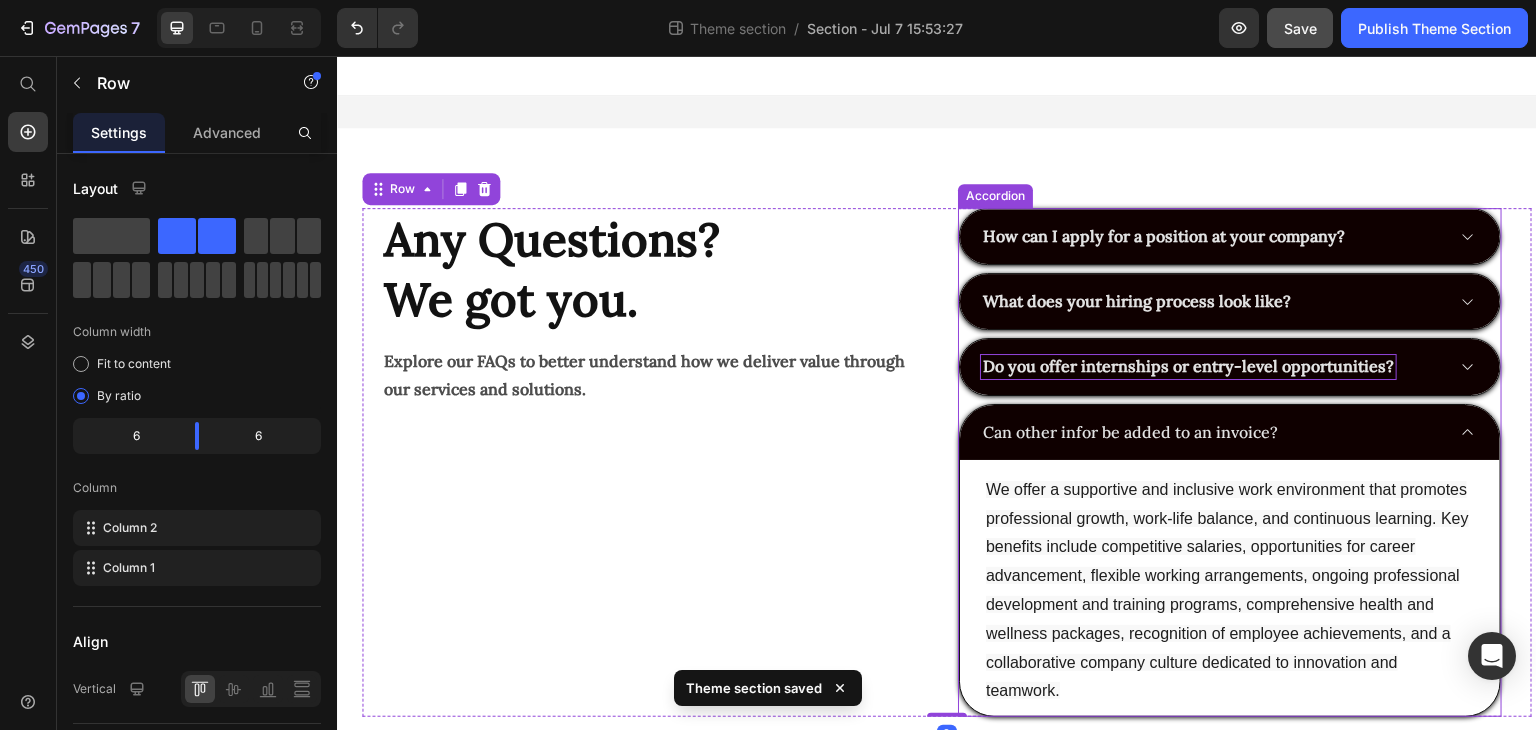 click on "Do you offer internships or entry-level opportunities?" at bounding box center (1188, 366) 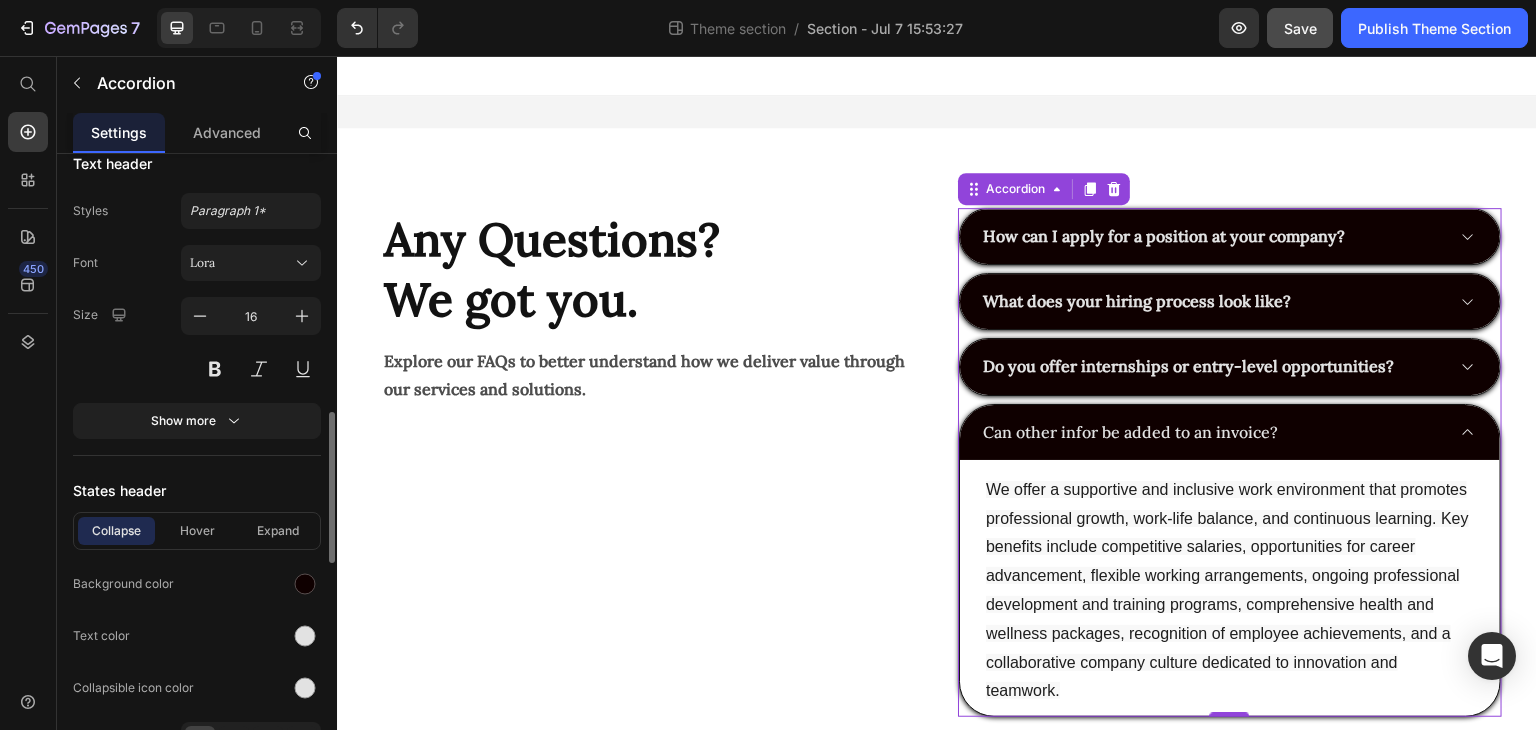 scroll, scrollTop: 1020, scrollLeft: 0, axis: vertical 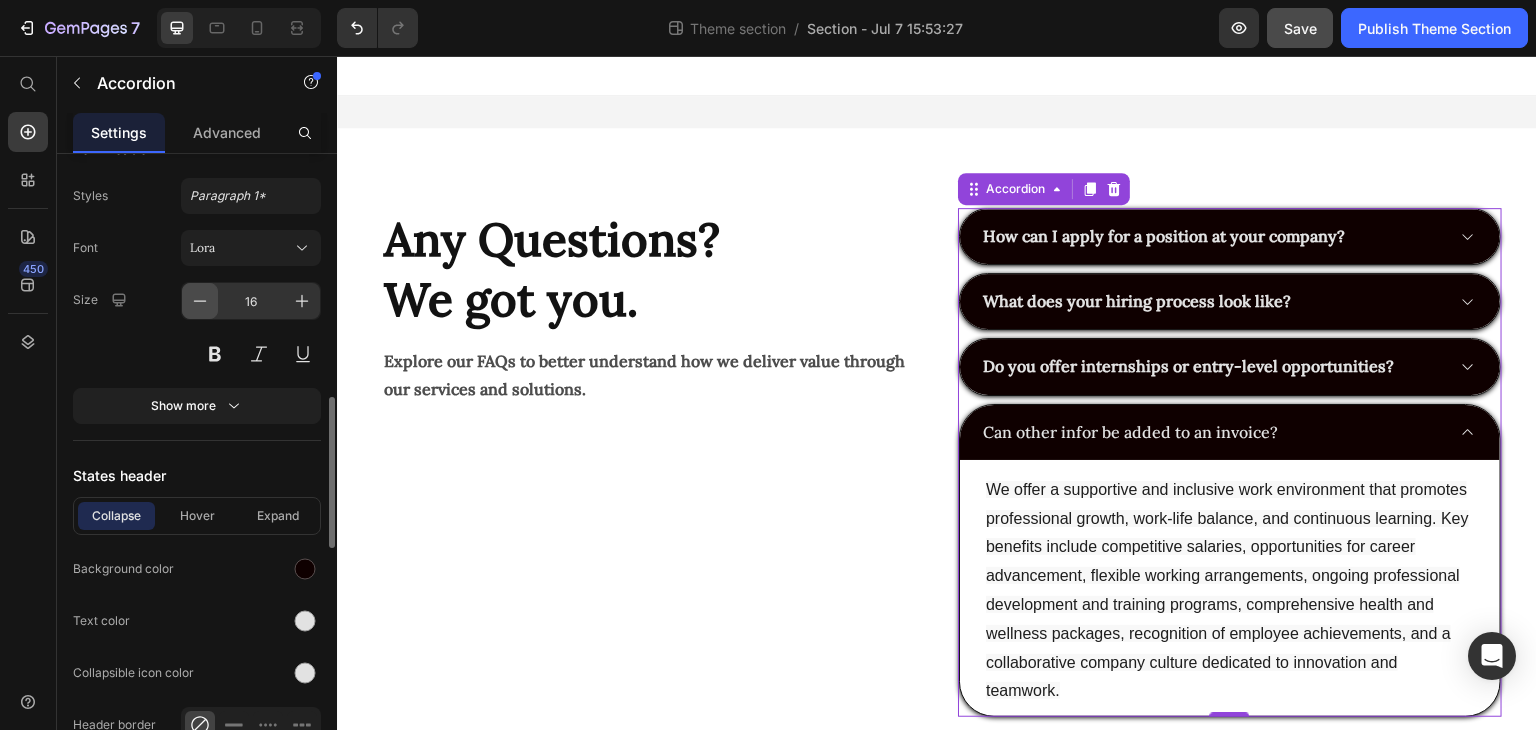 click 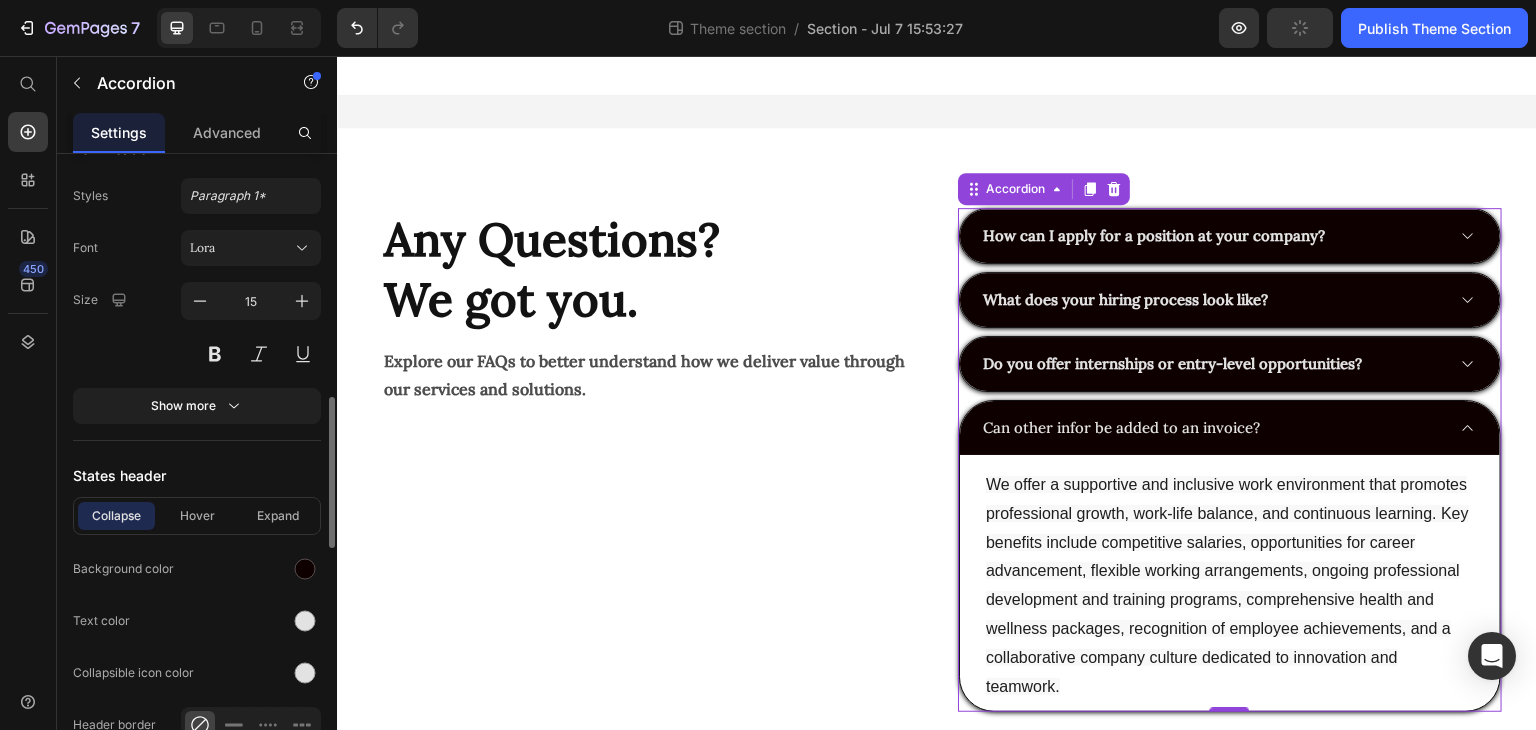 click on "Size 15" at bounding box center [197, 327] 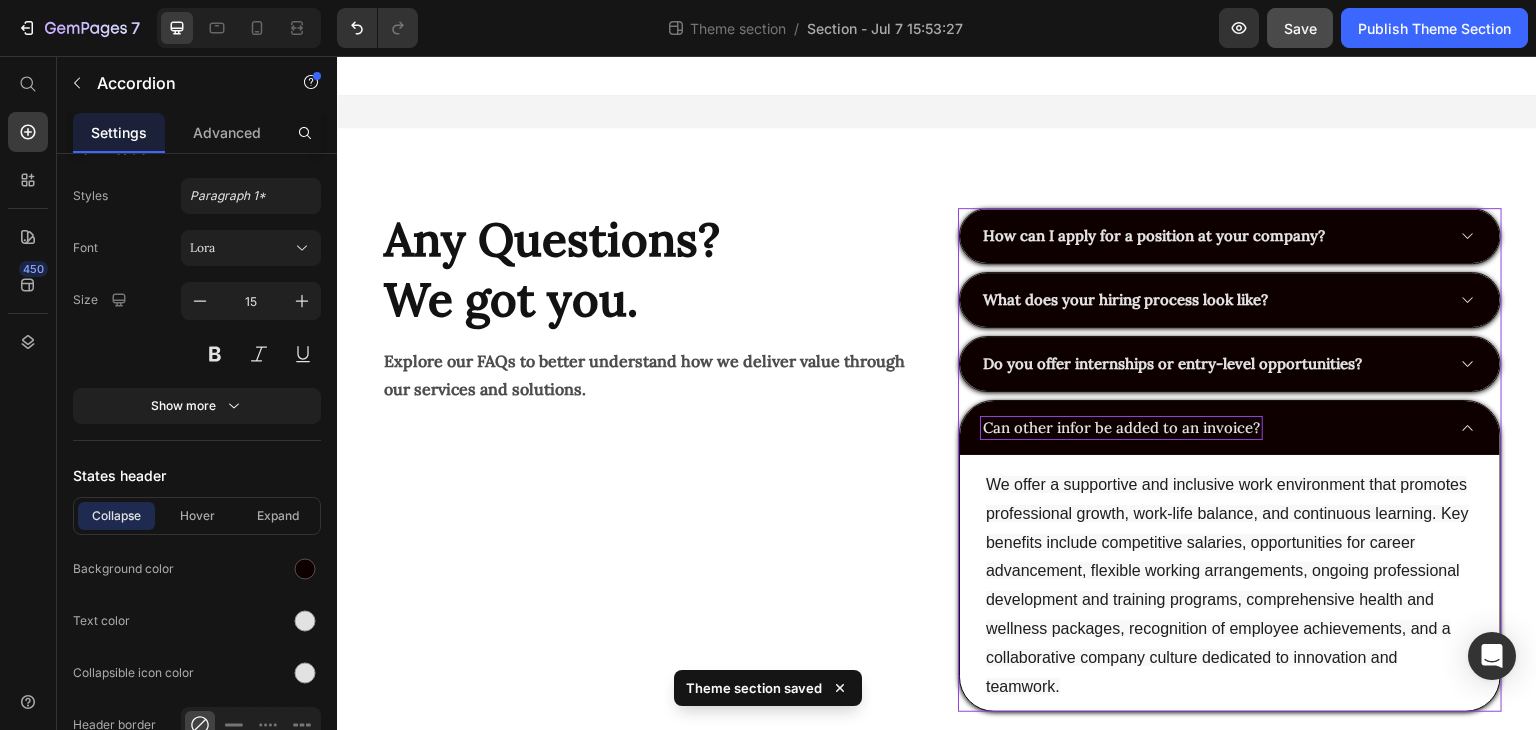 click on "Can other infor be added to an invoice?" at bounding box center [1212, 428] 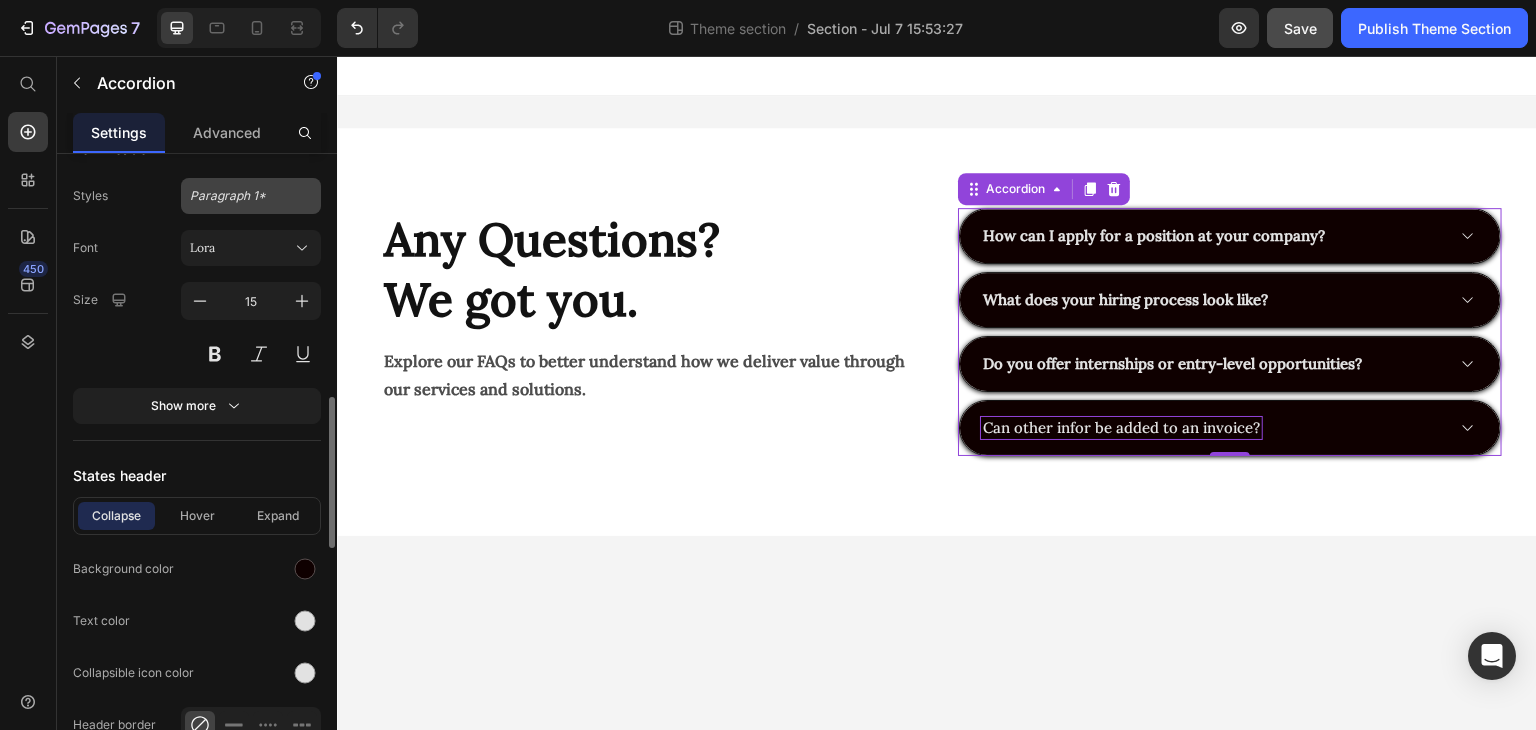 click on "Paragraph 1*" at bounding box center [251, 196] 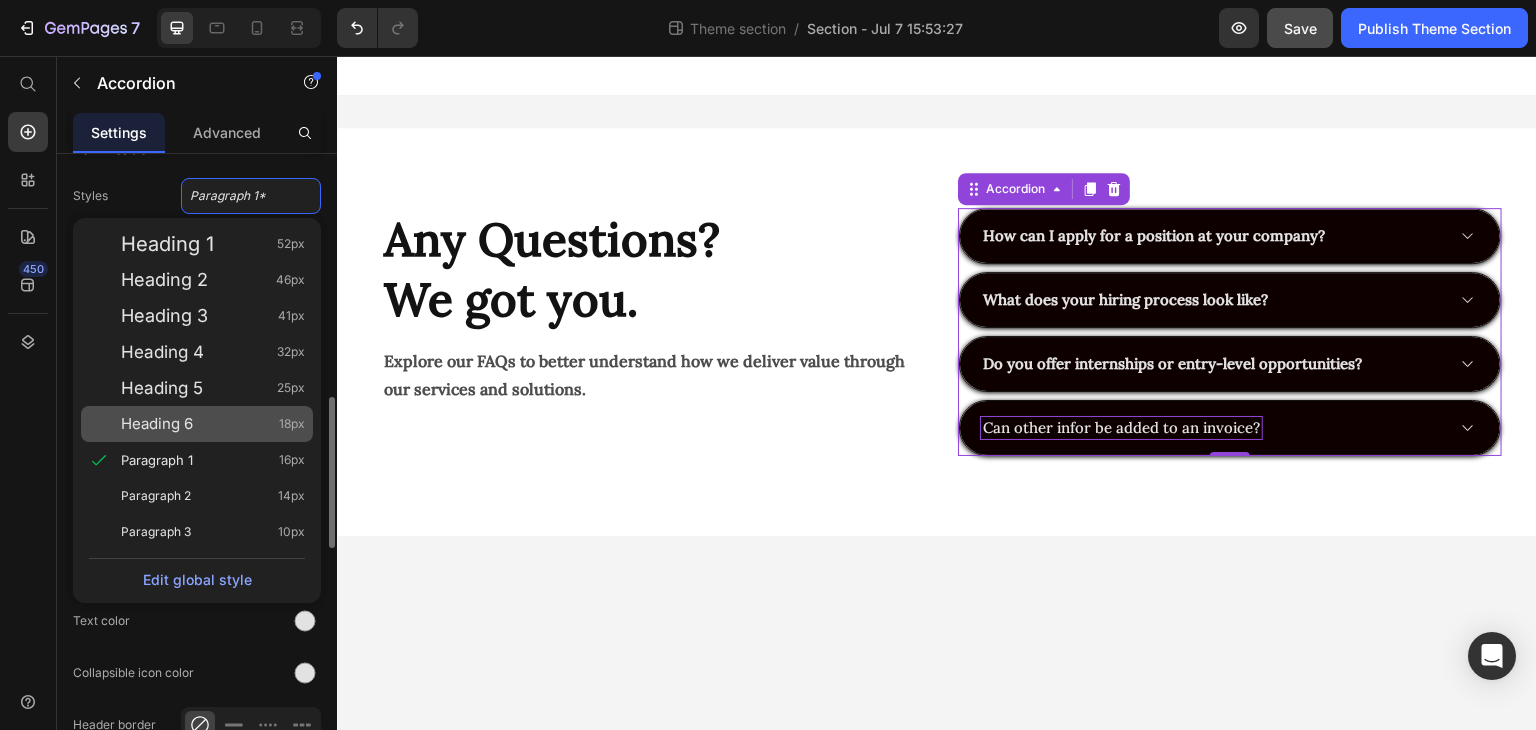 click on "Heading 6" at bounding box center [157, 424] 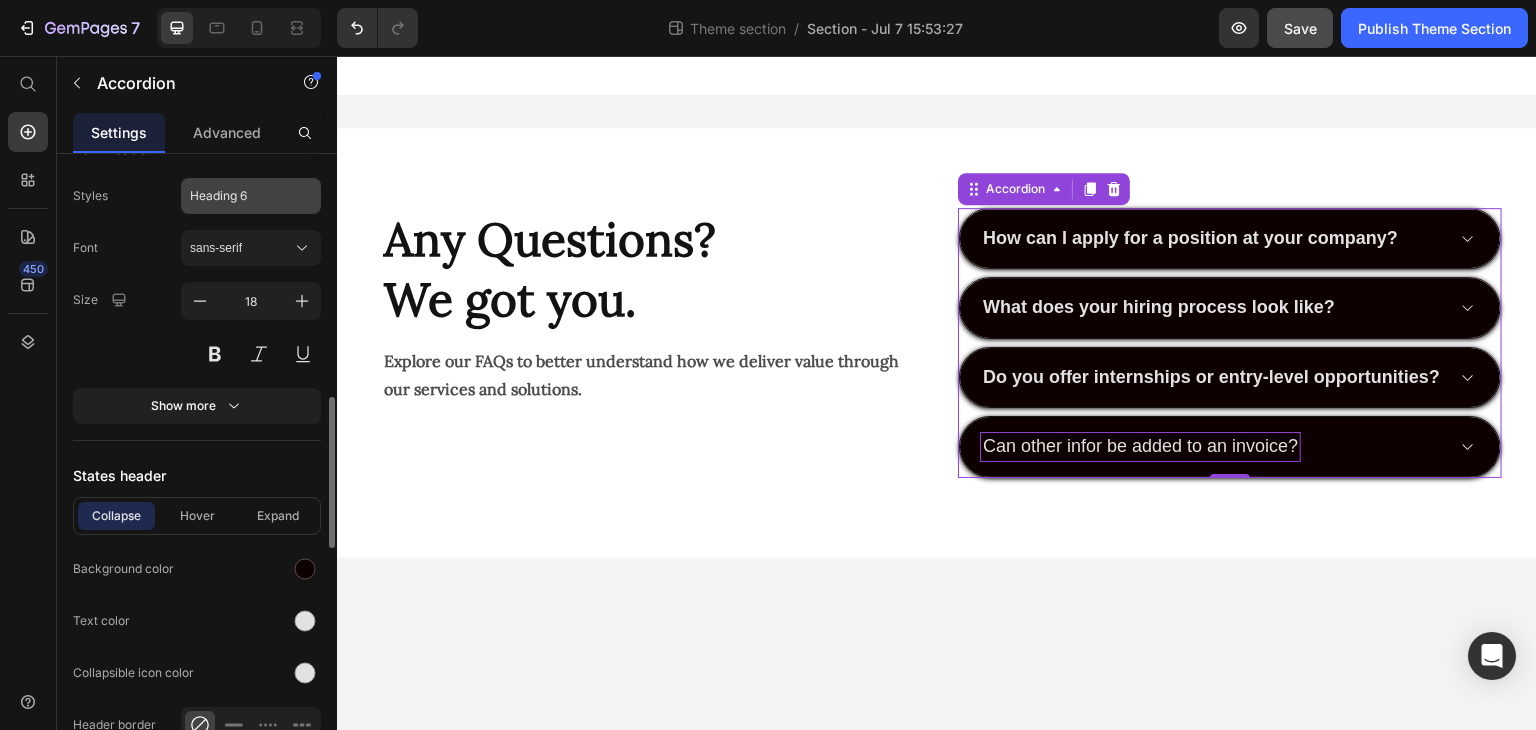 click on "Heading 6" at bounding box center (239, 196) 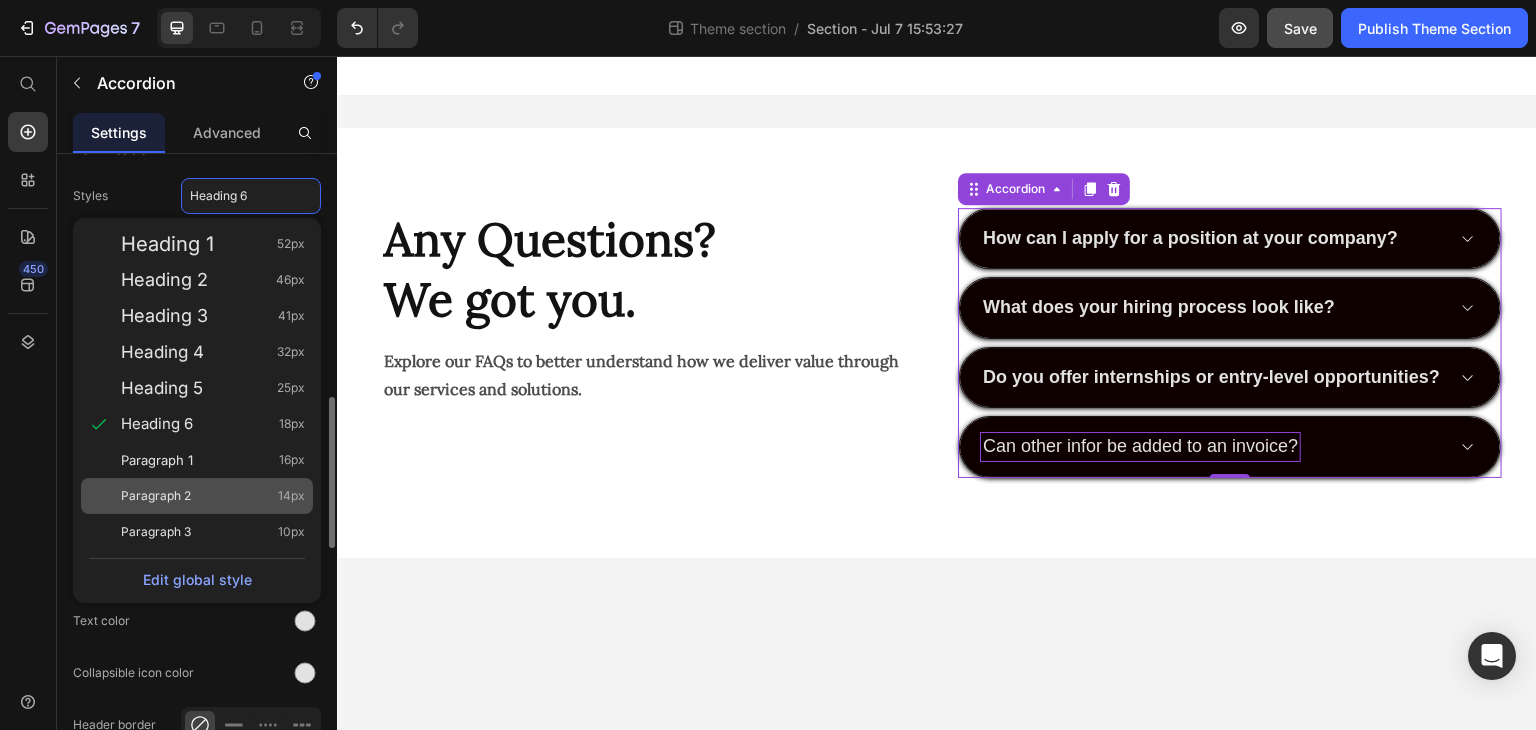 click on "Paragraph 2" at bounding box center [156, 496] 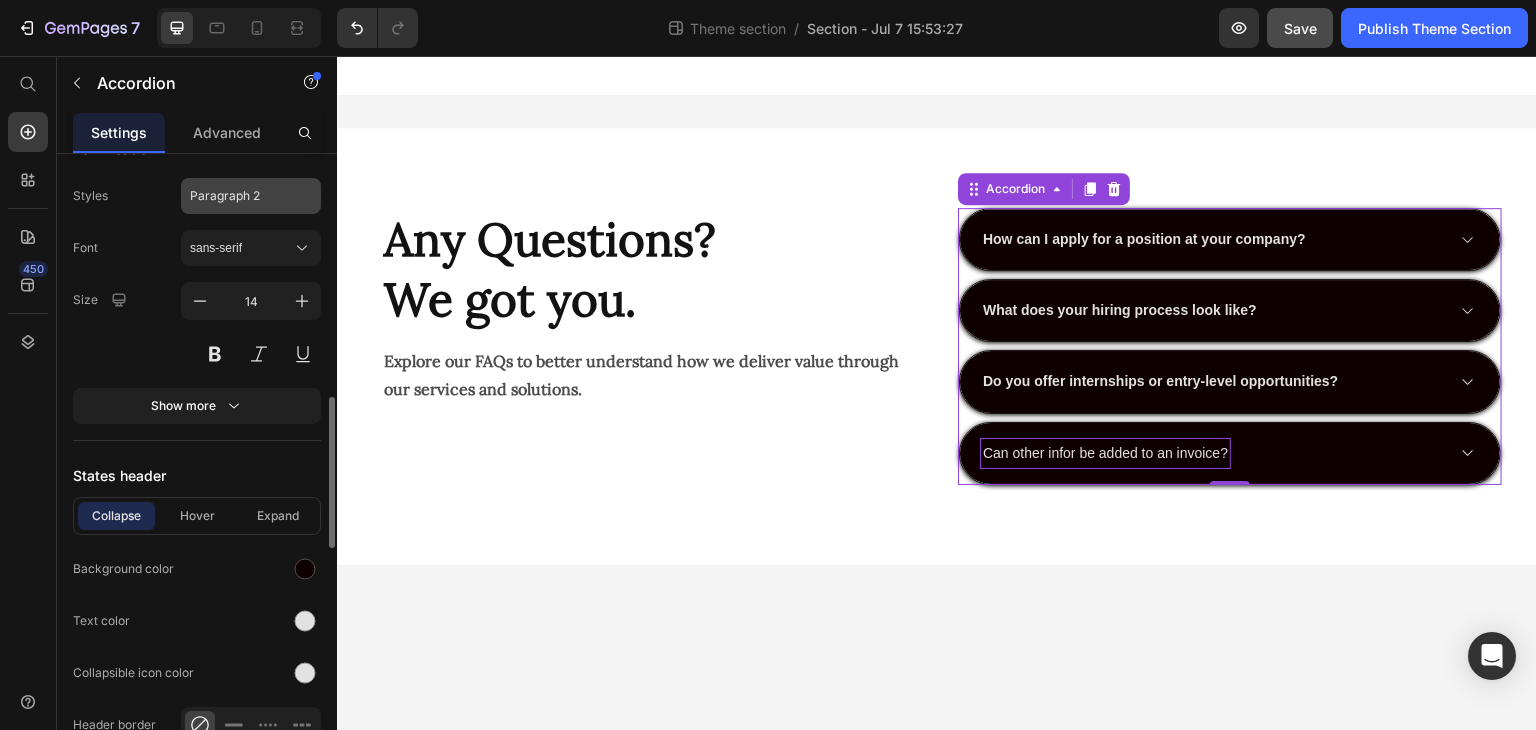 click on "Paragraph 2" 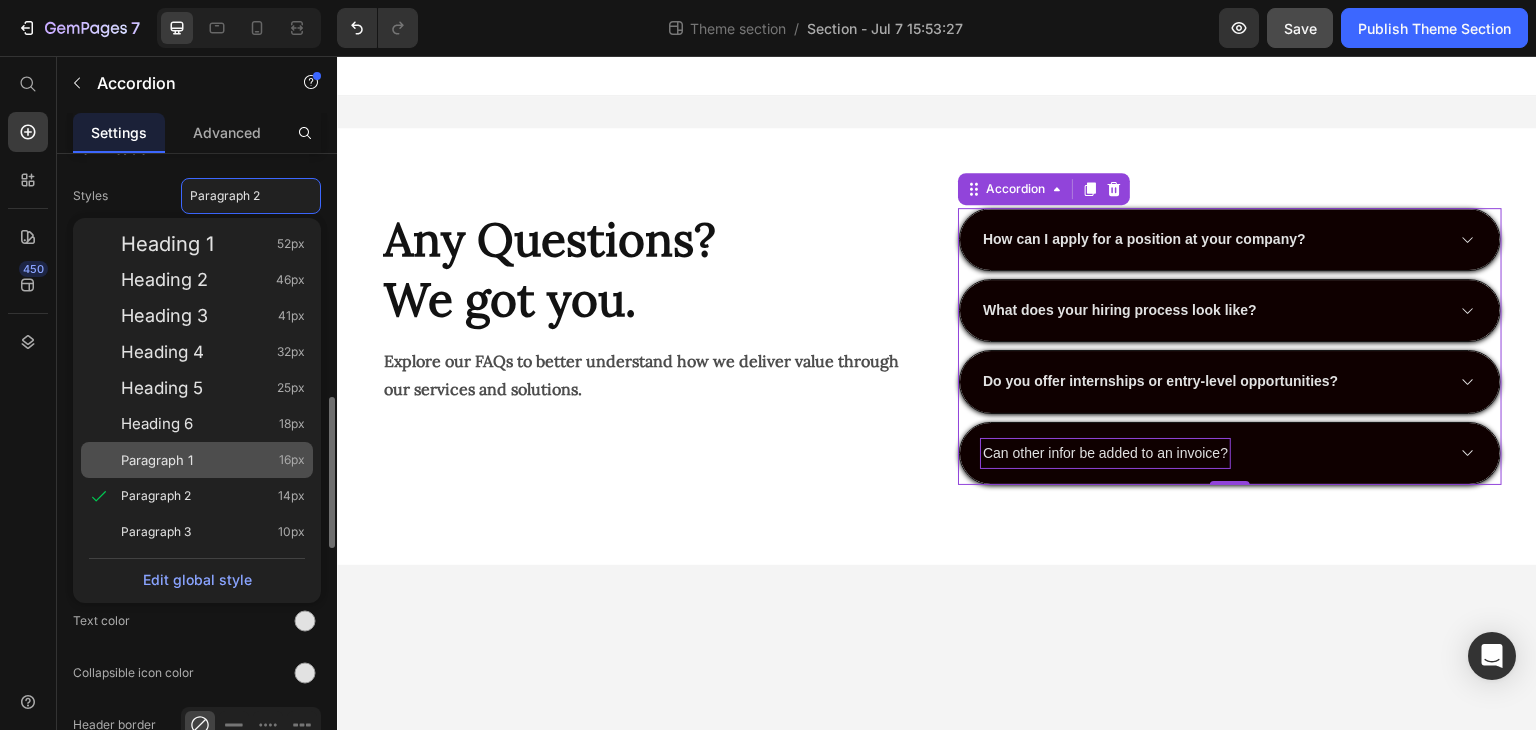 click on "Paragraph 1 16px" at bounding box center (213, 460) 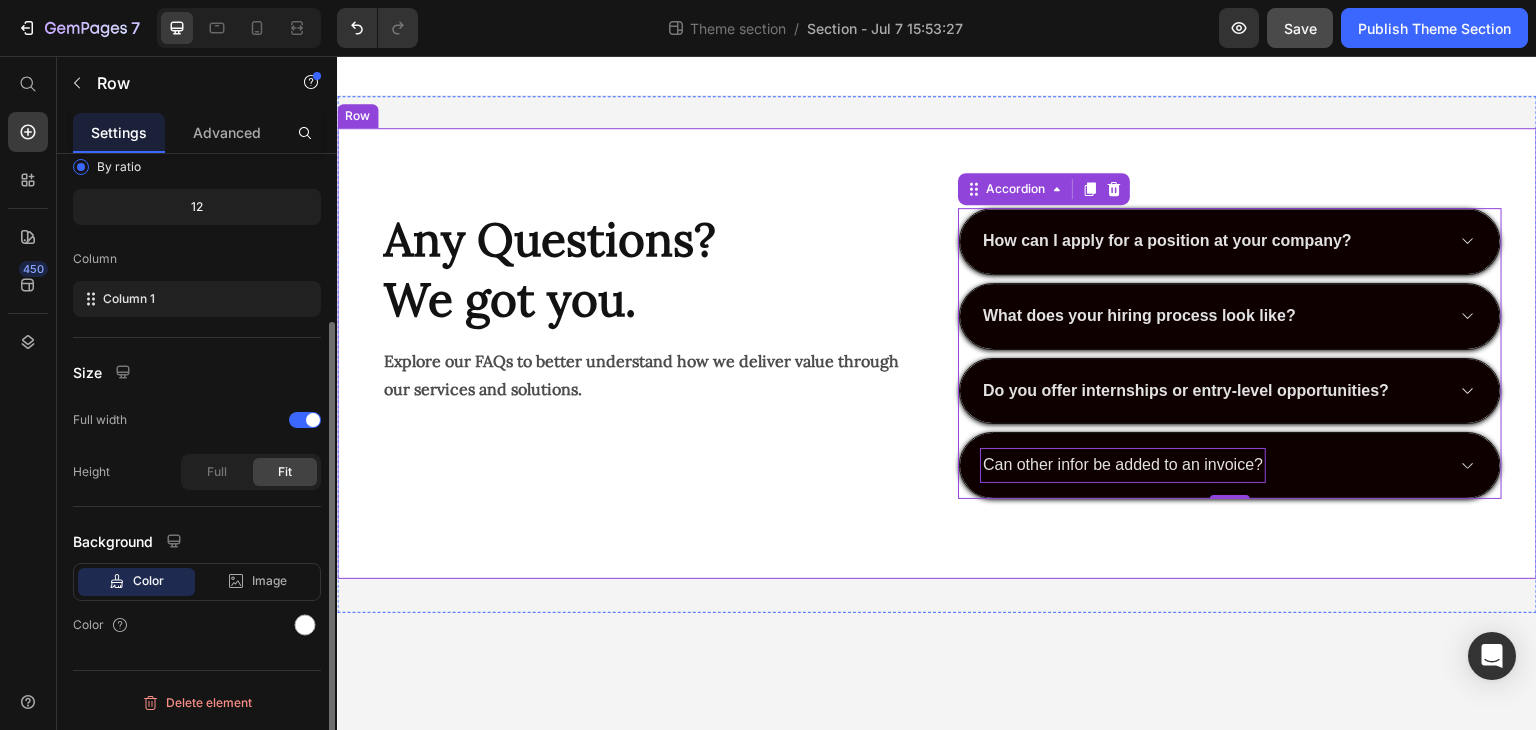 click on "How can I apply for a position at your company?
What does your hiring process look like?
Do you offer internships or entry-level opportunities?
Can other infor be added to an invoice? Accordion   0 Any Questions? We got you. Heading Explore our FAQs to better understand how we deliver value through our services and solutions. Text Block Row Row" at bounding box center [937, 353] 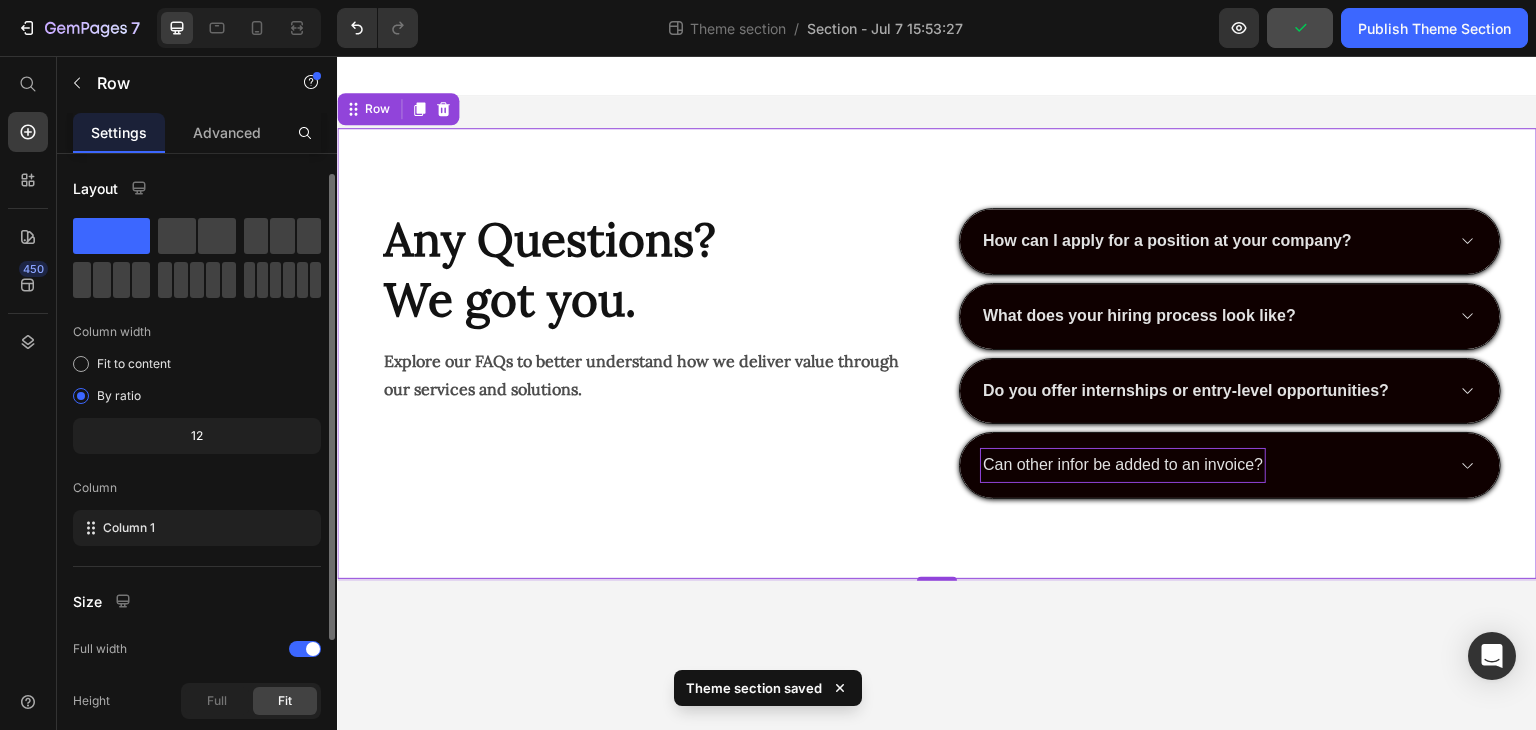 scroll, scrollTop: 0, scrollLeft: 0, axis: both 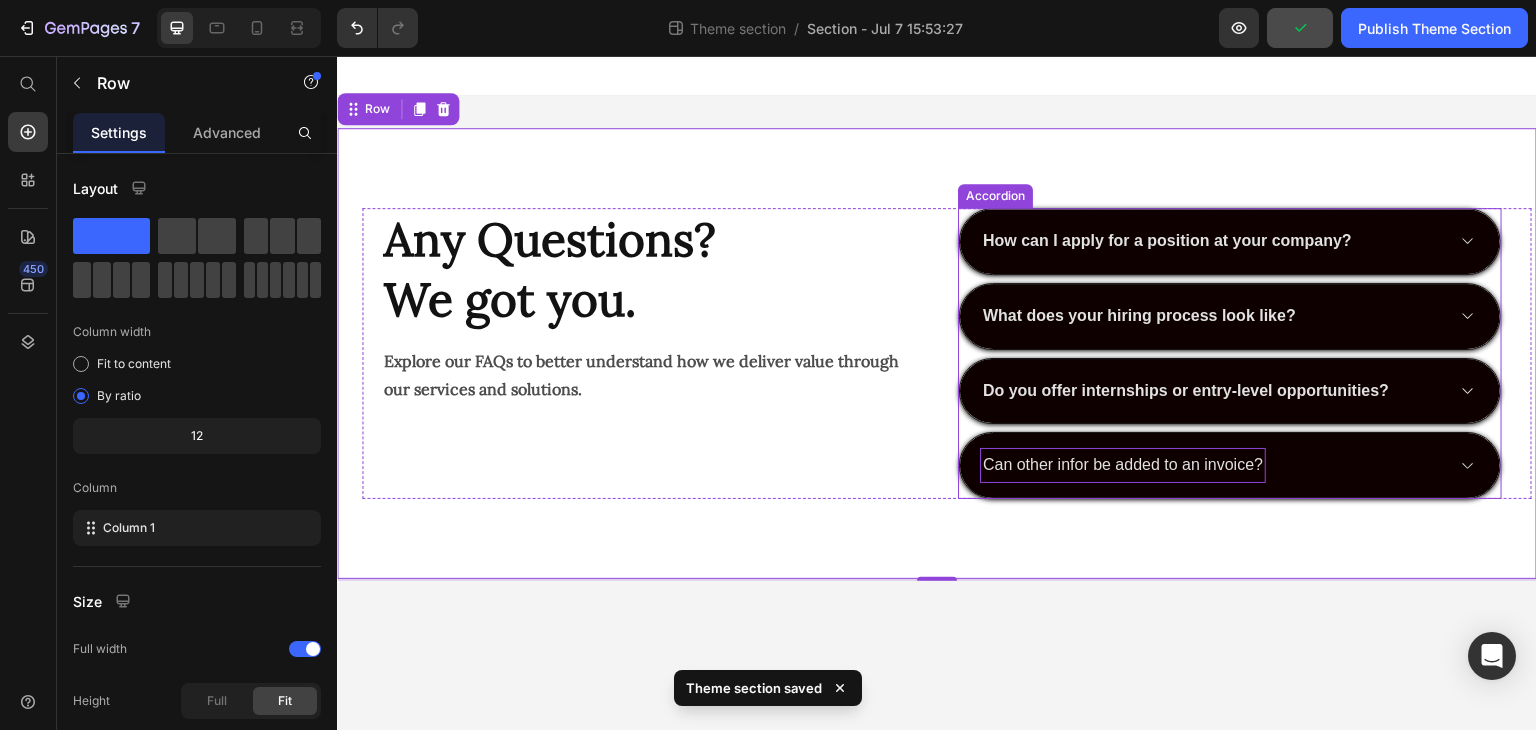 click on "How can I apply for a position at your company?
What does your hiring process look like?
Do you offer internships or entry-level opportunities?
Can other infor be added to an invoice?" at bounding box center (1230, 353) 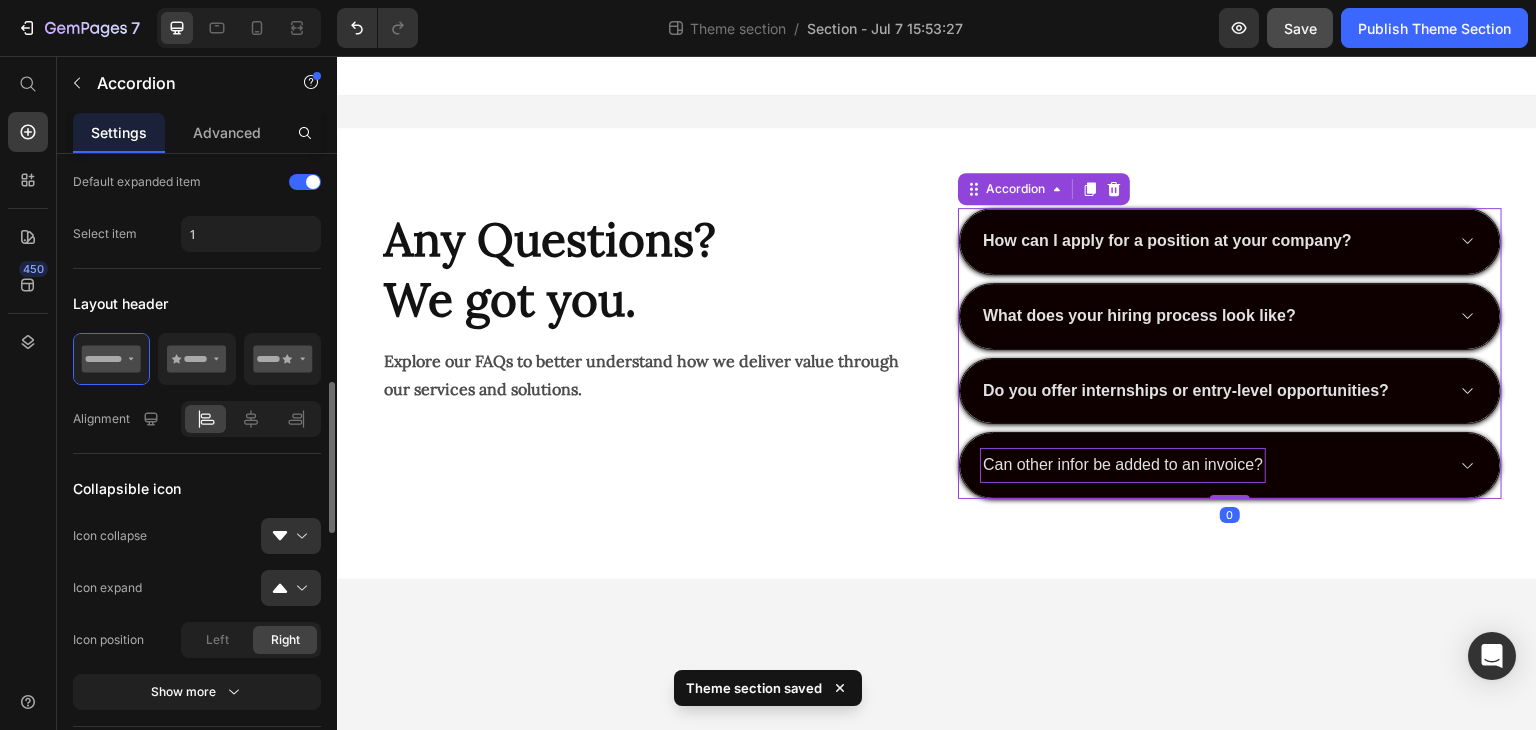 scroll, scrollTop: 514, scrollLeft: 0, axis: vertical 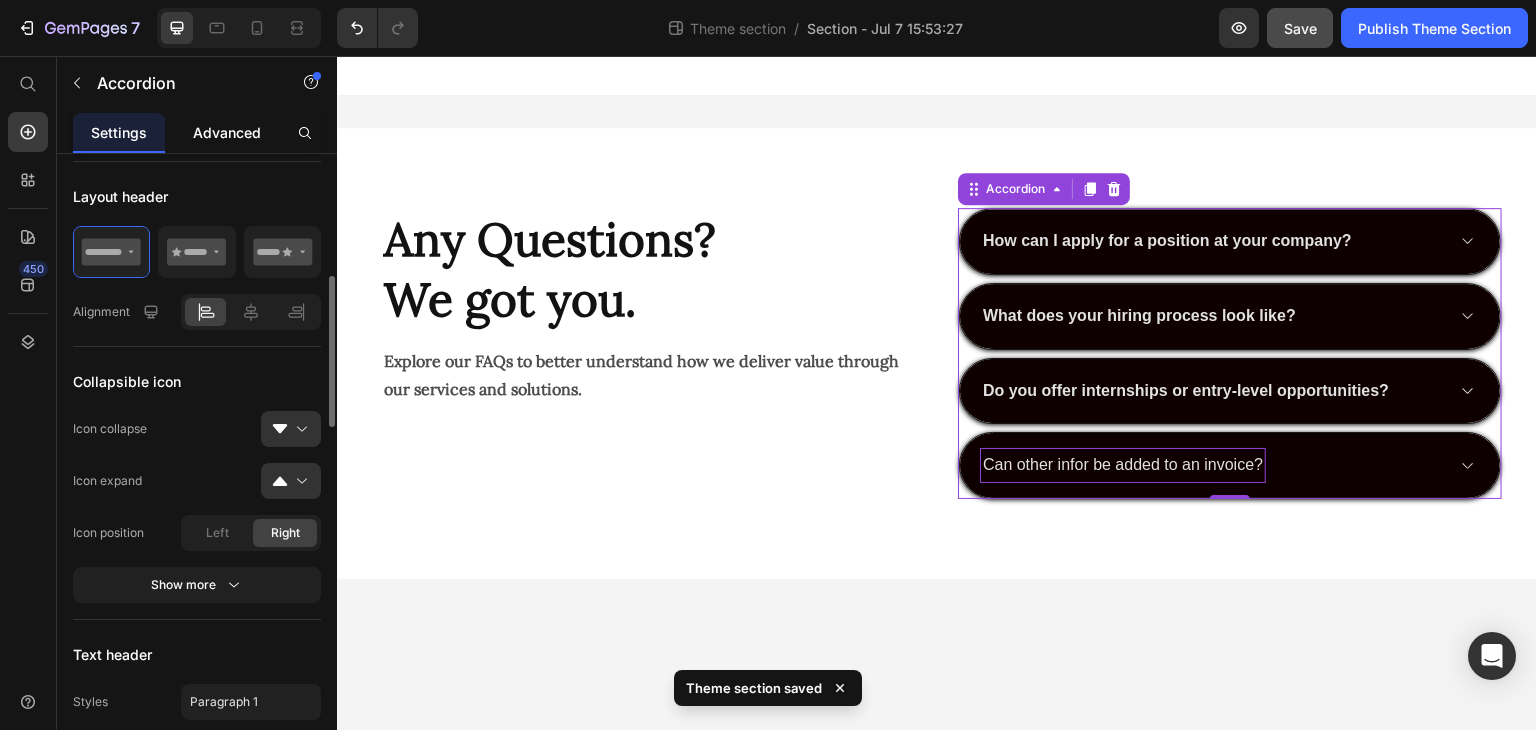 click on "Advanced" at bounding box center (227, 132) 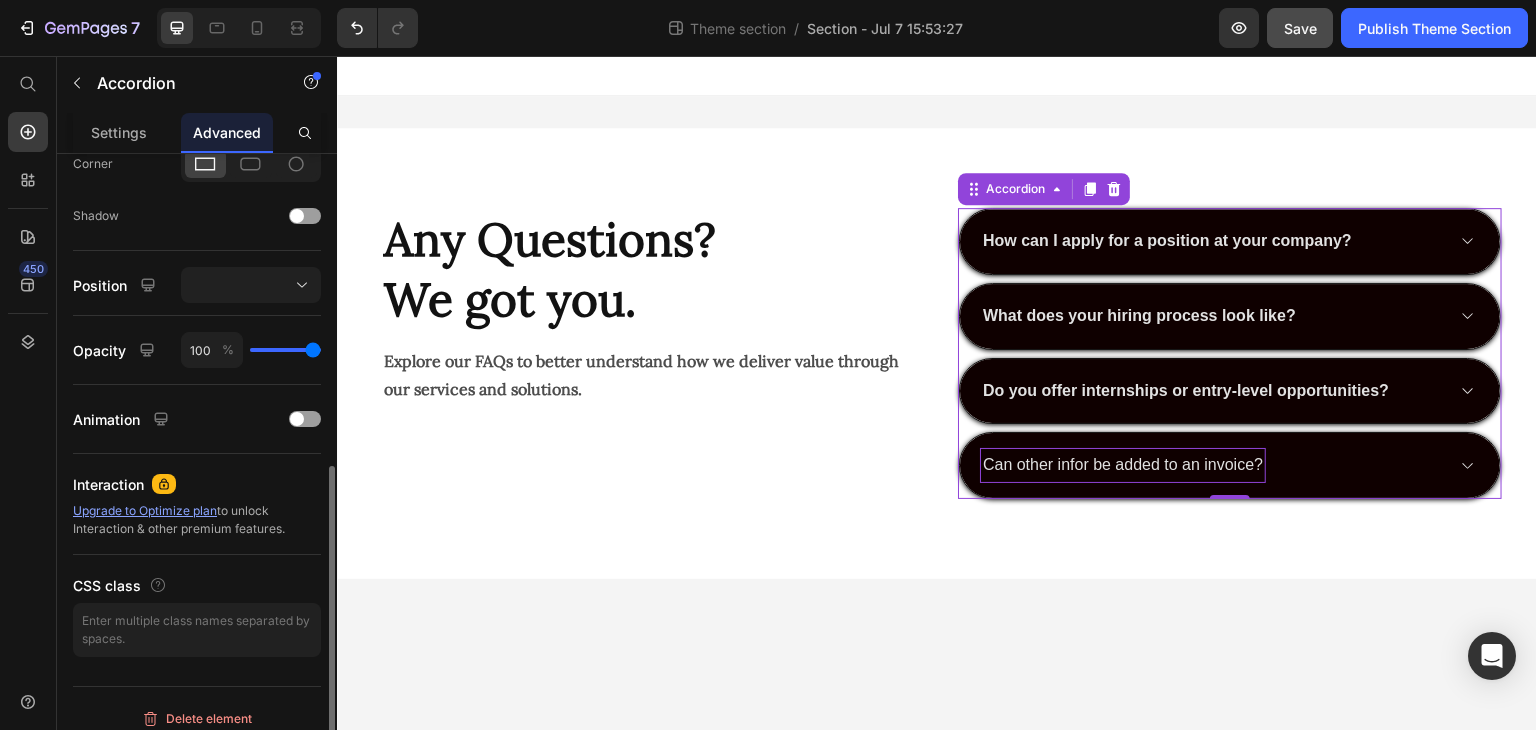 scroll, scrollTop: 634, scrollLeft: 0, axis: vertical 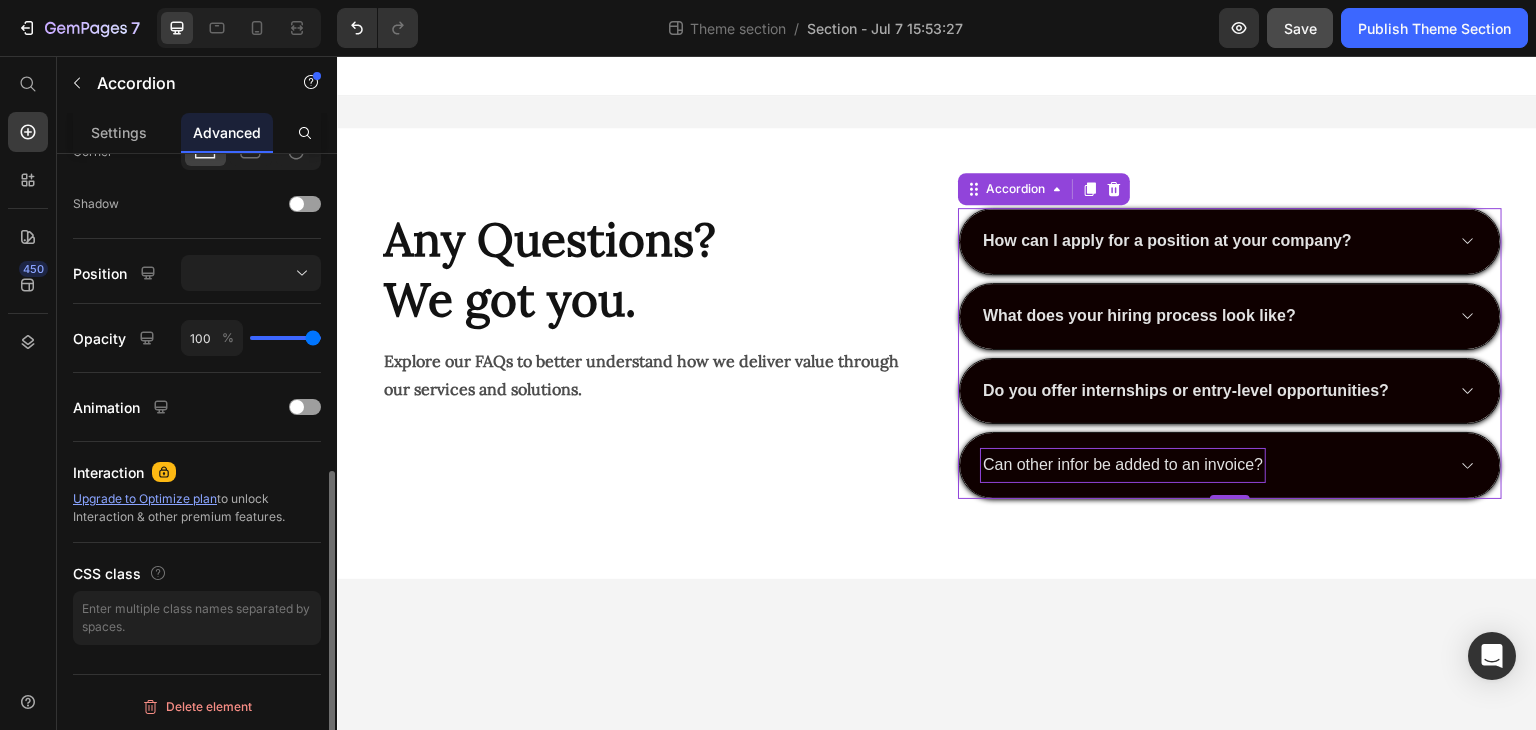 type on "50" 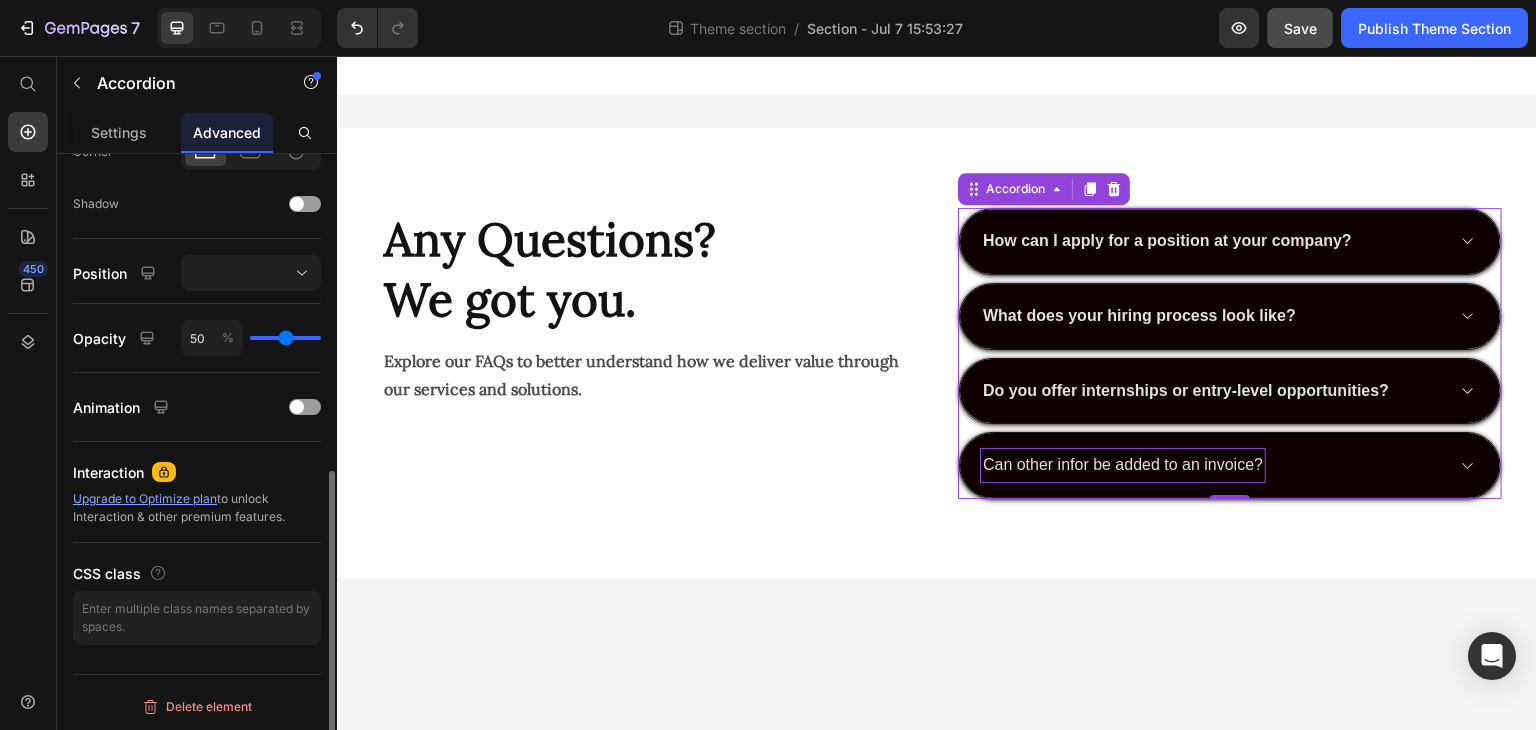 type on "50" 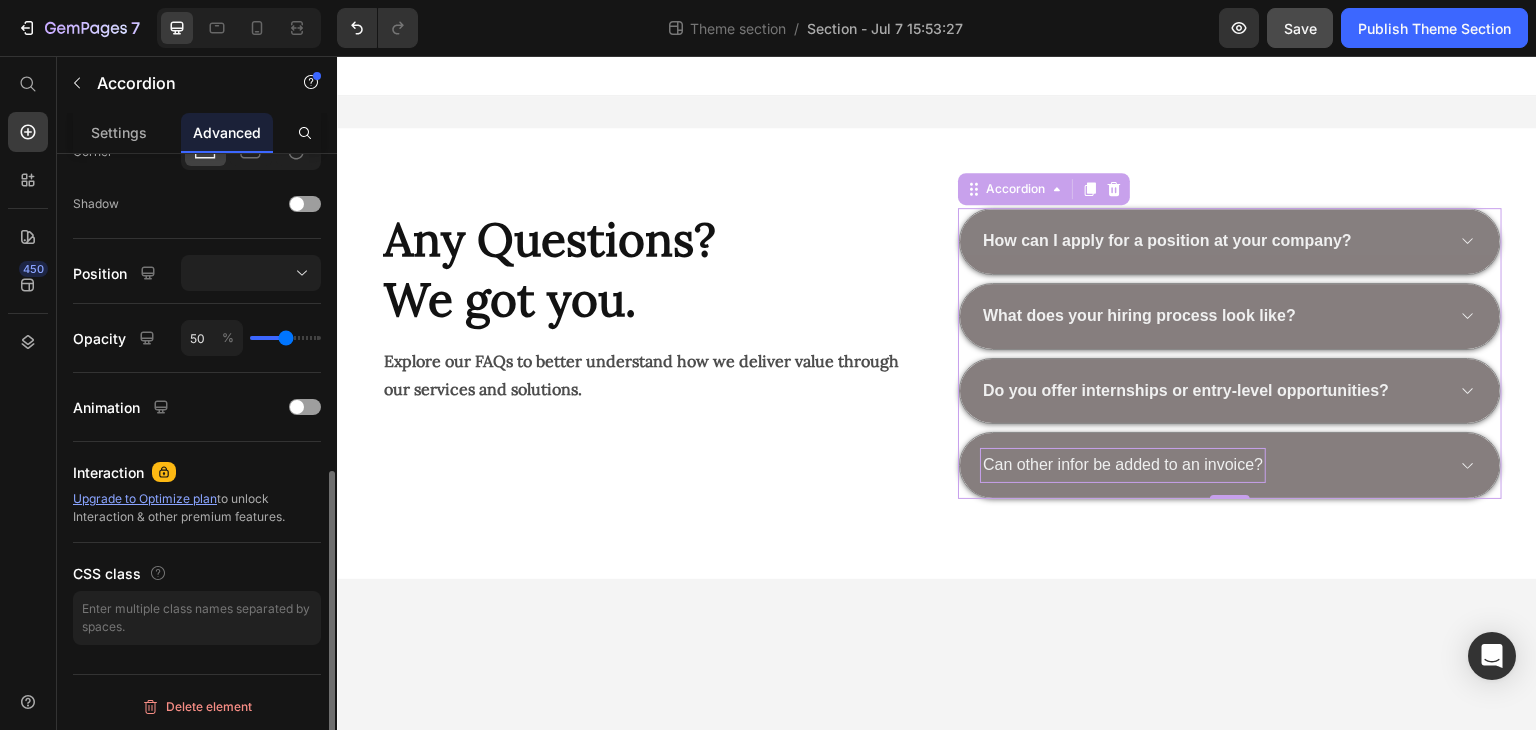 type on "53" 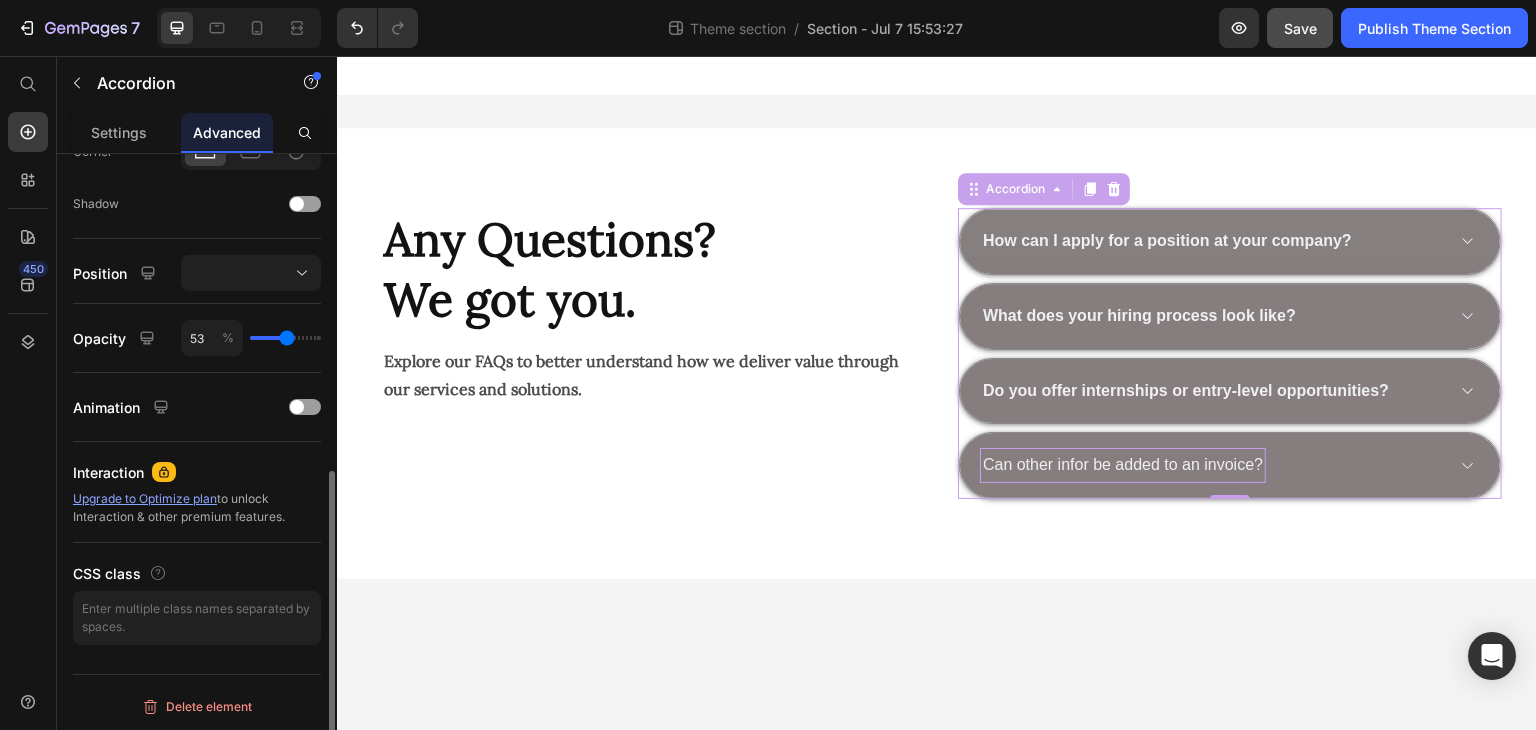 type on "63" 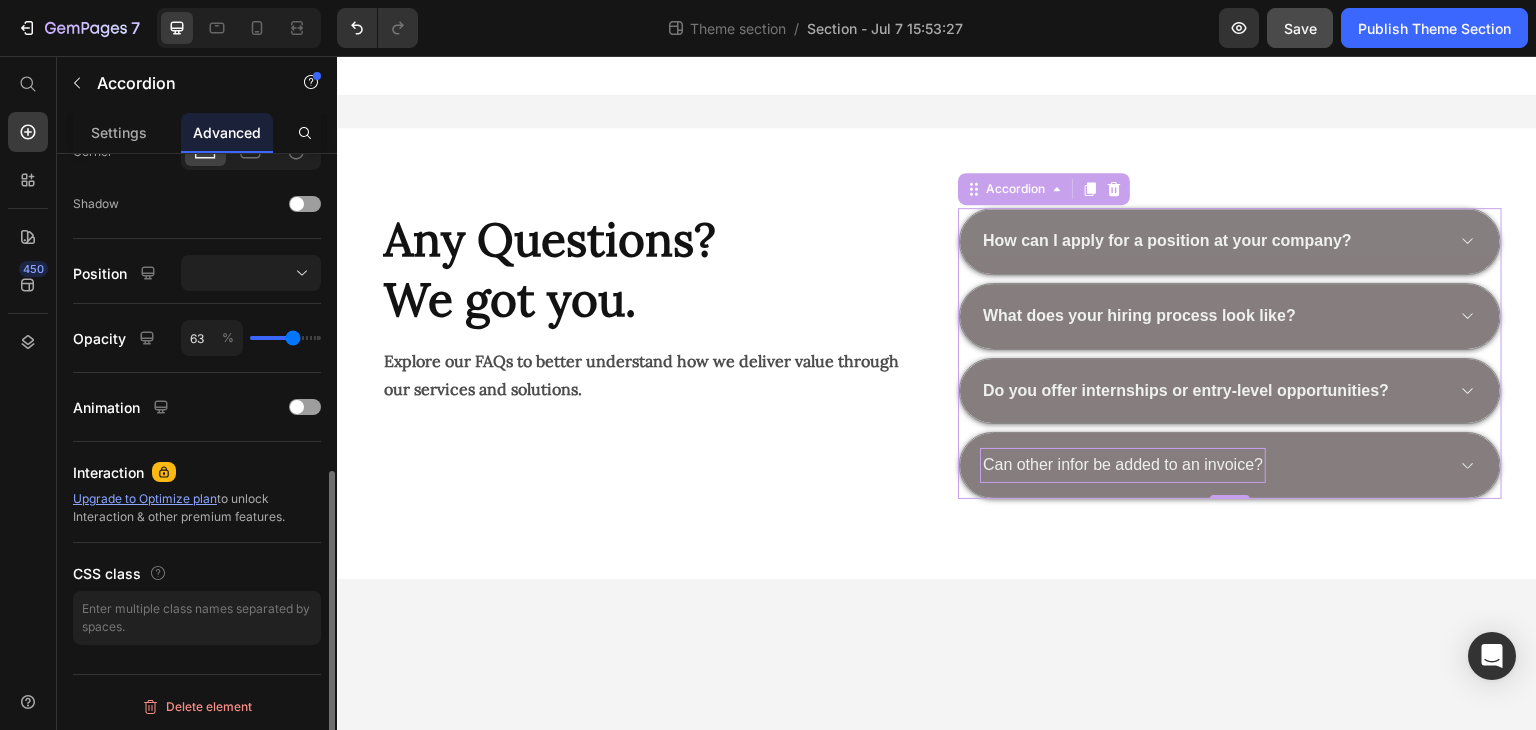 type on "72" 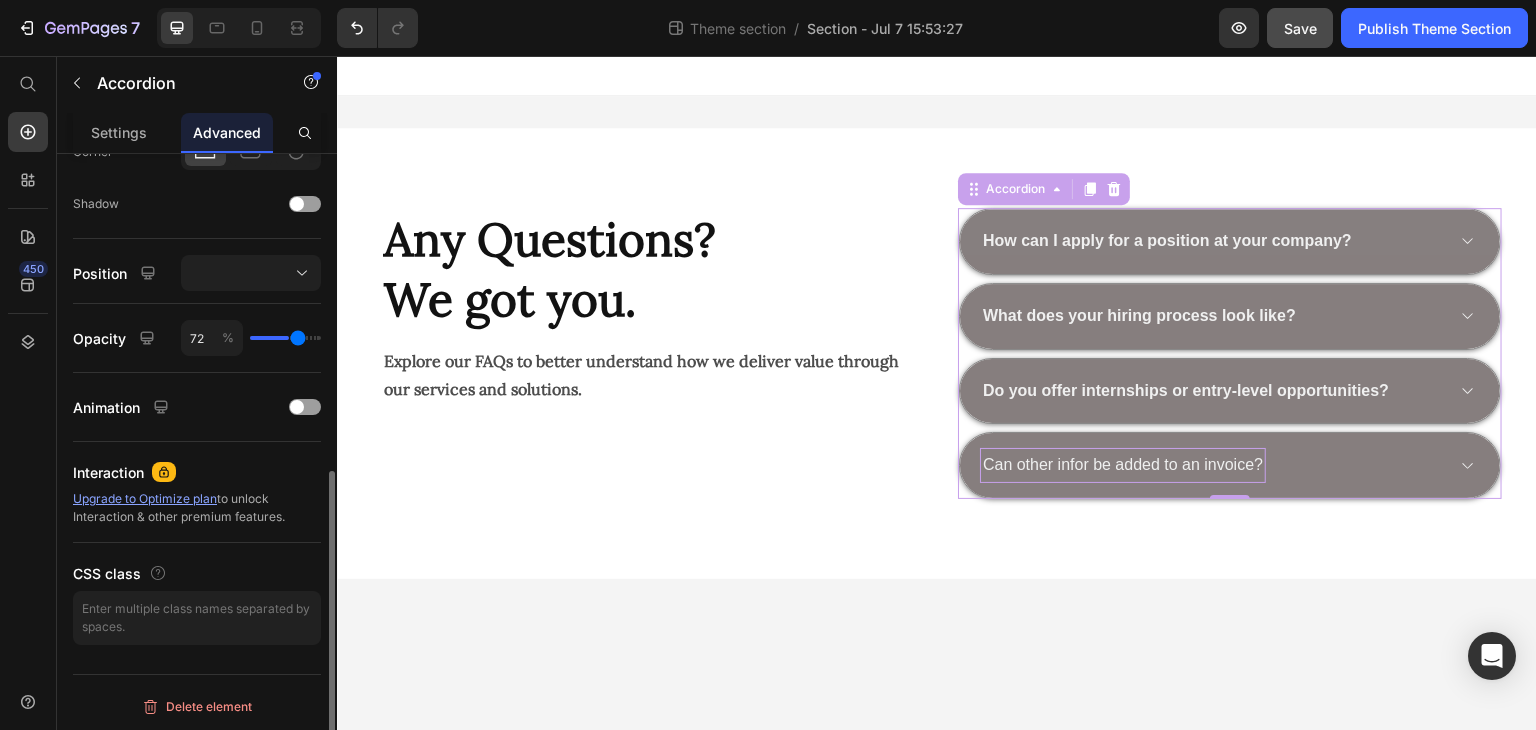 type on "75" 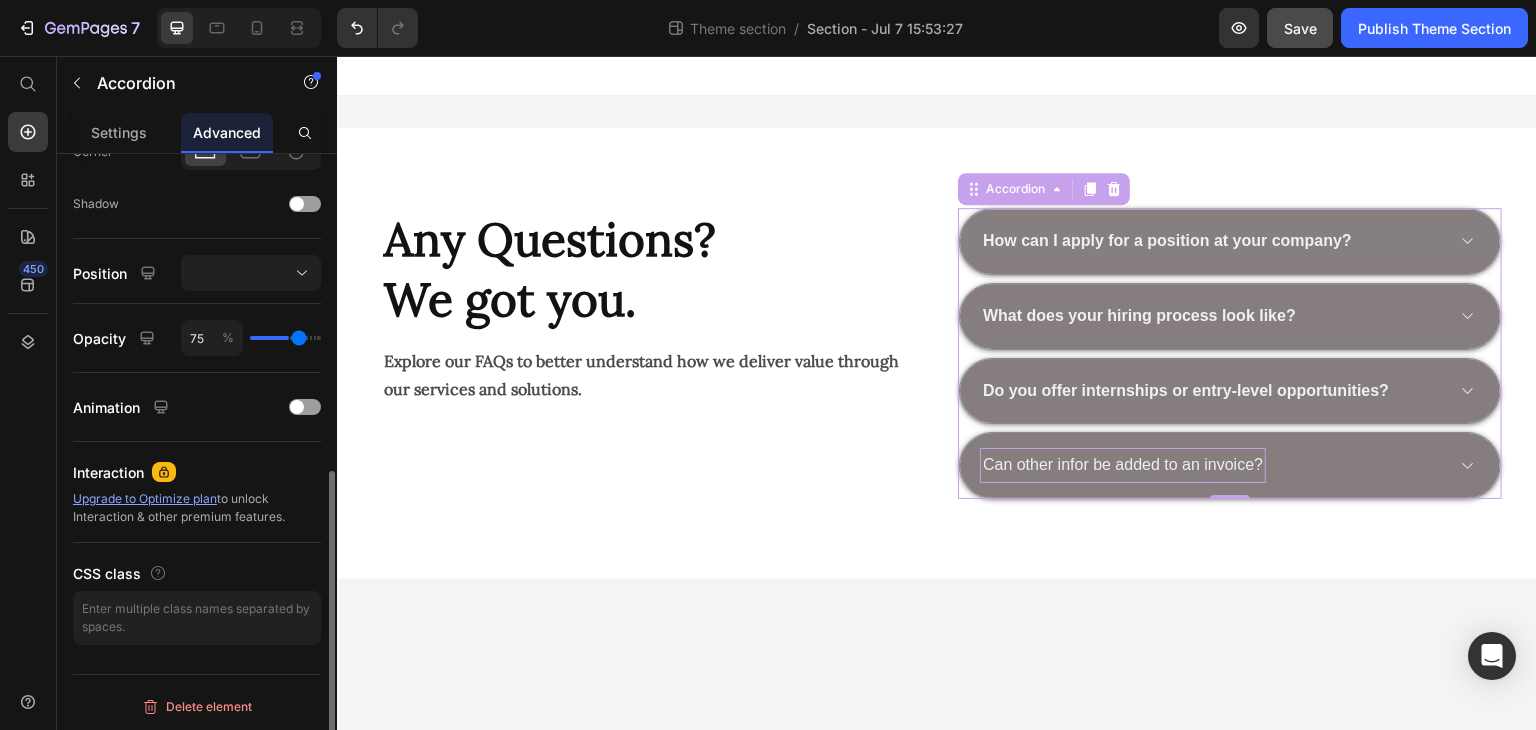 type on "79" 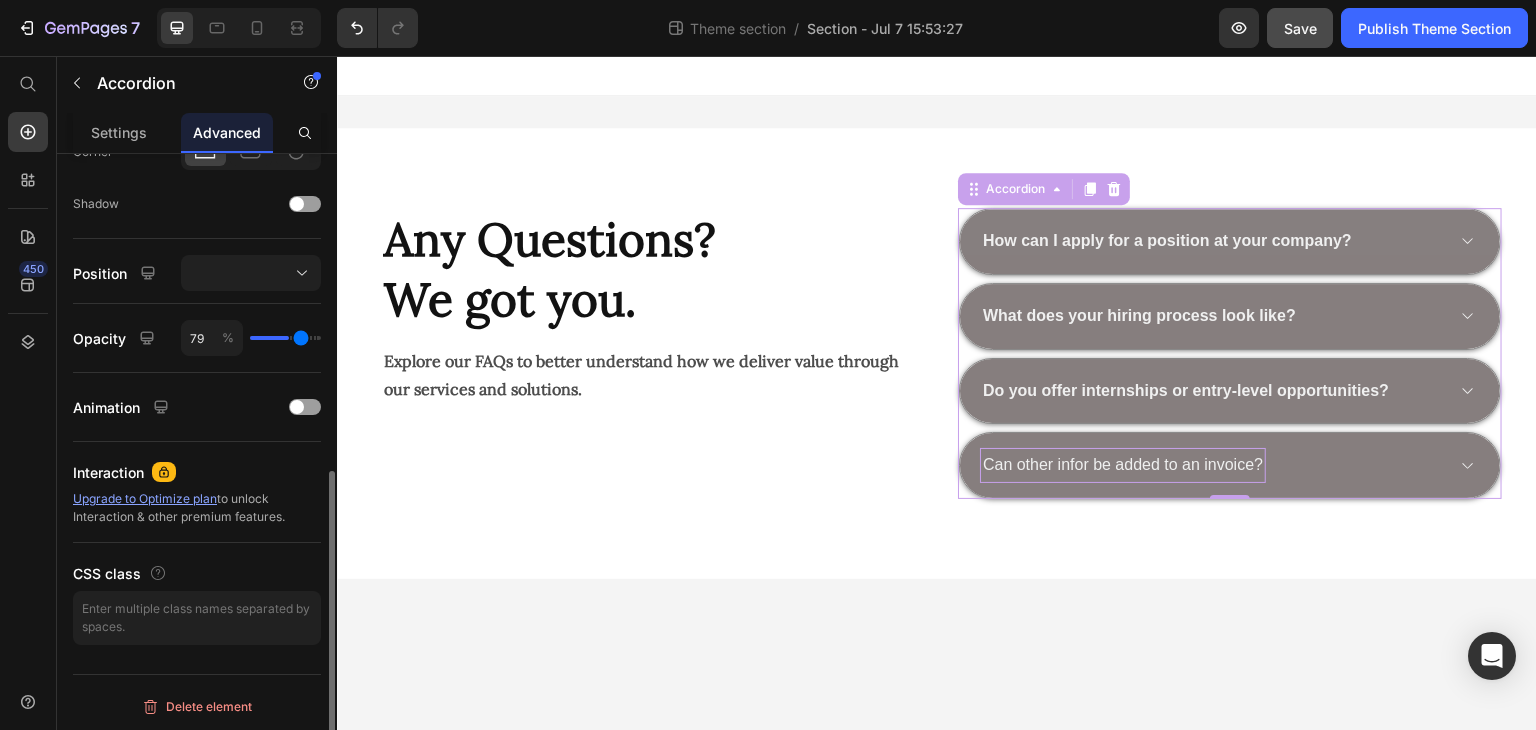 type on "81" 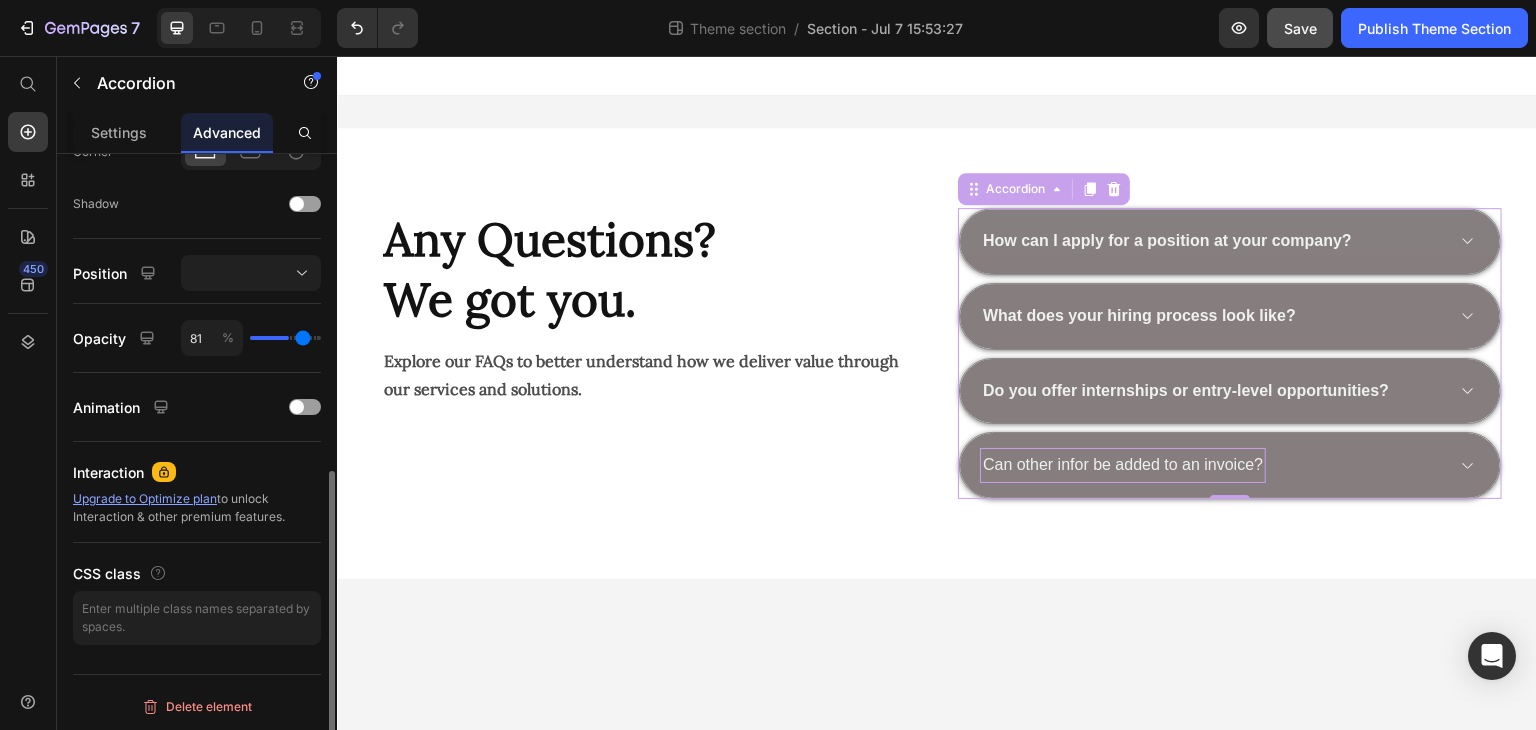 type on "82" 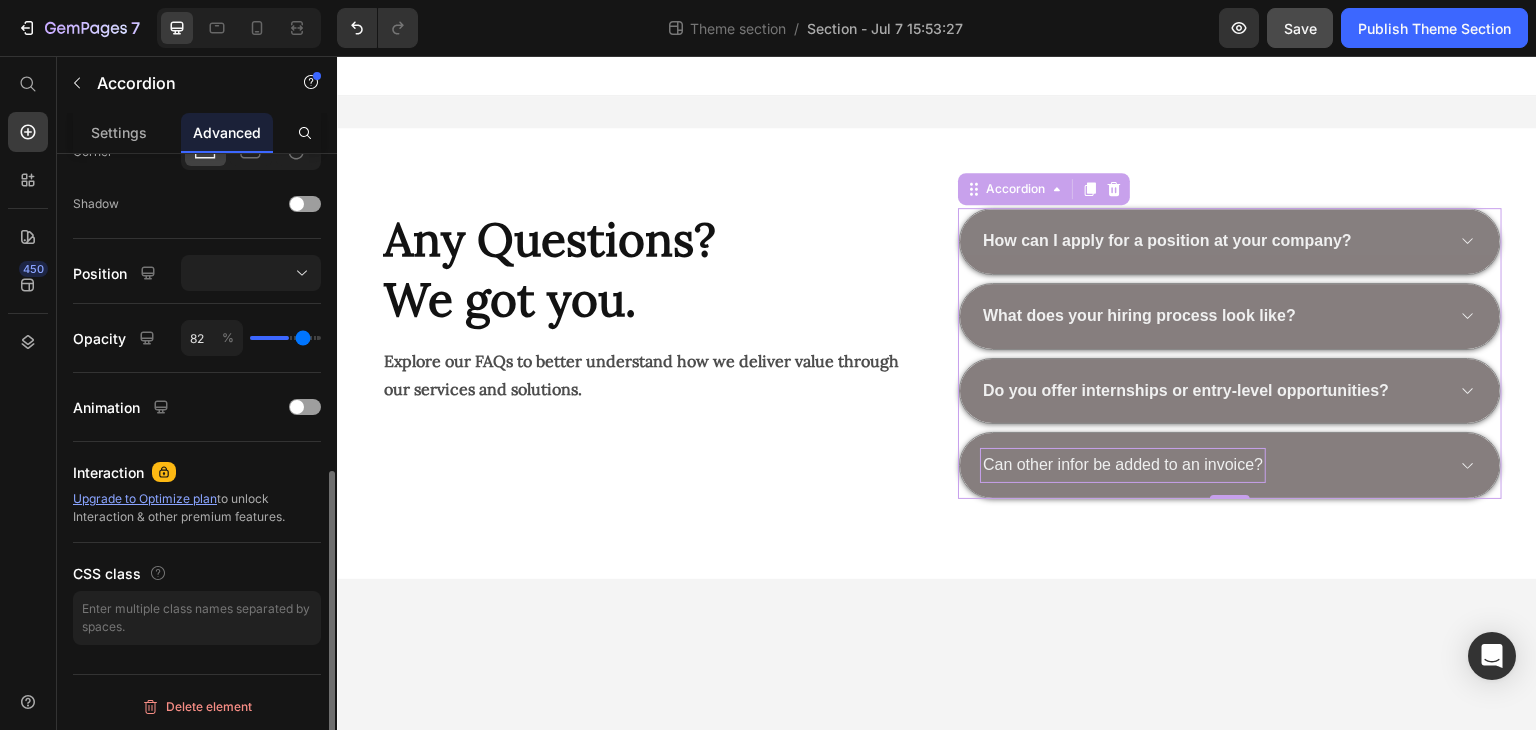 type on "84" 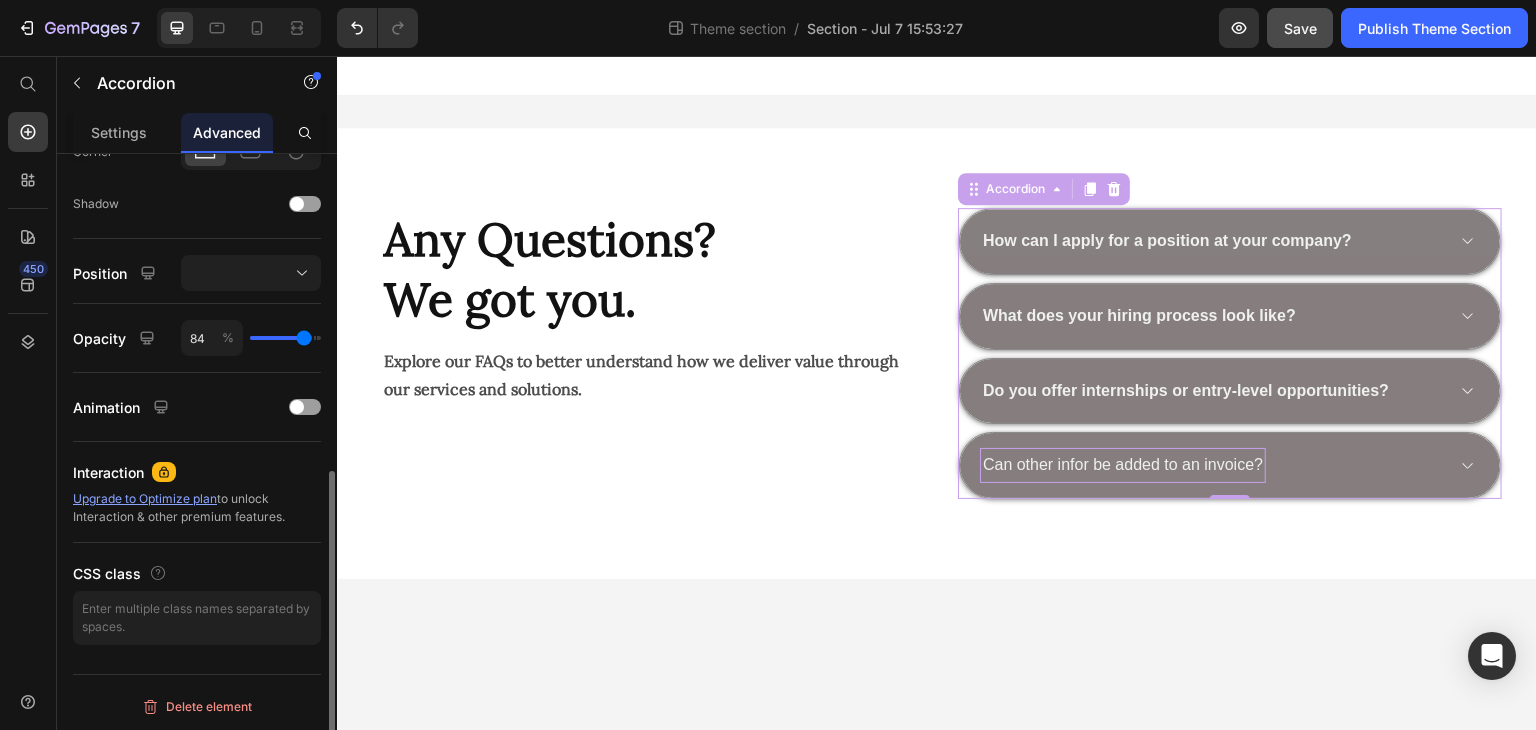 type on "85" 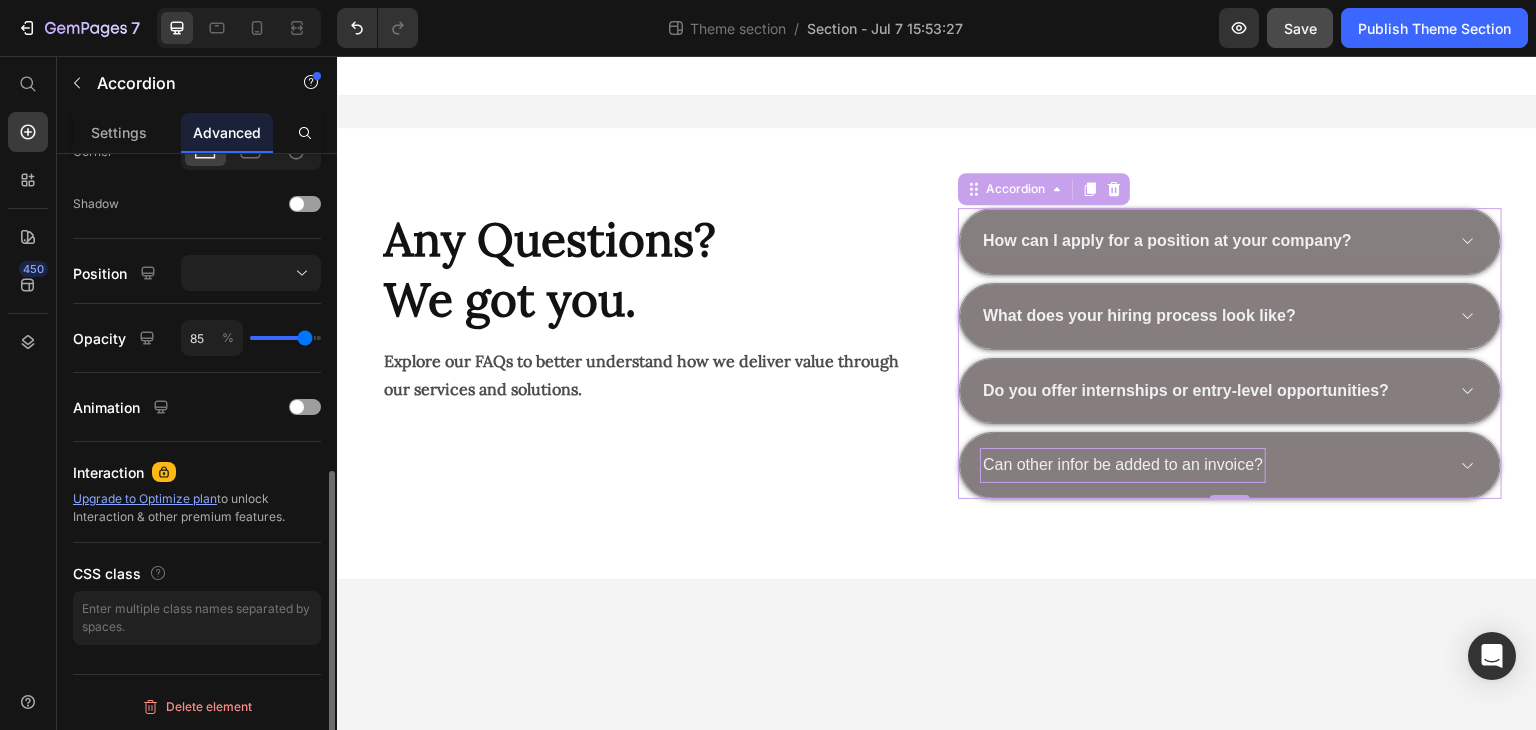 type on "87" 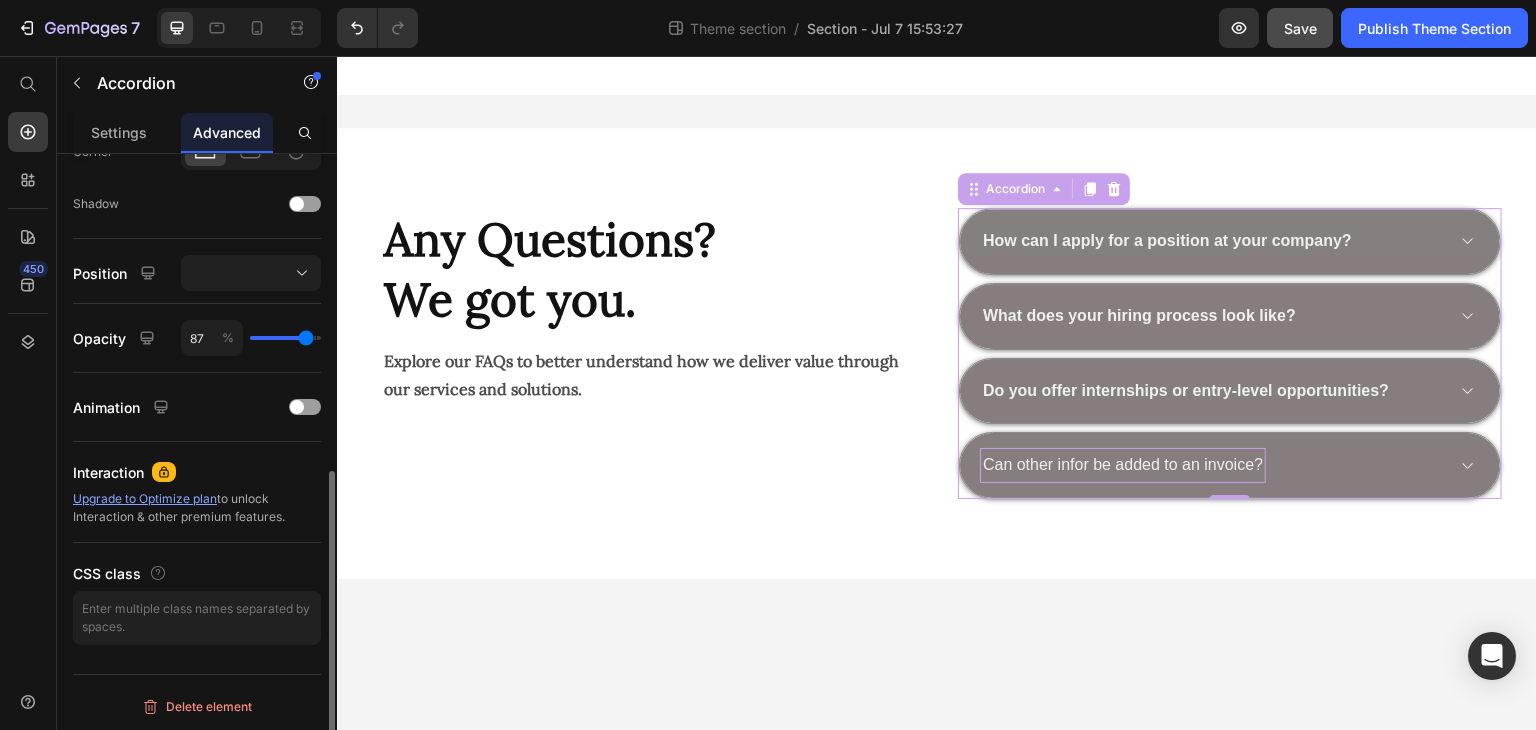 type on "92" 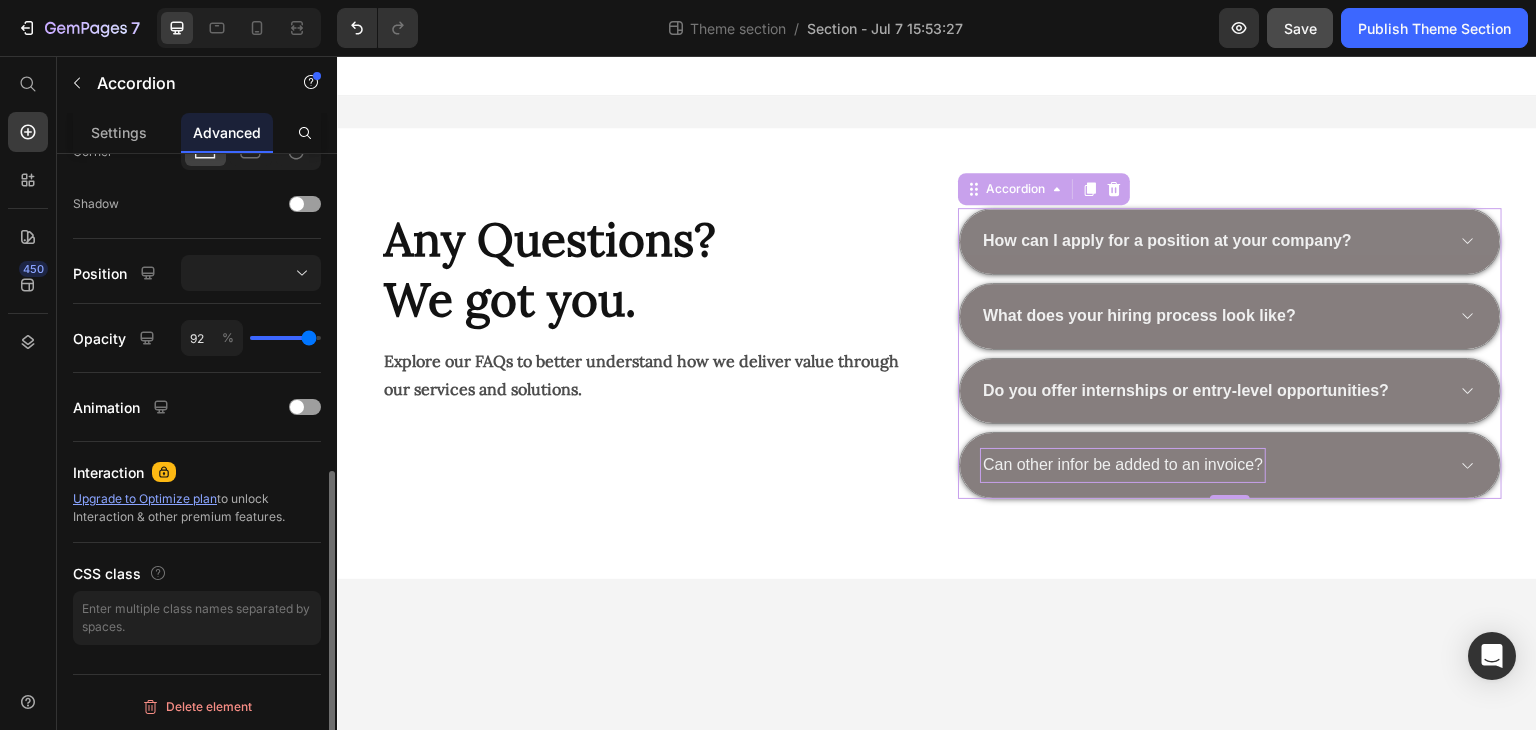 type on "98" 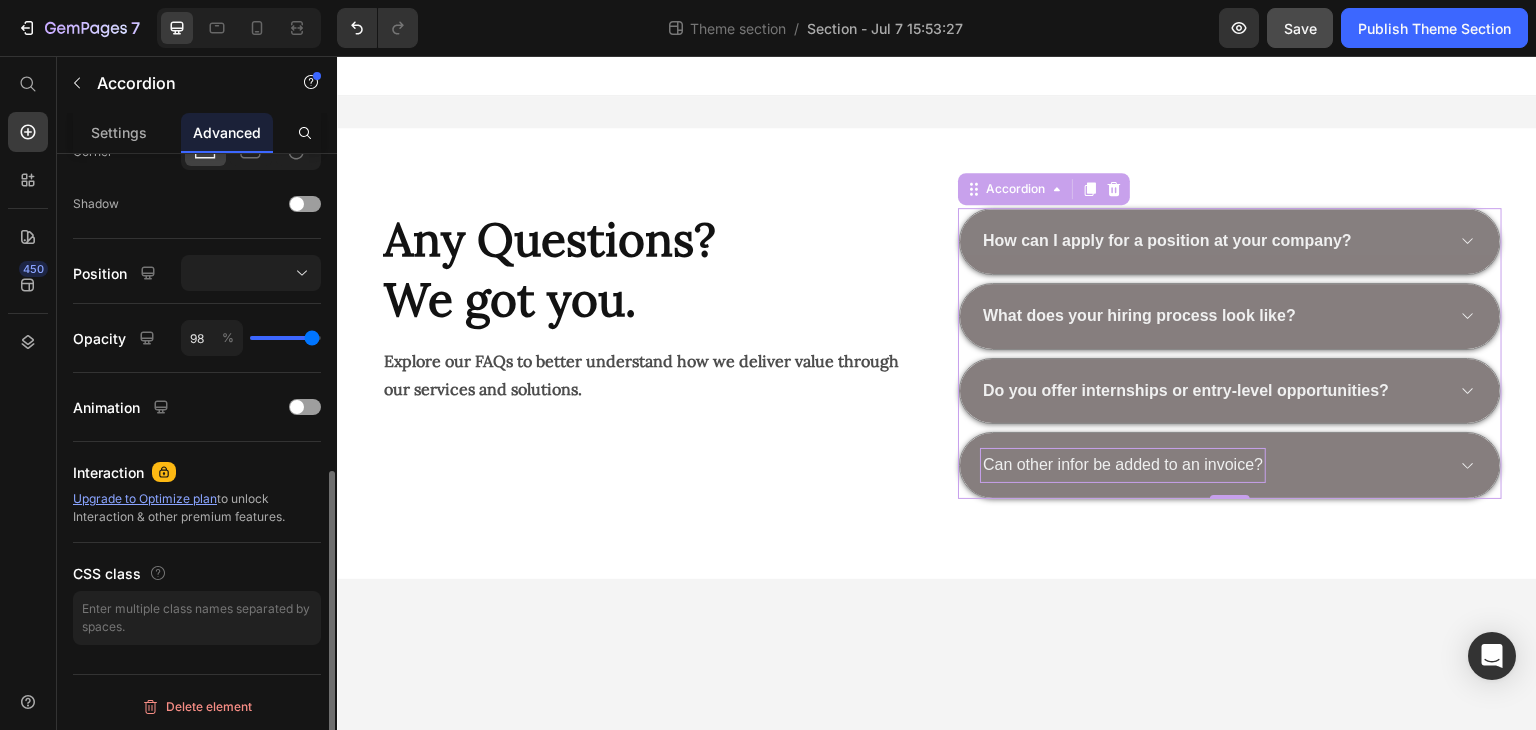 type on "100" 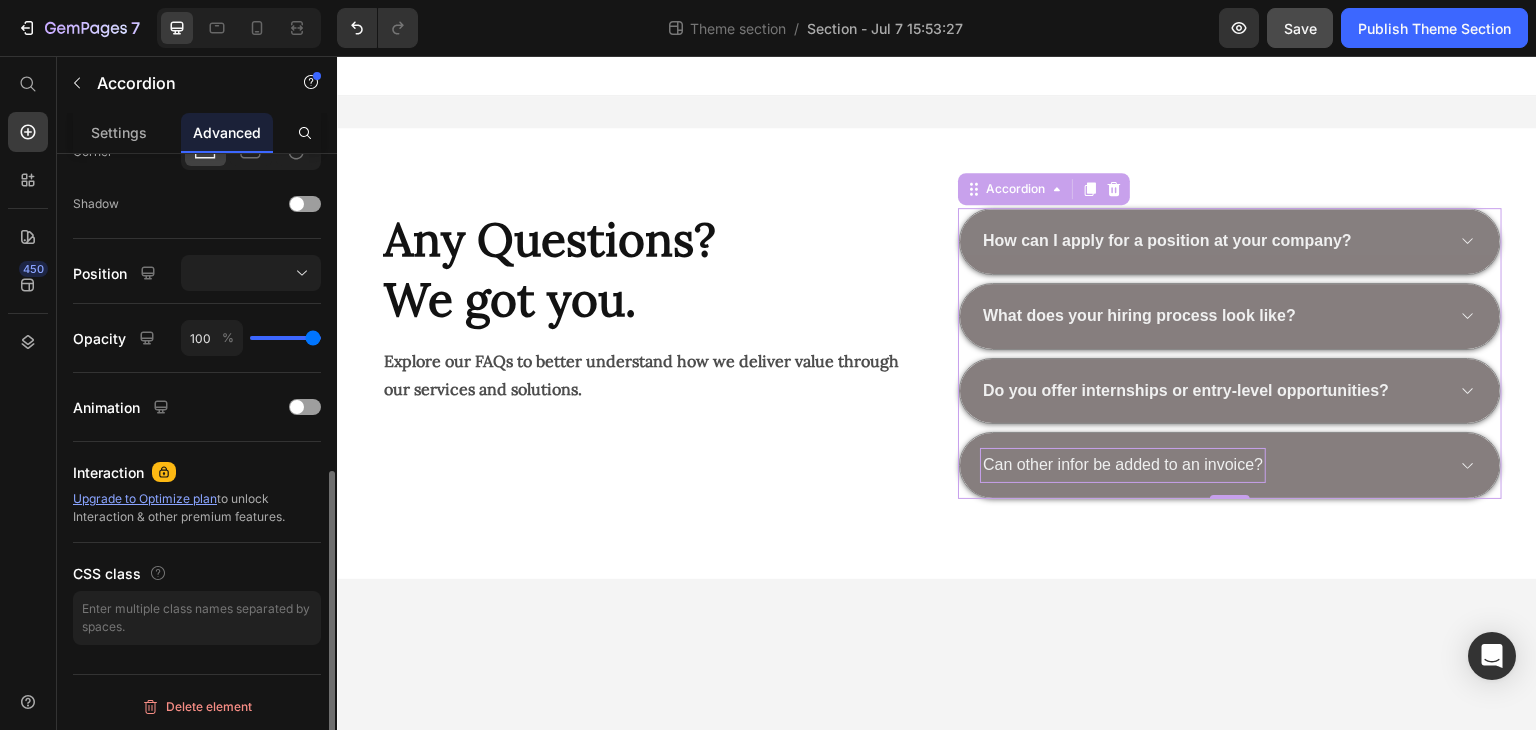 drag, startPoint x: 285, startPoint y: 338, endPoint x: 333, endPoint y: 335, distance: 48.09366 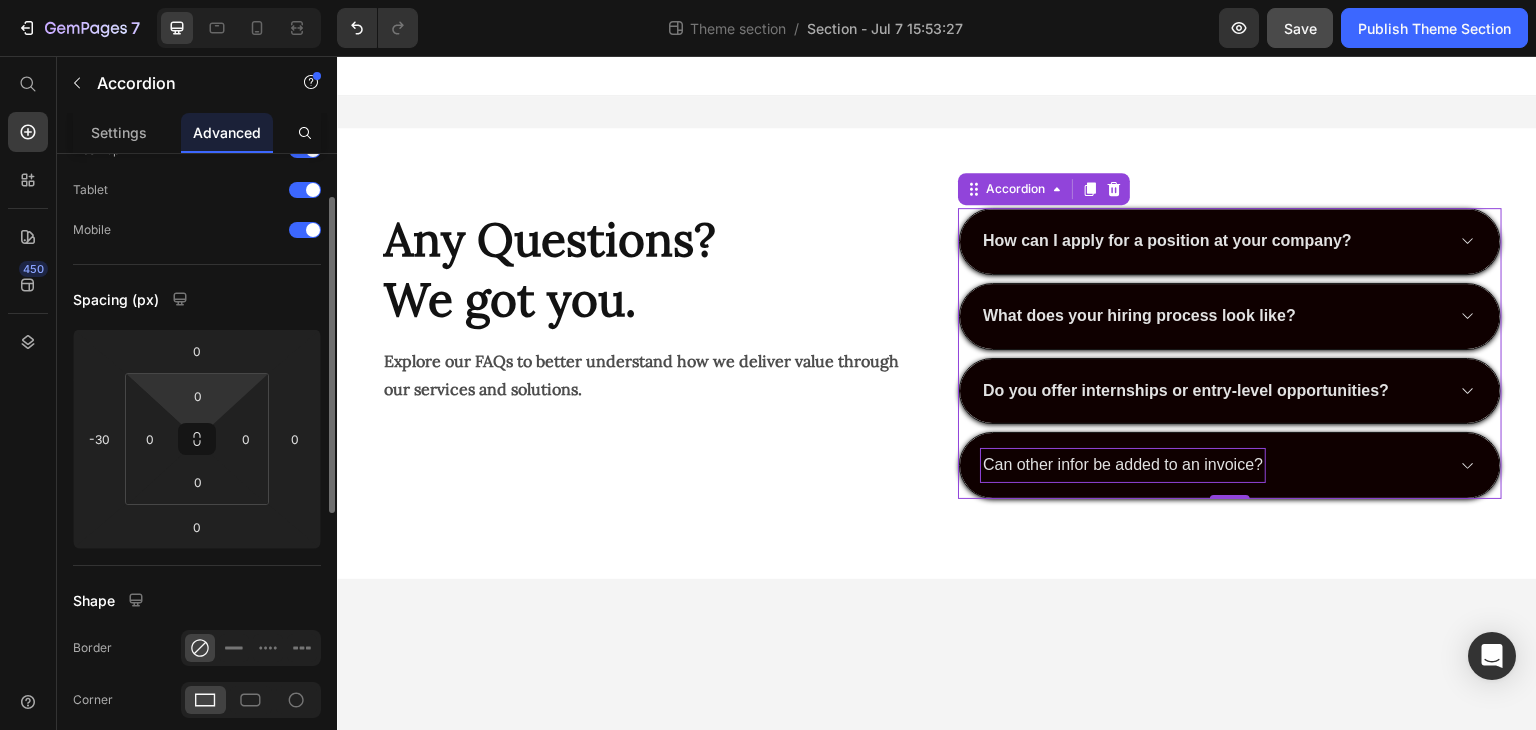 scroll, scrollTop: 0, scrollLeft: 0, axis: both 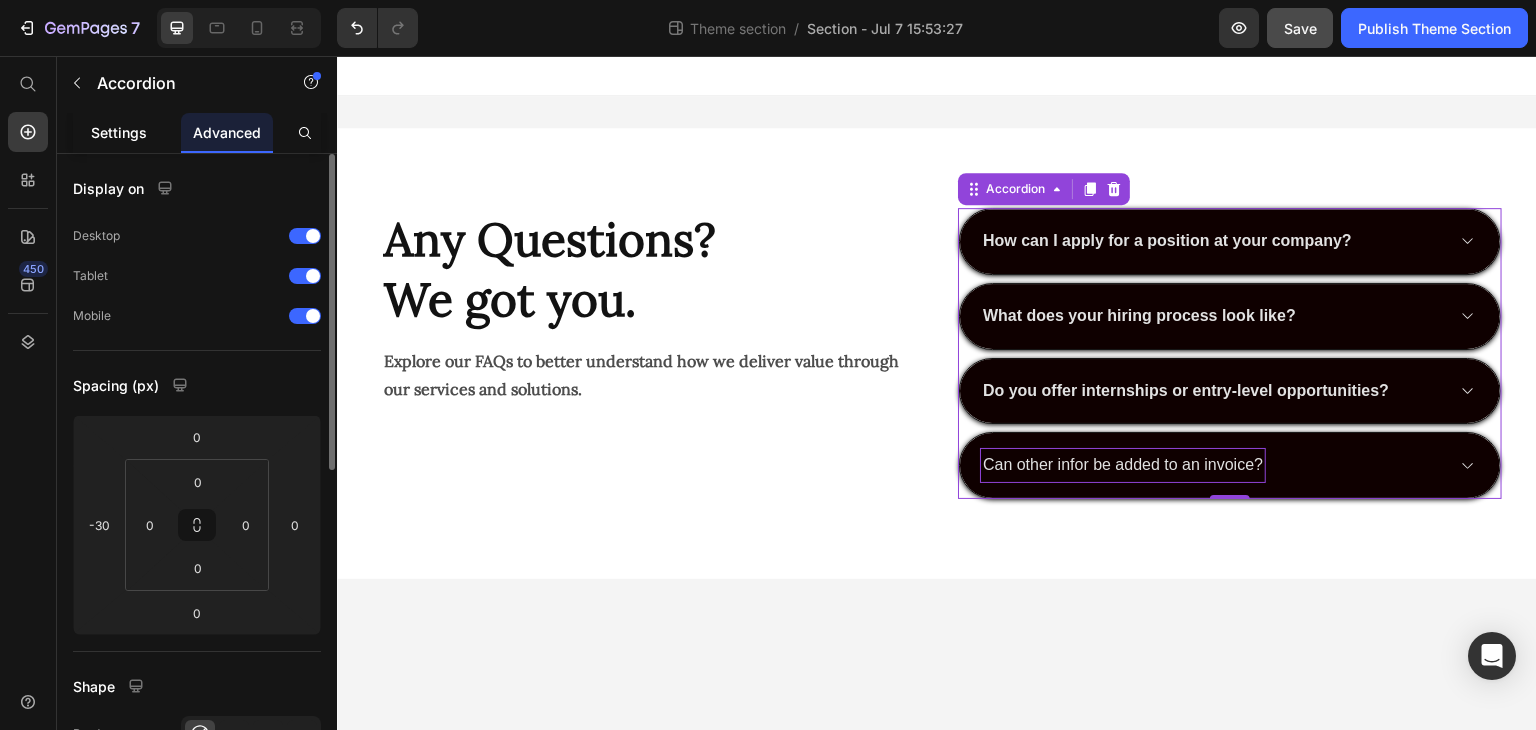 click on "Settings" at bounding box center [119, 132] 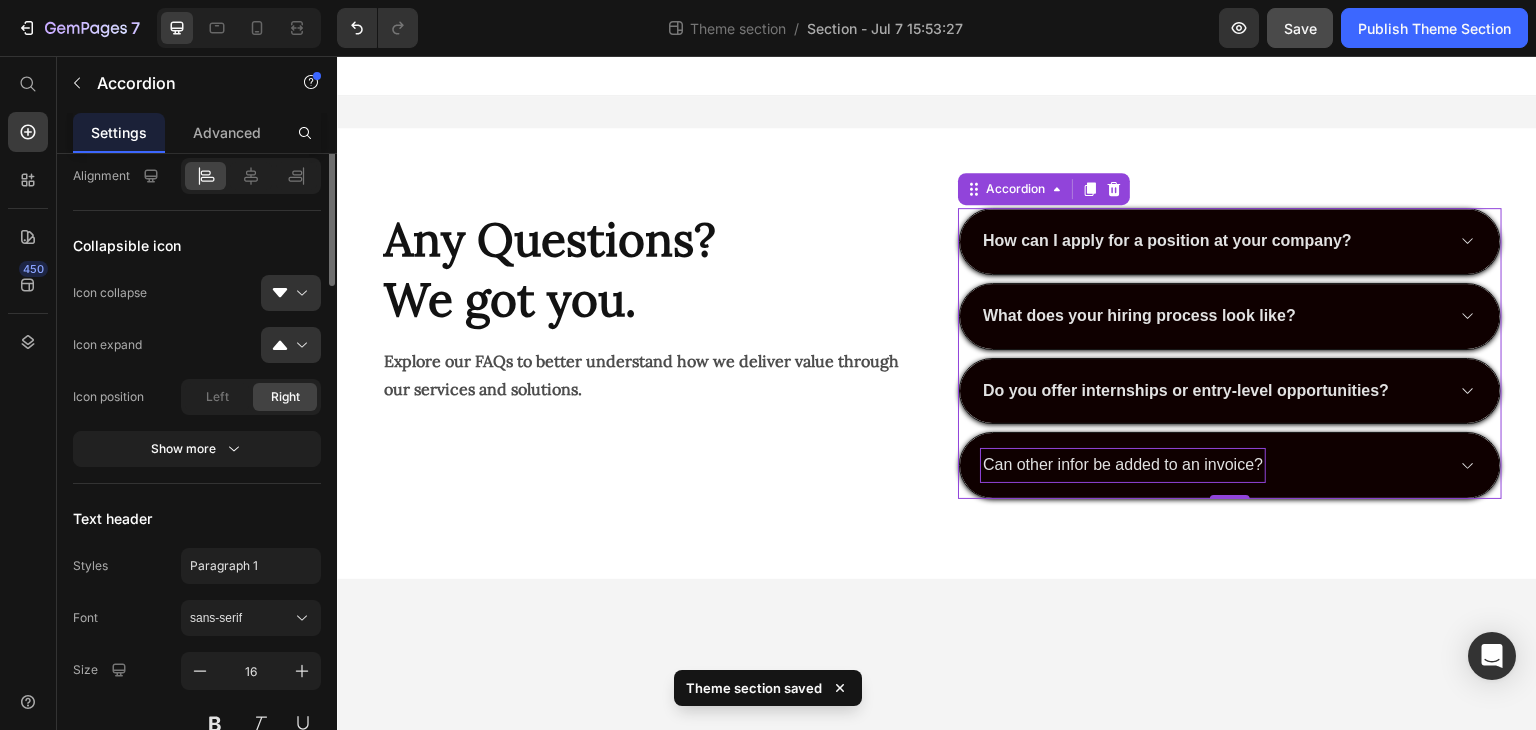 scroll, scrollTop: 0, scrollLeft: 0, axis: both 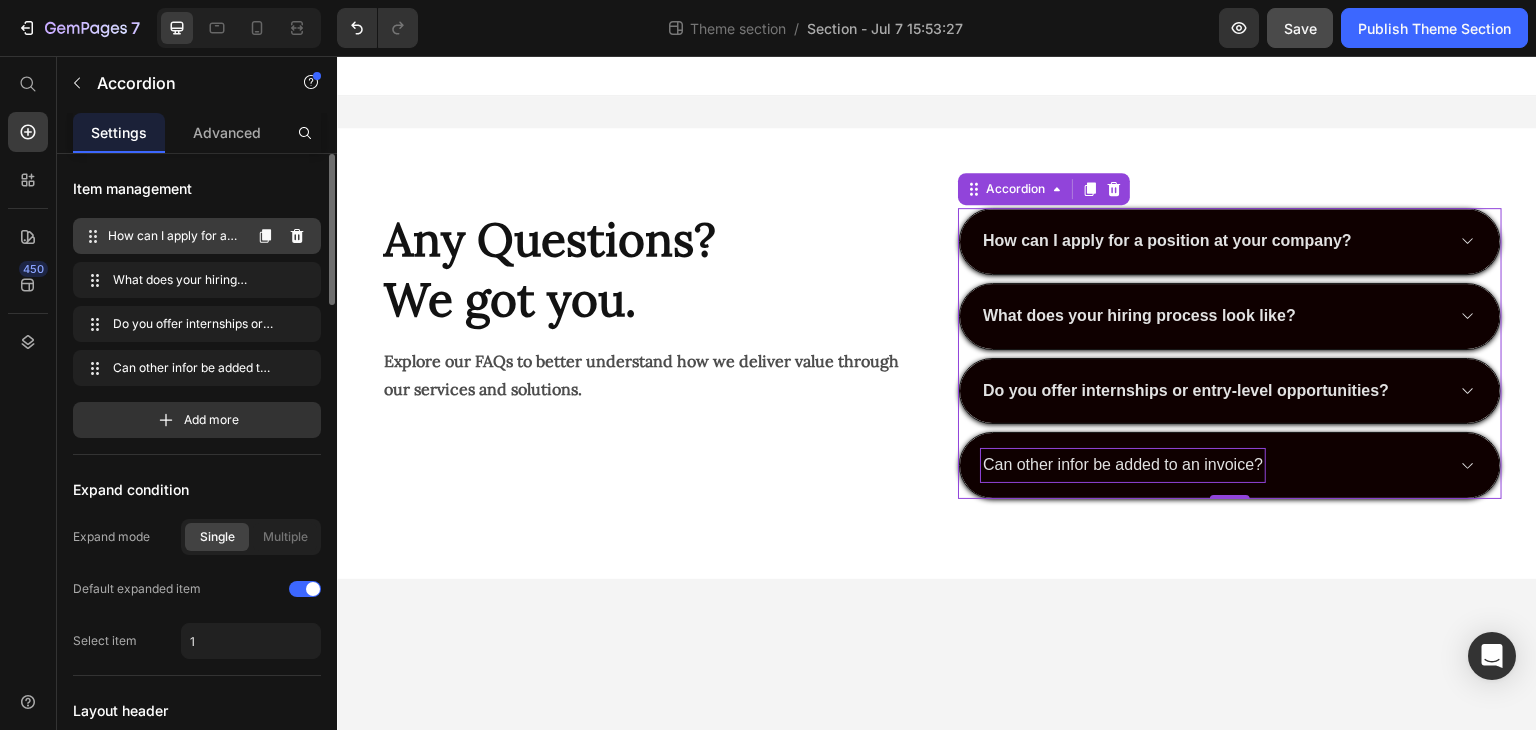 click on "How can I apply for a position at your company? How can I apply for a position at your company?" at bounding box center [161, 236] 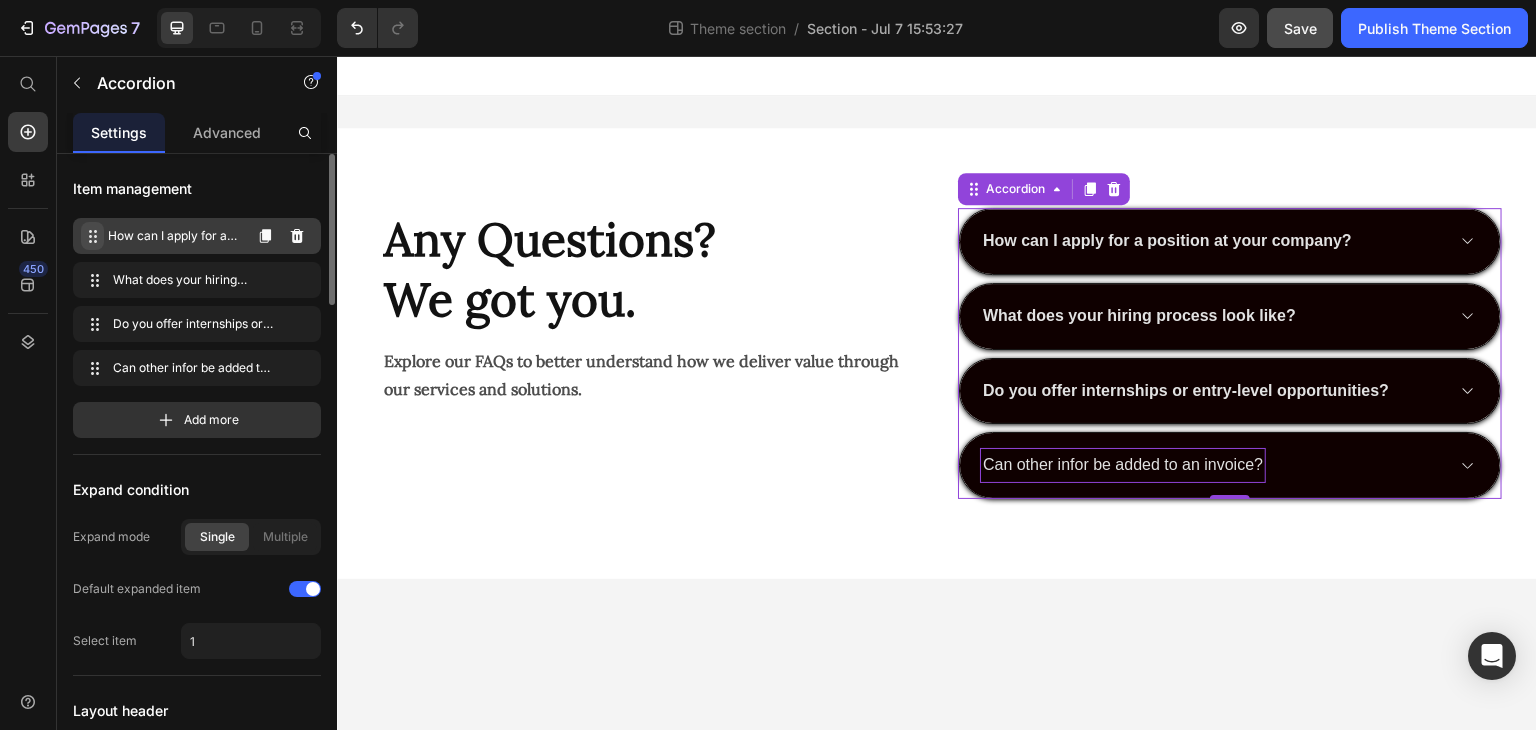 click 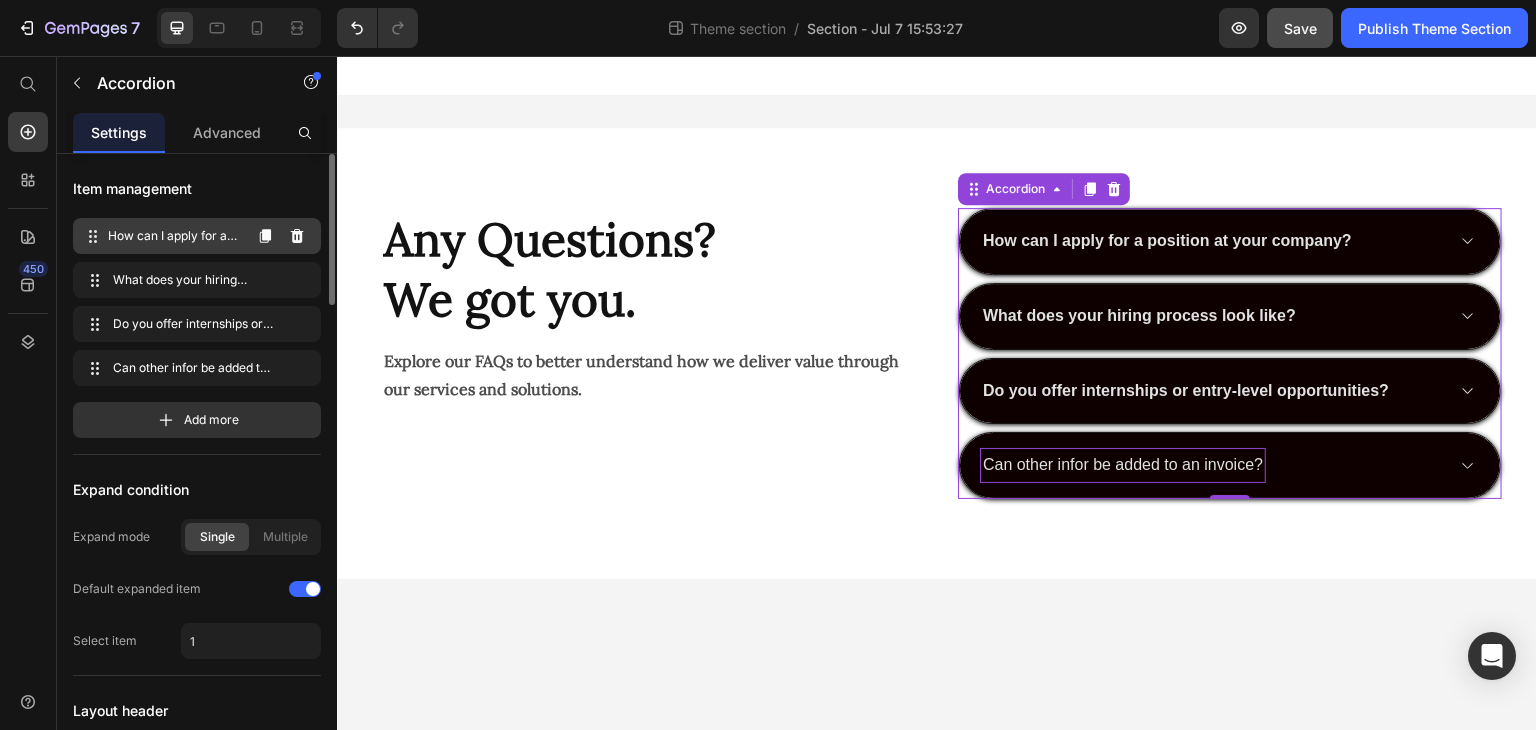click on "How can I apply for a position at your company? How can I apply for a position at your company?" at bounding box center (161, 236) 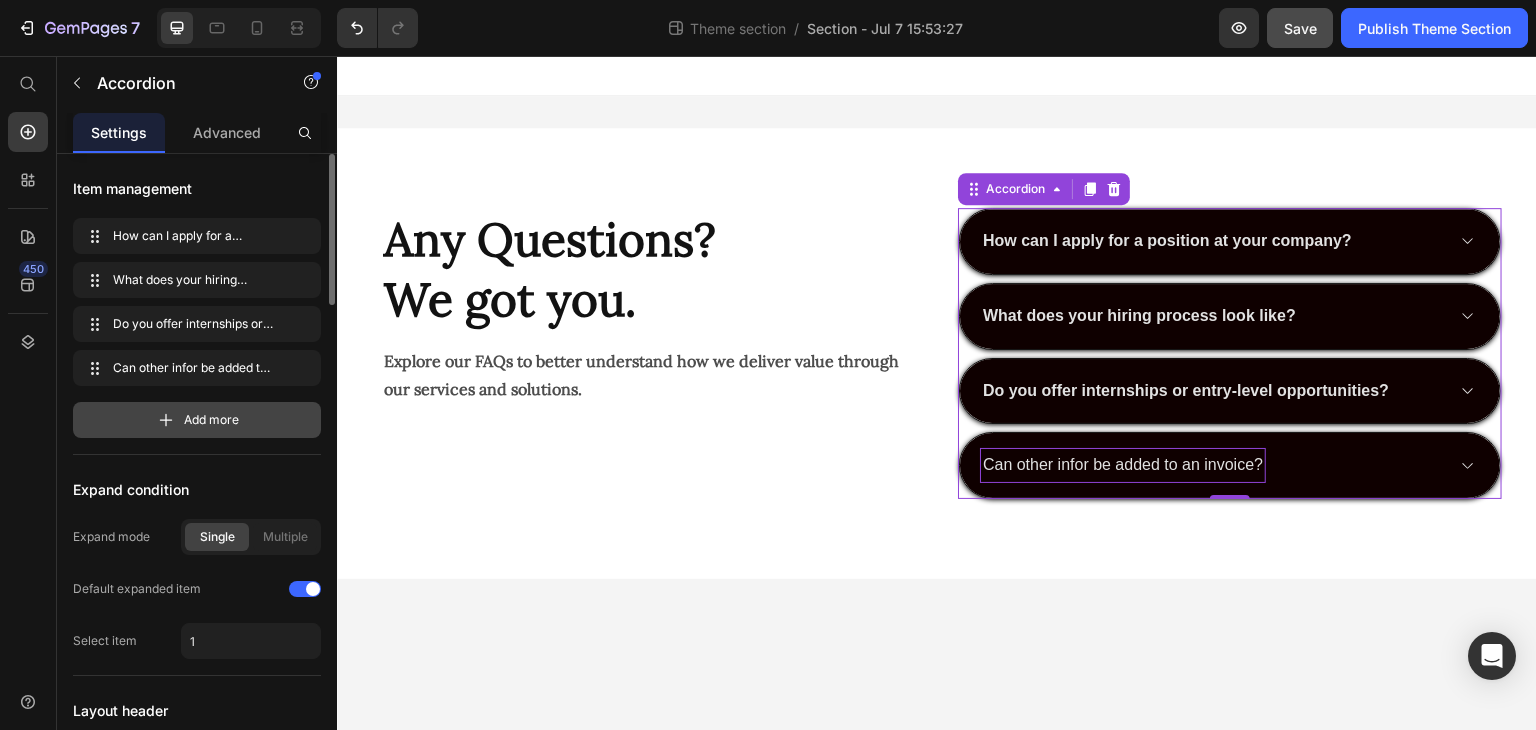 click on "Add more" at bounding box center [197, 420] 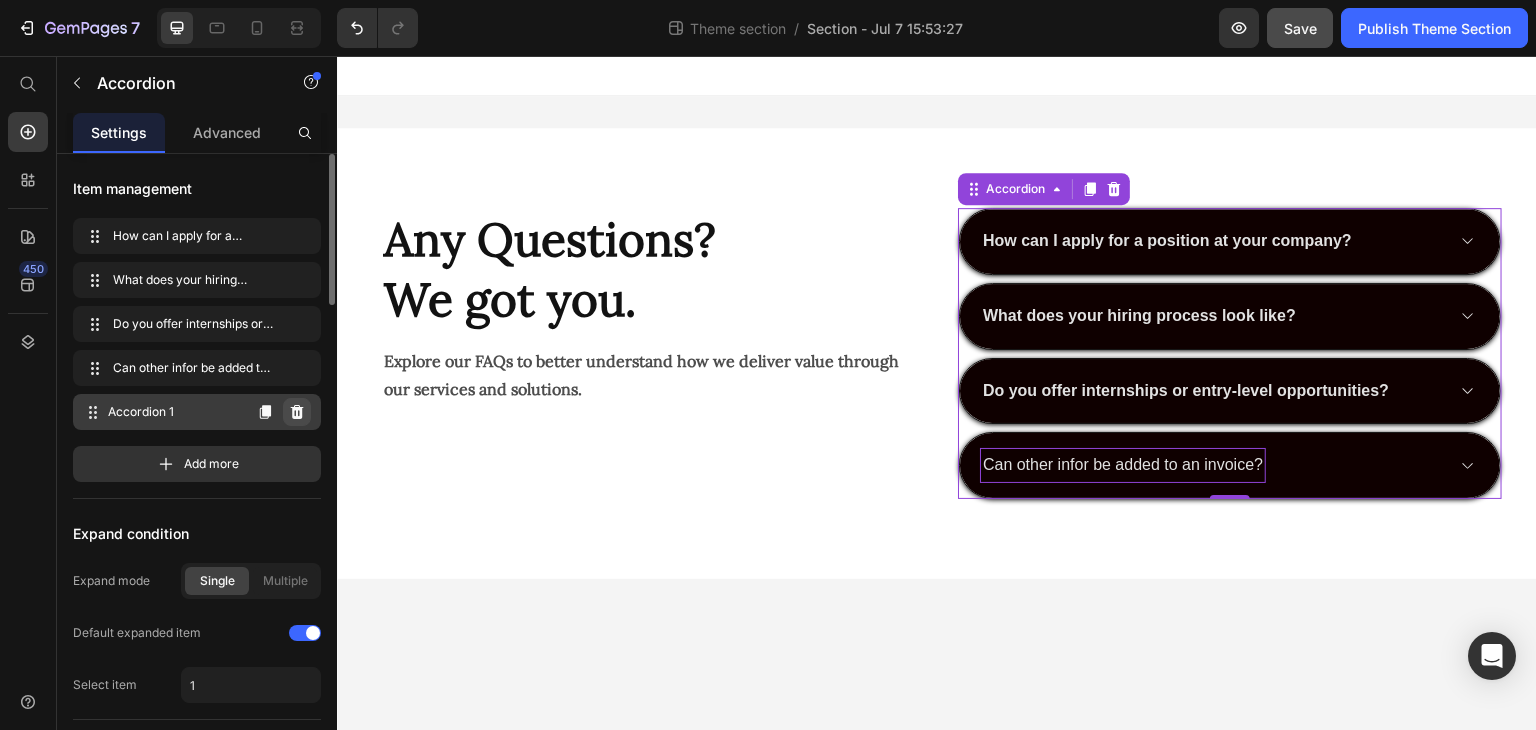 click 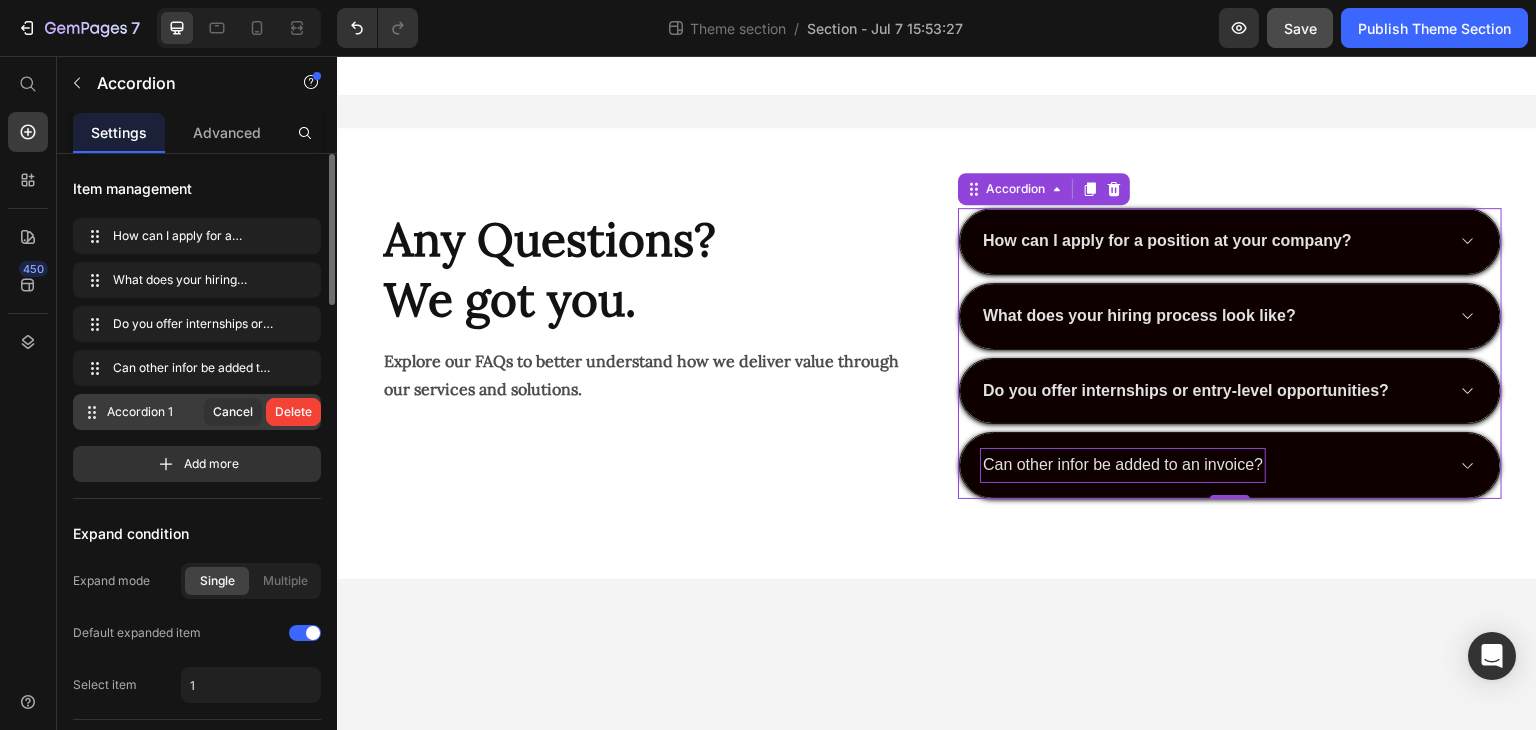 click on "Delete" at bounding box center [293, 412] 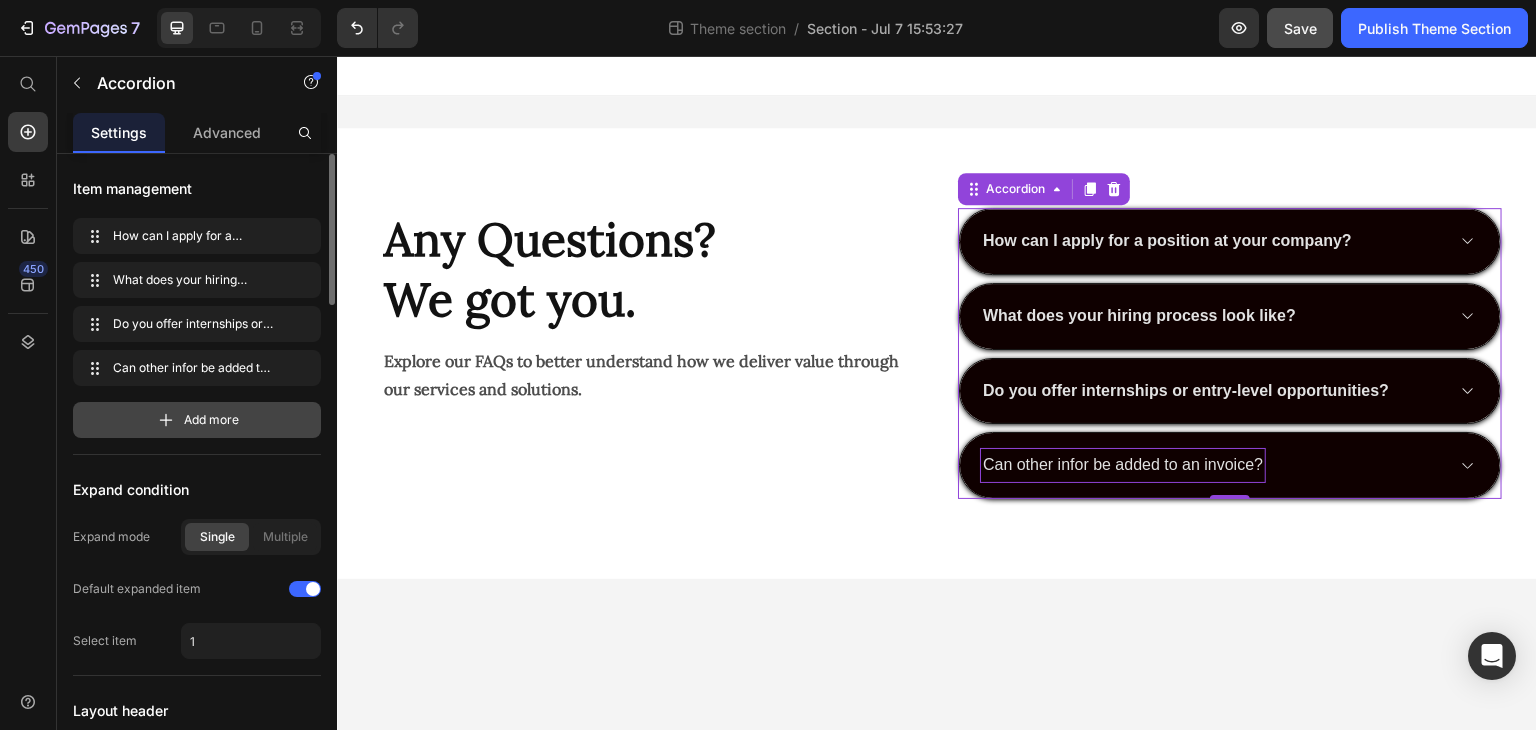 click on "Add more" at bounding box center (211, 420) 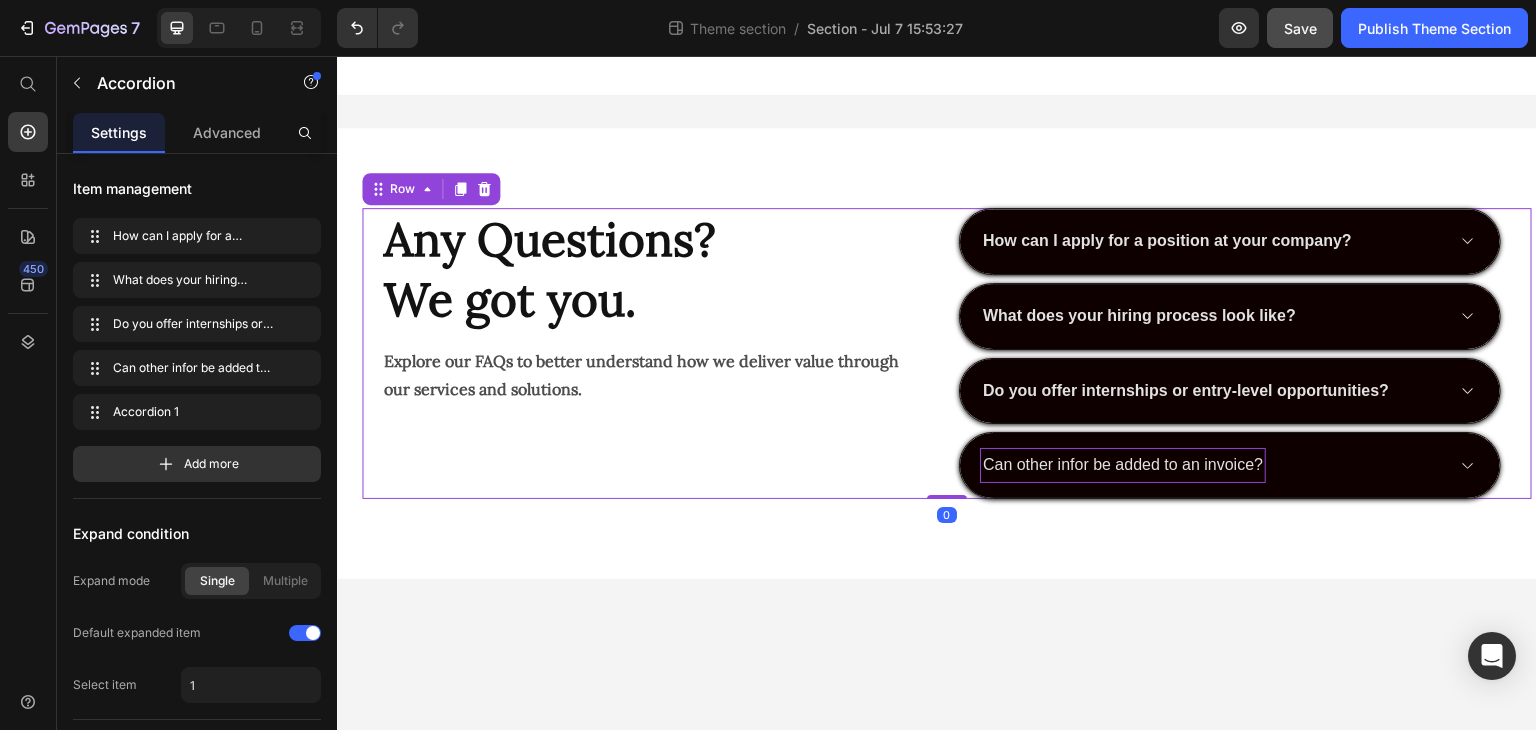 click on "Any Questions? We got you. Heading Explore our FAQs to better understand how we deliver value through our services and solutions. Text Block" at bounding box center (654, 353) 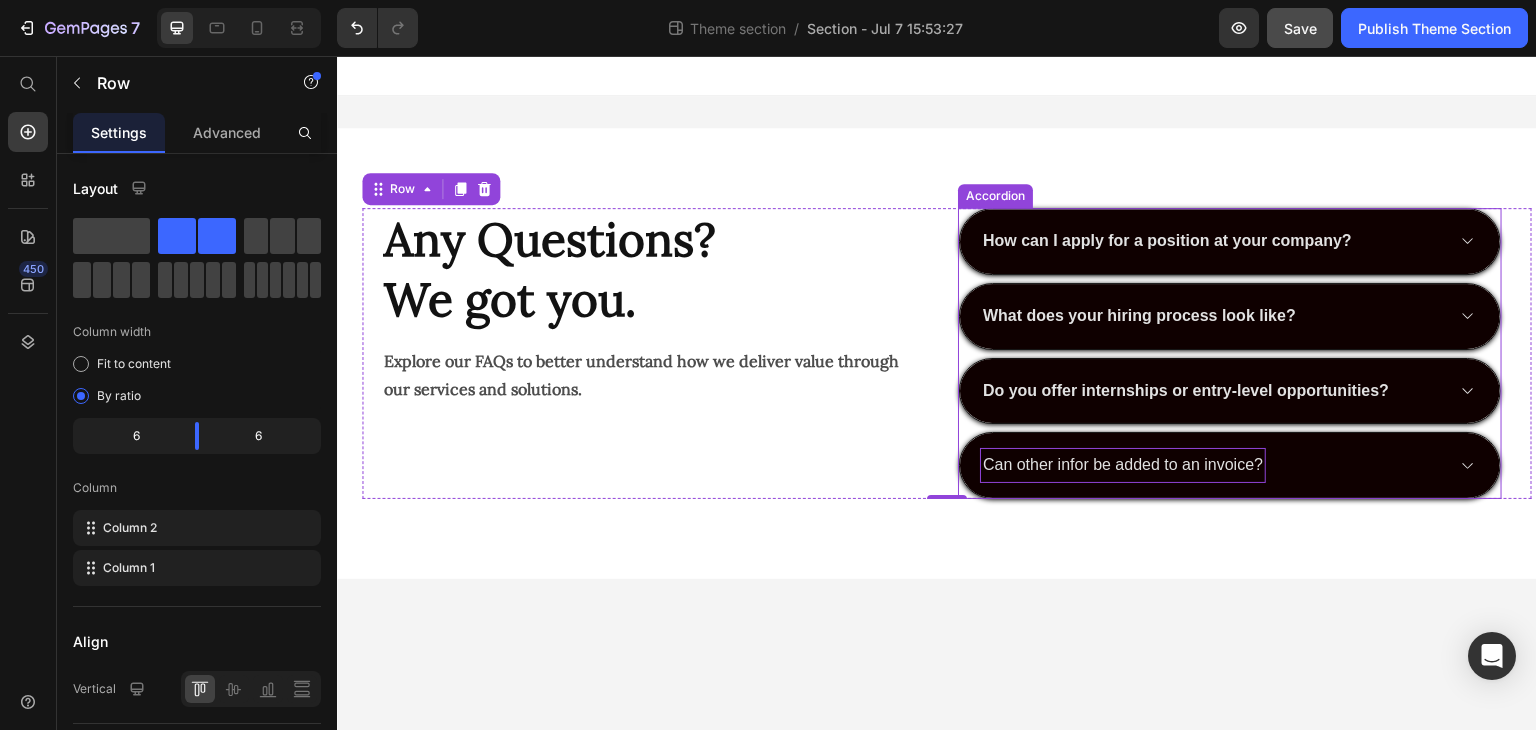 click on "How can I apply for a position at your company?
What does your hiring process look like?
Do you offer internships or entry-level opportunities?
Can other infor be added to an invoice?" at bounding box center [1230, 353] 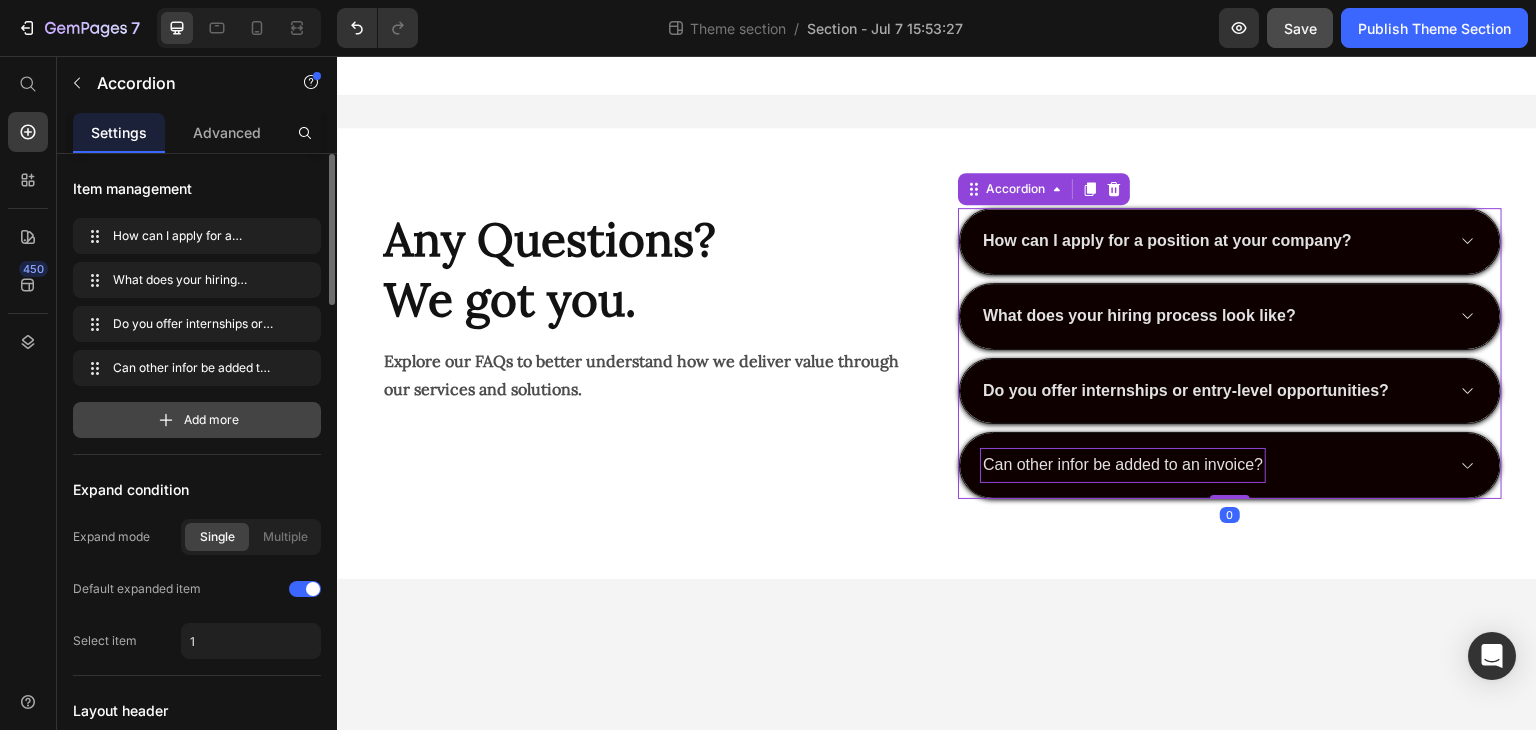 click 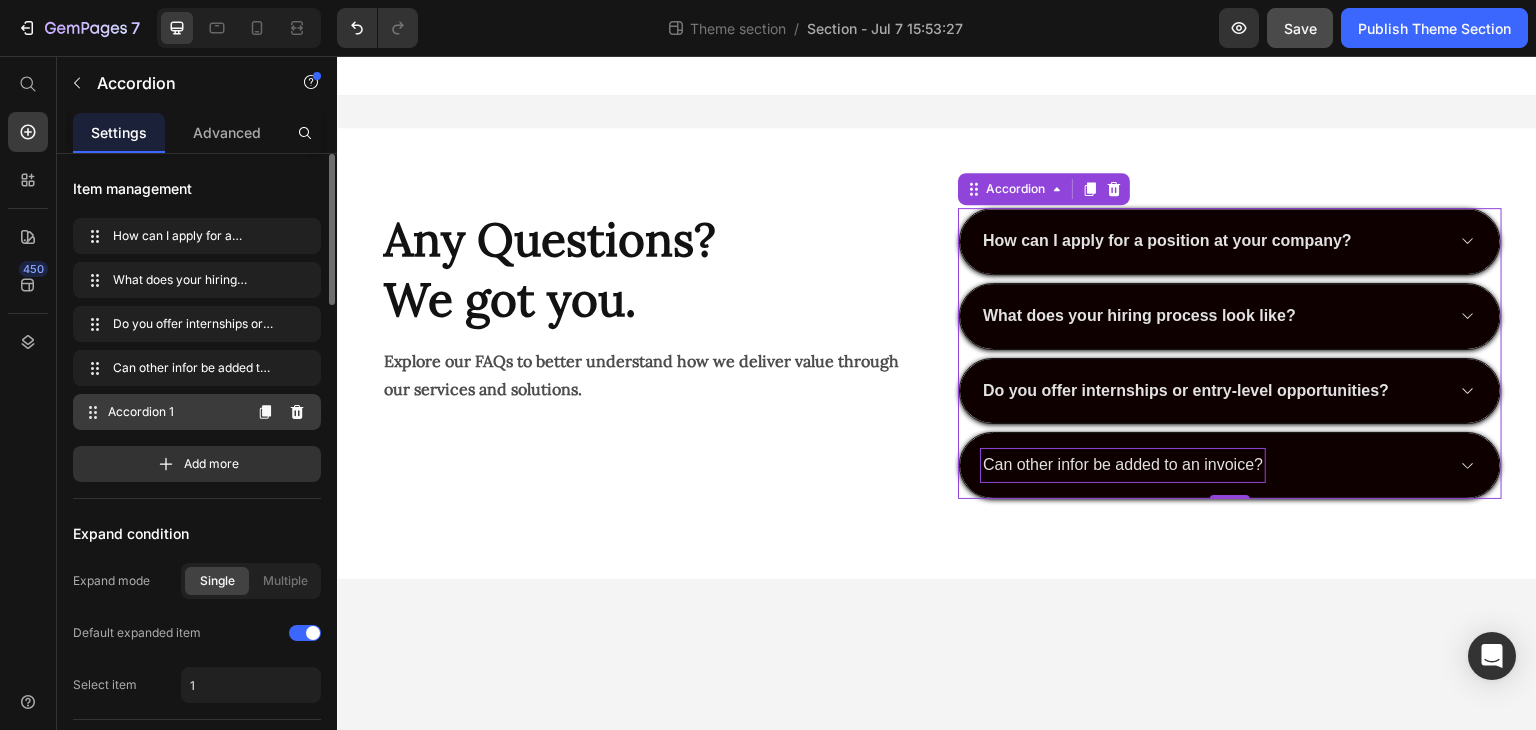click on "Accordion 1" at bounding box center (174, 412) 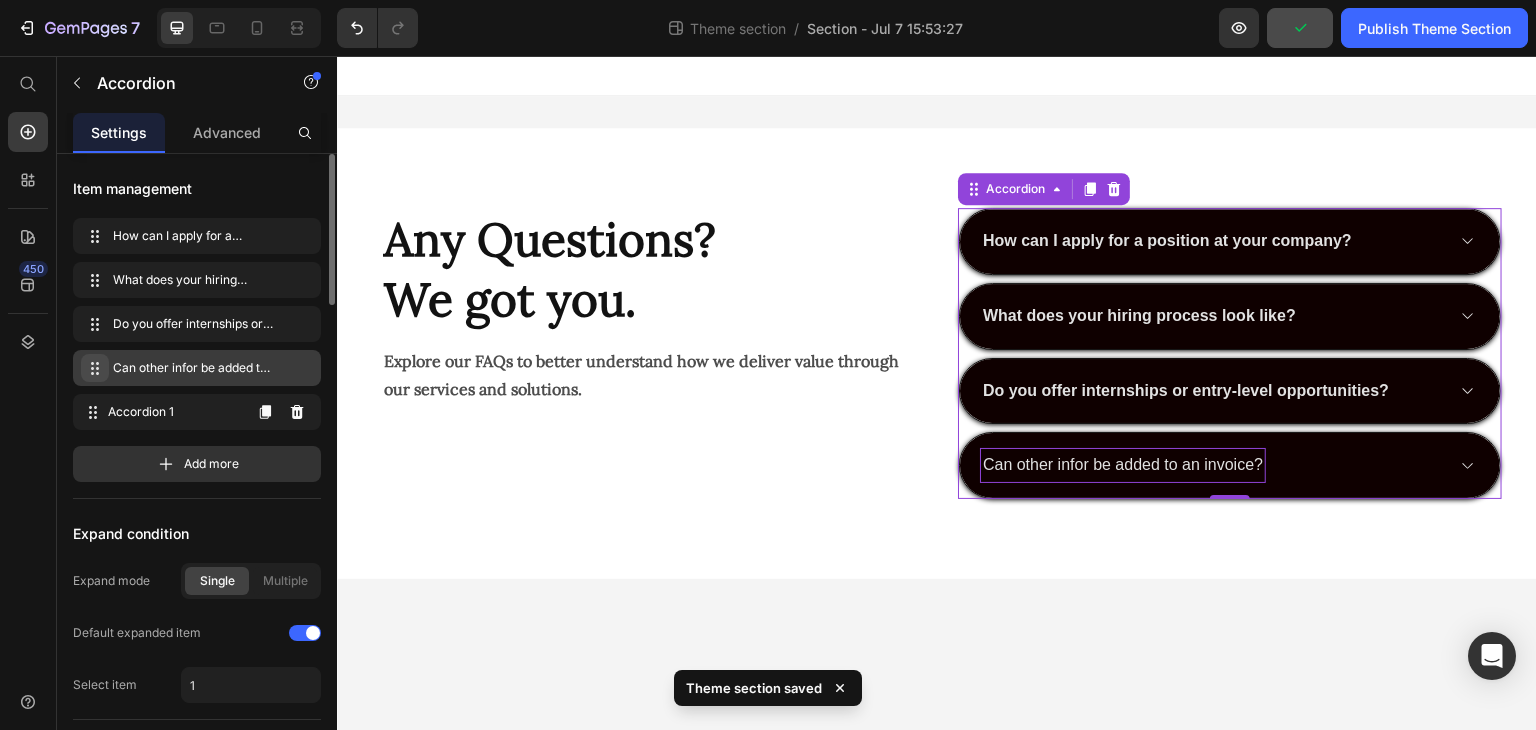 type 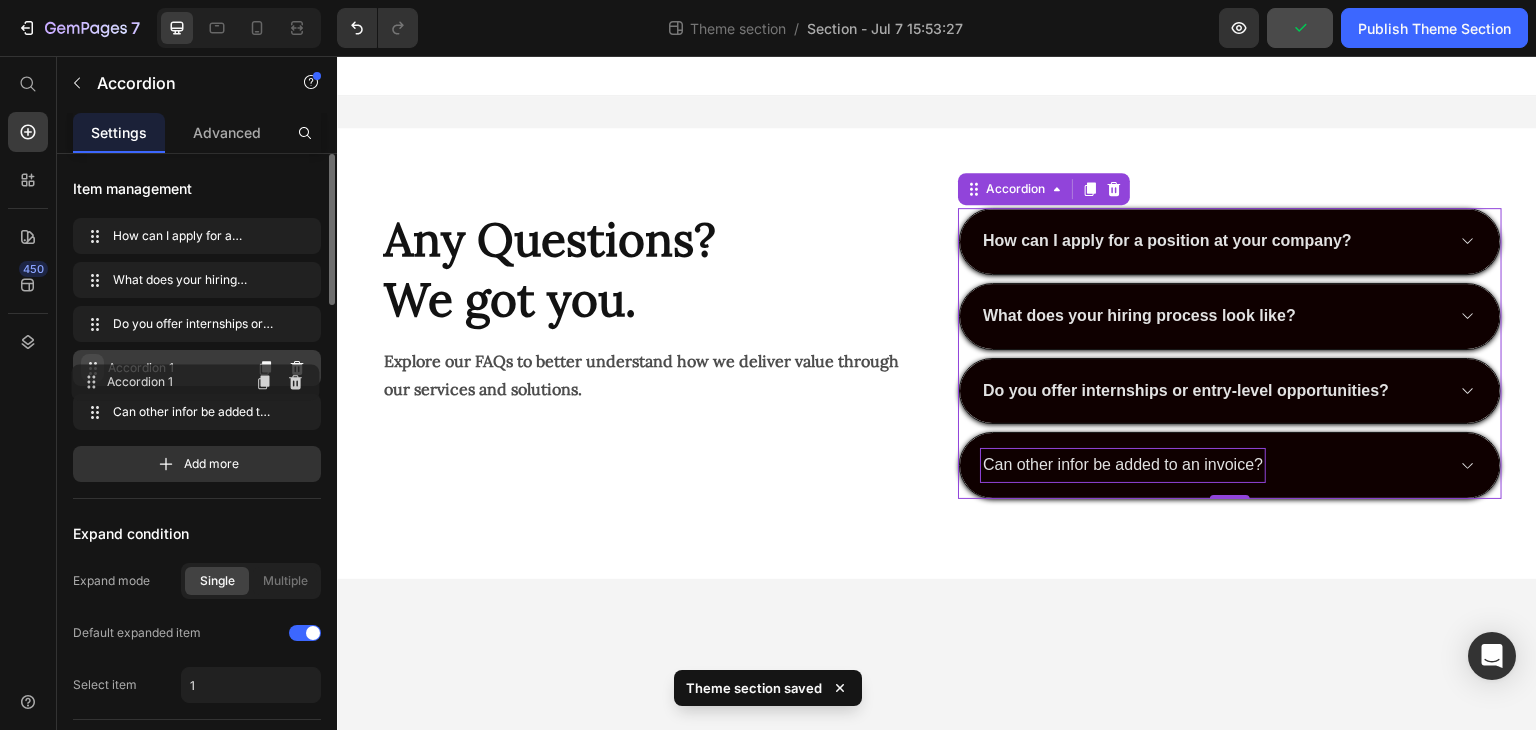 drag, startPoint x: 89, startPoint y: 404, endPoint x: 88, endPoint y: 374, distance: 30.016663 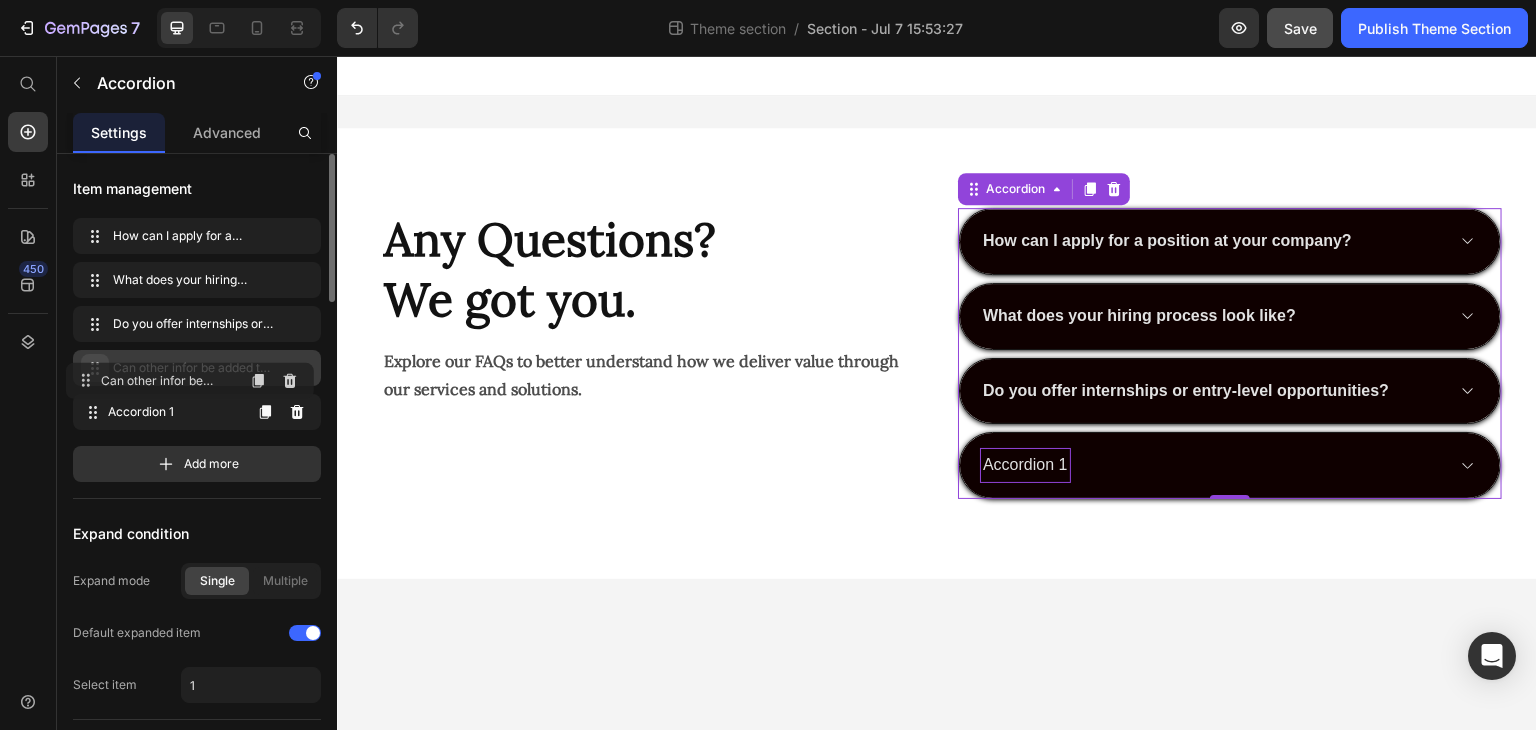 drag, startPoint x: 92, startPoint y: 413, endPoint x: 85, endPoint y: 365, distance: 48.507732 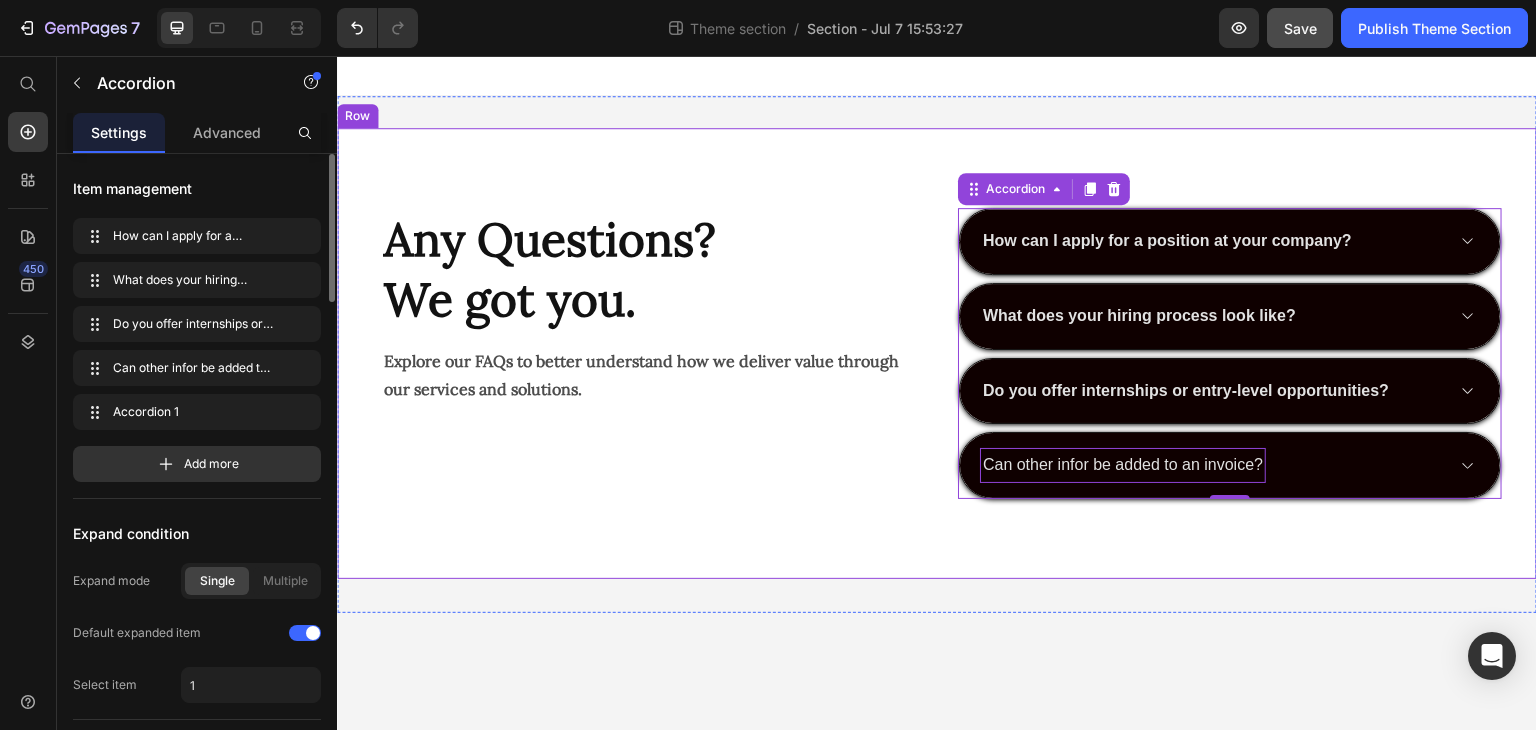 click on "How can I apply for a position at your company?
What does your hiring process look like?
Do you offer internships or entry-level opportunities?
Can other infor be added to an invoice? Accordion   0 Any Questions? We got you. Heading Explore our FAQs to better understand how we deliver value through our services and solutions. Text Block Row Row" at bounding box center (937, 353) 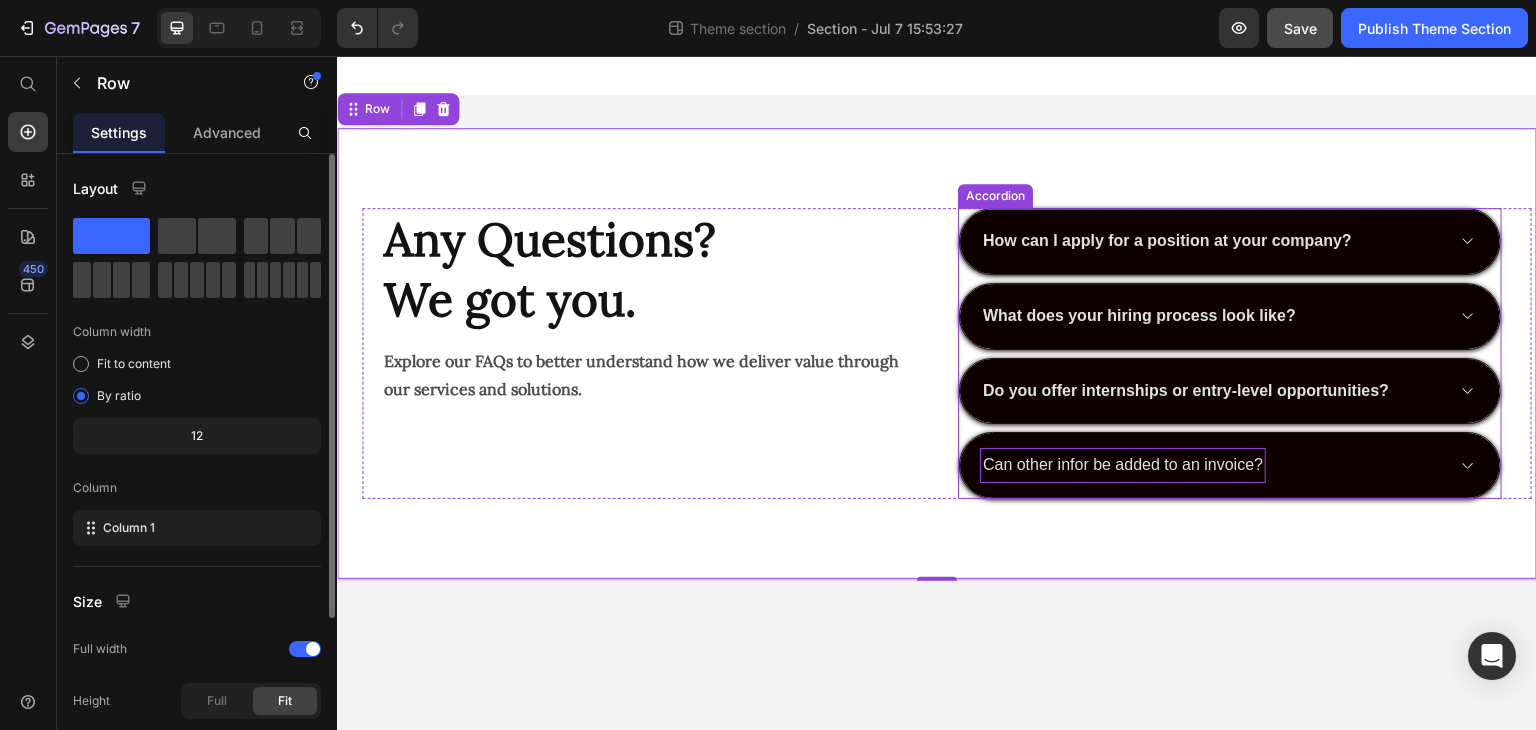 click on "Can other infor be added to an invoice?" at bounding box center [1123, 465] 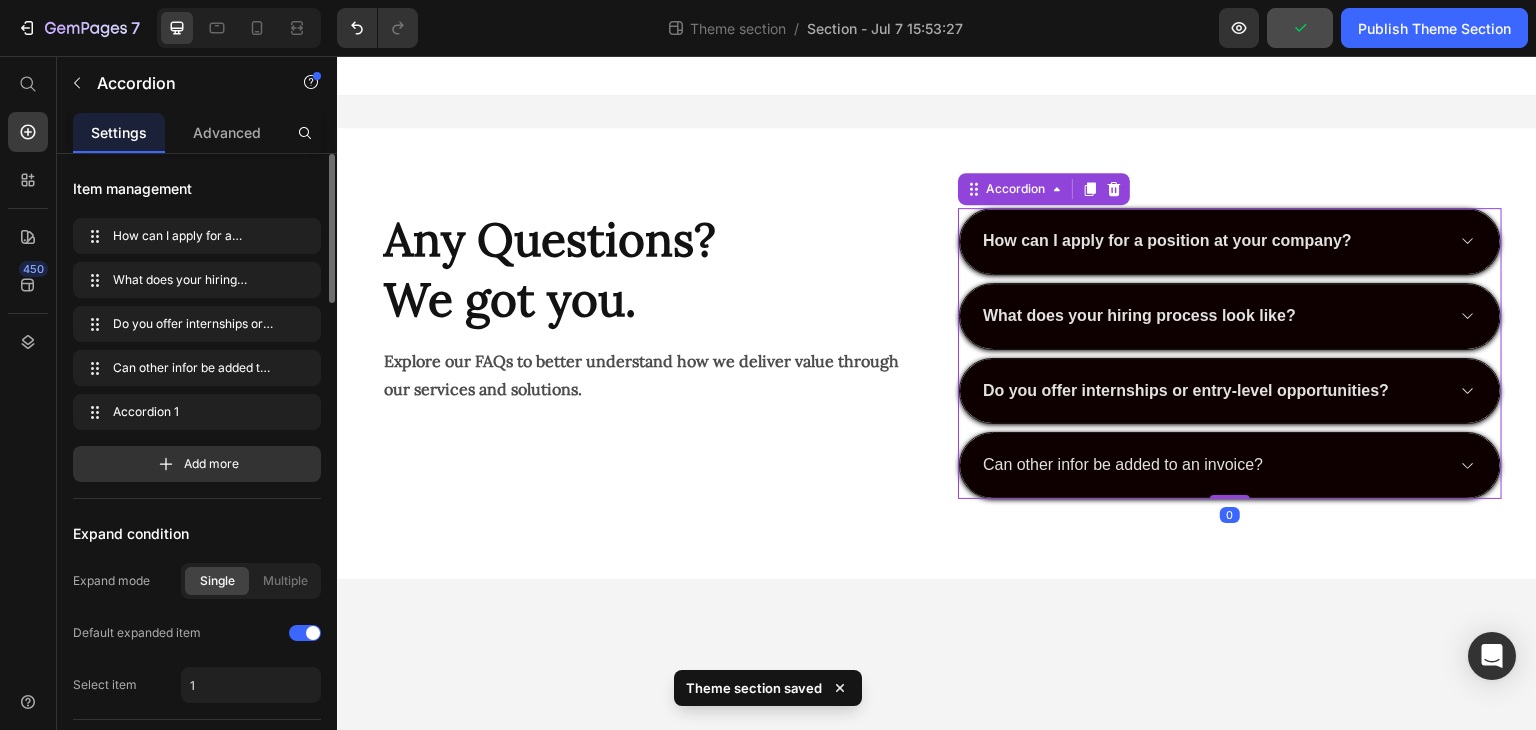 click on "Can other infor be added to an invoice?" at bounding box center (1230, 465) 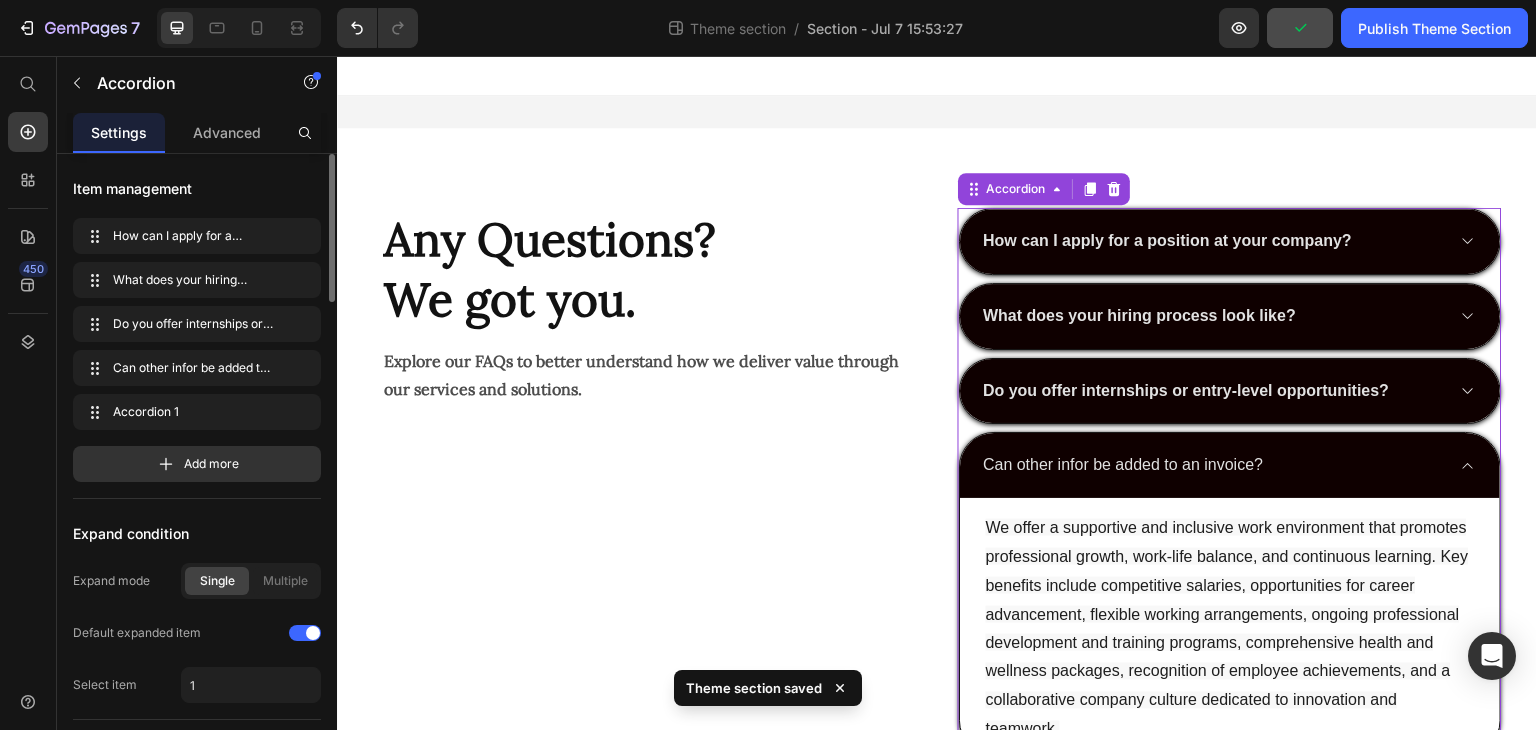 click on "Can other infor be added to an invoice?" at bounding box center [1230, 465] 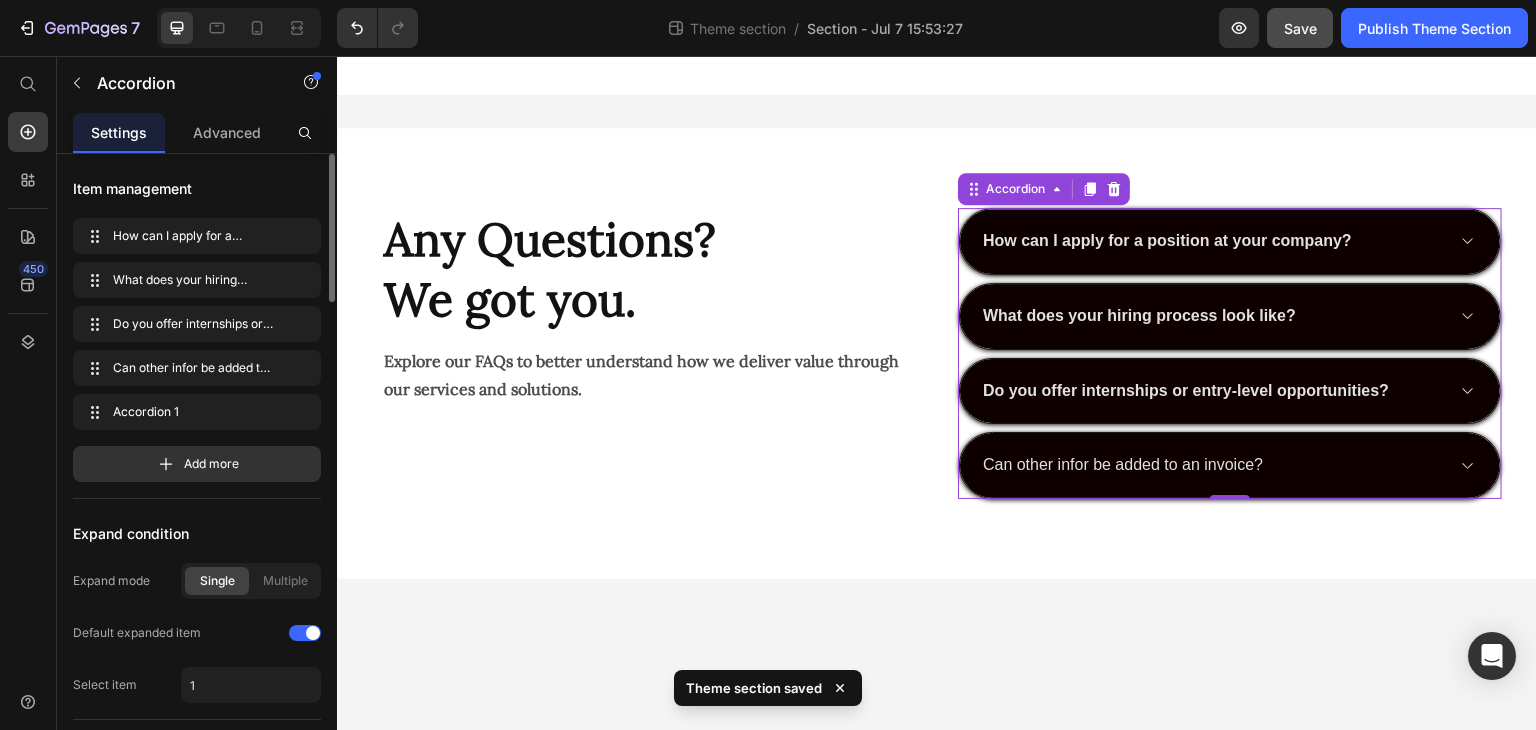 click on "Can other infor be added to an invoice?" at bounding box center (1230, 465) 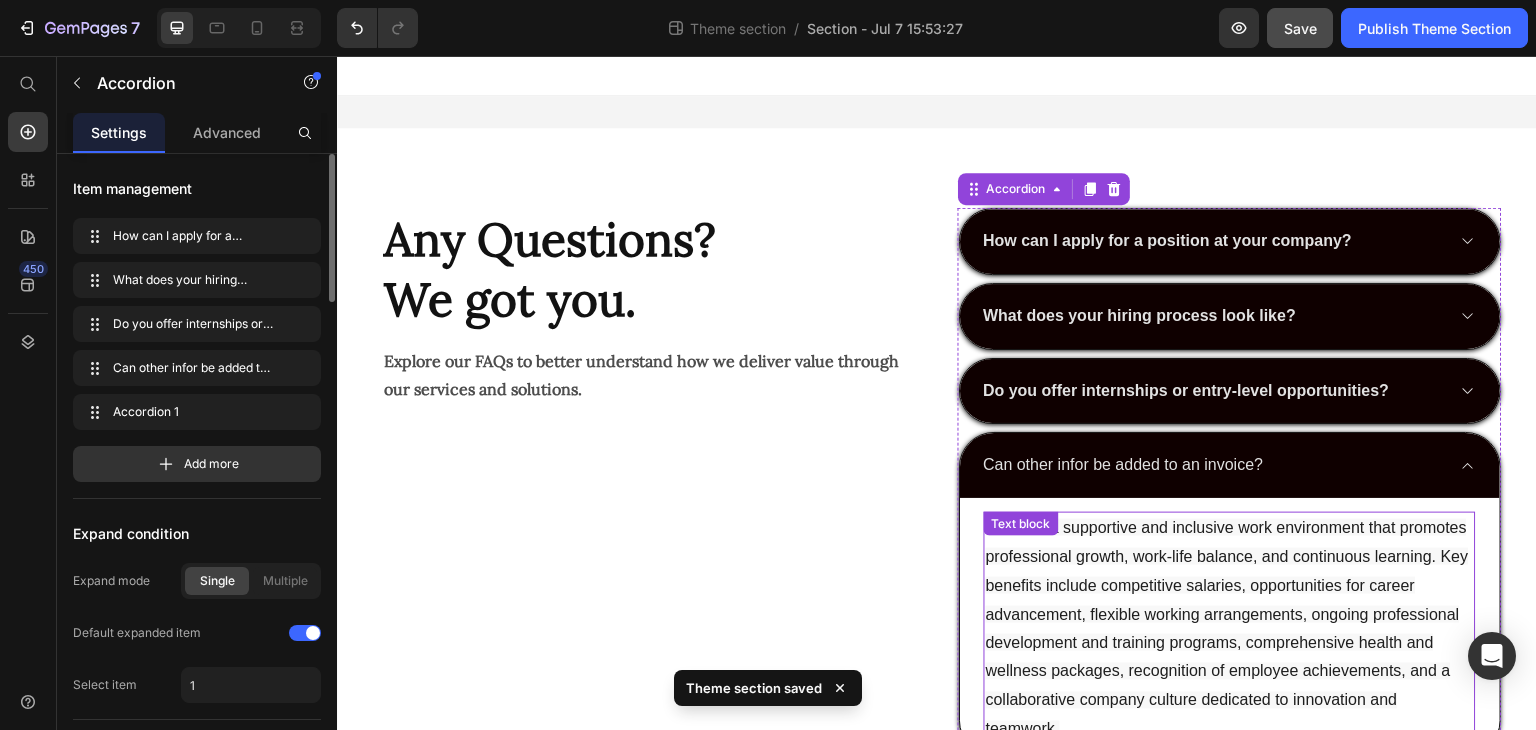scroll, scrollTop: 136, scrollLeft: 0, axis: vertical 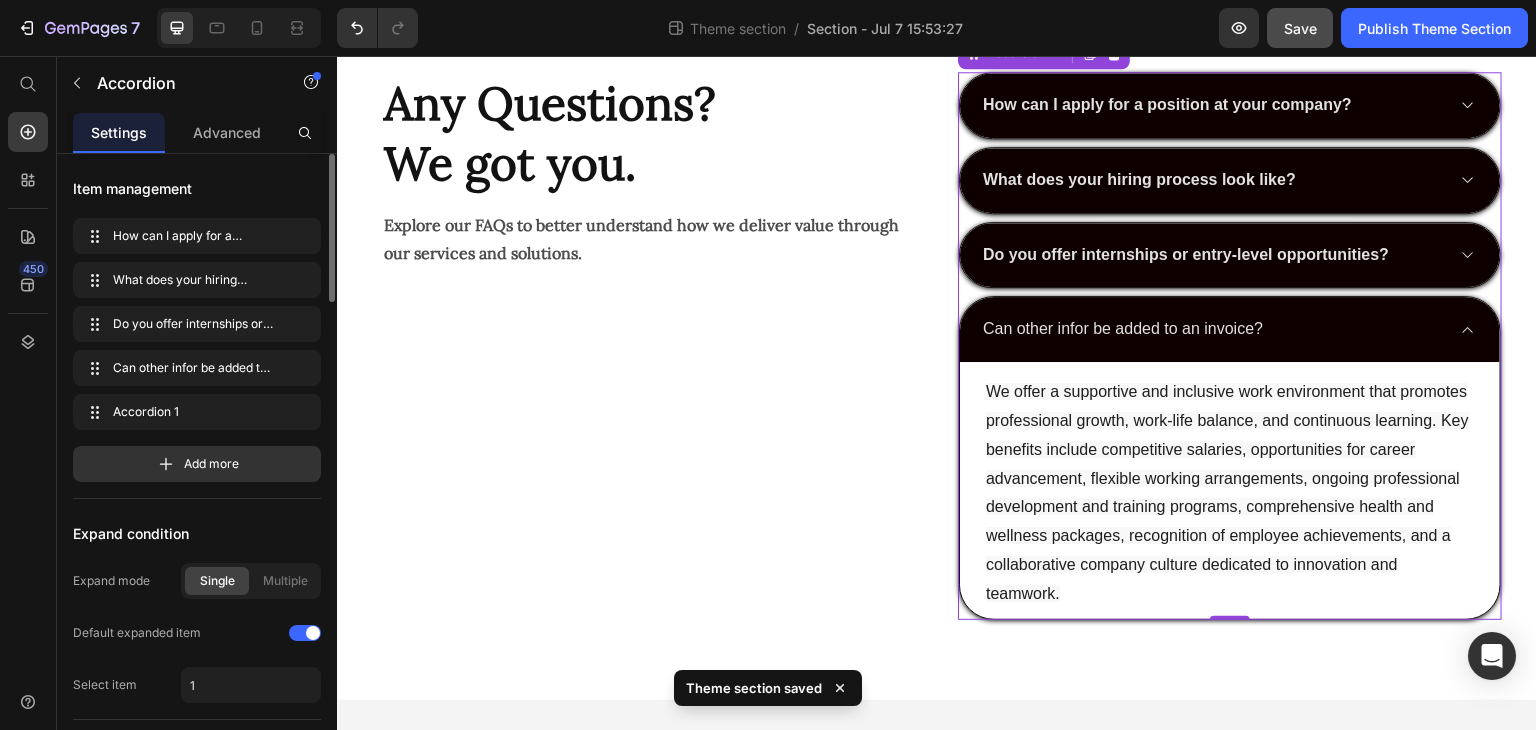 click on "Can other infor be added to an invoice?" at bounding box center [1230, 329] 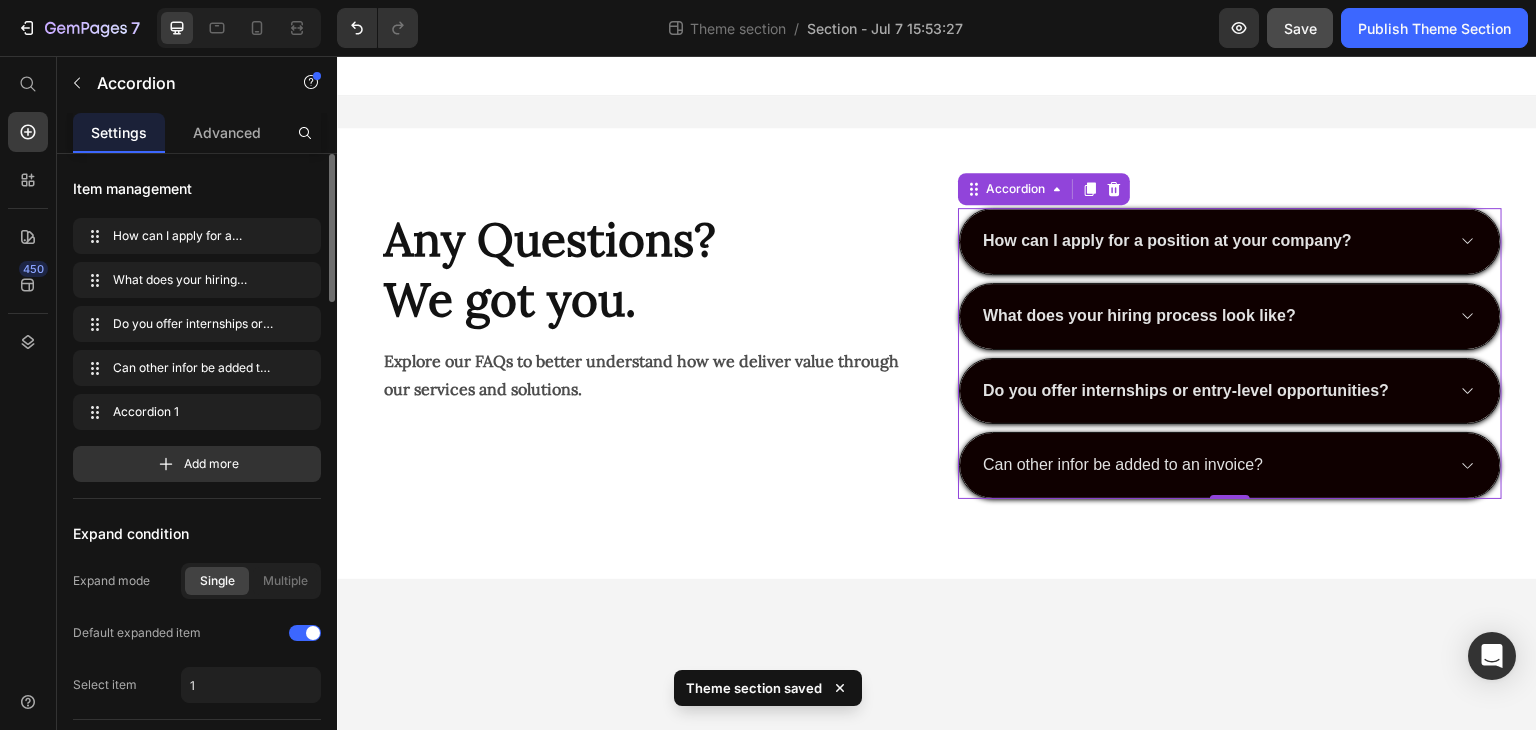 scroll, scrollTop: 0, scrollLeft: 0, axis: both 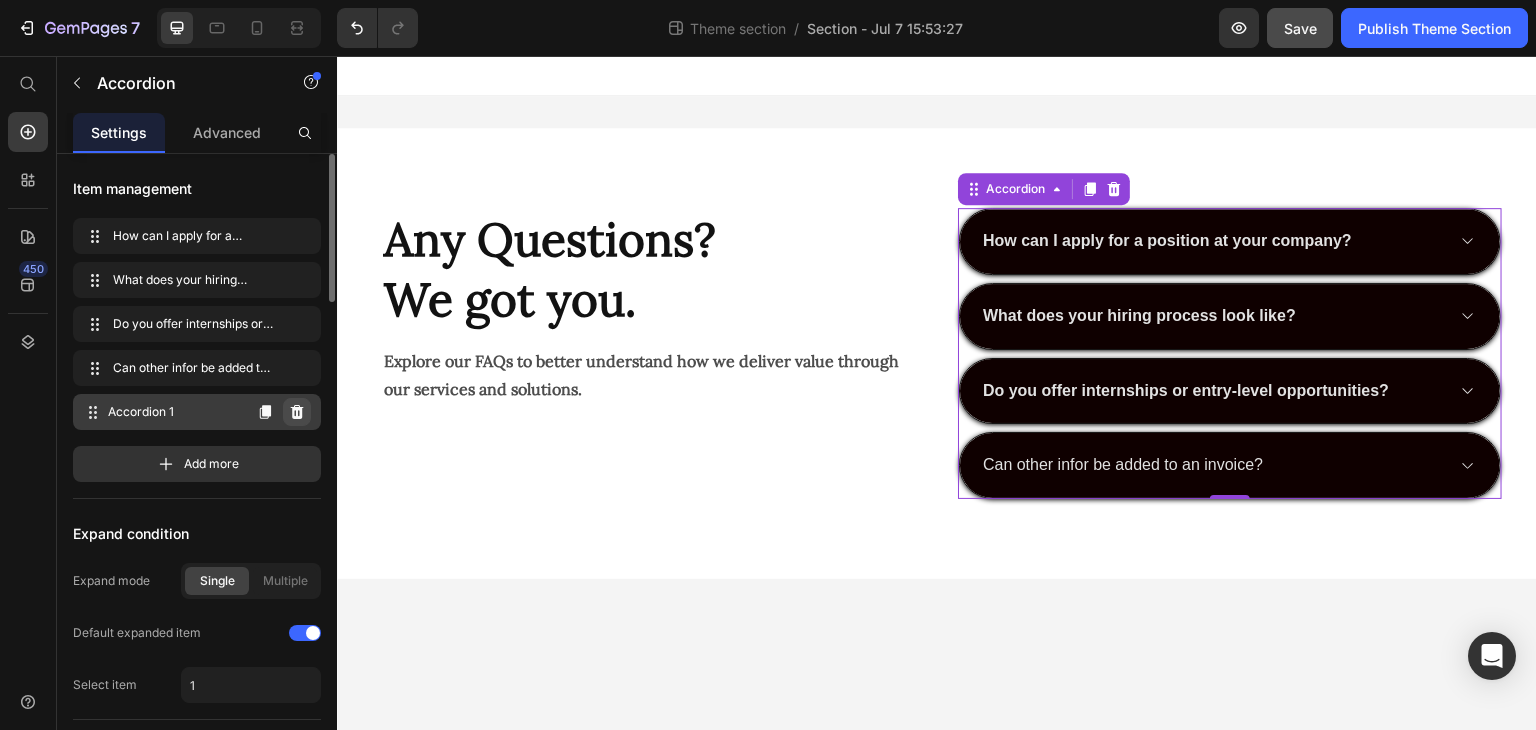 click 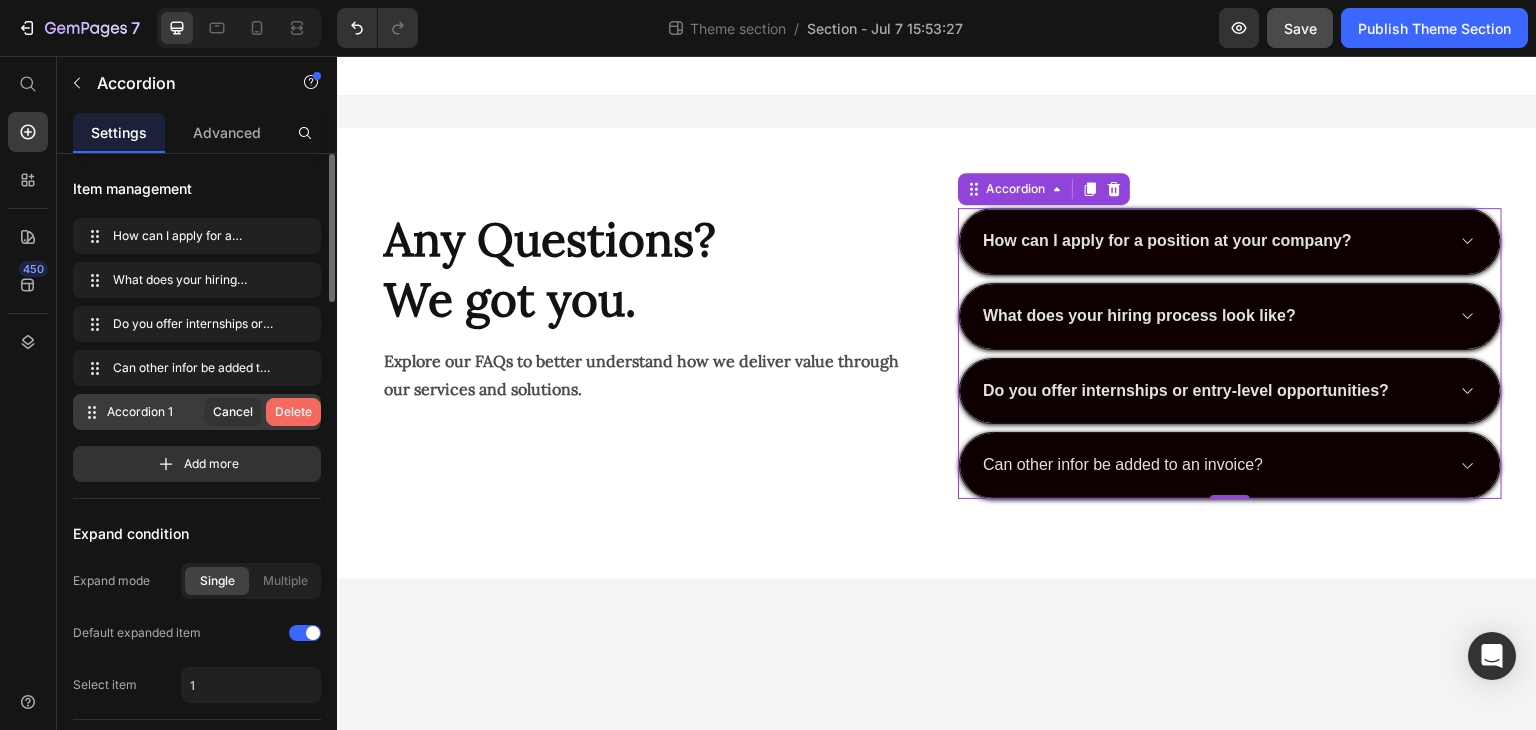 click on "Delete" at bounding box center [293, 412] 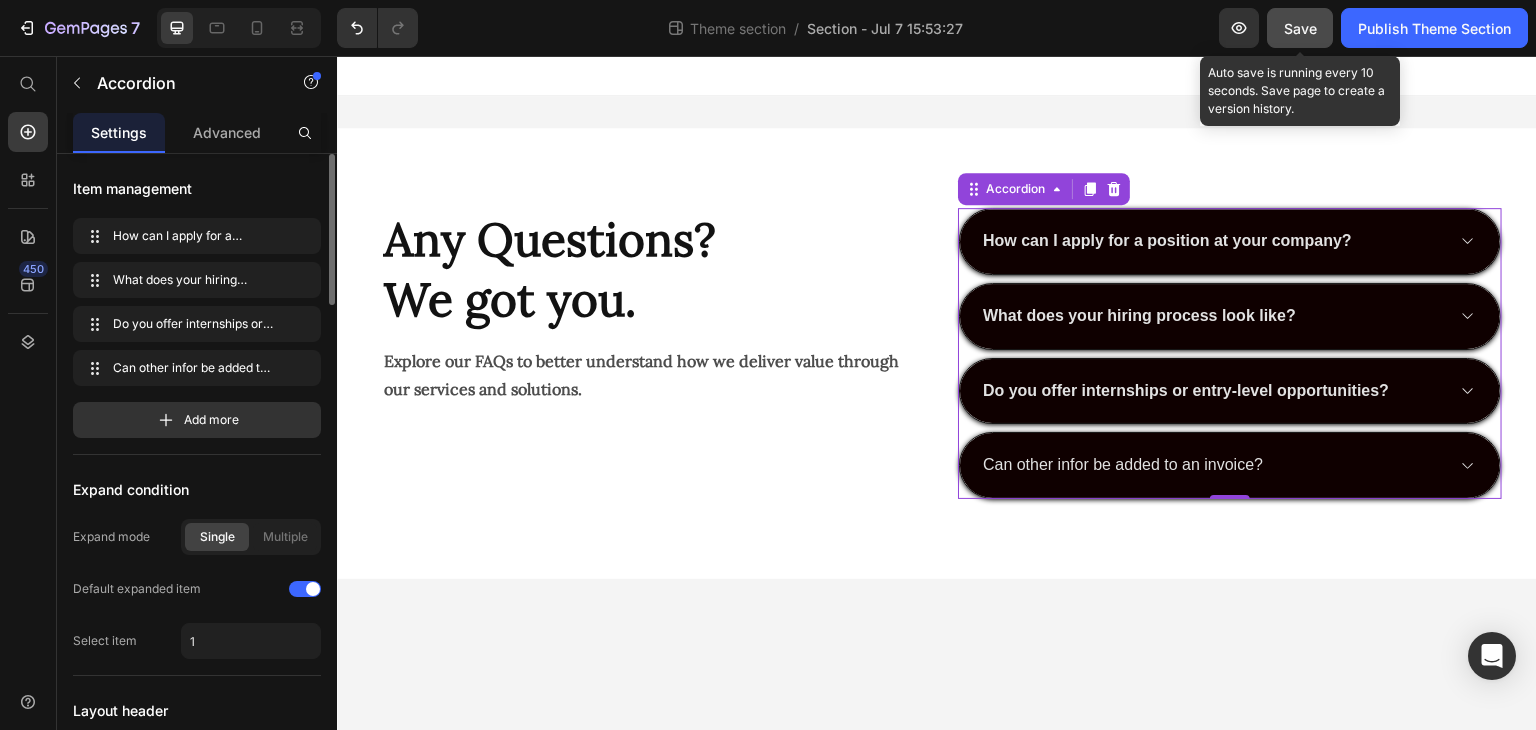 click on "Save" 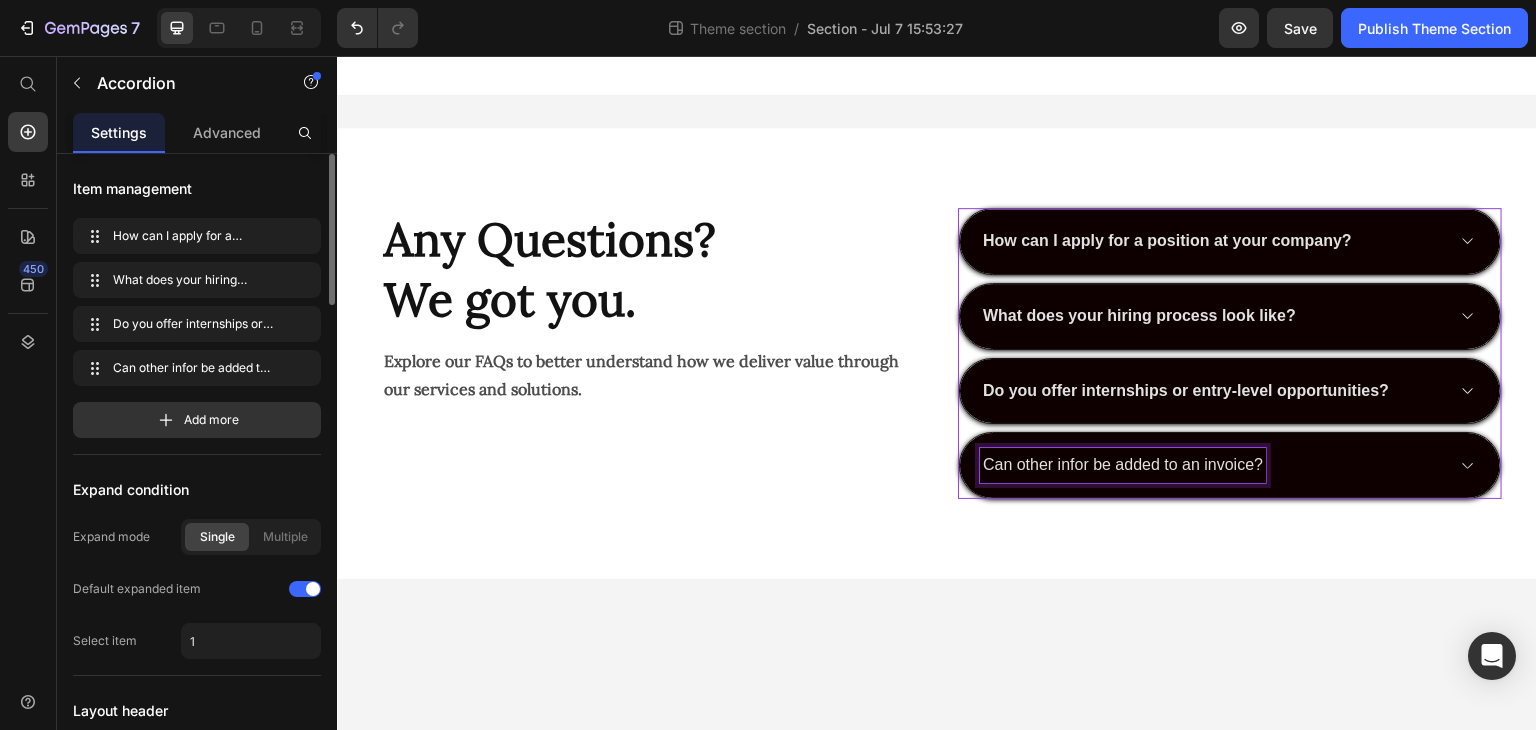 click on "Can other infor be added to an invoice?" at bounding box center [1123, 465] 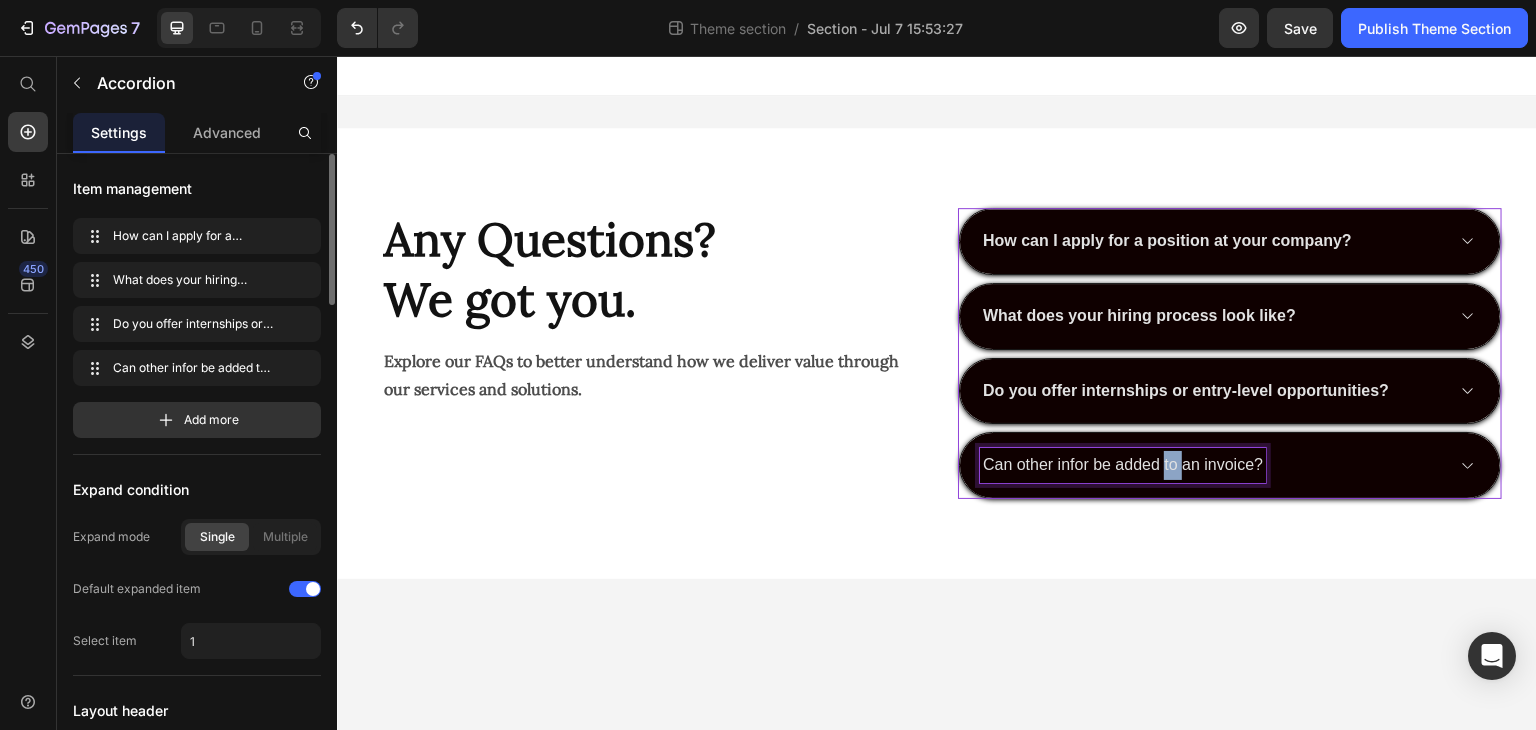click on "Can other infor be added to an invoice?" at bounding box center (1123, 465) 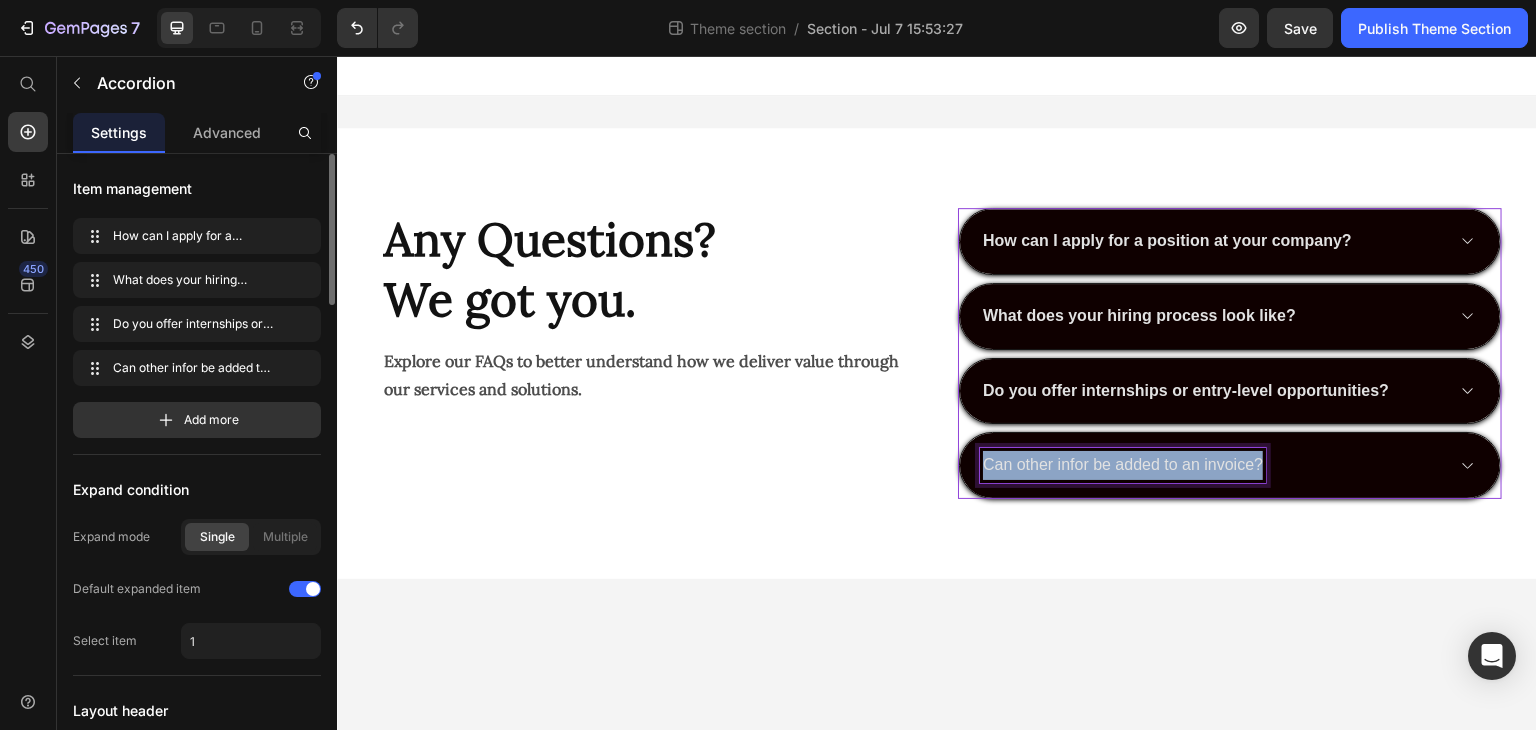 click on "Can other infor be added to an invoice?" at bounding box center (1123, 465) 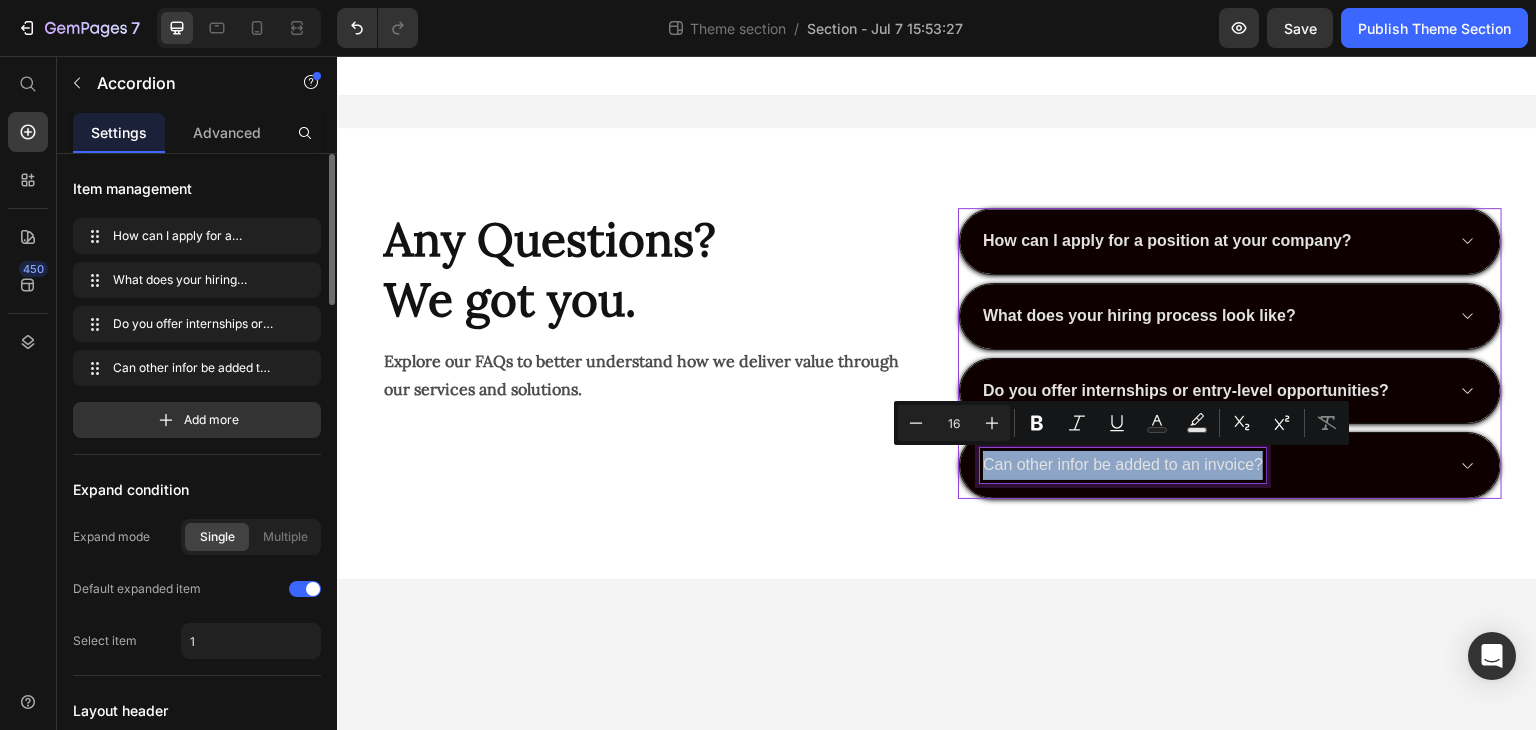 click on "Can other infor be added to an invoice?" at bounding box center (1123, 465) 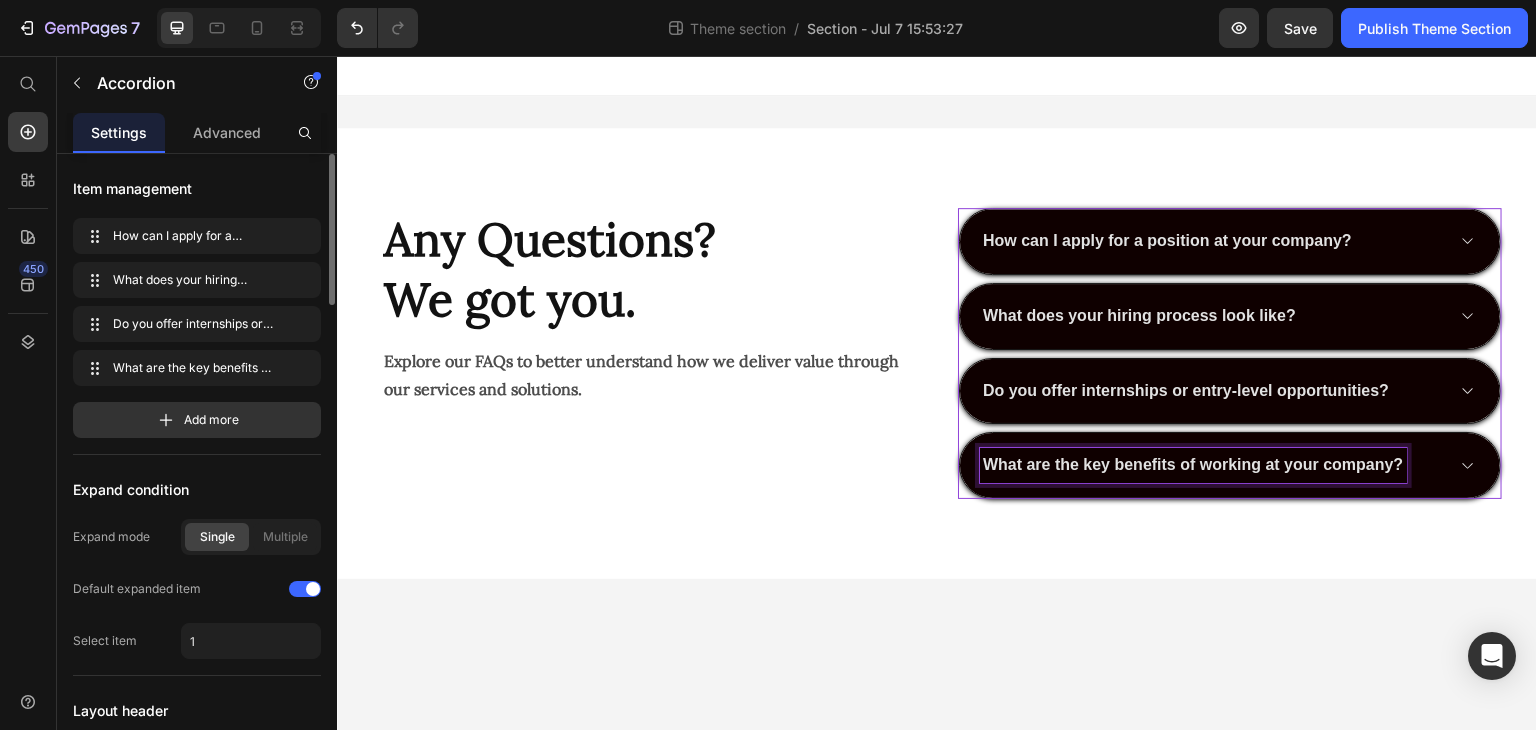 click on "What are the key benefits of working at your company?" at bounding box center (1230, 465) 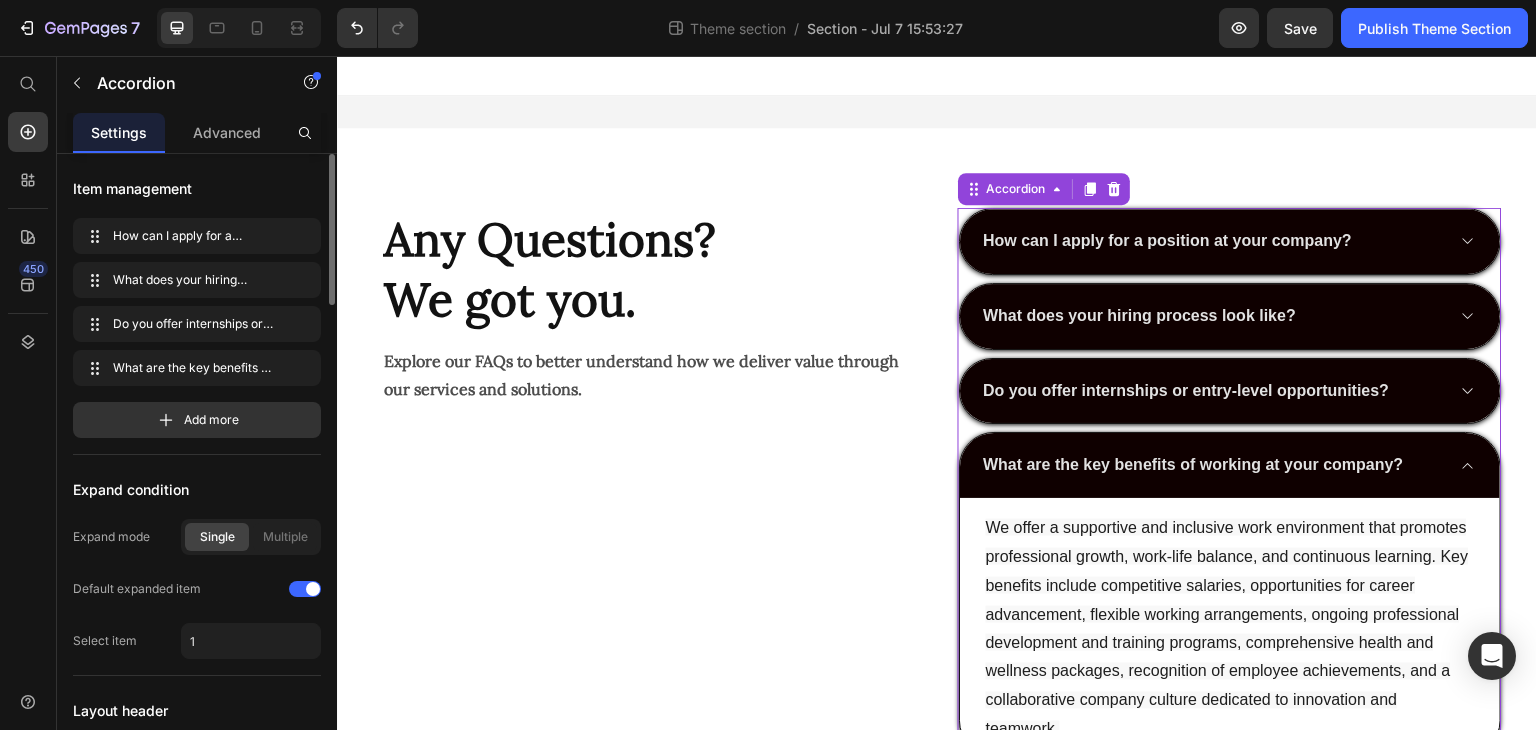 click 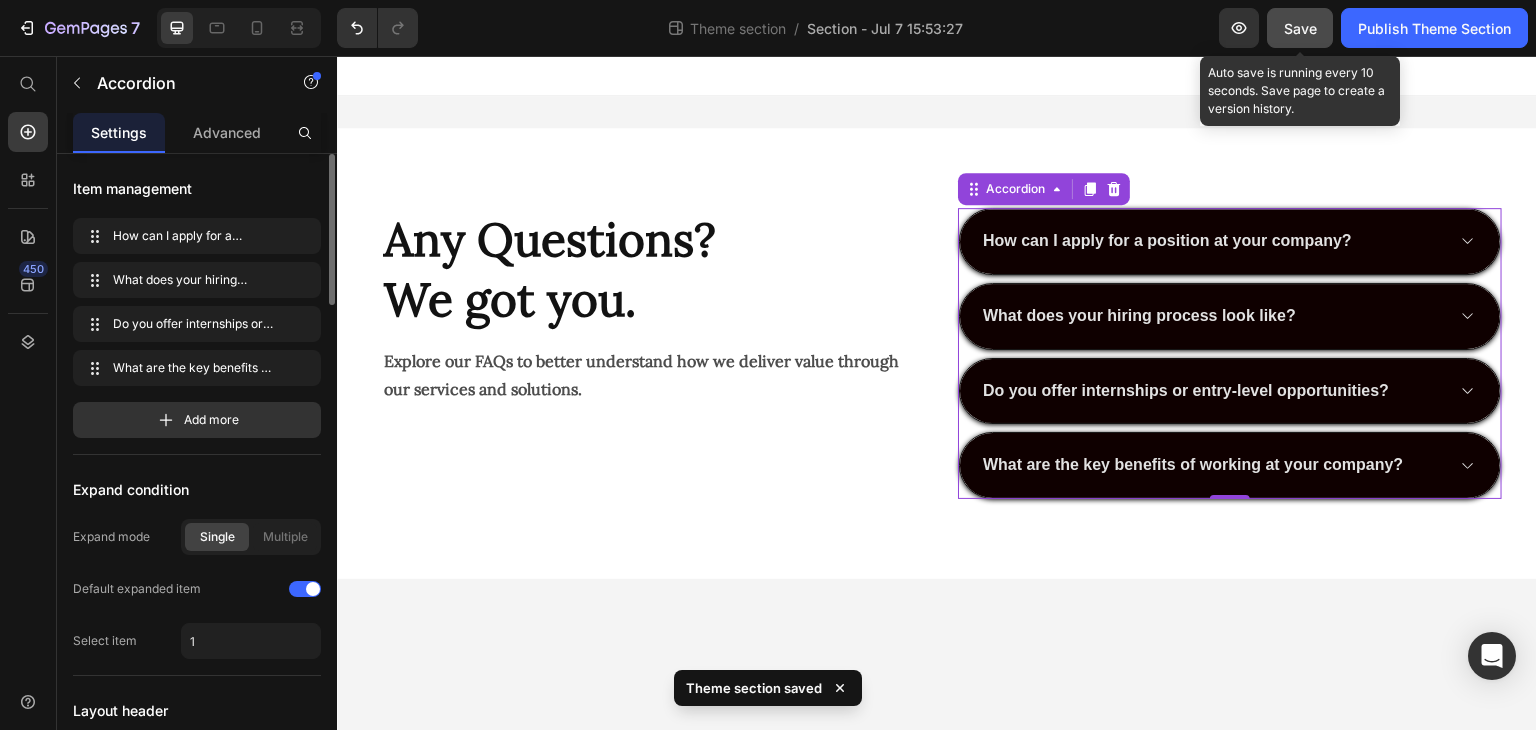 click on "Save" 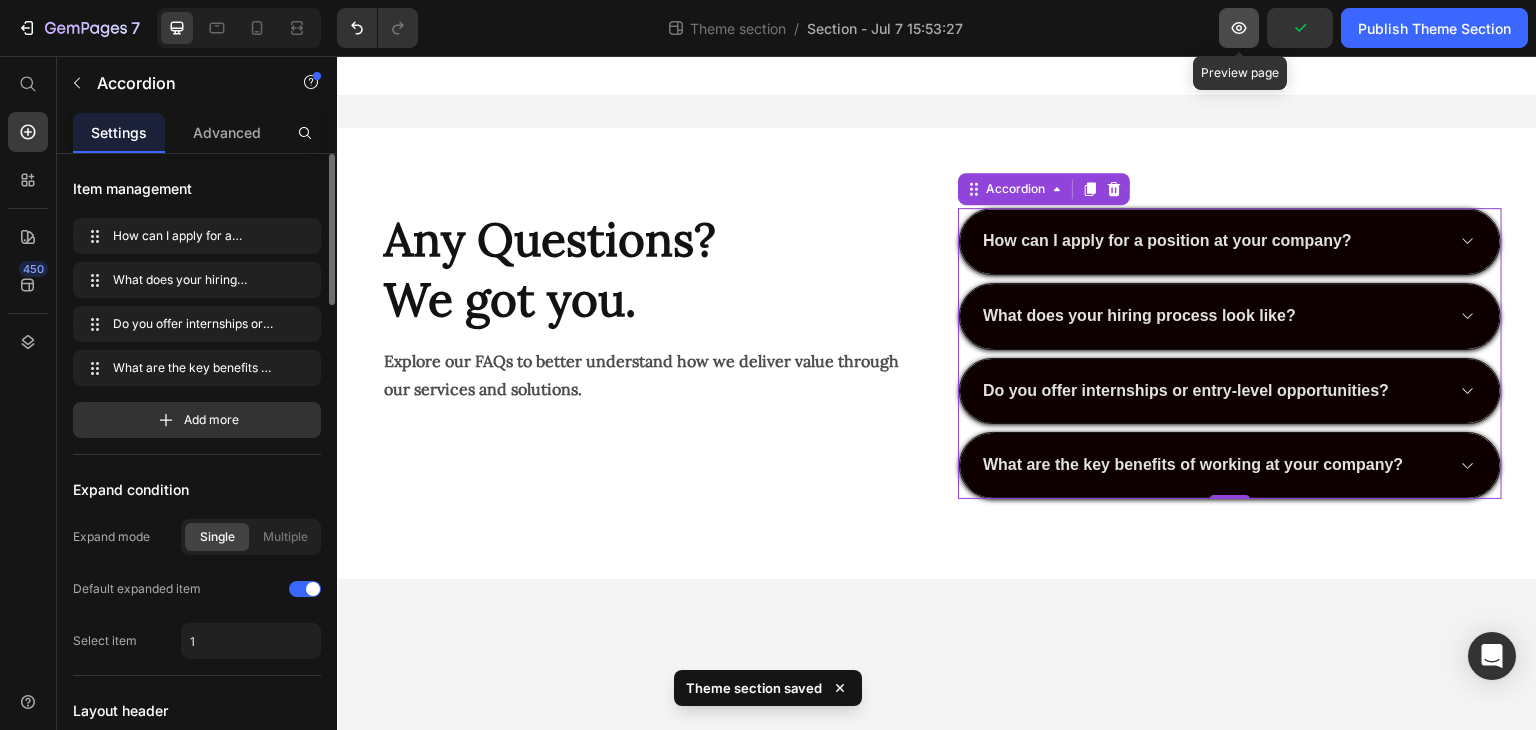 click 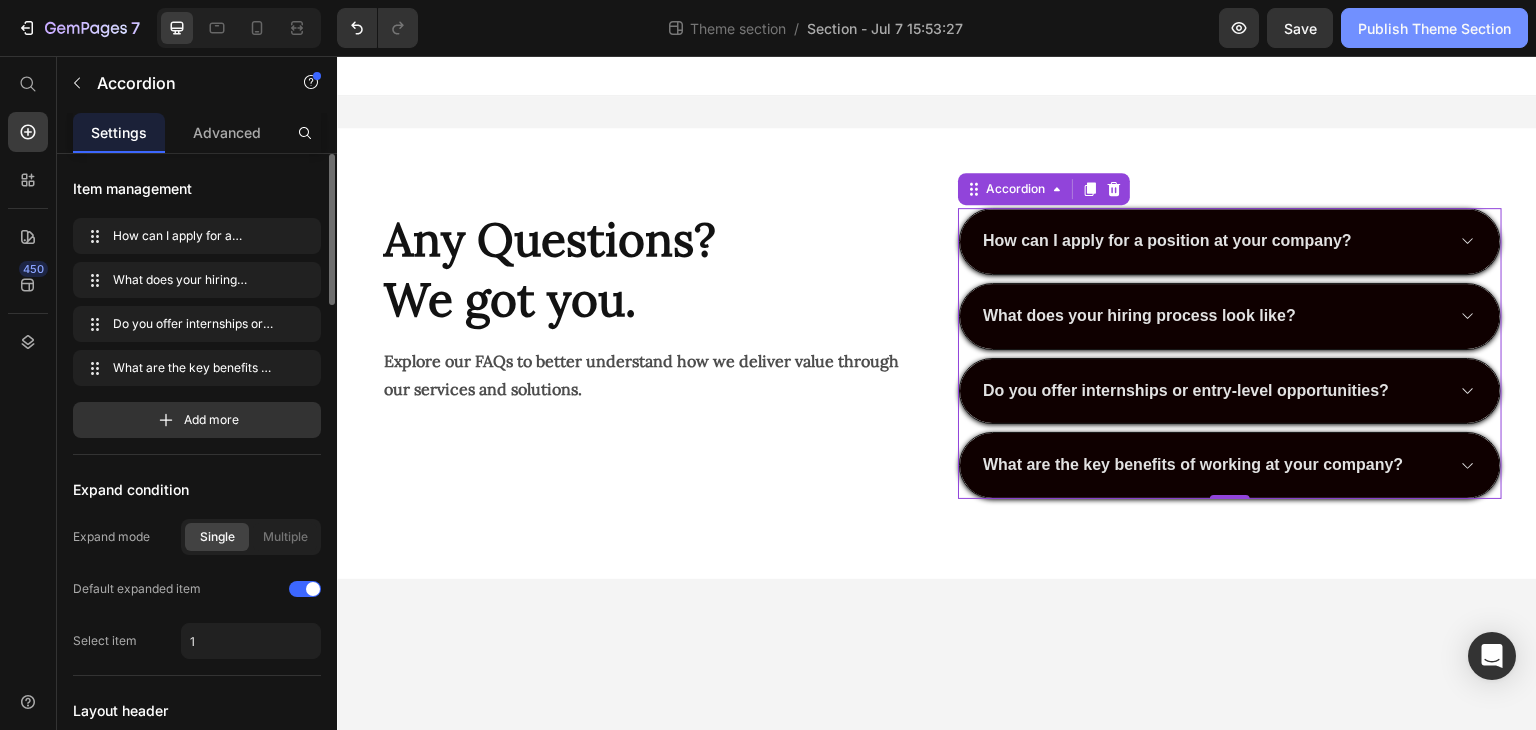 click on "Publish Theme Section" 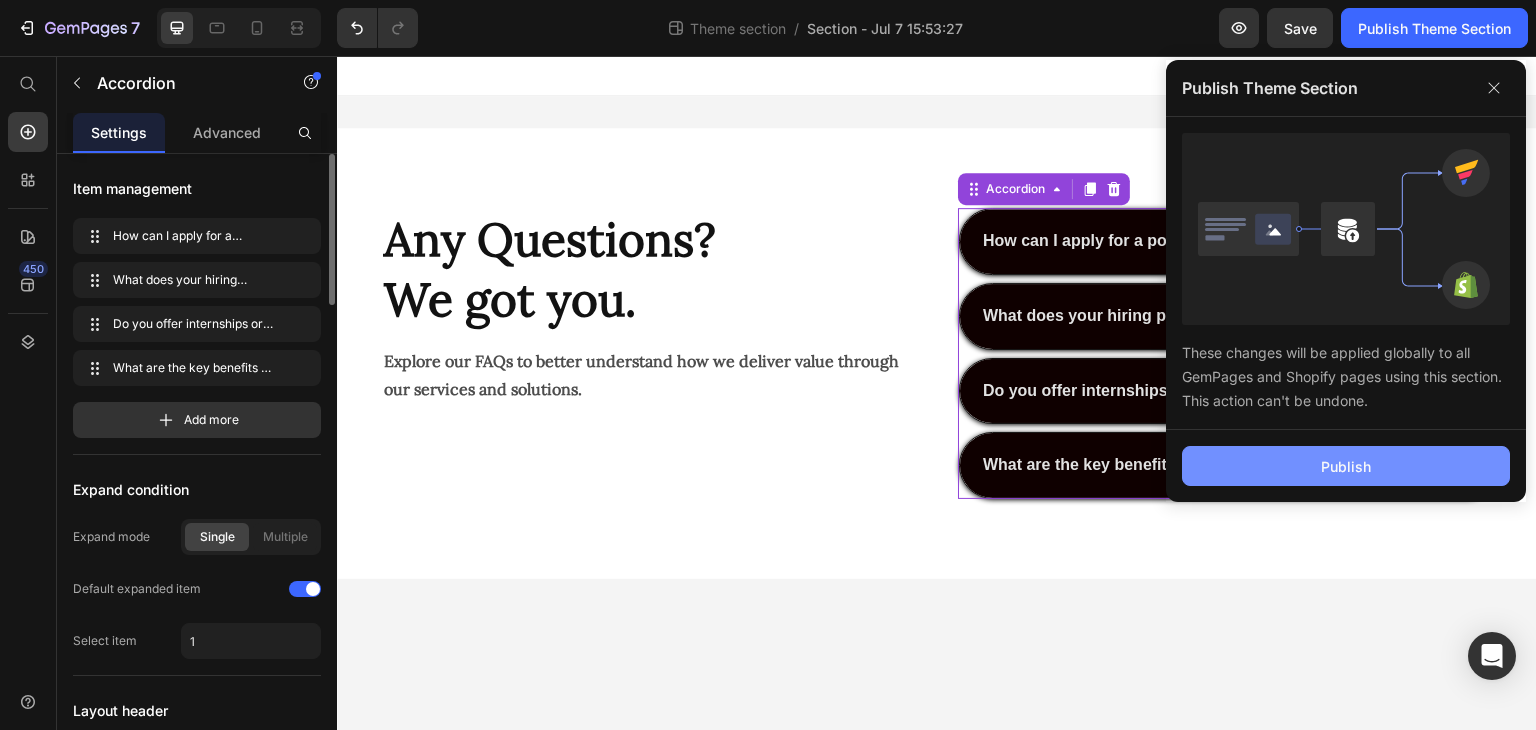 click on "Publish" at bounding box center [1346, 466] 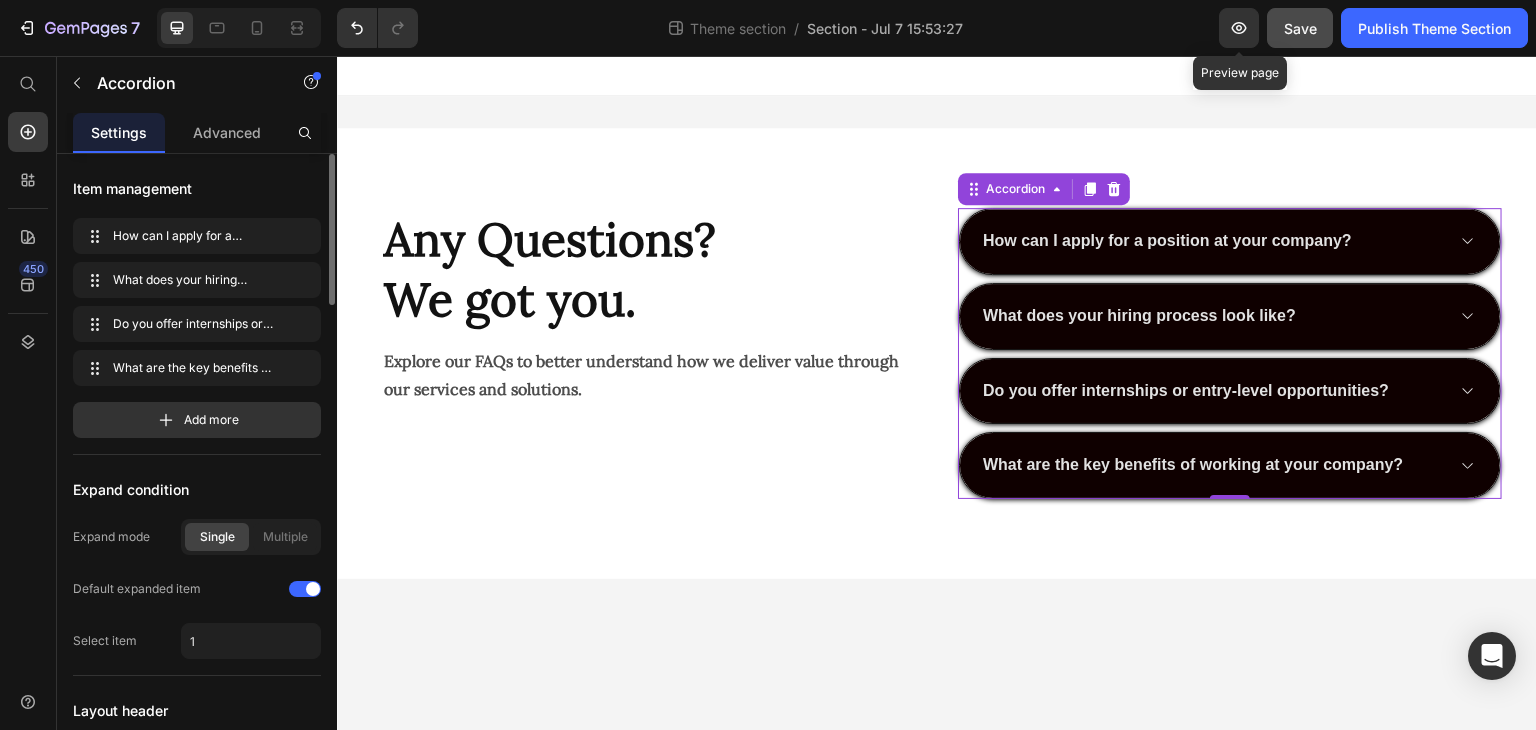 click on "Save" 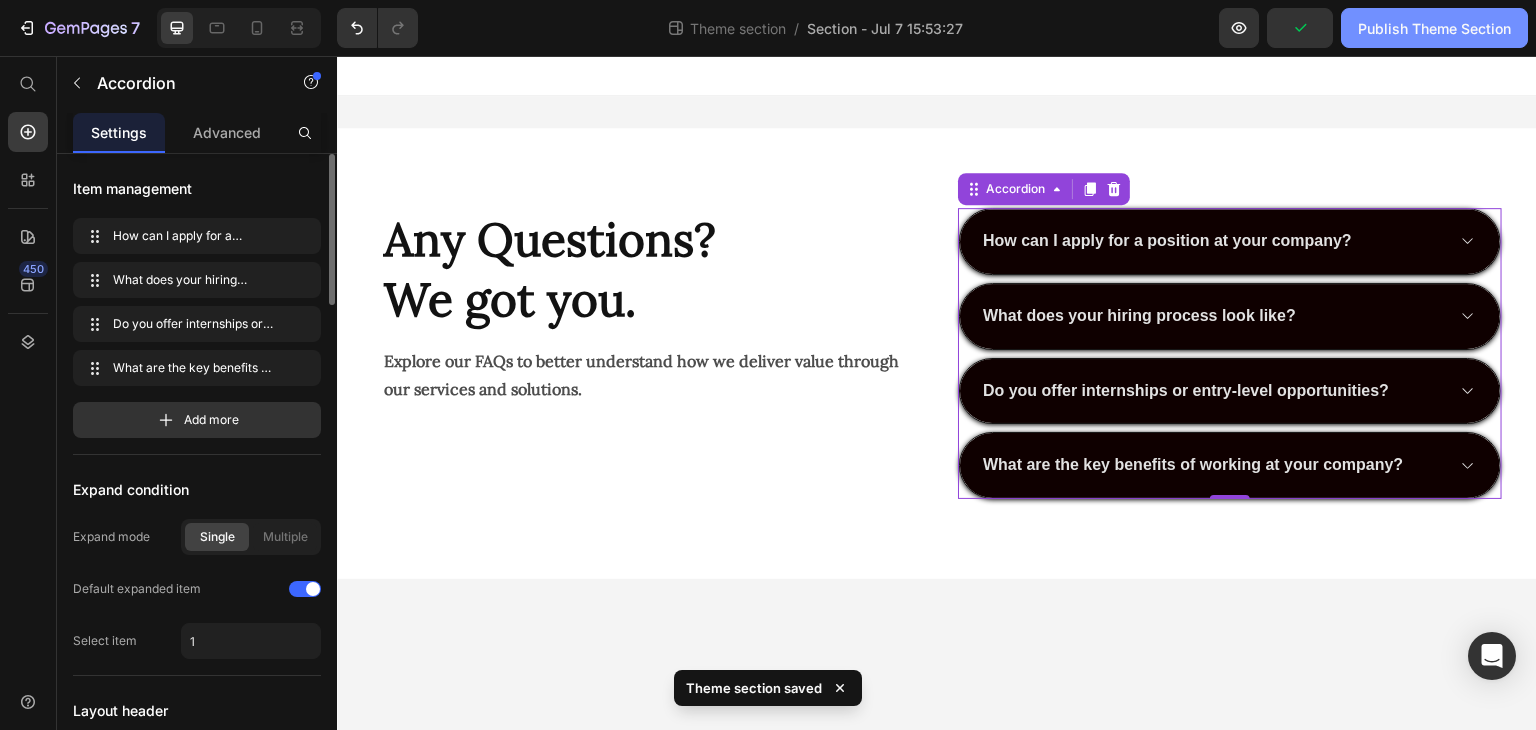 click on "Publish Theme Section" at bounding box center (1434, 28) 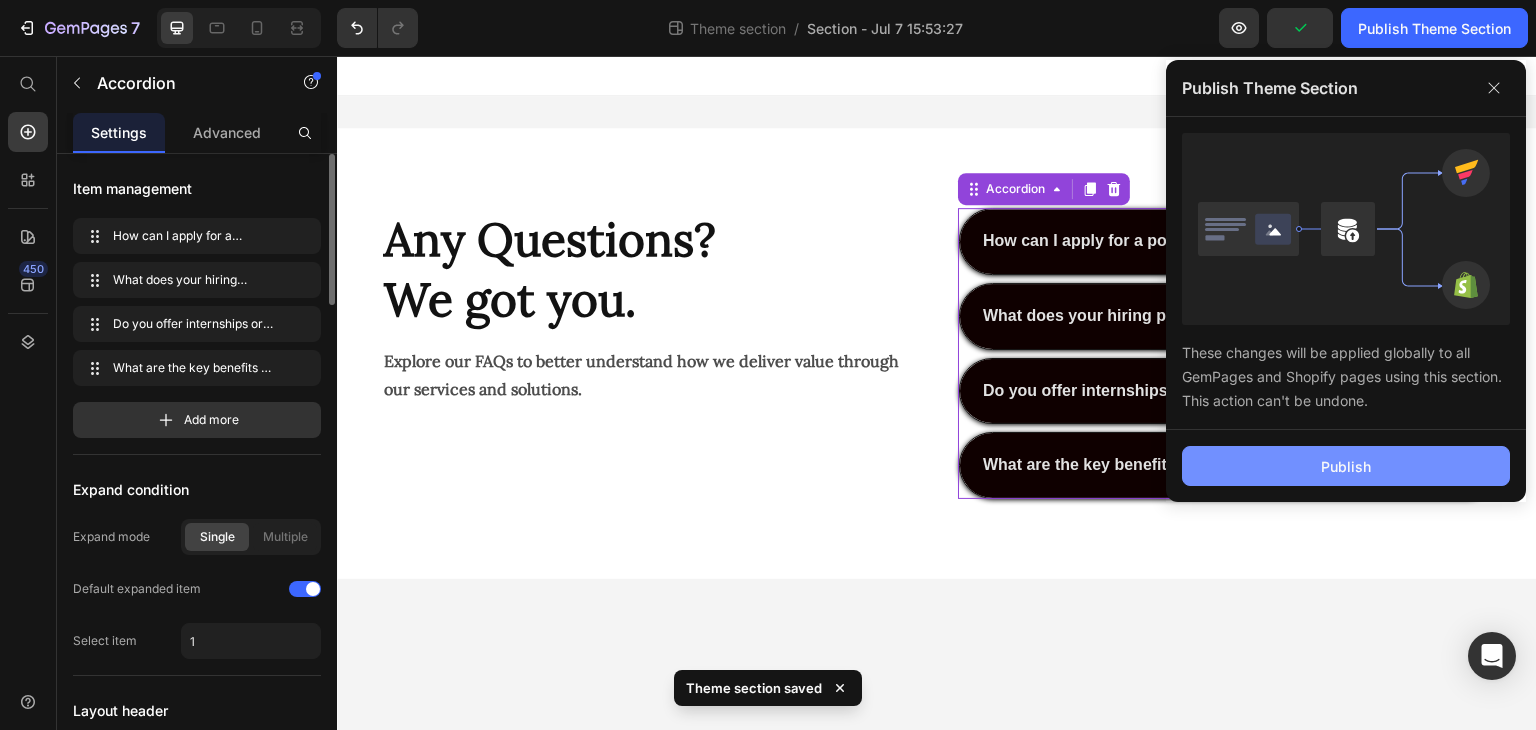 click on "Publish" 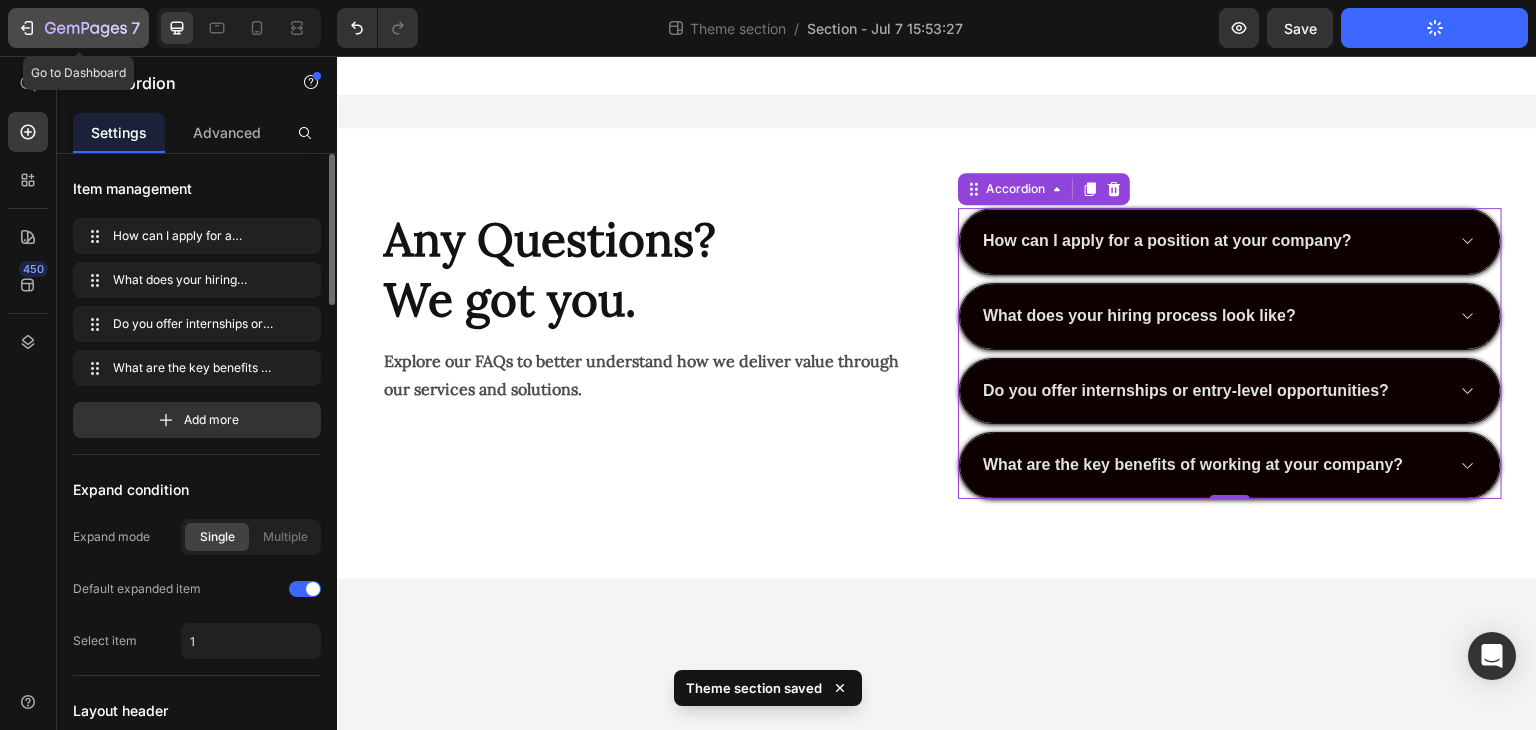 click on "7" at bounding box center [78, 28] 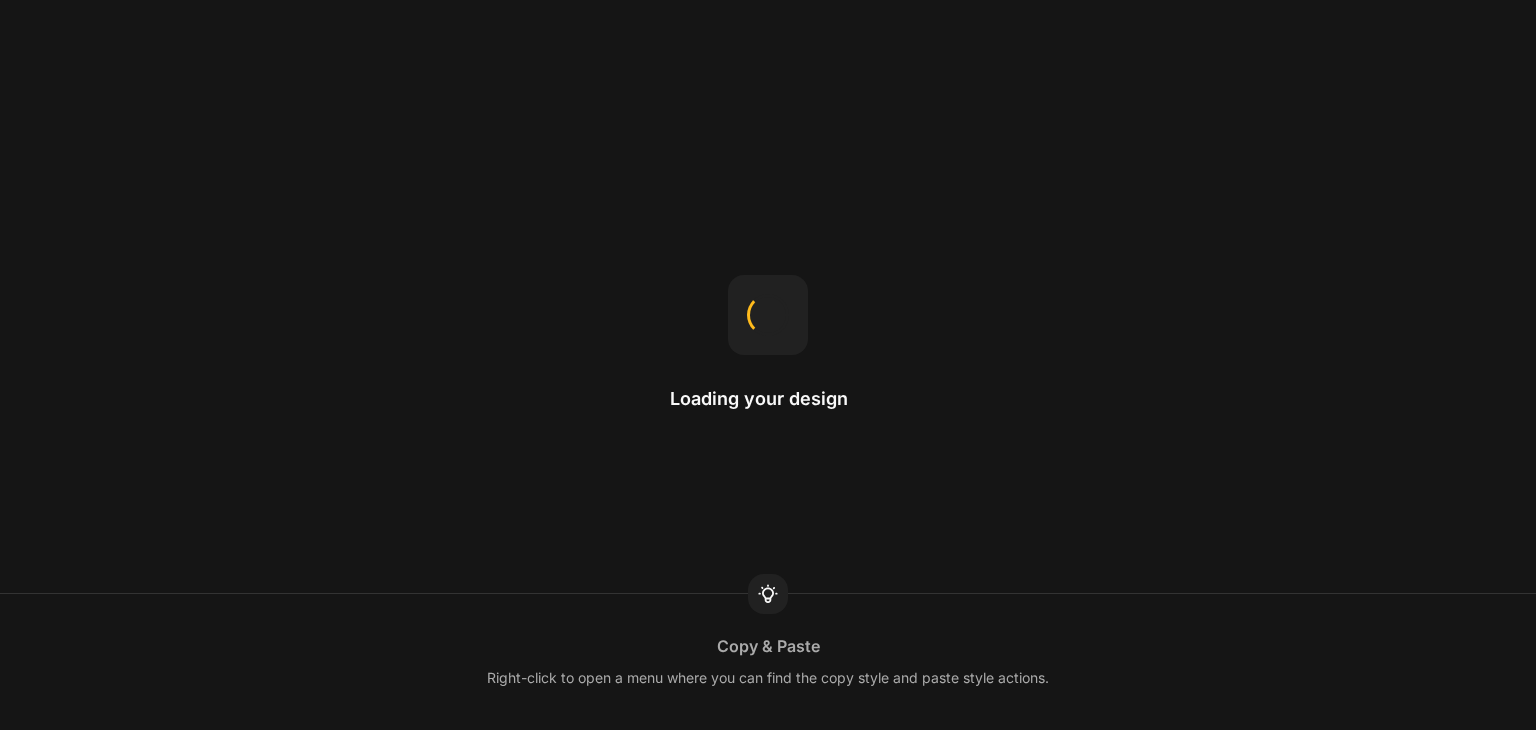 scroll, scrollTop: 0, scrollLeft: 0, axis: both 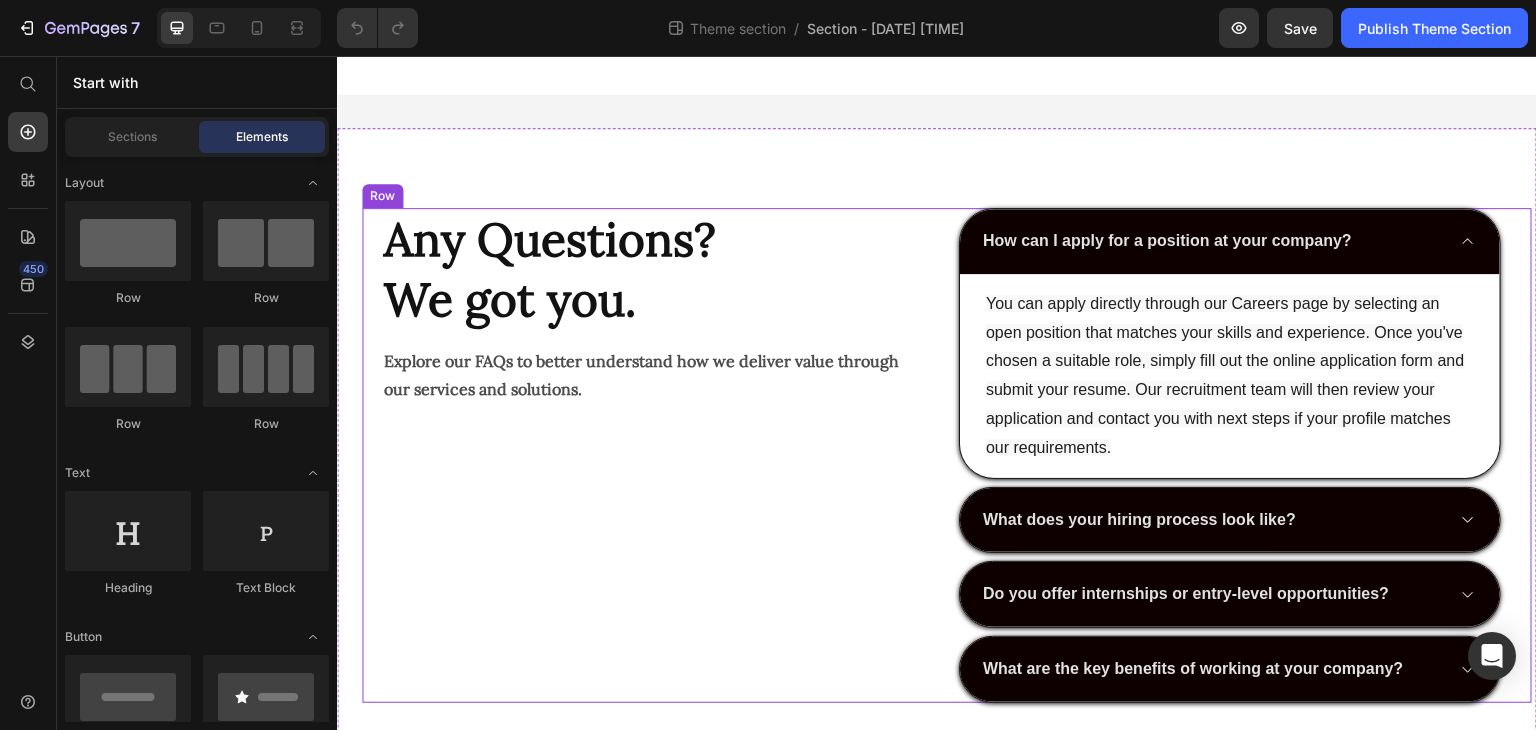 click on "Any Questions? We got you. Heading Explore our FAQs to better understand how we deliver value through our services and solutions. Text Block" at bounding box center [654, 455] 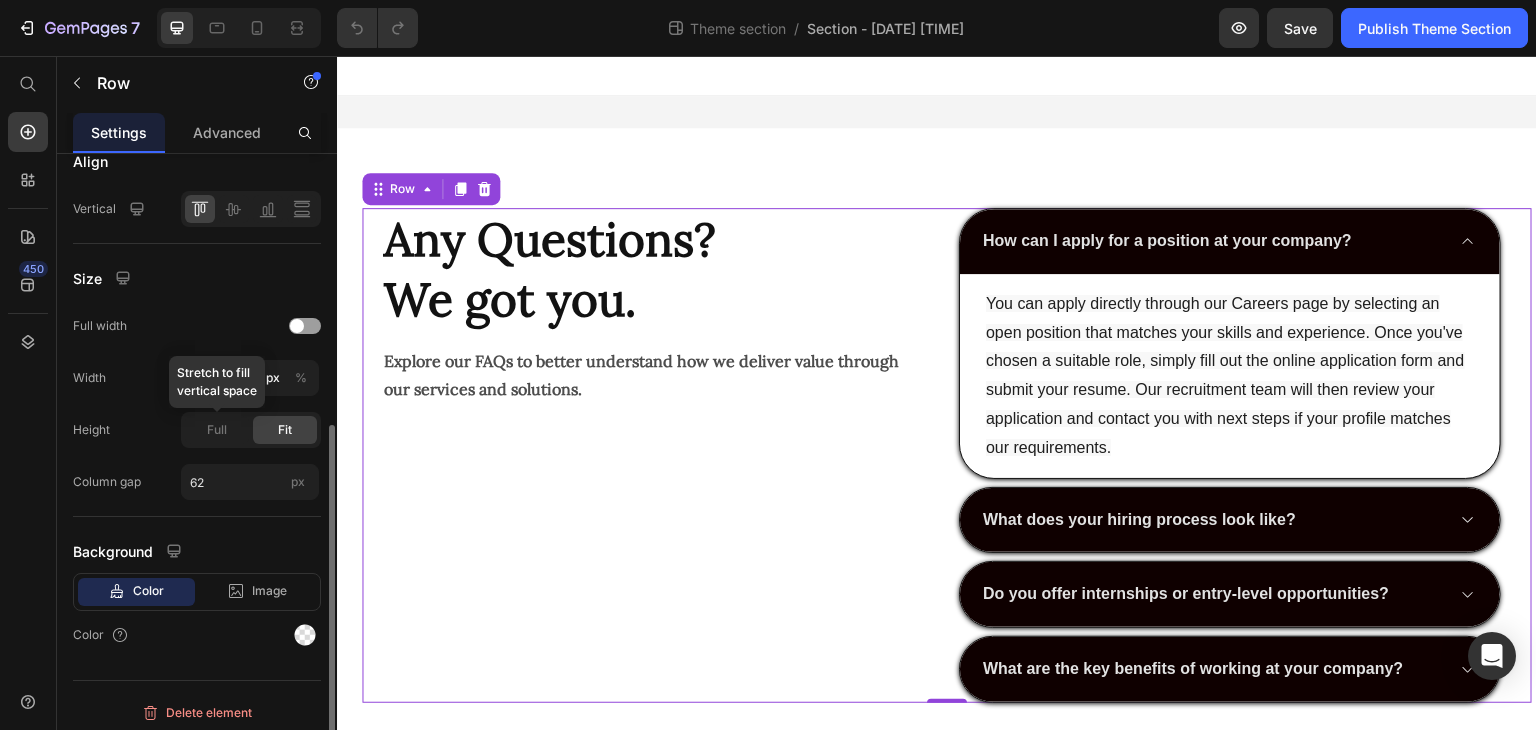 scroll, scrollTop: 486, scrollLeft: 0, axis: vertical 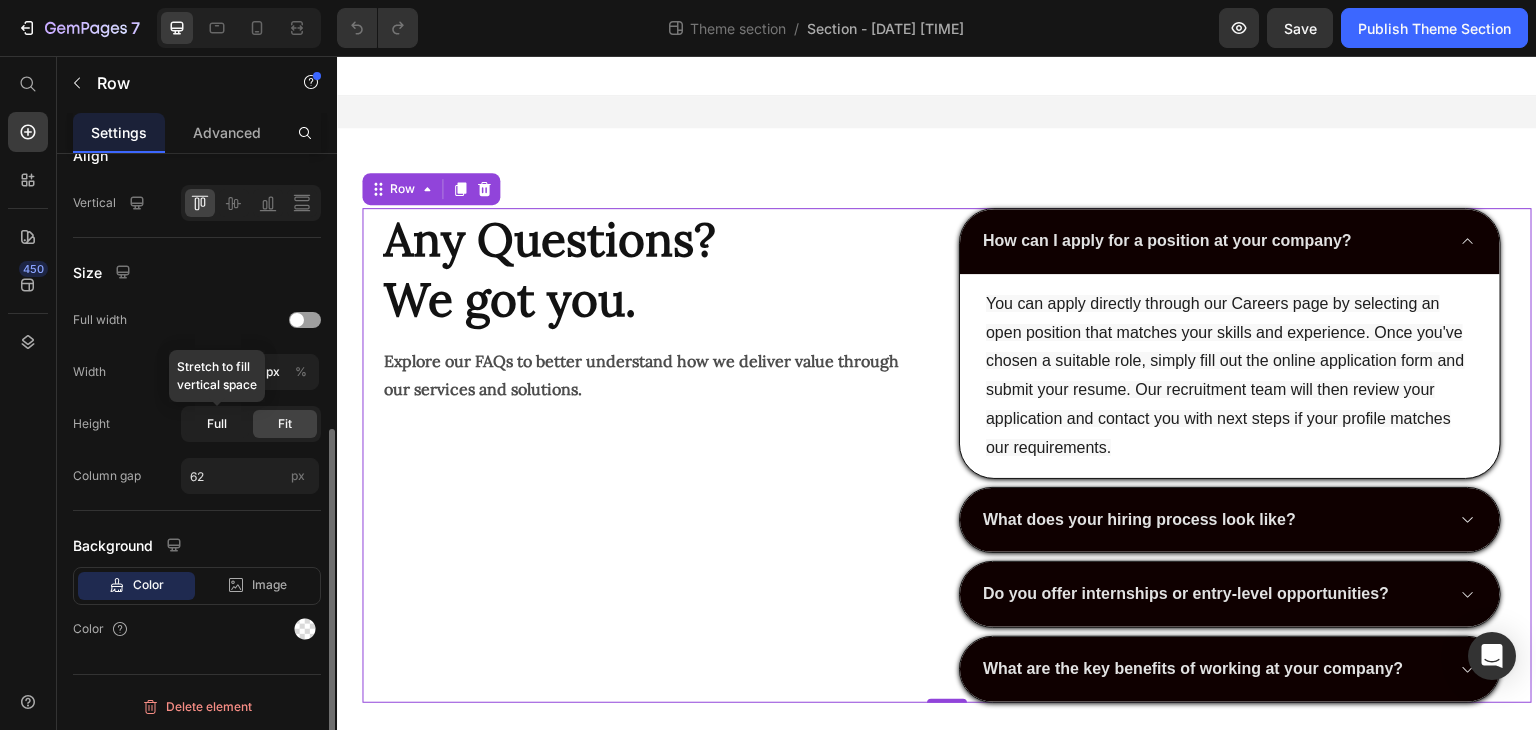 click on "Full" 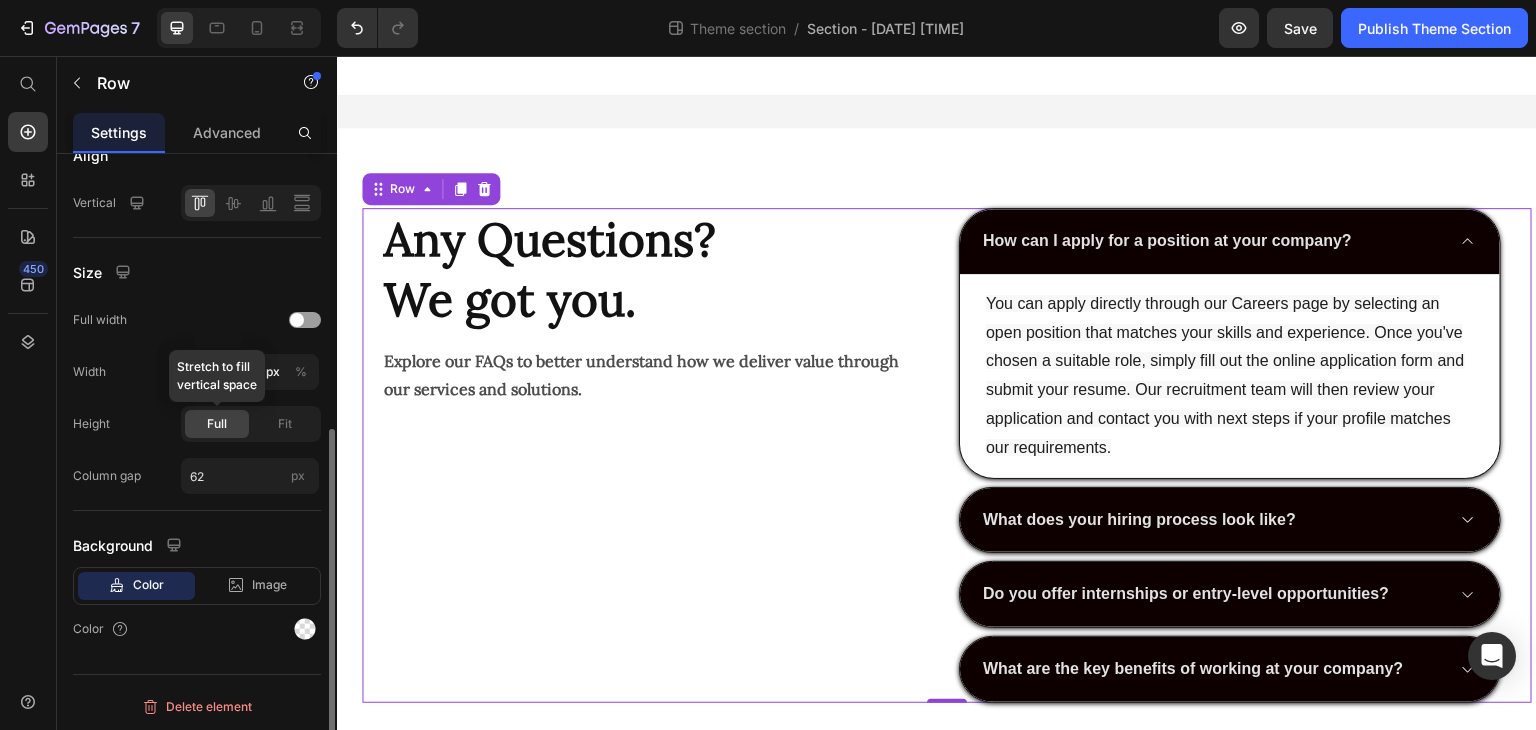 click on "Full" 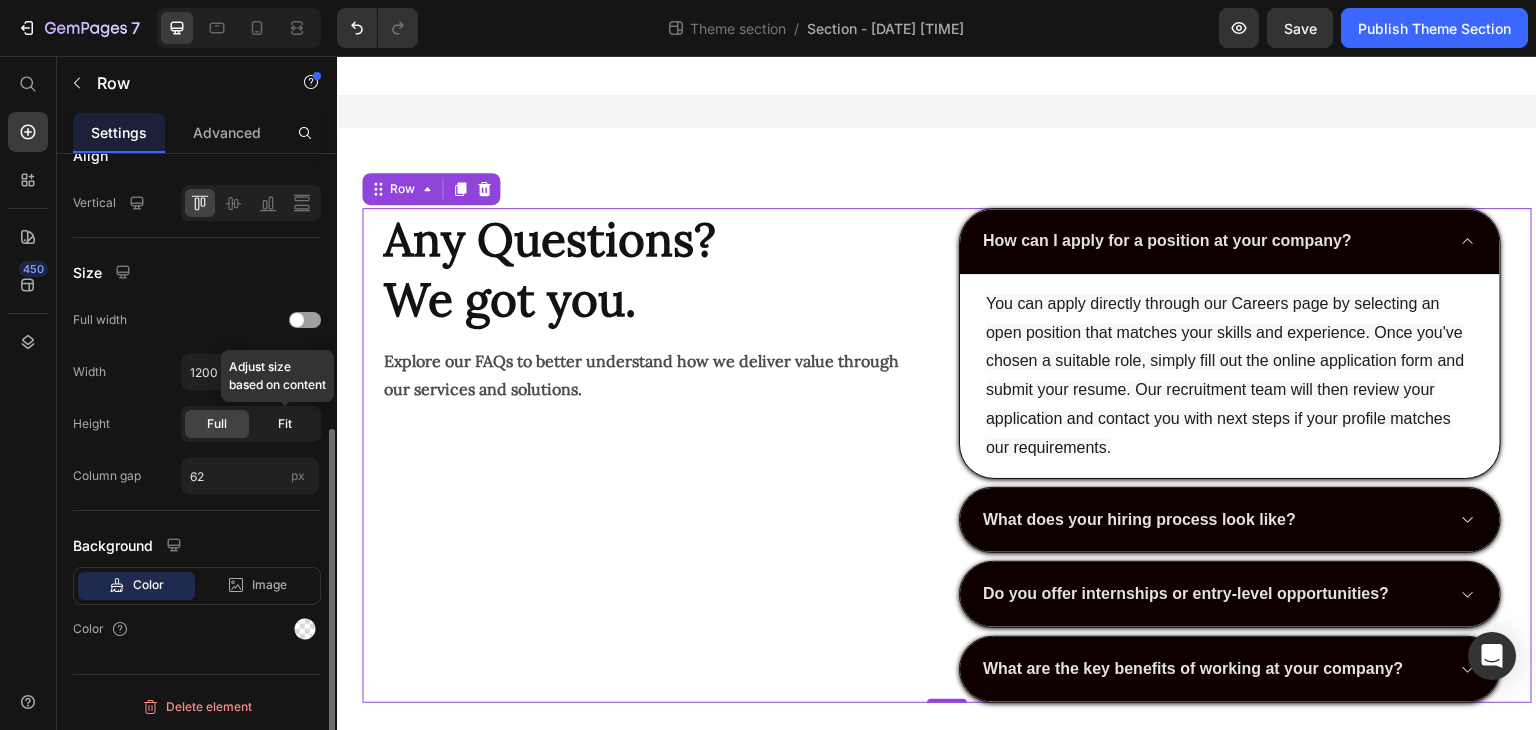 click on "Fit" 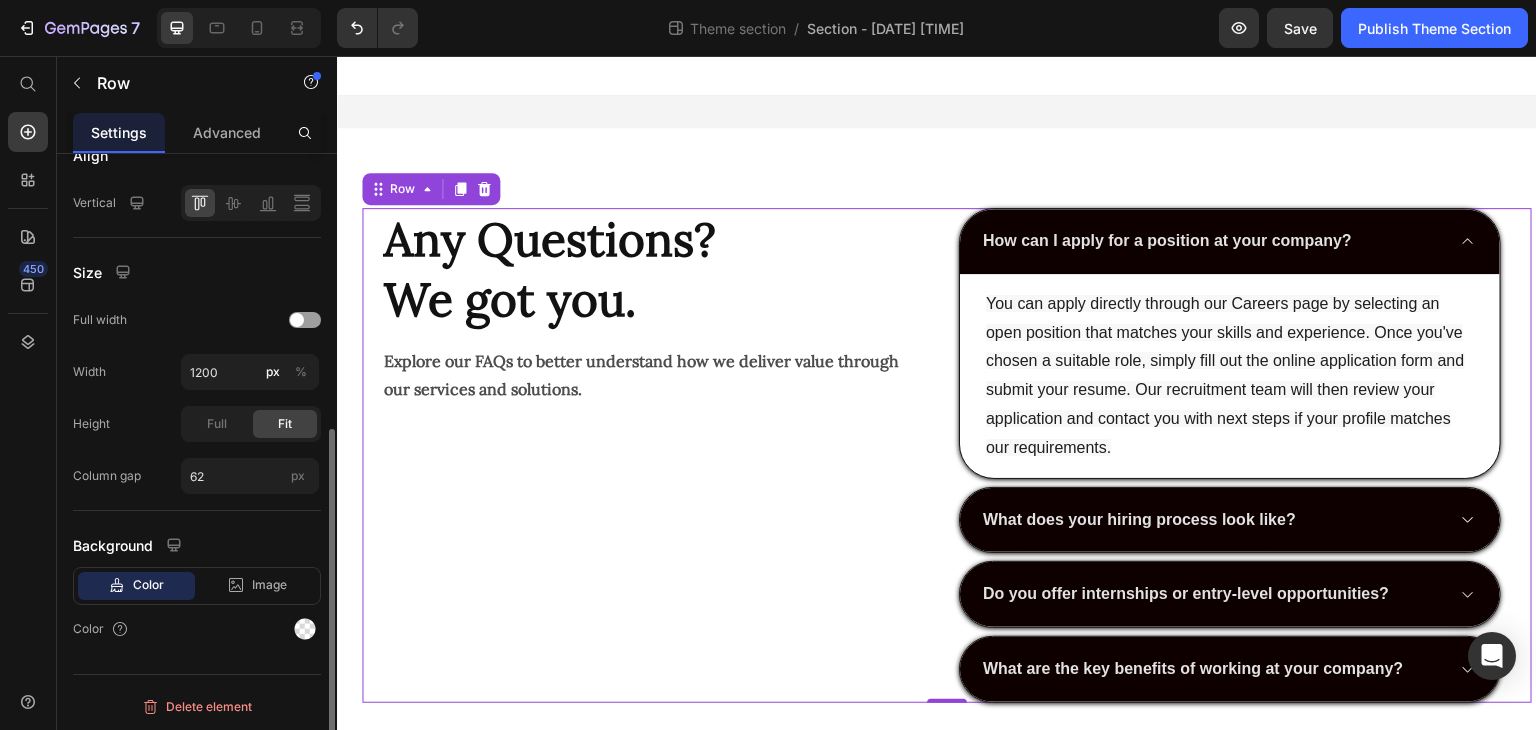 click on "Width 1200 px %" 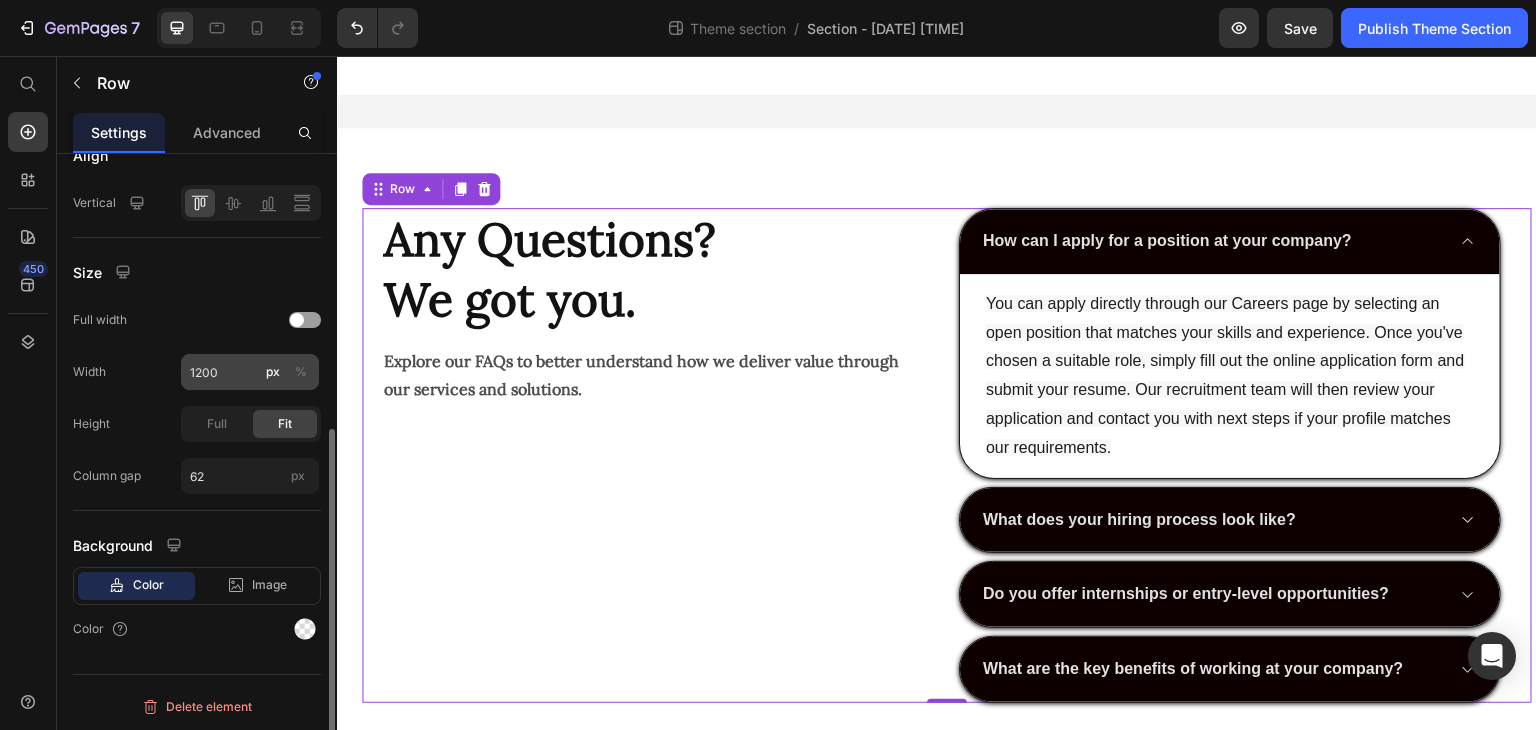click on "%" at bounding box center [301, 372] 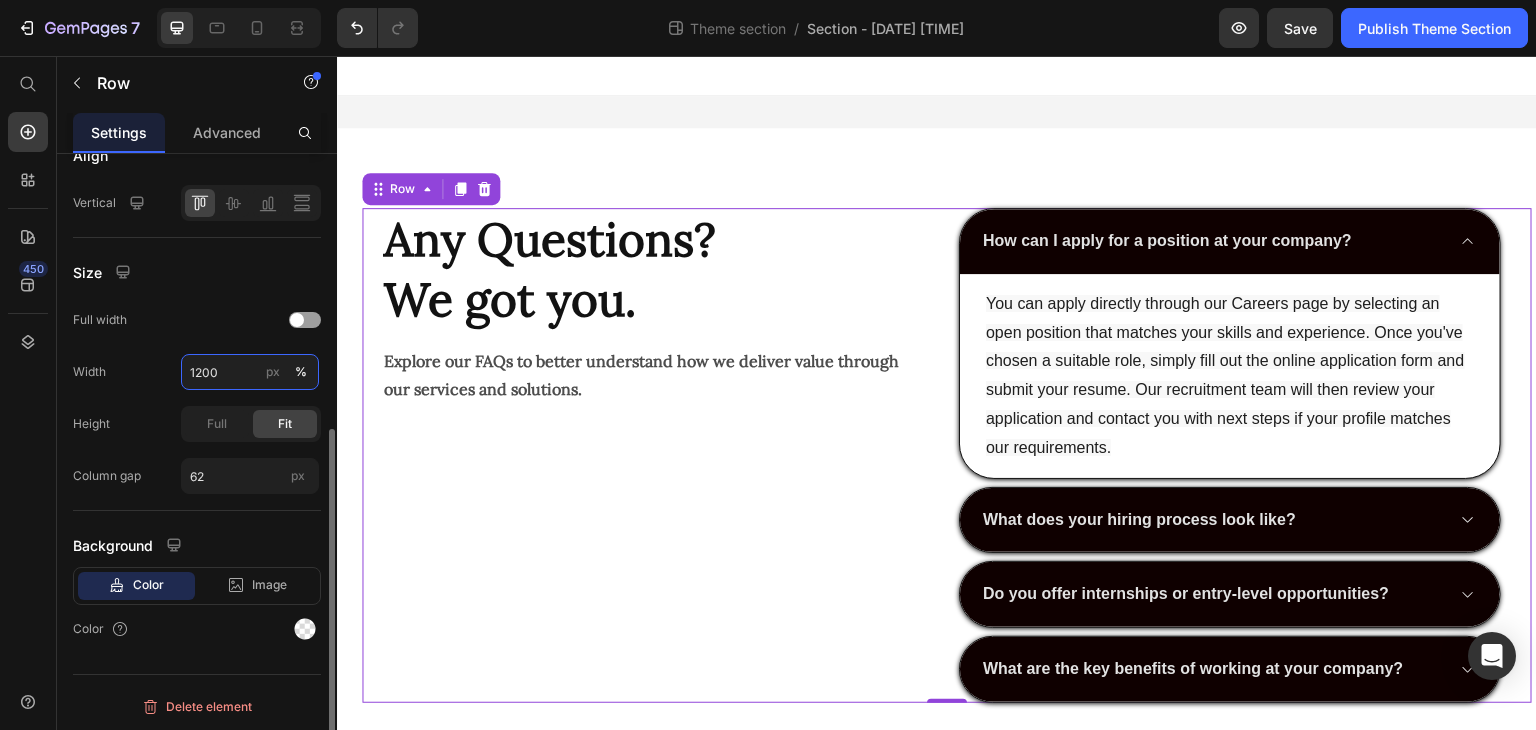 click on "1200" at bounding box center (250, 372) 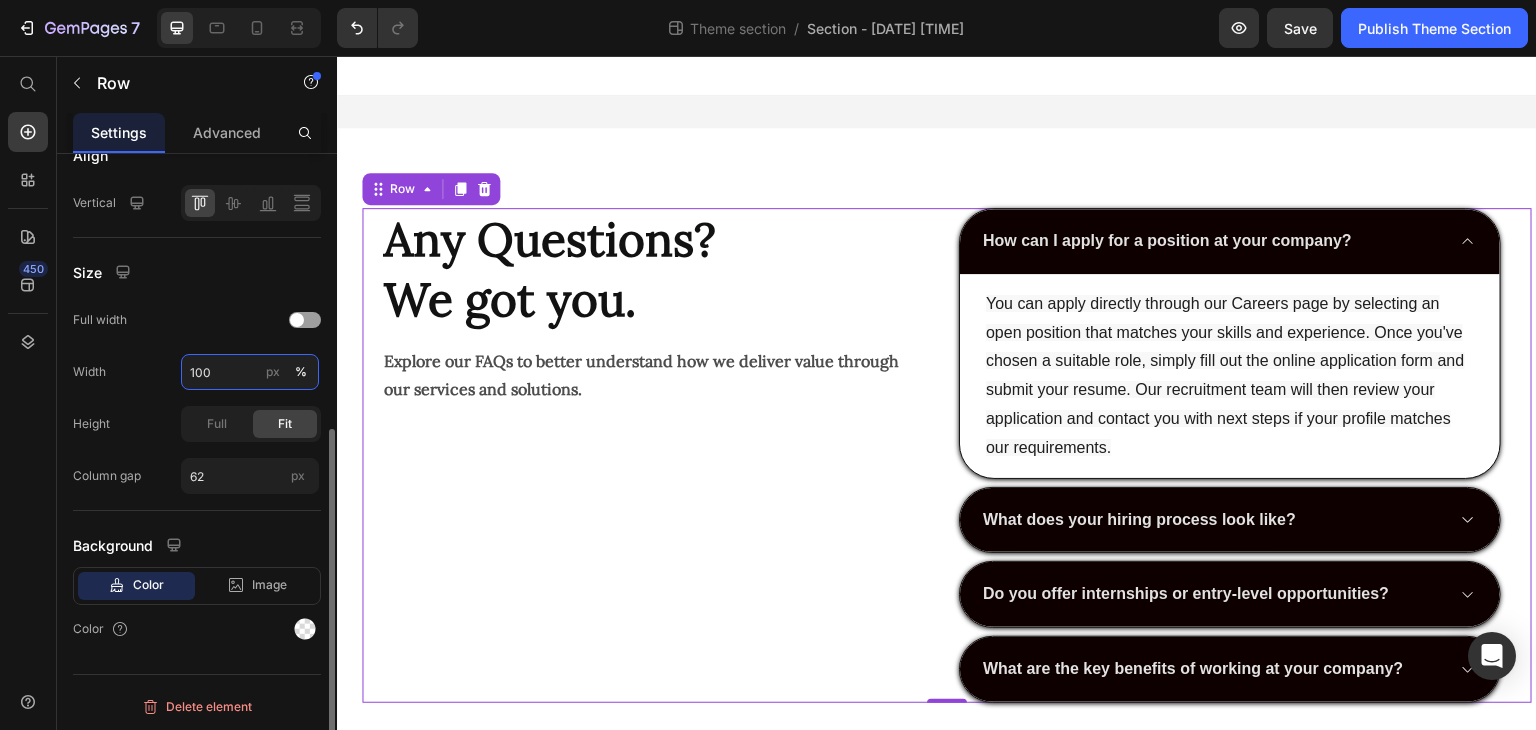 click on "100" at bounding box center (250, 372) 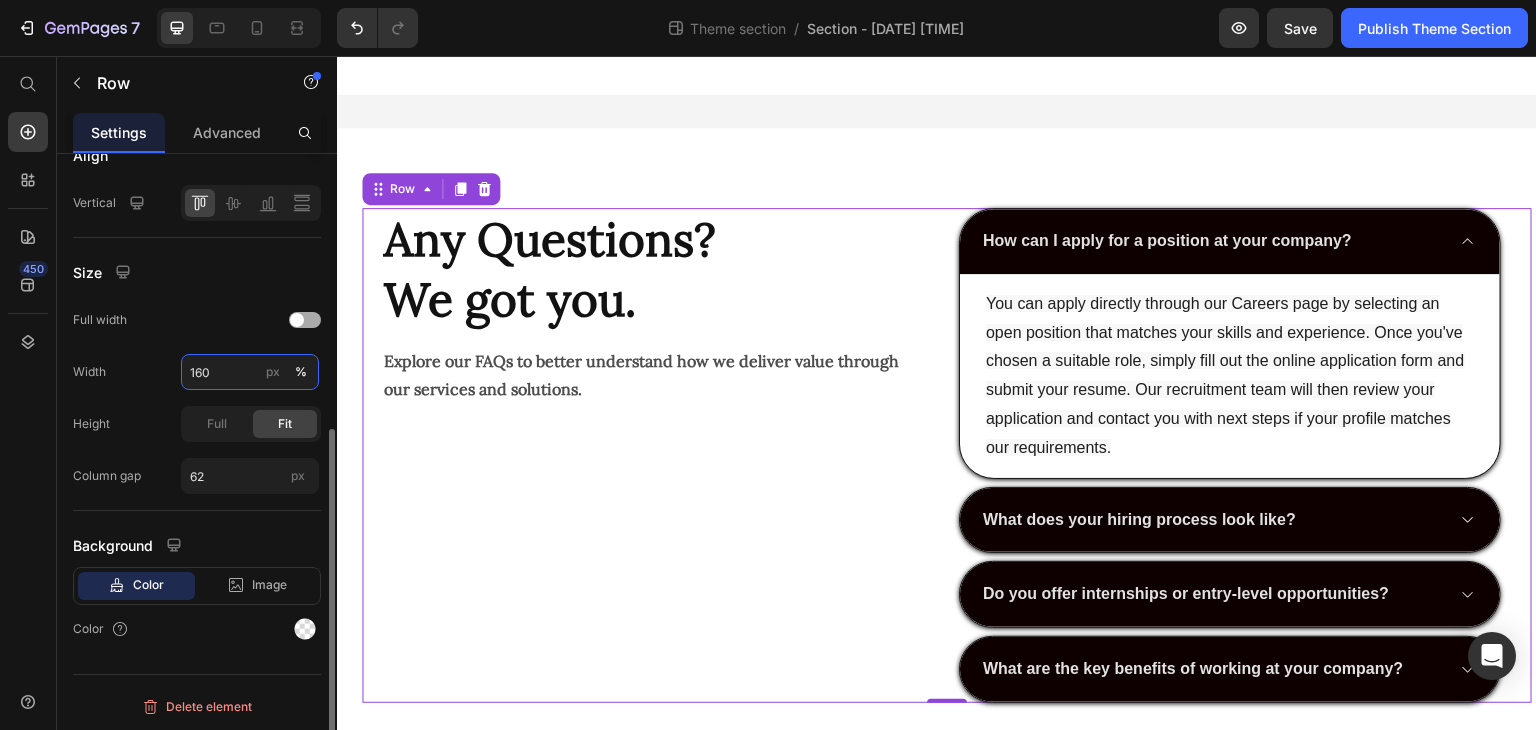 type on "160" 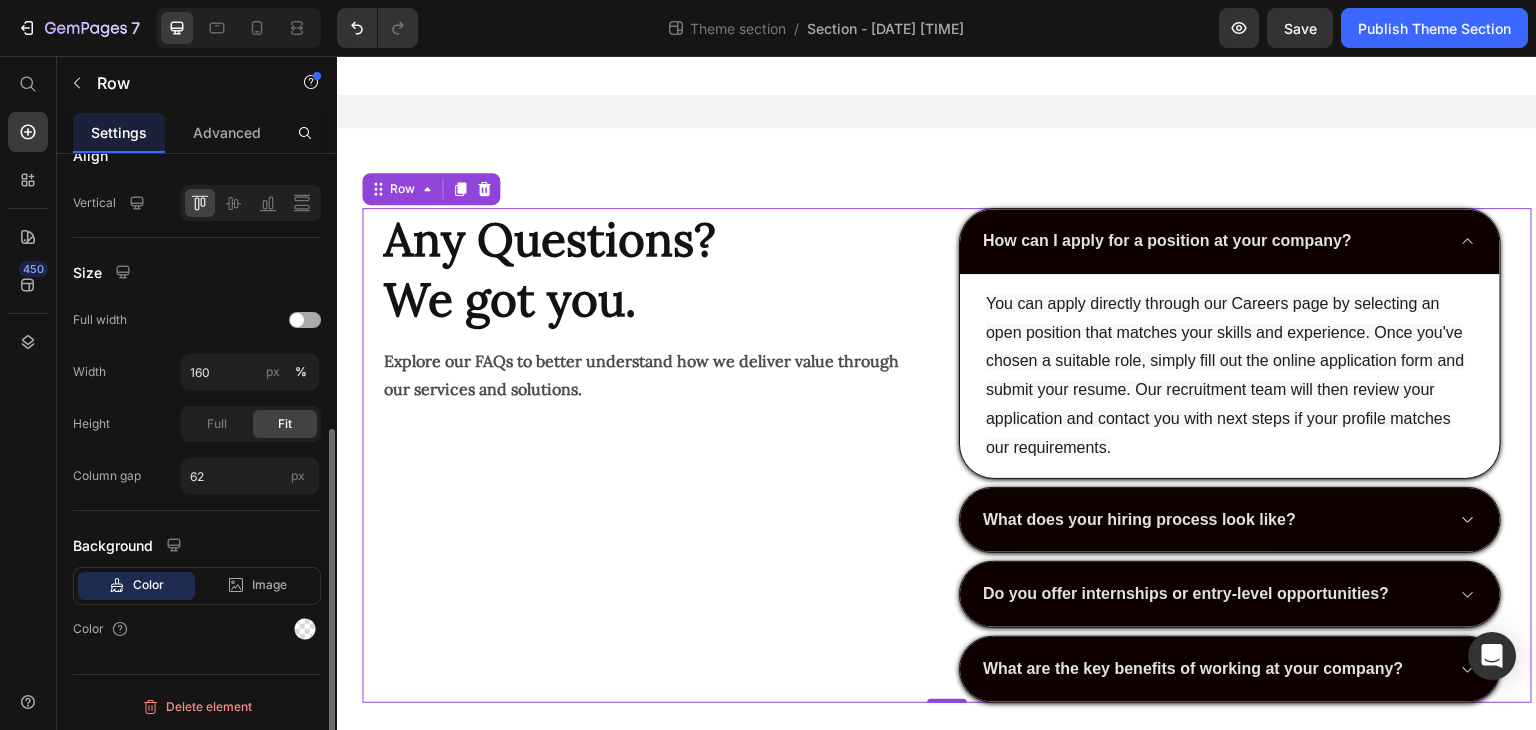 click at bounding box center (305, 320) 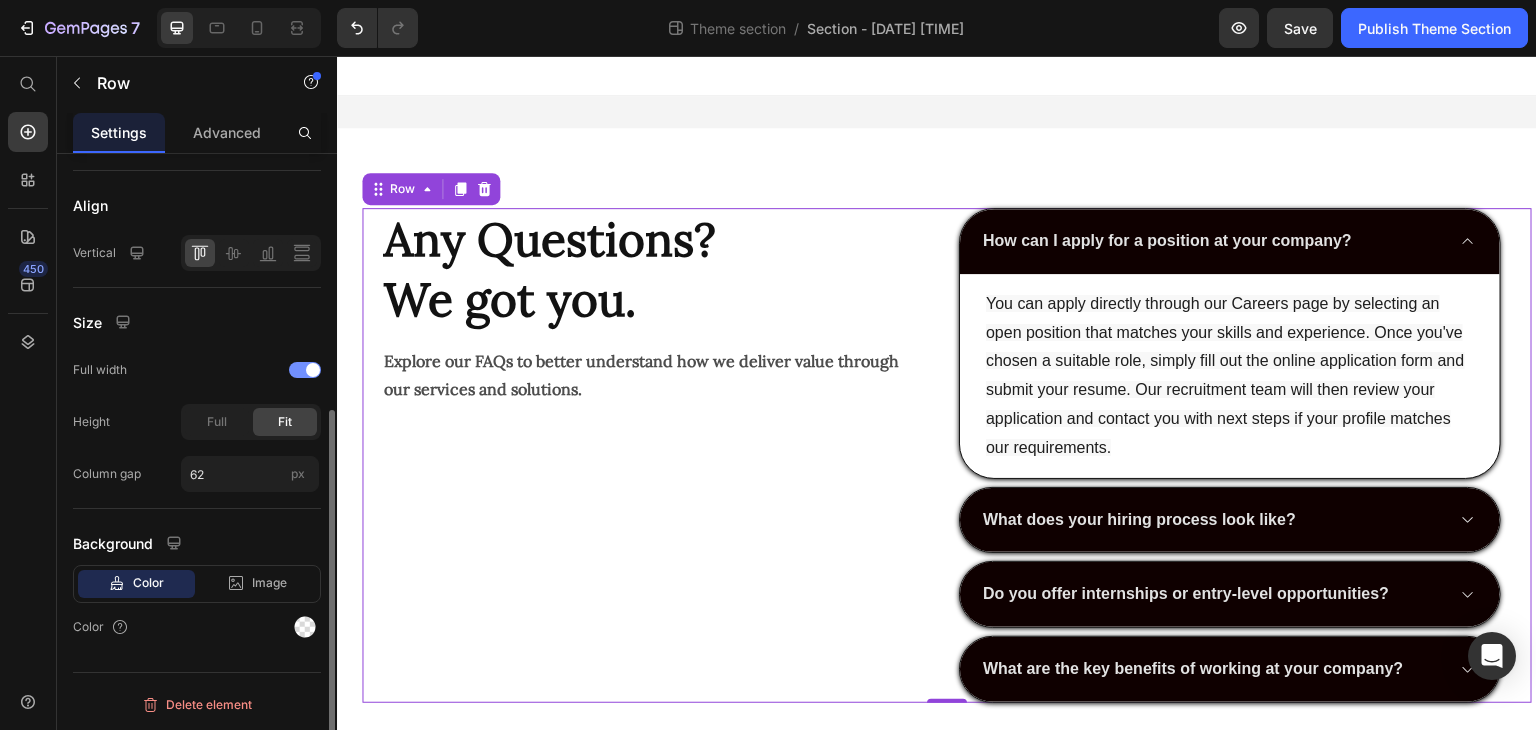 scroll, scrollTop: 434, scrollLeft: 0, axis: vertical 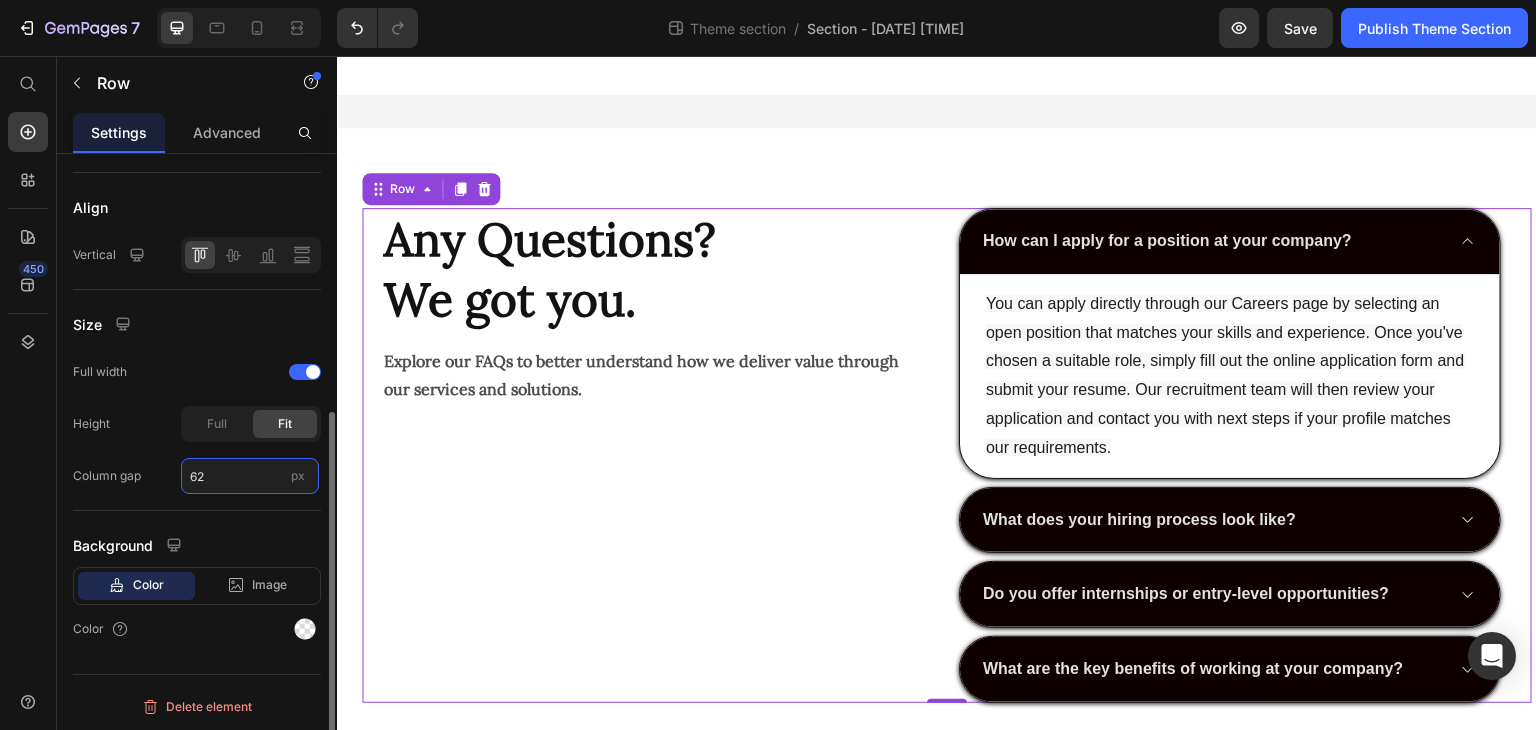 click on "62" at bounding box center (250, 476) 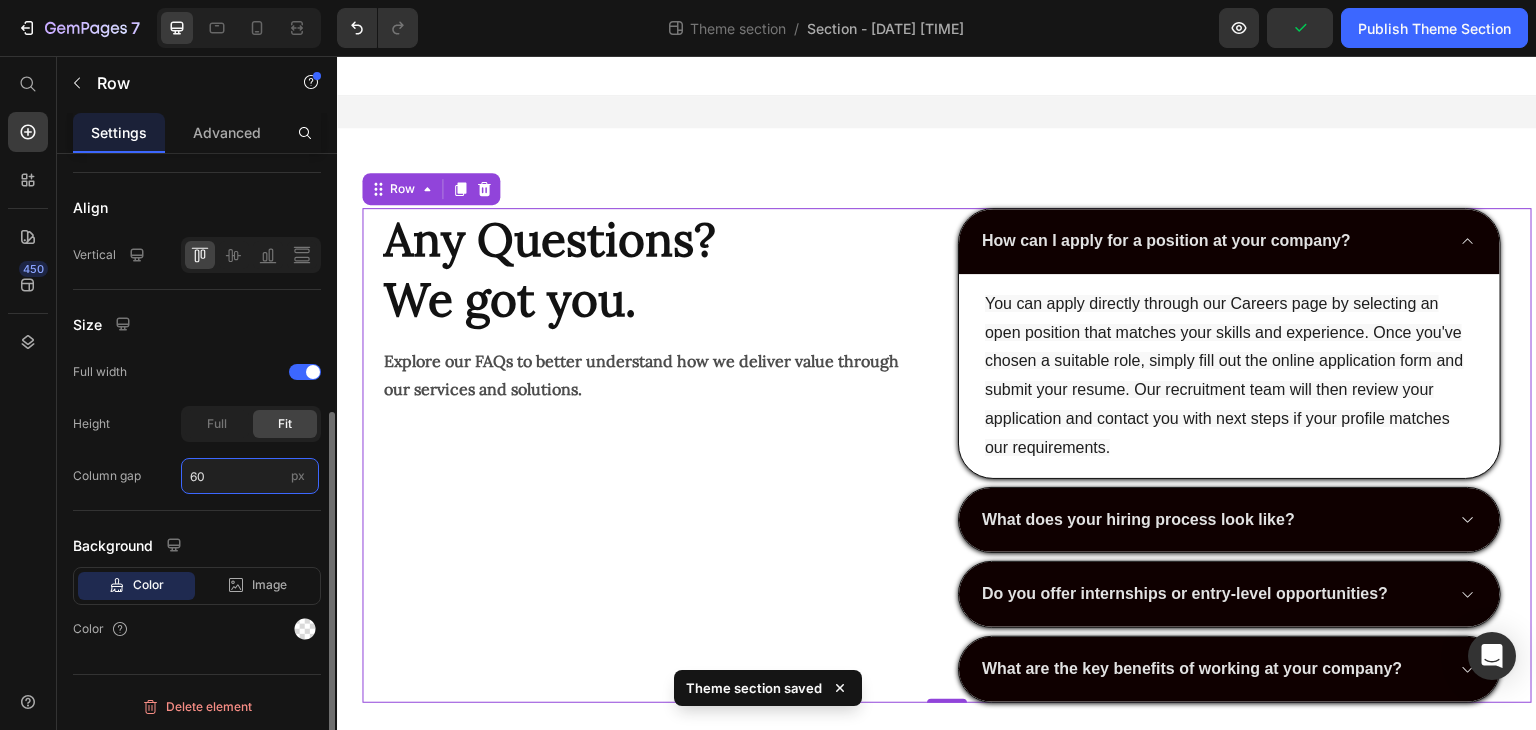 type on "6" 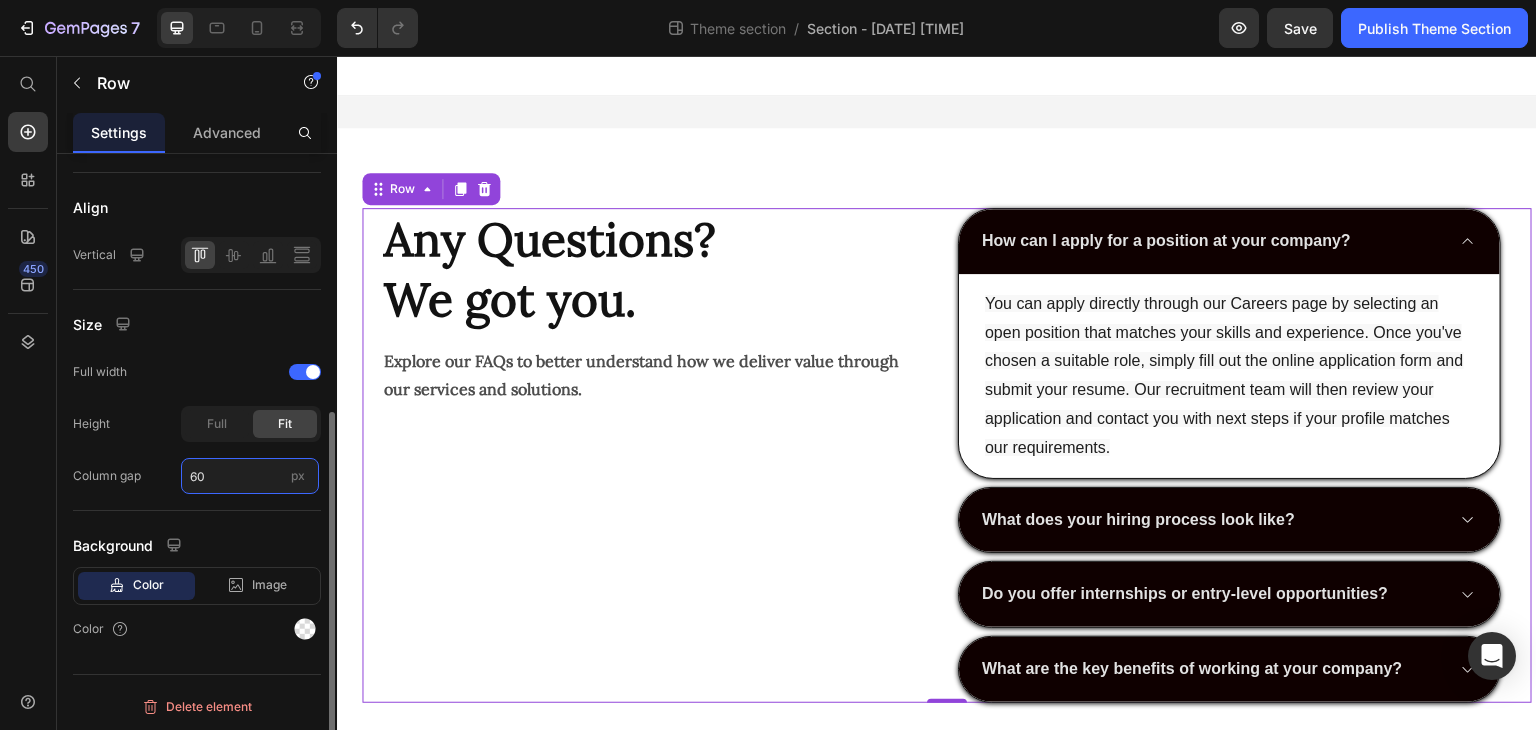 type on "6" 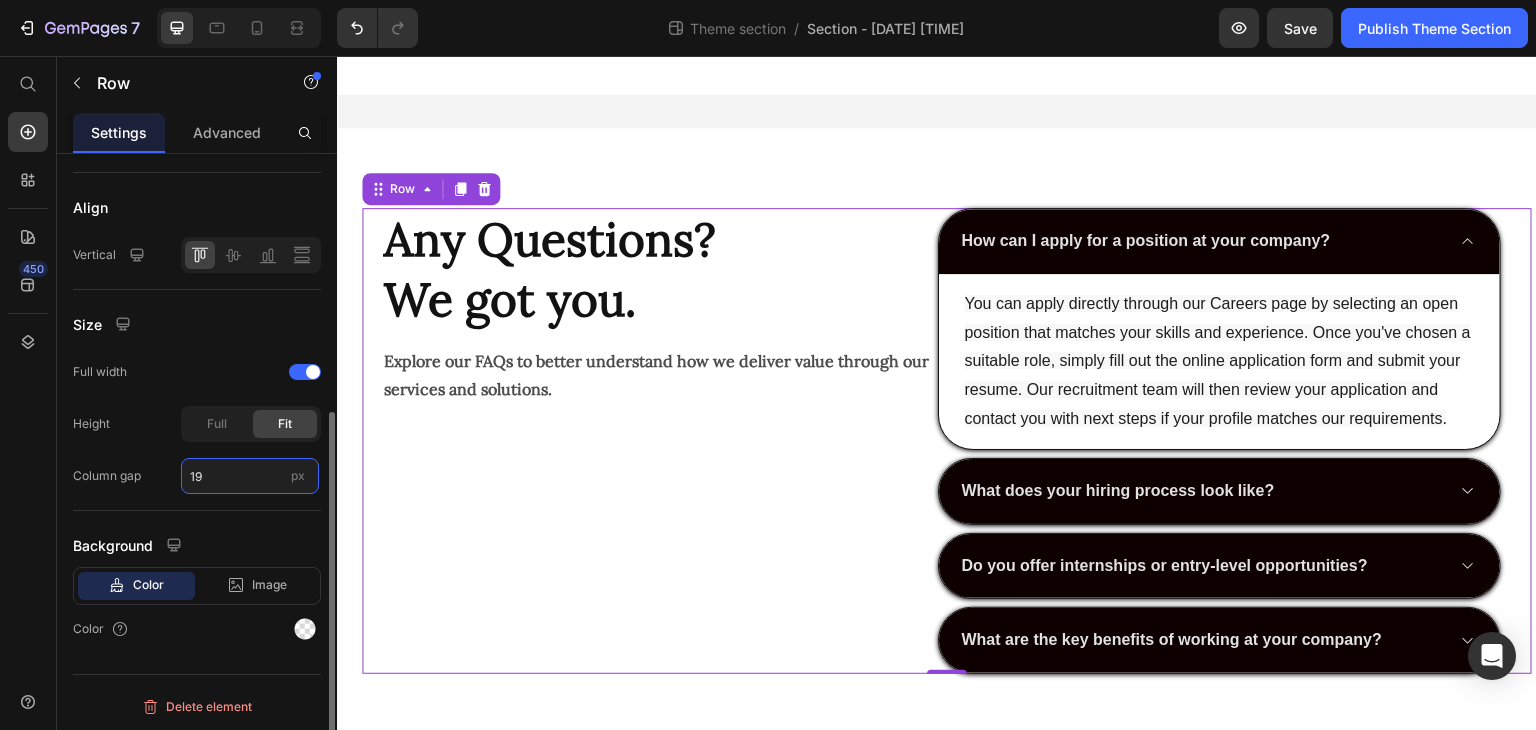type on "1" 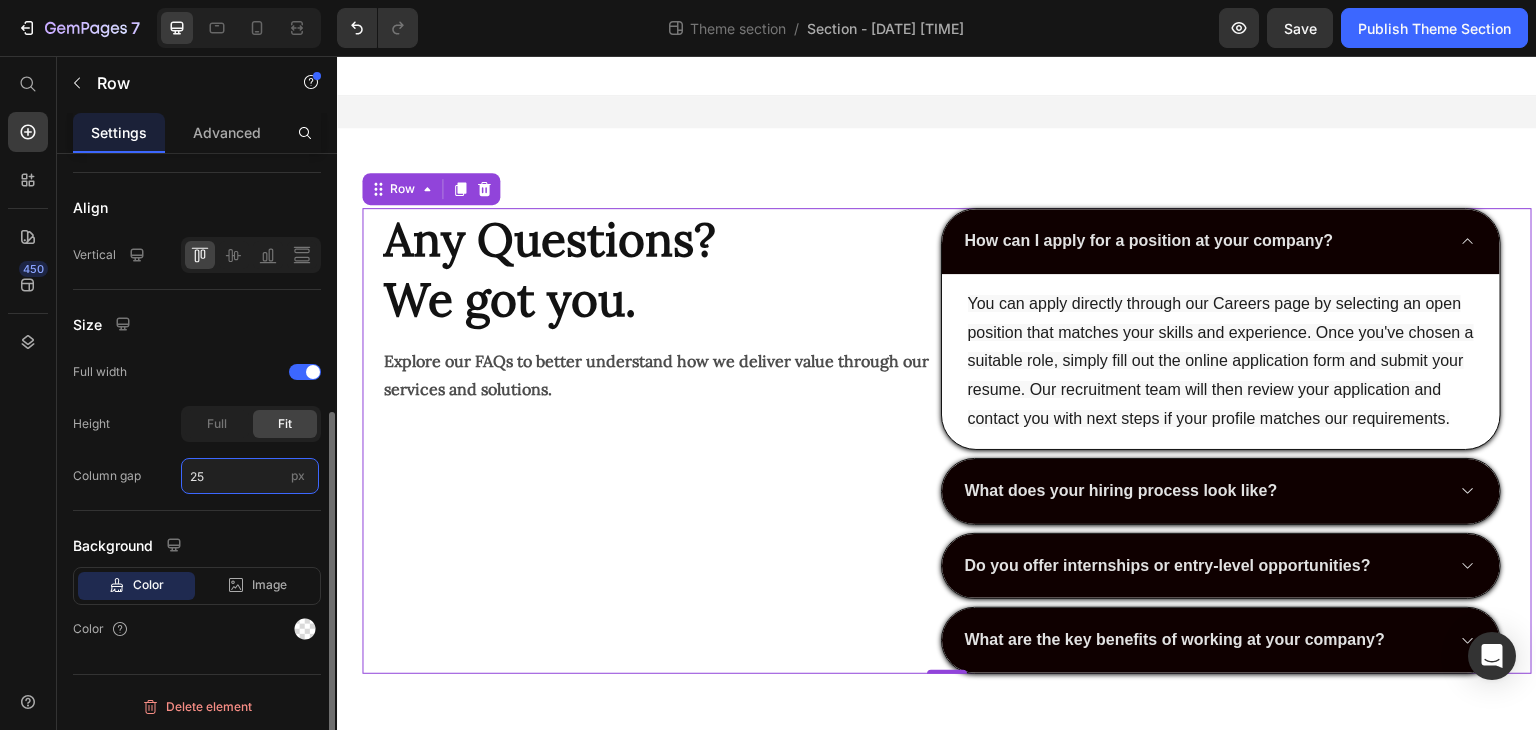 type on "2" 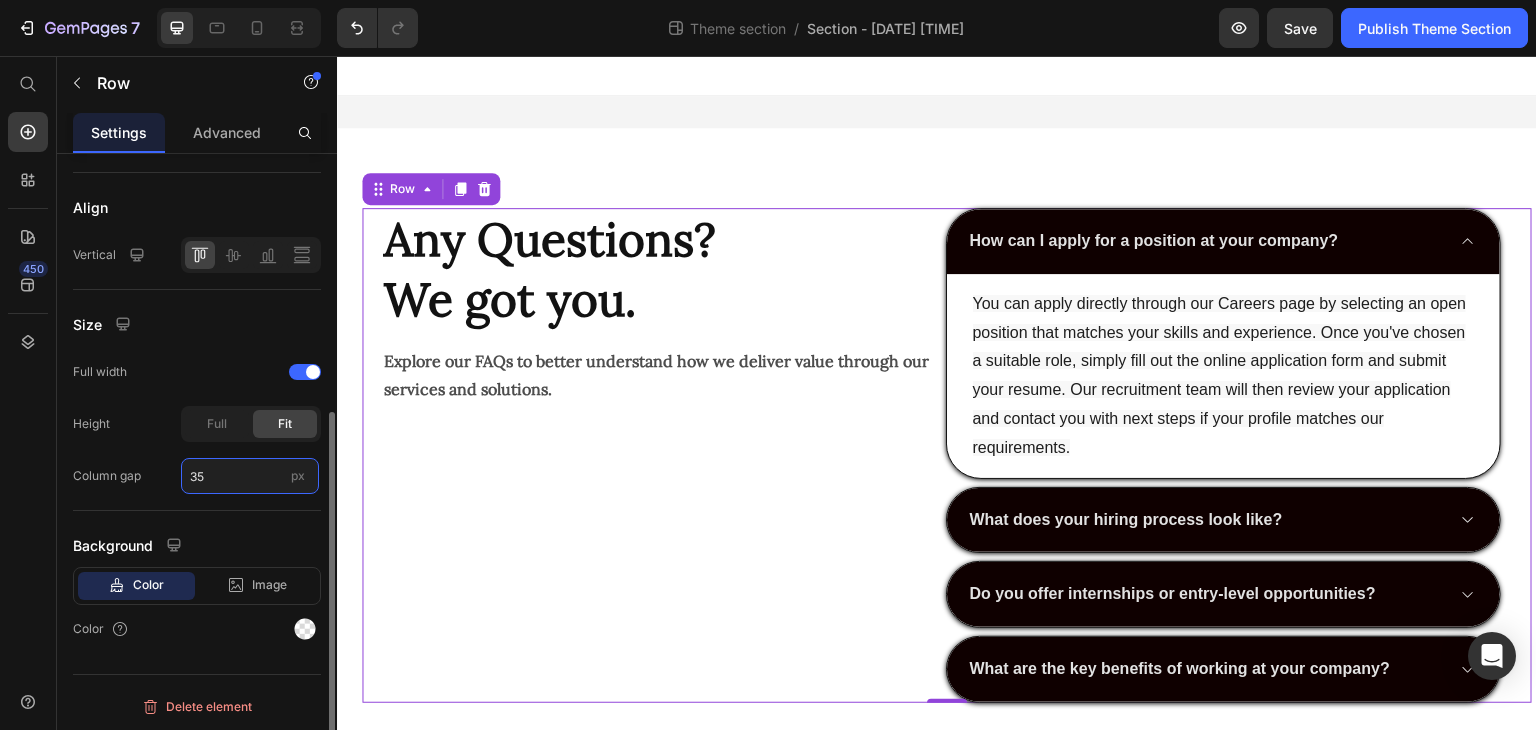 type on "3" 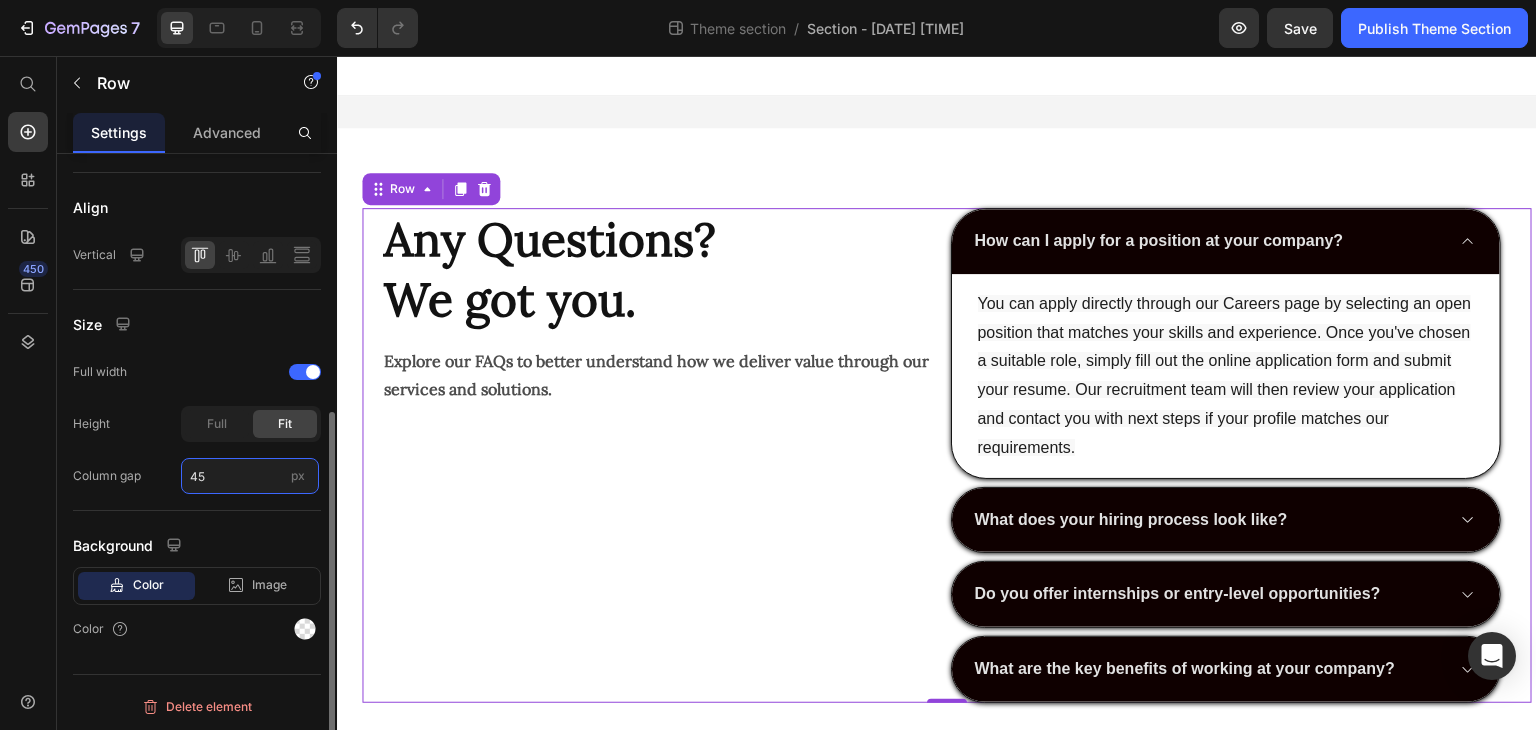 type on "4" 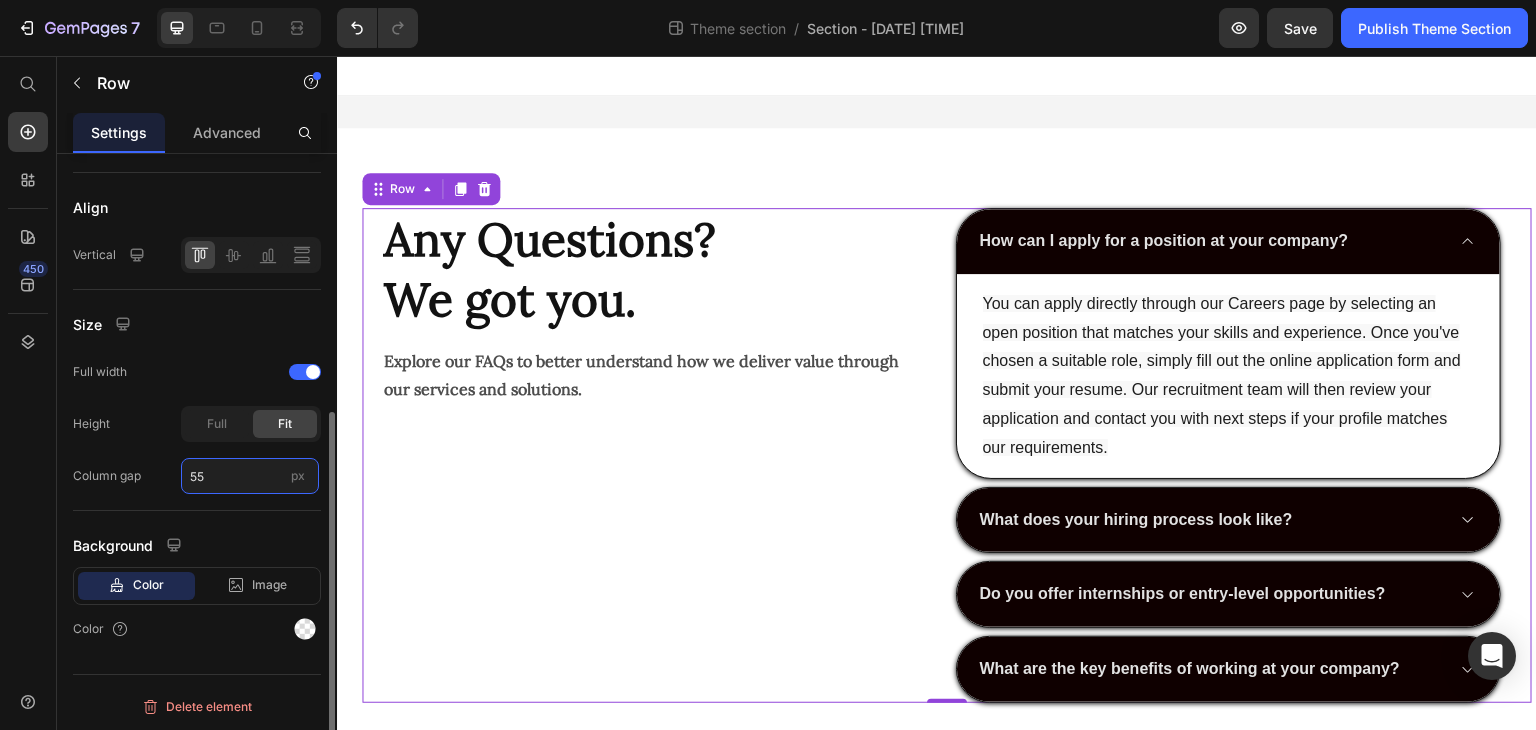 type on "5" 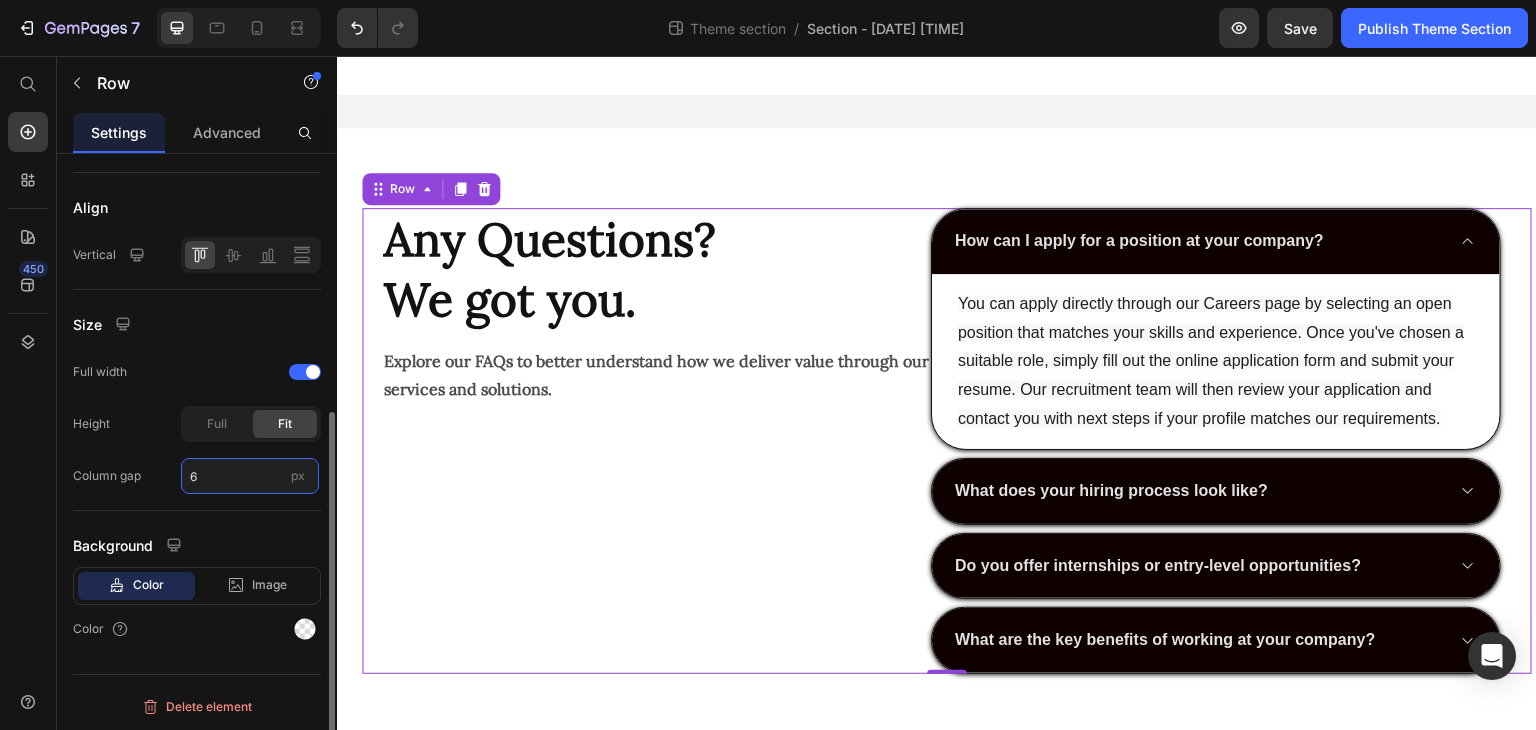 type on "60" 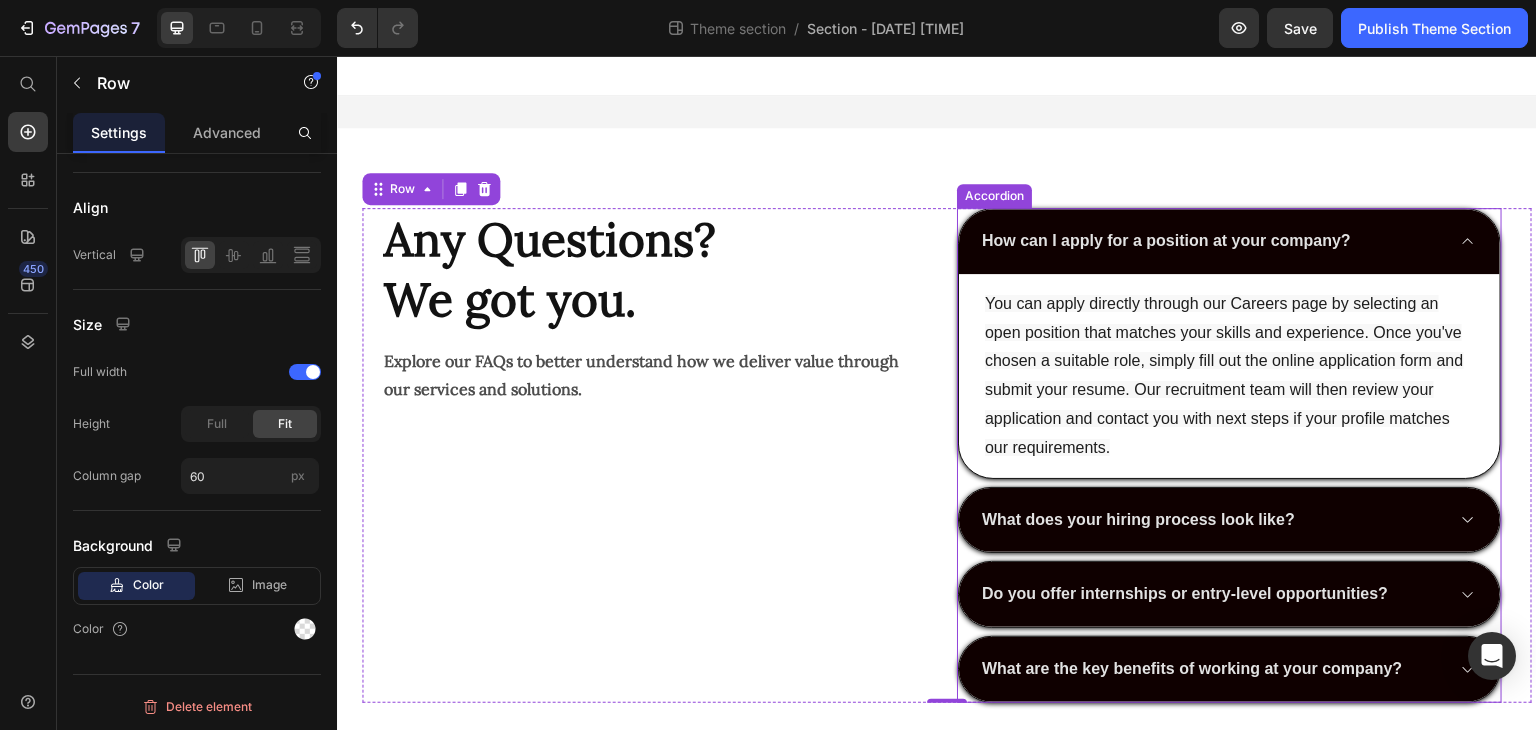click on "How can I apply for a position at your company? You can apply directly through our Careers page by selecting an open position that matches your skills and experience. Once you've chosen a suitable role, simply fill out the online application form and submit your resume. Our recruitment team will then review your application and contact you with next steps if your profile matches our requirements. Text block" at bounding box center (1229, 343) 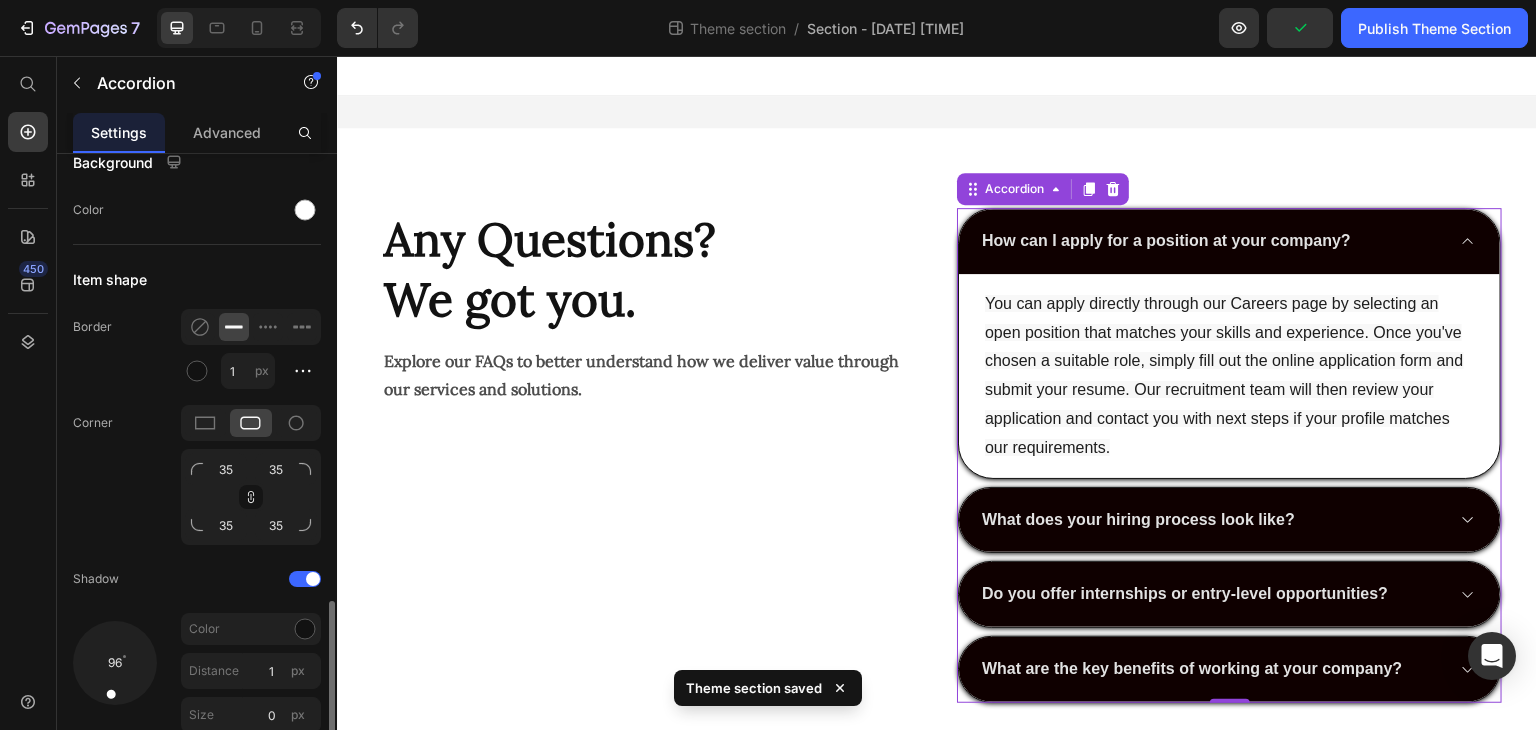 scroll, scrollTop: 1874, scrollLeft: 0, axis: vertical 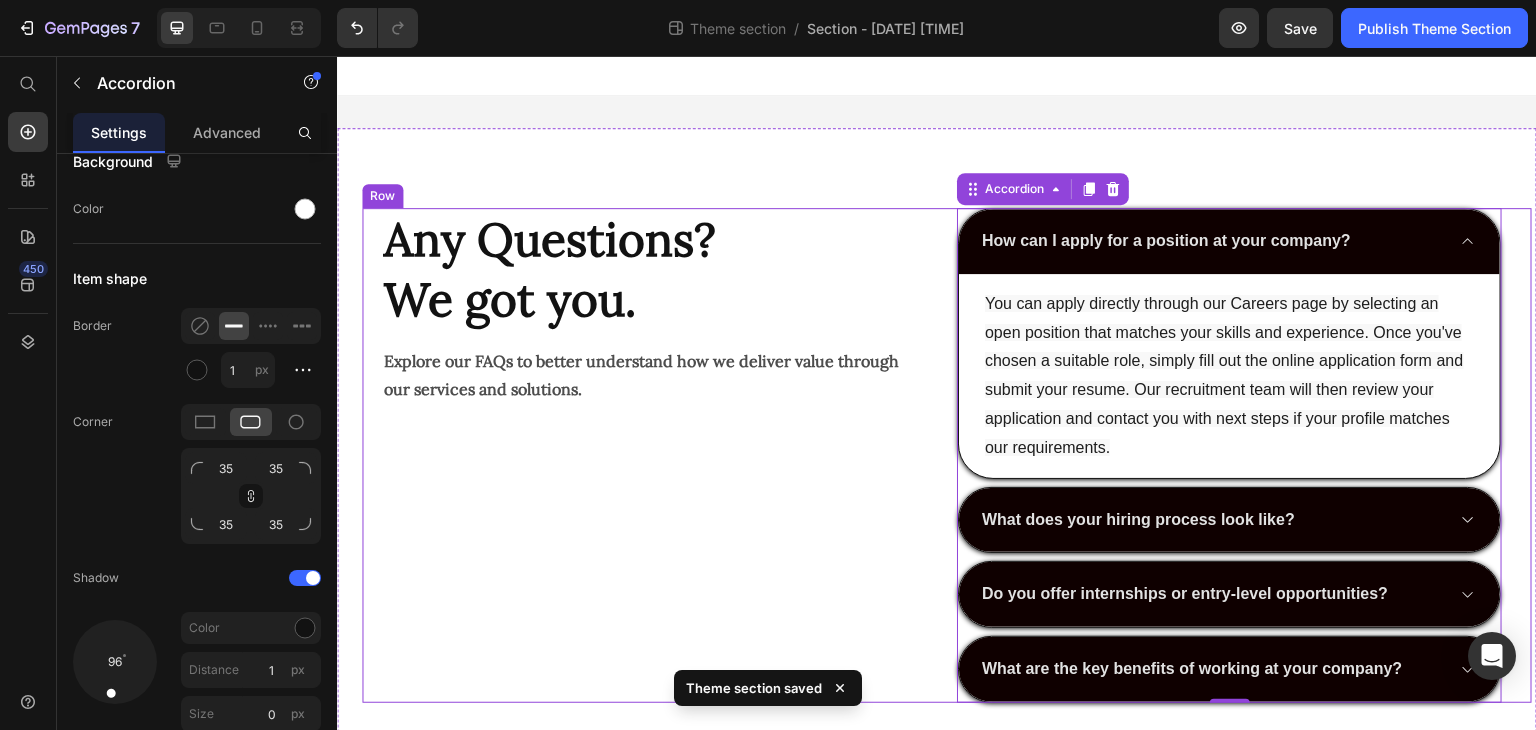 click on "Any Questions? We got you. Heading Explore our FAQs to better understand how we deliver value through our services and solutions. Text Block" at bounding box center [654, 455] 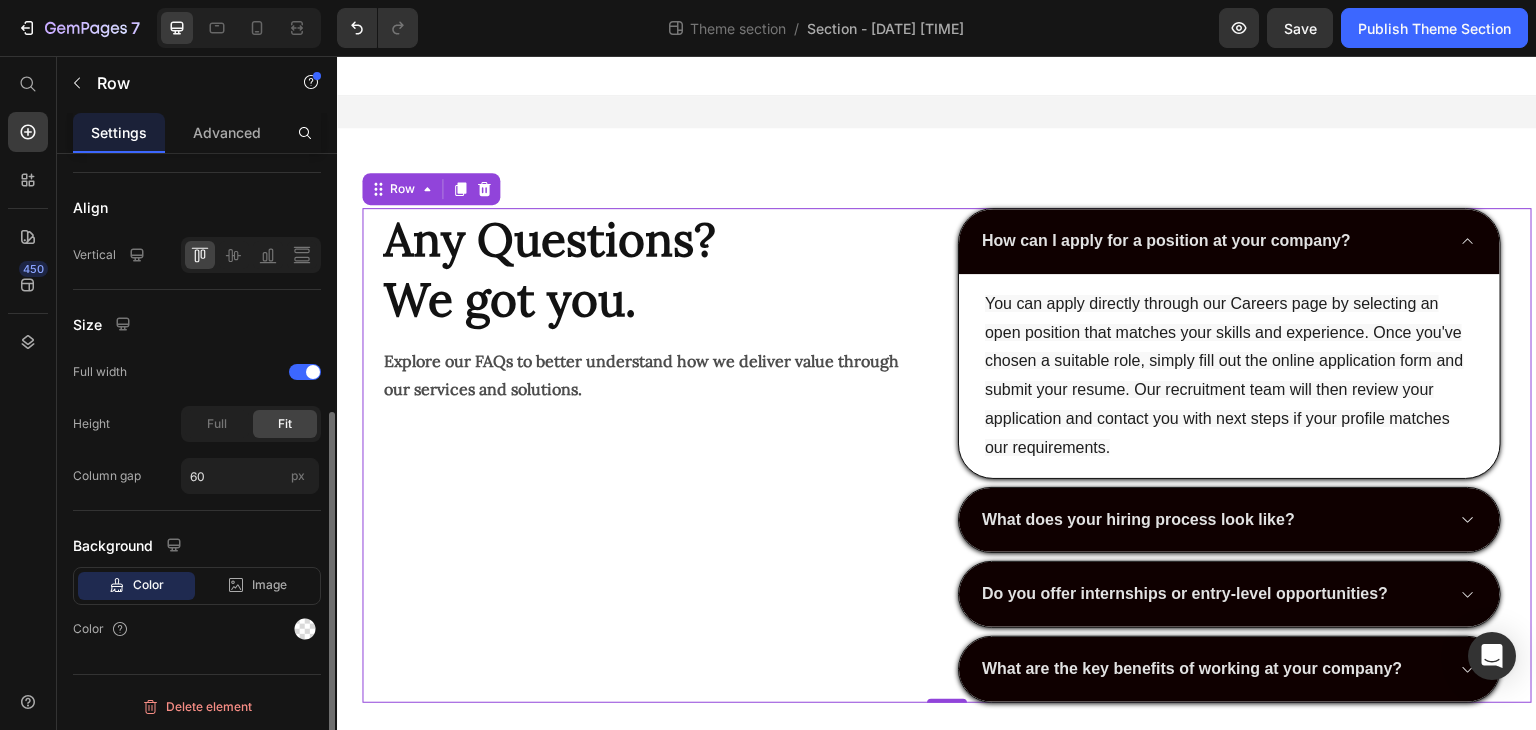 scroll, scrollTop: 0, scrollLeft: 0, axis: both 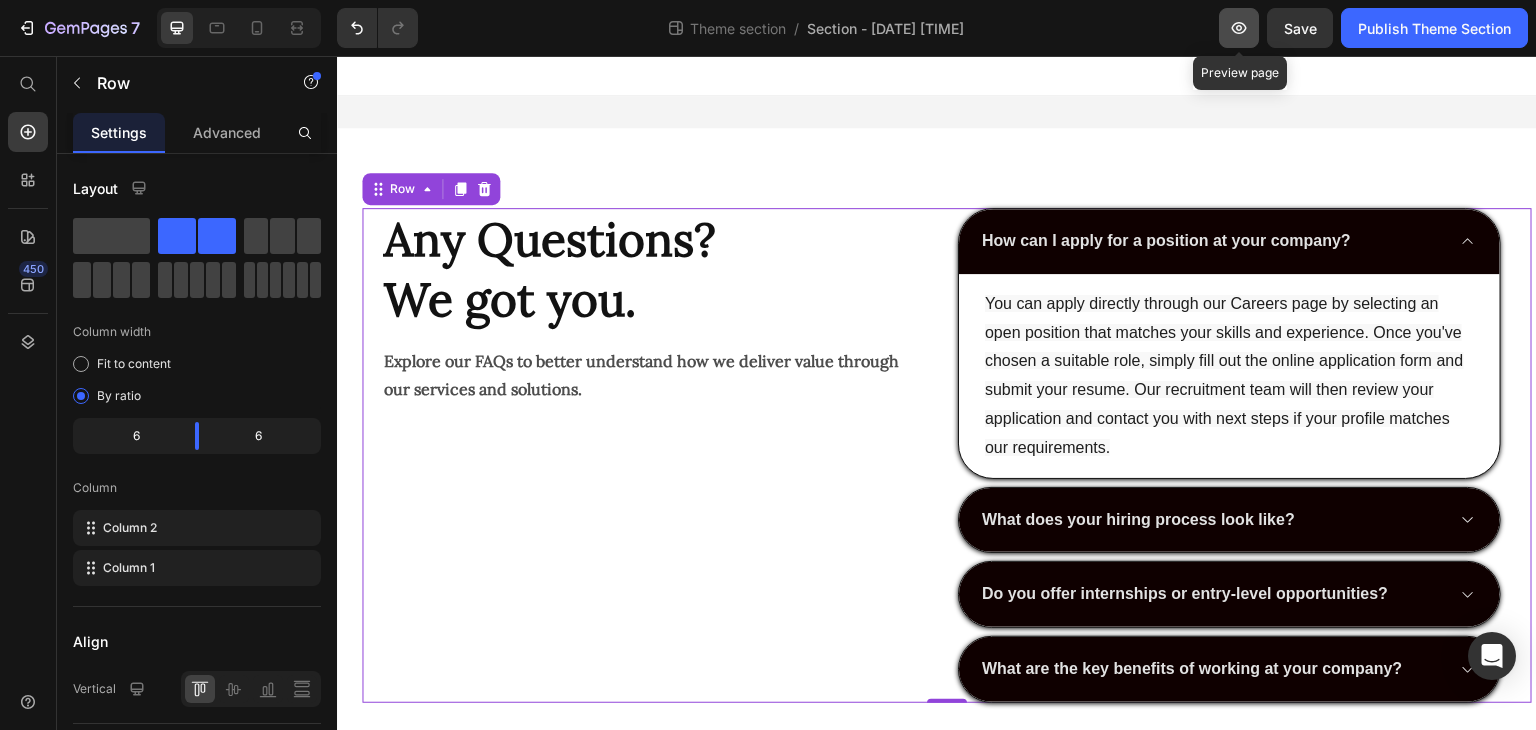 click 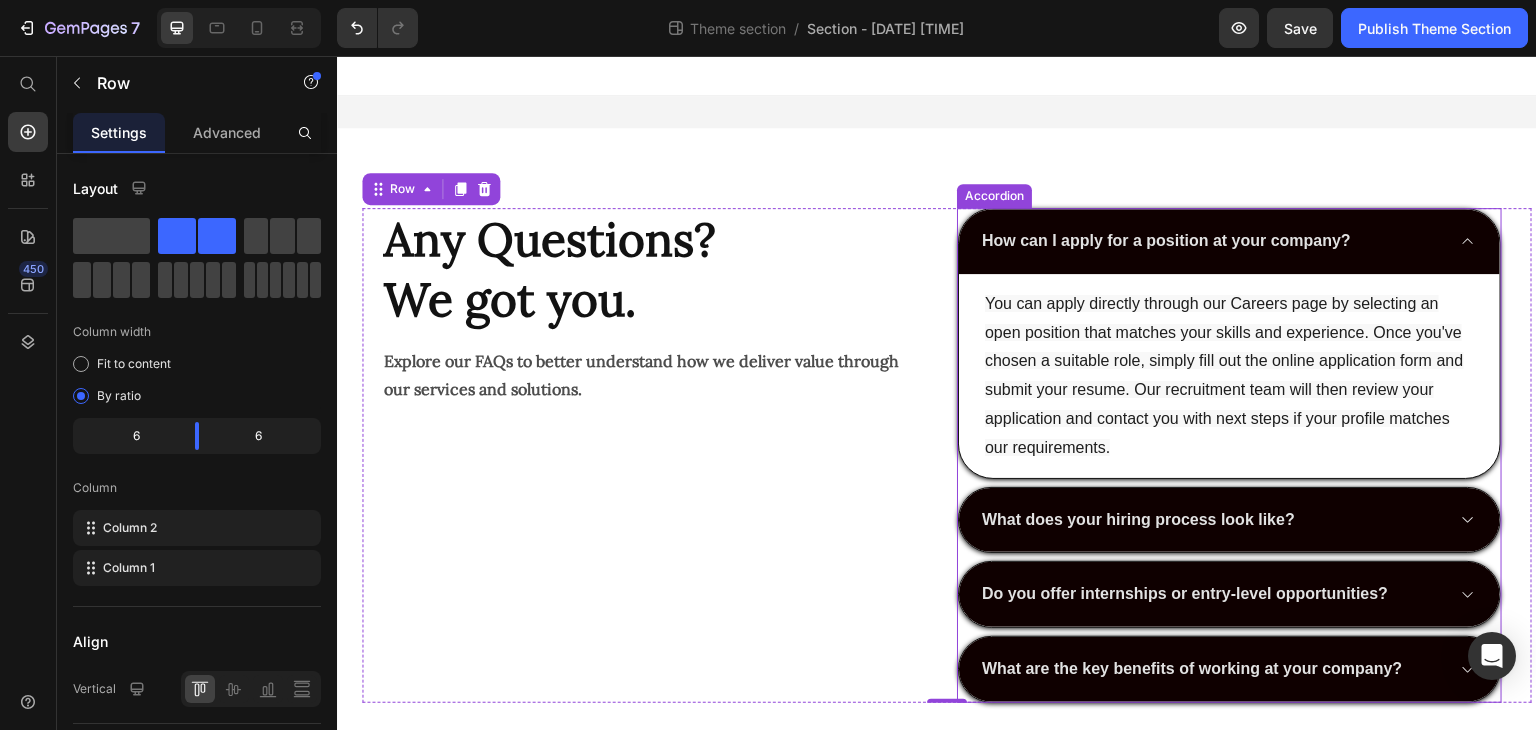 click on "How can I apply for a position at your company? You can apply directly through our Careers page by selecting an open position that matches your skills and experience. Once you've chosen a suitable role, simply fill out the online application form and submit your resume. Our recruitment team will then review your application and contact you with next steps if your profile matches our requirements. Text block
What does your hiring process look like?
Do you offer internships or entry-level opportunities?
What are the key benefits of working at your company?" at bounding box center [1229, 455] 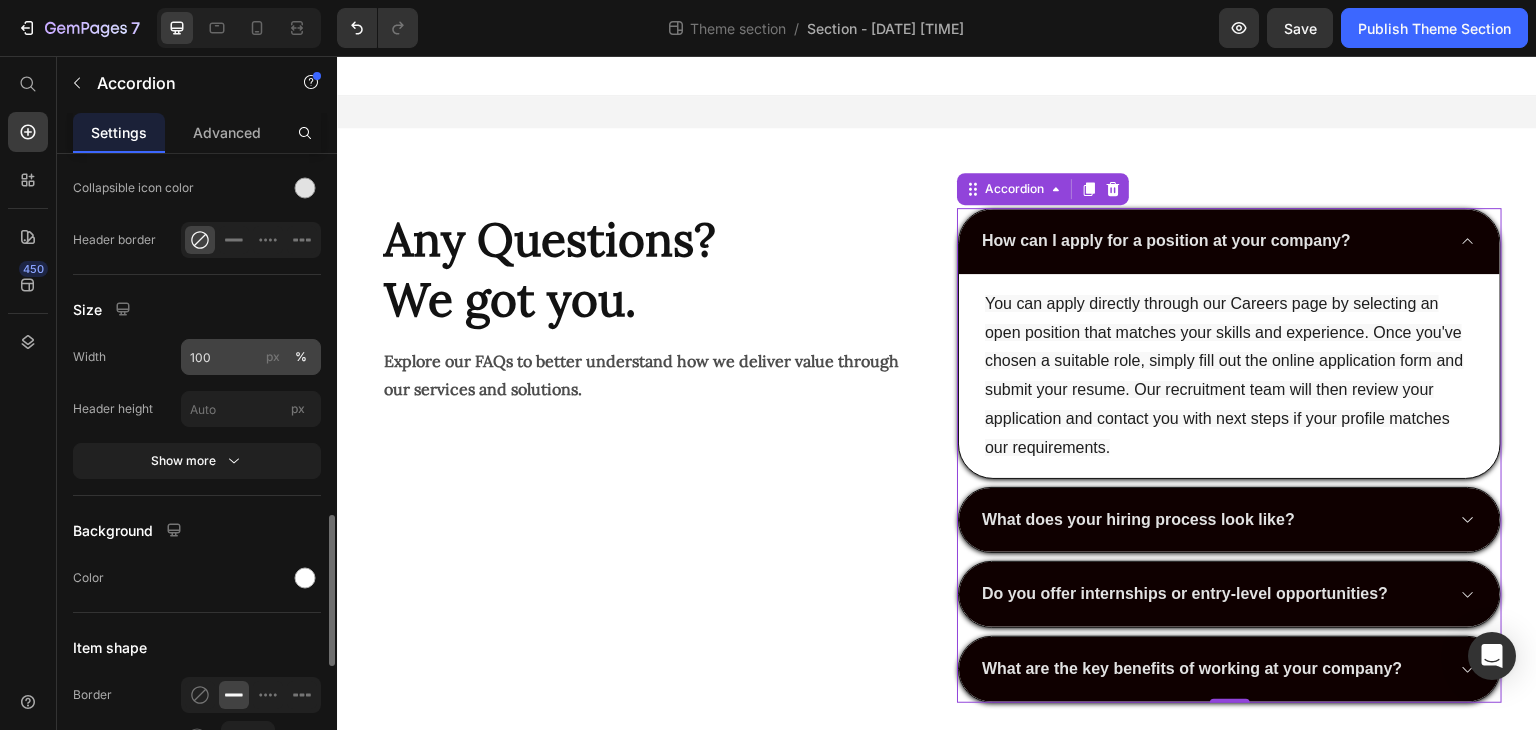 scroll, scrollTop: 1504, scrollLeft: 0, axis: vertical 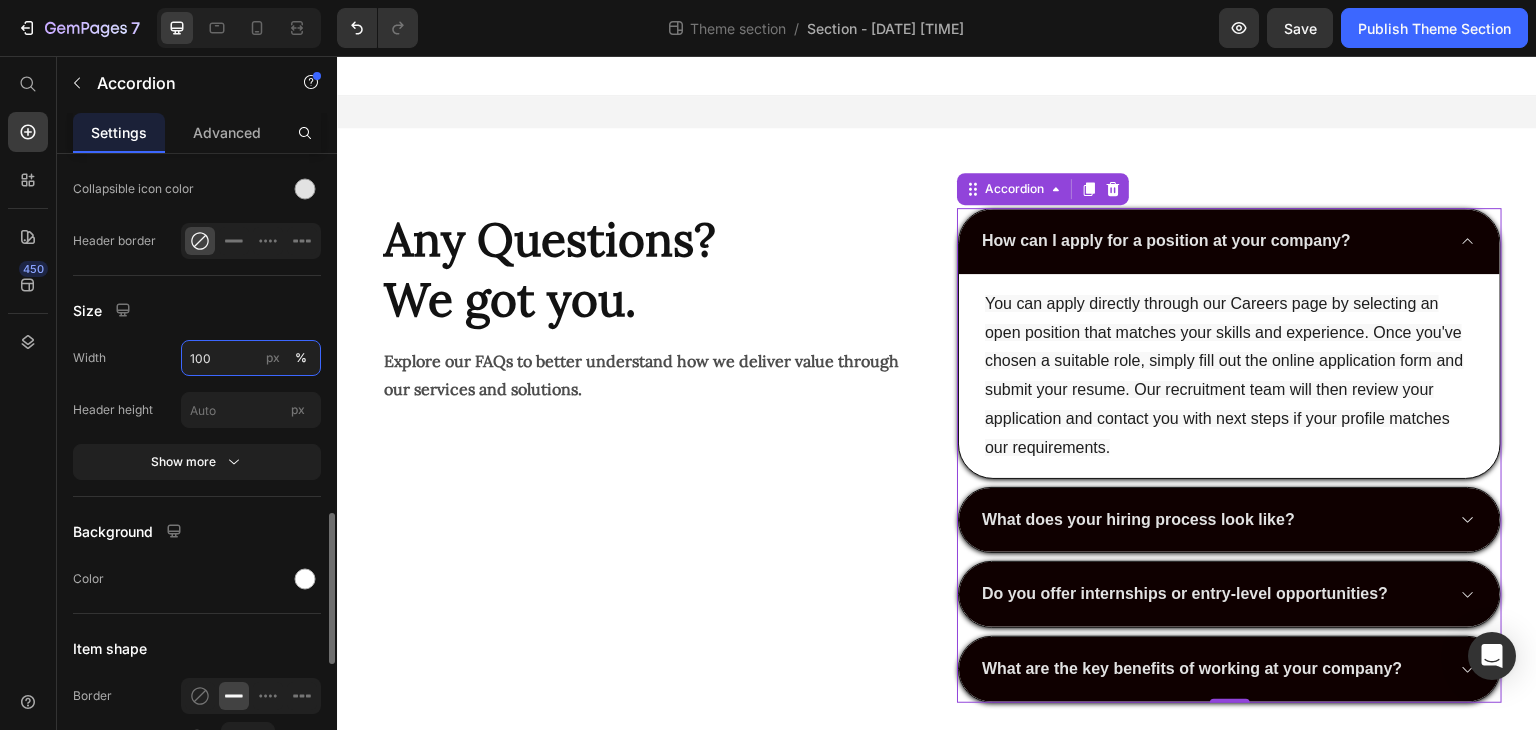 click on "100" at bounding box center (251, 358) 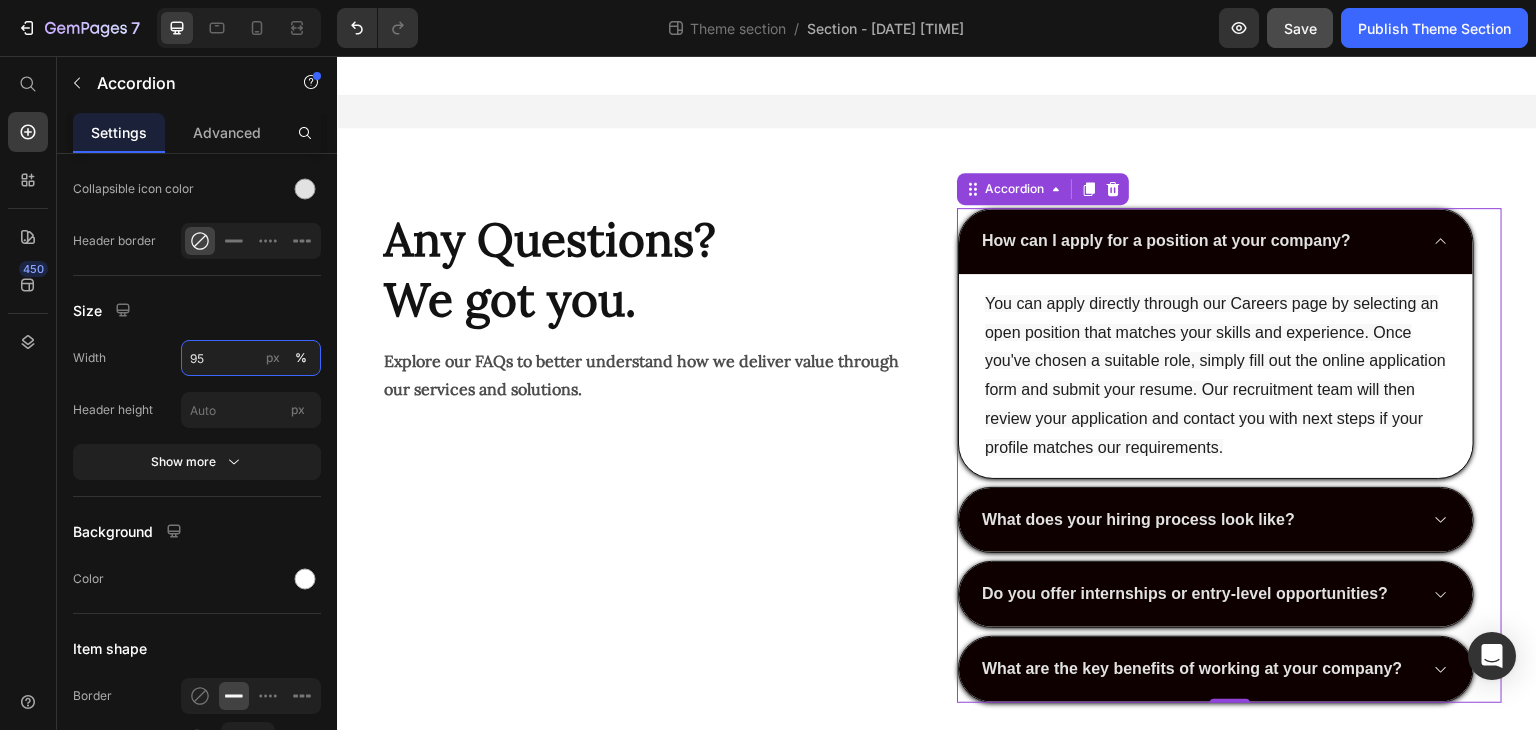 type on "95" 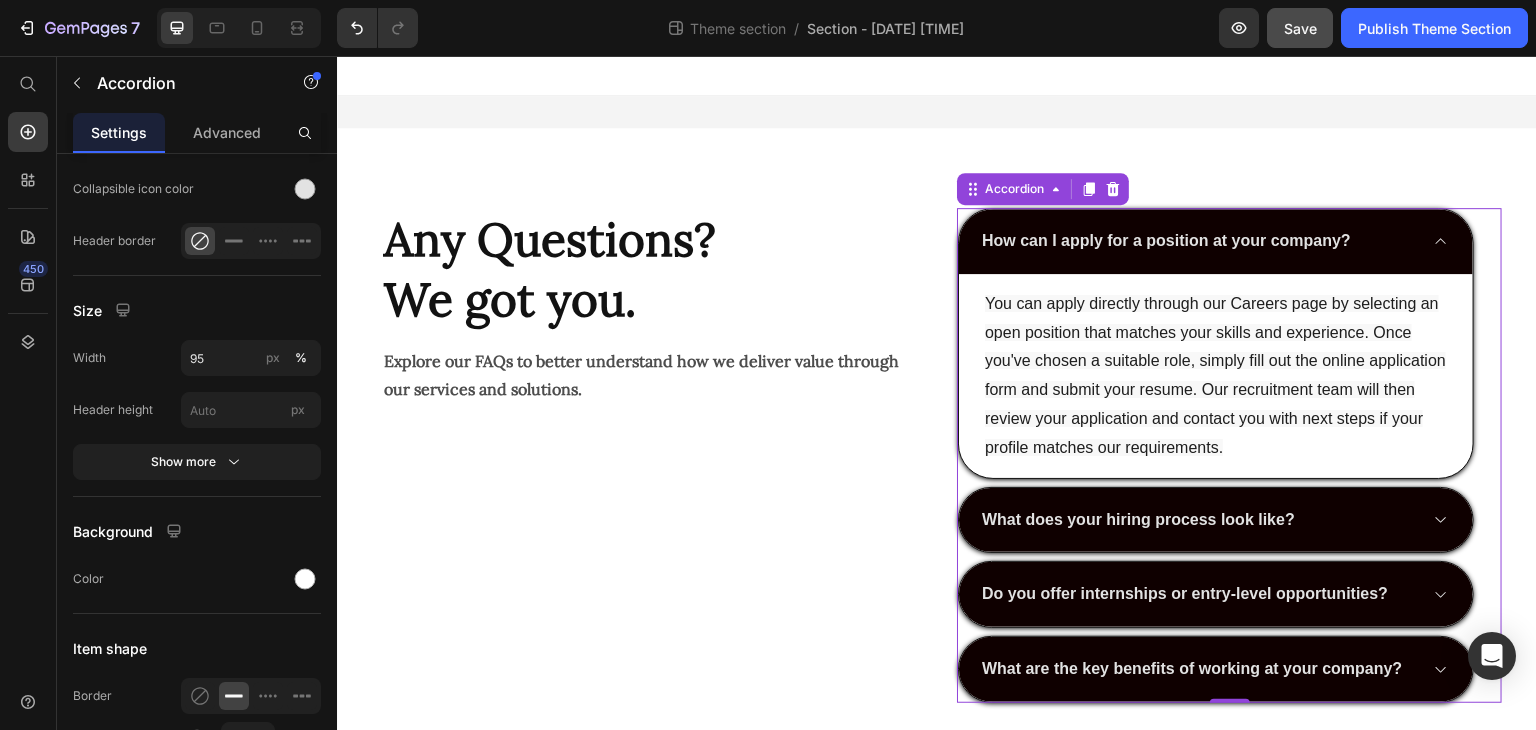 click on "Save" 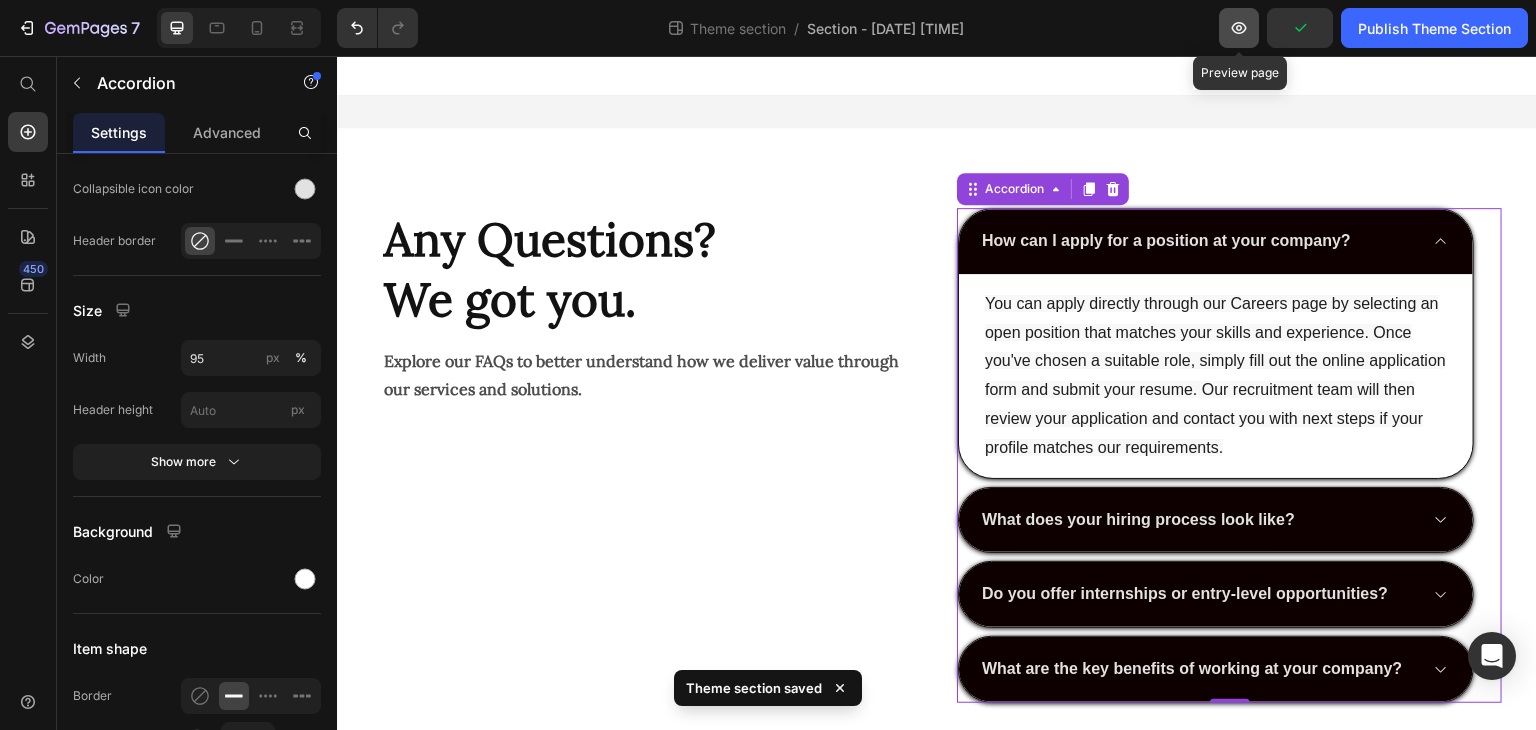 click 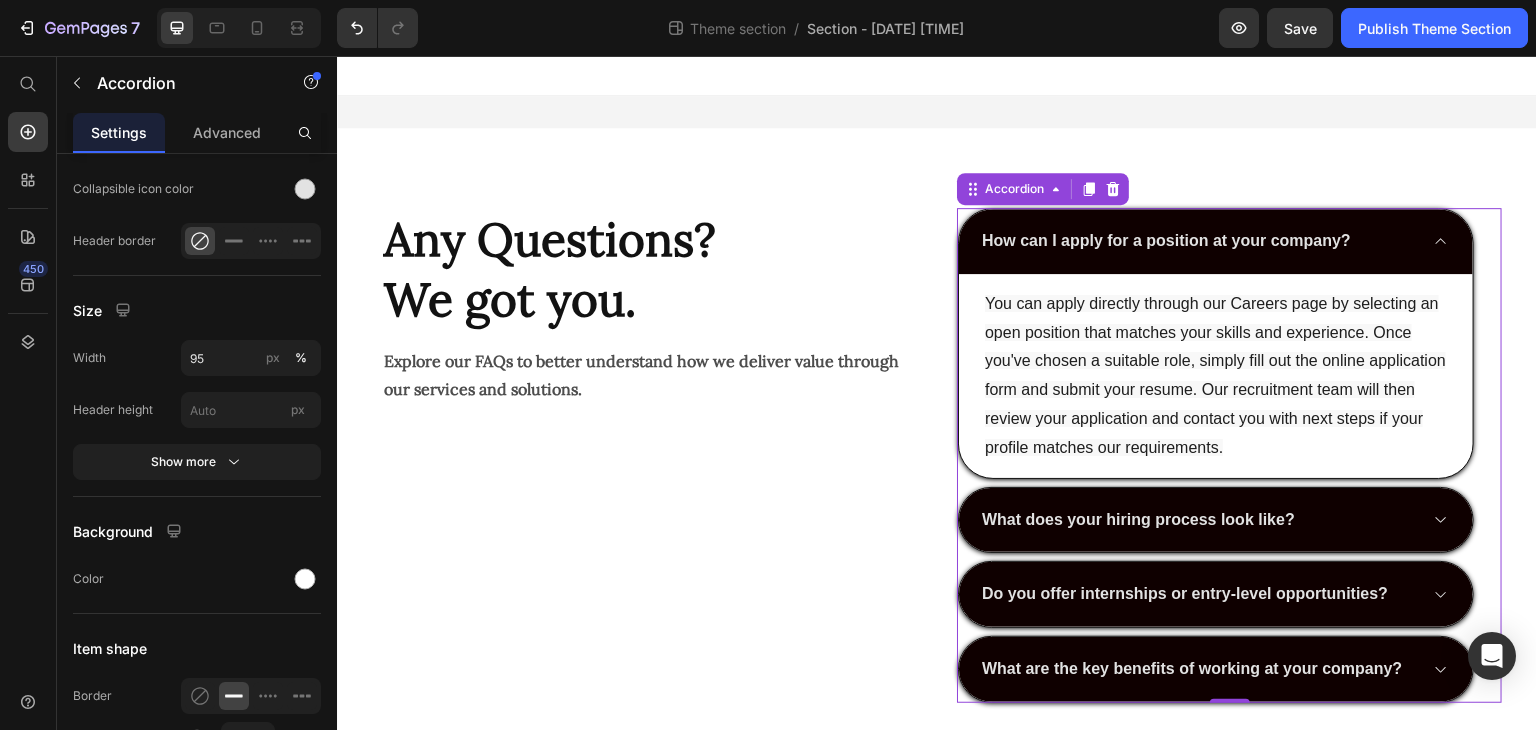 type 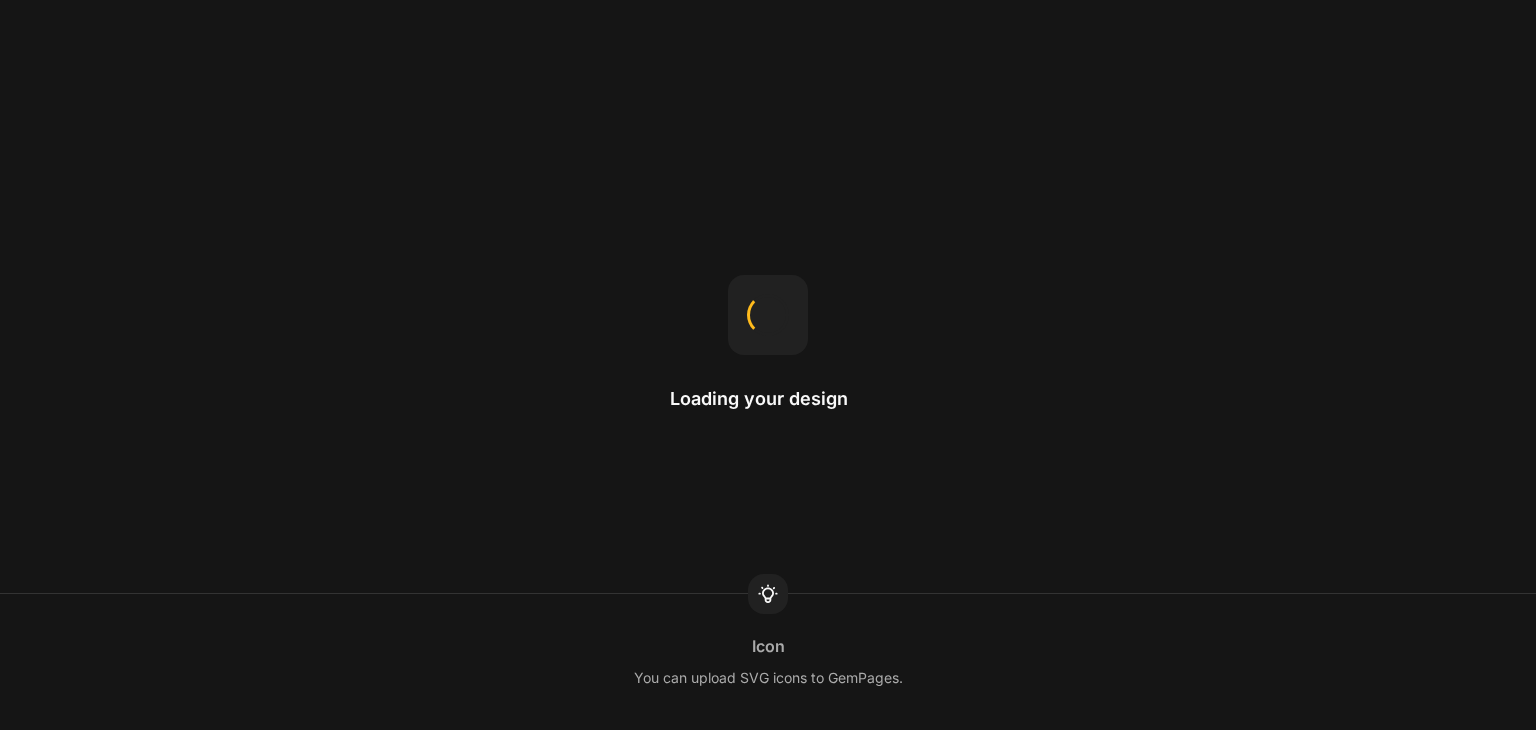 scroll, scrollTop: 0, scrollLeft: 0, axis: both 